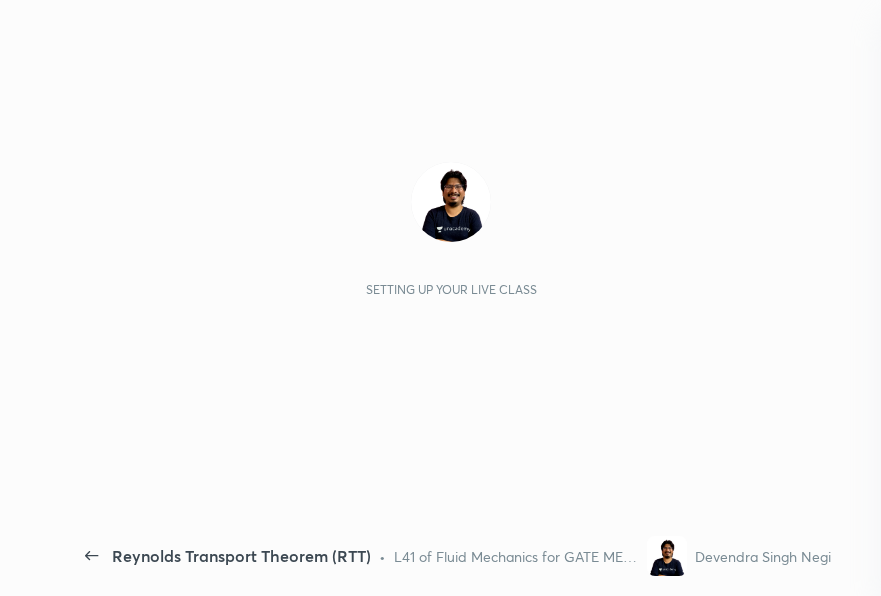 scroll, scrollTop: 0, scrollLeft: 0, axis: both 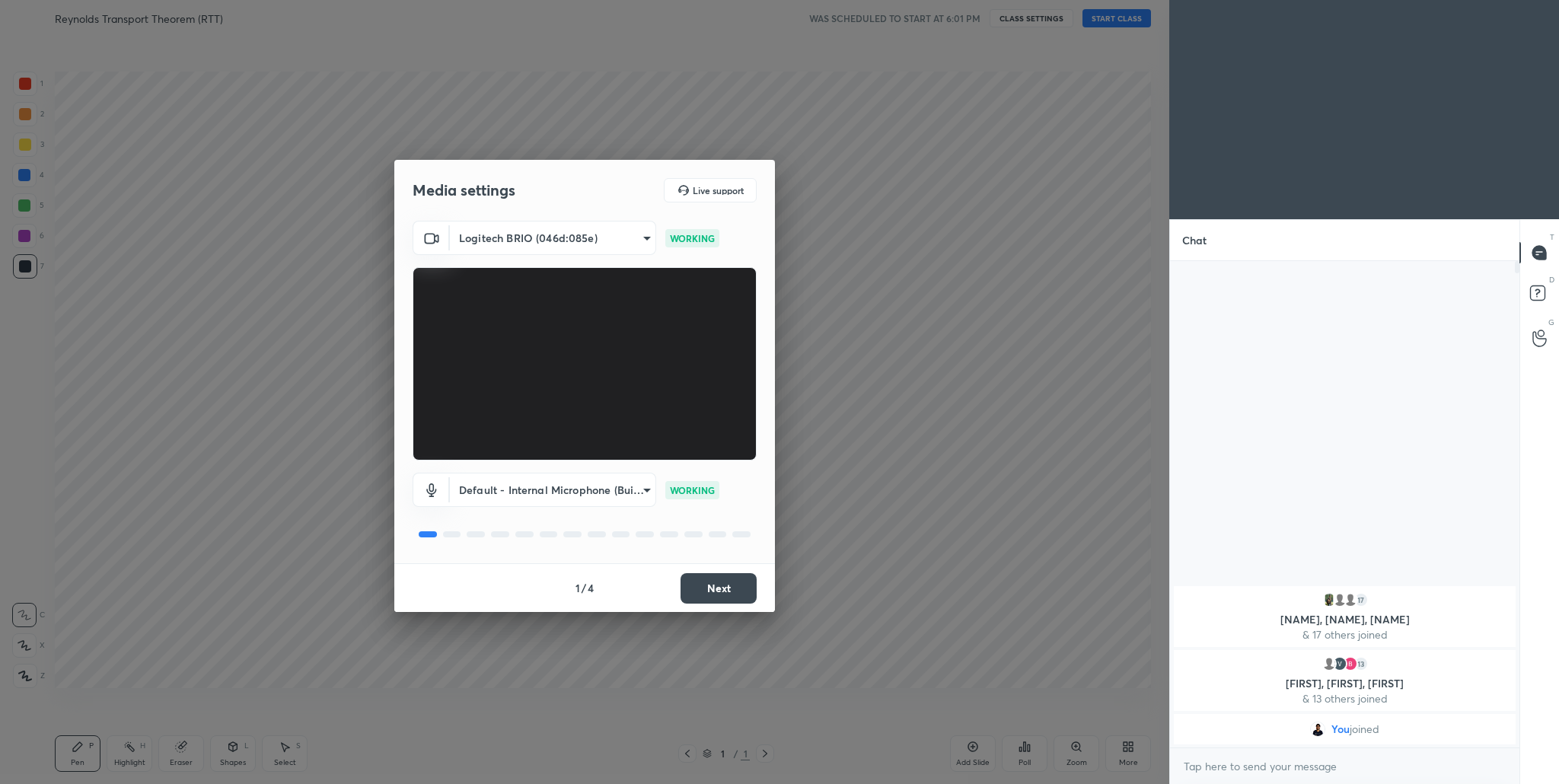 click on "Next" at bounding box center [719, 588] 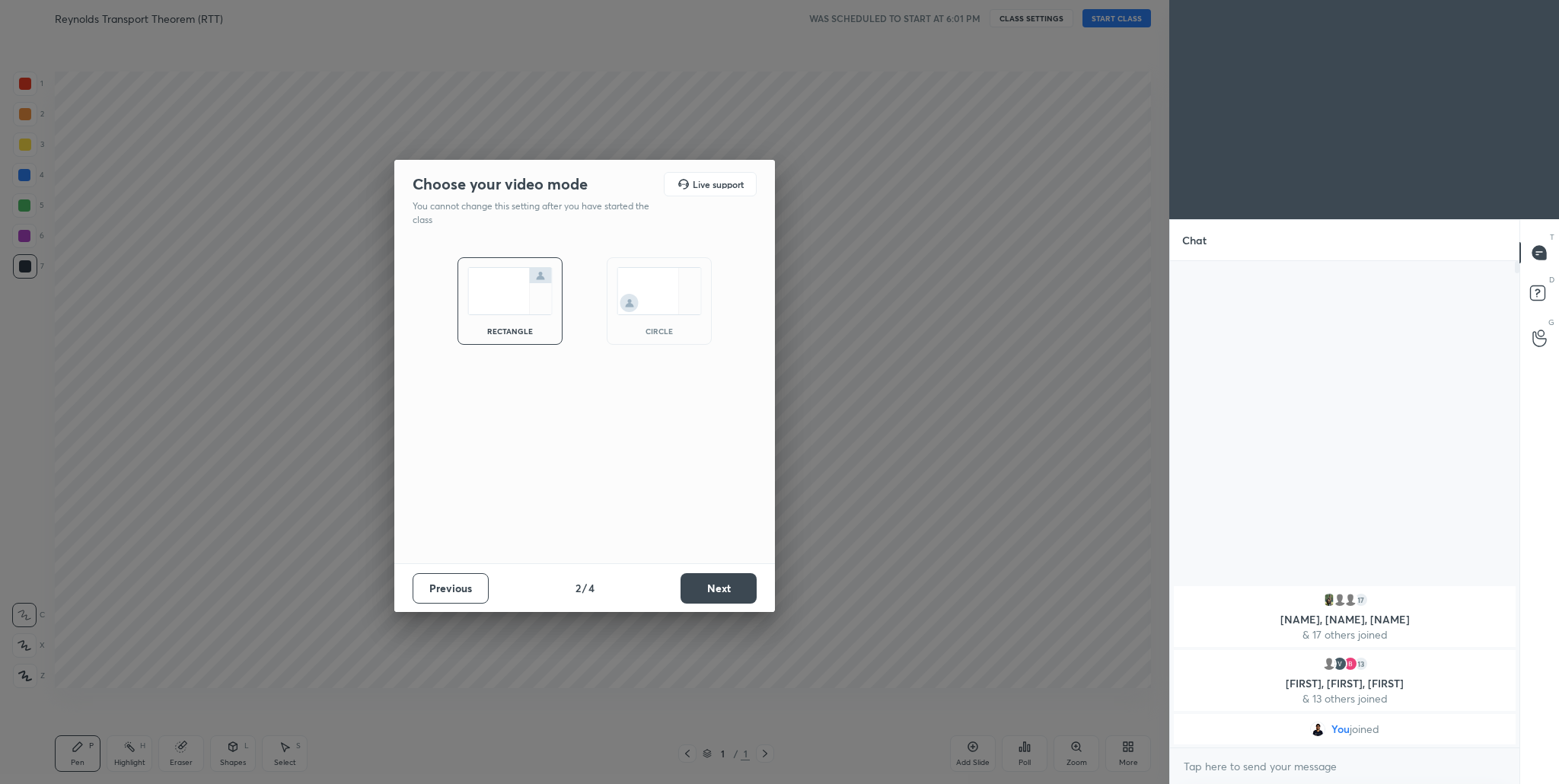 click on "Next" at bounding box center (719, 588) 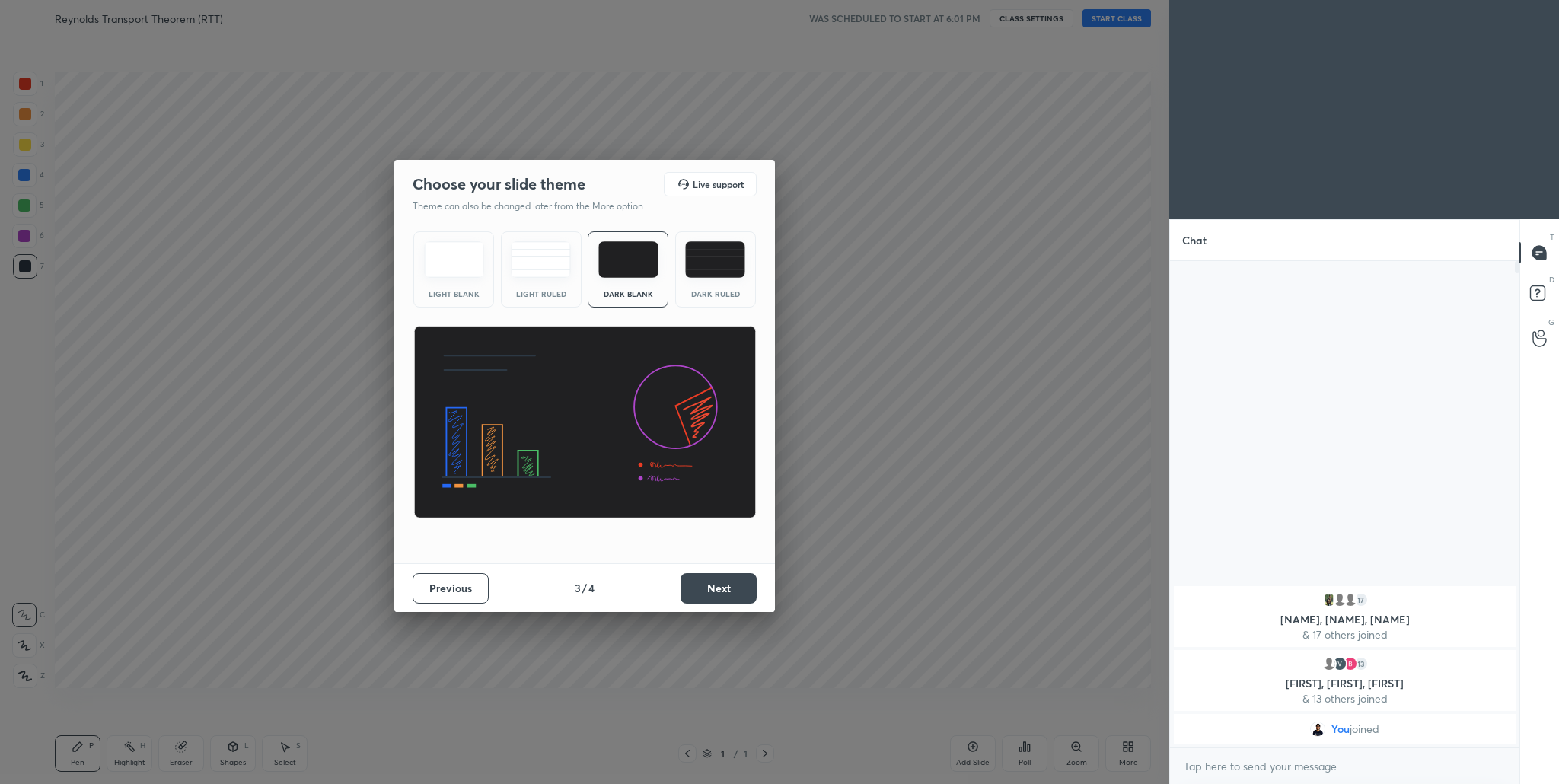 click on "Next" at bounding box center [719, 588] 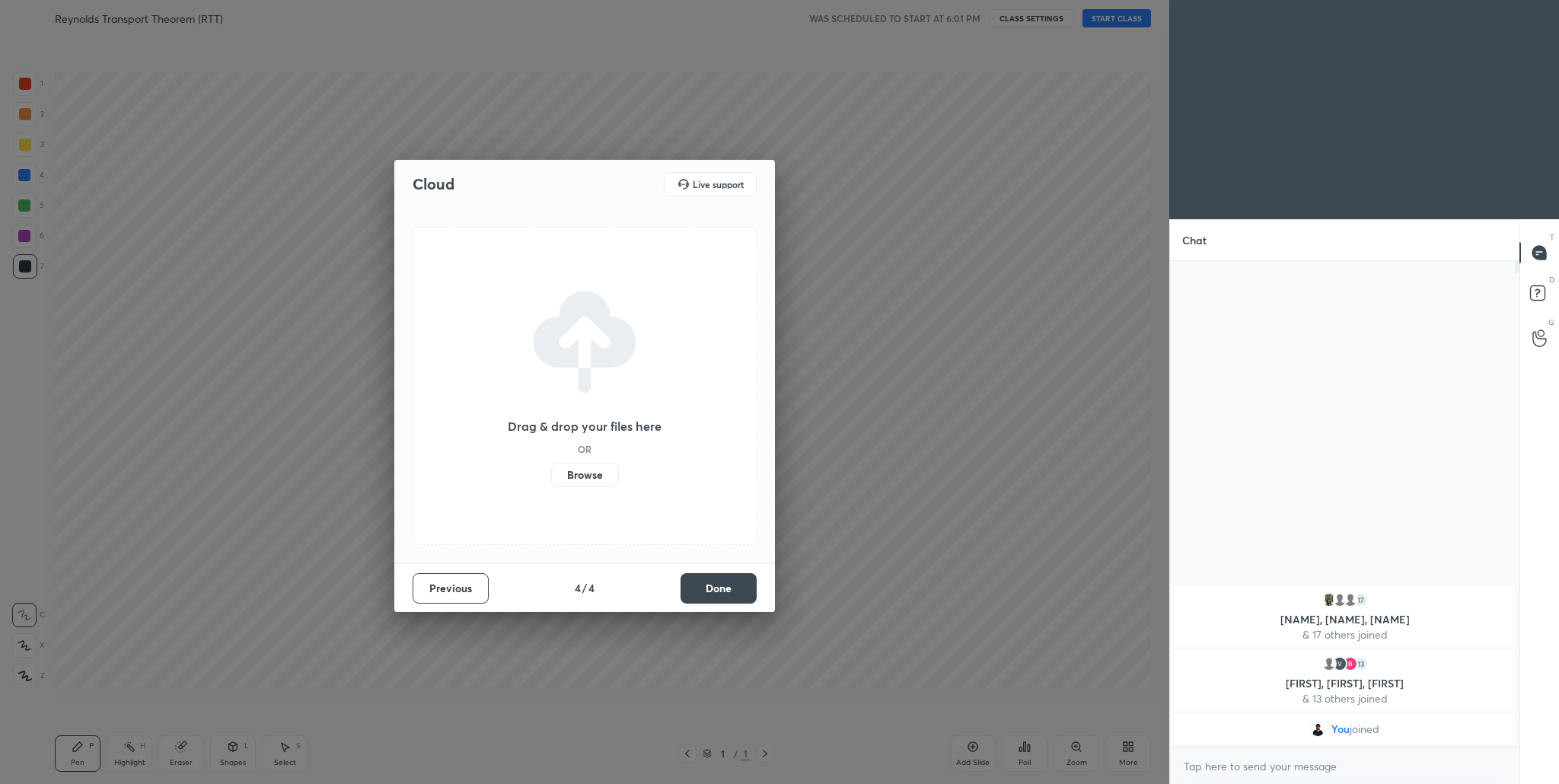 click on "Done" at bounding box center (719, 588) 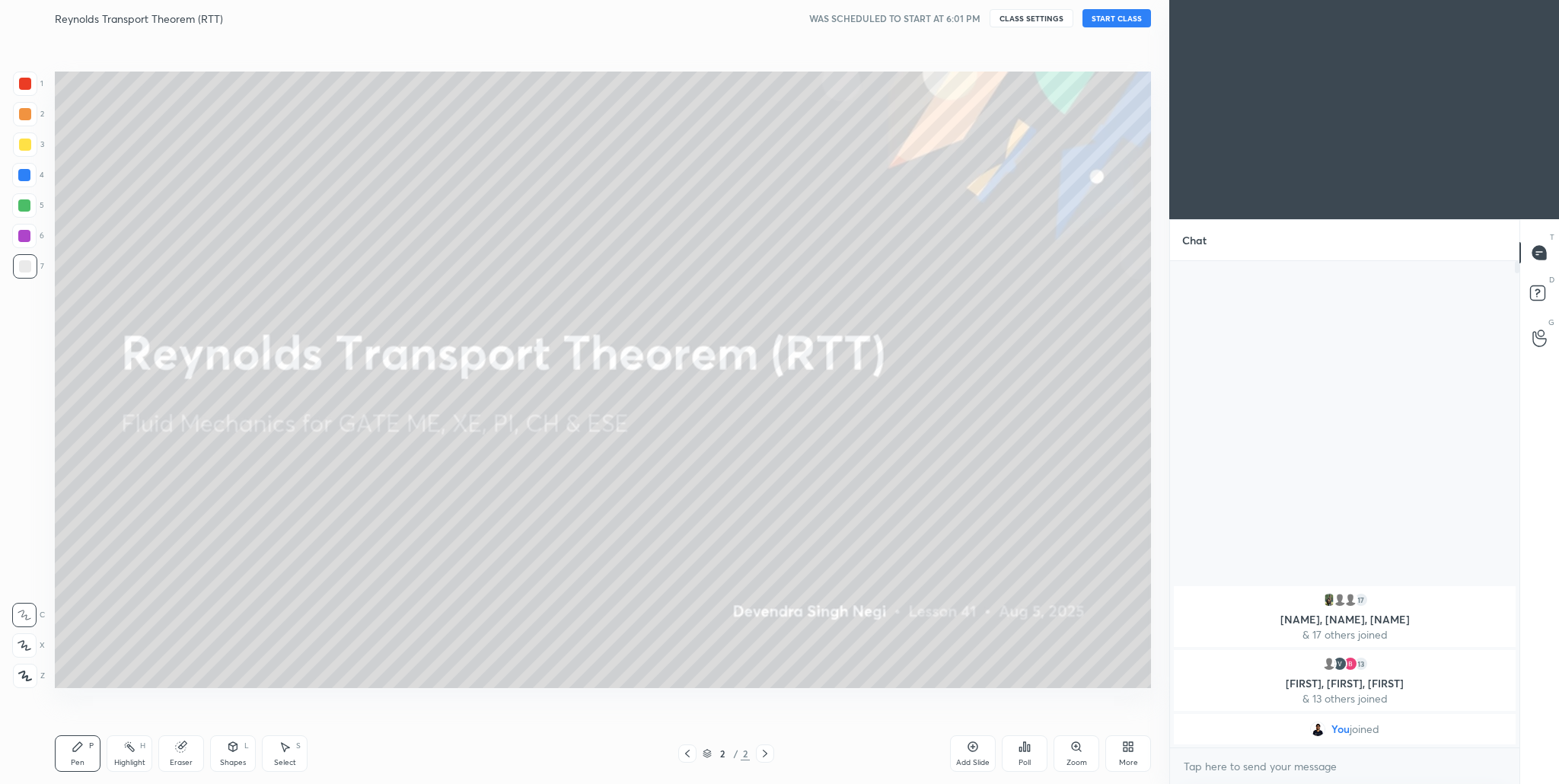 click on "START CLASS" at bounding box center (1117, 18) 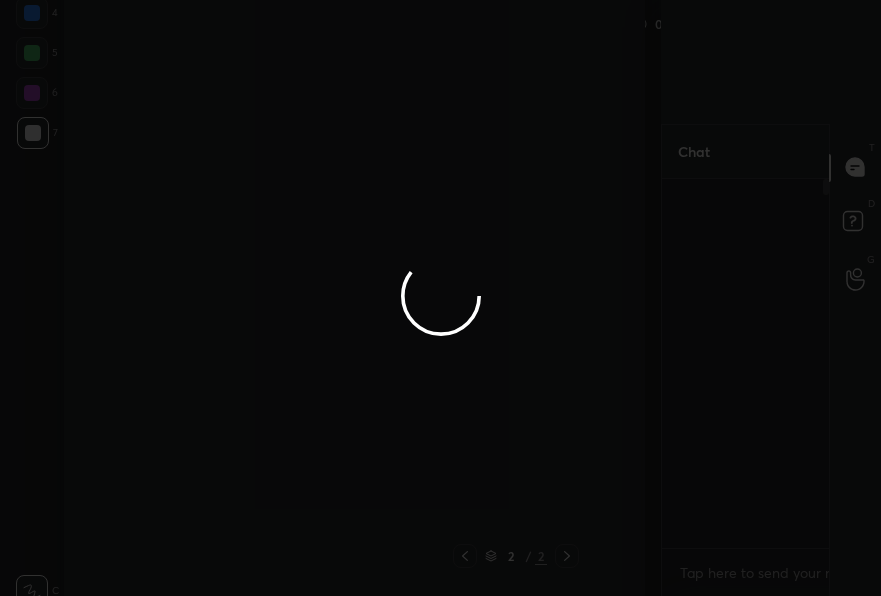 scroll, scrollTop: 468, scrollLeft: 580, axis: both 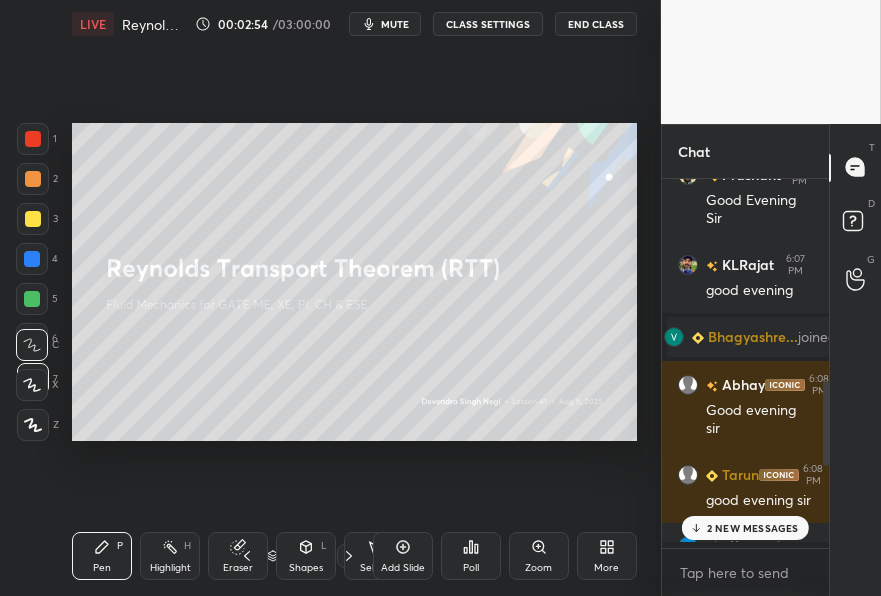 click on "2 NEW MESSAGES" at bounding box center (745, 528) 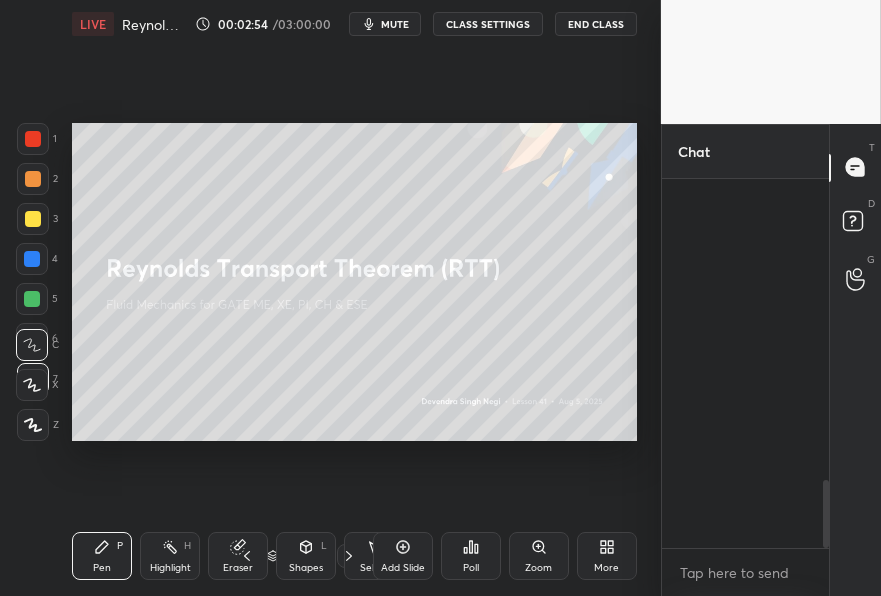 scroll, scrollTop: 1615, scrollLeft: 0, axis: vertical 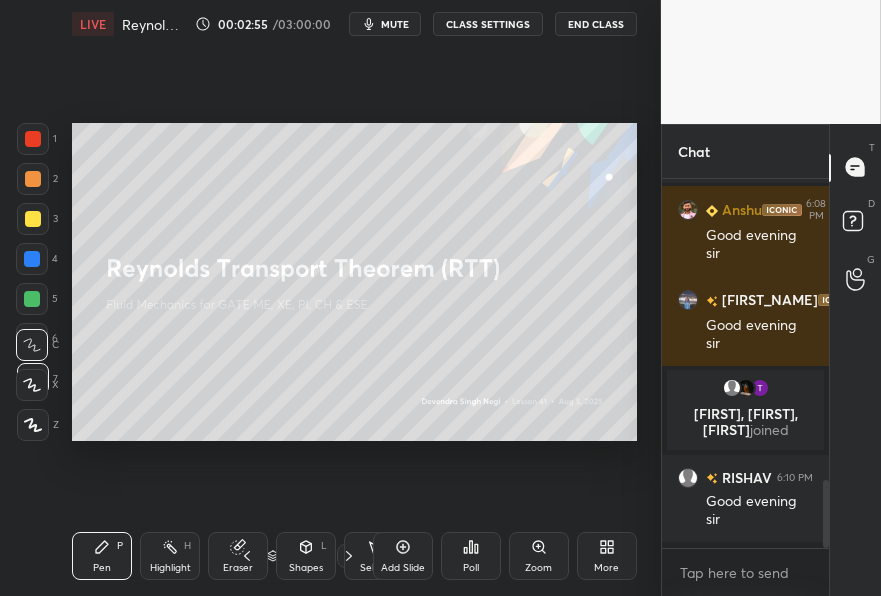 click on "LIVE Reynolds Transport Theorem (RTT) 00:02:55 /  03:00:00 mute CLASS SETTINGS End Class Setting up your live class Poll for   secs No correct answer Start poll Back Reynolds Transport Theorem (RTT) • L41 of Fluid Mechanics for GATE ME, XE, PI, CH & ESE Devendra Singh Negi Pen P Highlight H Eraser Shapes L Select S 2 / 2 Add Slide Poll Zoom More" at bounding box center [354, 298] 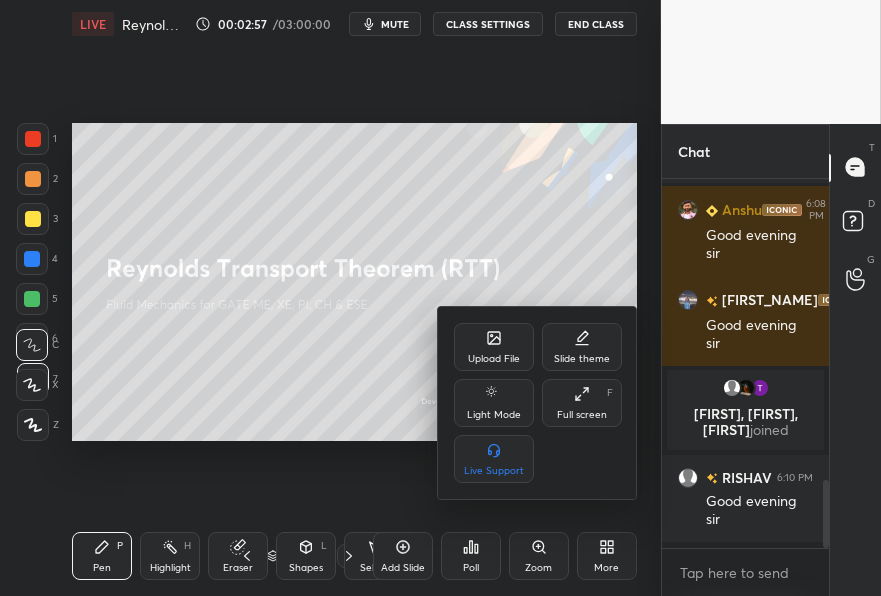 click on "Upload File" at bounding box center [494, 347] 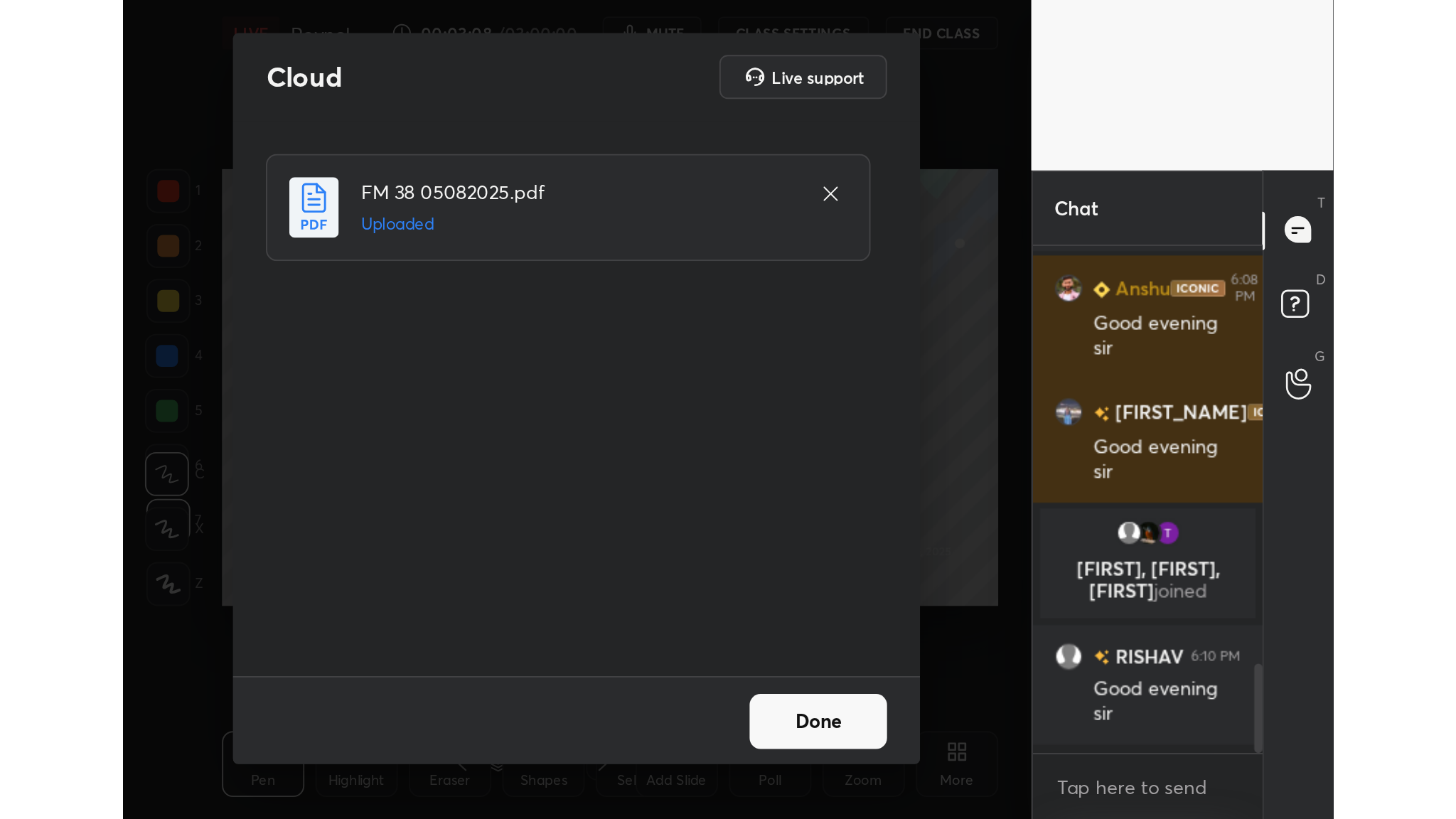 scroll, scrollTop: 1199, scrollLeft: 0, axis: vertical 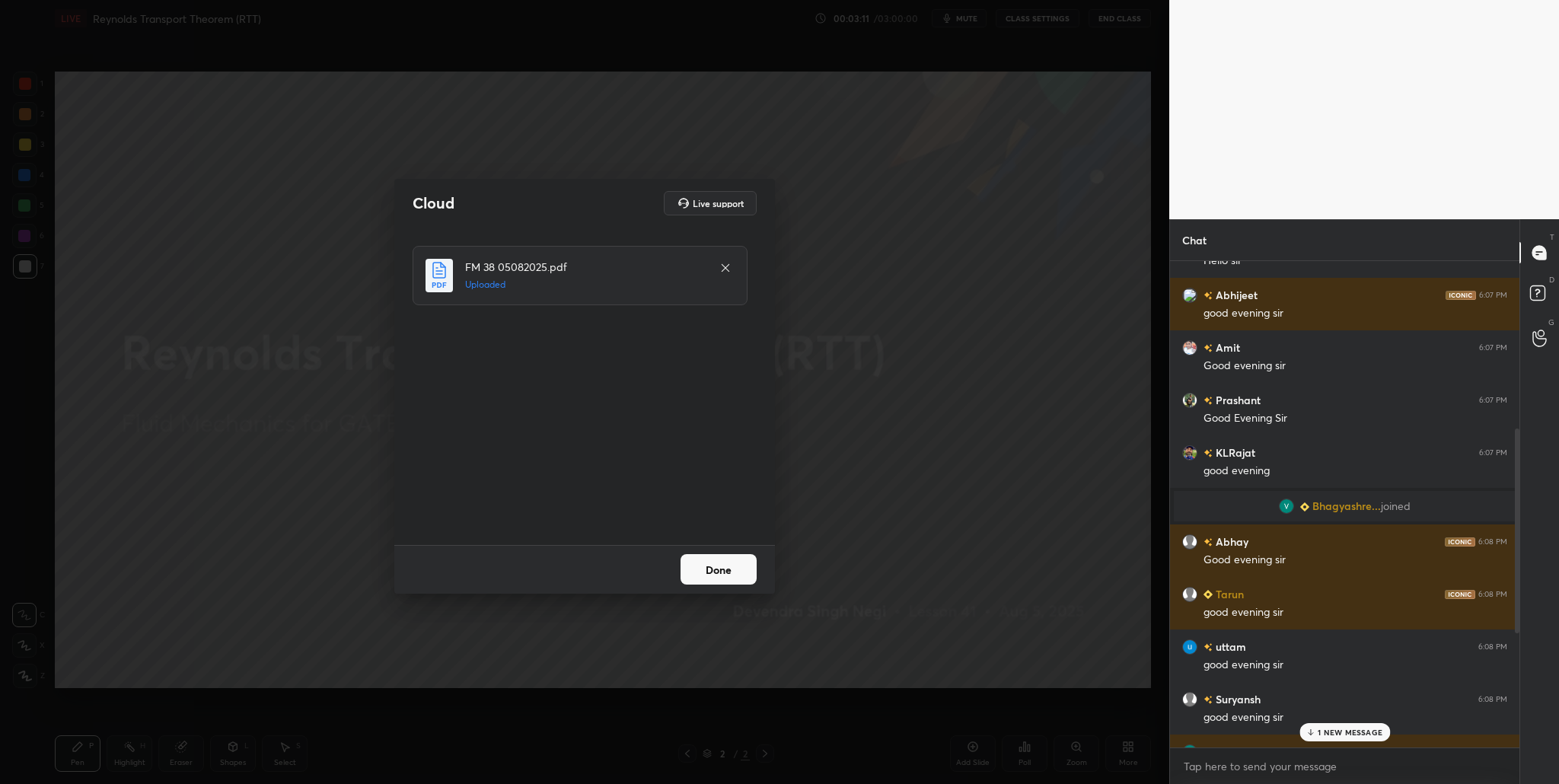 click on "Done" at bounding box center (719, 569) 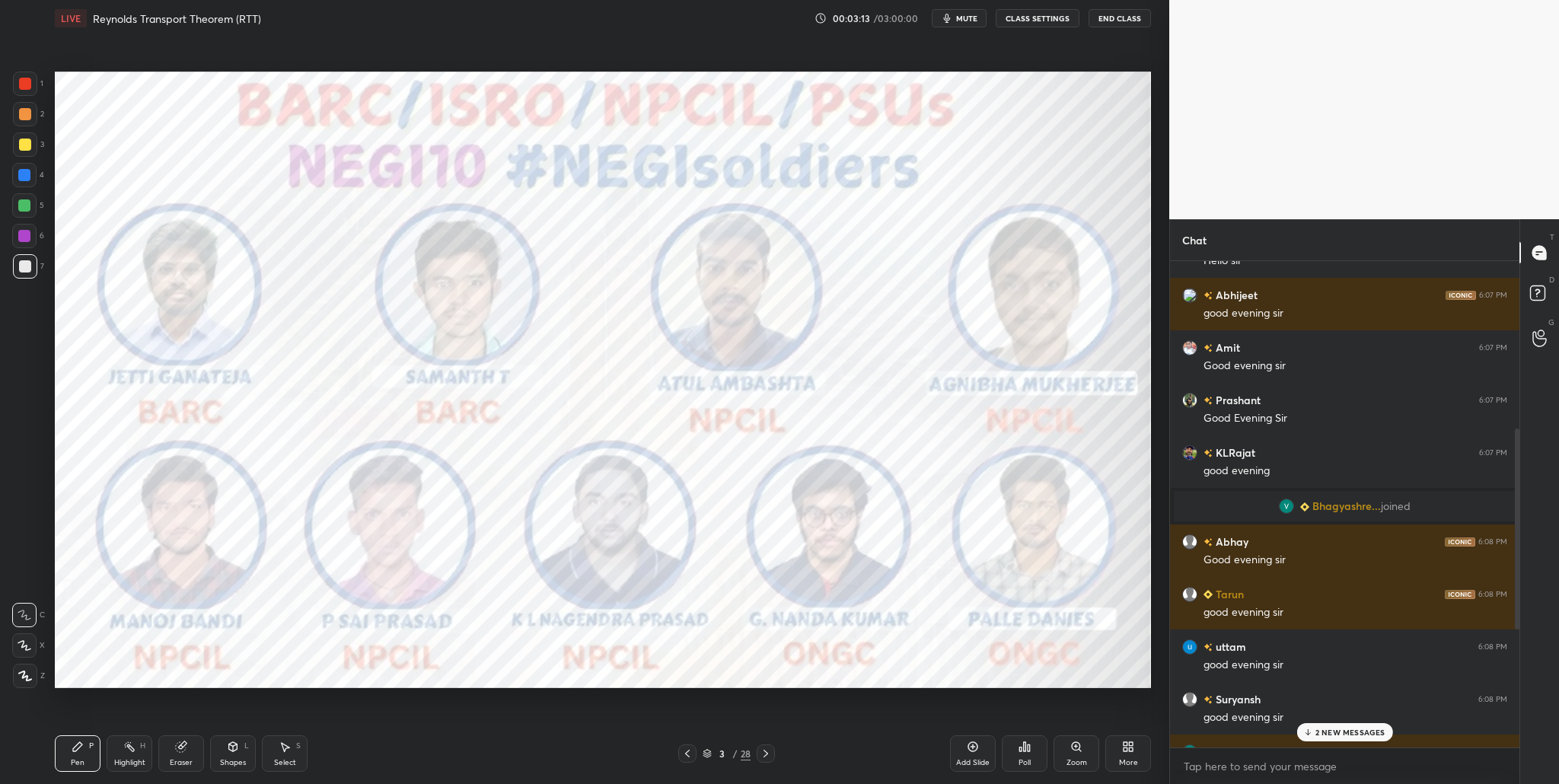 click on "2 NEW MESSAGES" at bounding box center [1350, 732] 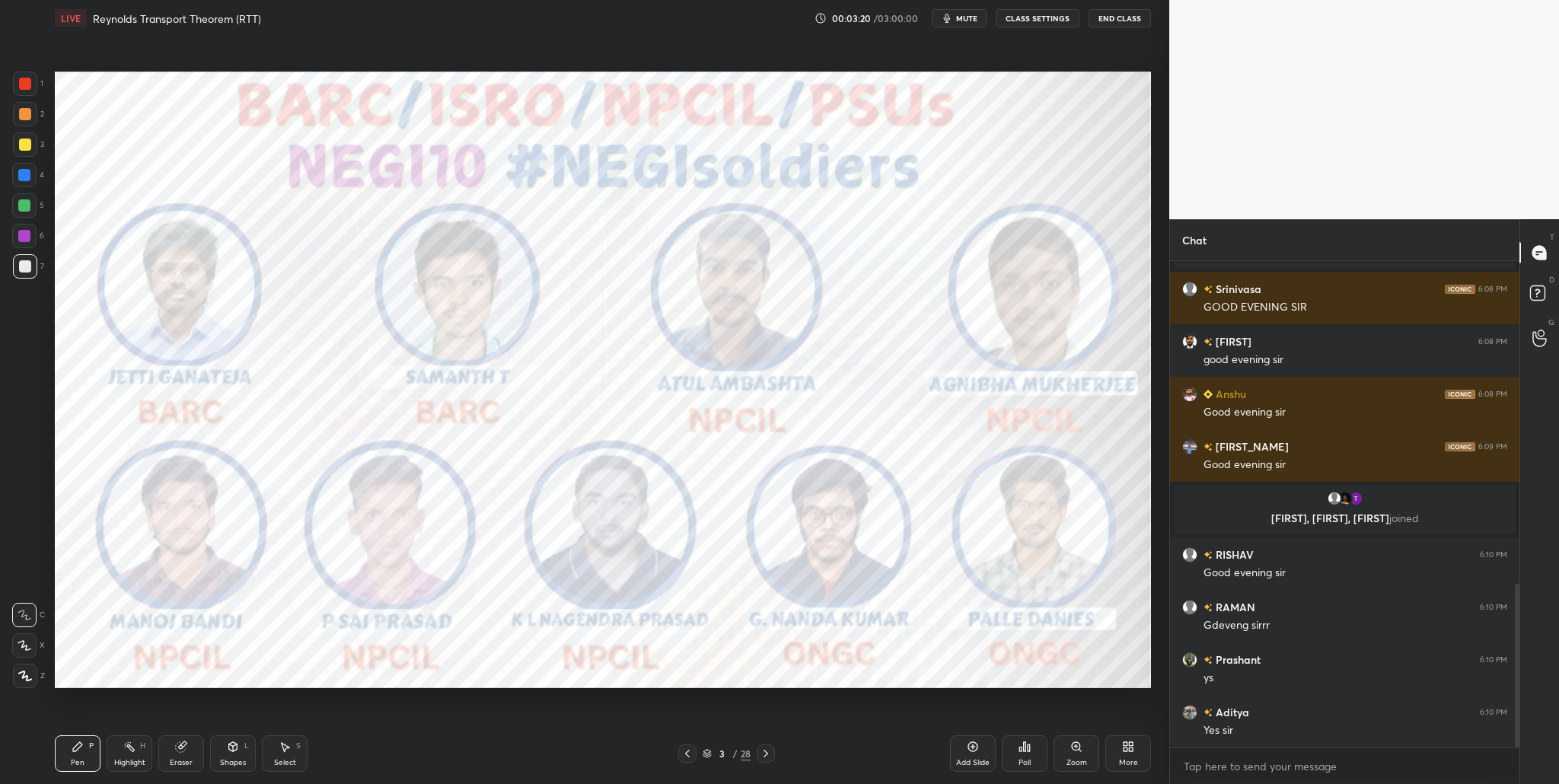 click at bounding box center (25, 84) 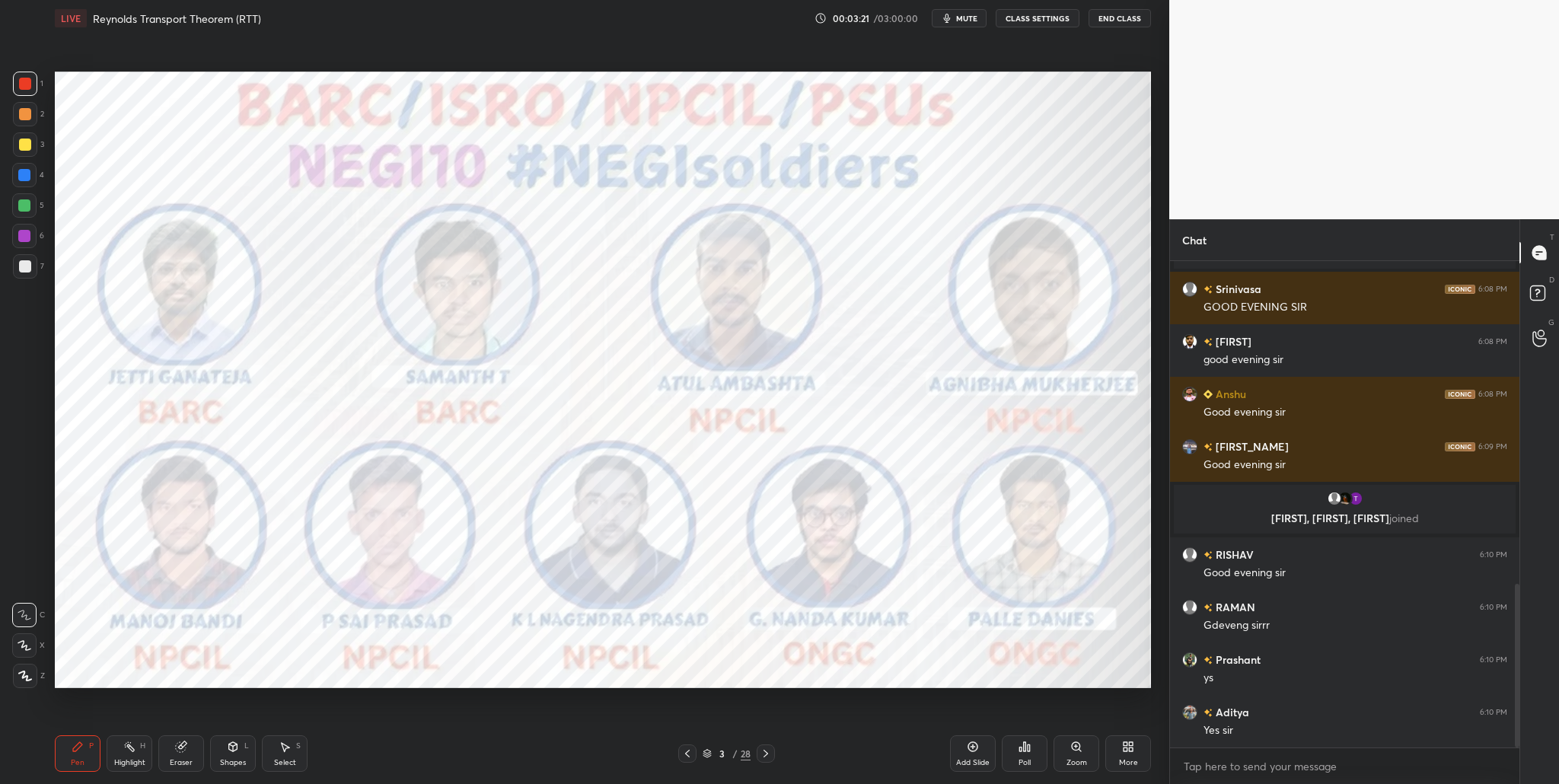 click 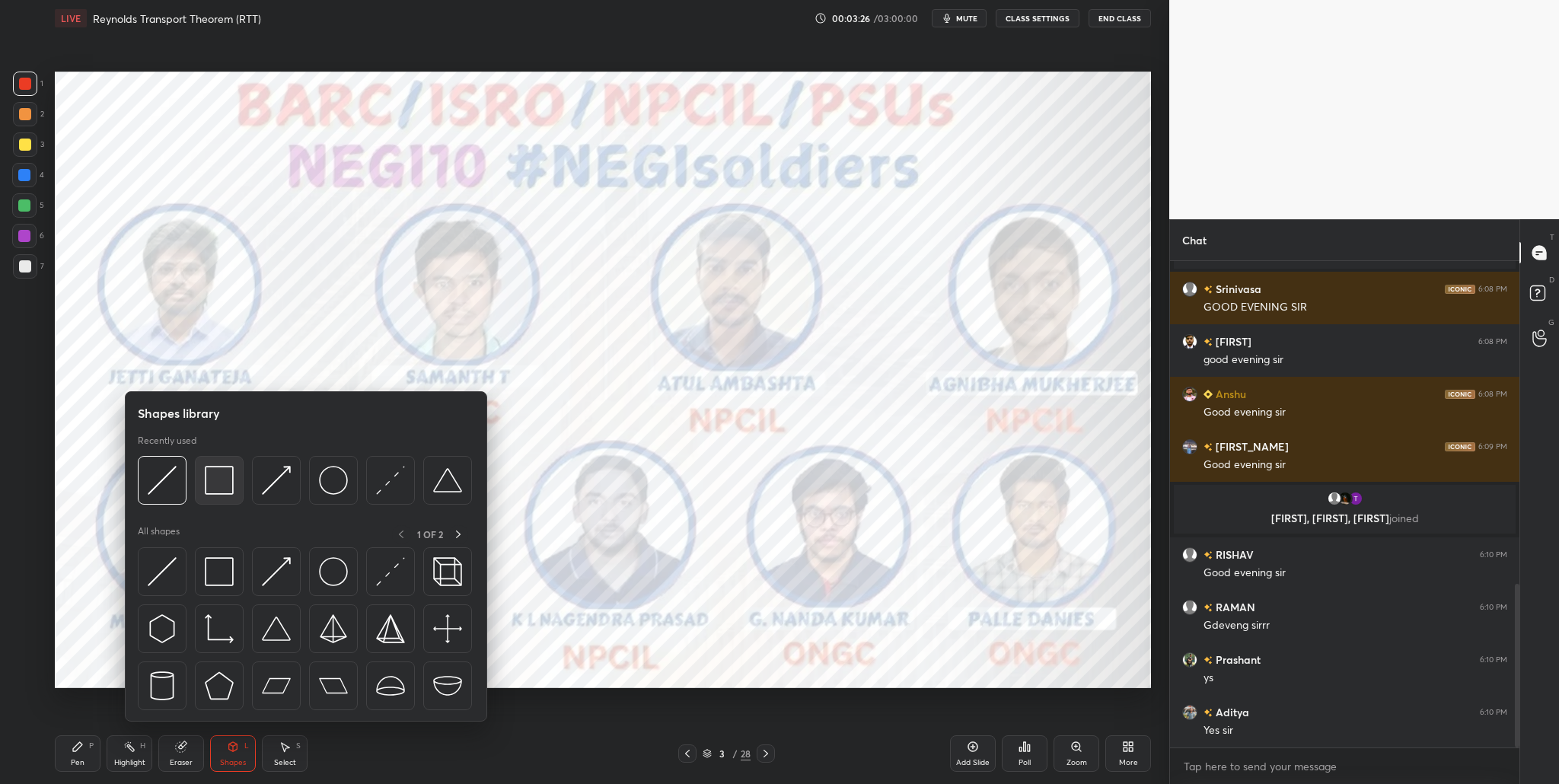 click at bounding box center (219, 480) 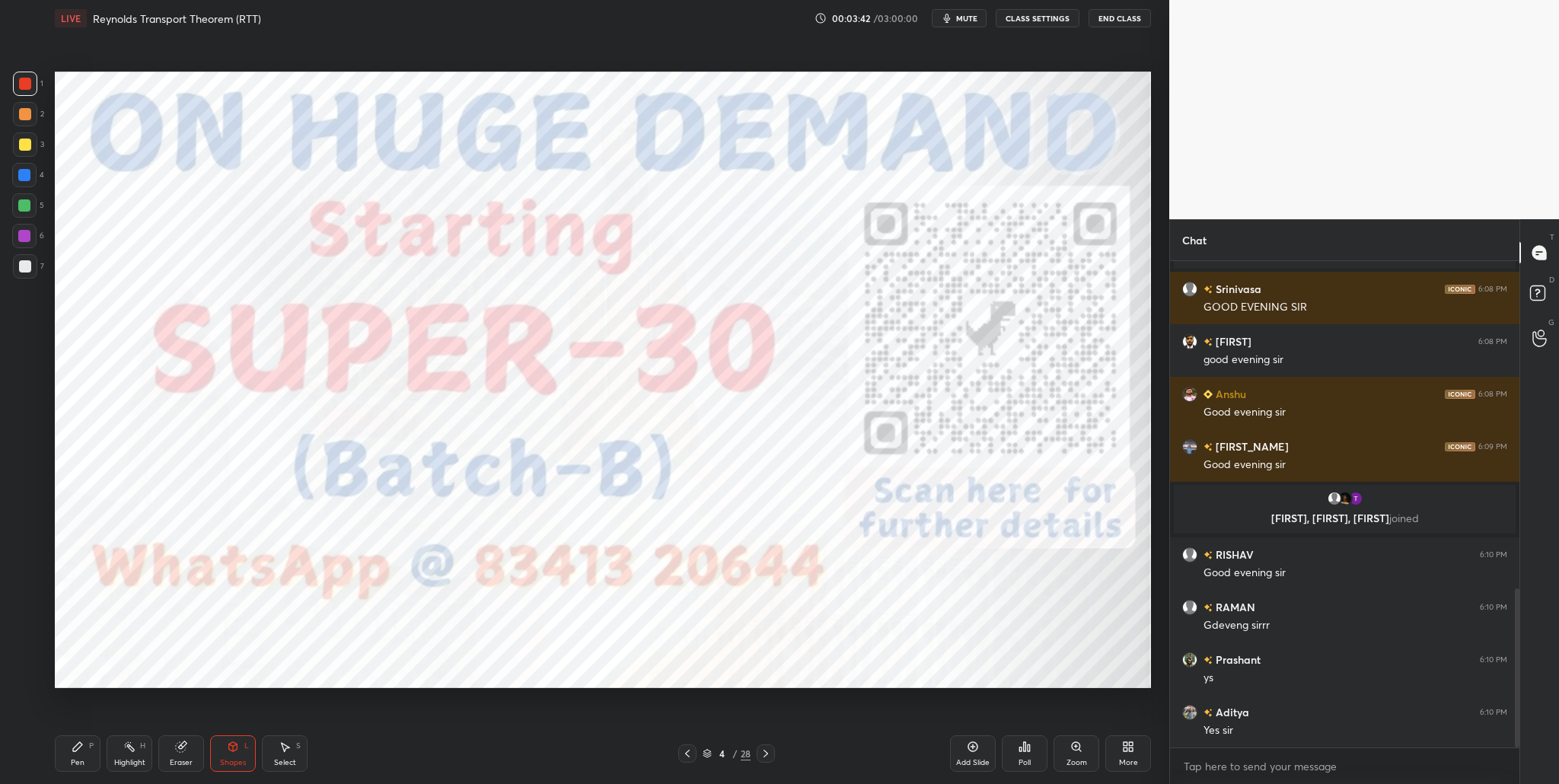 scroll, scrollTop: 999, scrollLeft: 0, axis: vertical 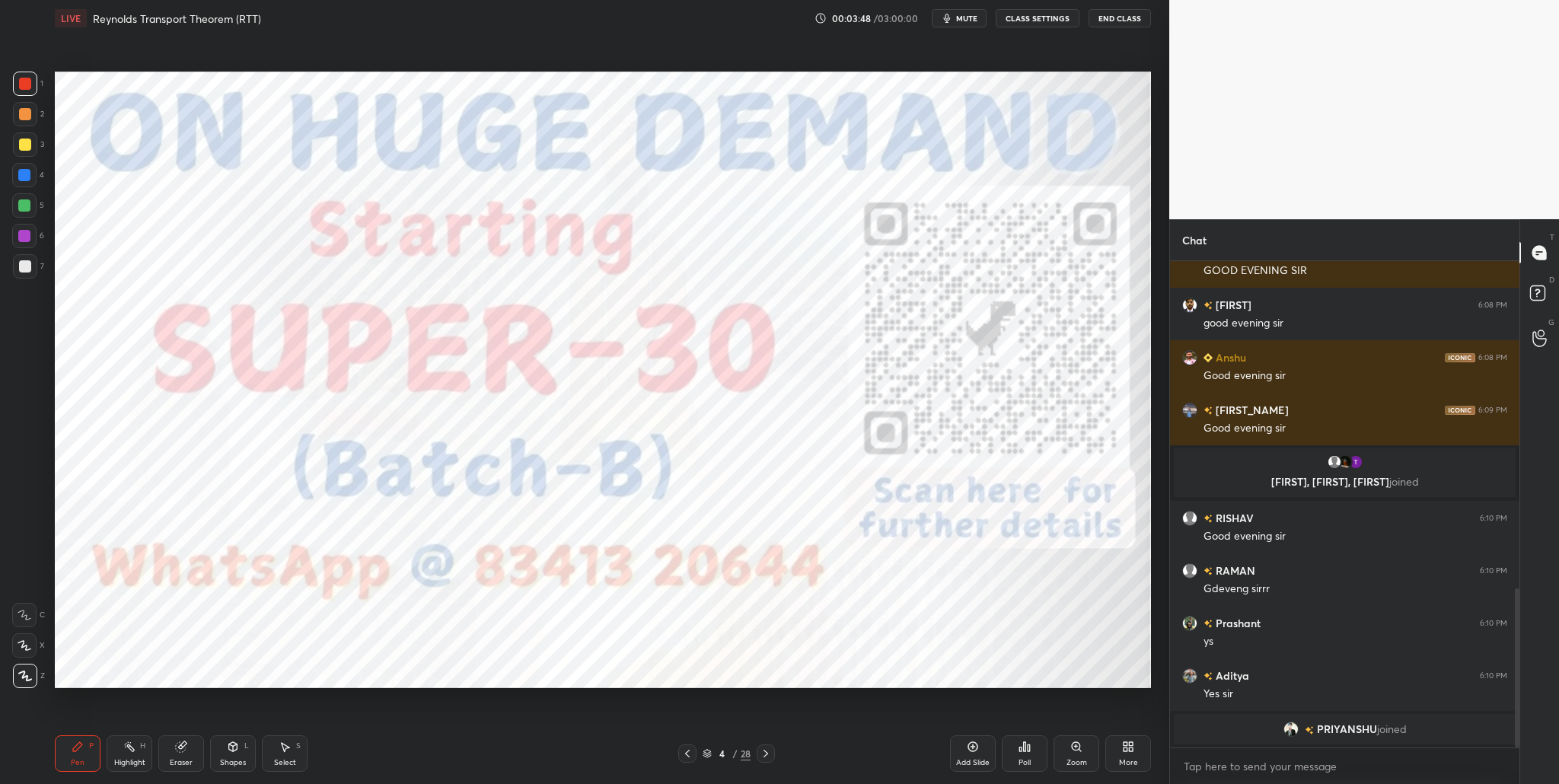 drag, startPoint x: 30, startPoint y: 148, endPoint x: 35, endPoint y: 155, distance: 8.602325 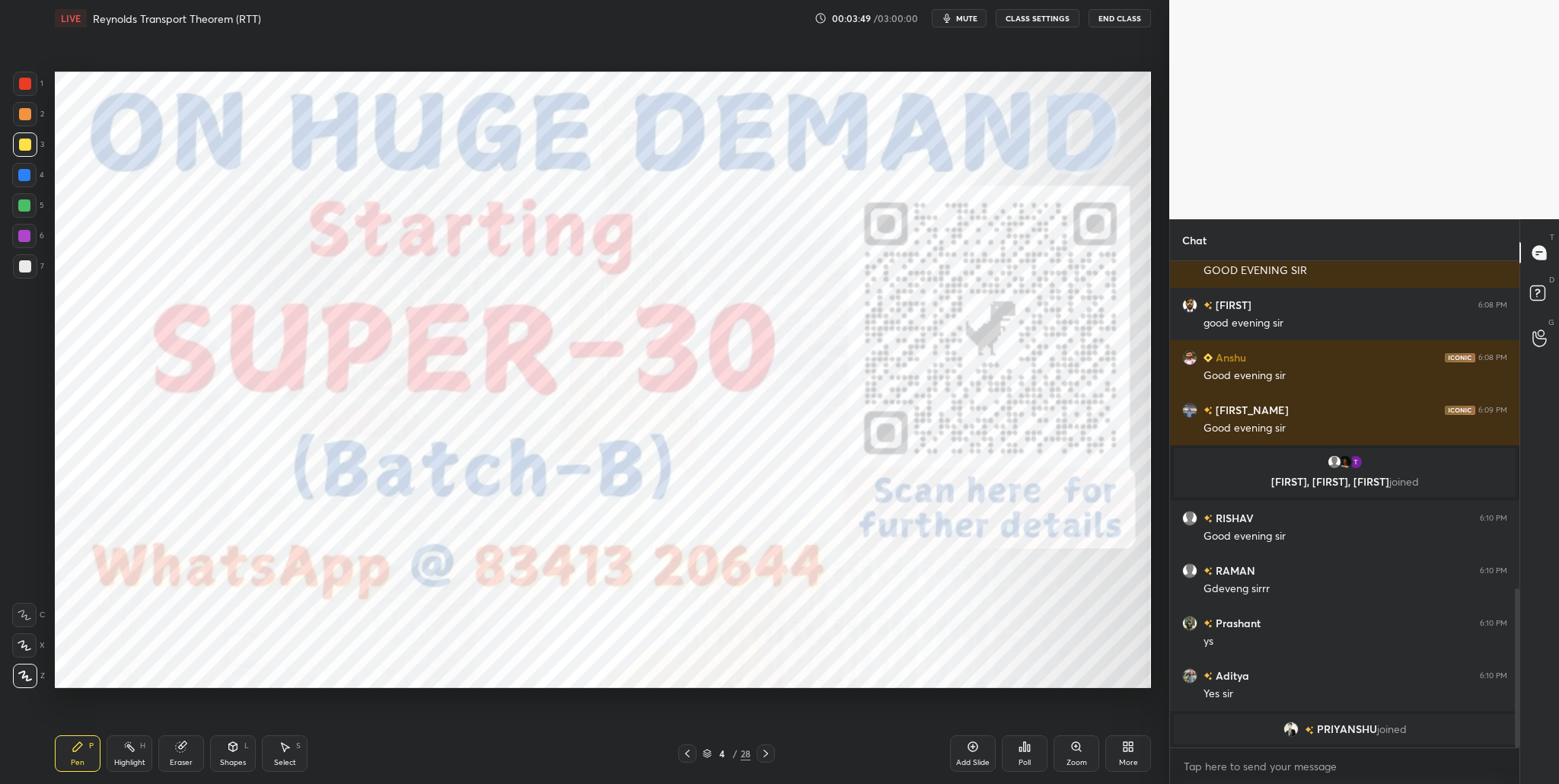 click at bounding box center [24, 206] 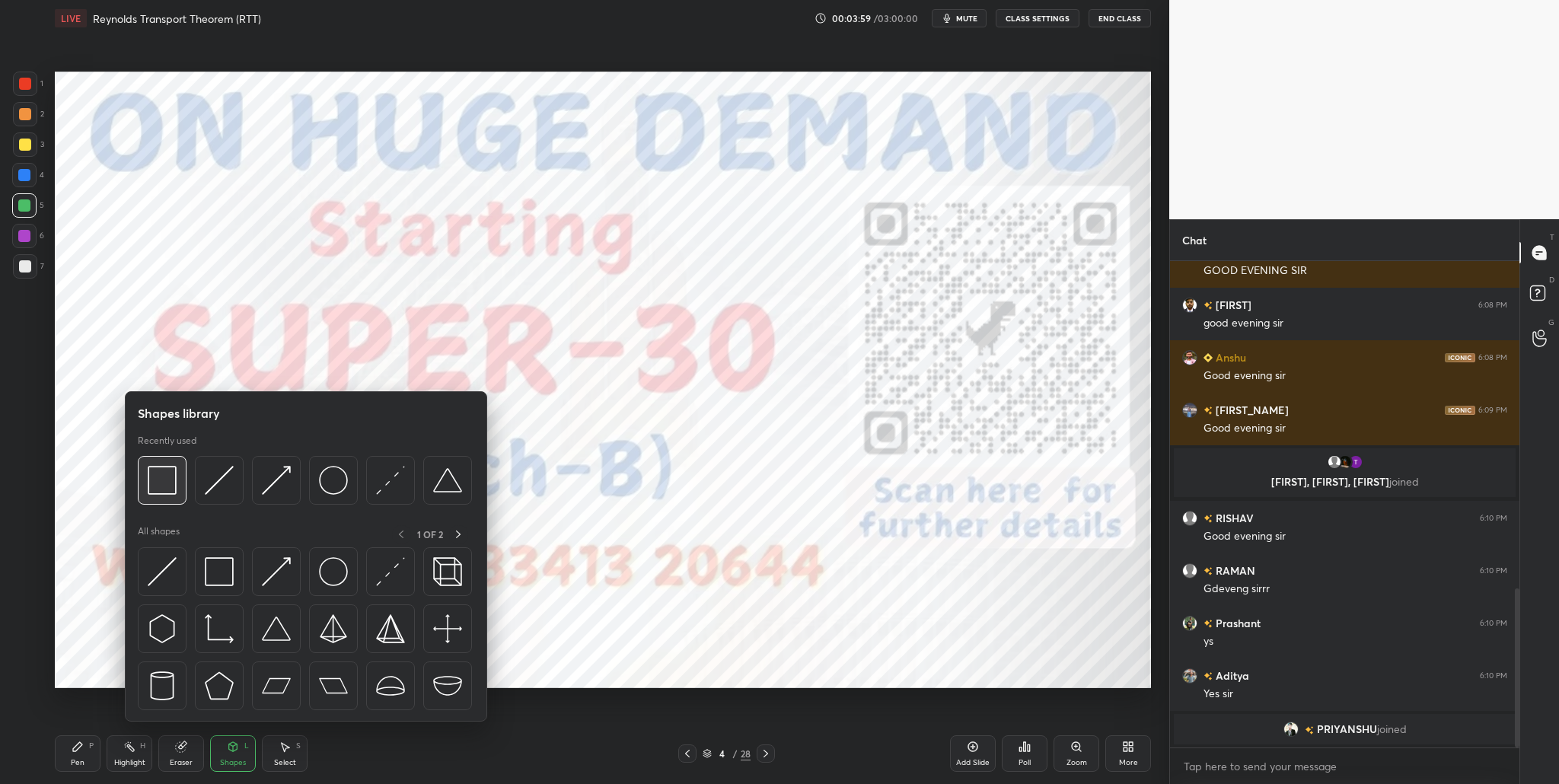 click at bounding box center (162, 480) 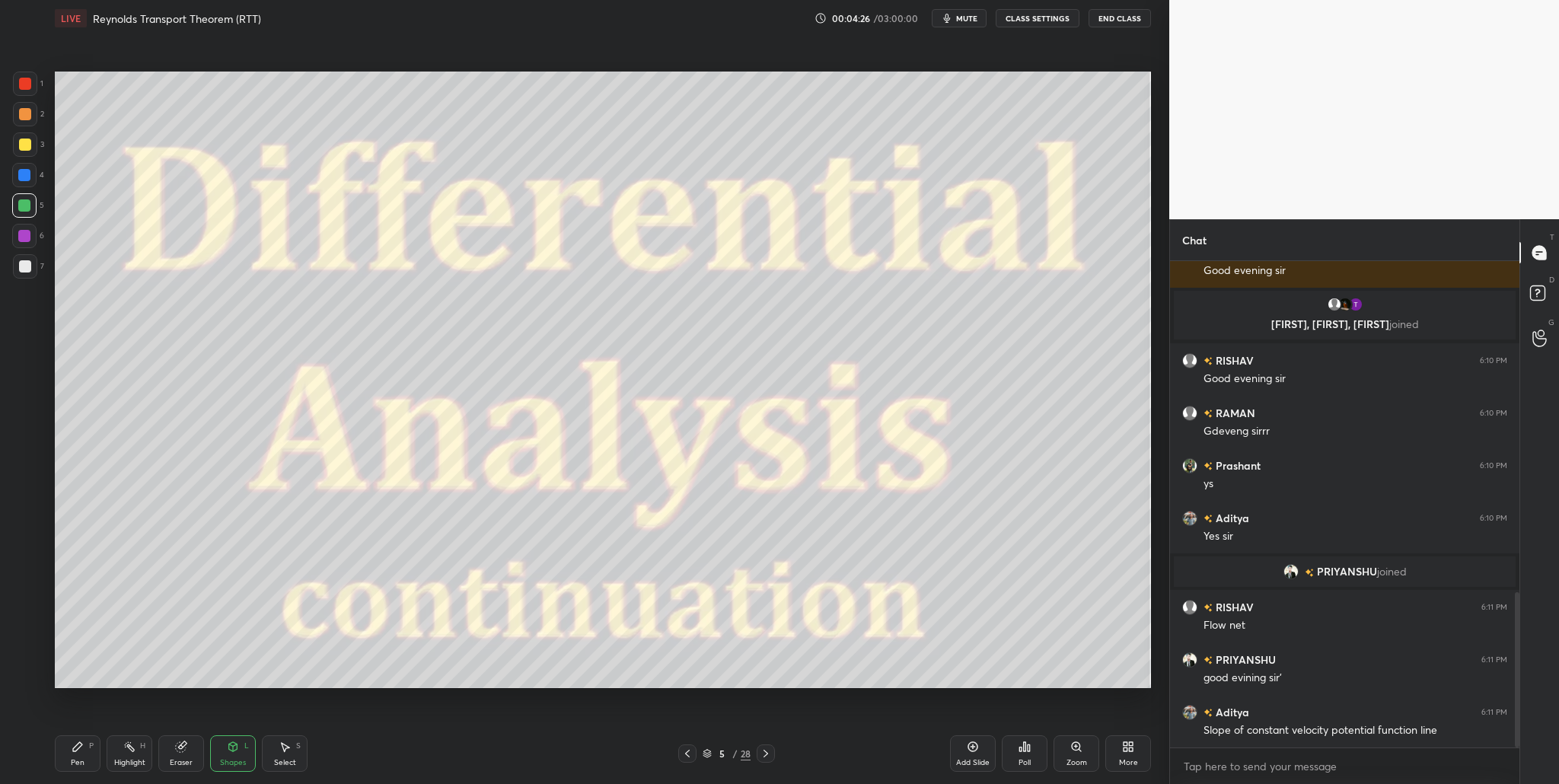scroll, scrollTop: 1086, scrollLeft: 0, axis: vertical 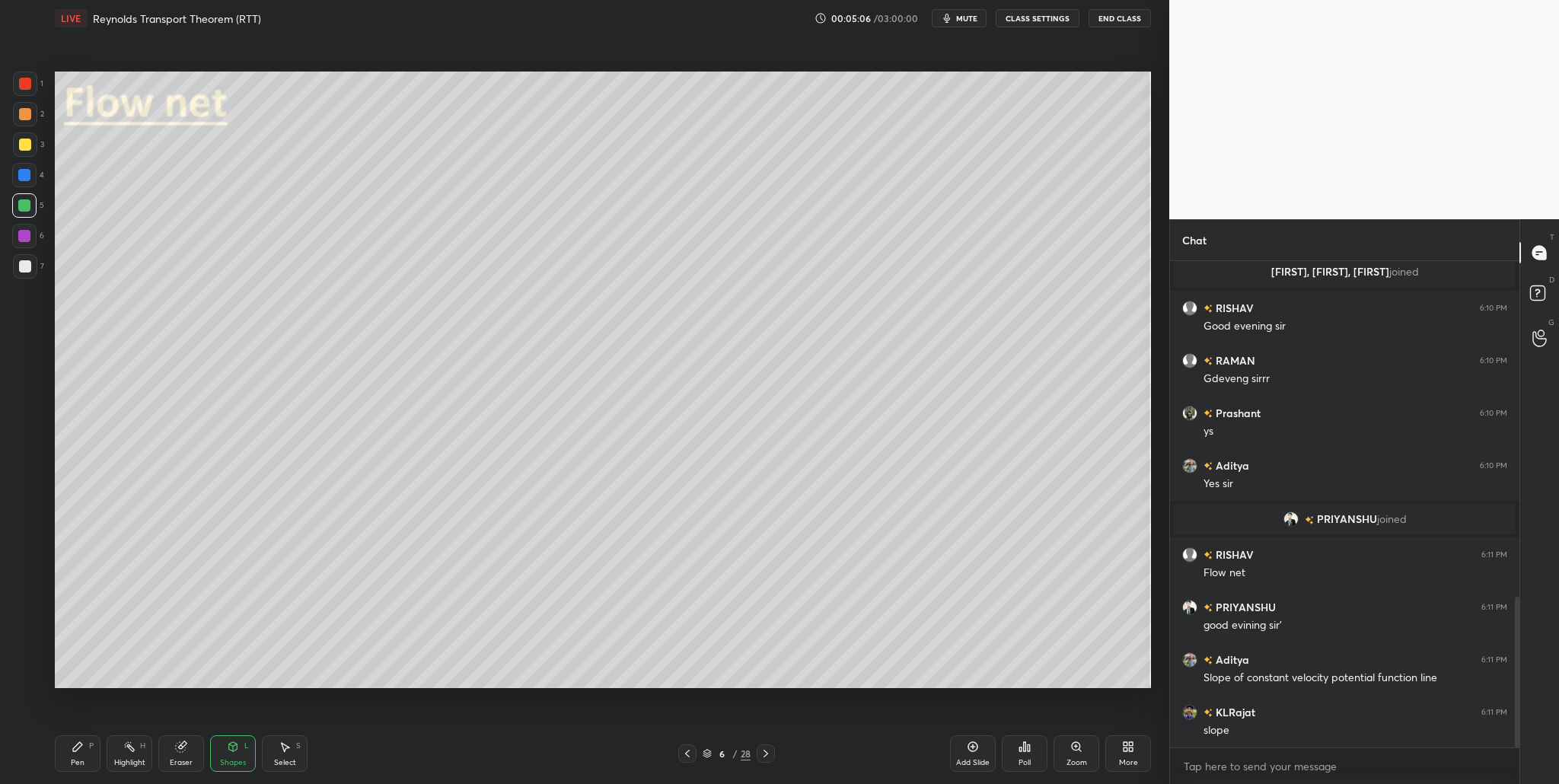 click at bounding box center (25, 114) 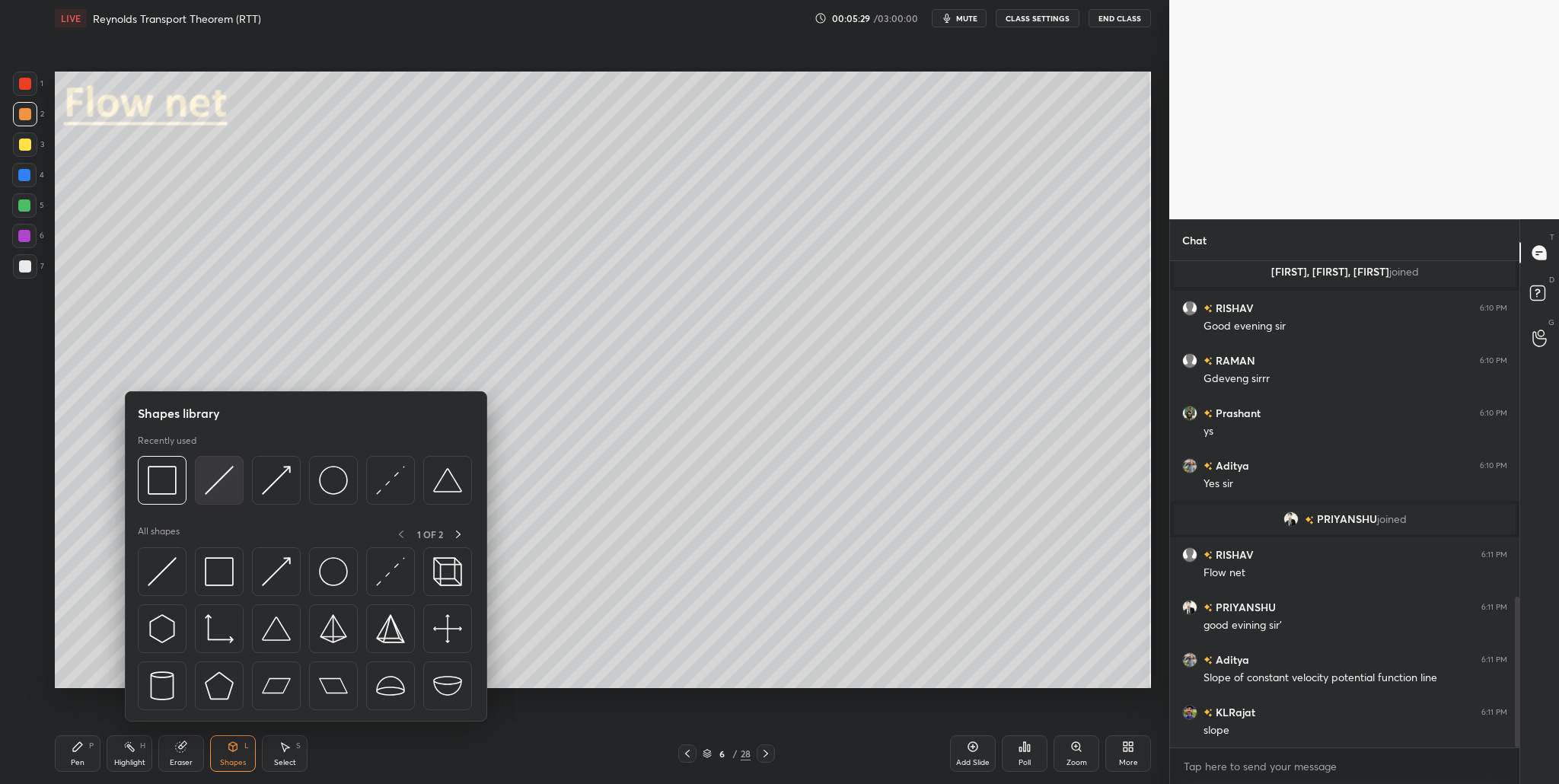 click at bounding box center (219, 480) 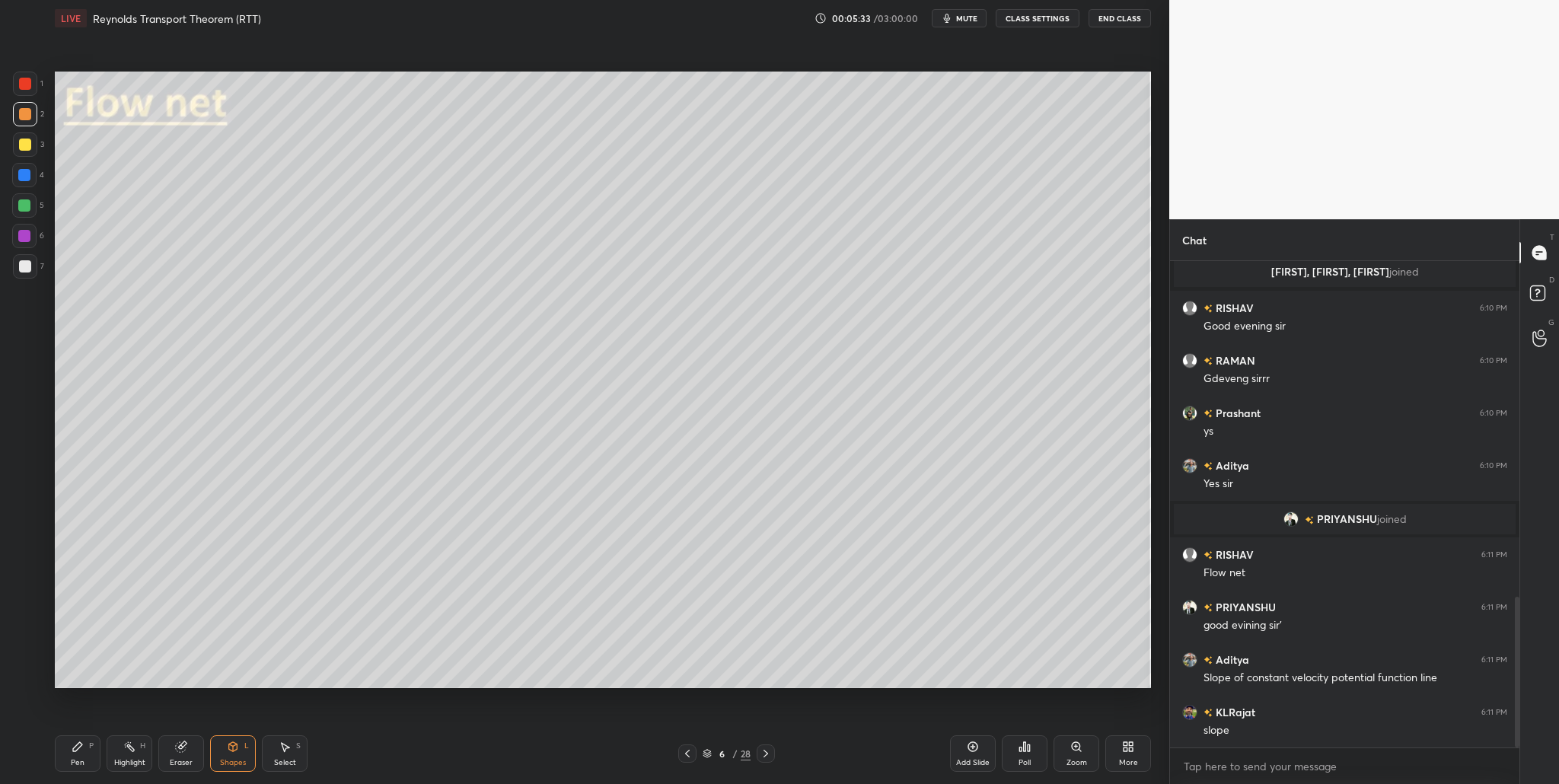click at bounding box center (25, 266) 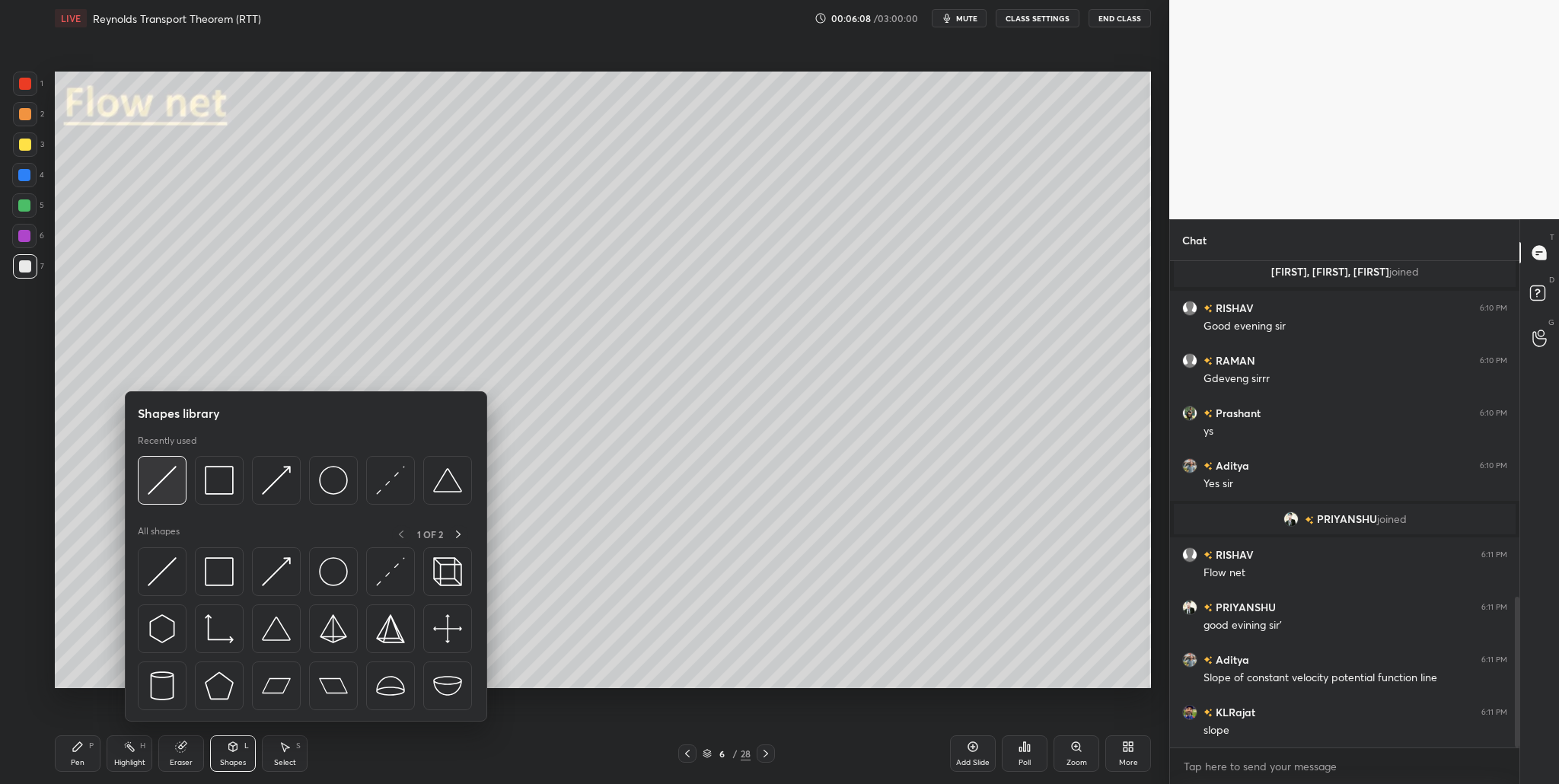 click at bounding box center (162, 480) 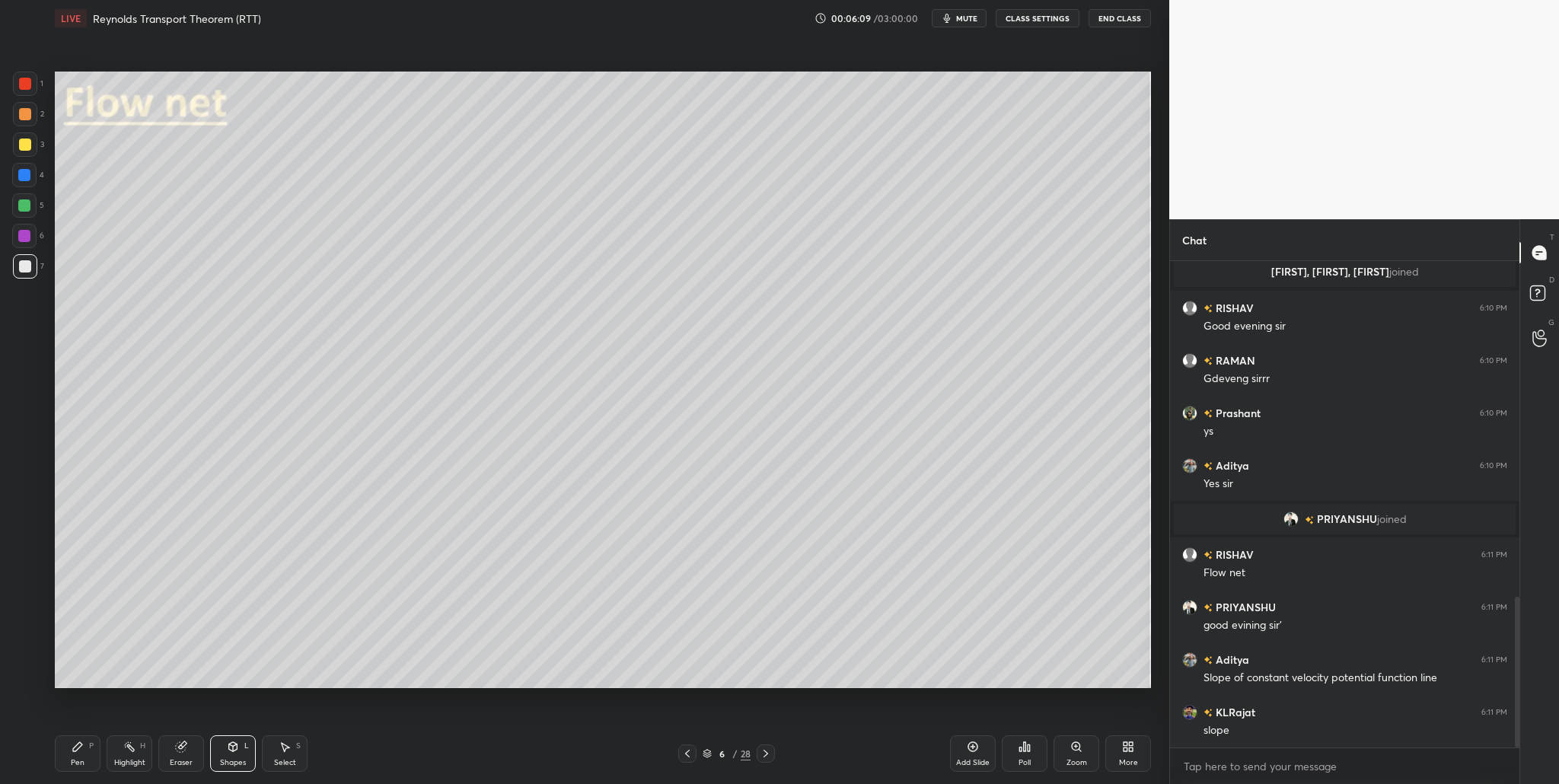click at bounding box center (25, 145) 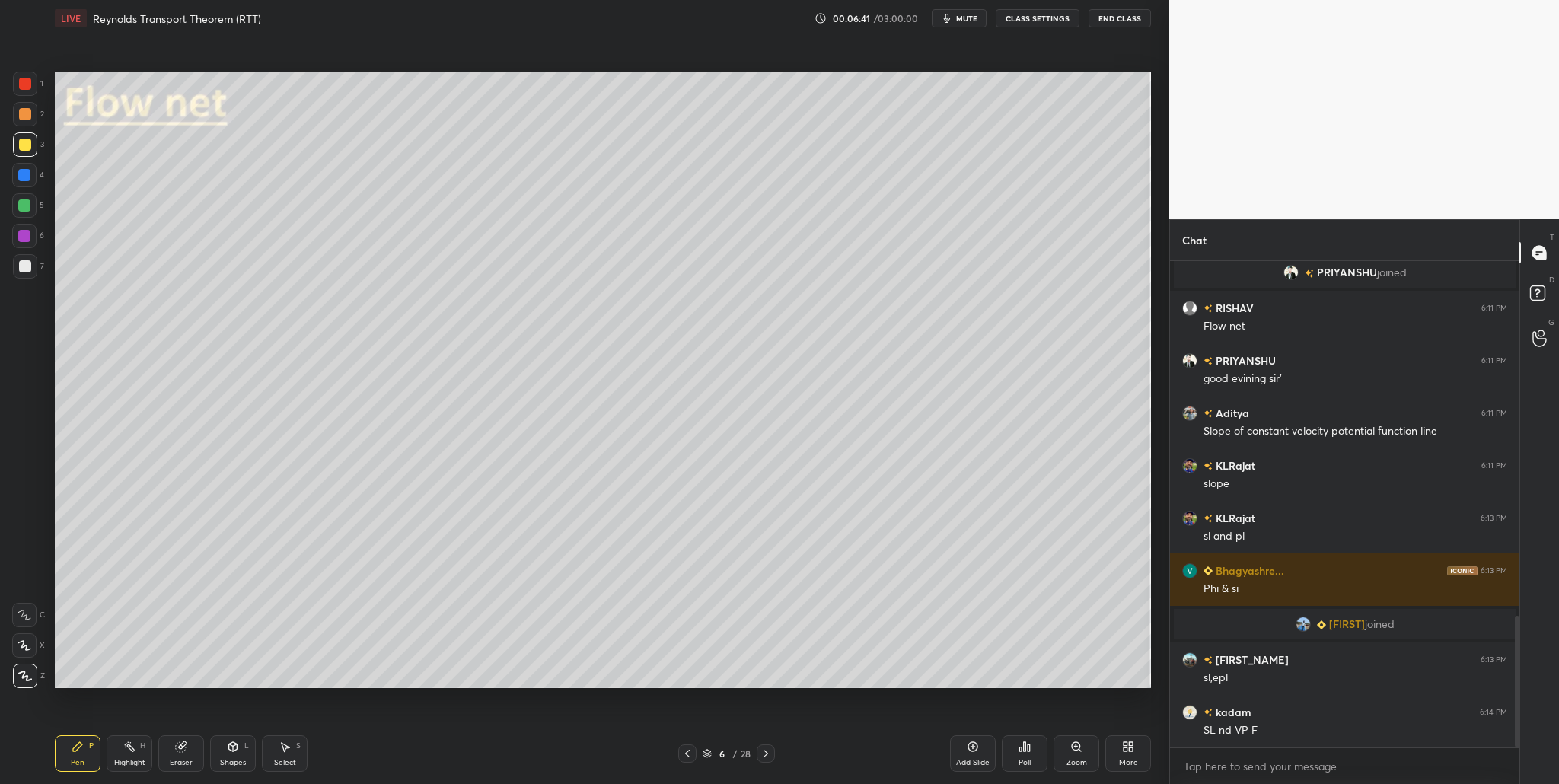 scroll, scrollTop: 1315, scrollLeft: 0, axis: vertical 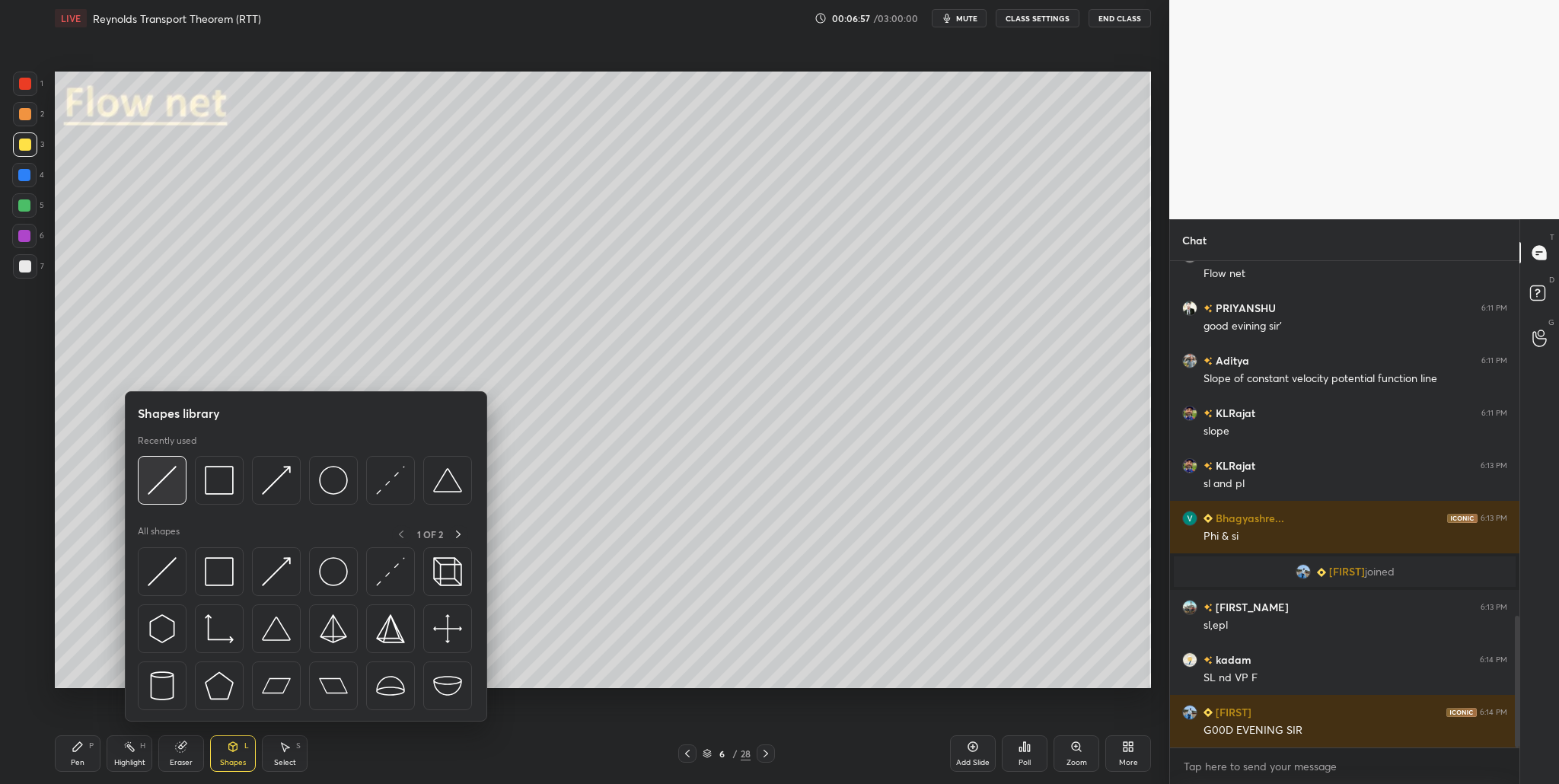 click at bounding box center (162, 480) 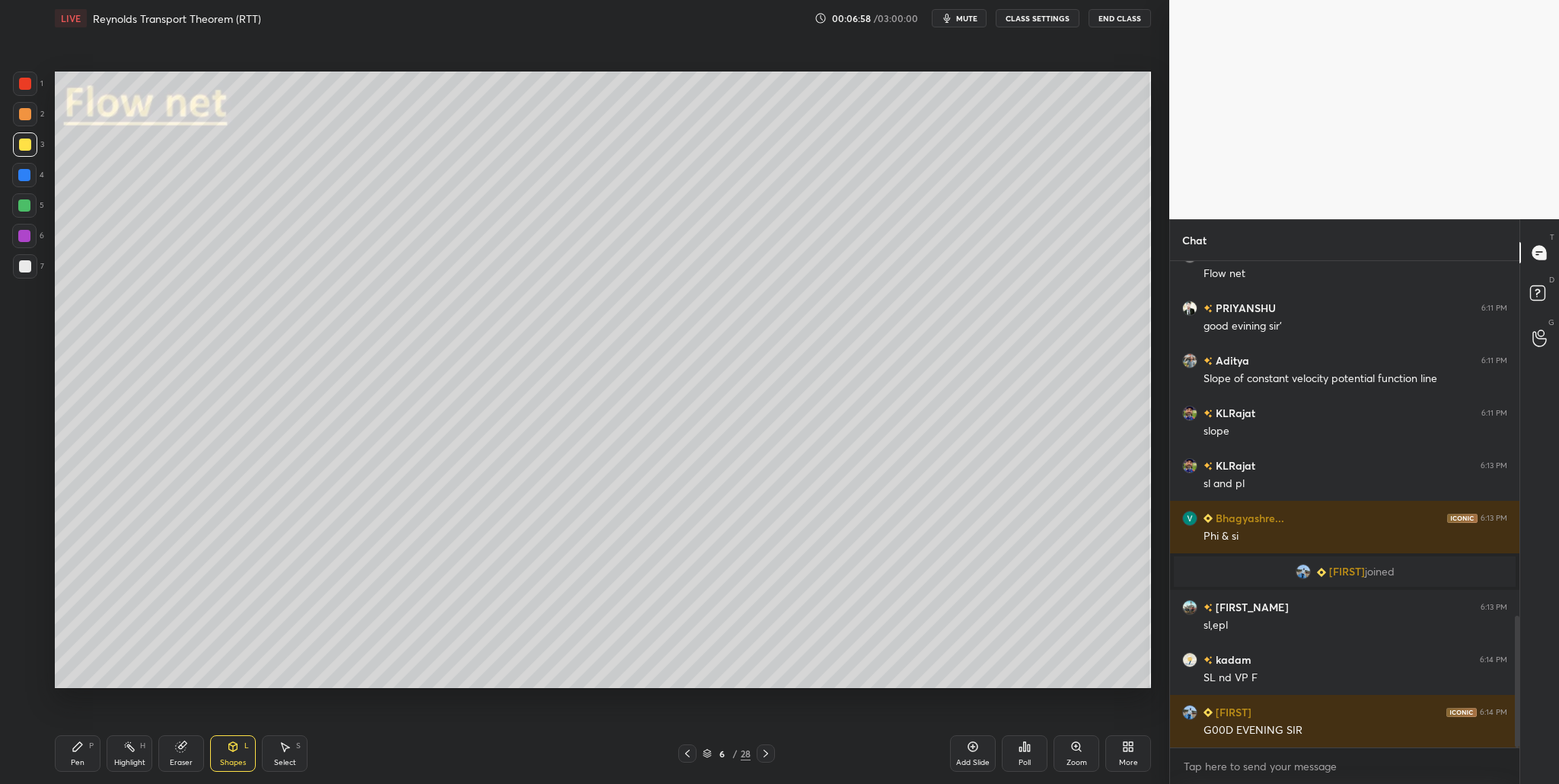 click at bounding box center [24, 206] 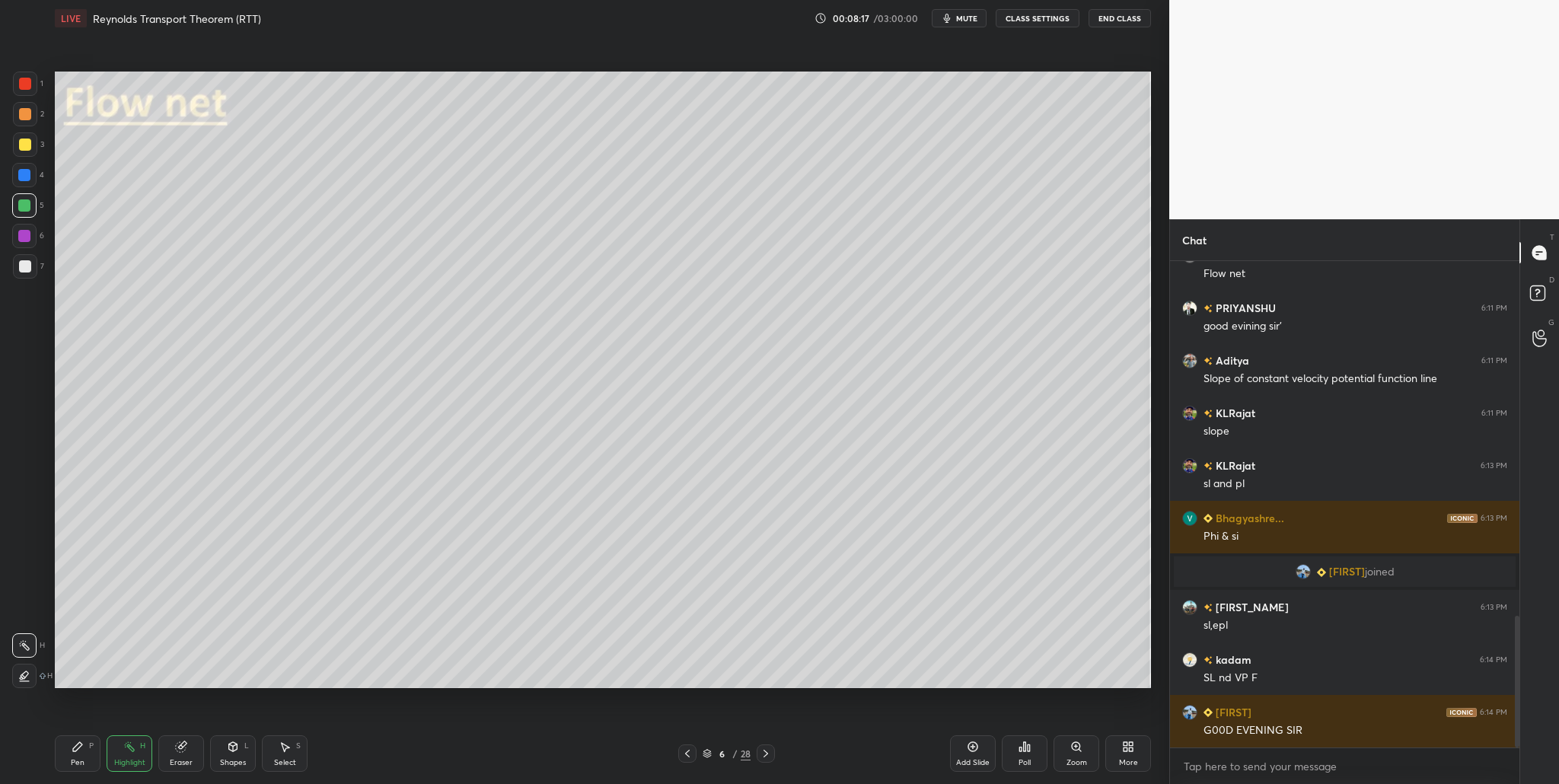 drag, startPoint x: 18, startPoint y: 81, endPoint x: 37, endPoint y: 90, distance: 21.023796 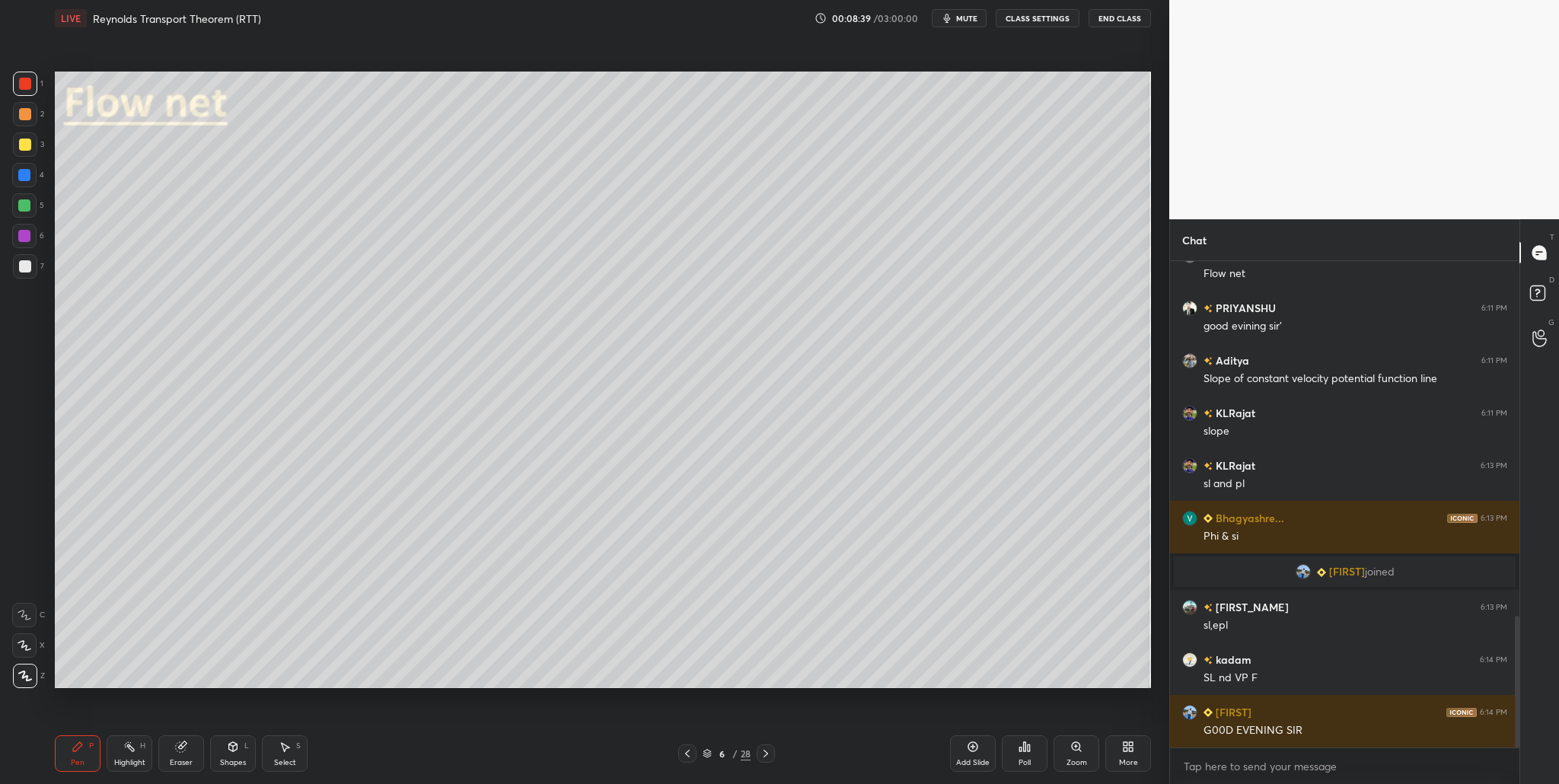 drag, startPoint x: 22, startPoint y: 197, endPoint x: 26, endPoint y: 205, distance: 8.94427 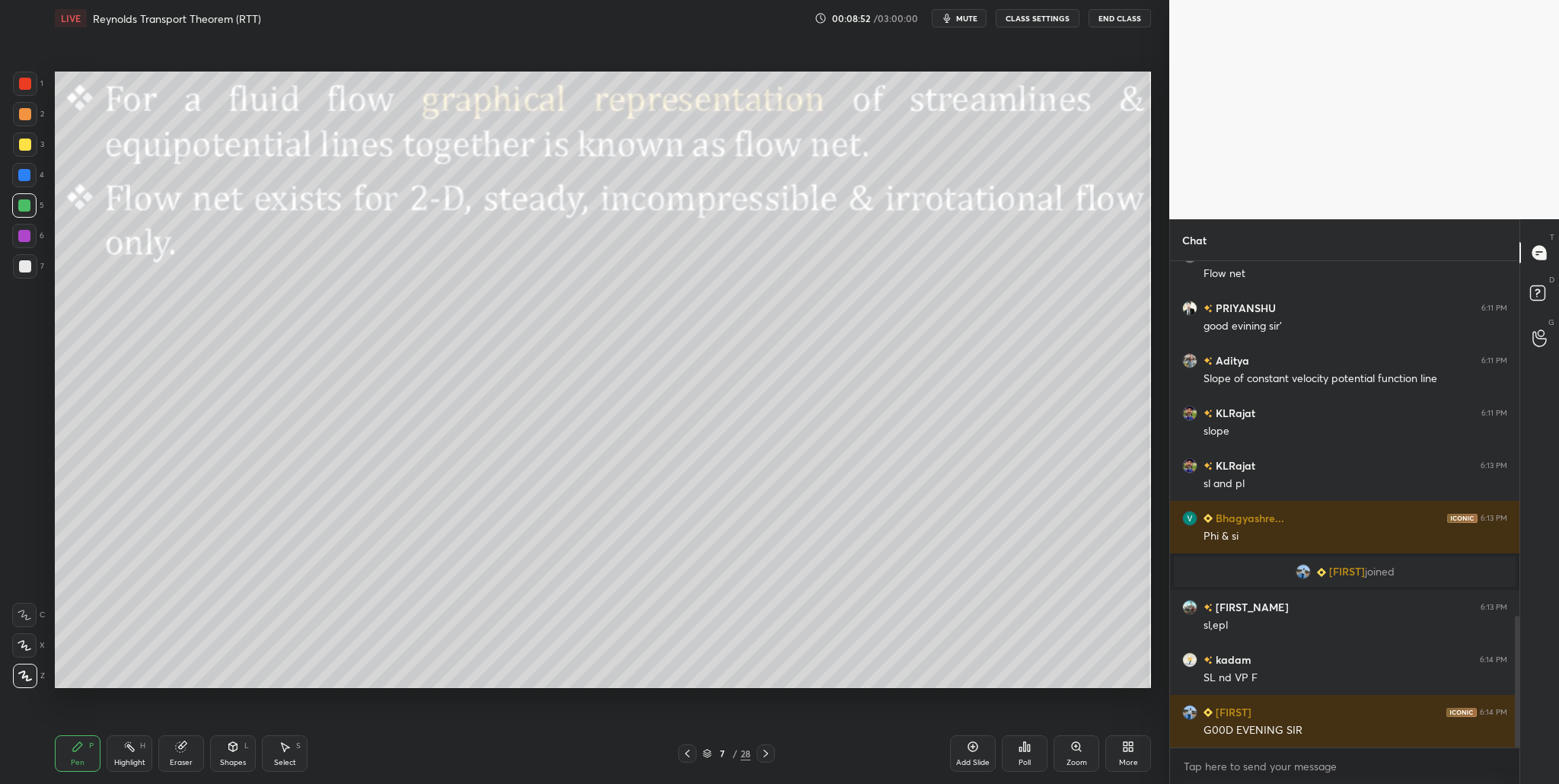 drag, startPoint x: 21, startPoint y: 210, endPoint x: 37, endPoint y: 212, distance: 16.124515 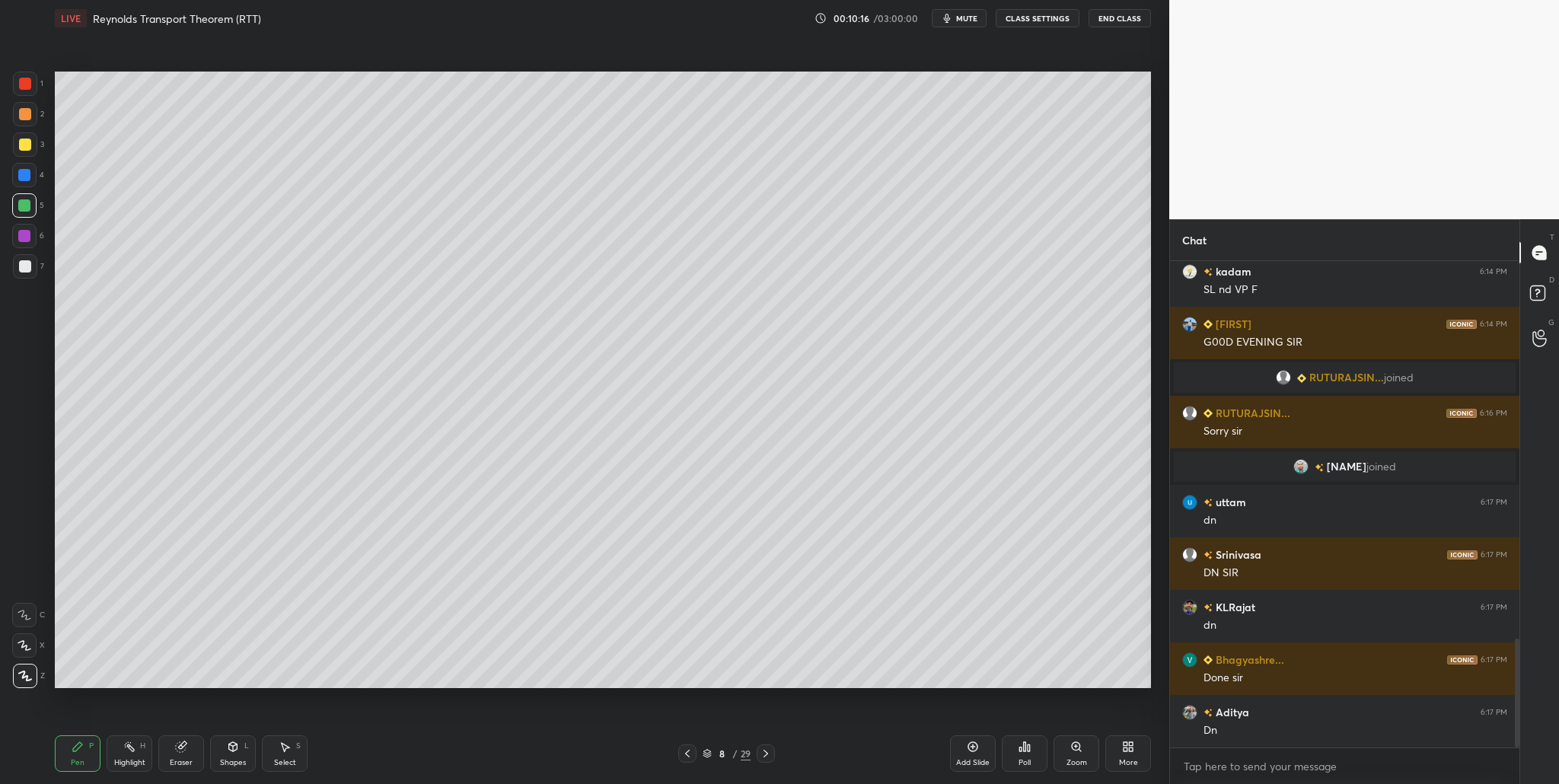 scroll, scrollTop: 1684, scrollLeft: 0, axis: vertical 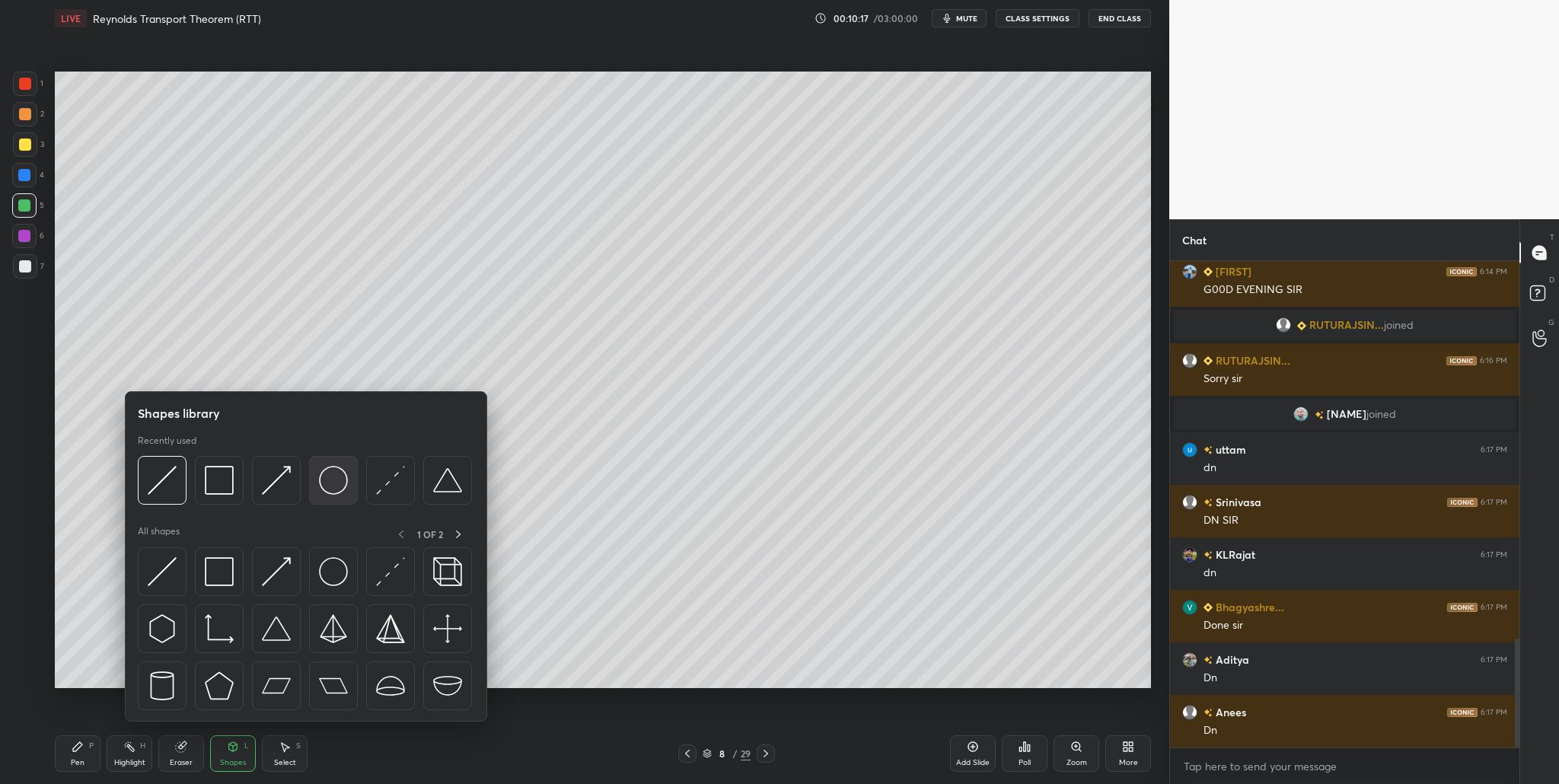 click at bounding box center (333, 480) 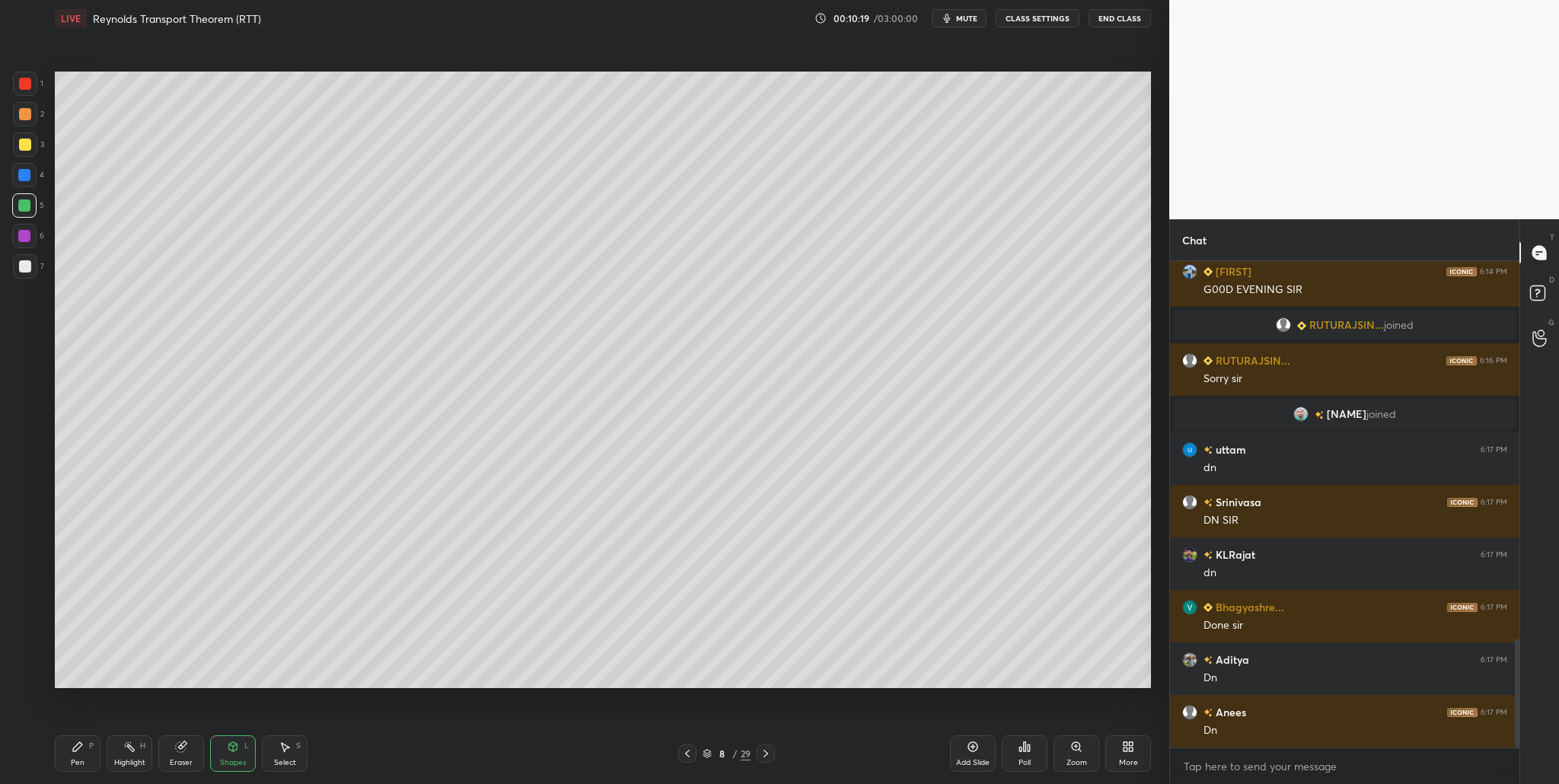 drag, startPoint x: 18, startPoint y: 120, endPoint x: 32, endPoint y: 124, distance: 14.56022 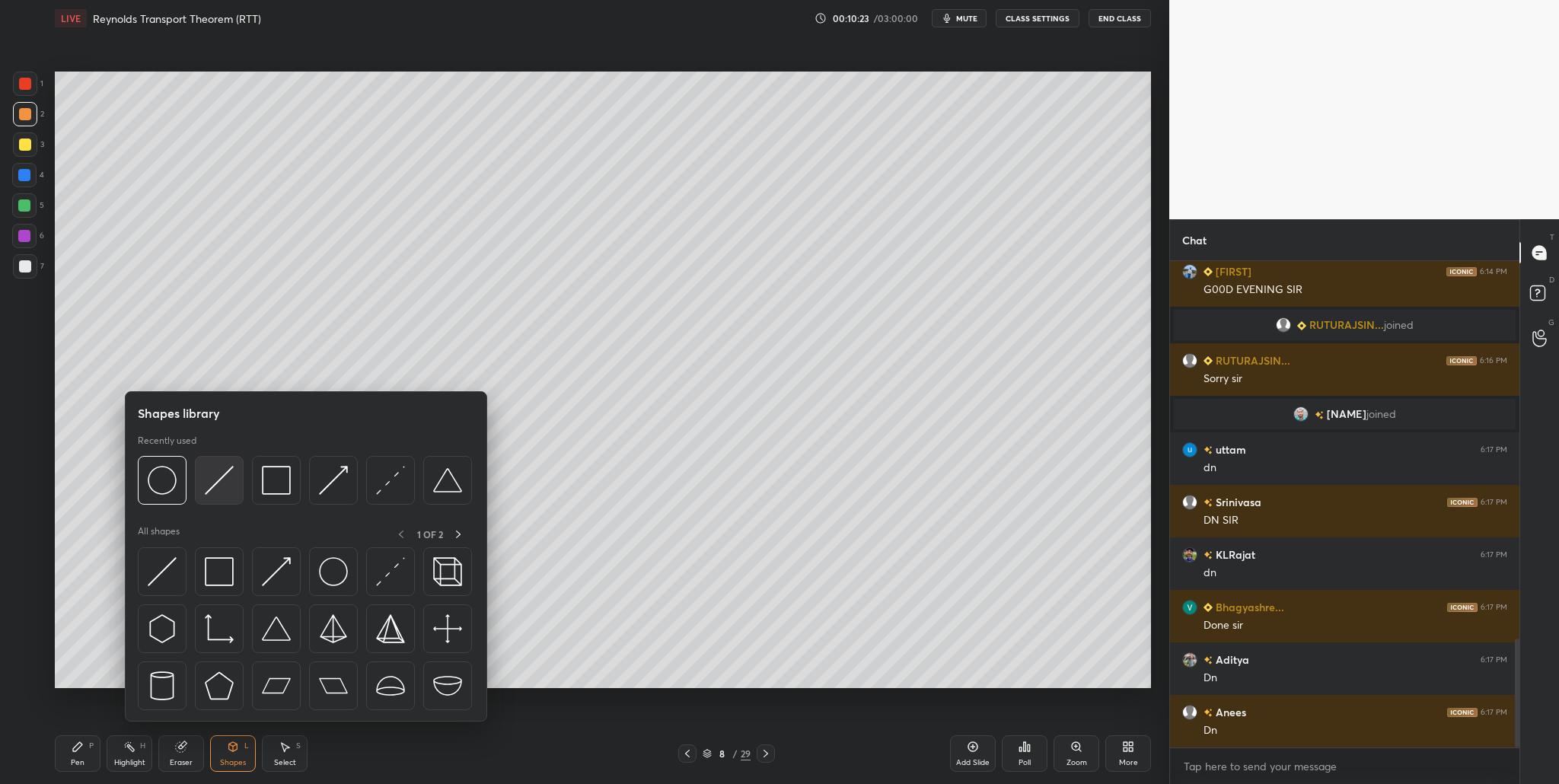 click at bounding box center [219, 480] 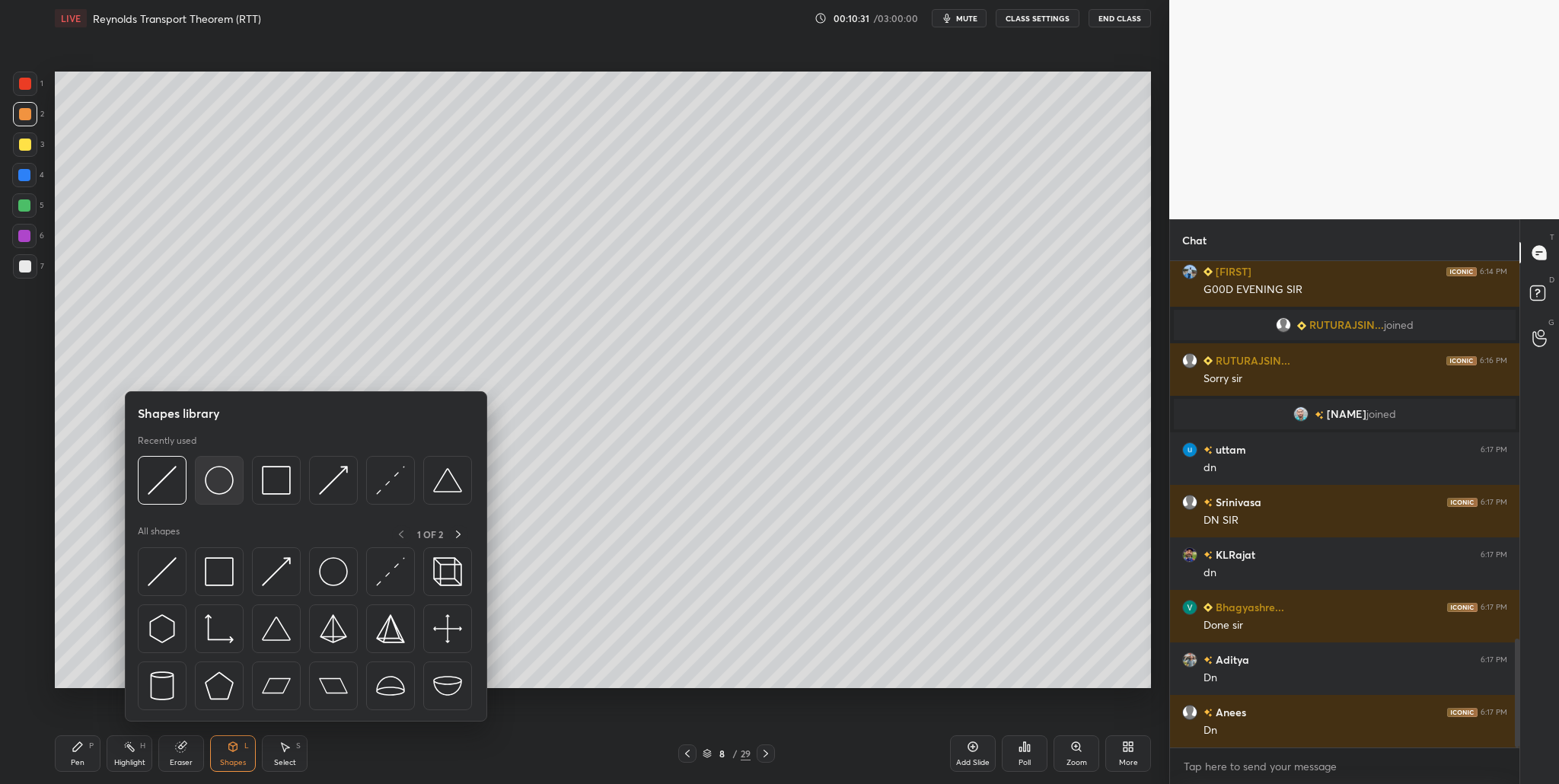 click at bounding box center [219, 480] 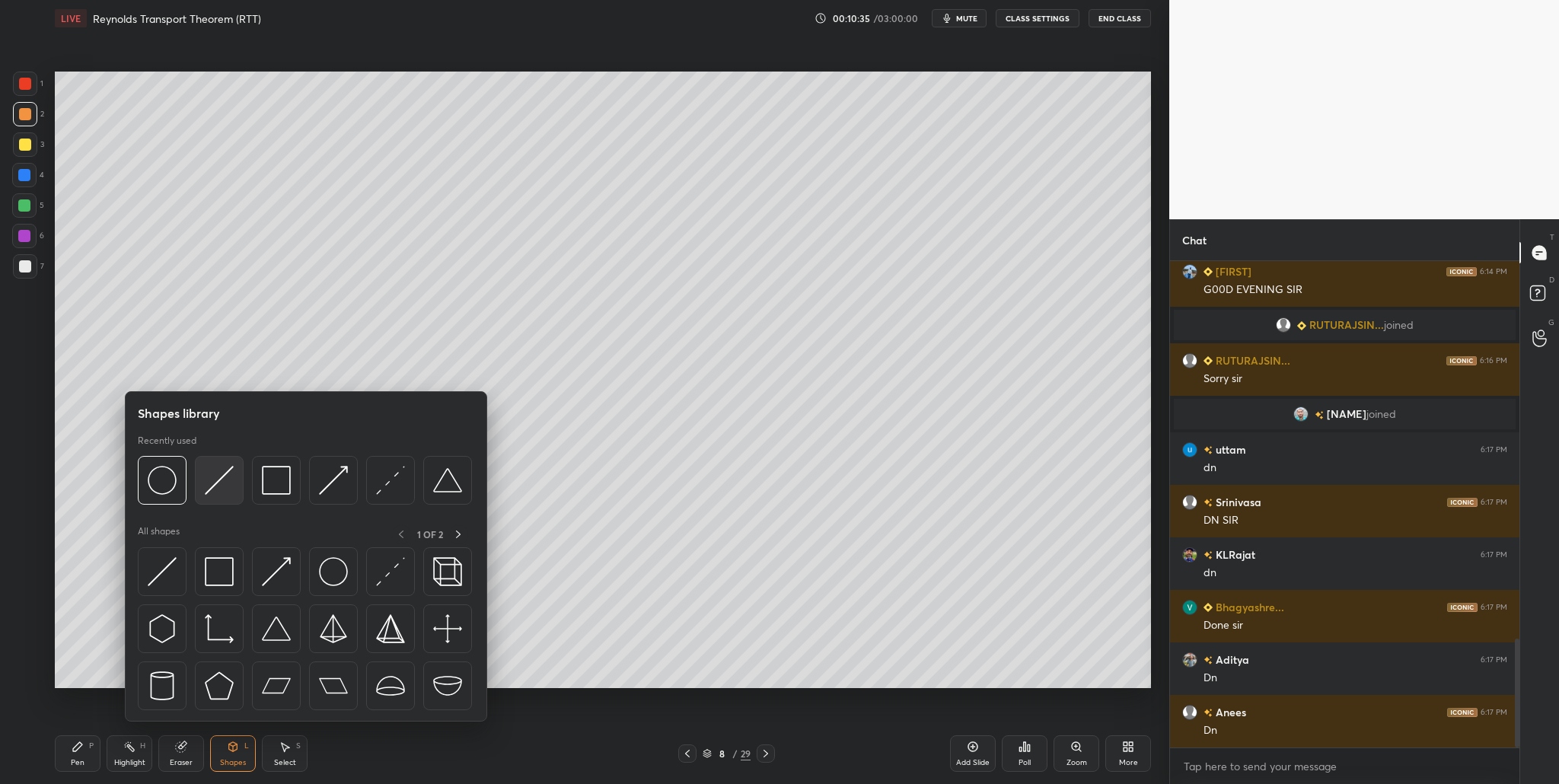 click at bounding box center (219, 480) 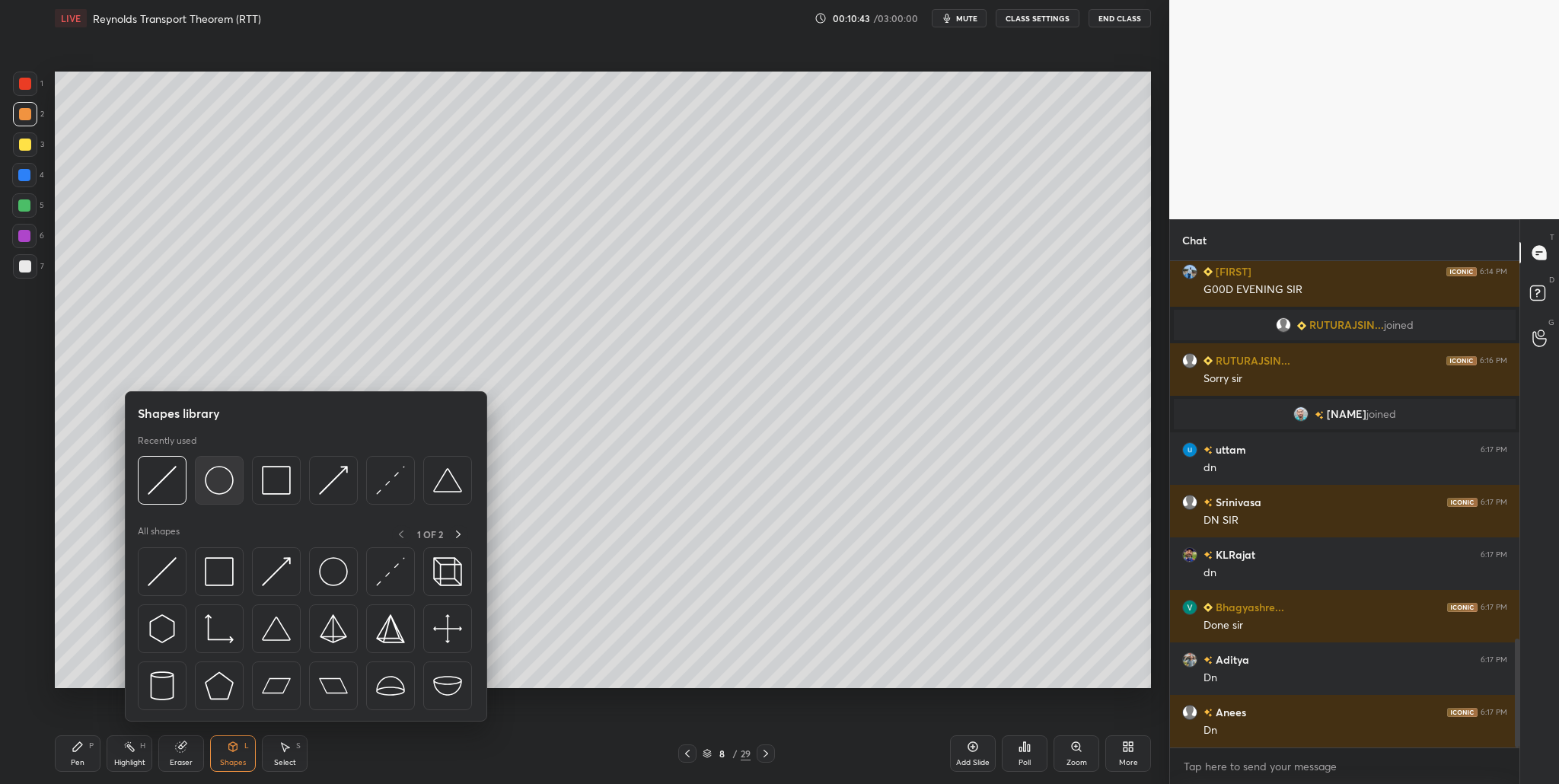 click at bounding box center (219, 480) 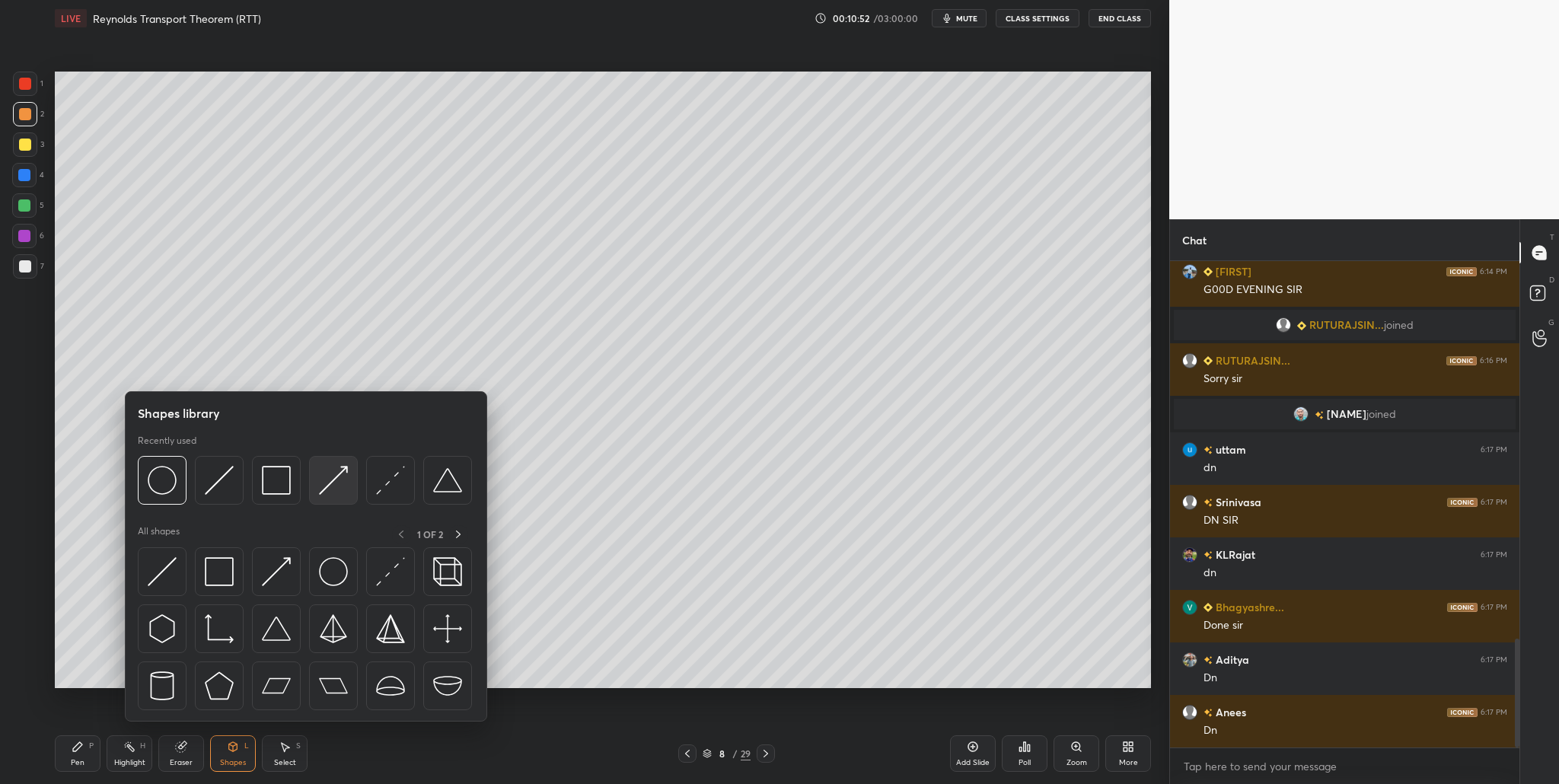 click at bounding box center [333, 480] 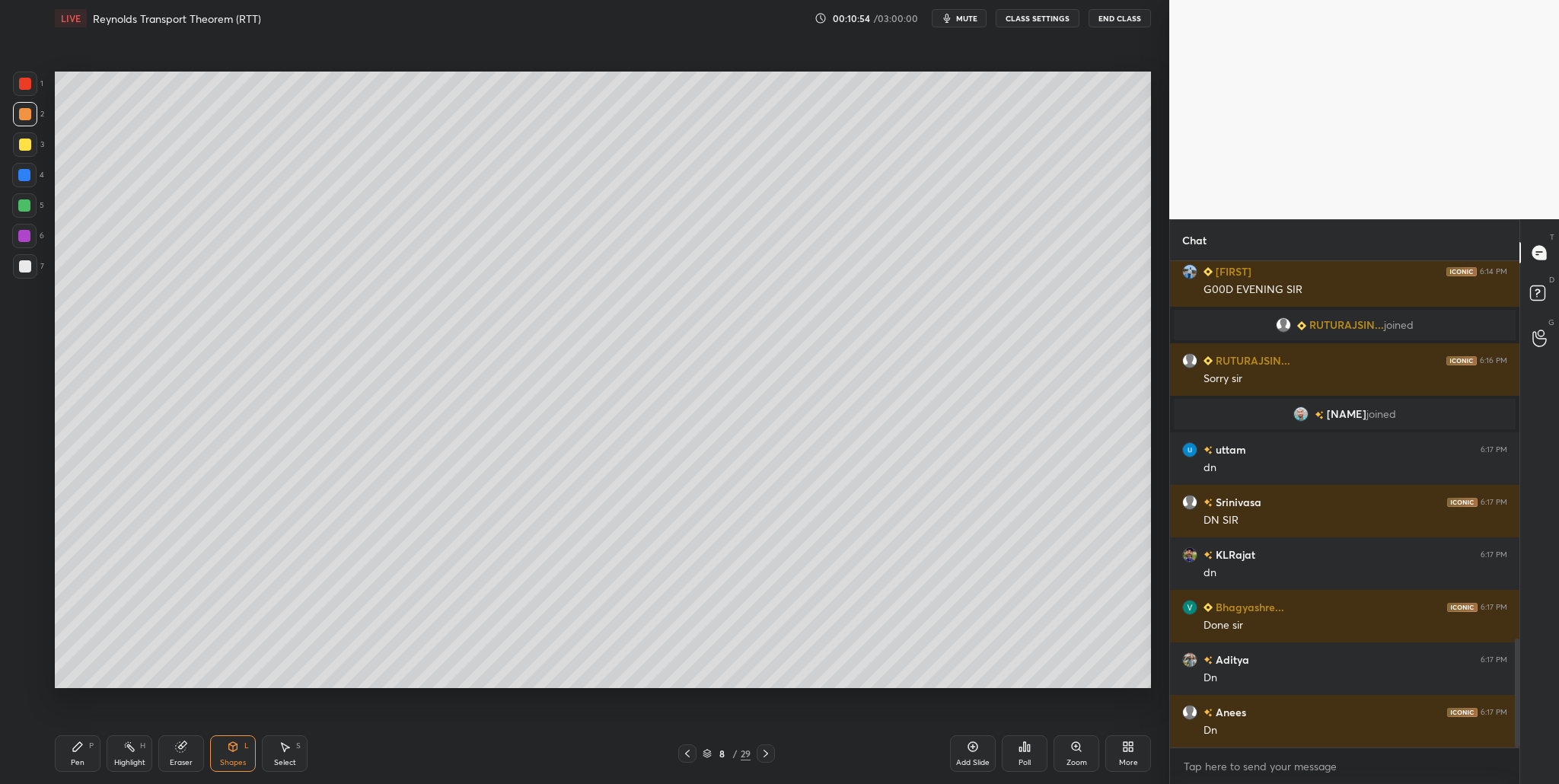 click at bounding box center [24, 175] 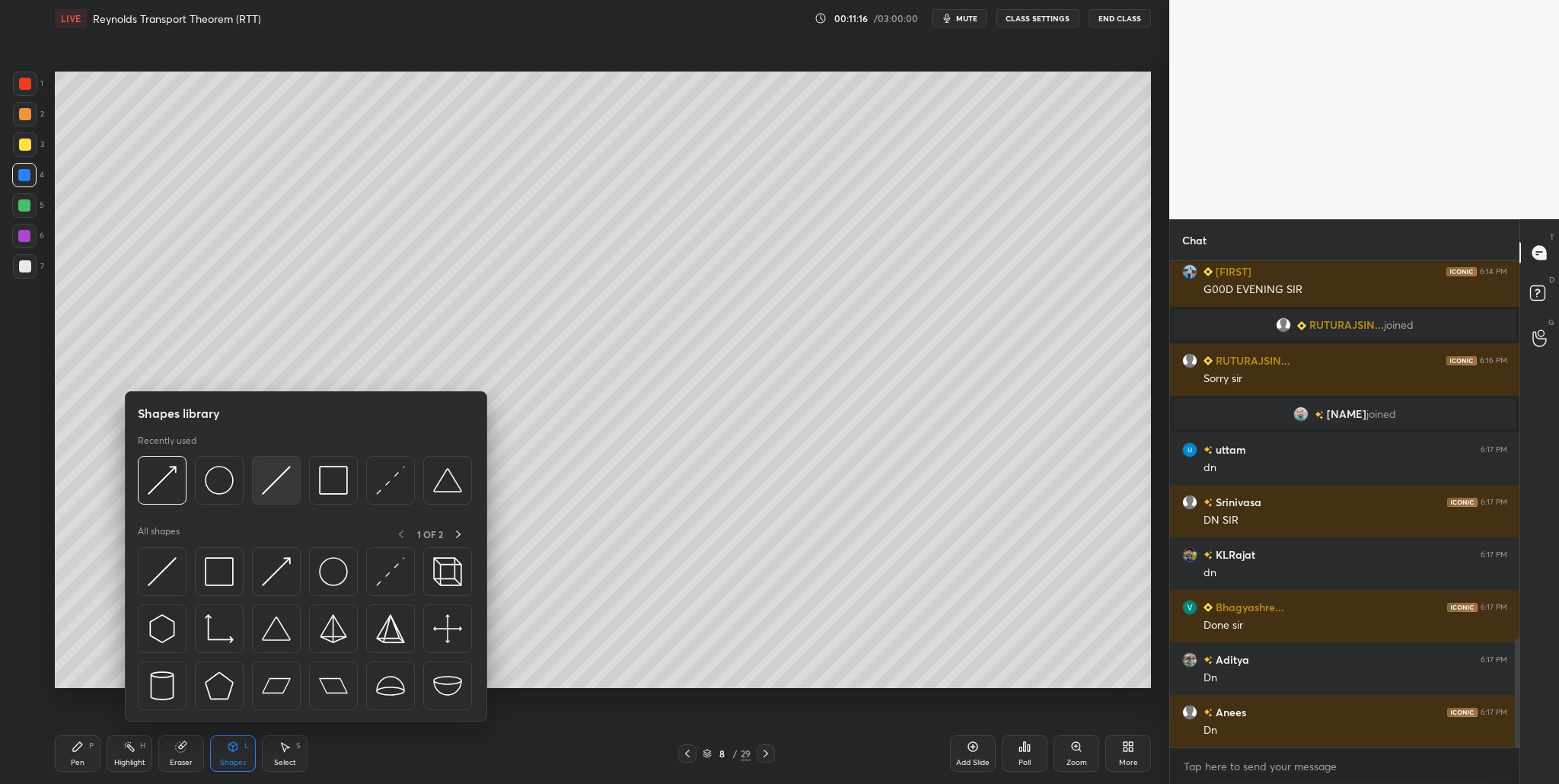 click at bounding box center (276, 480) 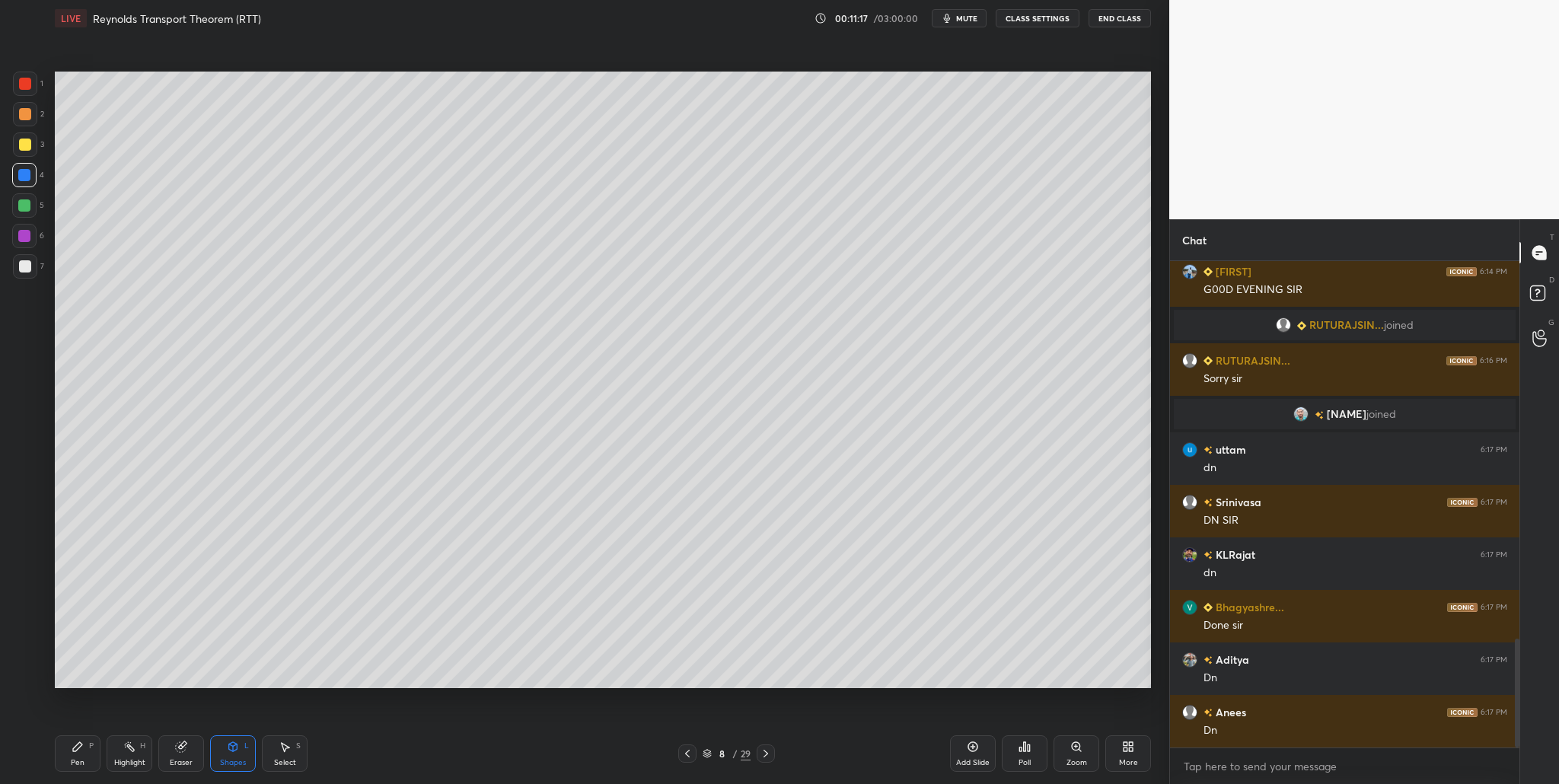 click at bounding box center (25, 145) 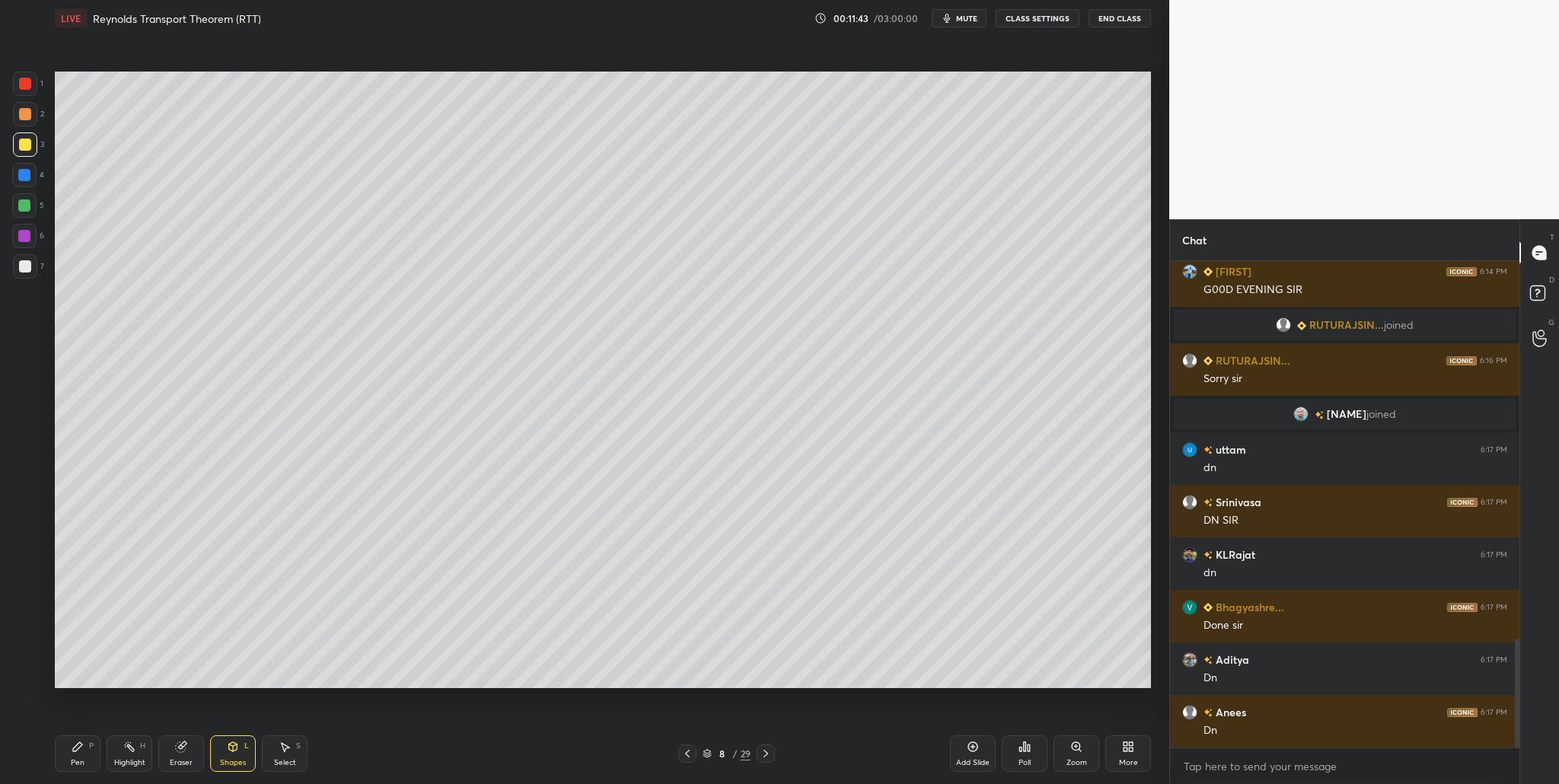 scroll, scrollTop: 1721, scrollLeft: 0, axis: vertical 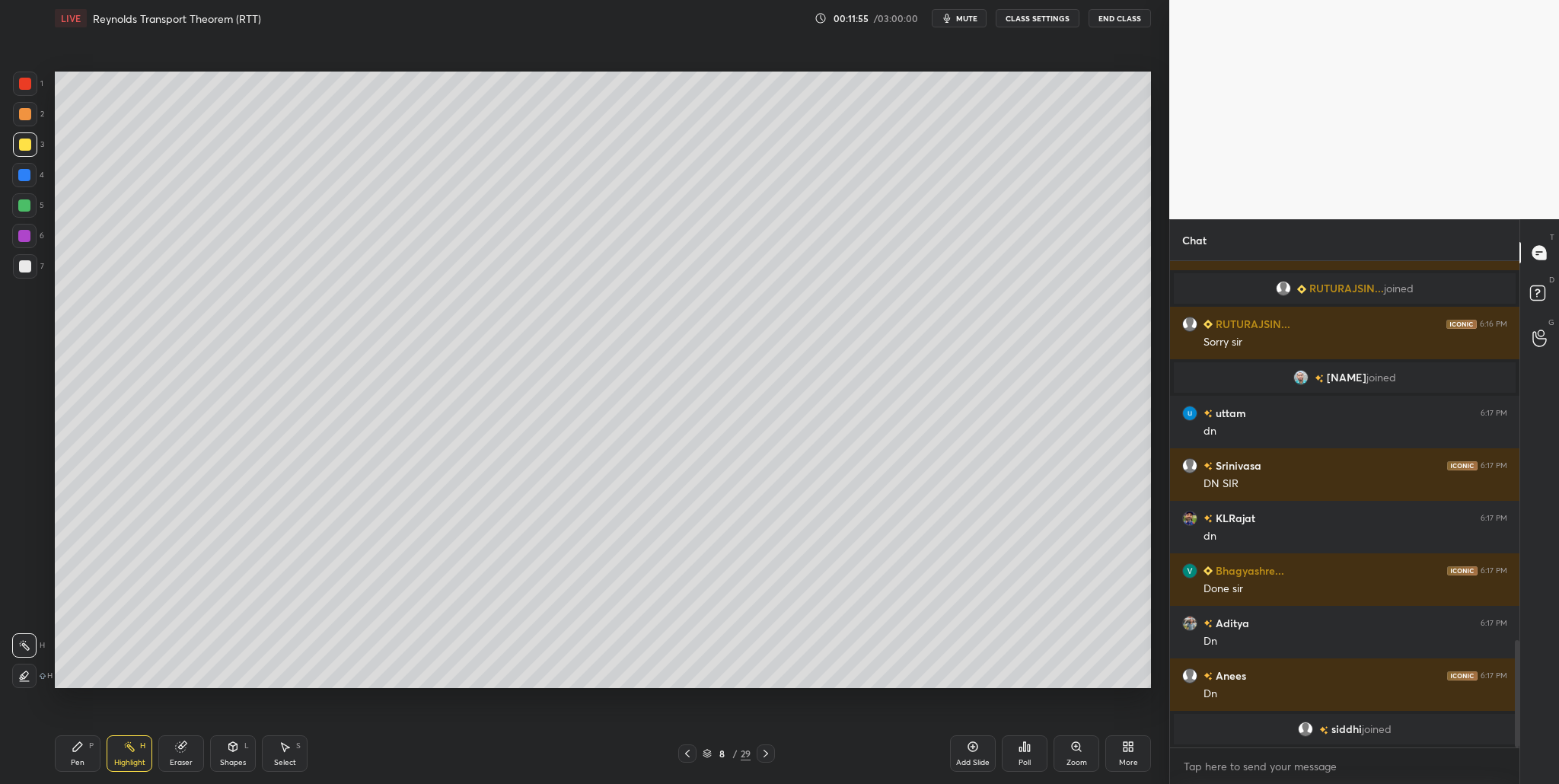 drag, startPoint x: 28, startPoint y: 175, endPoint x: 33, endPoint y: 184, distance: 10.29563 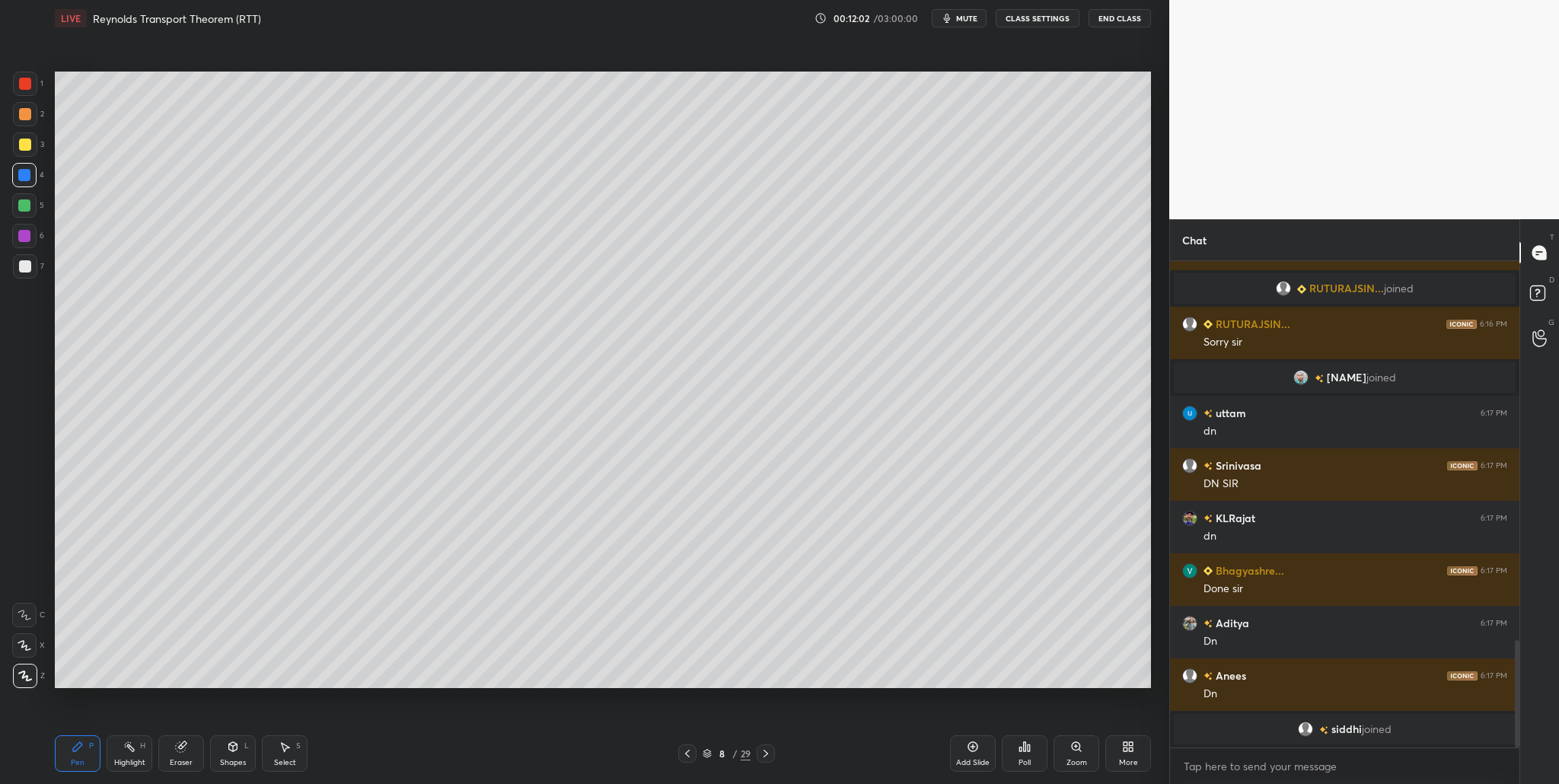 drag, startPoint x: 23, startPoint y: 144, endPoint x: 32, endPoint y: 152, distance: 12.04159 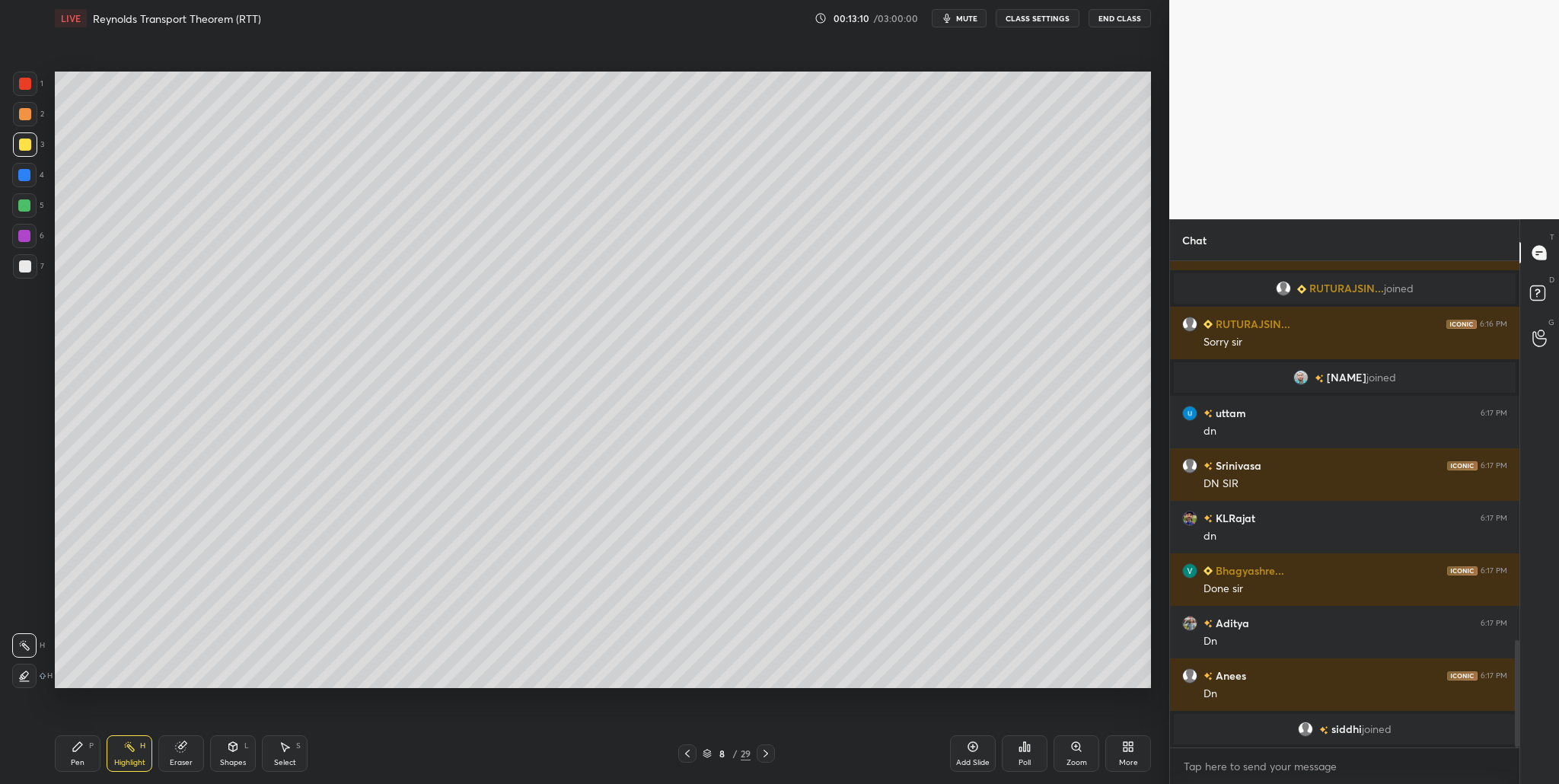 drag, startPoint x: 21, startPoint y: 177, endPoint x: 47, endPoint y: 240, distance: 68.154237 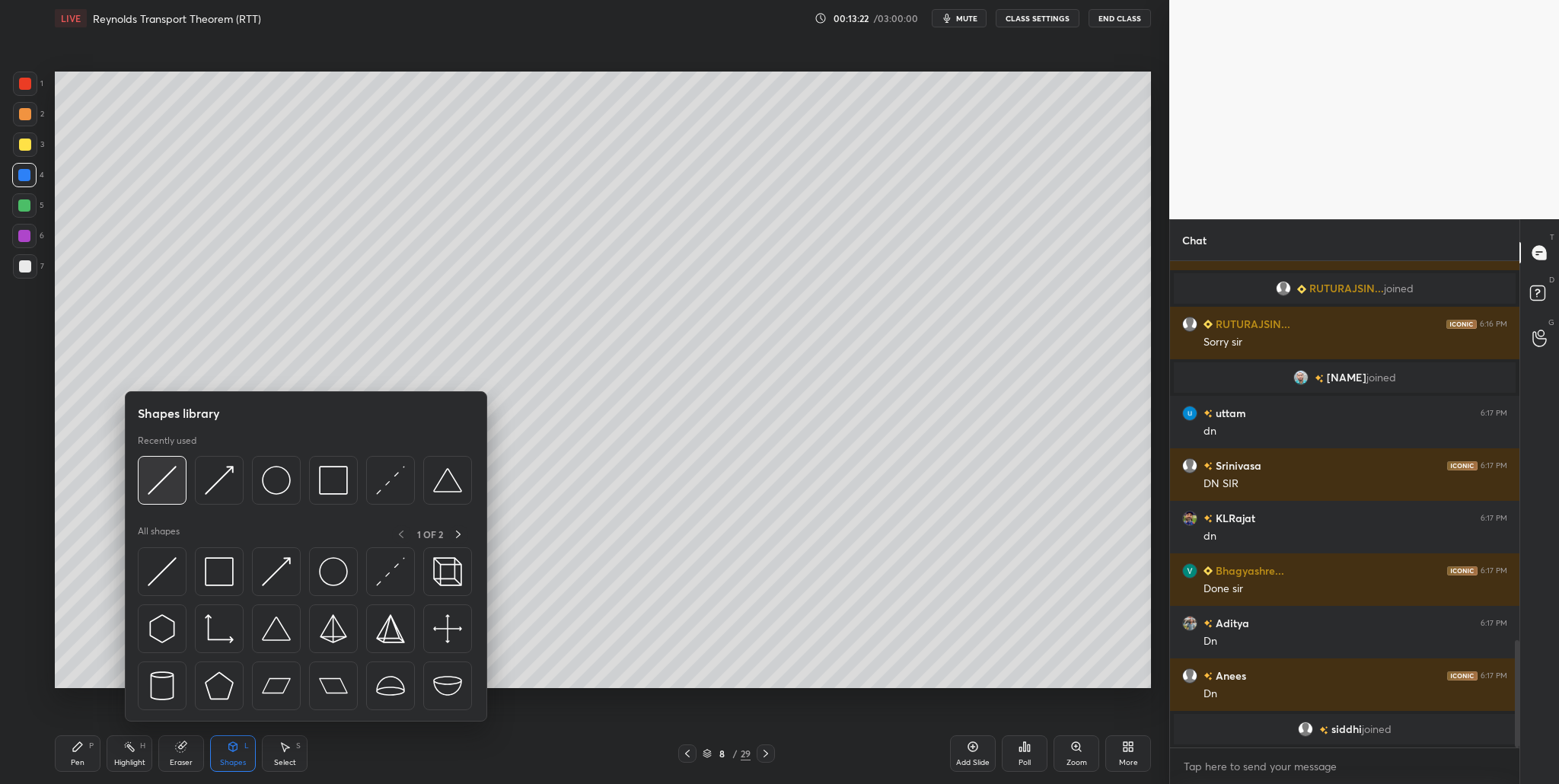click at bounding box center (162, 480) 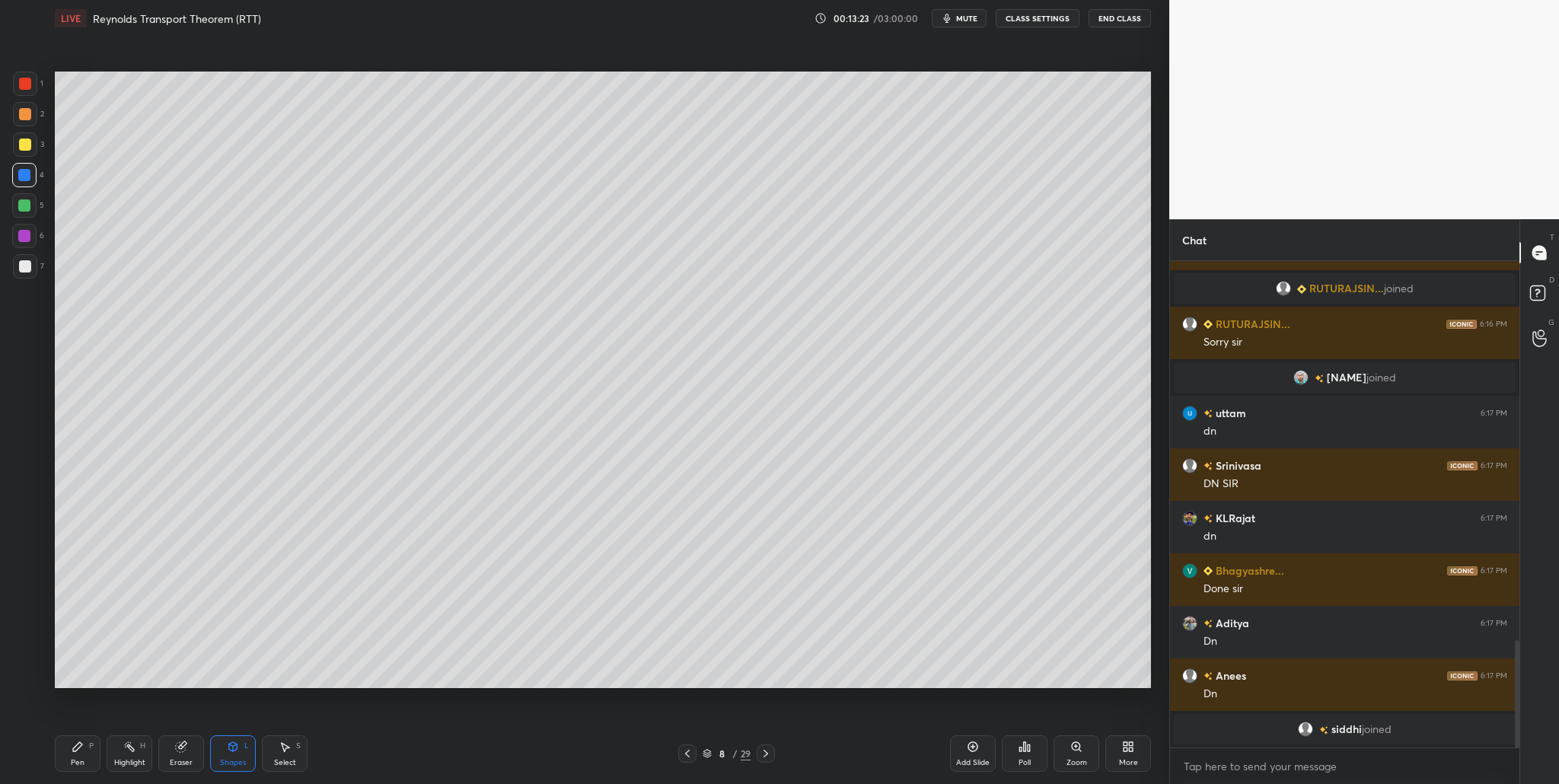 click at bounding box center (24, 206) 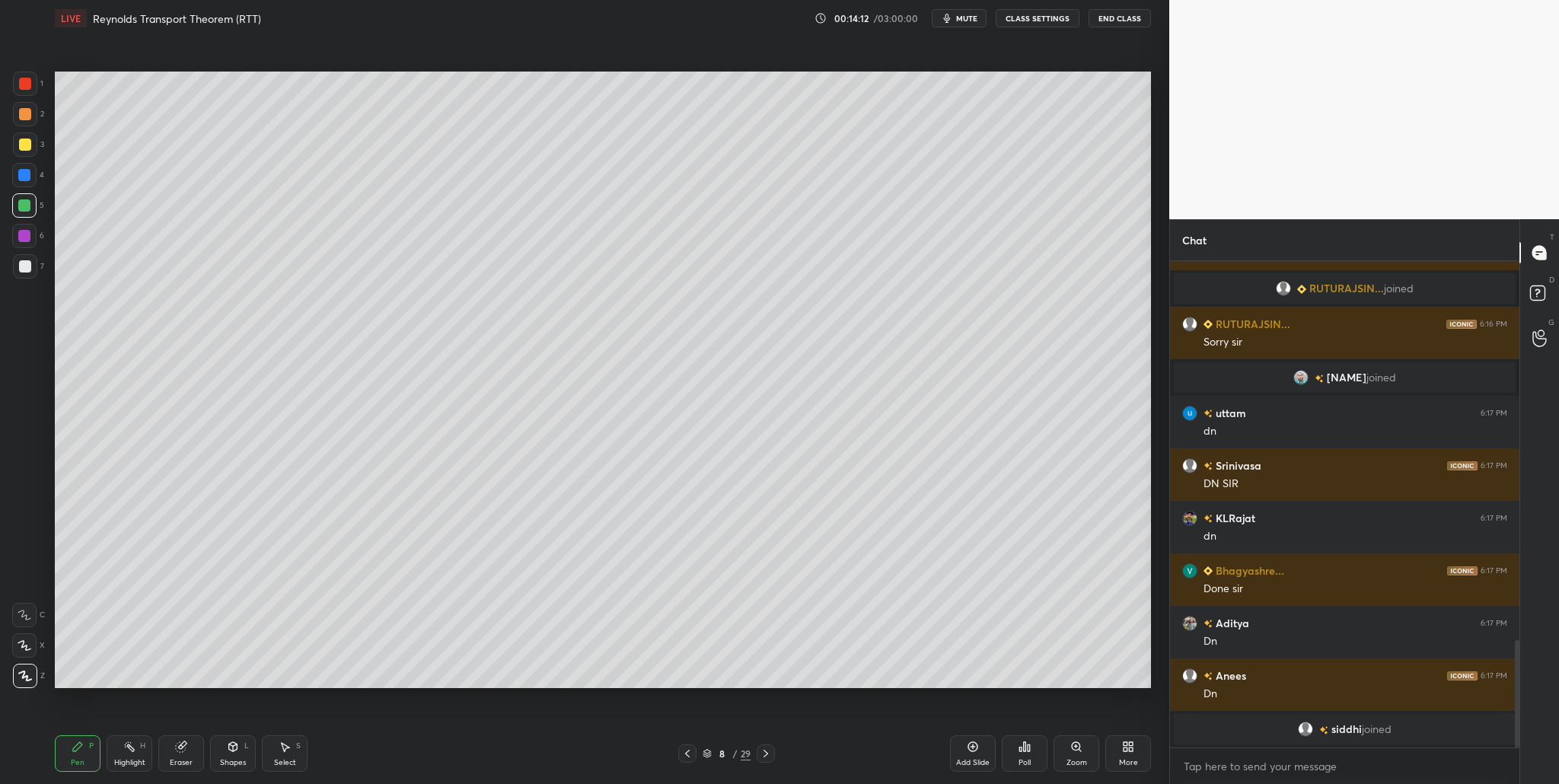 click at bounding box center (25, 84) 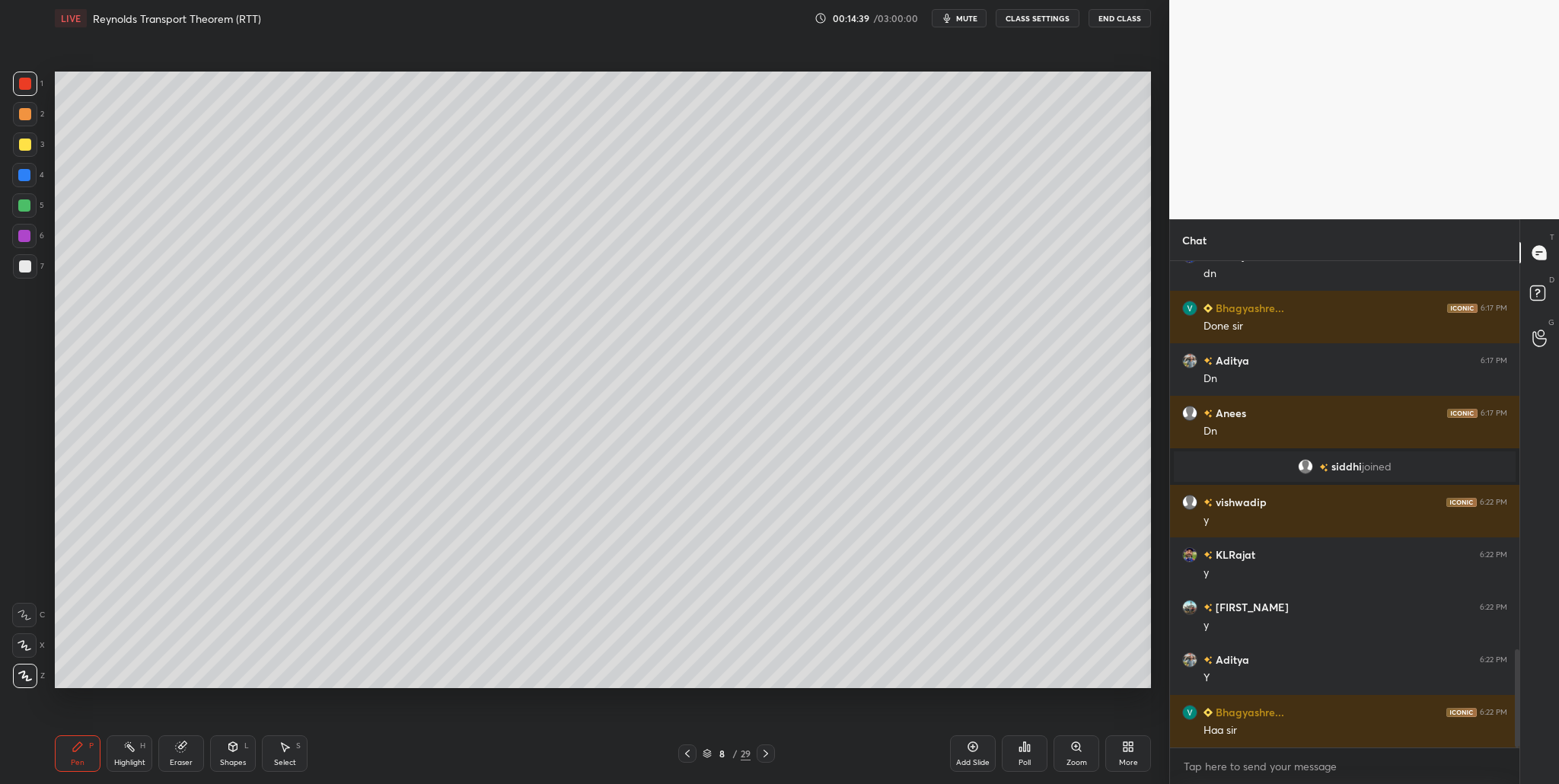 scroll, scrollTop: 1932, scrollLeft: 0, axis: vertical 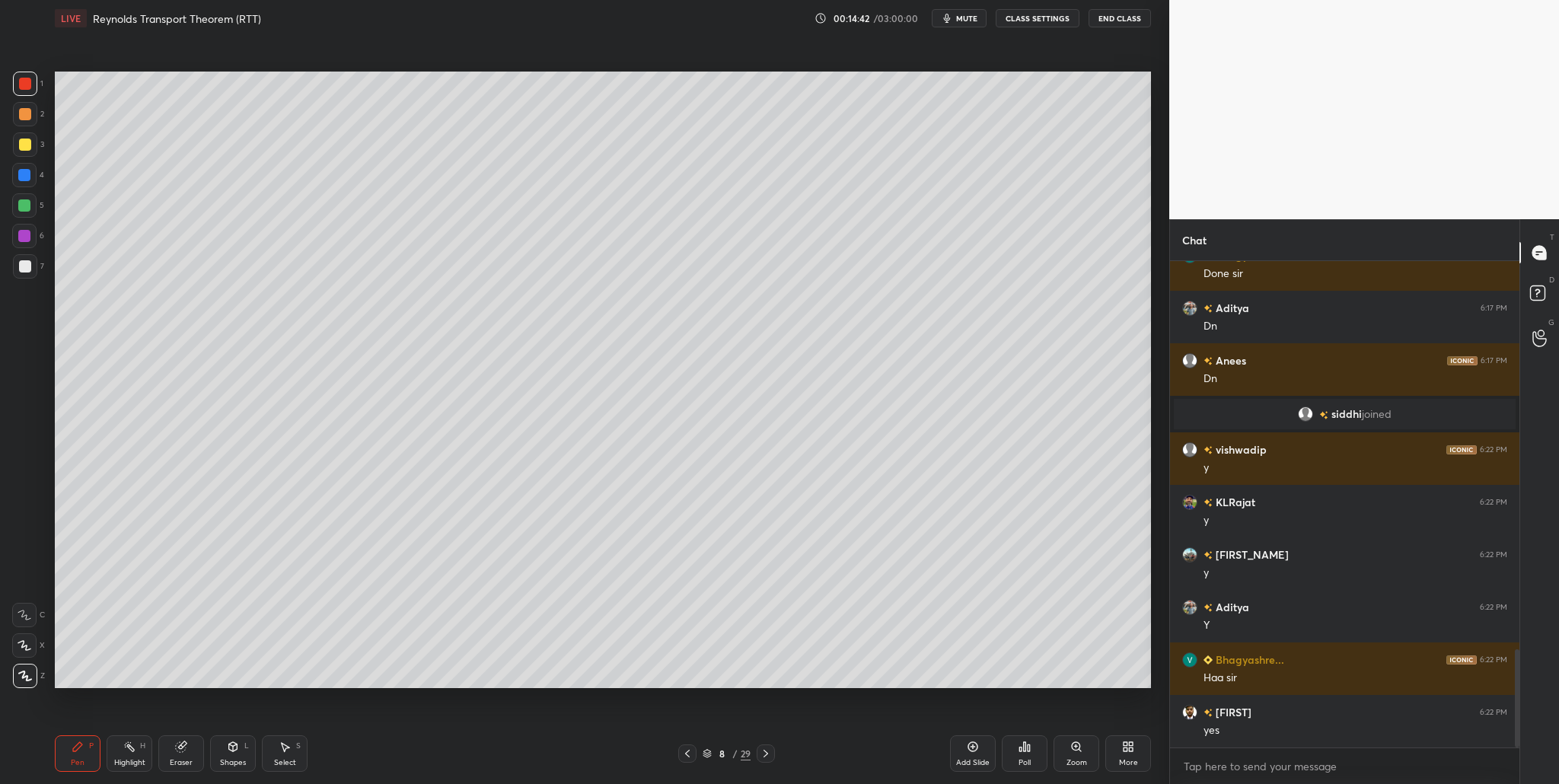 click at bounding box center (25, 84) 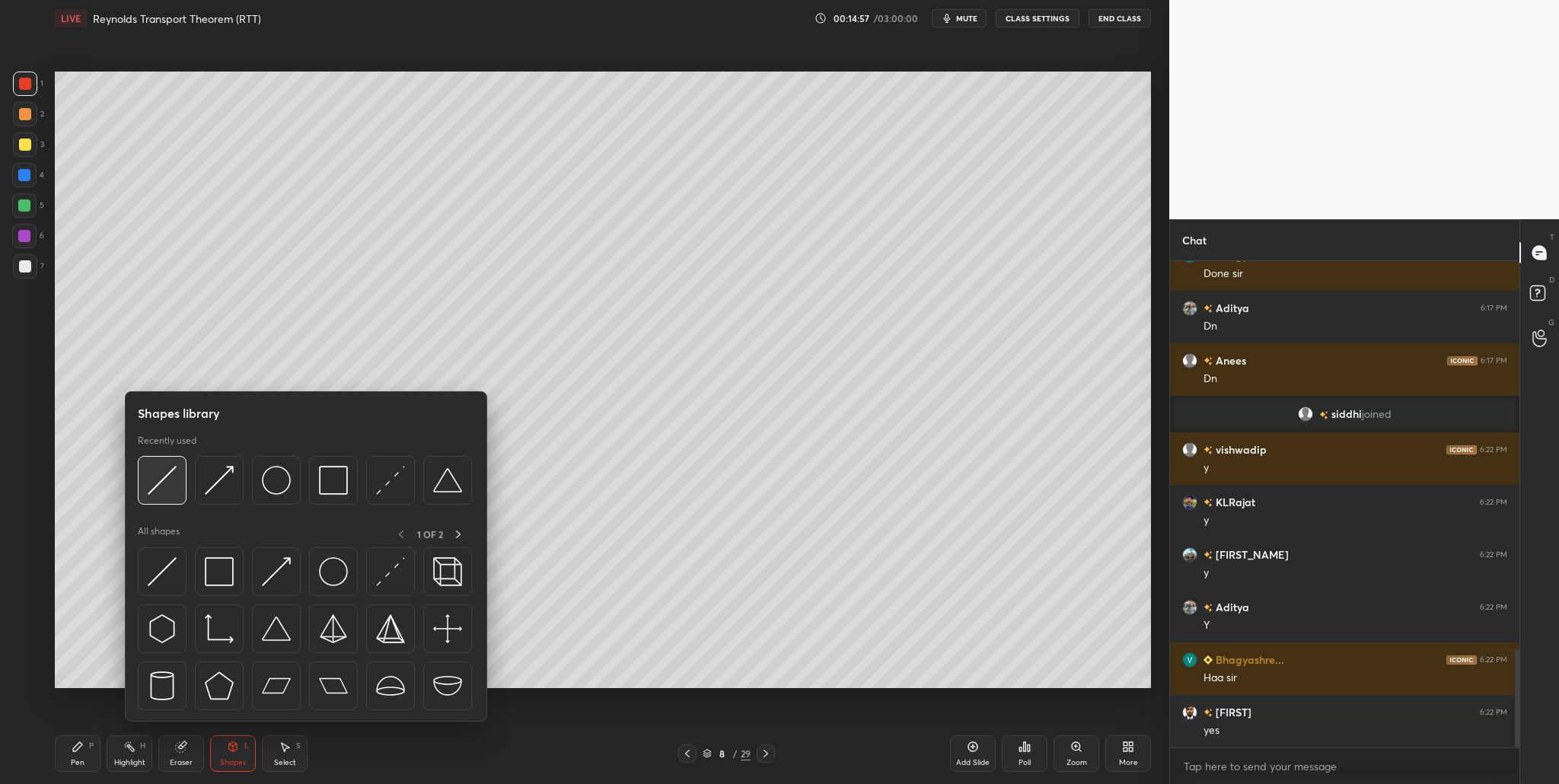 click at bounding box center (162, 480) 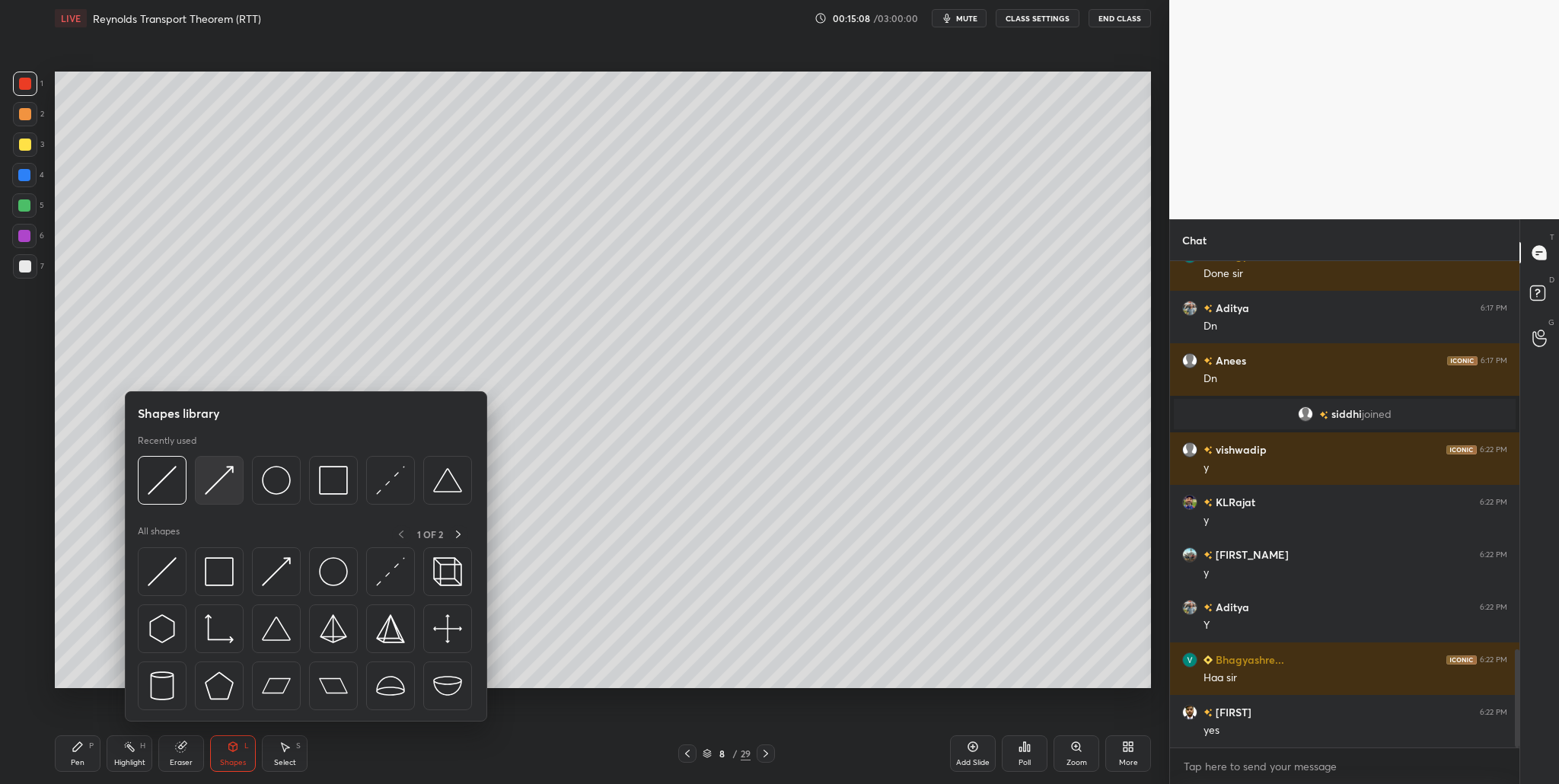 click at bounding box center (219, 480) 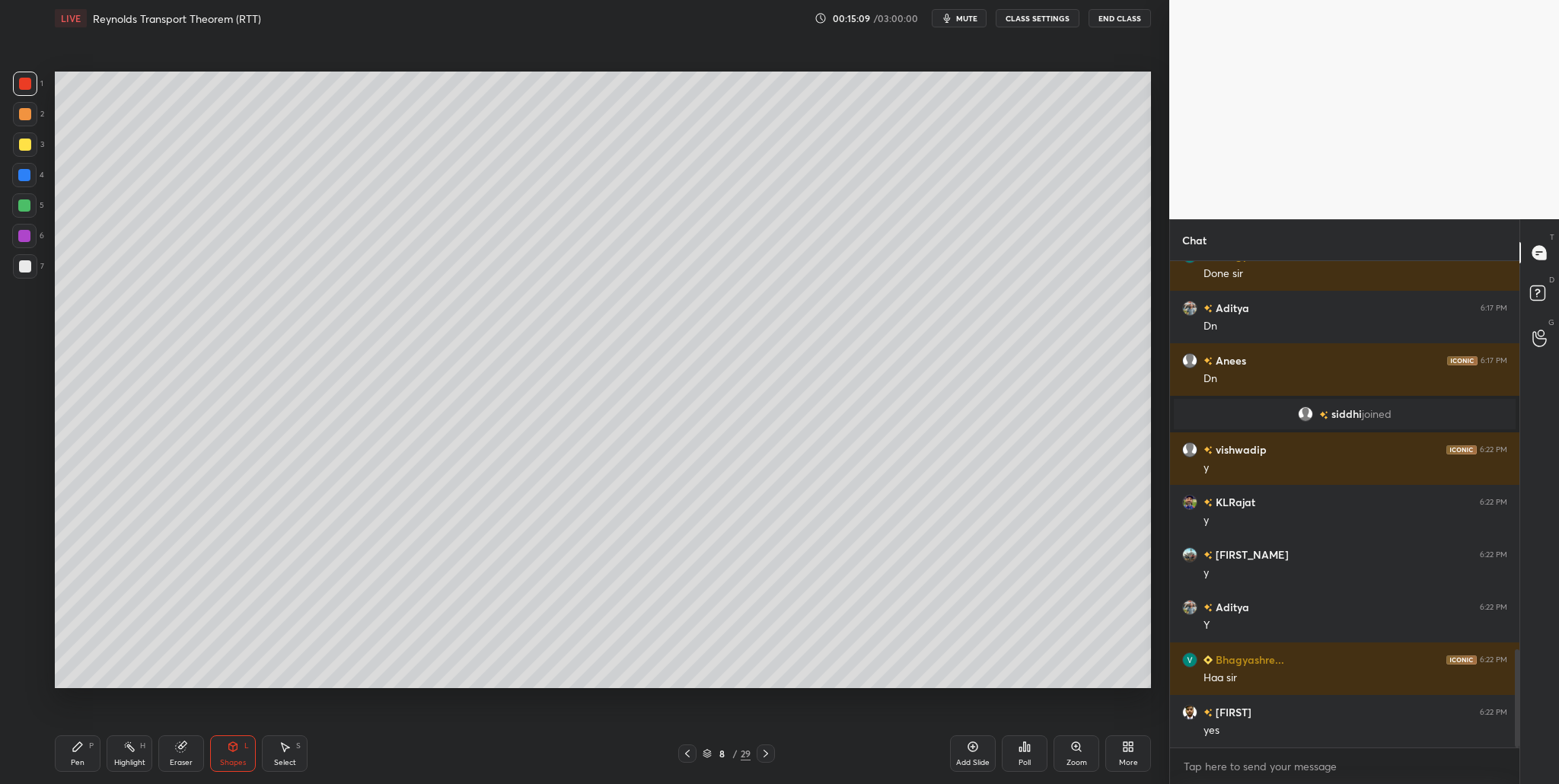 drag, startPoint x: 21, startPoint y: 180, endPoint x: 33, endPoint y: 187, distance: 13.892444 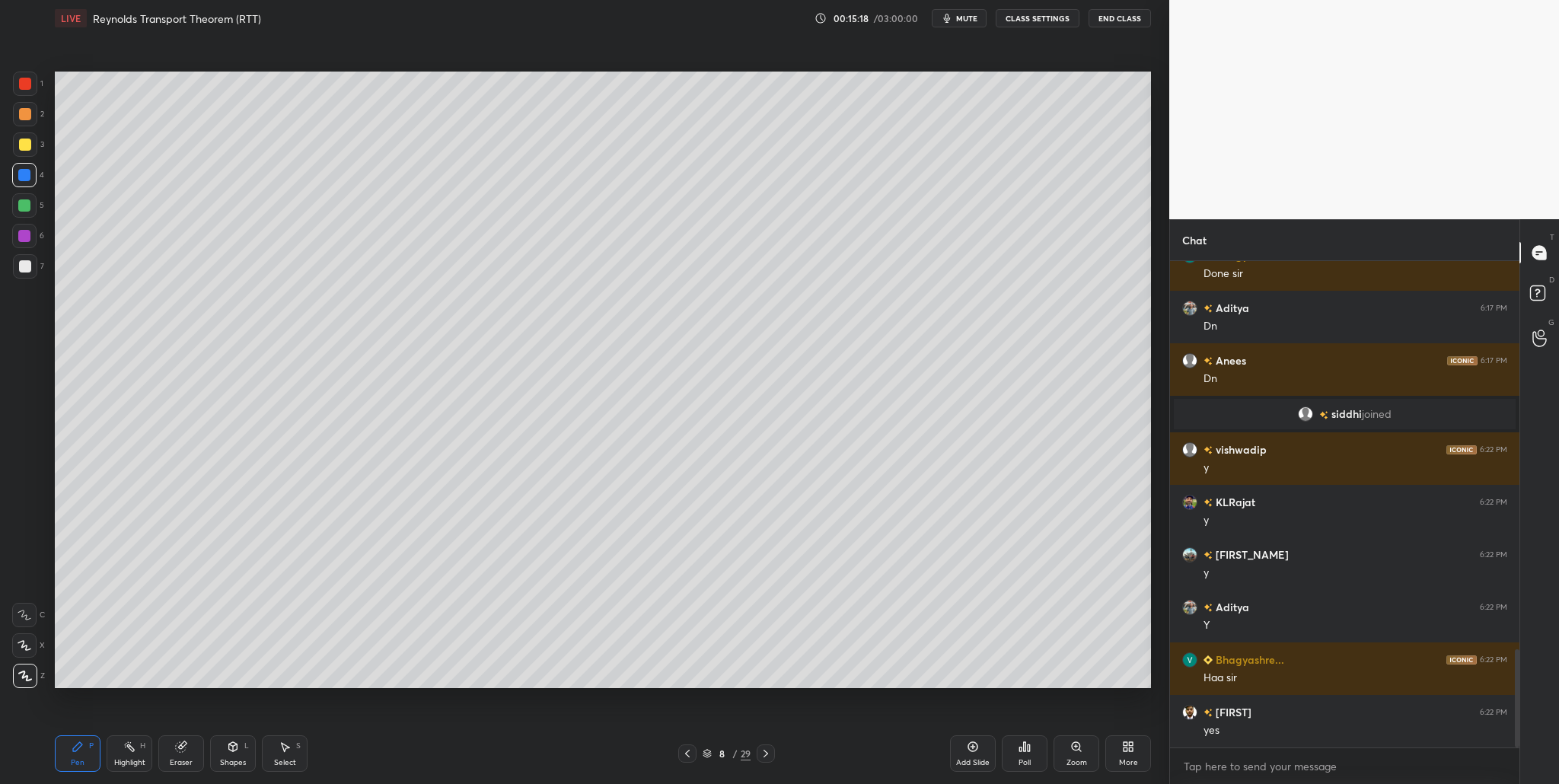 click at bounding box center (24, 236) 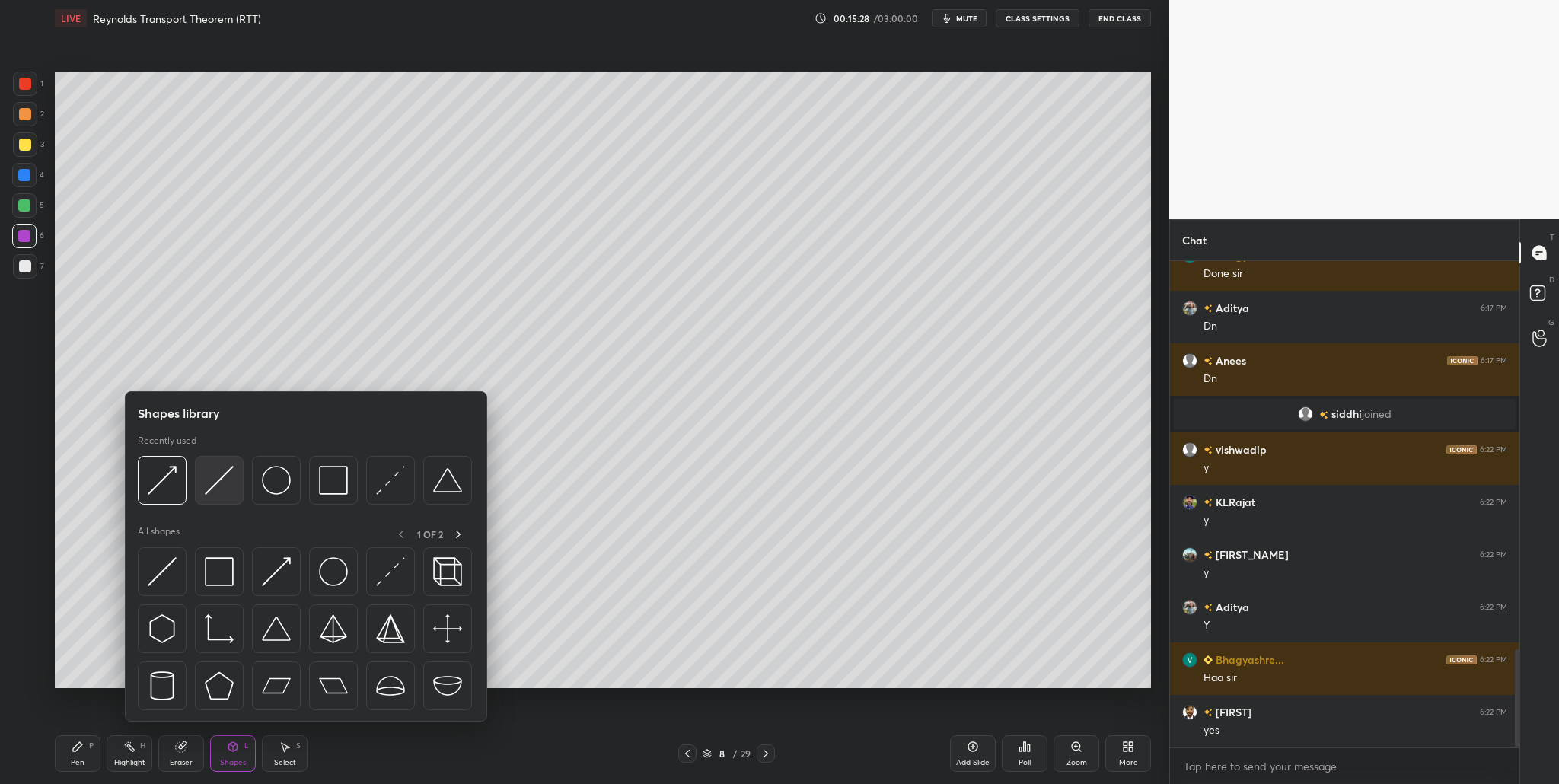 click at bounding box center [219, 480] 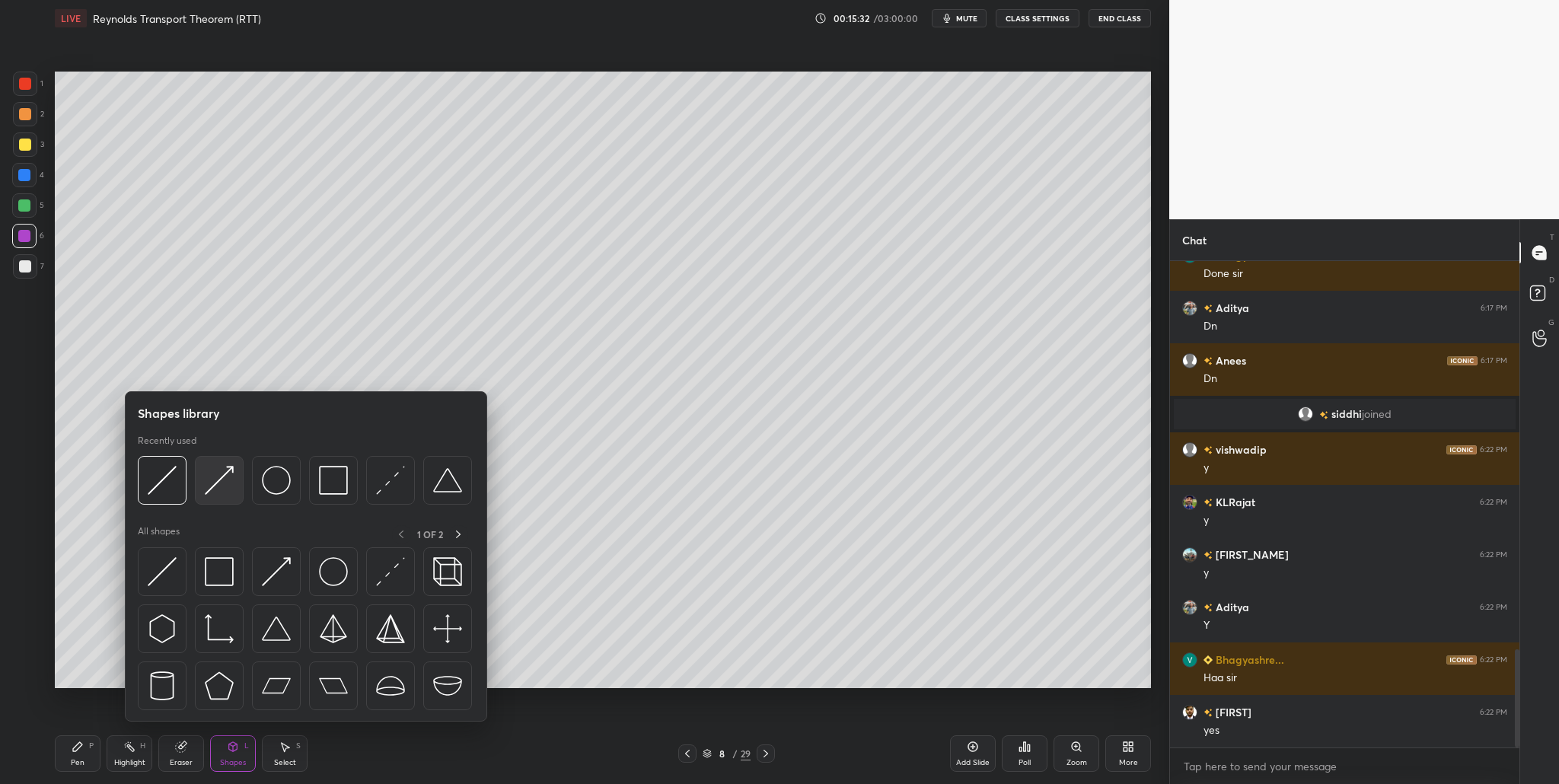 click at bounding box center (219, 480) 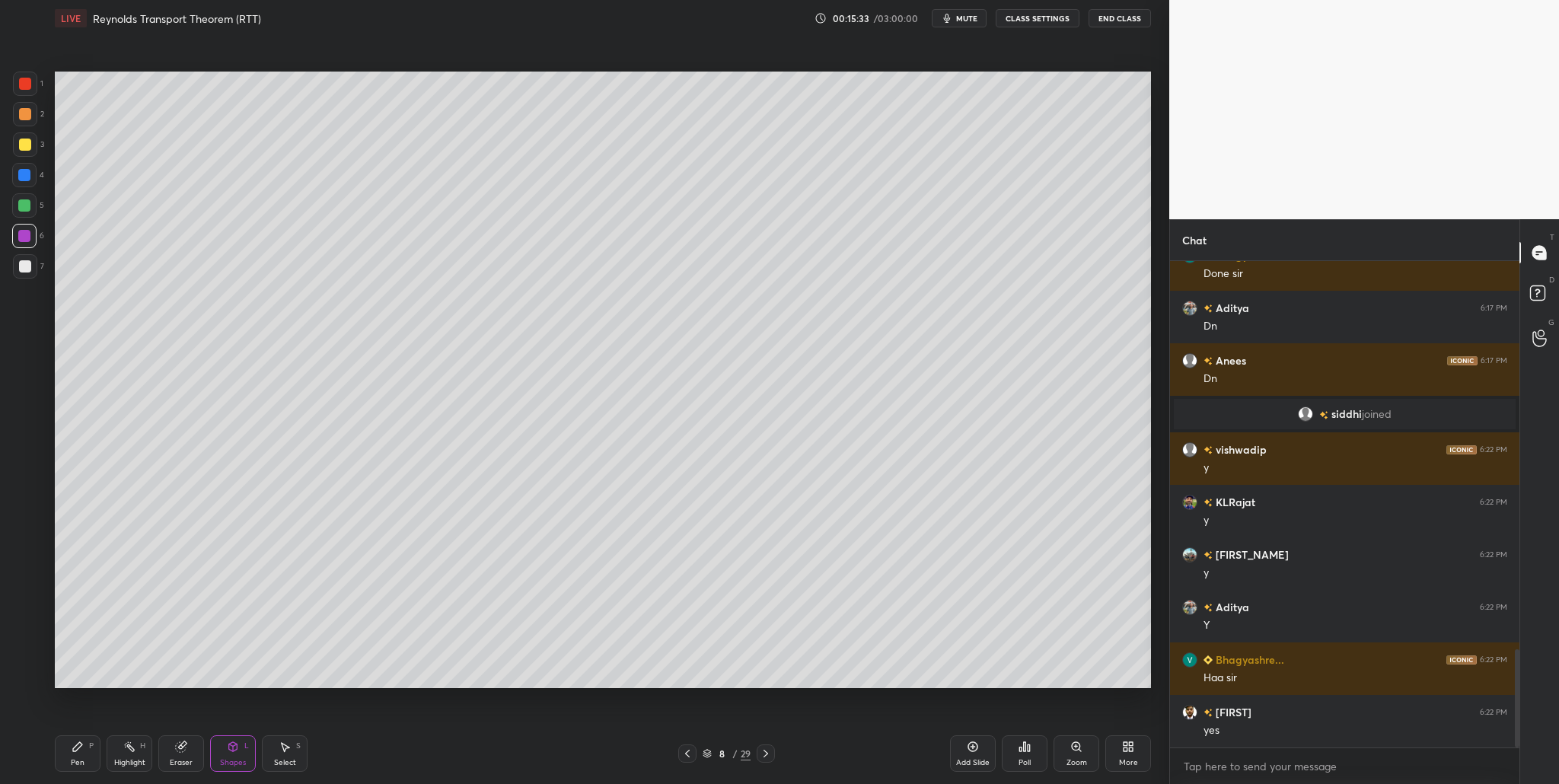 click at bounding box center (24, 175) 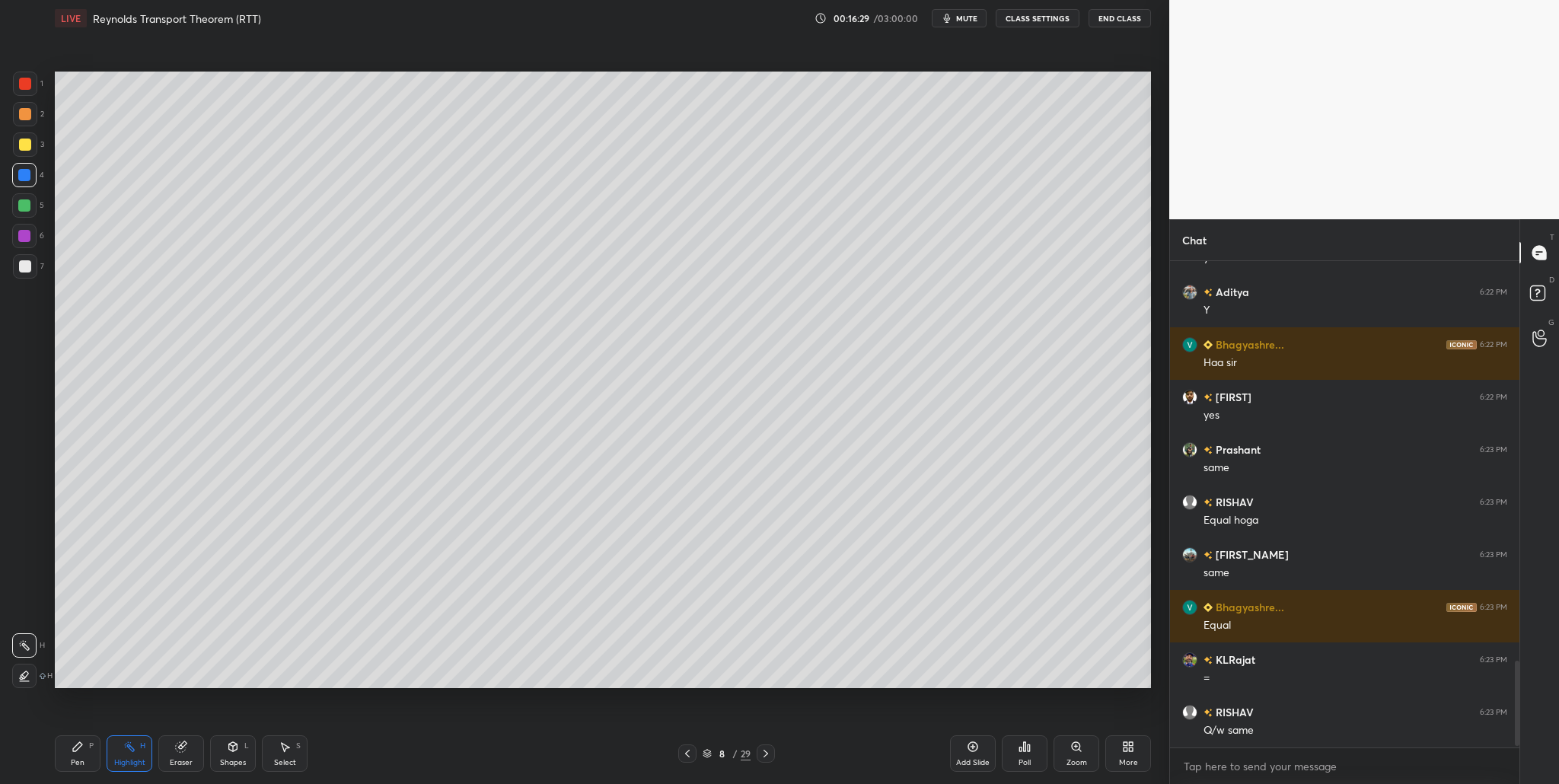 scroll, scrollTop: 2299, scrollLeft: 0, axis: vertical 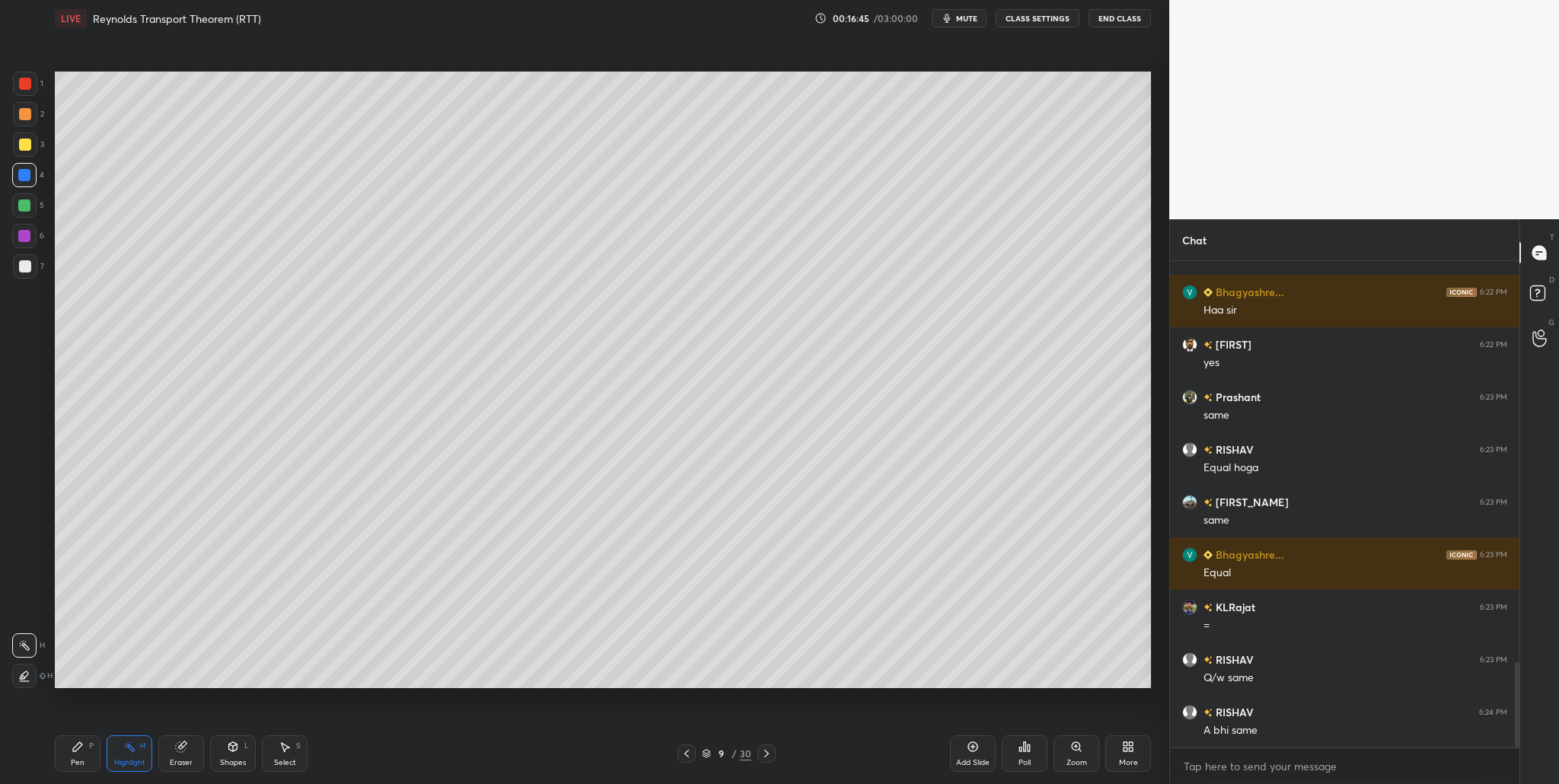 click at bounding box center [25, 266] 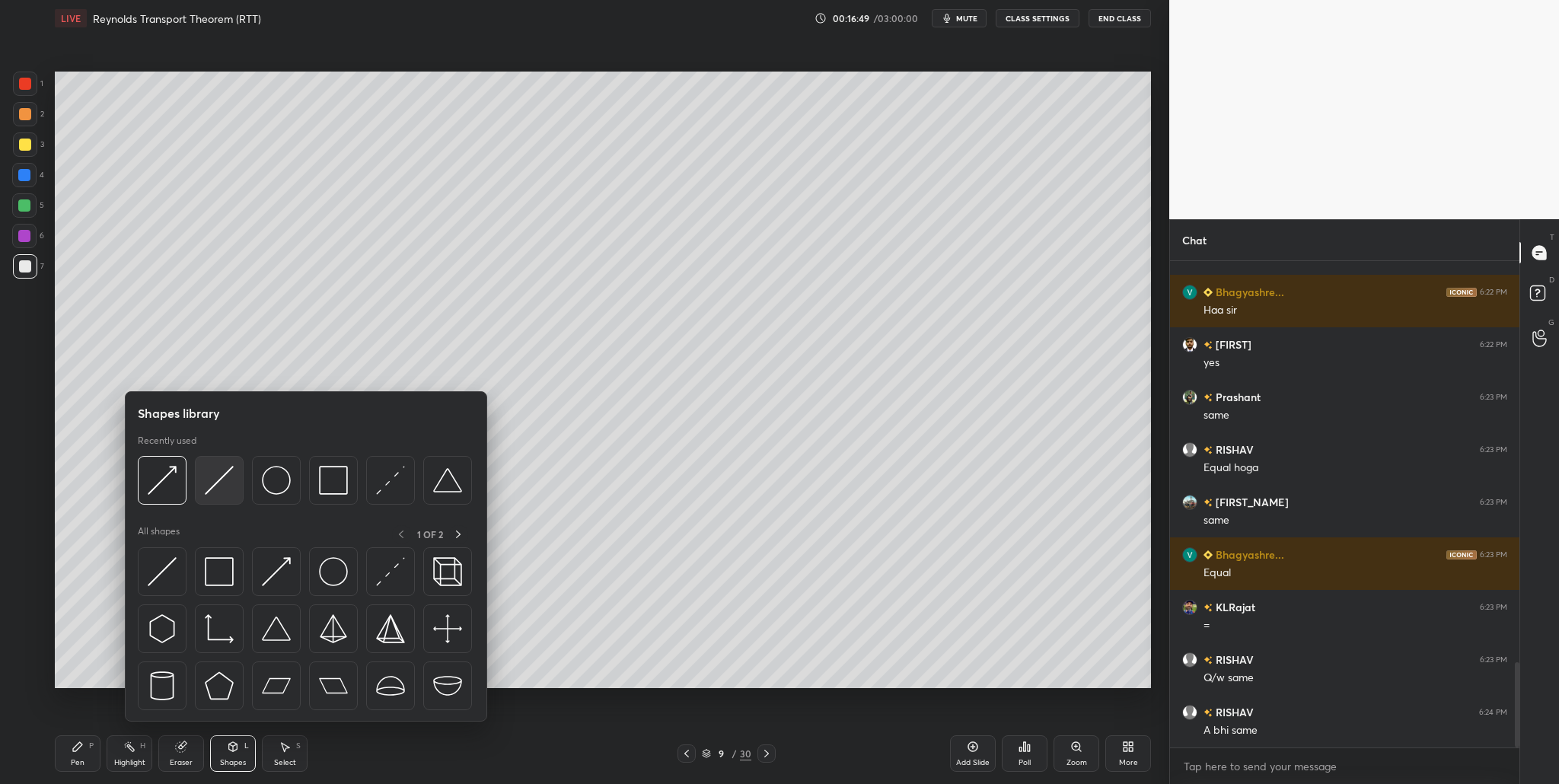 click at bounding box center [219, 480] 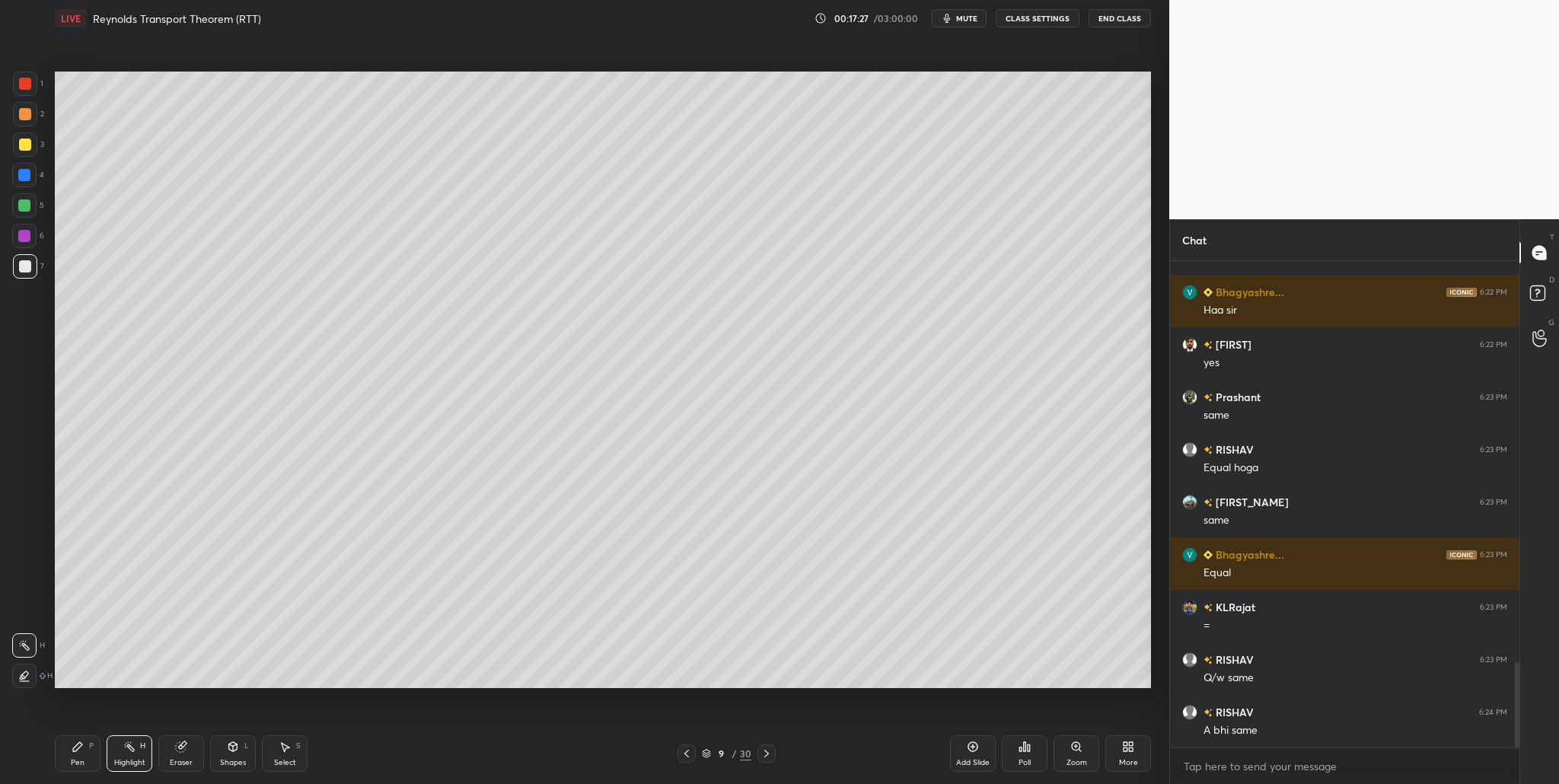 scroll, scrollTop: 2352, scrollLeft: 0, axis: vertical 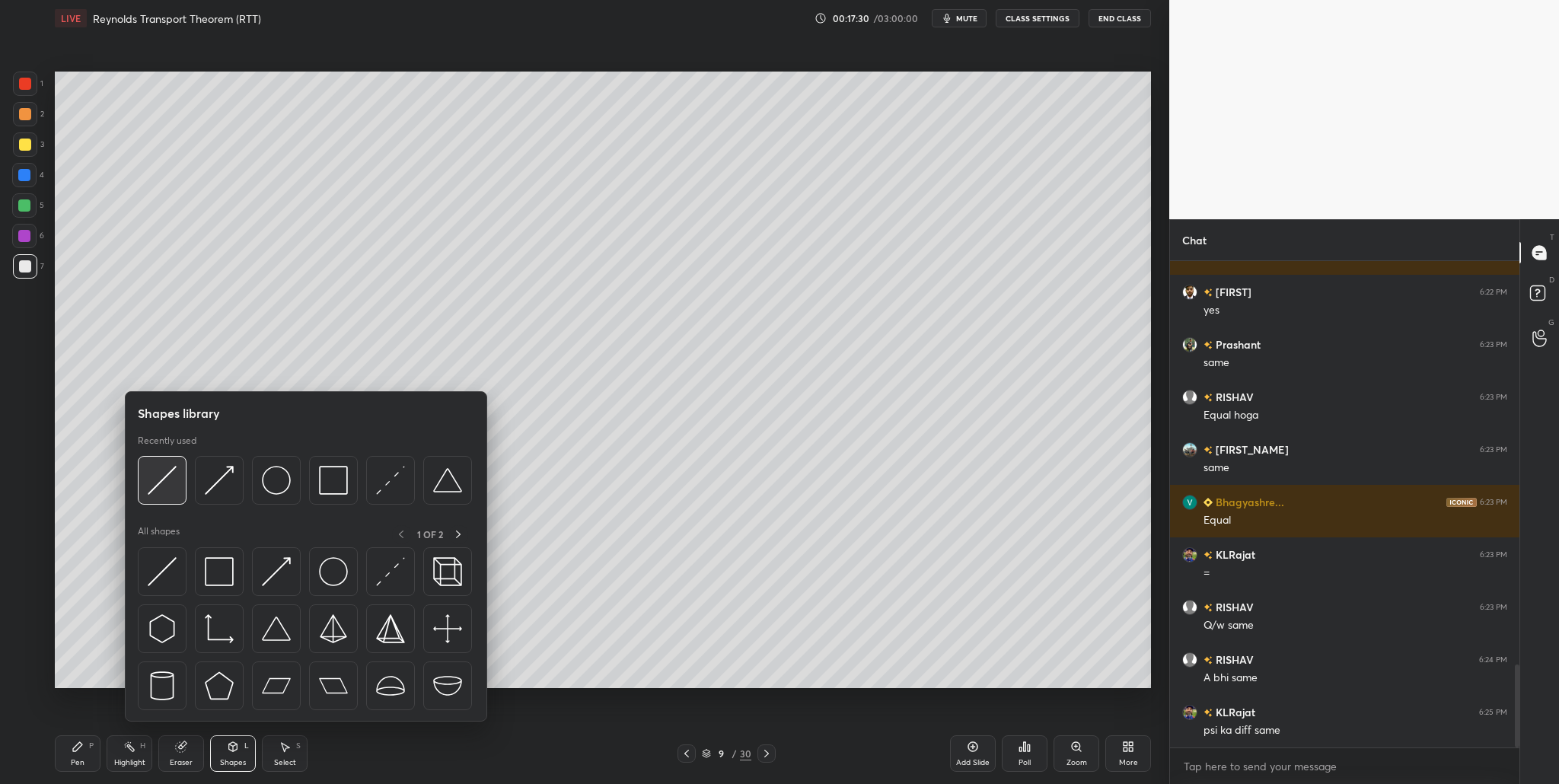 click at bounding box center [162, 480] 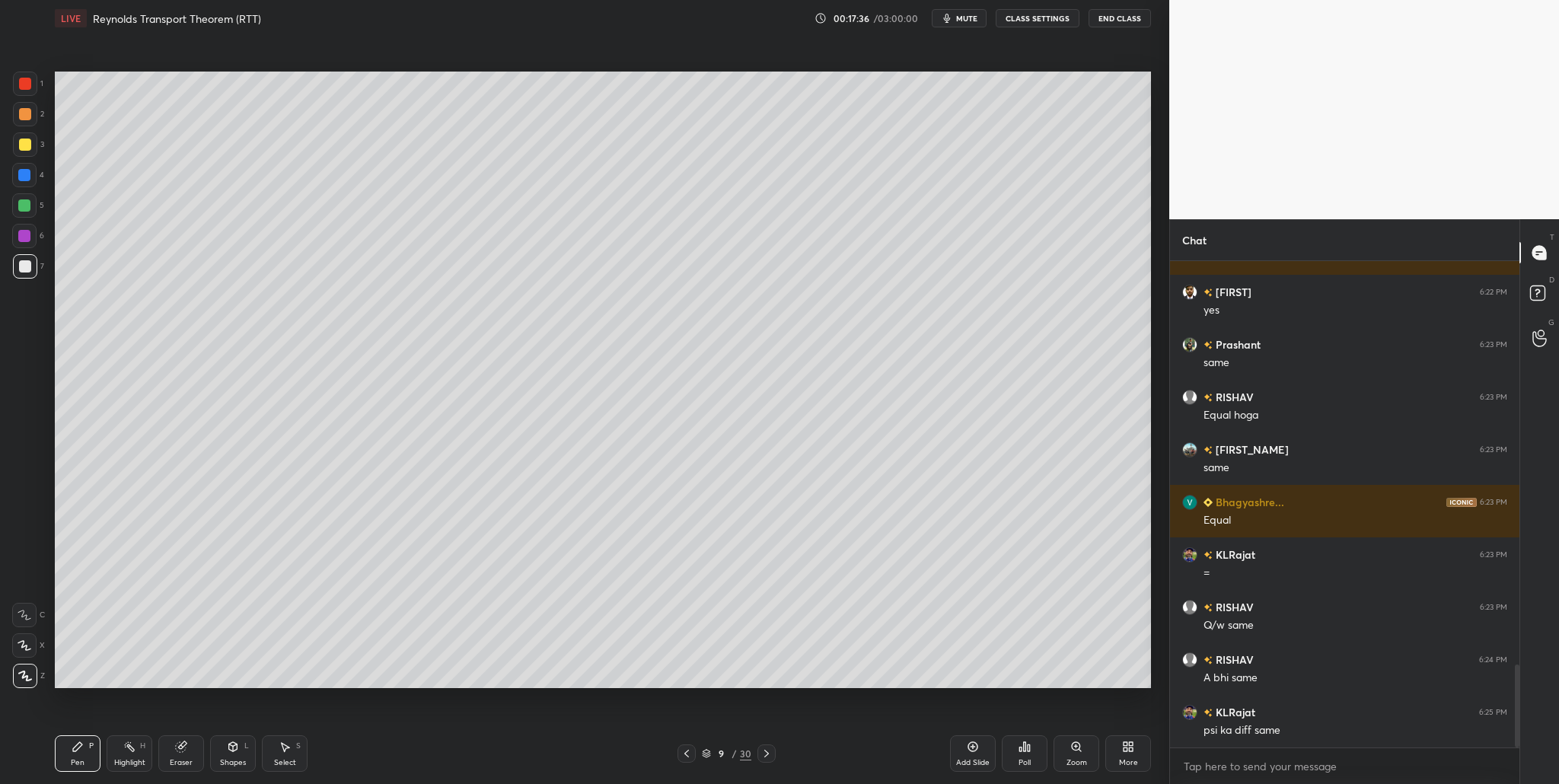 scroll, scrollTop: 2405, scrollLeft: 0, axis: vertical 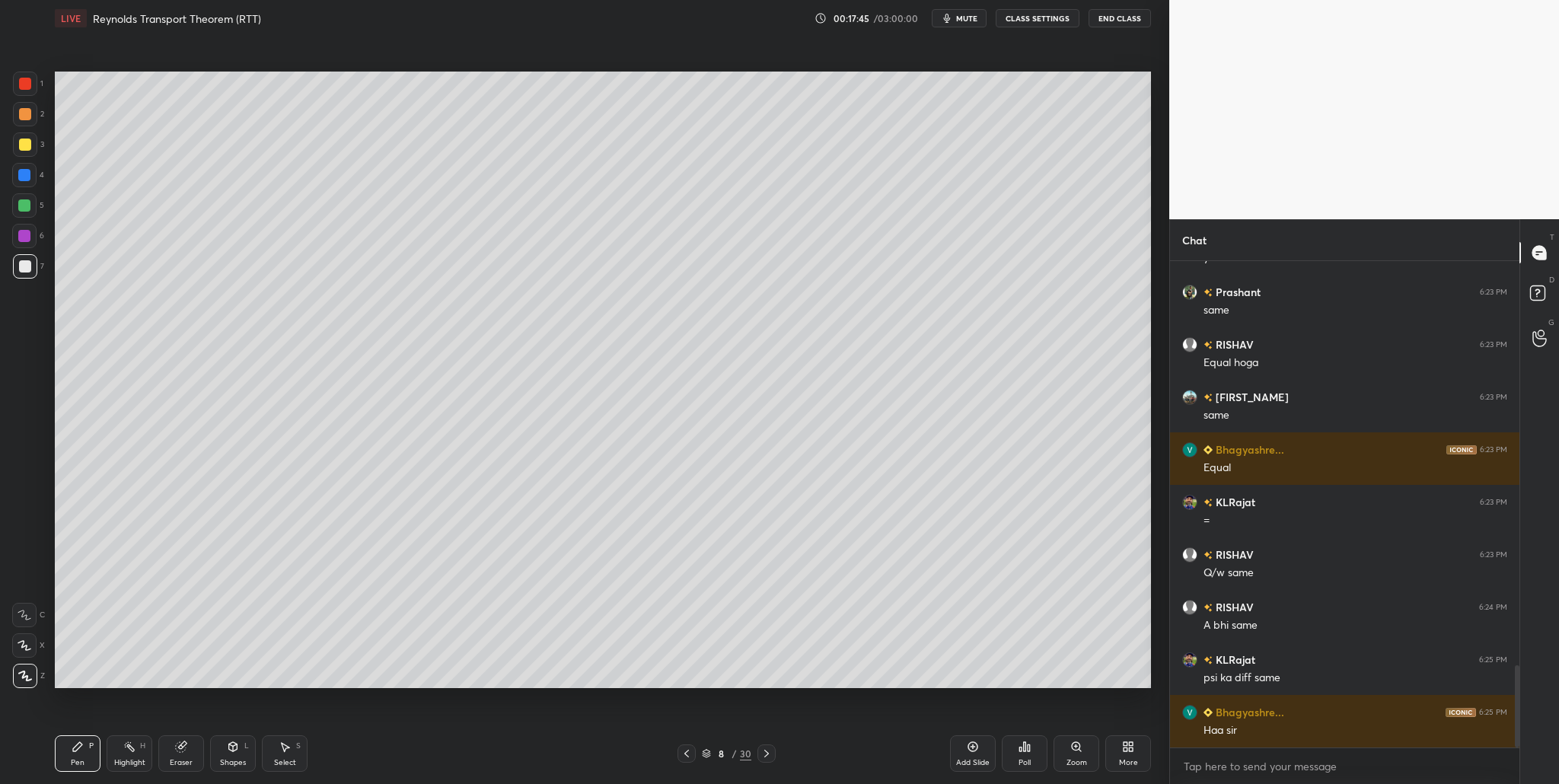 click at bounding box center [25, 84] 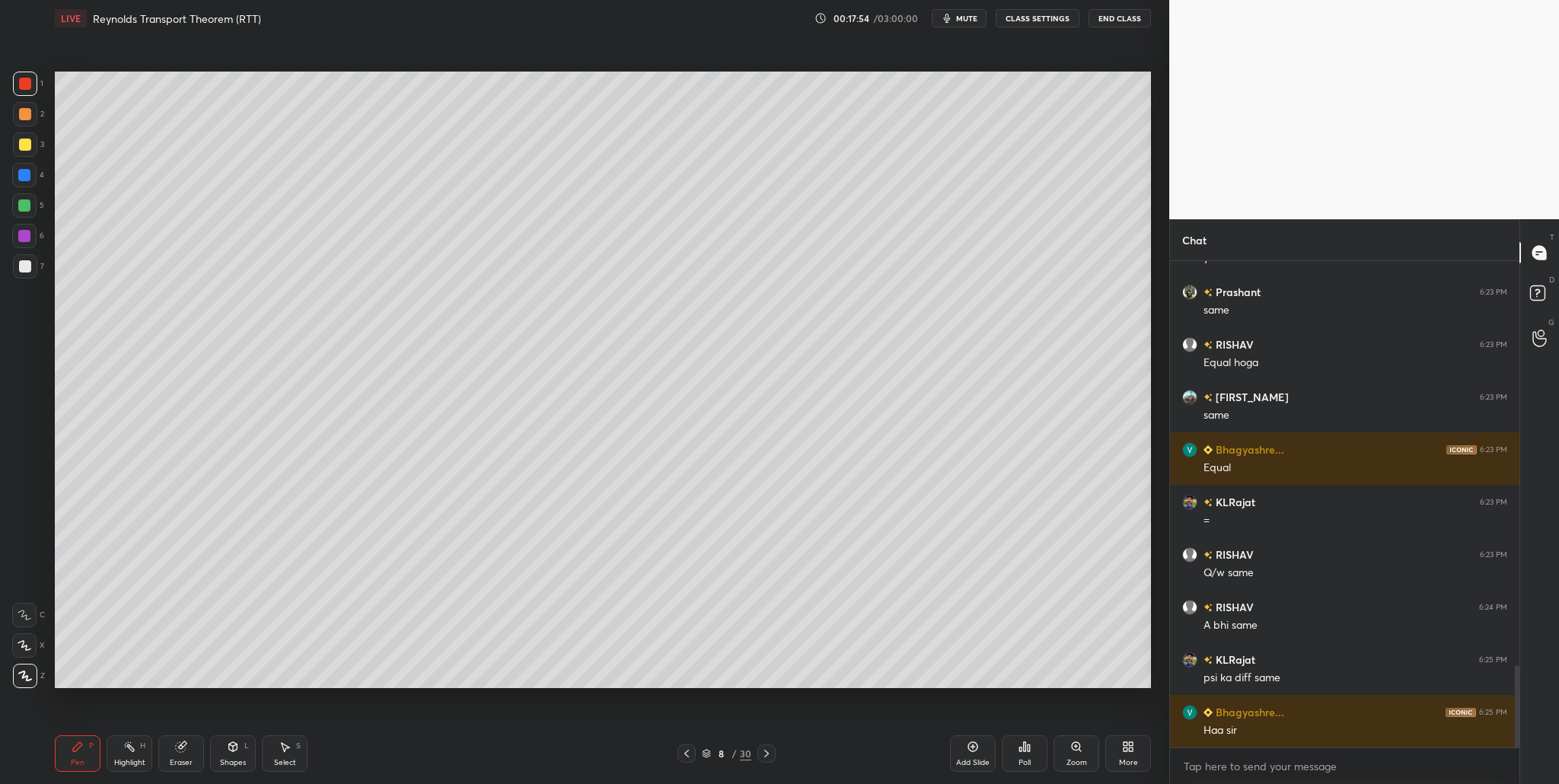 drag, startPoint x: 33, startPoint y: 232, endPoint x: 46, endPoint y: 234, distance: 13.152946 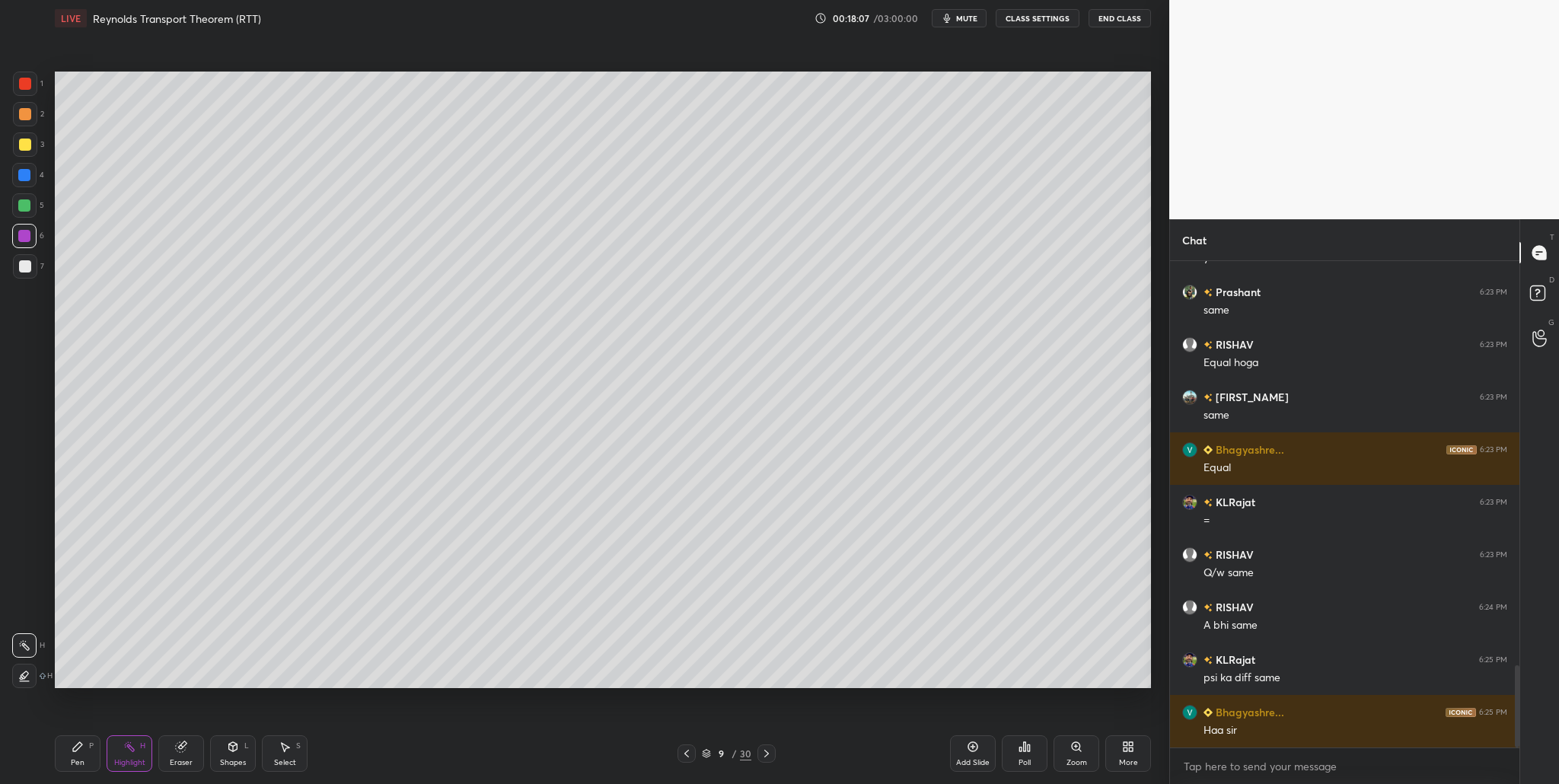 click at bounding box center [25, 266] 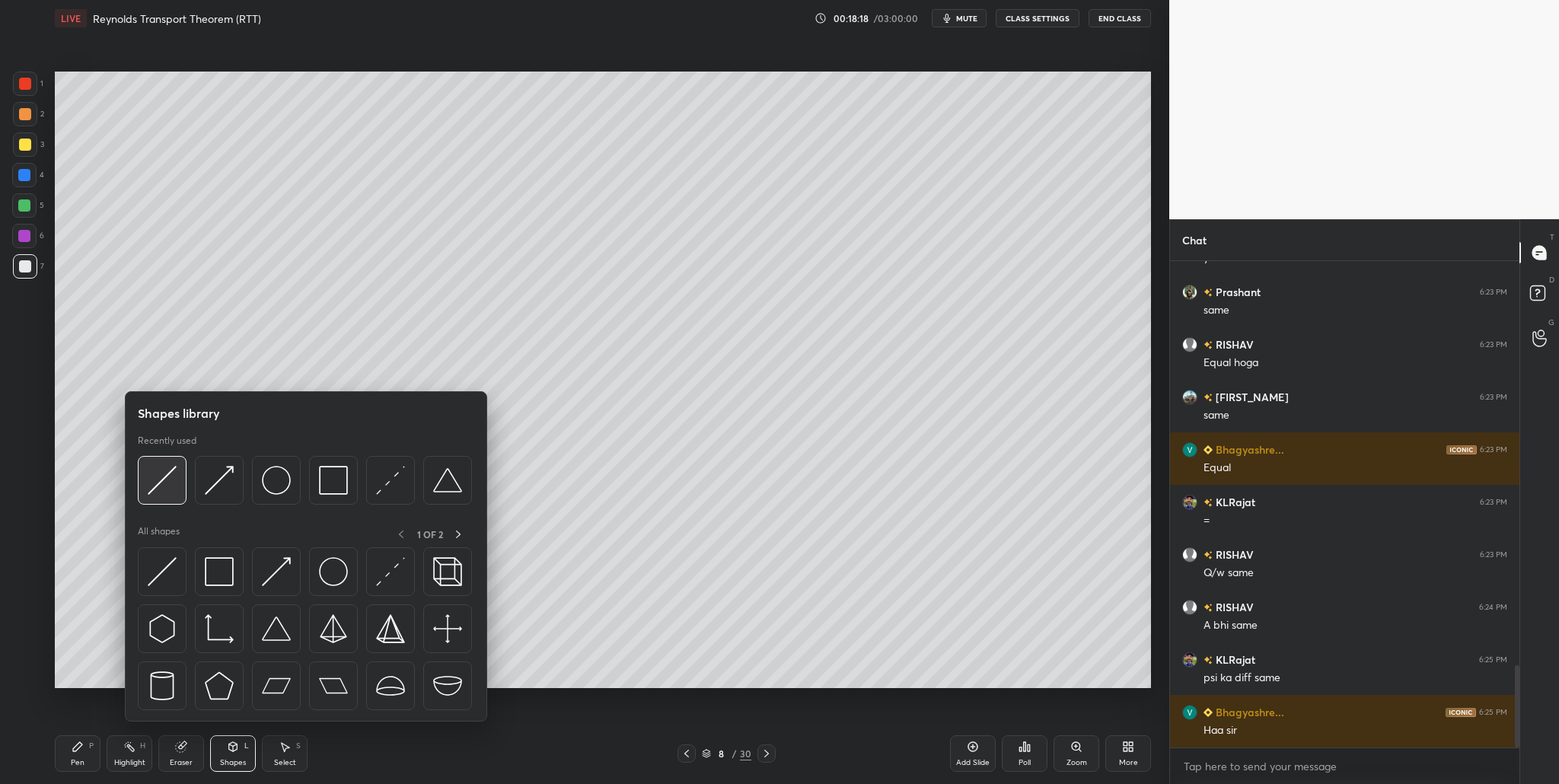 click at bounding box center (162, 480) 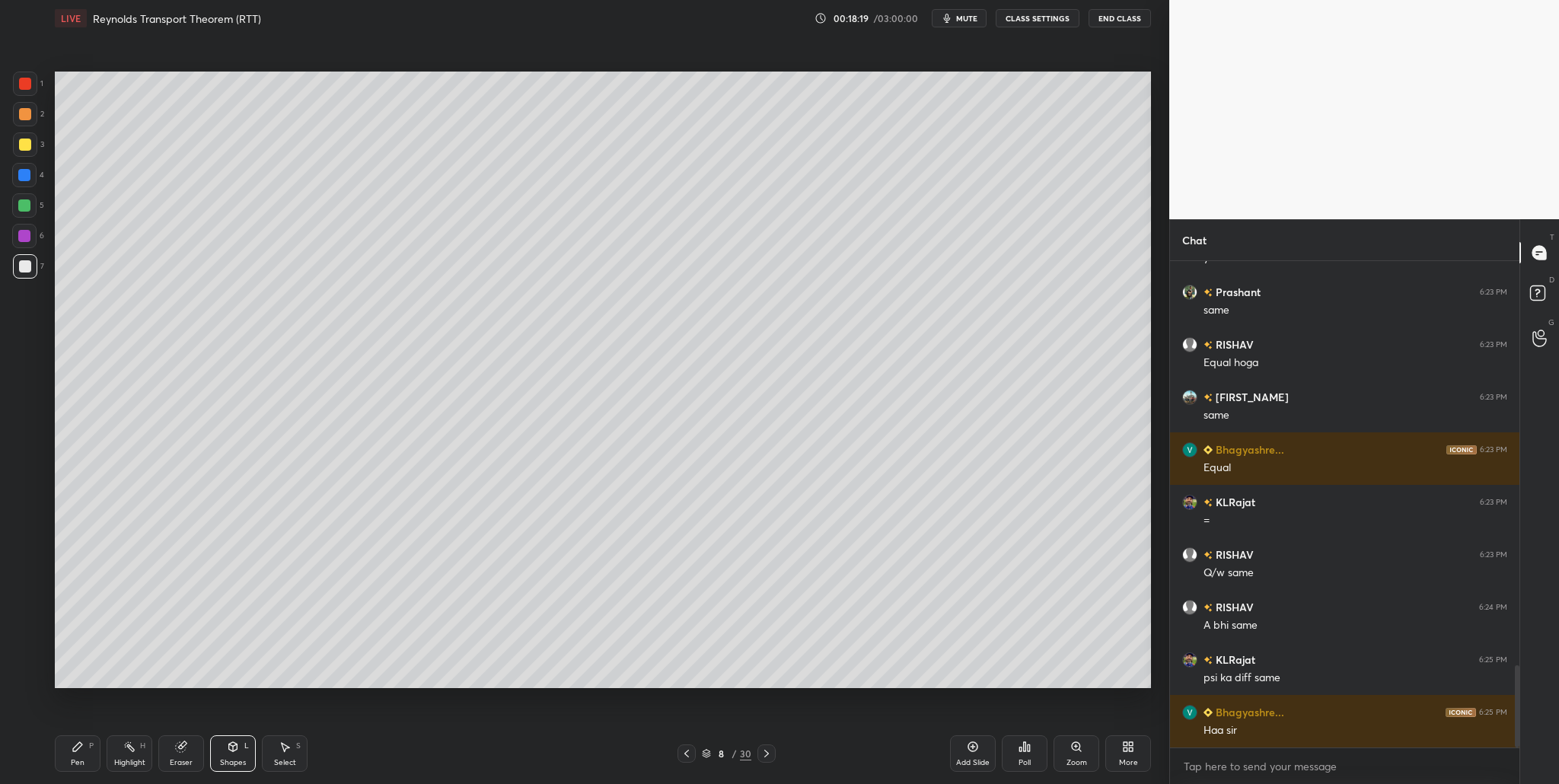 click at bounding box center [24, 175] 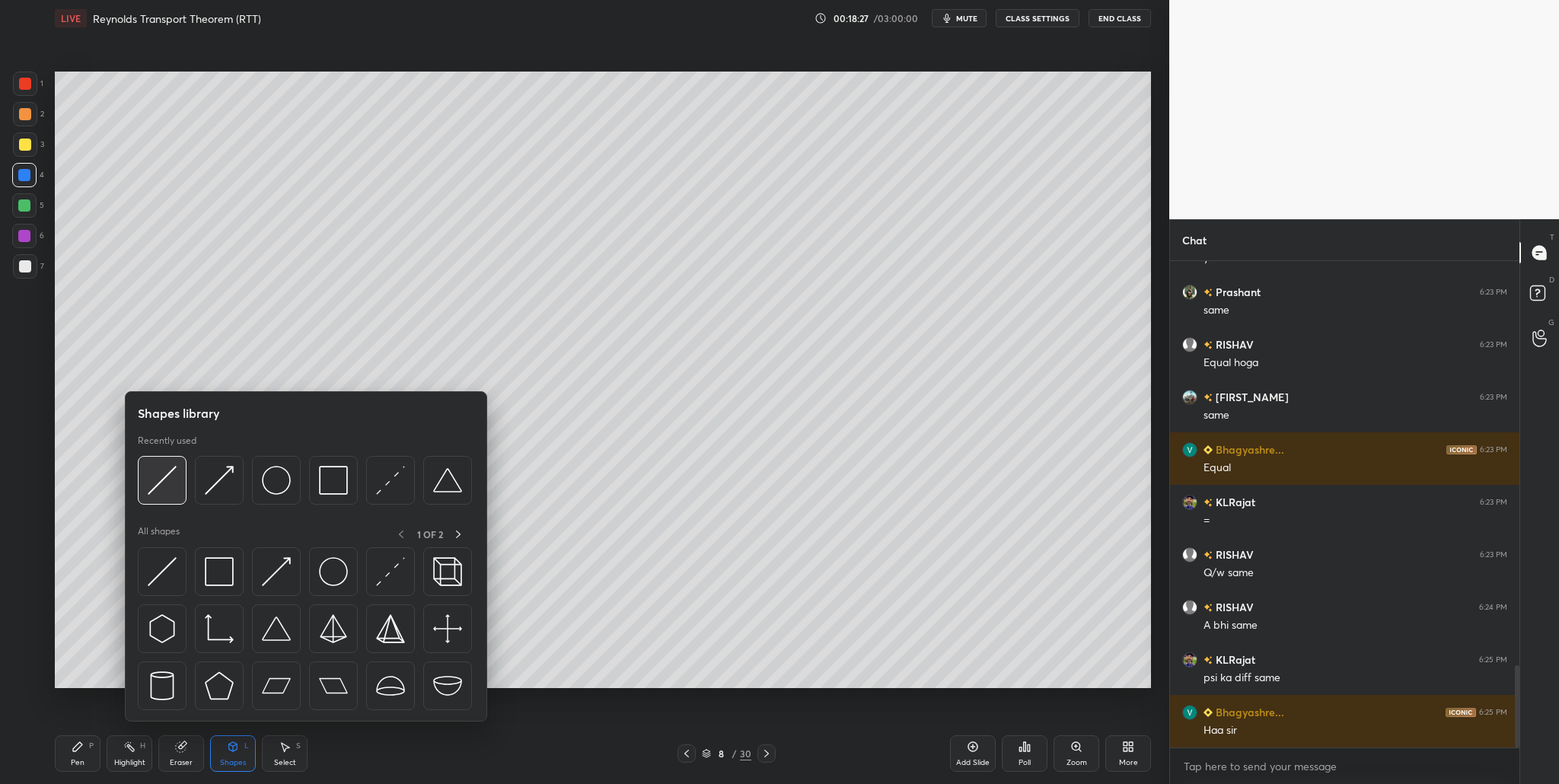 click at bounding box center (162, 480) 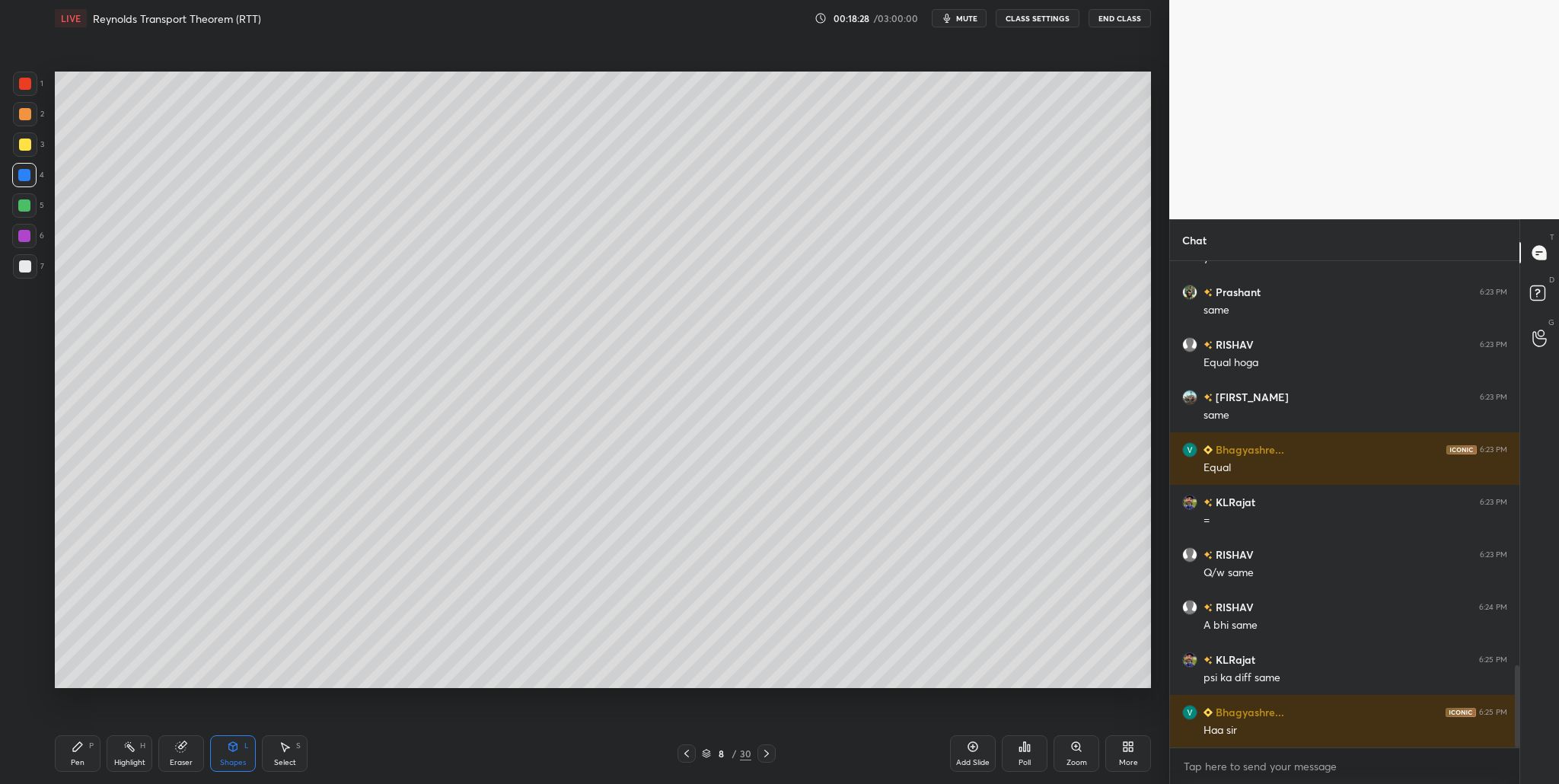 click at bounding box center (25, 84) 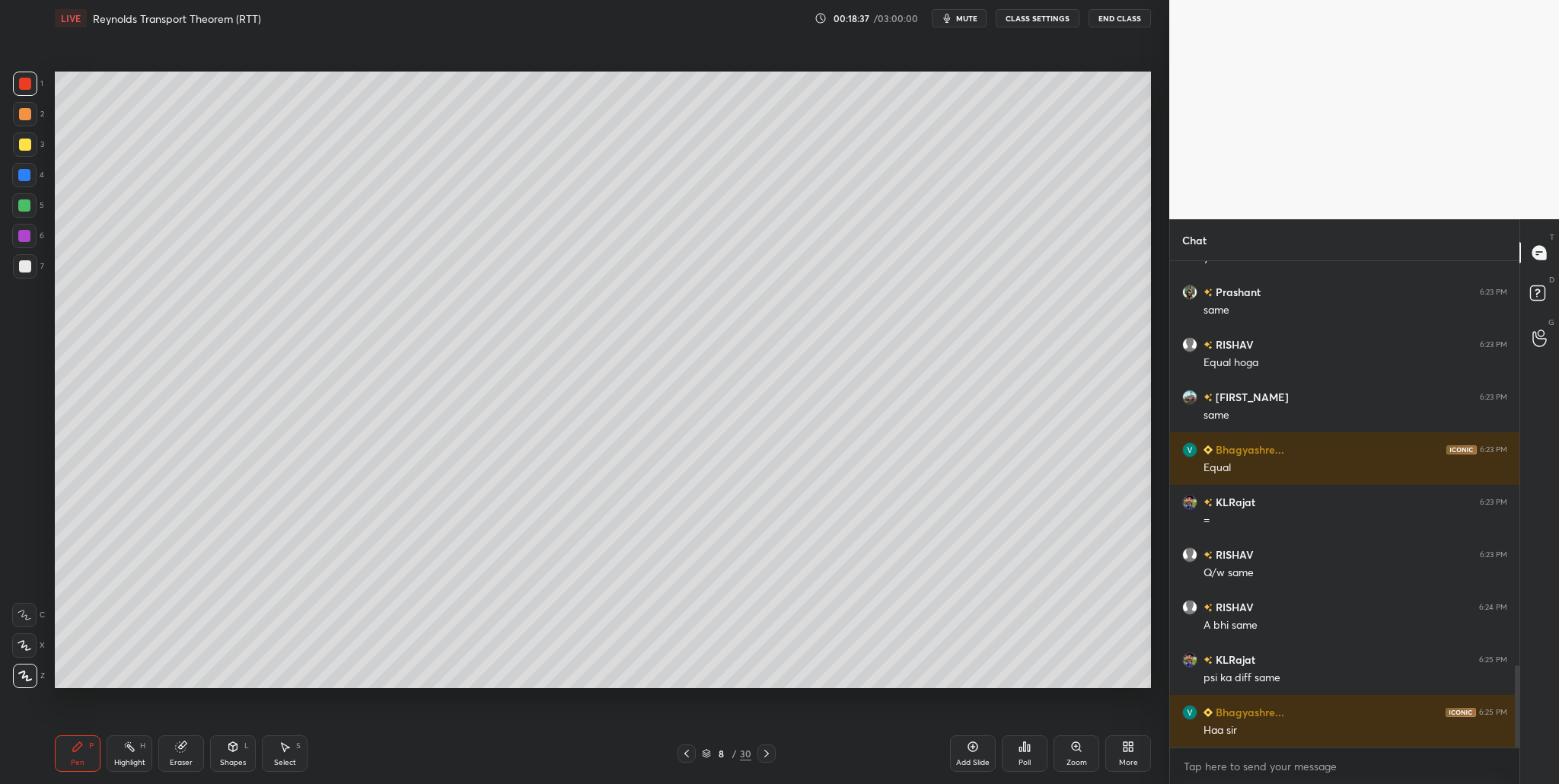 click at bounding box center [24, 236] 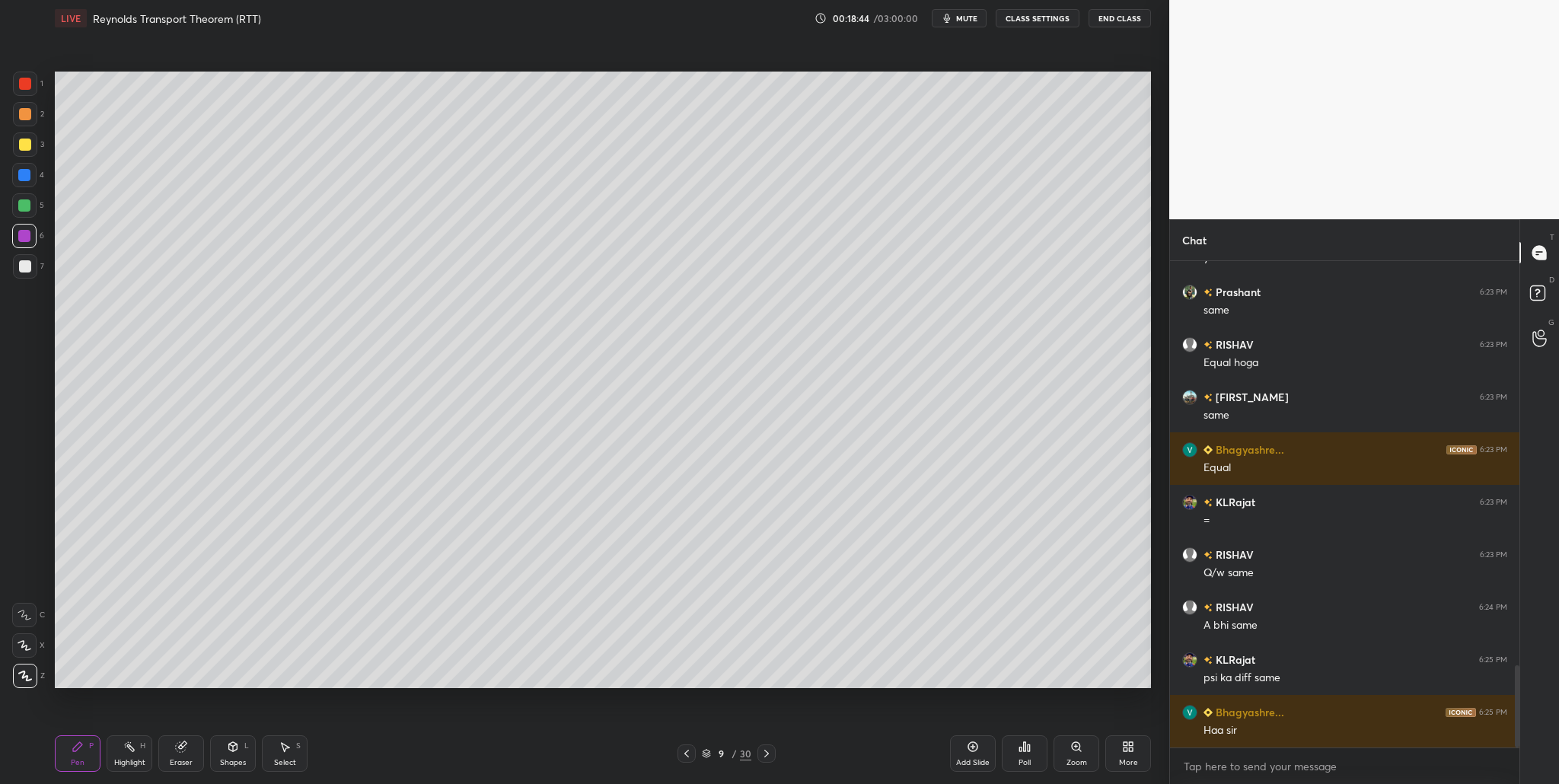 click at bounding box center [25, 266] 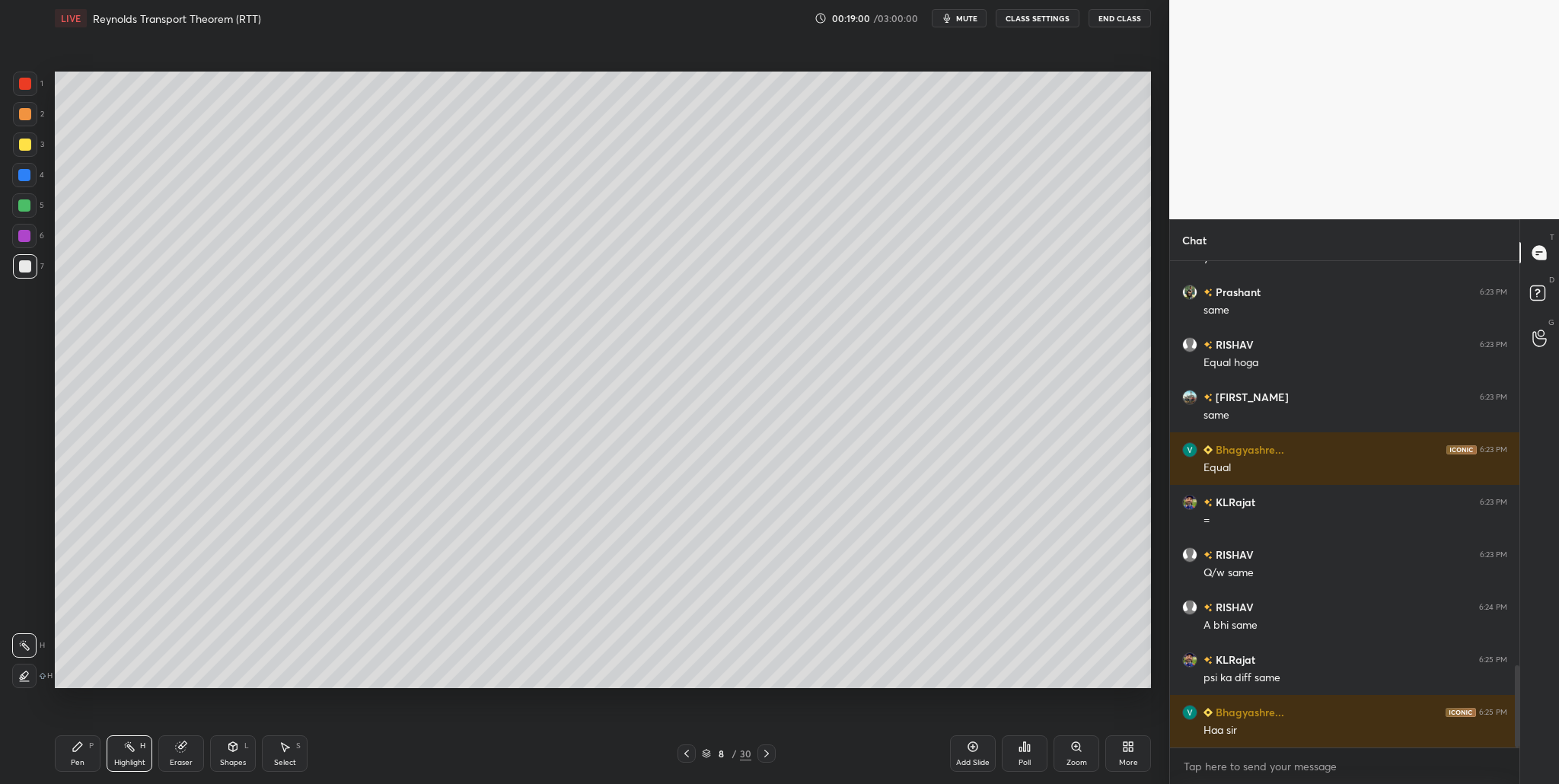 drag, startPoint x: 30, startPoint y: 178, endPoint x: 41, endPoint y: 183, distance: 12.083046 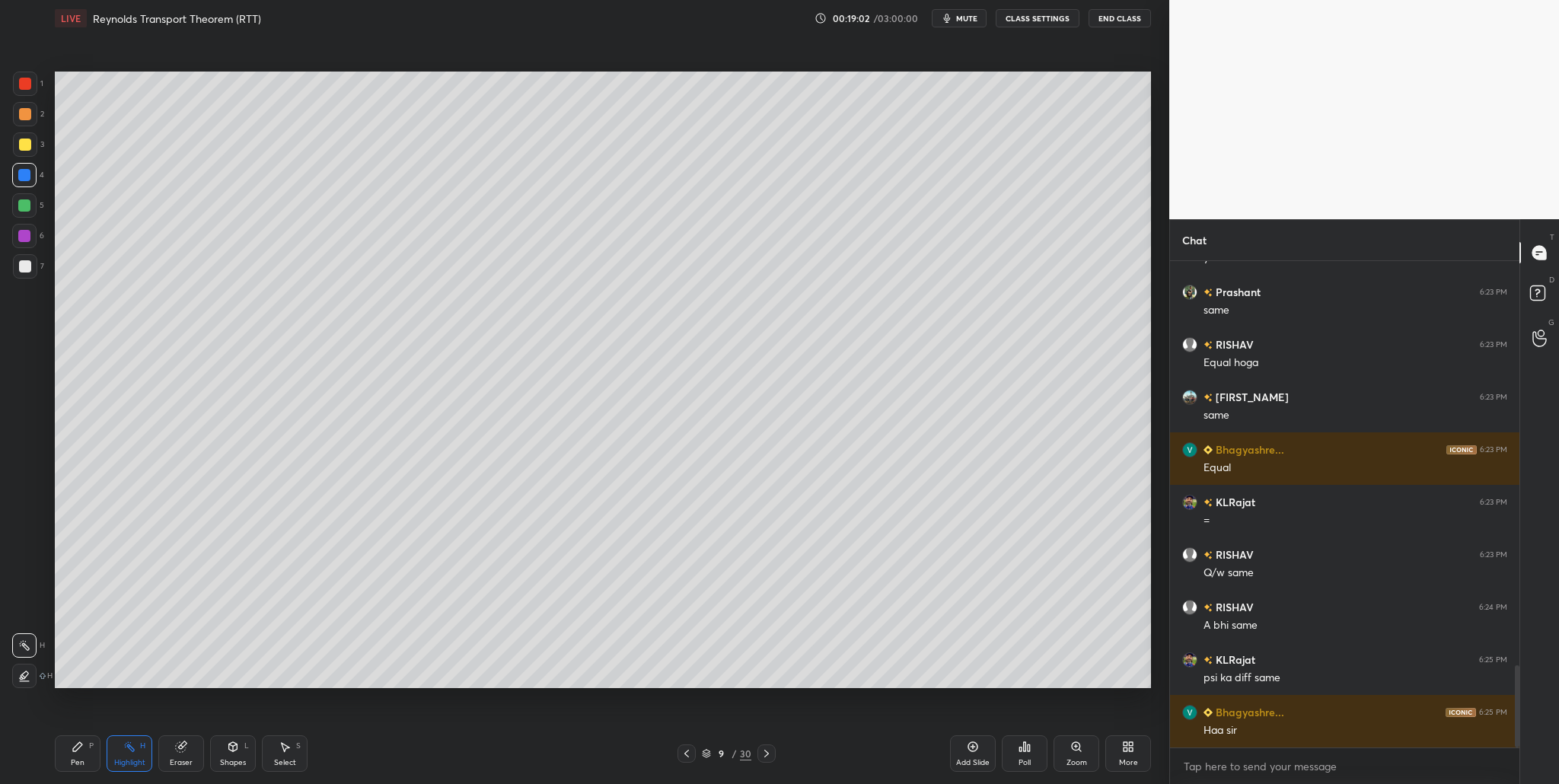 click at bounding box center (25, 266) 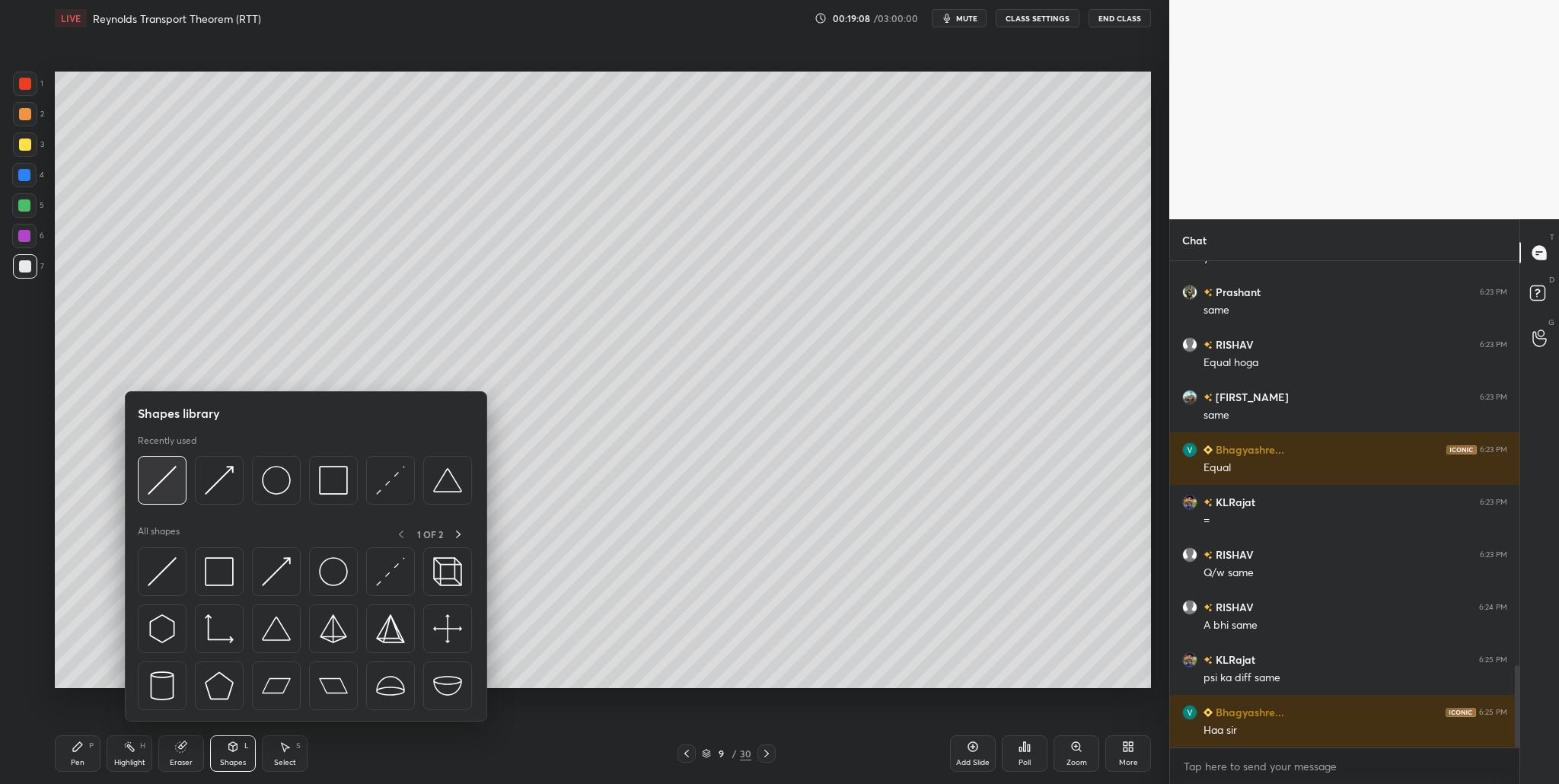 click at bounding box center [162, 480] 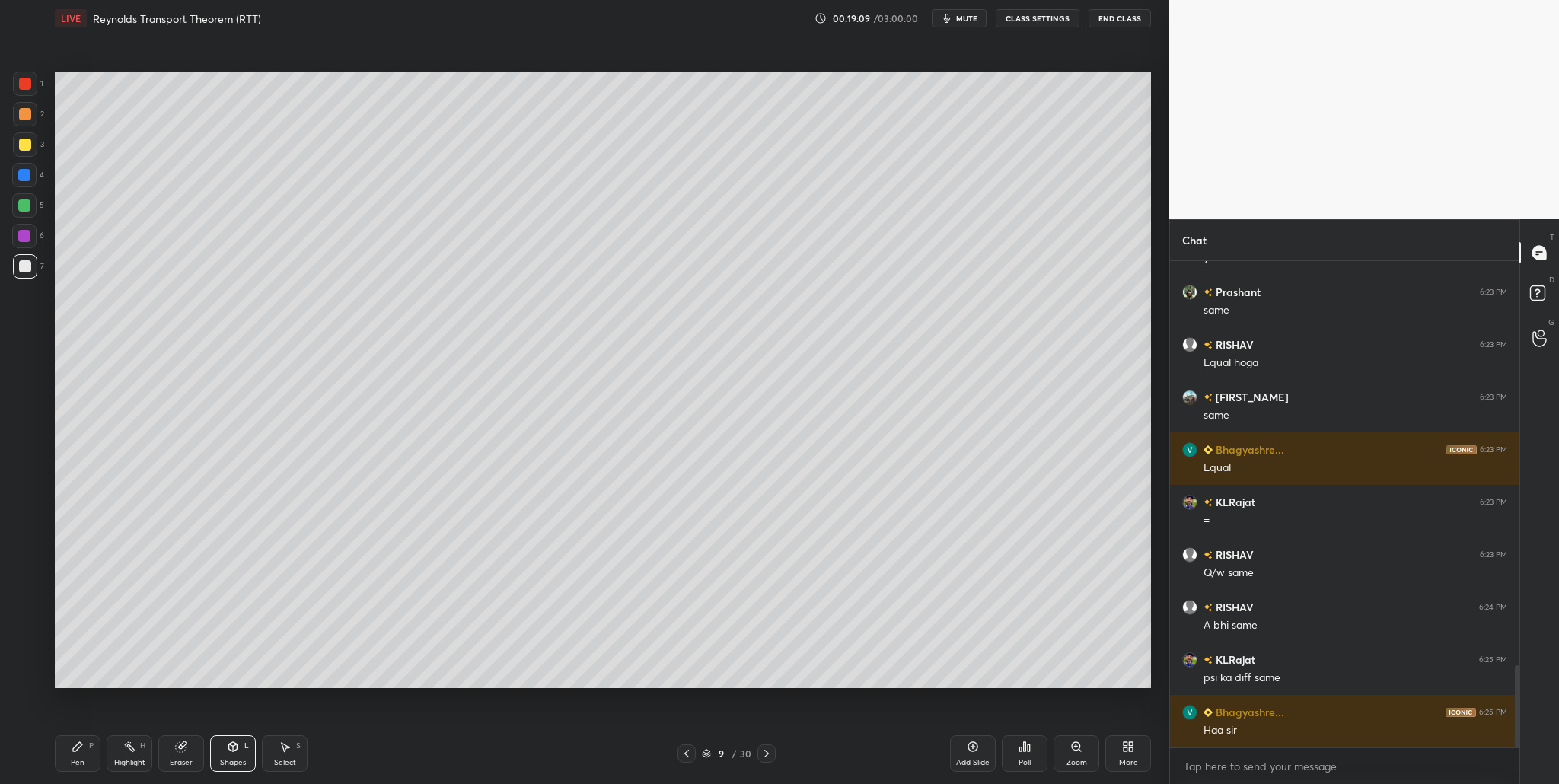 drag, startPoint x: 24, startPoint y: 76, endPoint x: 51, endPoint y: 121, distance: 52.478567 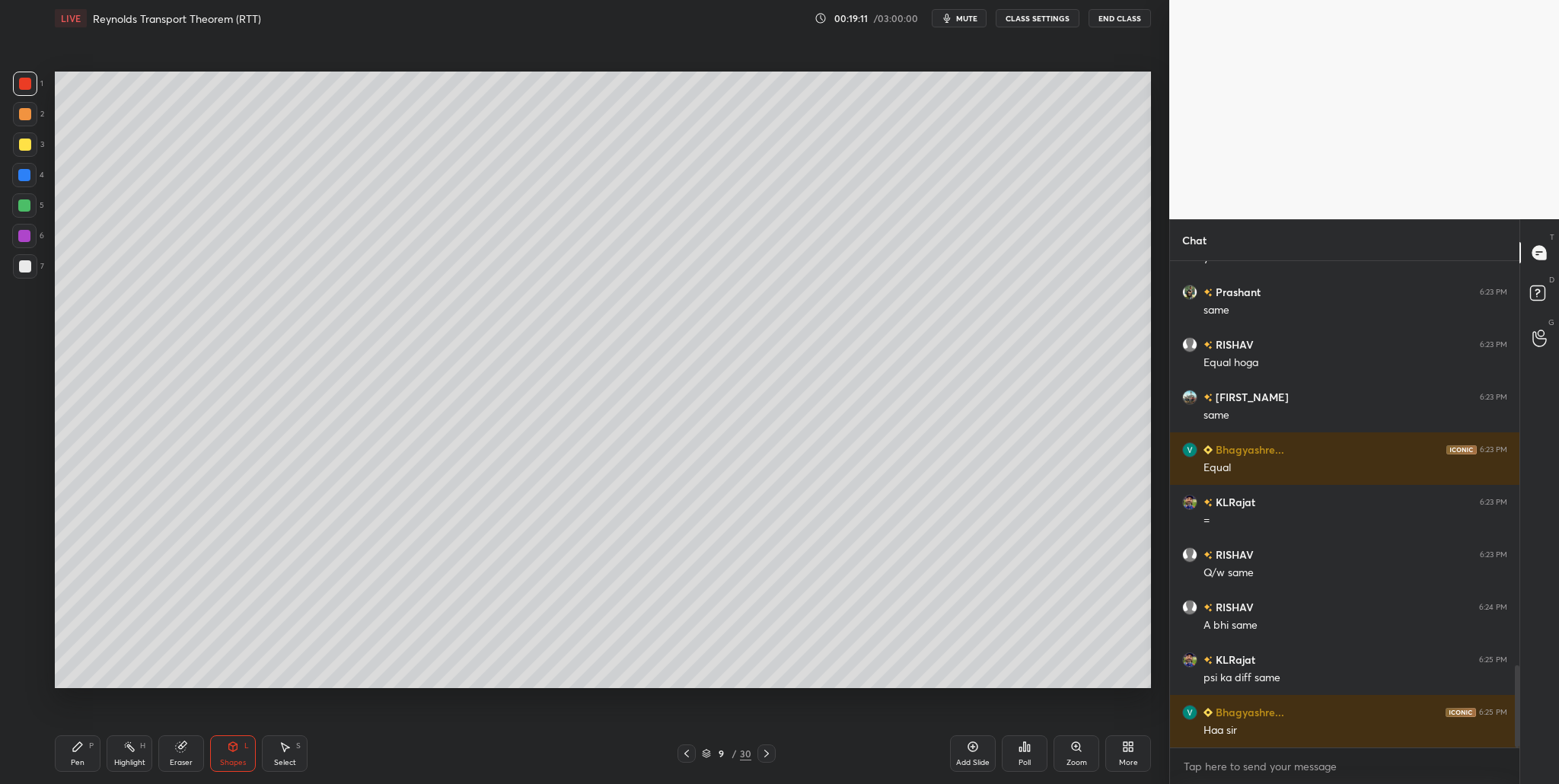 click at bounding box center [25, 266] 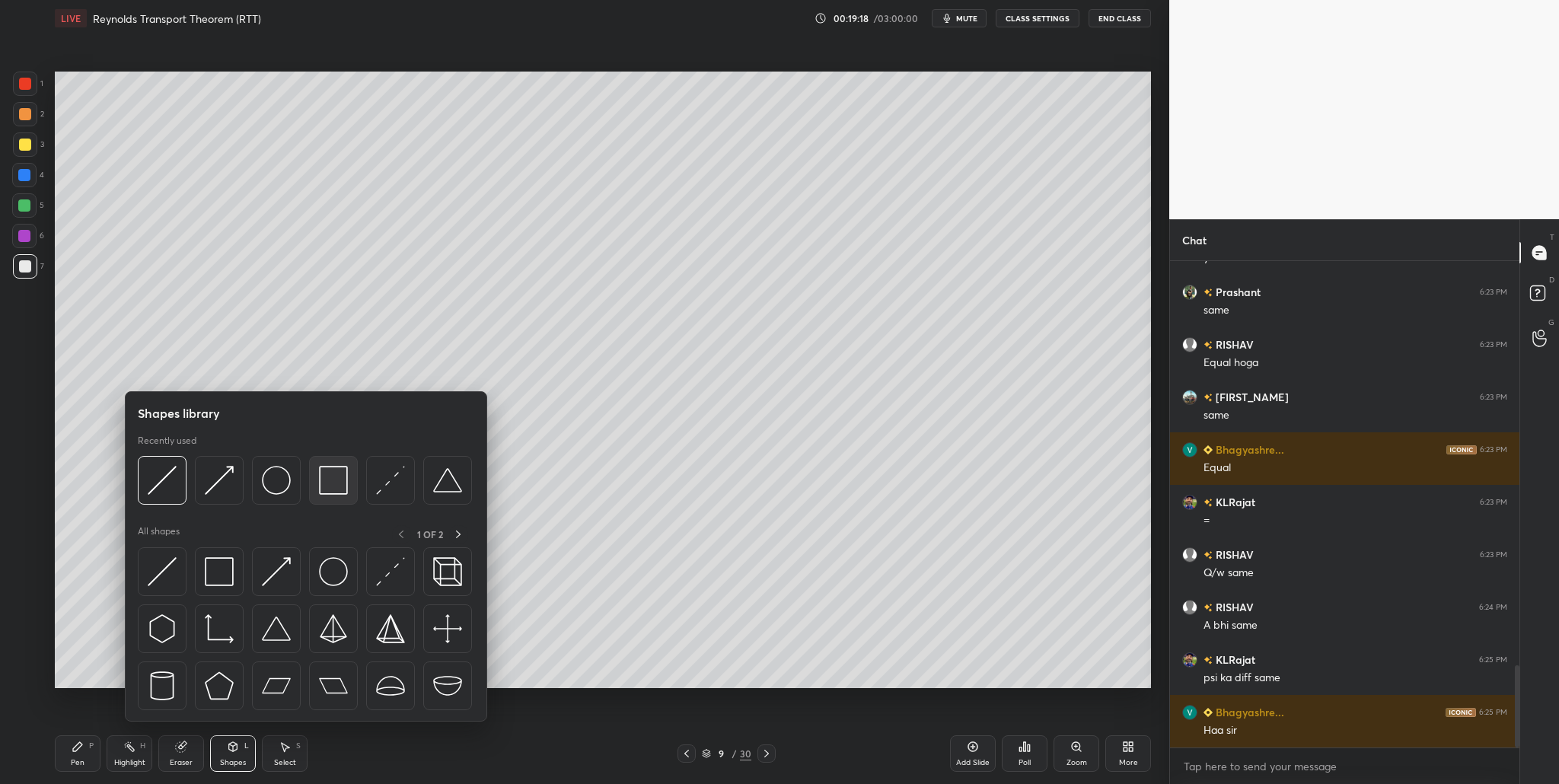 click at bounding box center [333, 480] 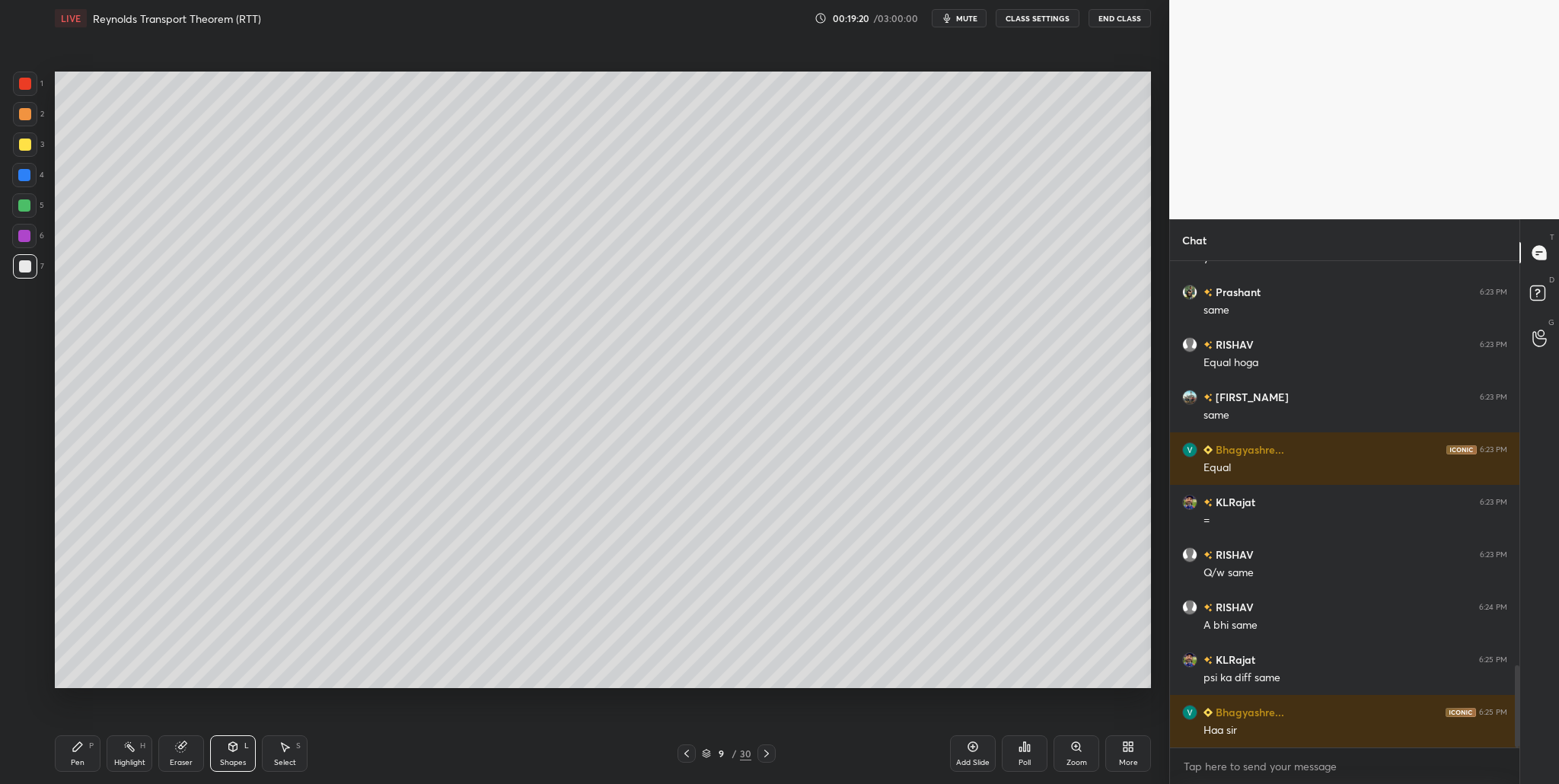 click at bounding box center [24, 206] 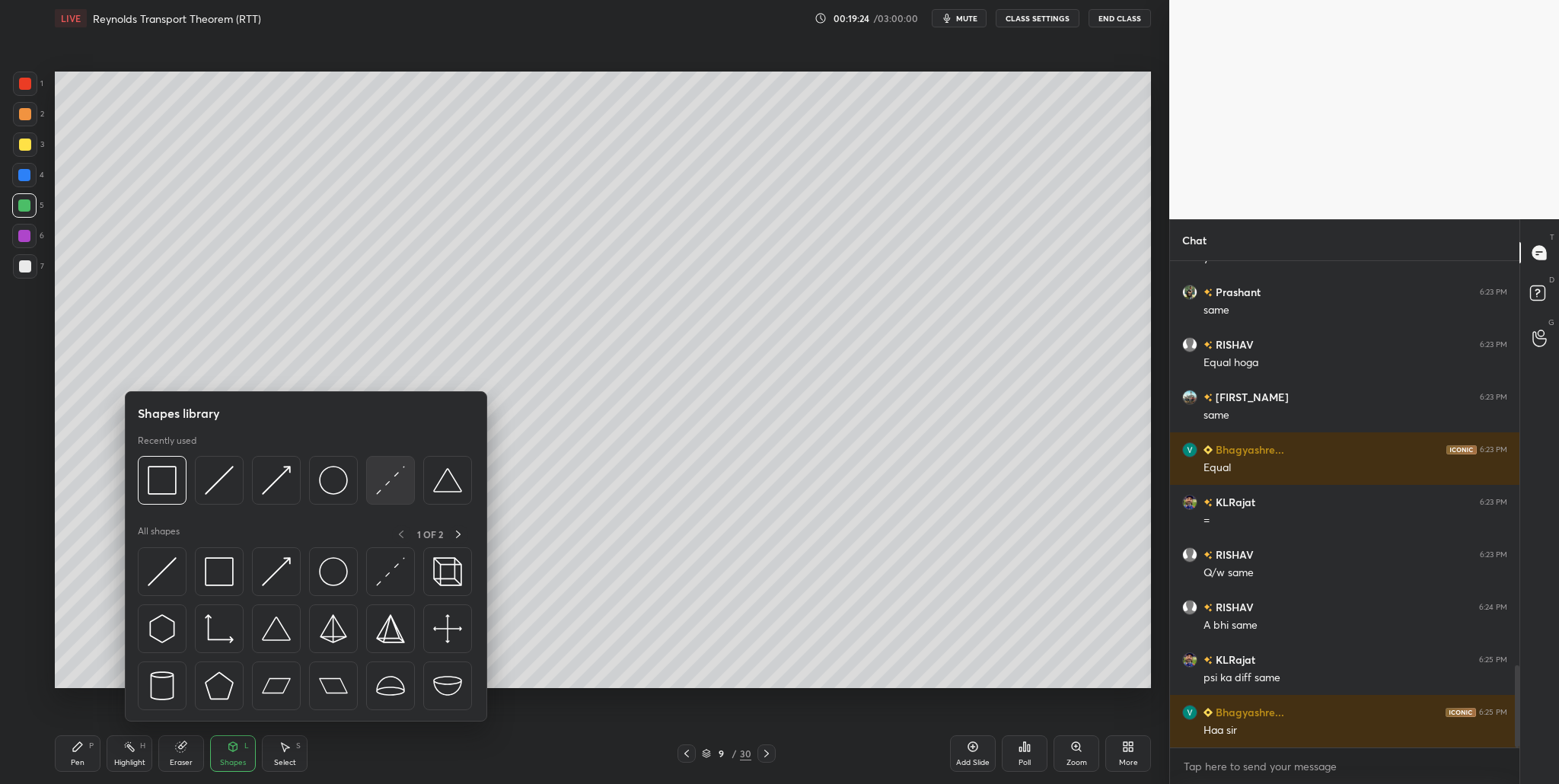 click at bounding box center [391, 480] 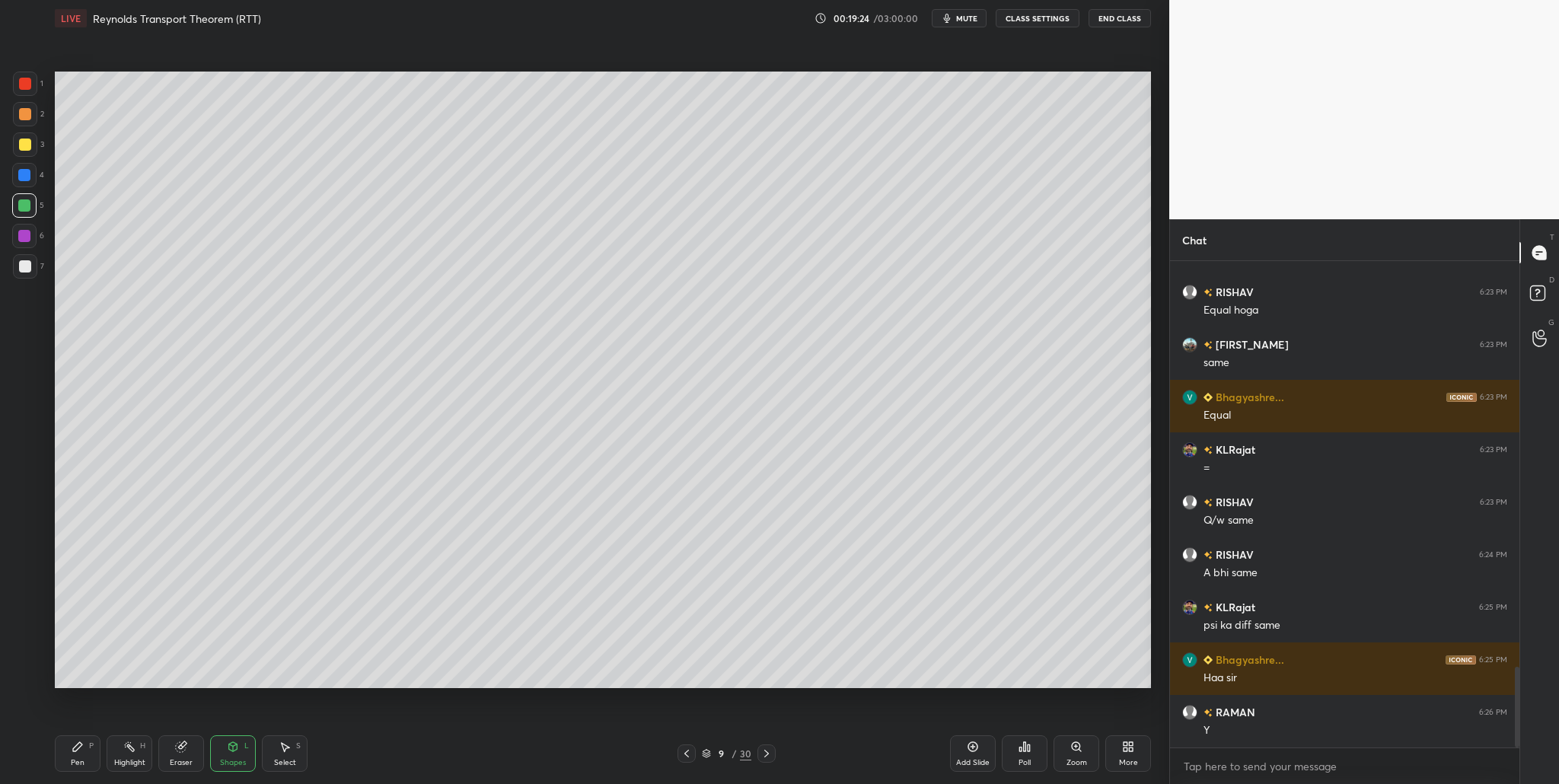 click at bounding box center [24, 206] 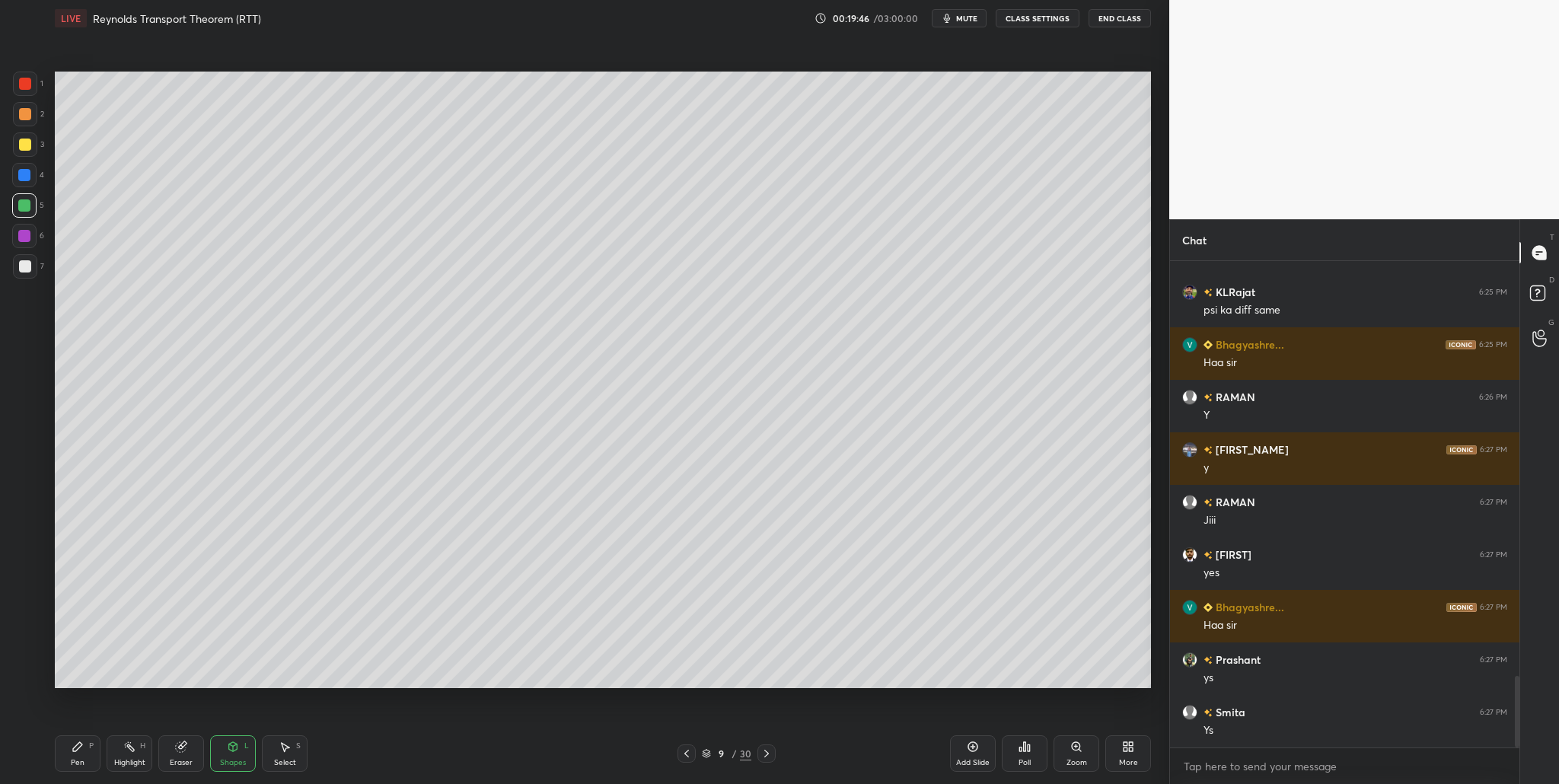 scroll, scrollTop: 2825, scrollLeft: 0, axis: vertical 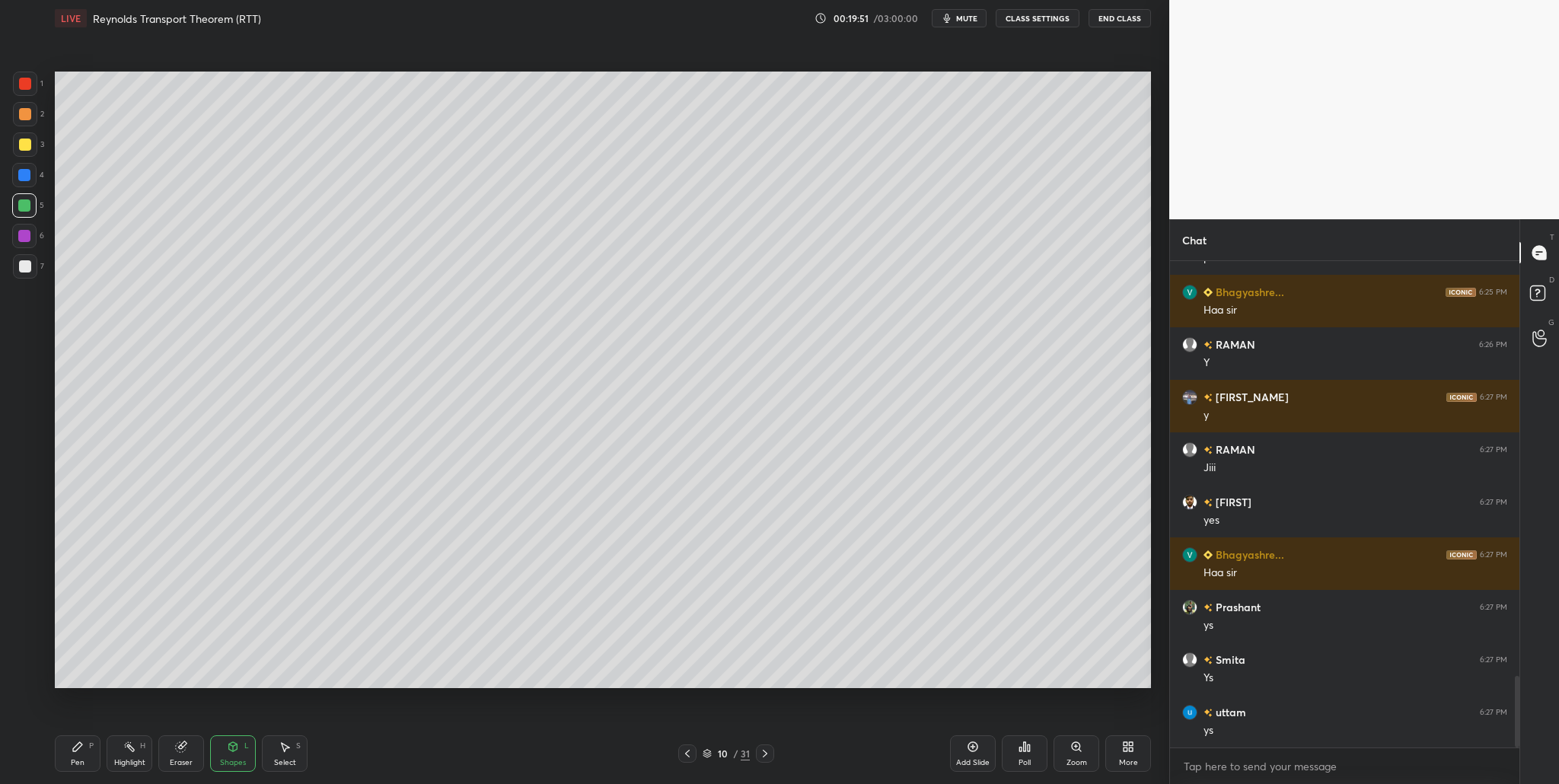 click at bounding box center [25, 114] 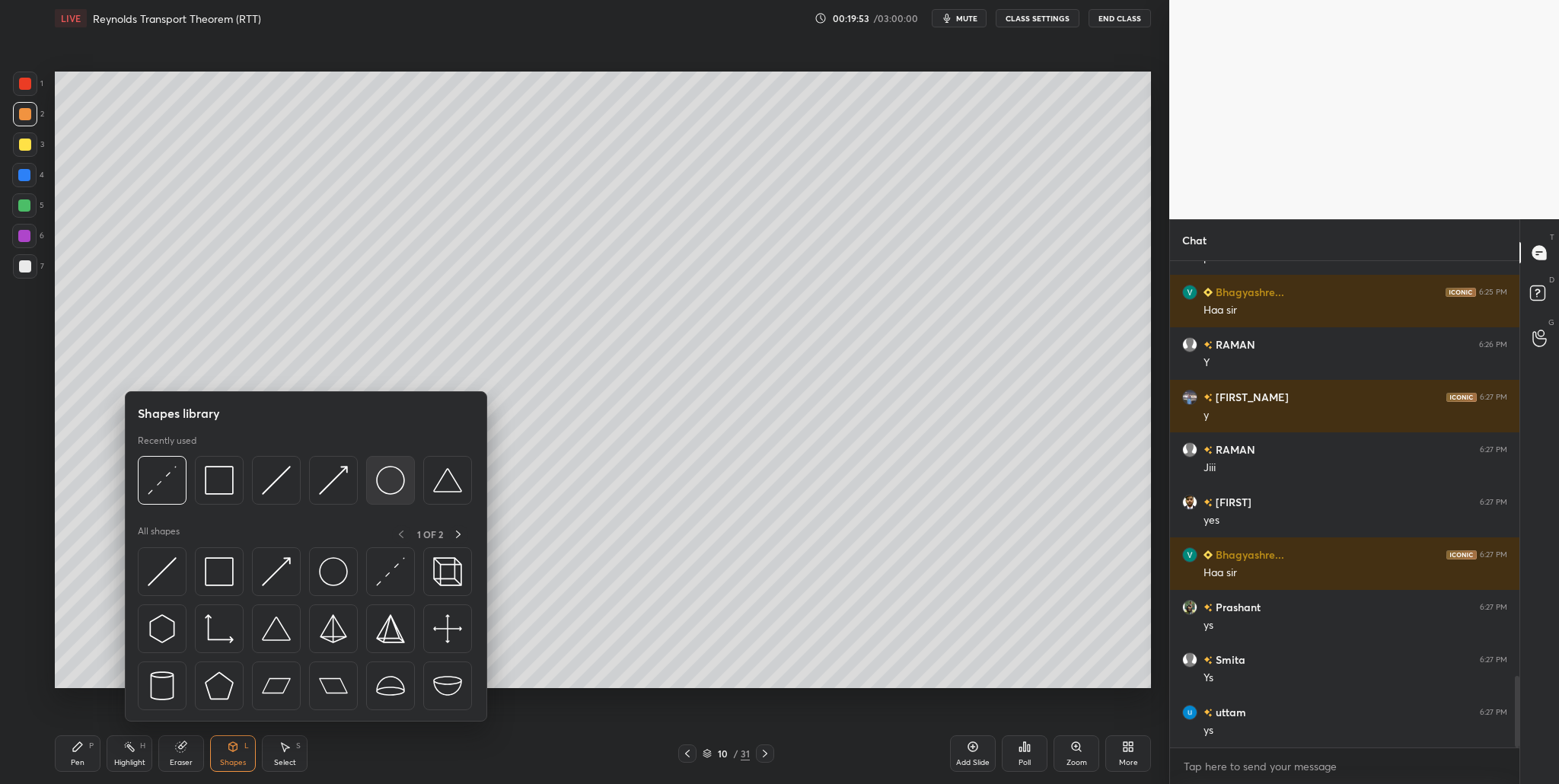 click at bounding box center (391, 480) 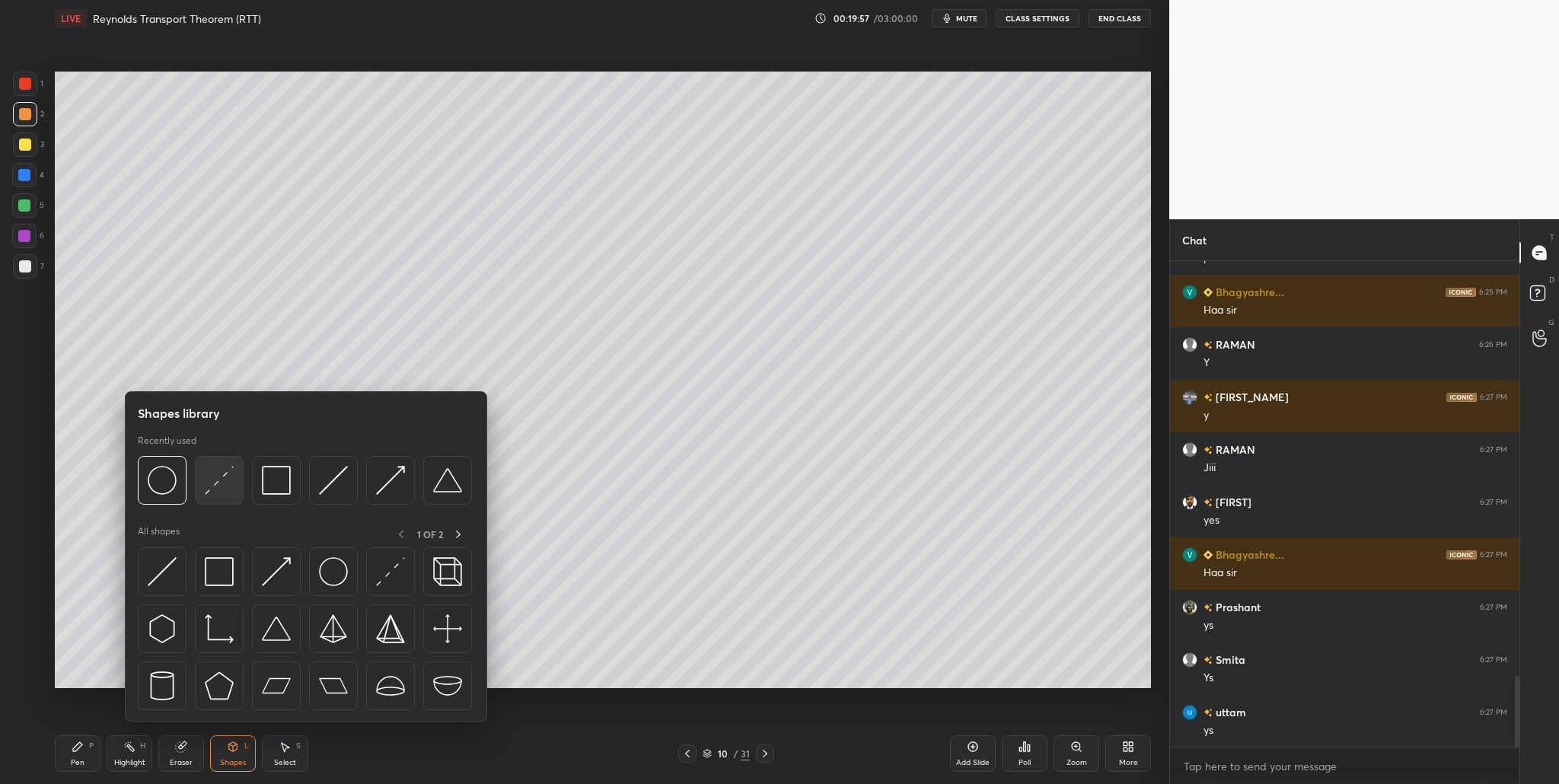 click at bounding box center (219, 480) 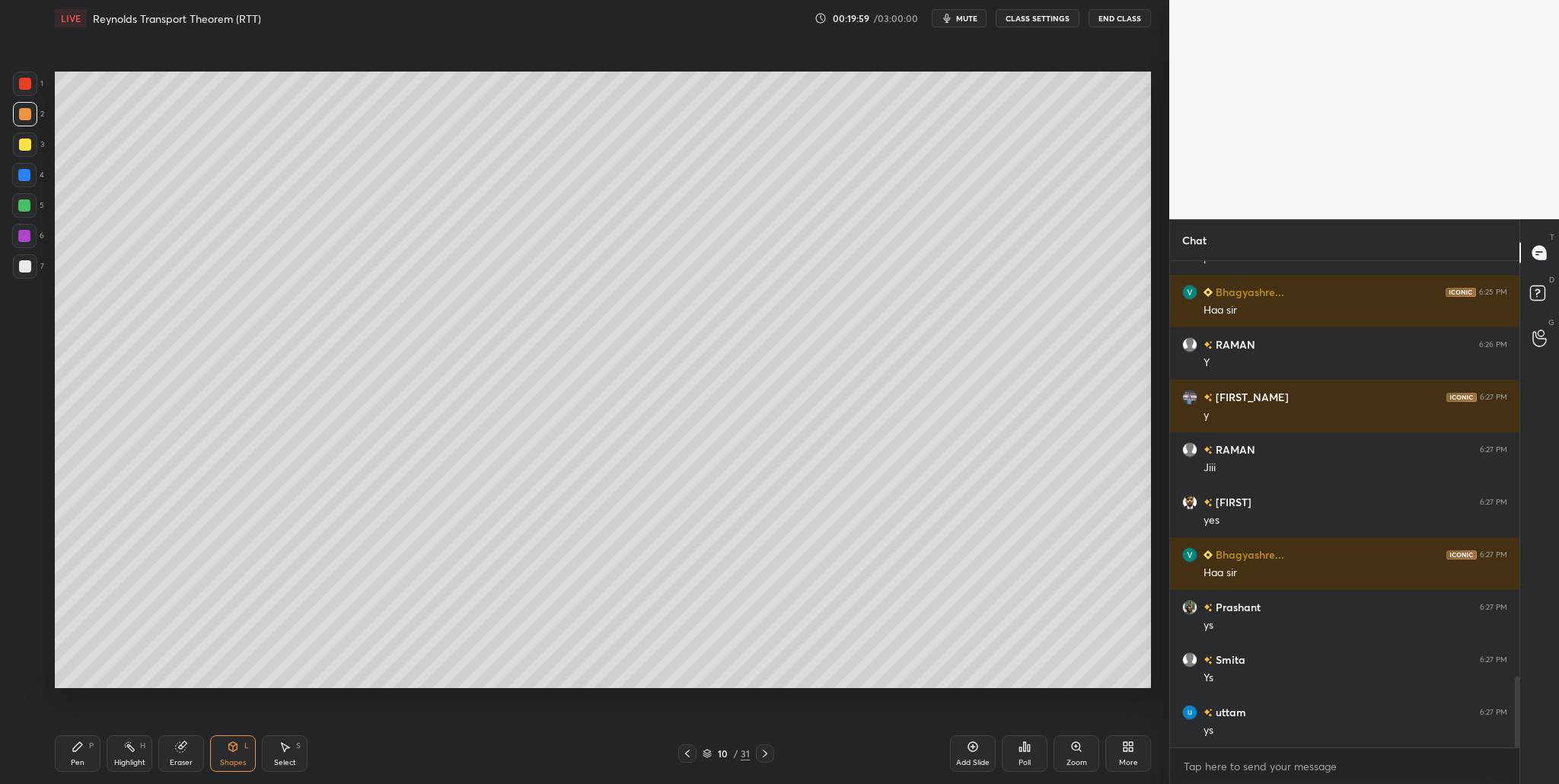 click at bounding box center (25, 114) 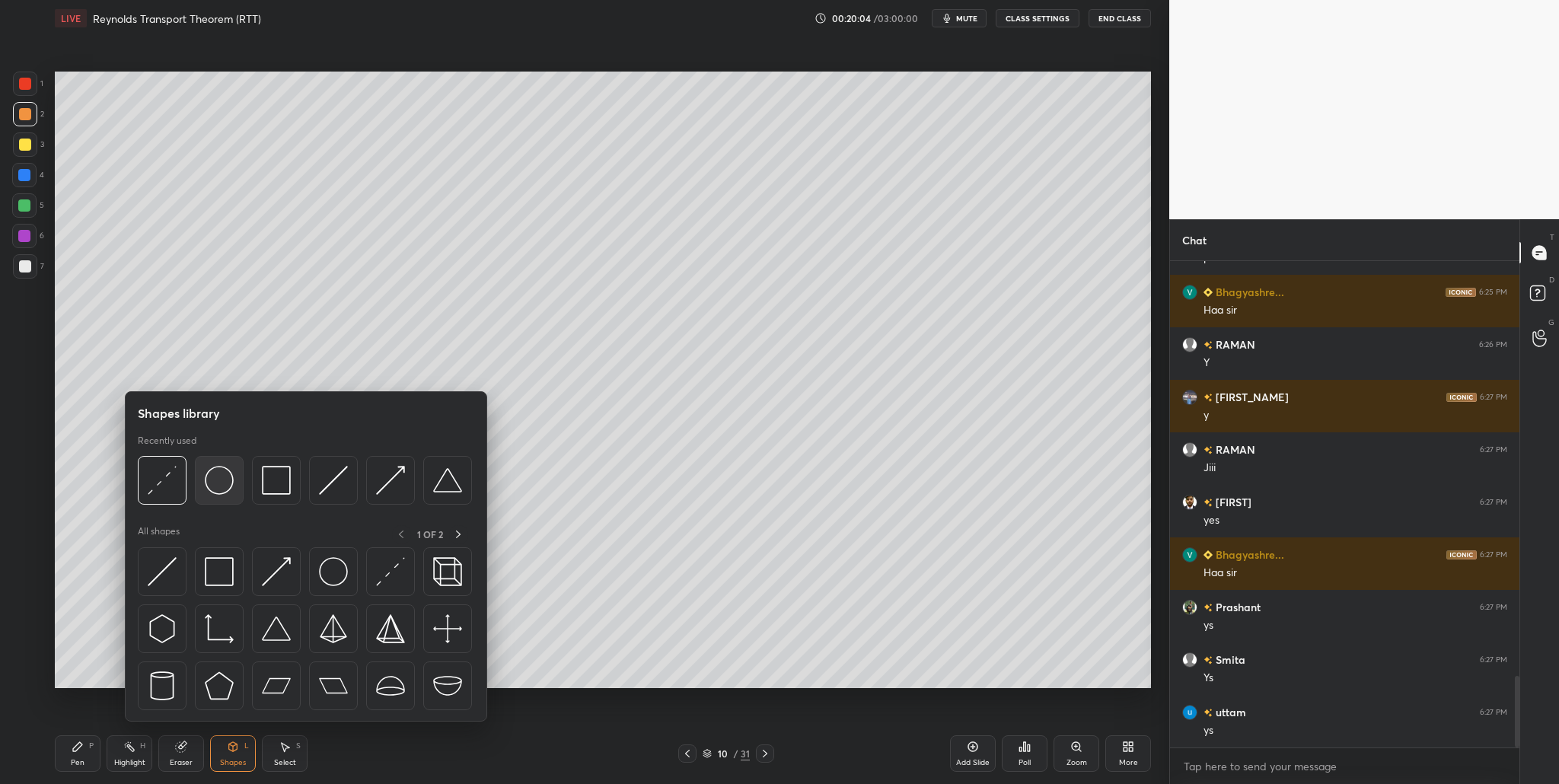 click at bounding box center [219, 480] 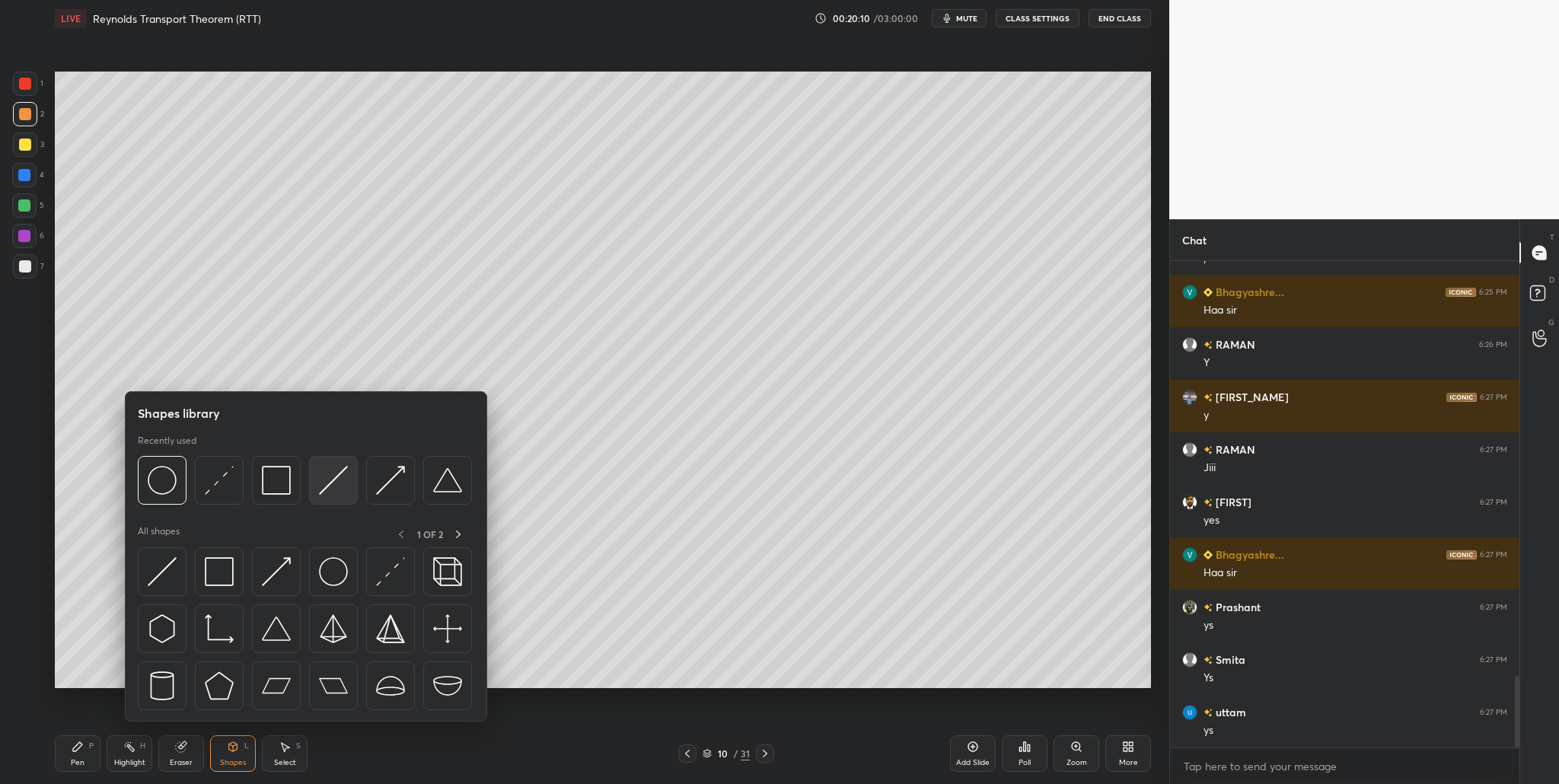 click at bounding box center [333, 480] 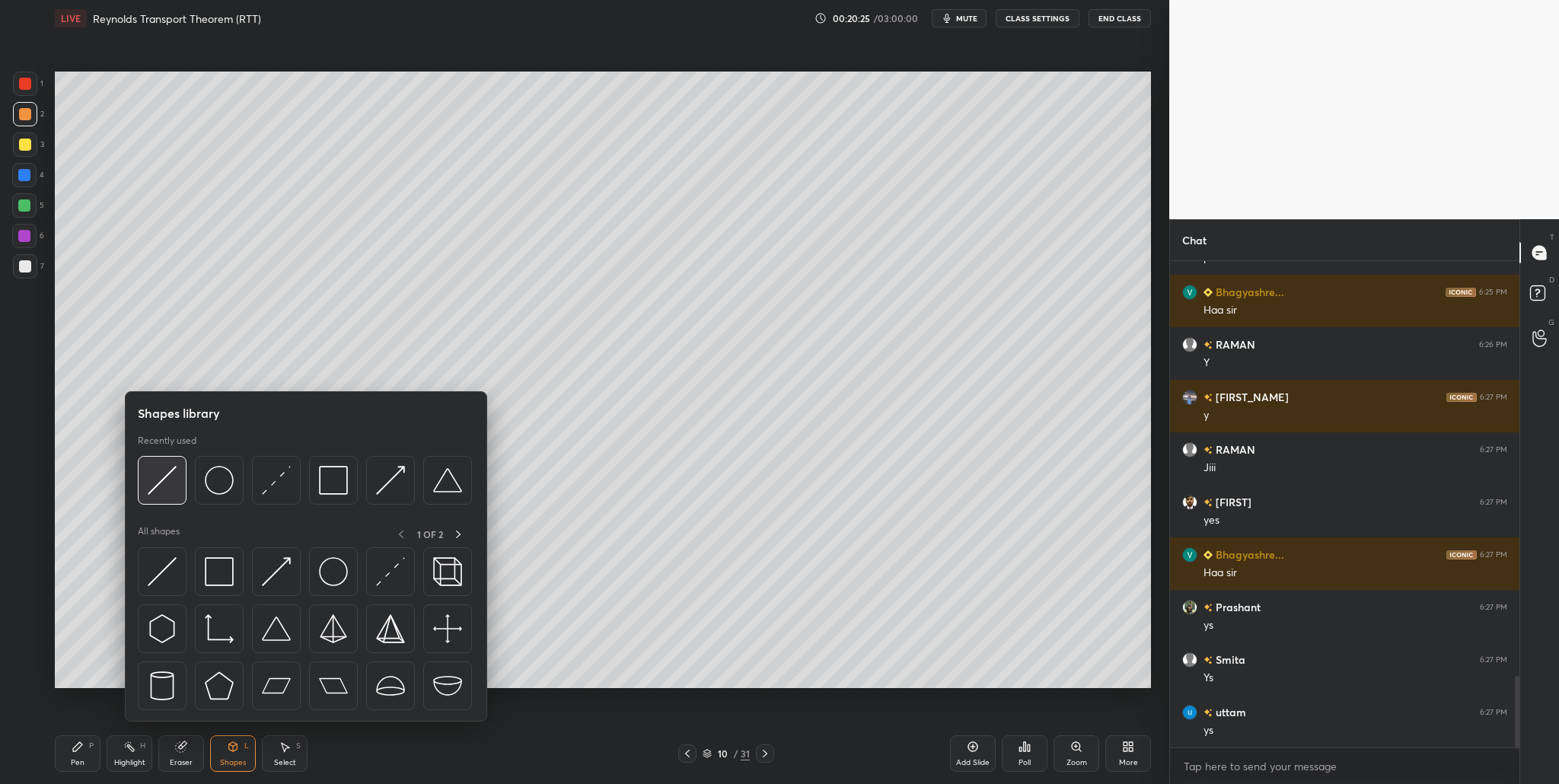 click at bounding box center (162, 480) 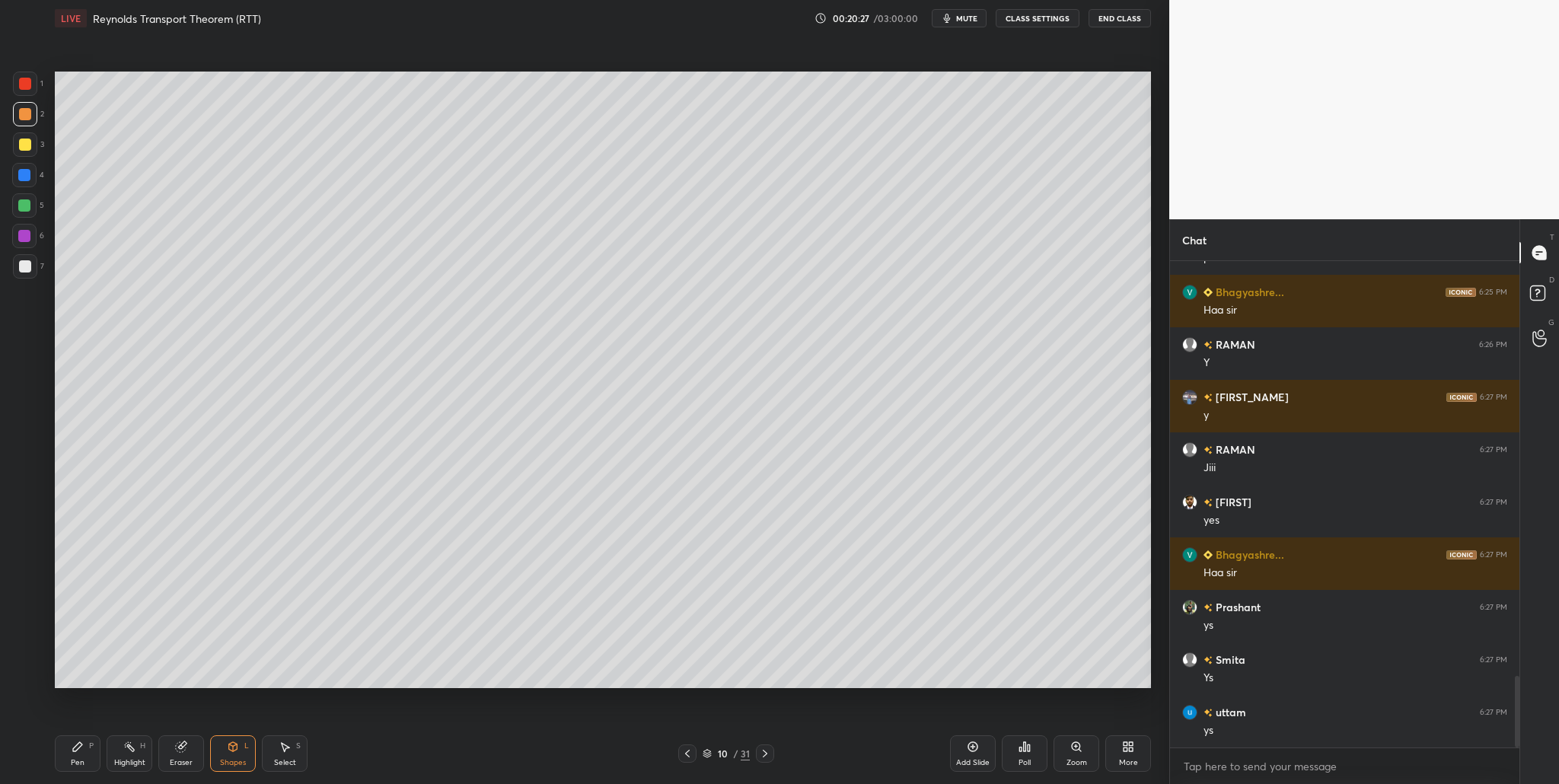 drag, startPoint x: 21, startPoint y: 180, endPoint x: 37, endPoint y: 183, distance: 16.27882 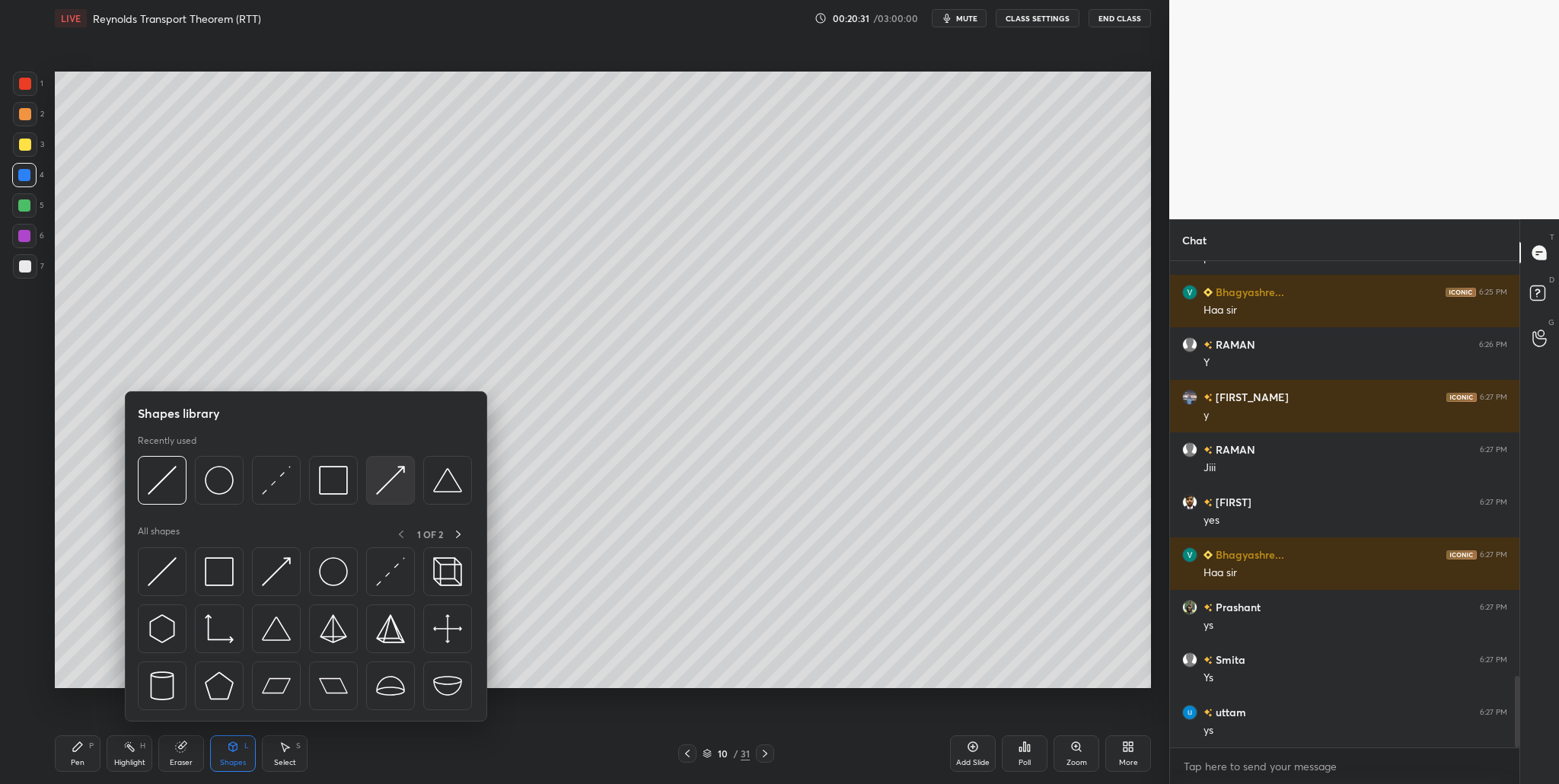 click at bounding box center (391, 480) 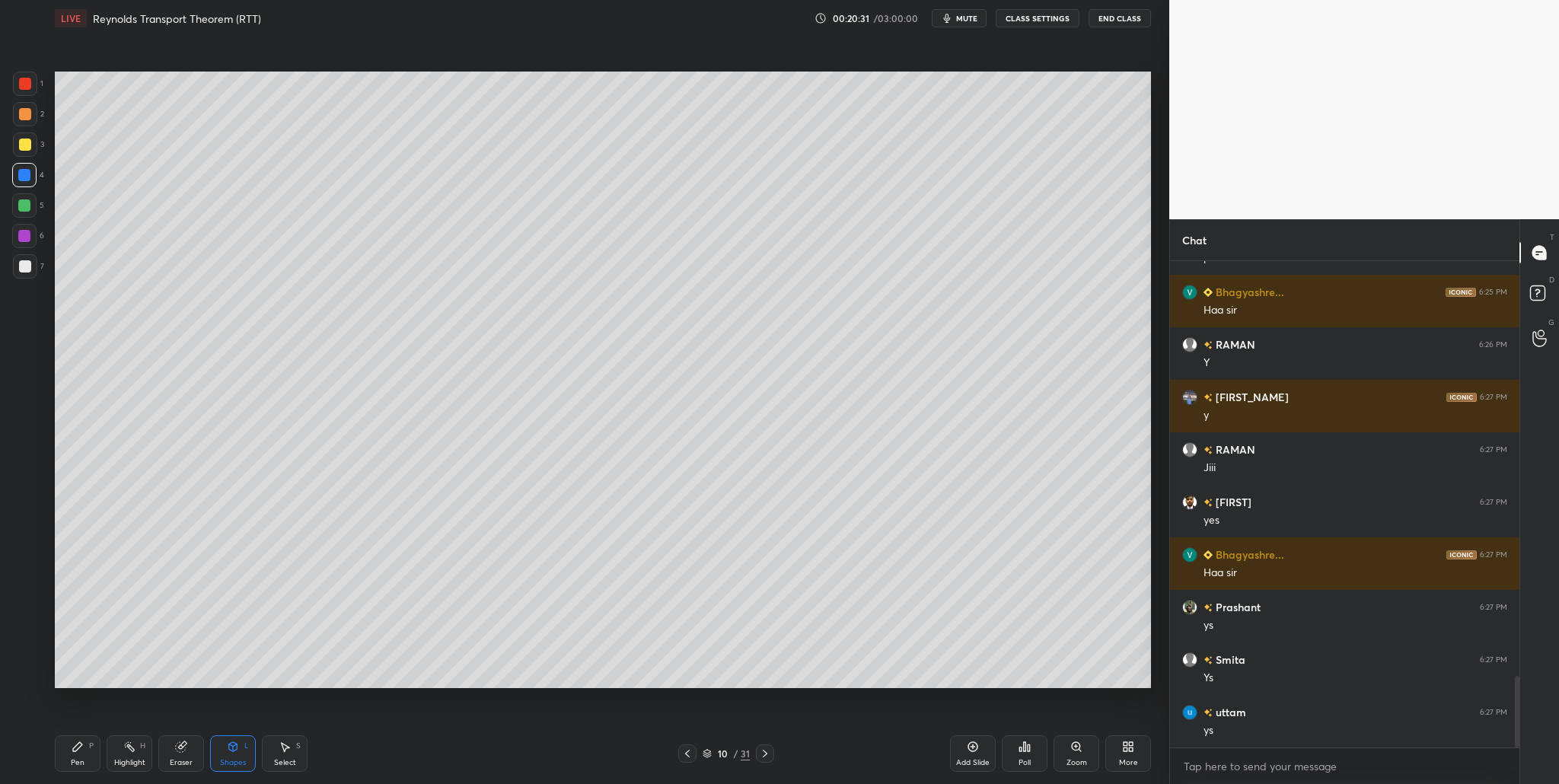 click at bounding box center (24, 175) 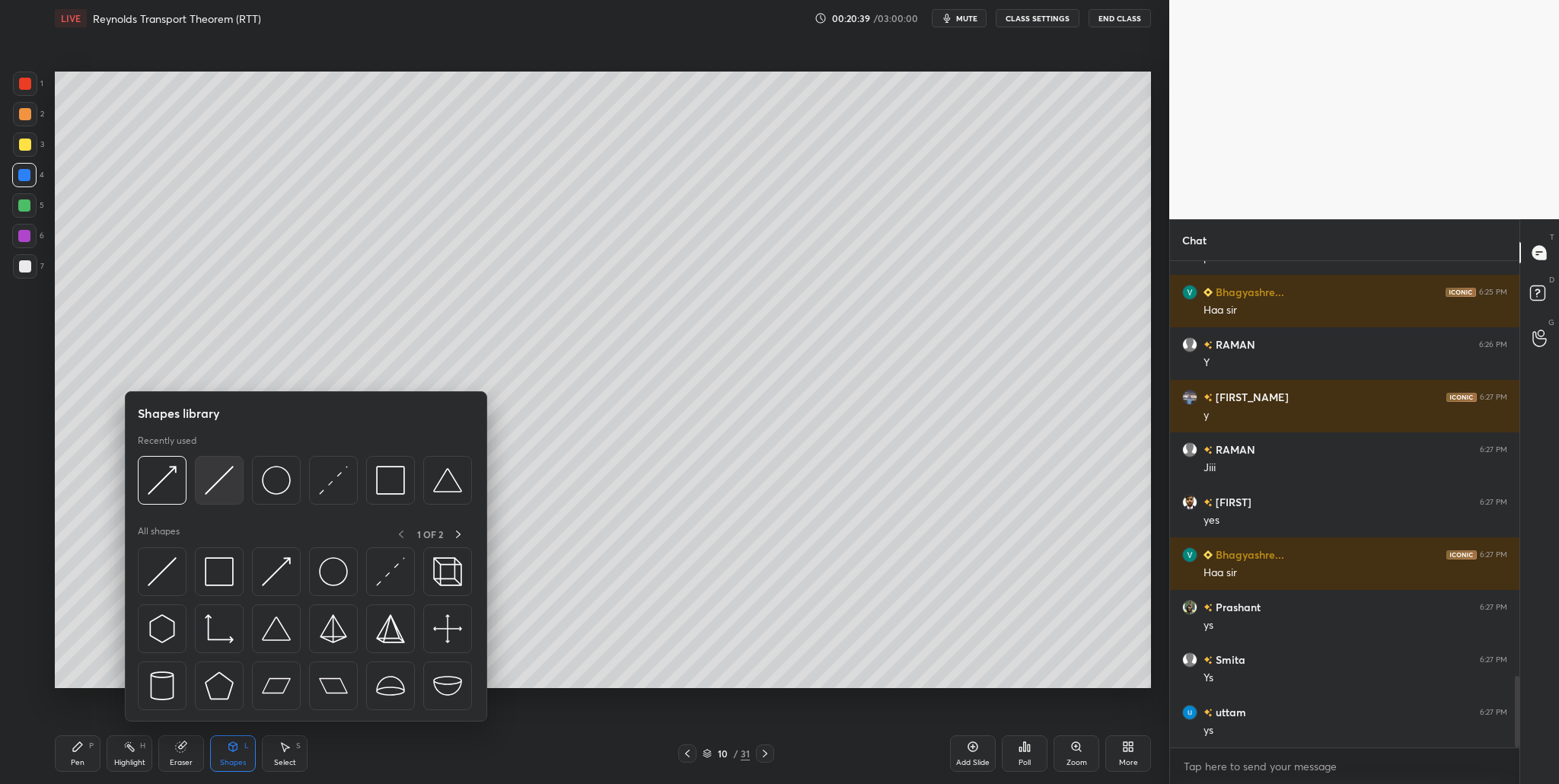 click at bounding box center [219, 480] 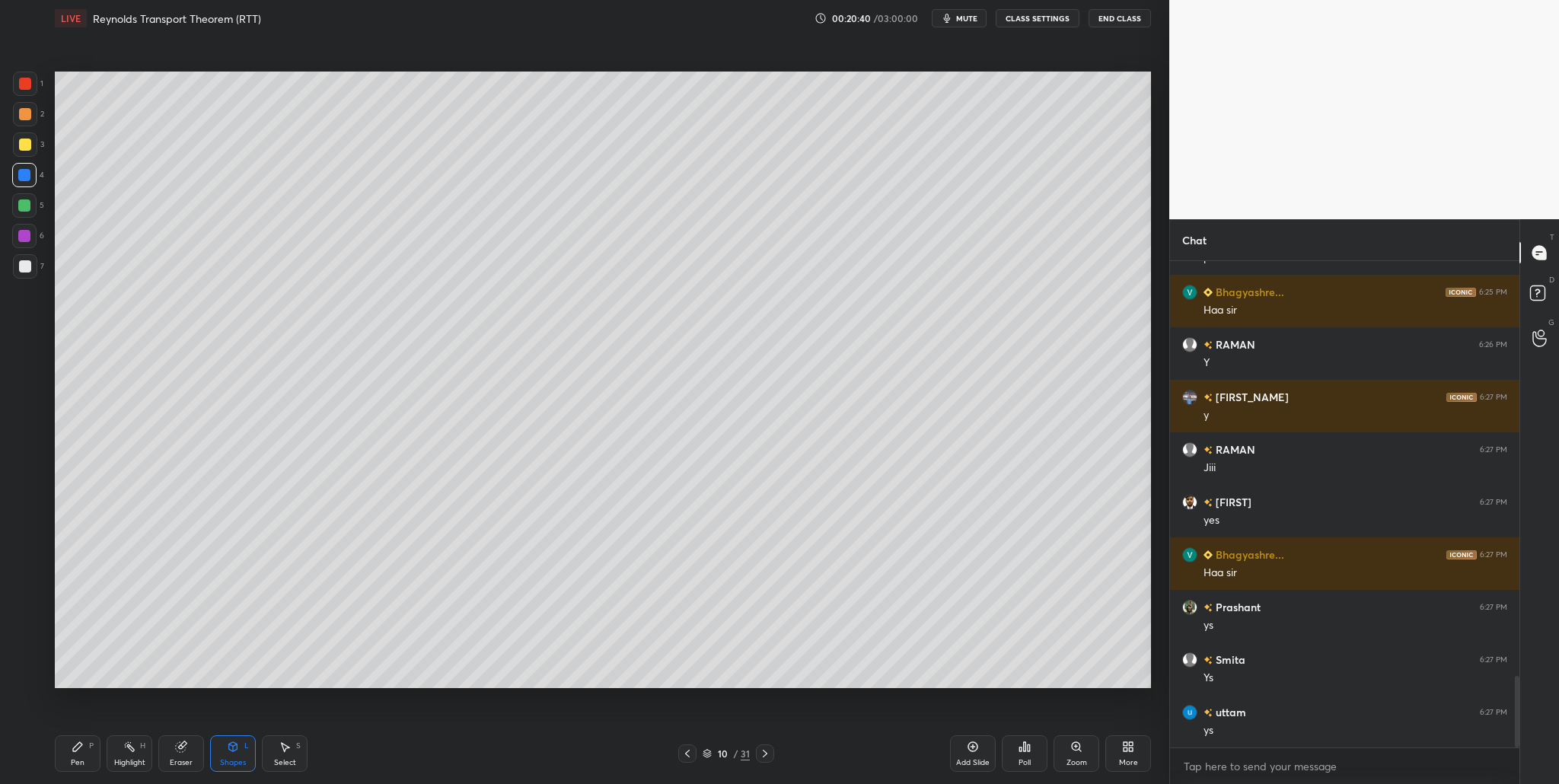 click at bounding box center [25, 145] 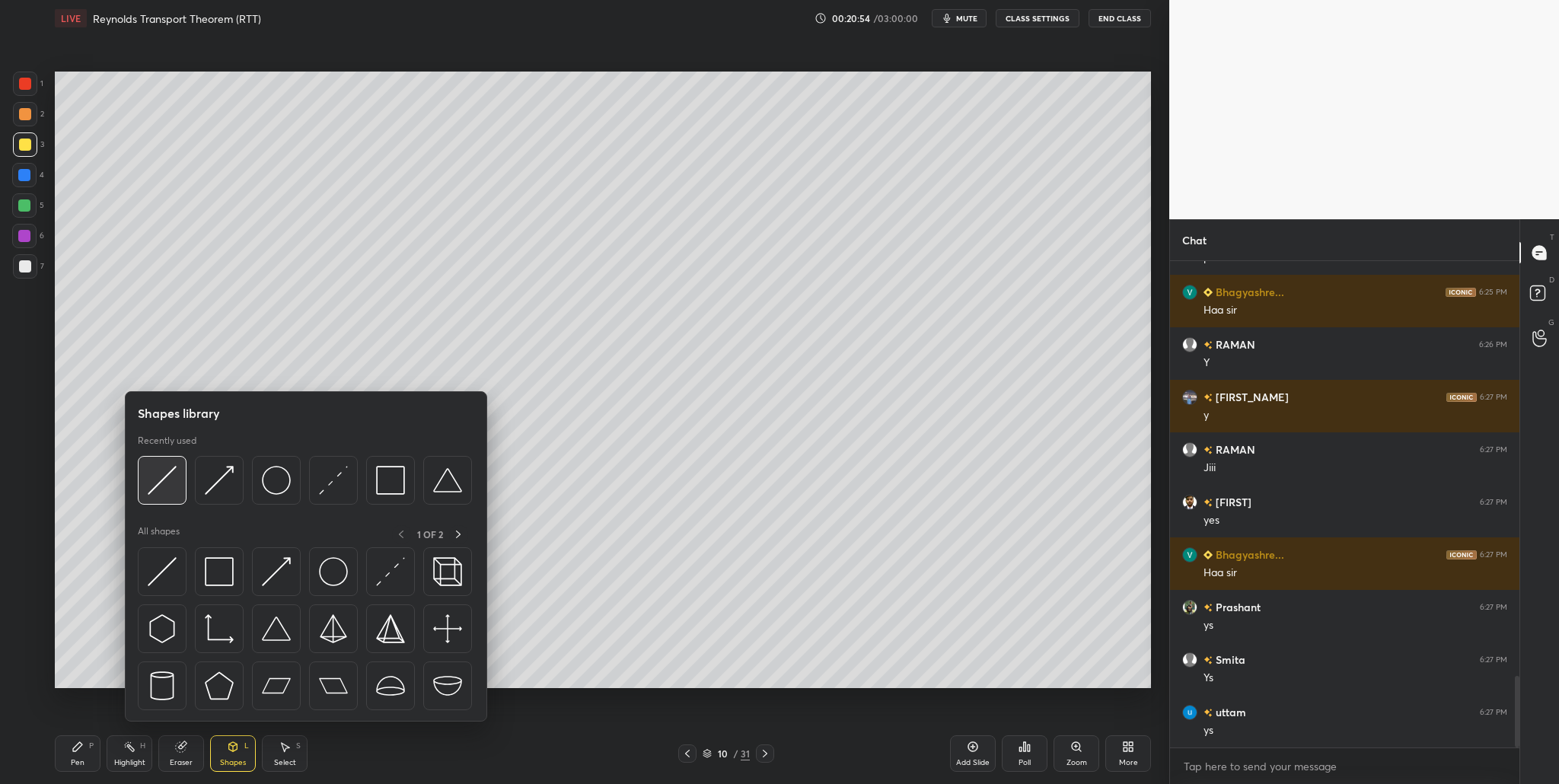 click at bounding box center [162, 480] 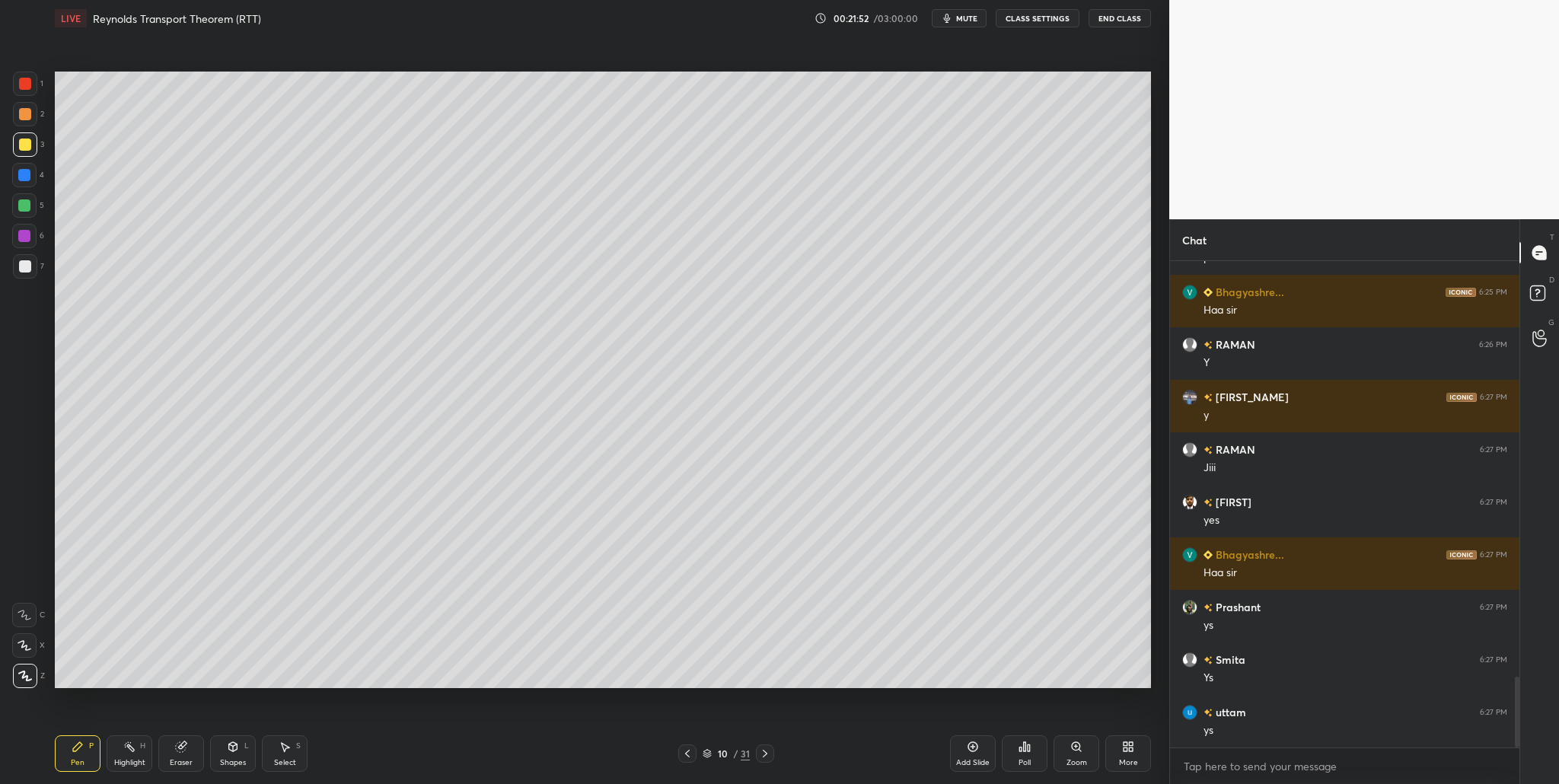 scroll, scrollTop: 2861, scrollLeft: 0, axis: vertical 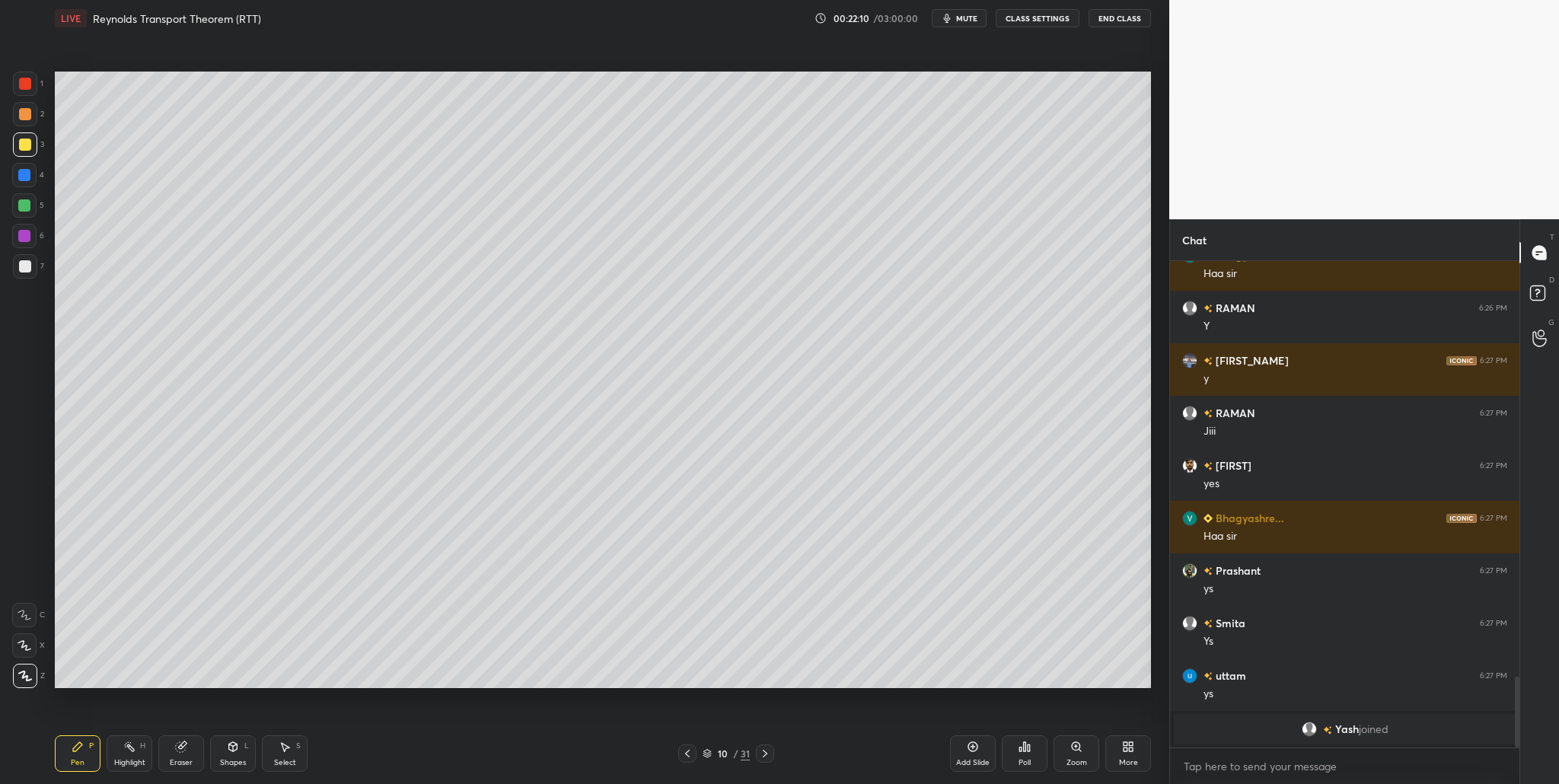 click at bounding box center [24, 206] 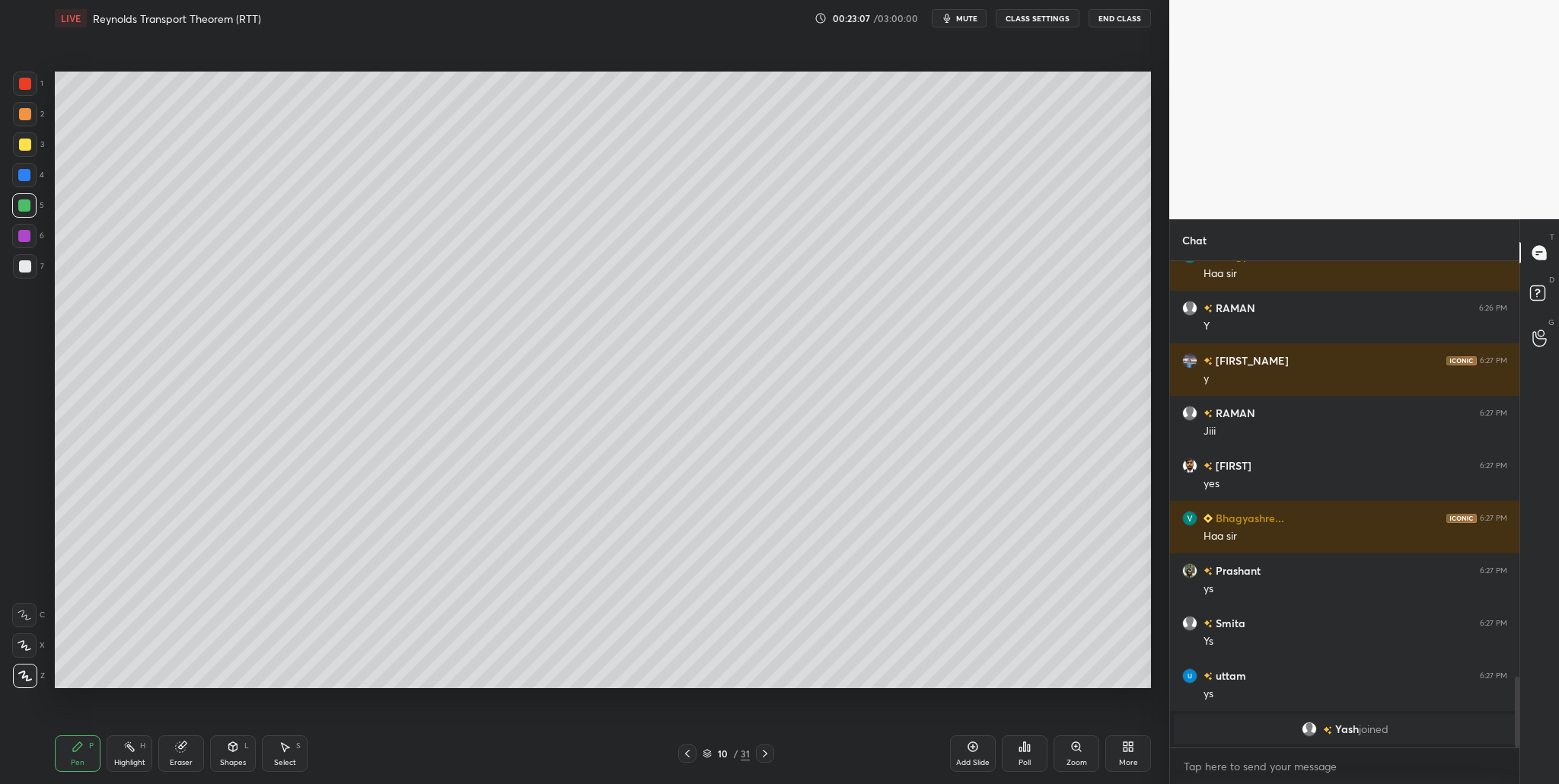 click on "5" at bounding box center (28, 206) 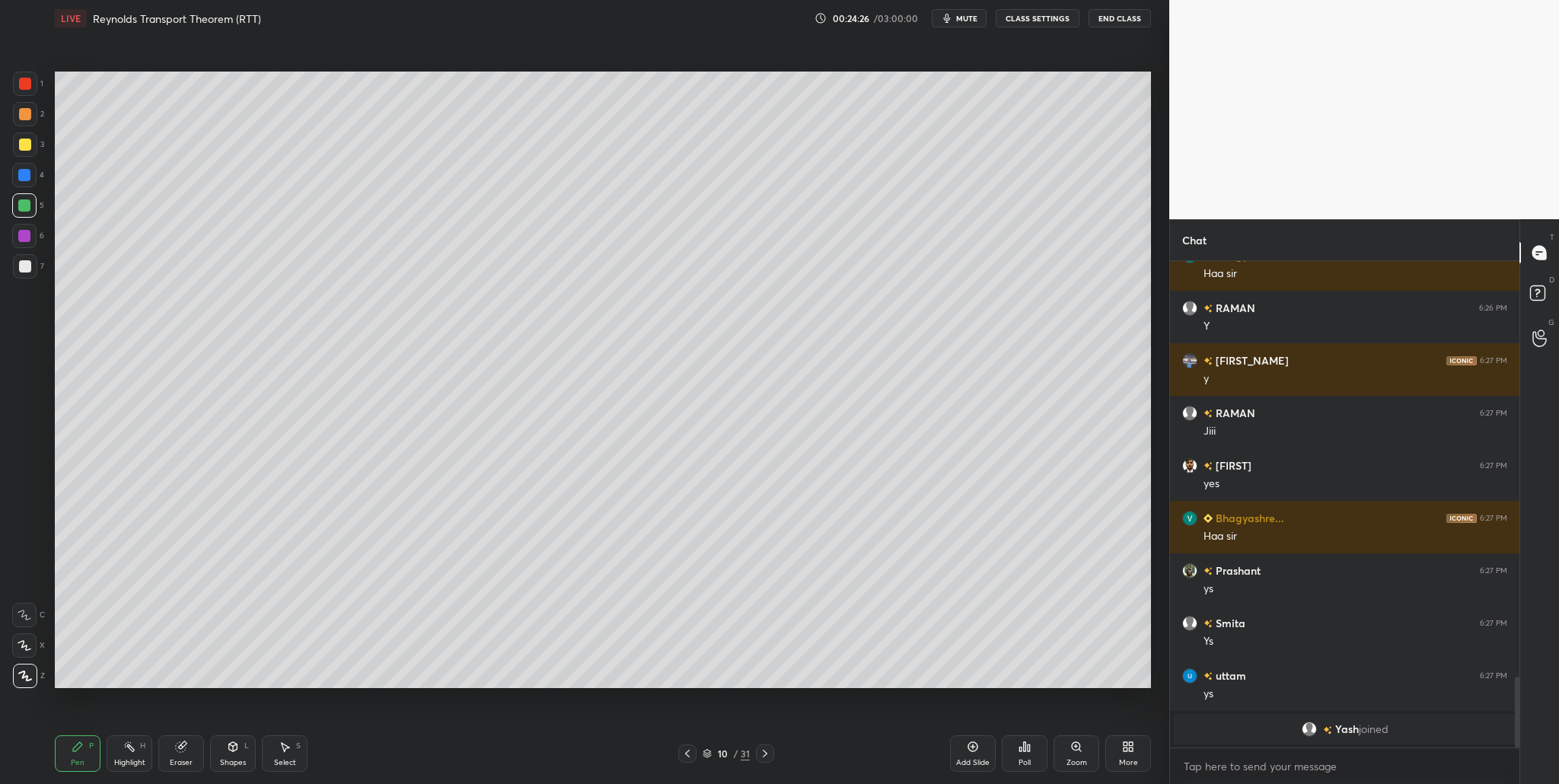drag, startPoint x: 23, startPoint y: 84, endPoint x: 40, endPoint y: 99, distance: 22.671568 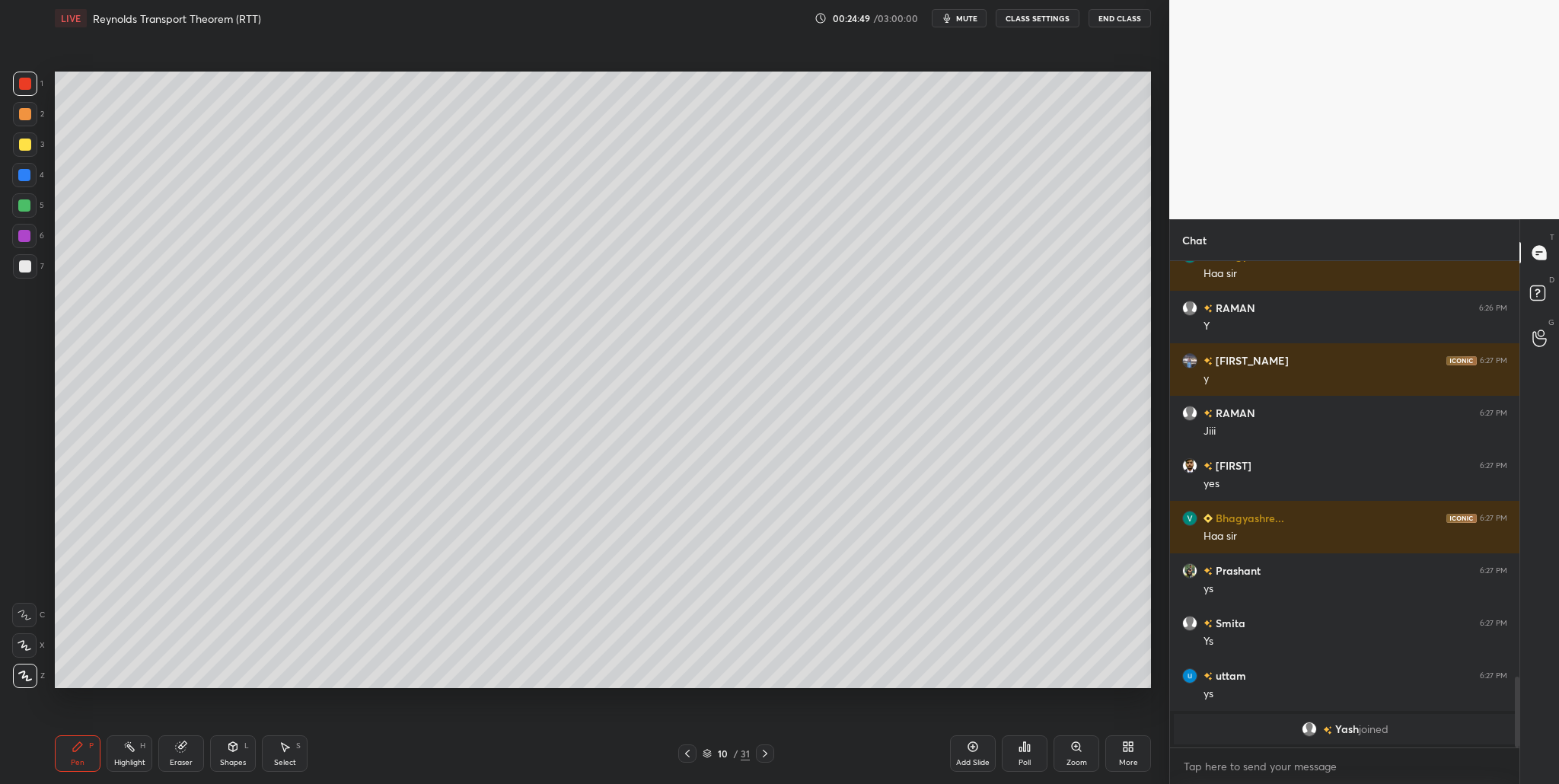 click at bounding box center (25, 84) 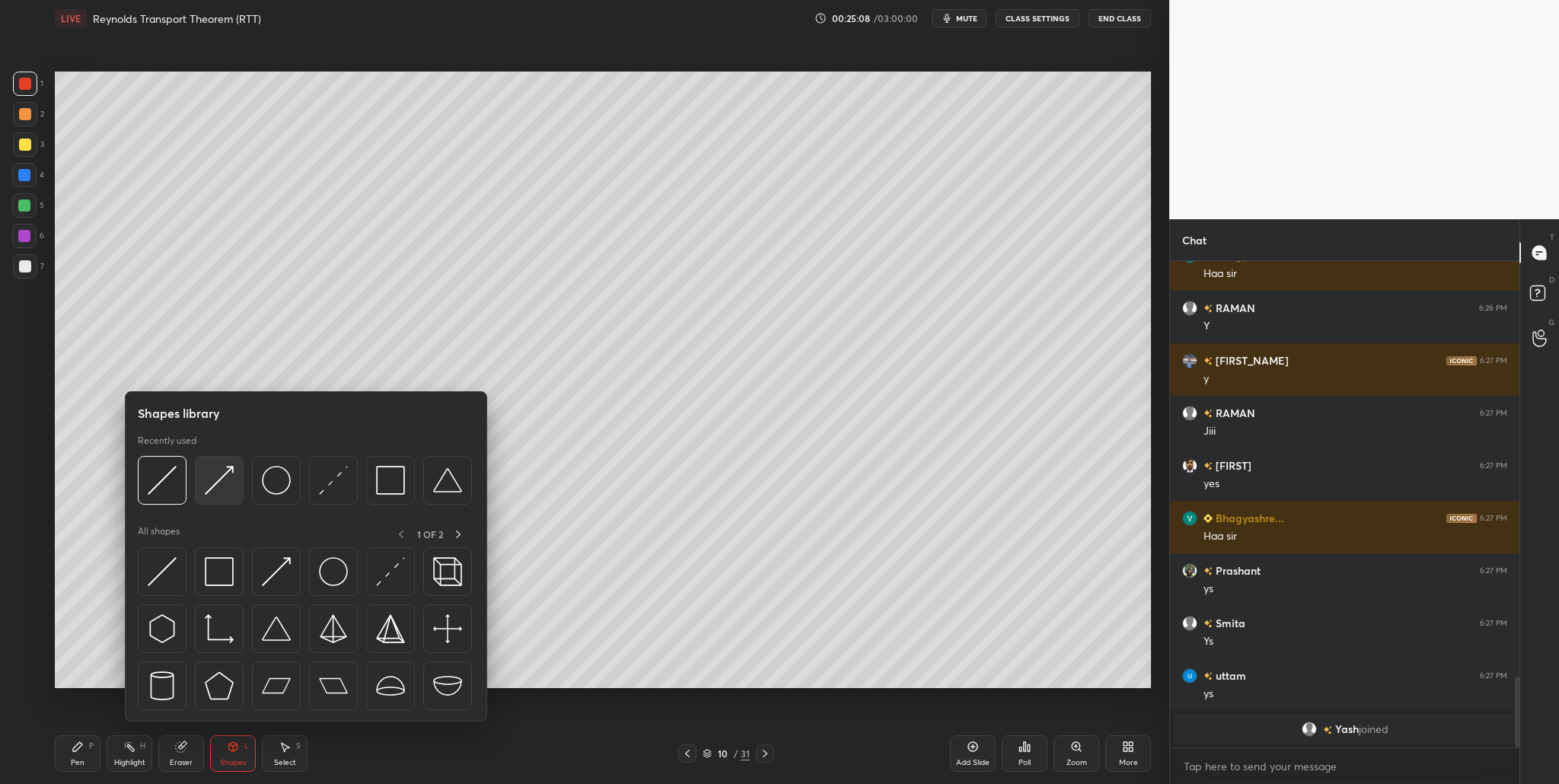 click at bounding box center (219, 480) 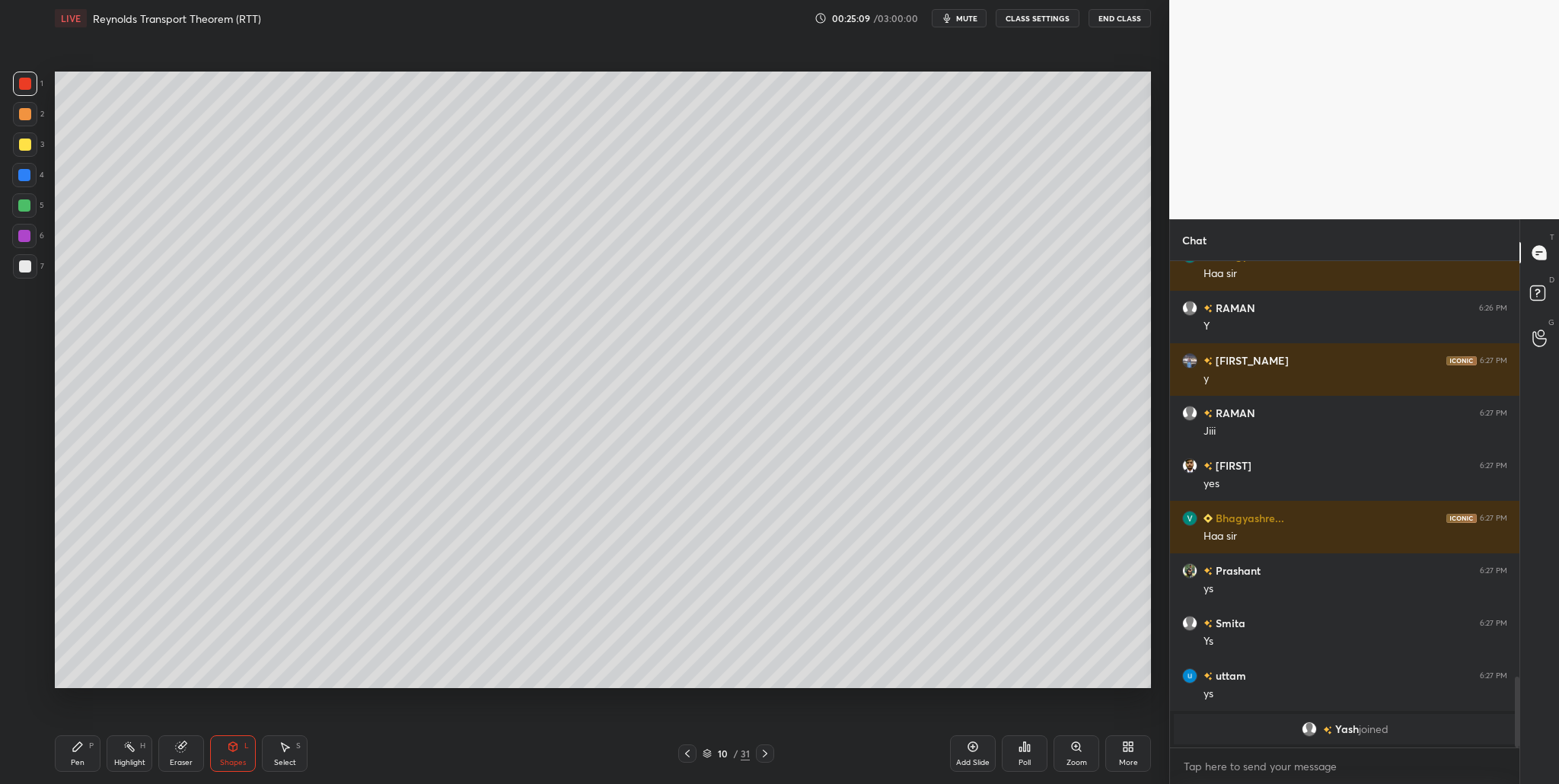 drag, startPoint x: 22, startPoint y: 178, endPoint x: 28, endPoint y: 195, distance: 18.027756 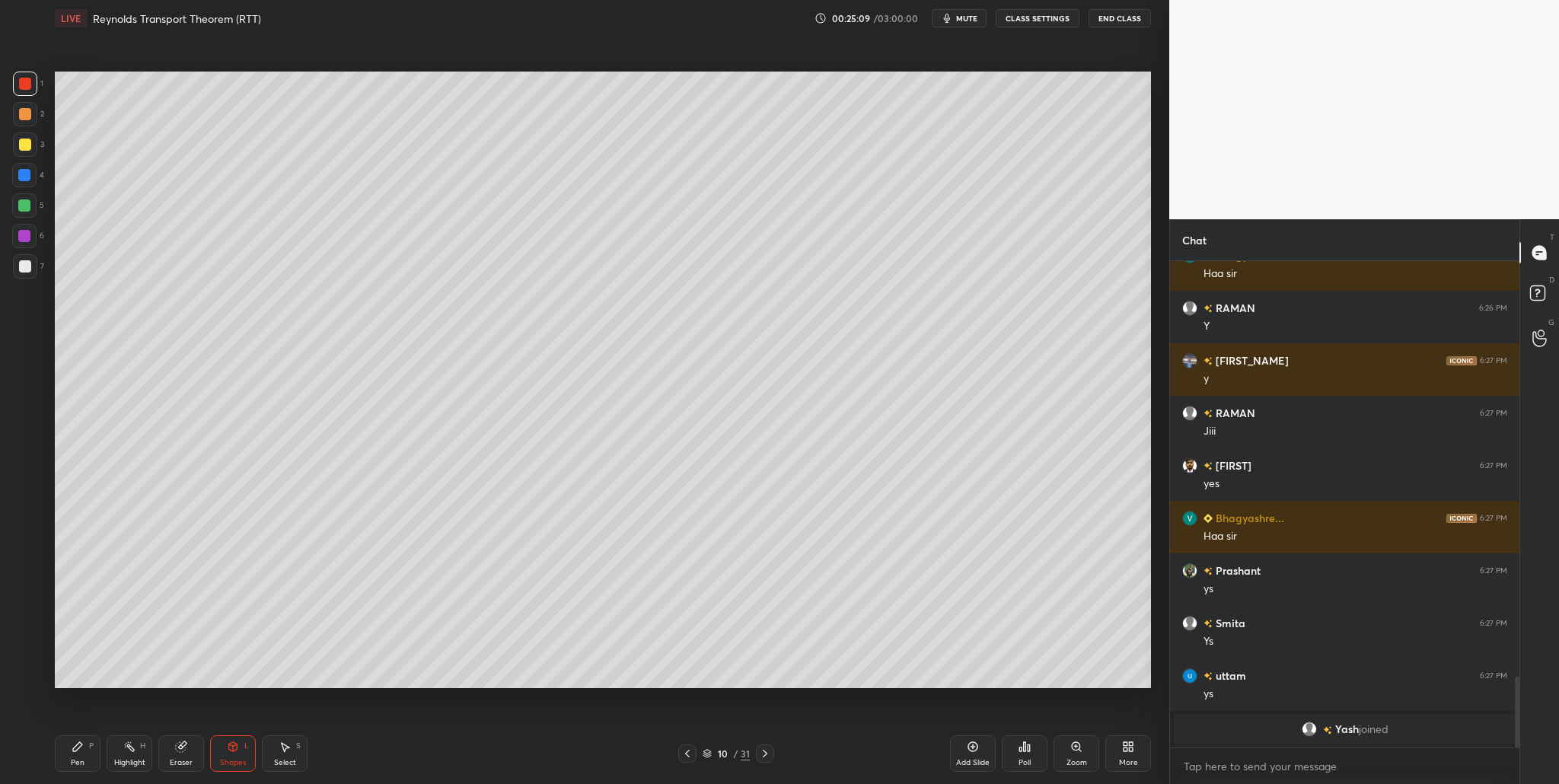 click at bounding box center [24, 175] 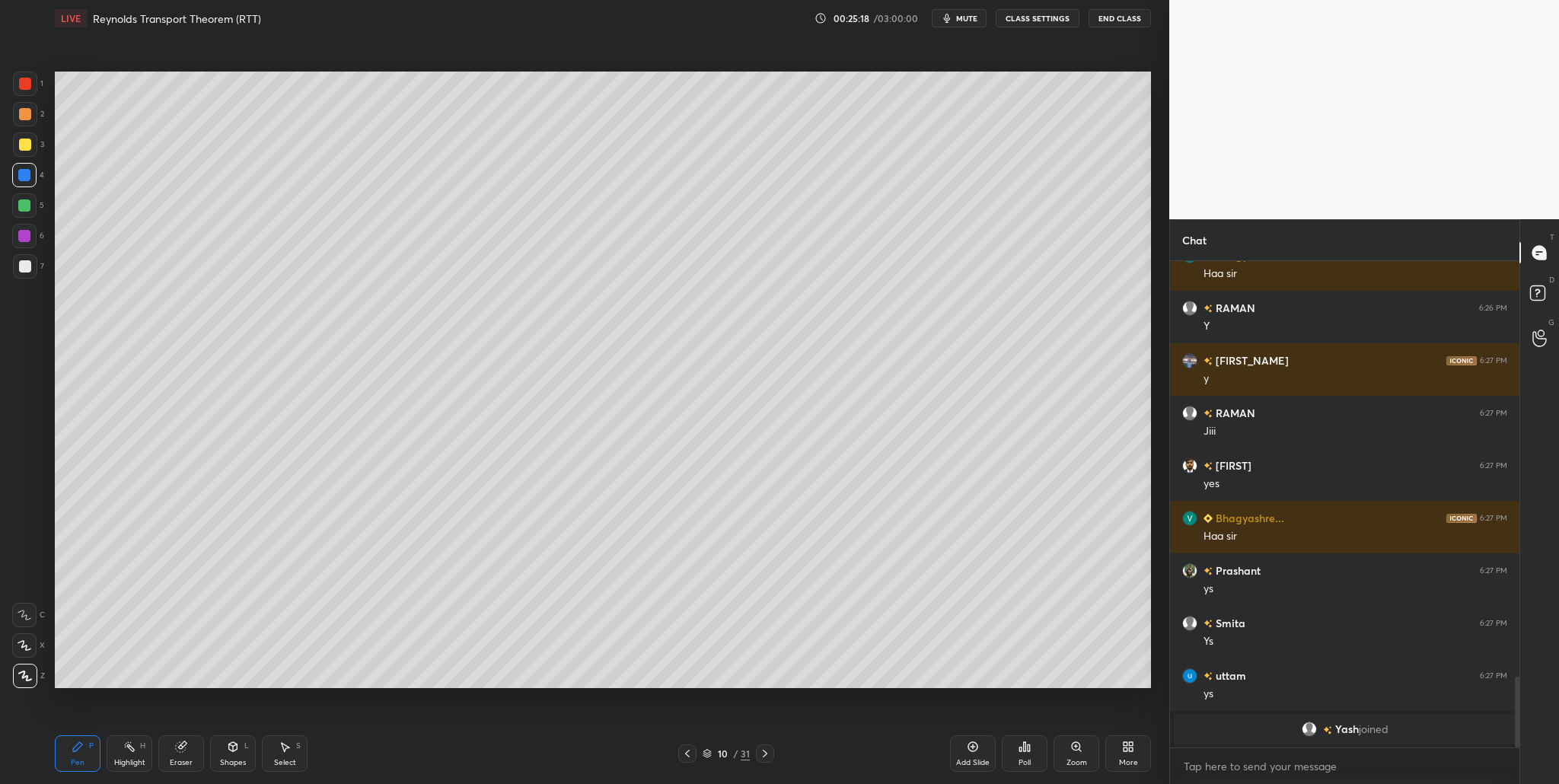 click at bounding box center (24, 236) 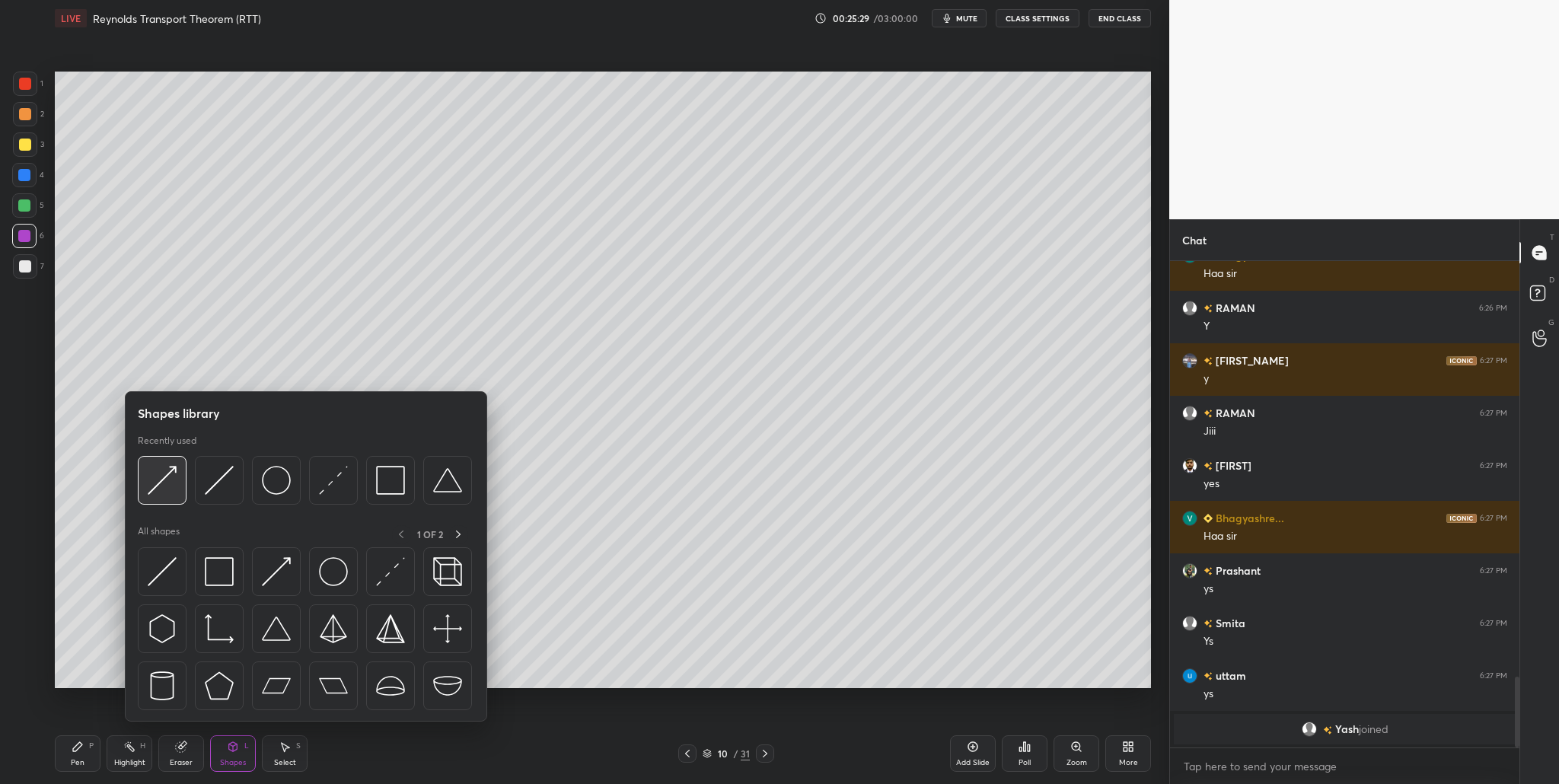 click at bounding box center (162, 480) 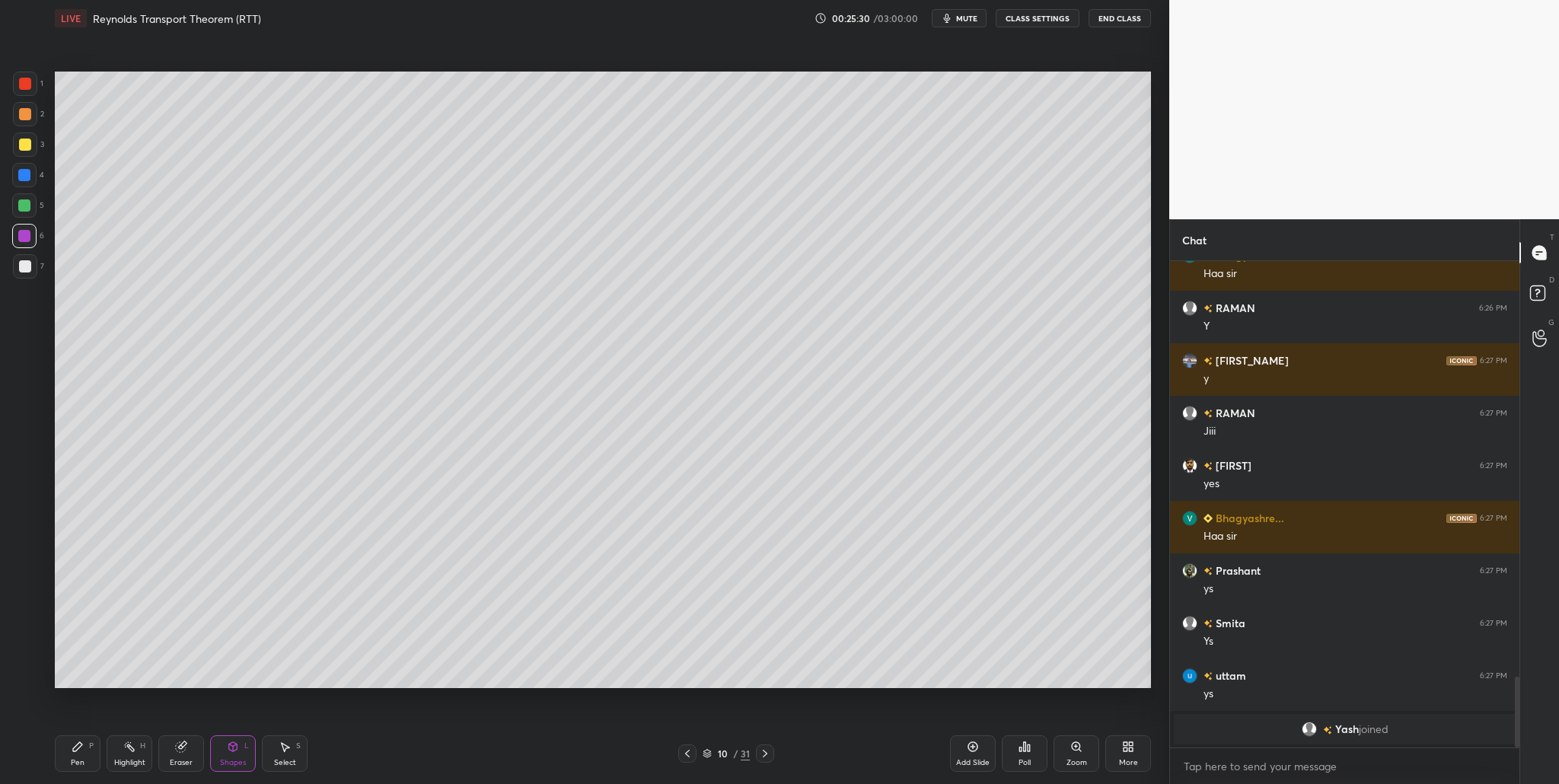 click at bounding box center [24, 175] 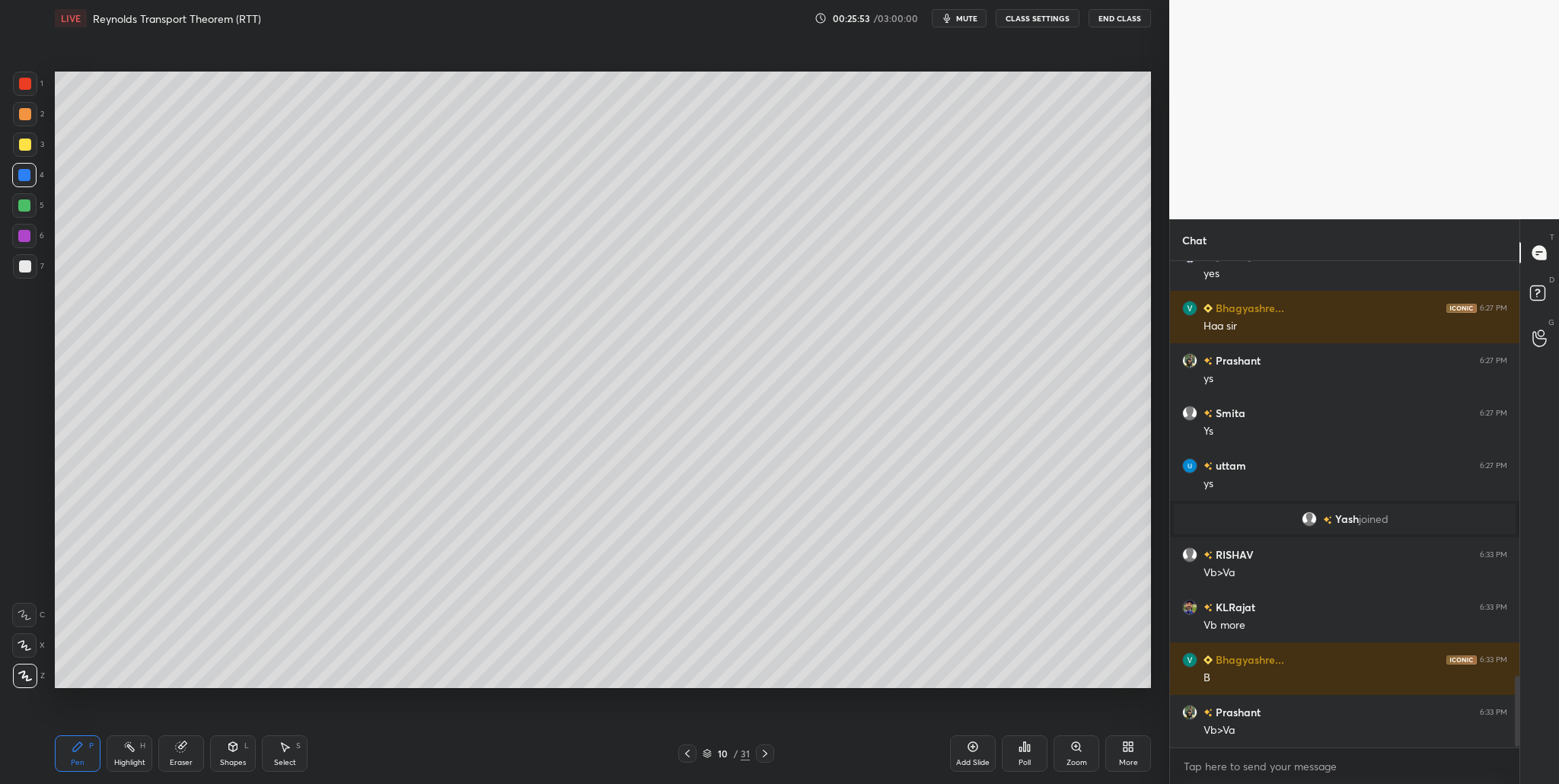 scroll, scrollTop: 2857, scrollLeft: 0, axis: vertical 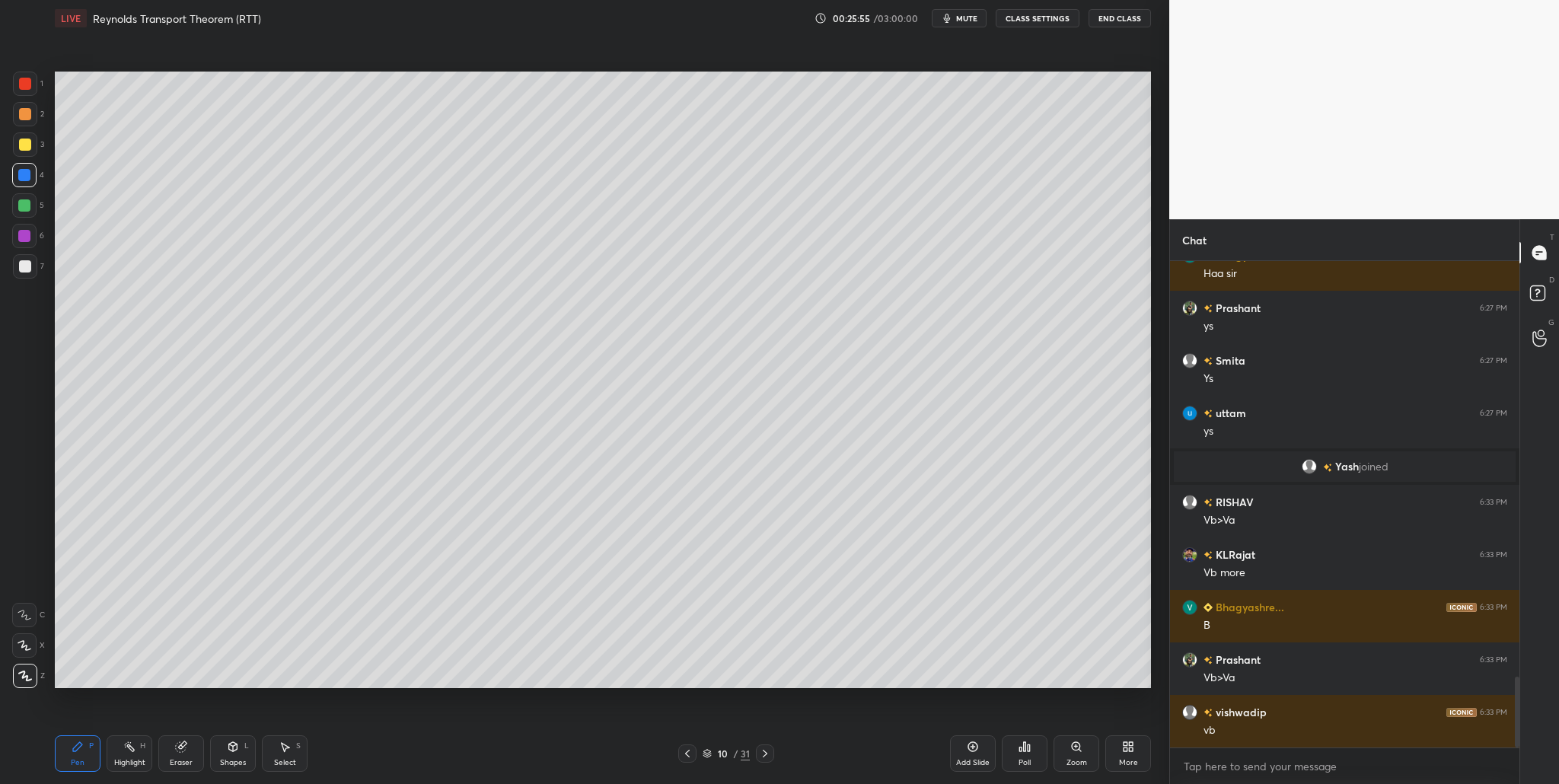 click at bounding box center (25, 84) 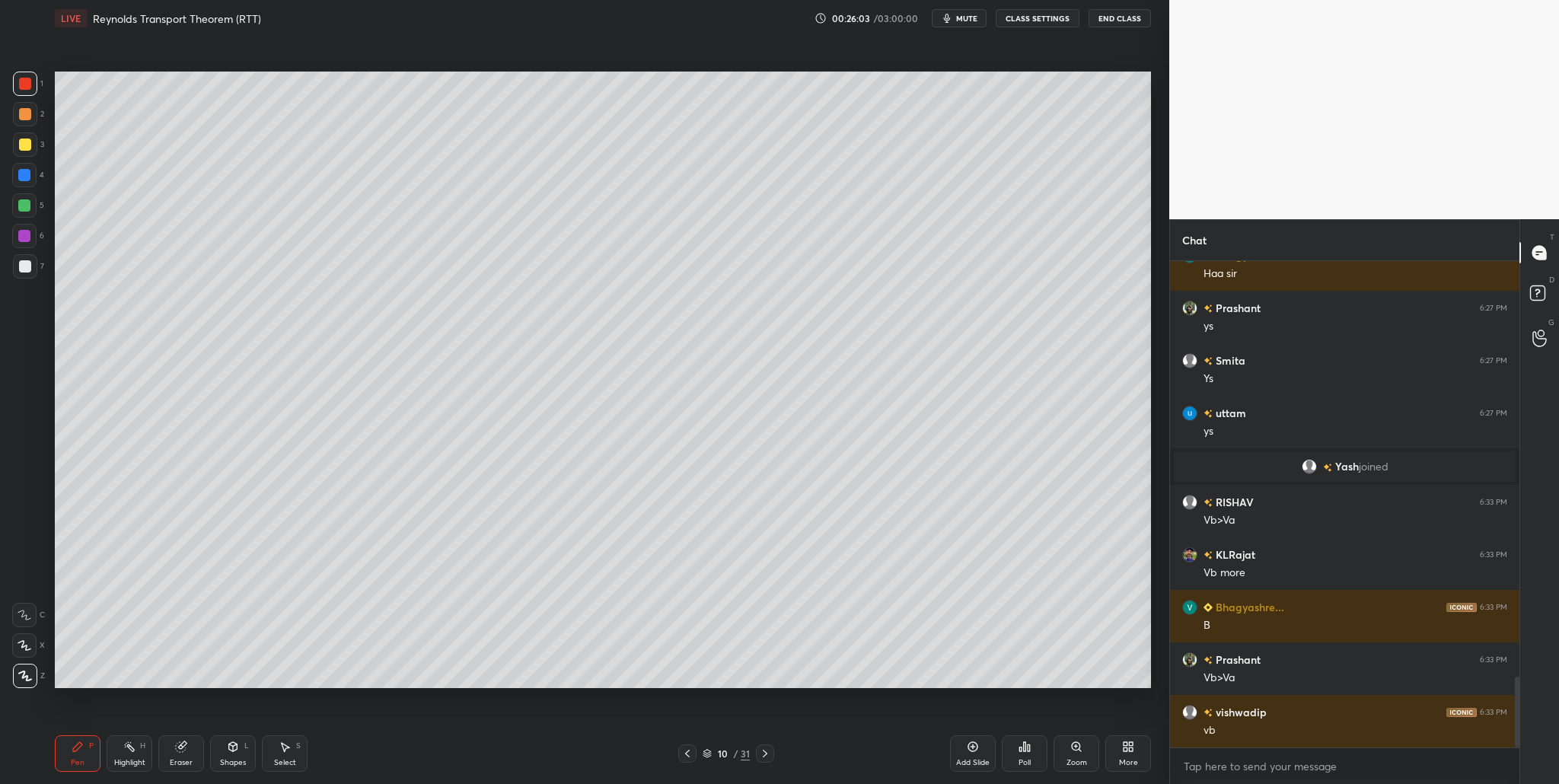 click at bounding box center (24, 236) 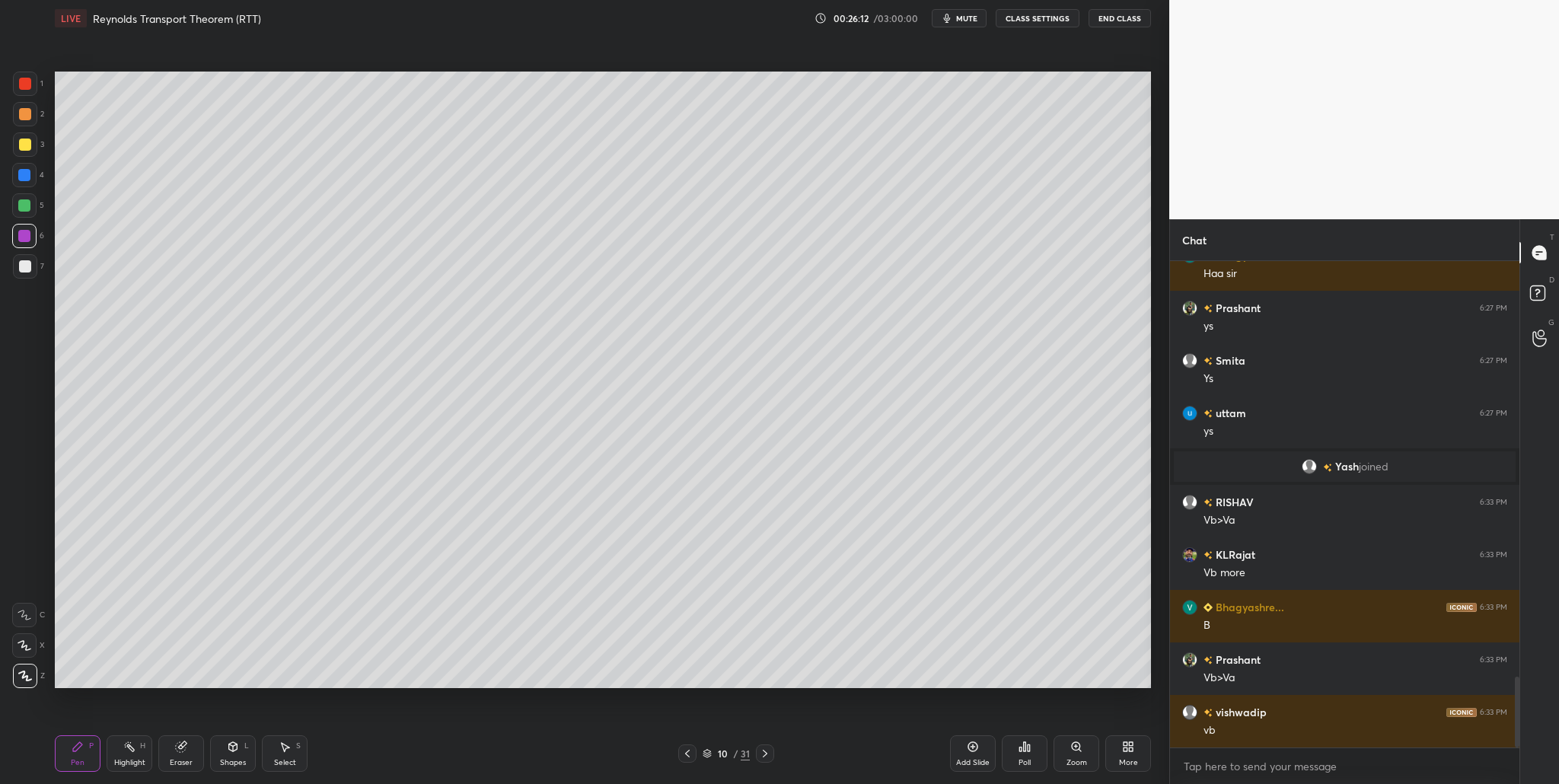 scroll, scrollTop: 2909, scrollLeft: 0, axis: vertical 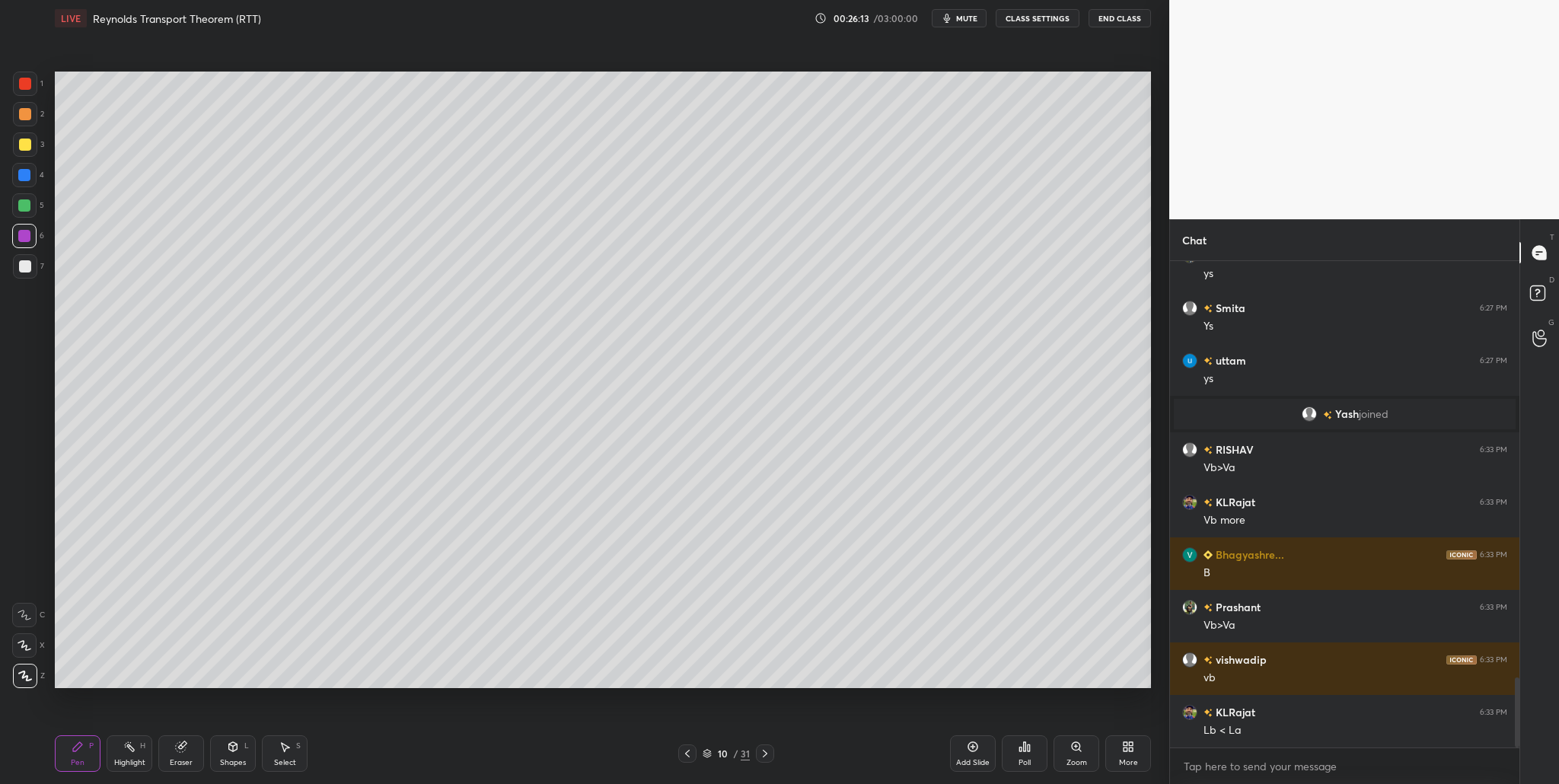 click at bounding box center (25, 84) 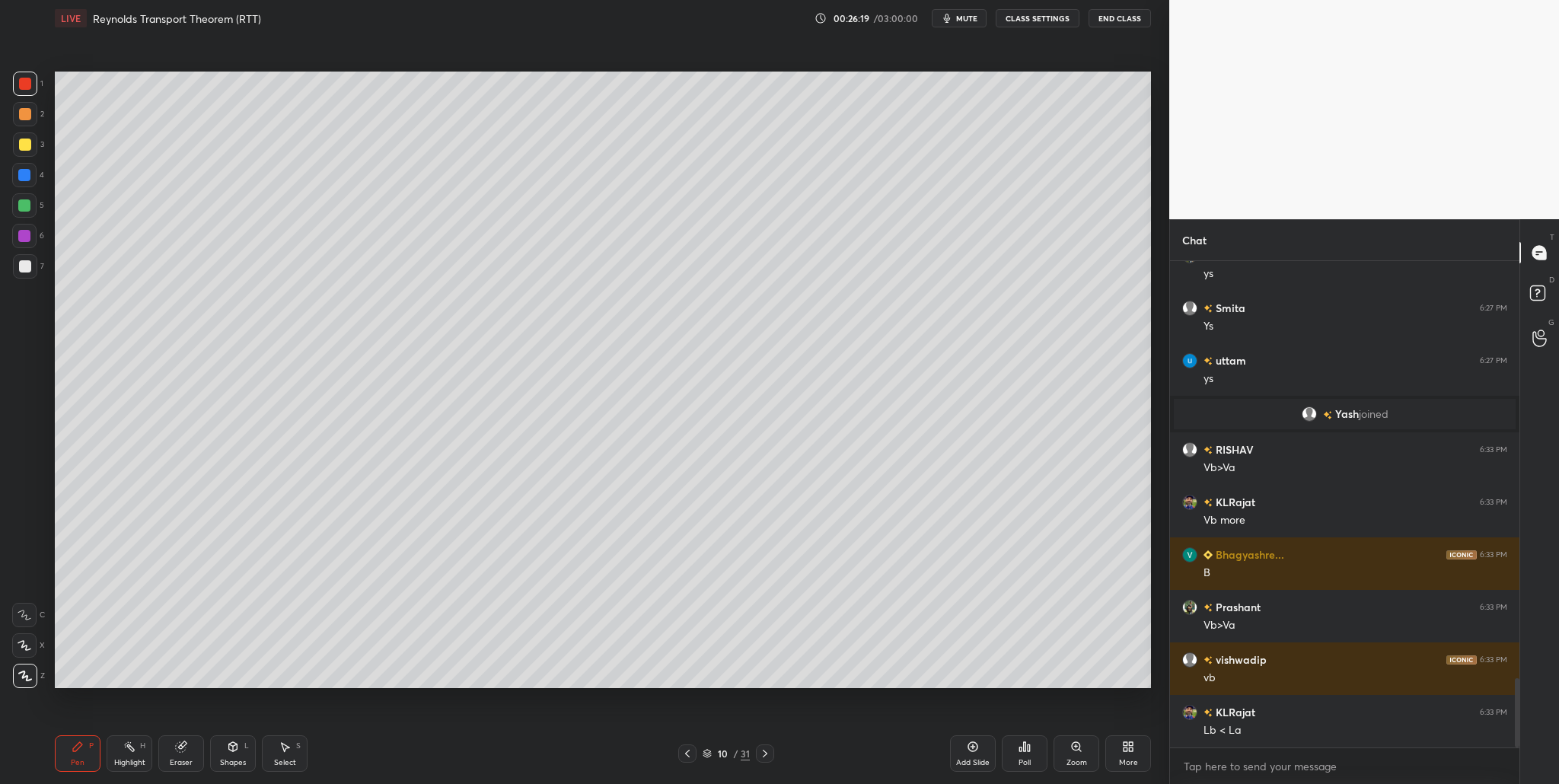 scroll, scrollTop: 2946, scrollLeft: 0, axis: vertical 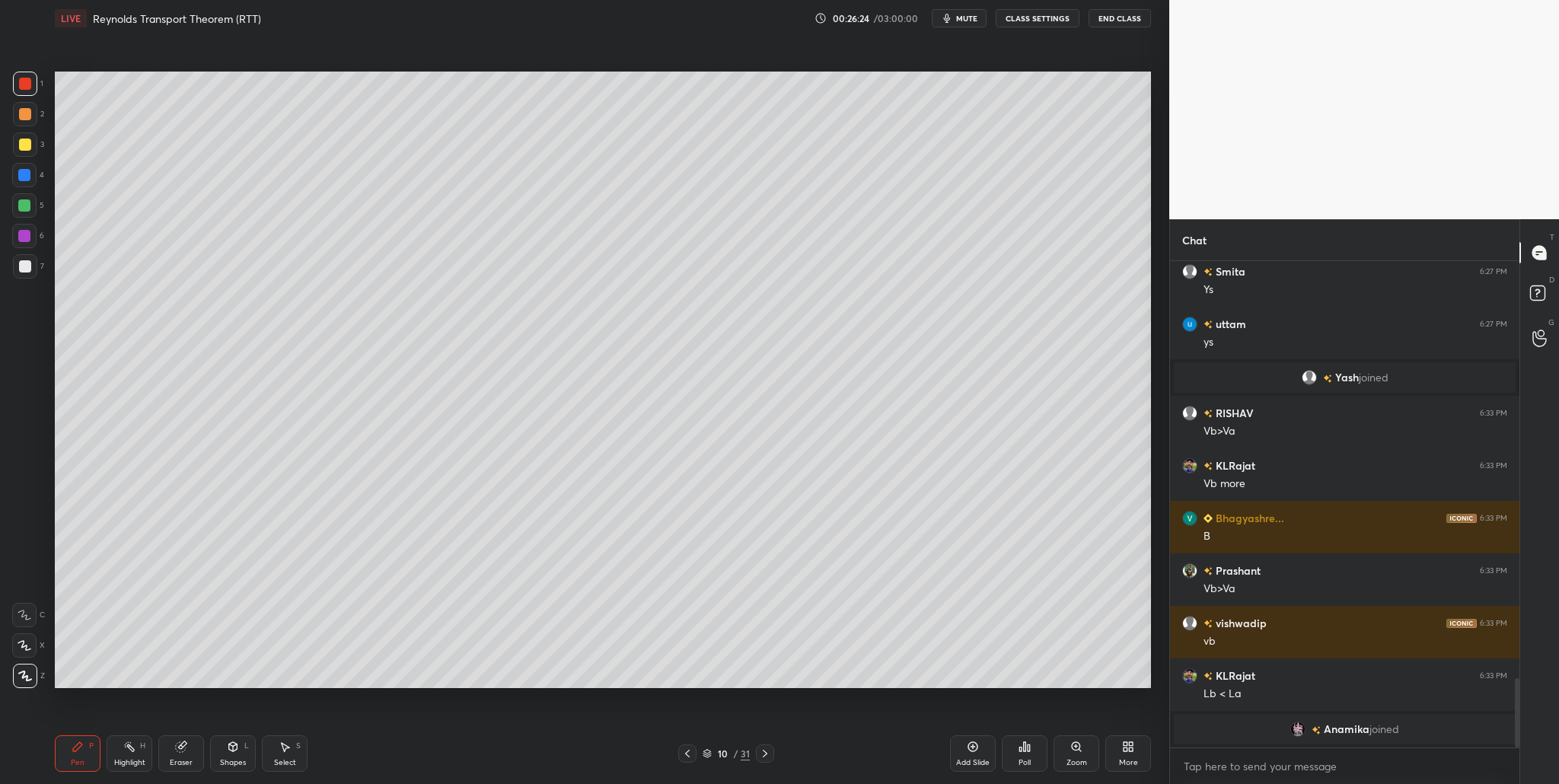 click at bounding box center [24, 236] 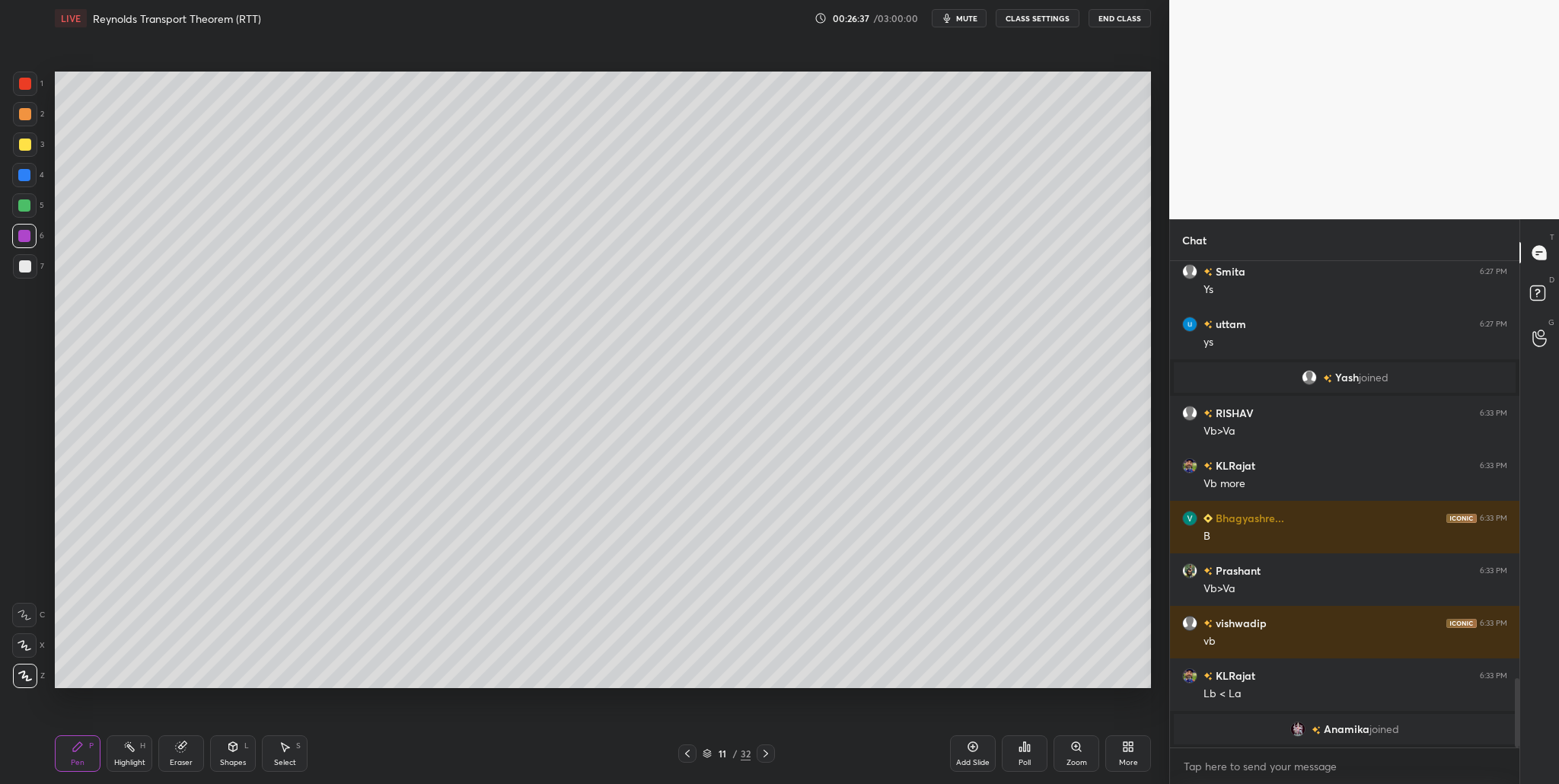 click at bounding box center [25, 266] 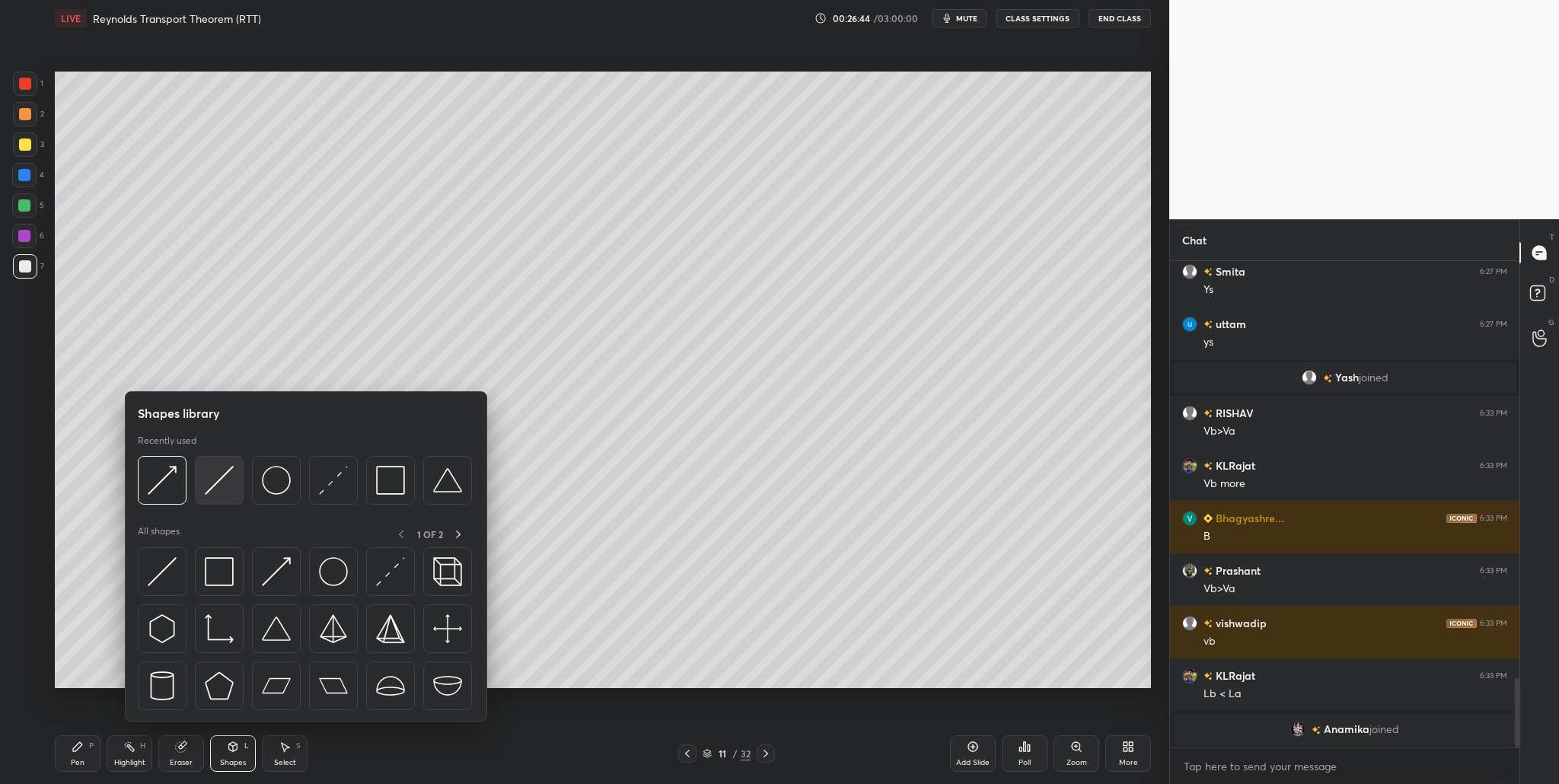 click at bounding box center (219, 480) 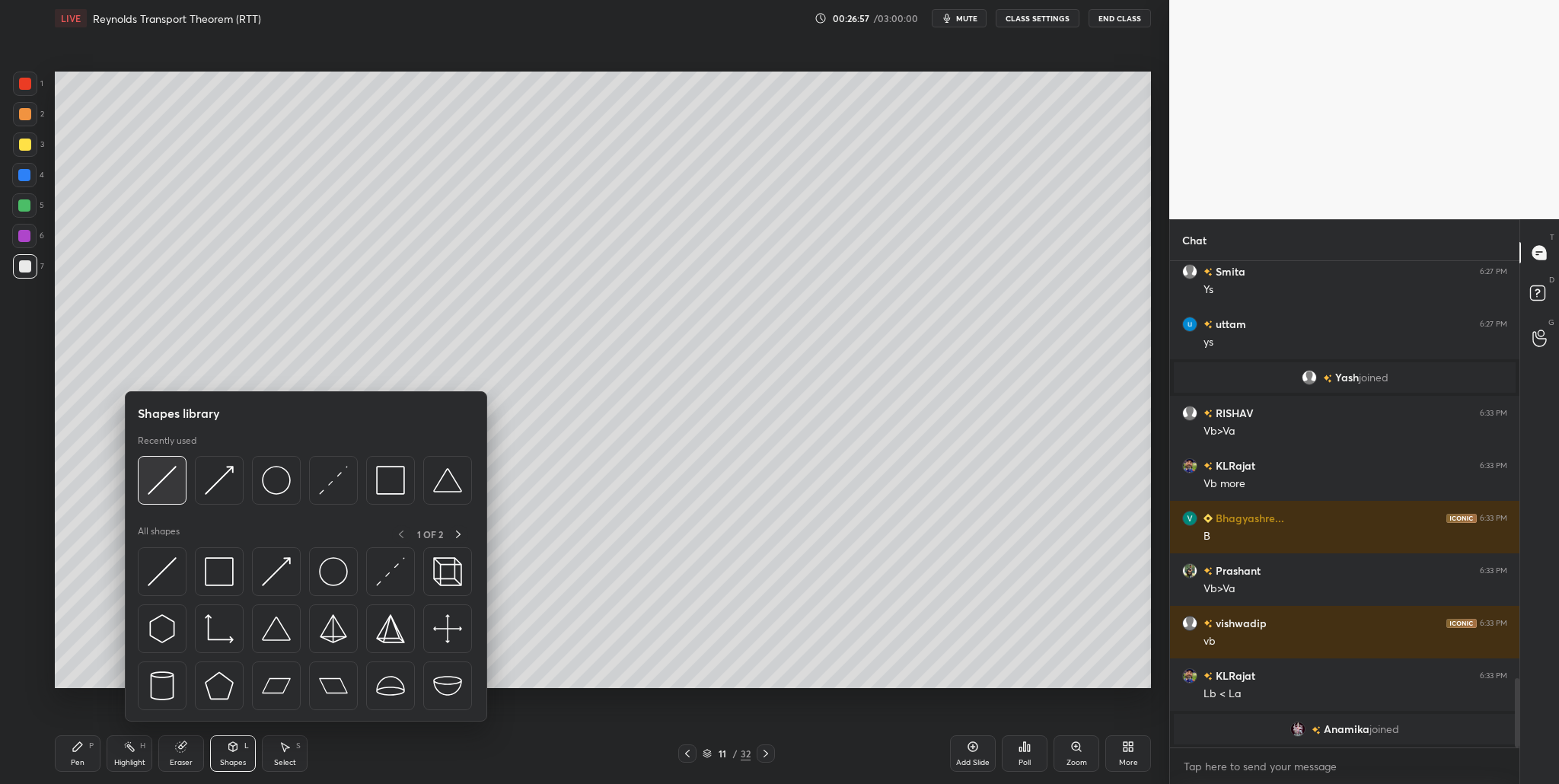 click at bounding box center (162, 480) 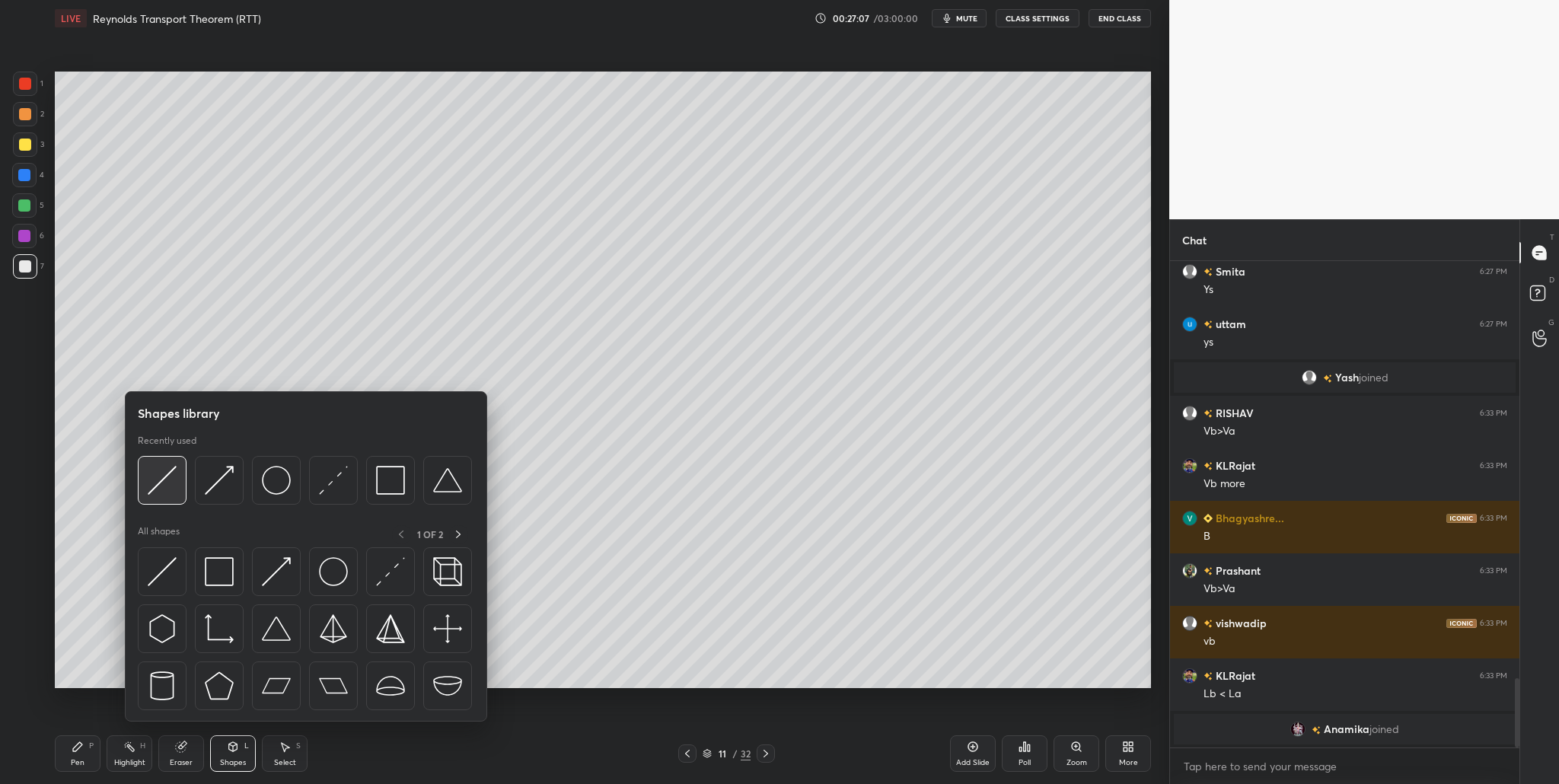 click at bounding box center [162, 480] 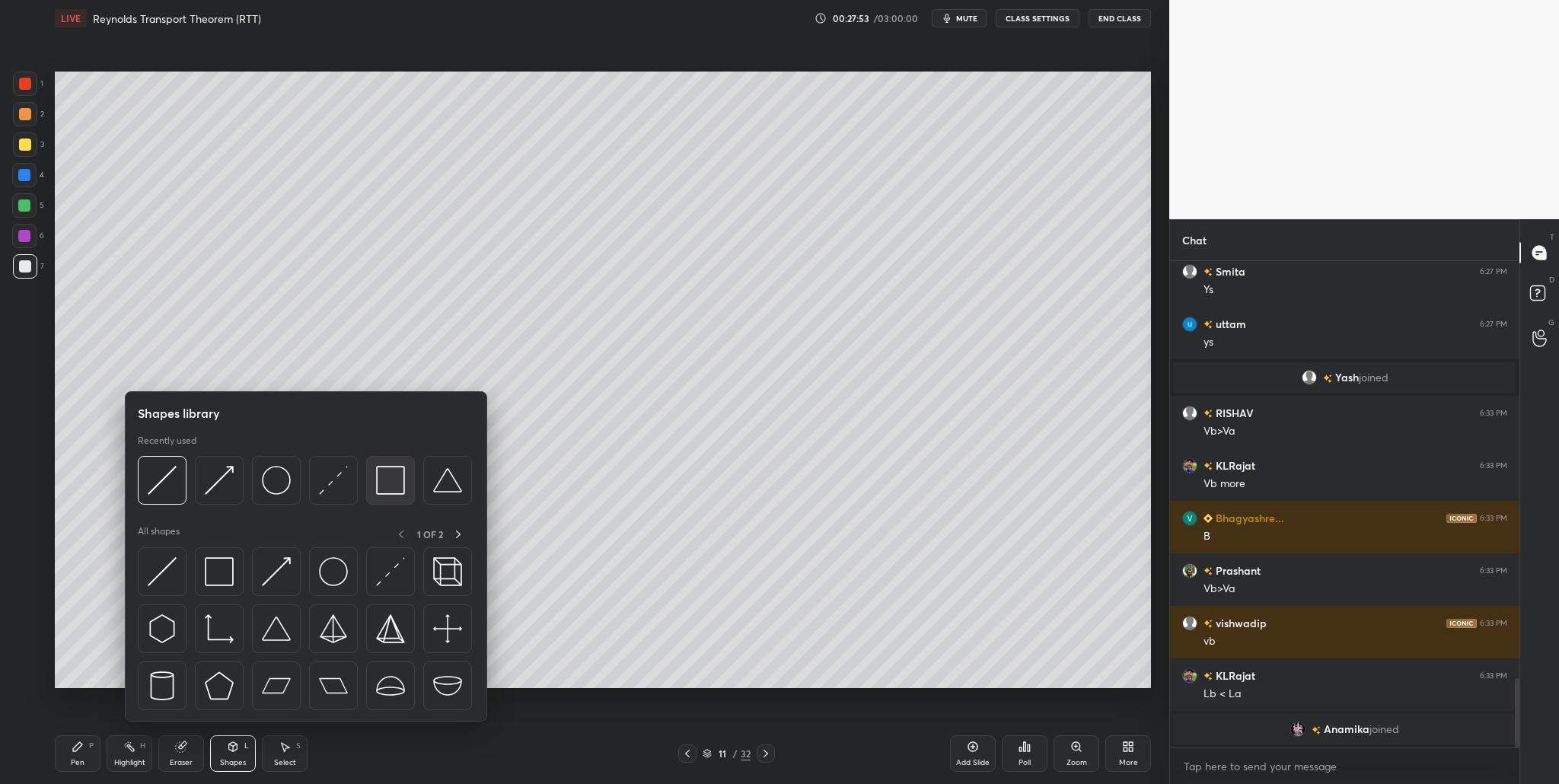 click at bounding box center [391, 480] 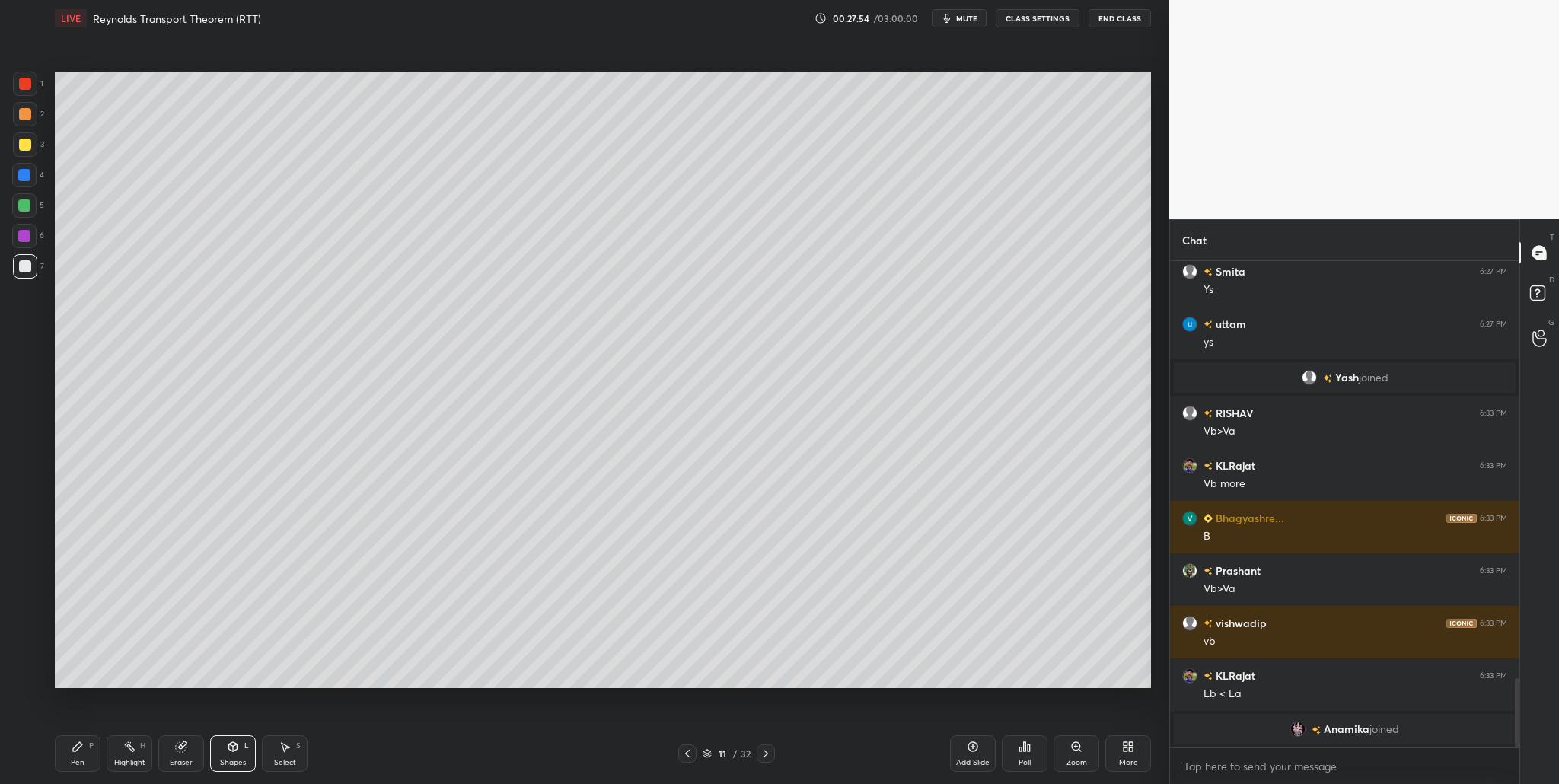 drag, startPoint x: 19, startPoint y: 174, endPoint x: 16, endPoint y: 198, distance: 24.187 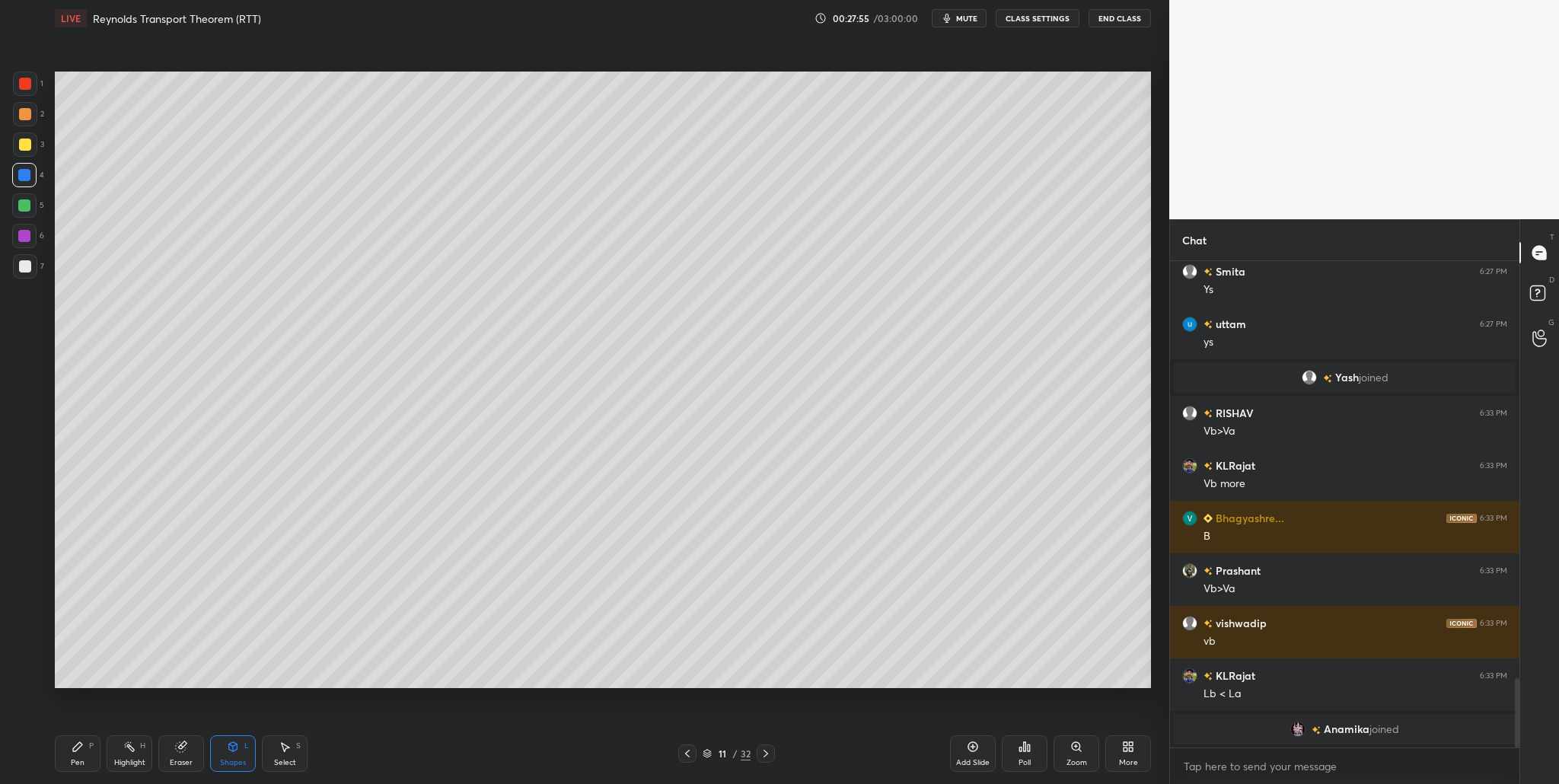 click at bounding box center (24, 206) 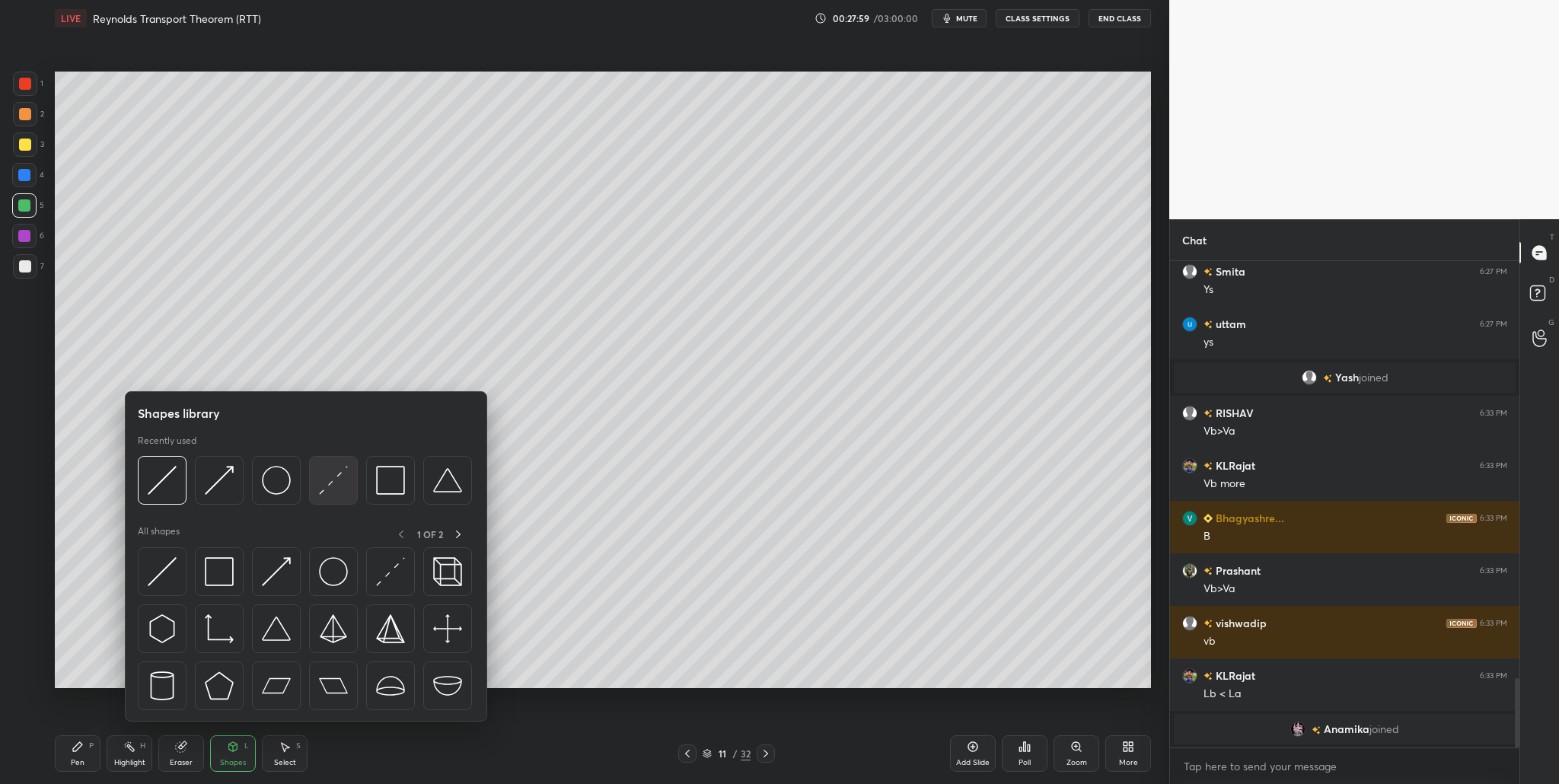 click at bounding box center [333, 480] 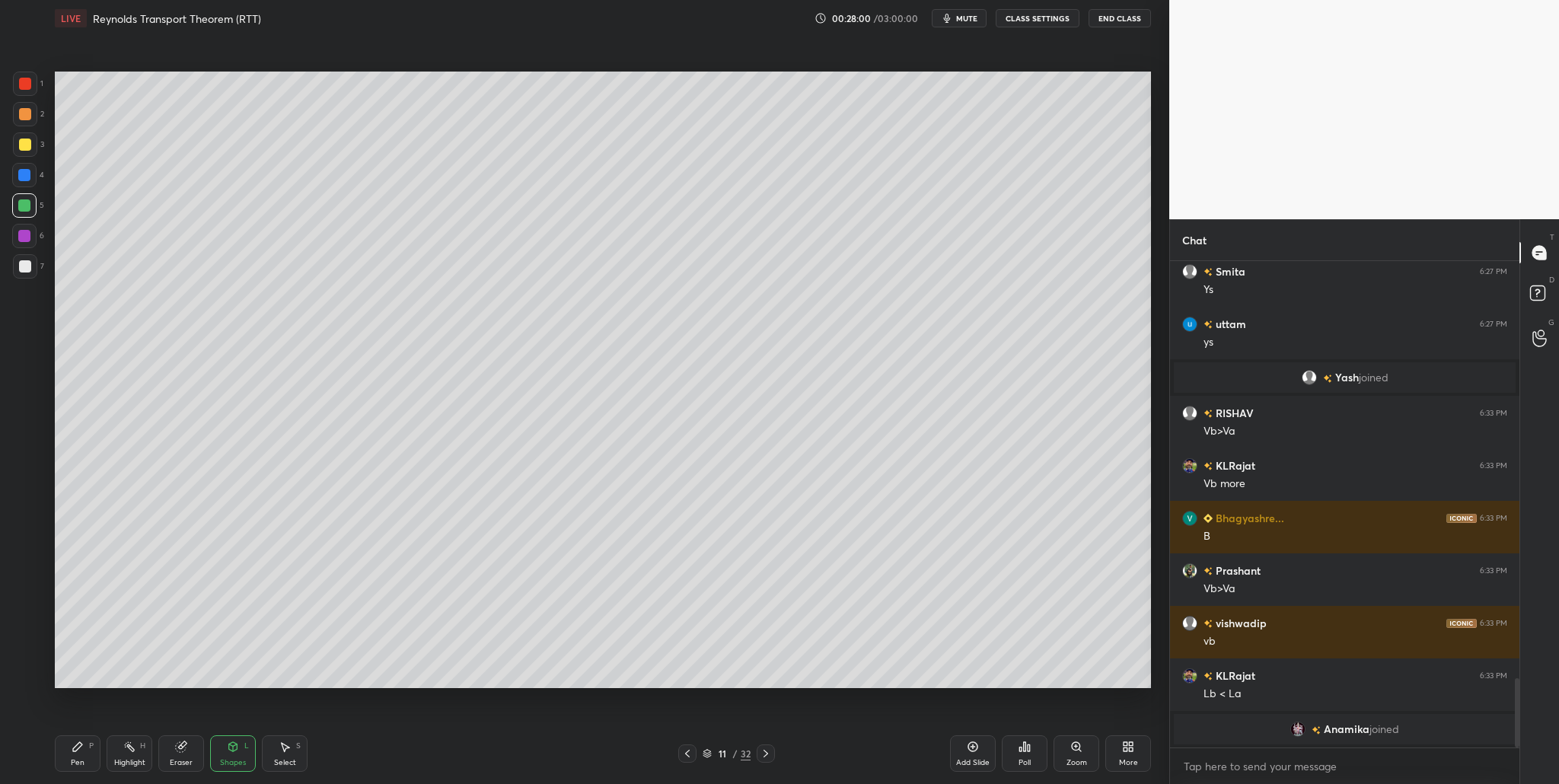 click at bounding box center (24, 206) 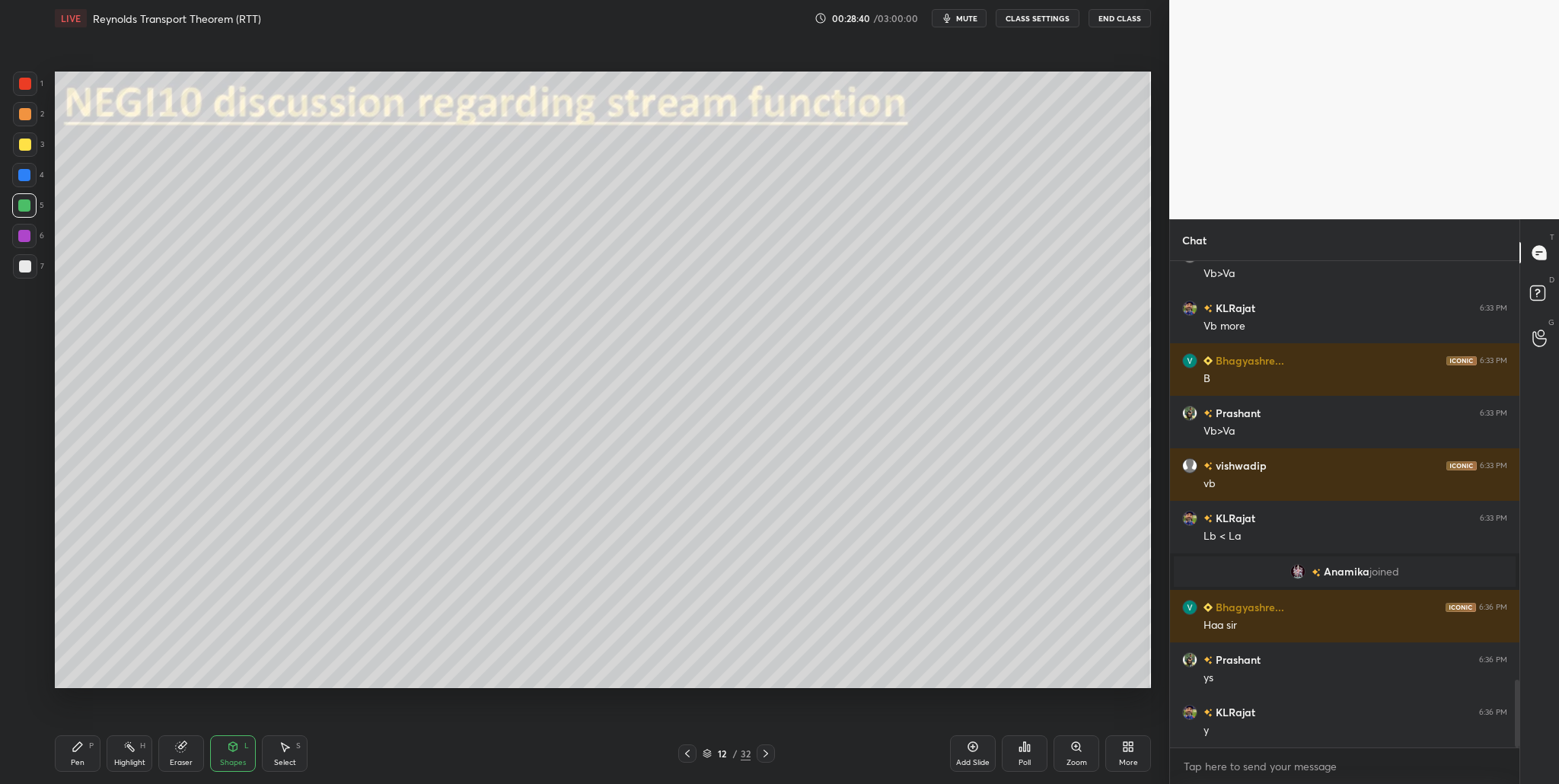 scroll, scrollTop: 3107, scrollLeft: 0, axis: vertical 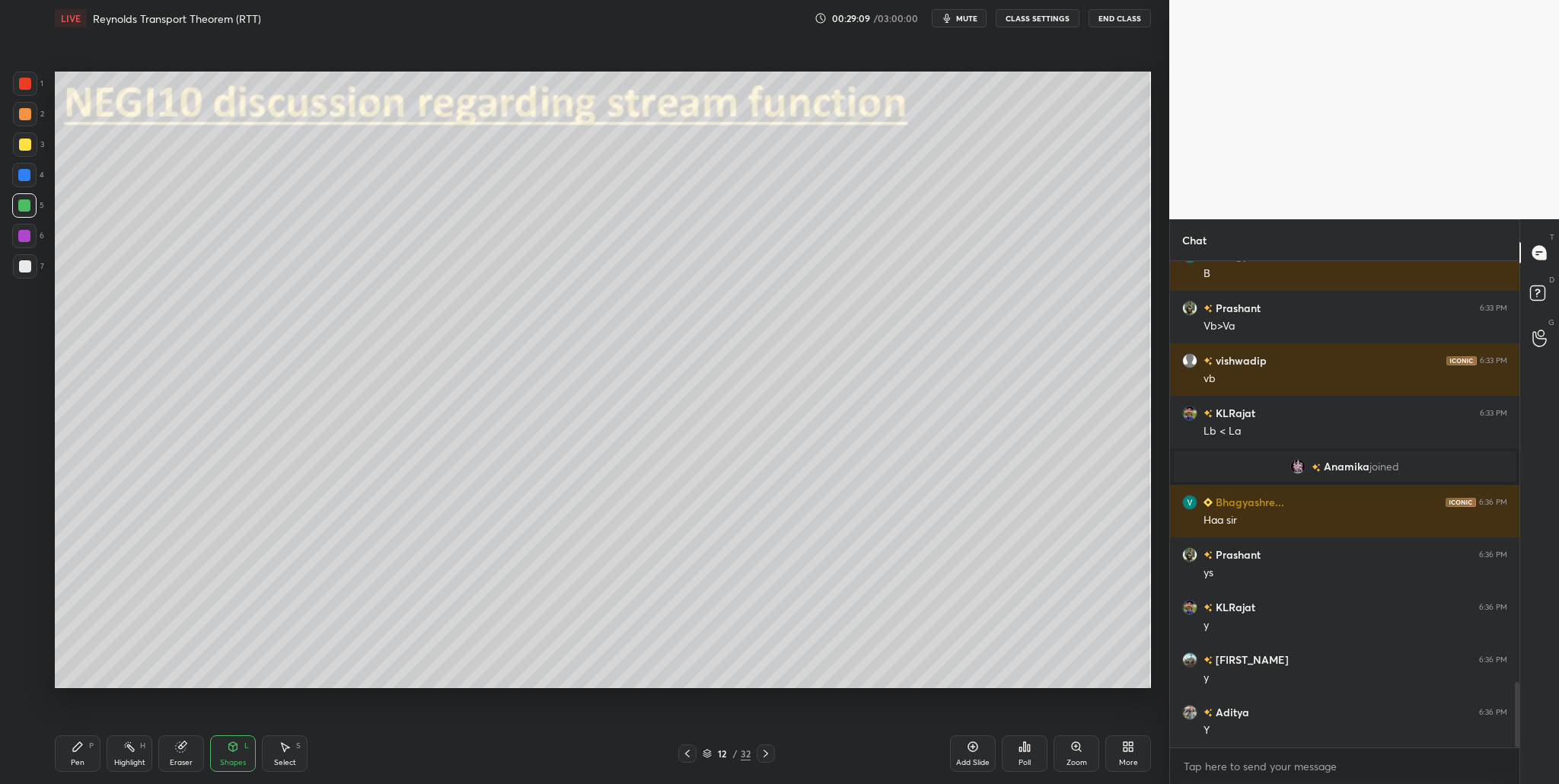 drag, startPoint x: 27, startPoint y: 116, endPoint x: 39, endPoint y: 125, distance: 15 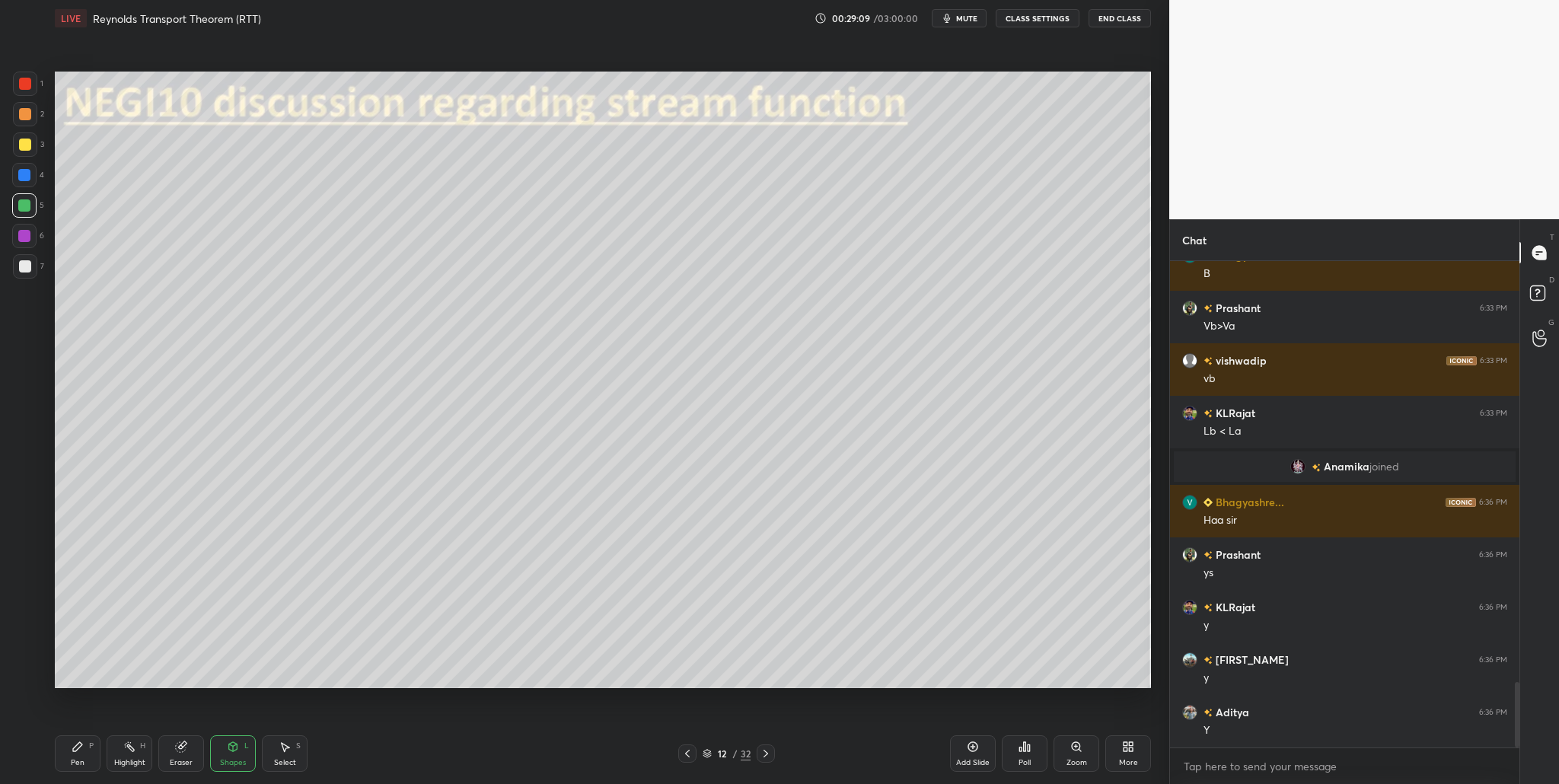 click at bounding box center (25, 114) 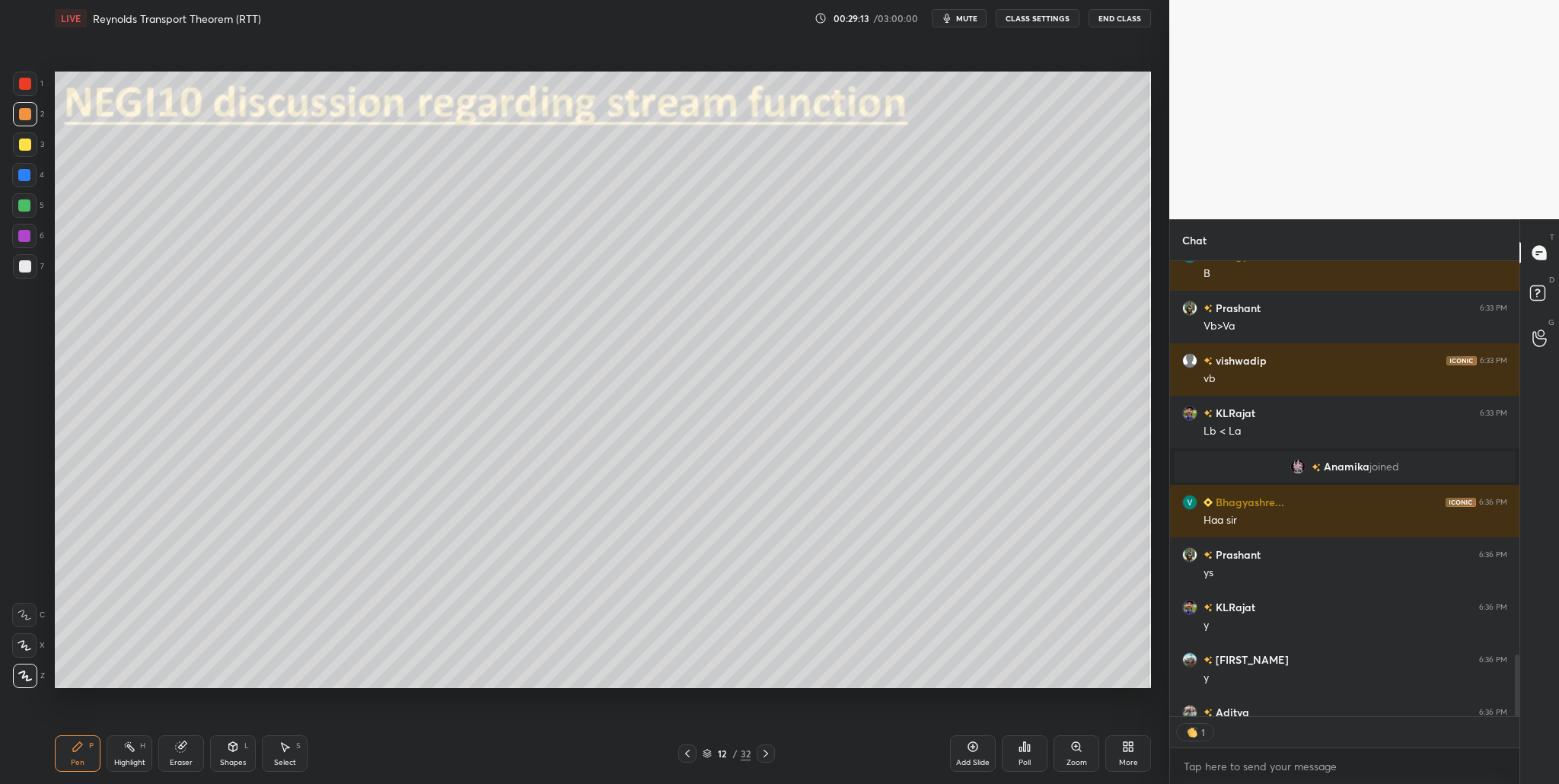 scroll, scrollTop: 451, scrollLeft: 345, axis: both 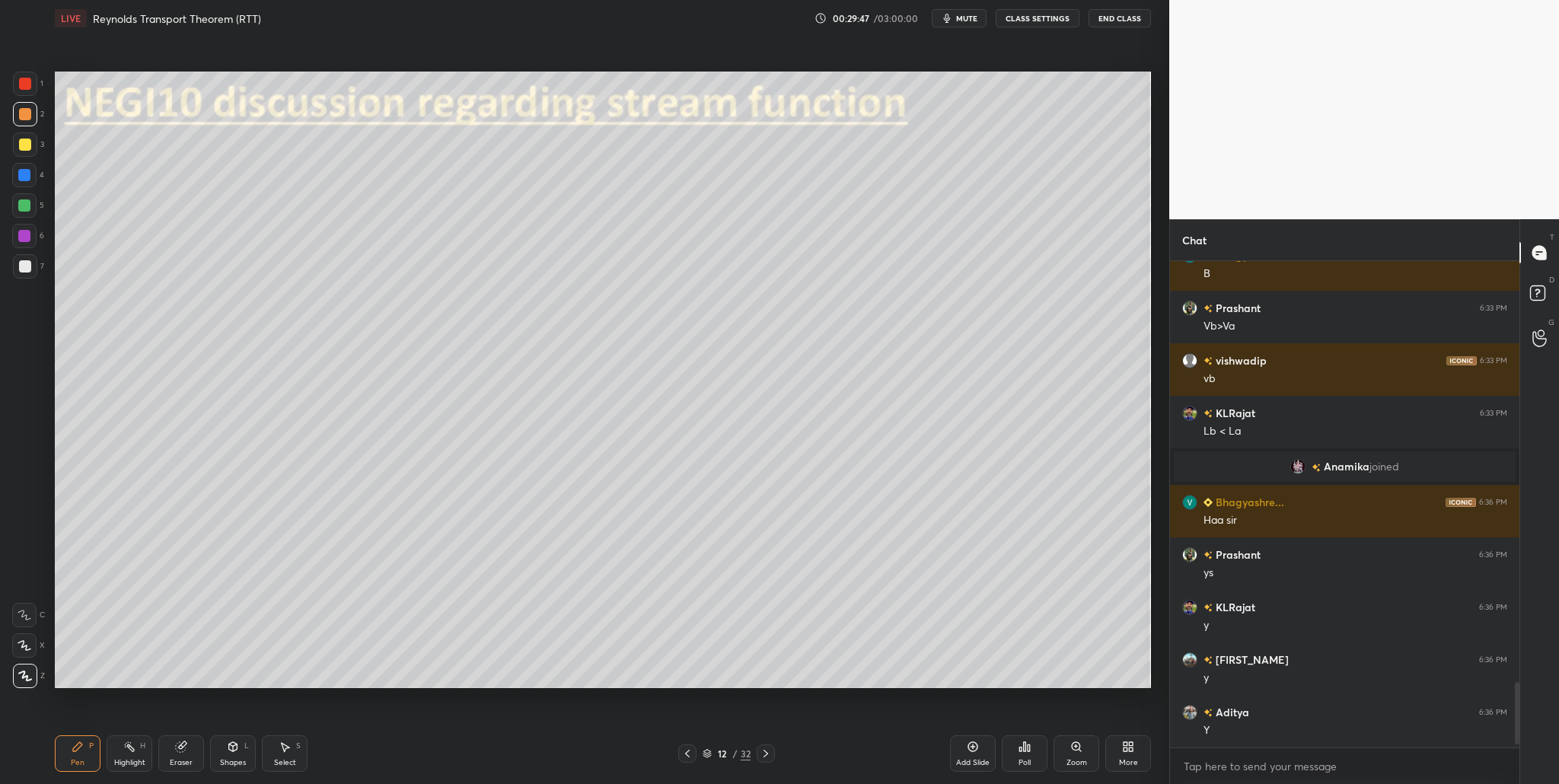 click at bounding box center [25, 266] 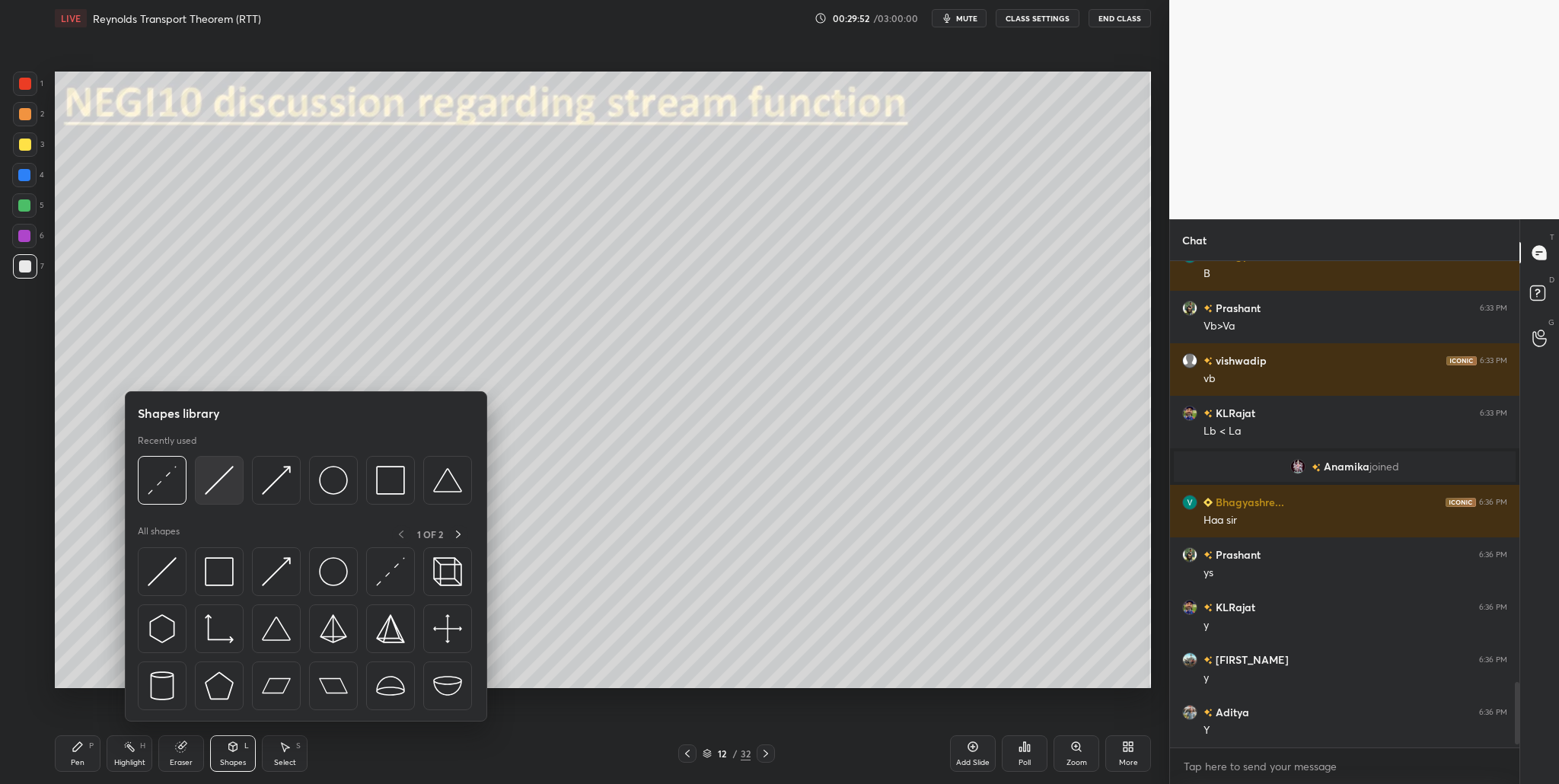 click at bounding box center (219, 480) 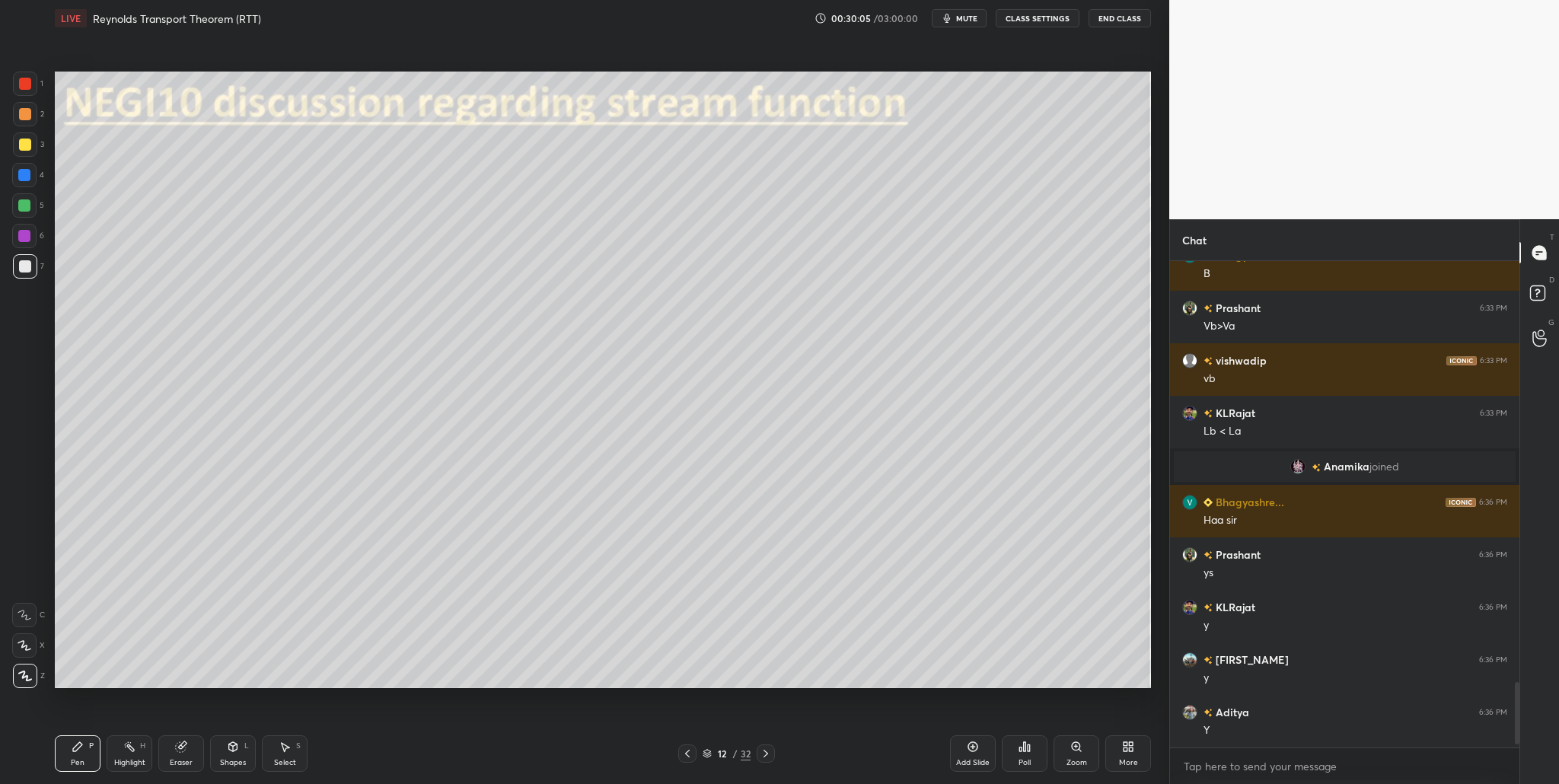 drag, startPoint x: 26, startPoint y: 205, endPoint x: 42, endPoint y: 223, distance: 24.083189 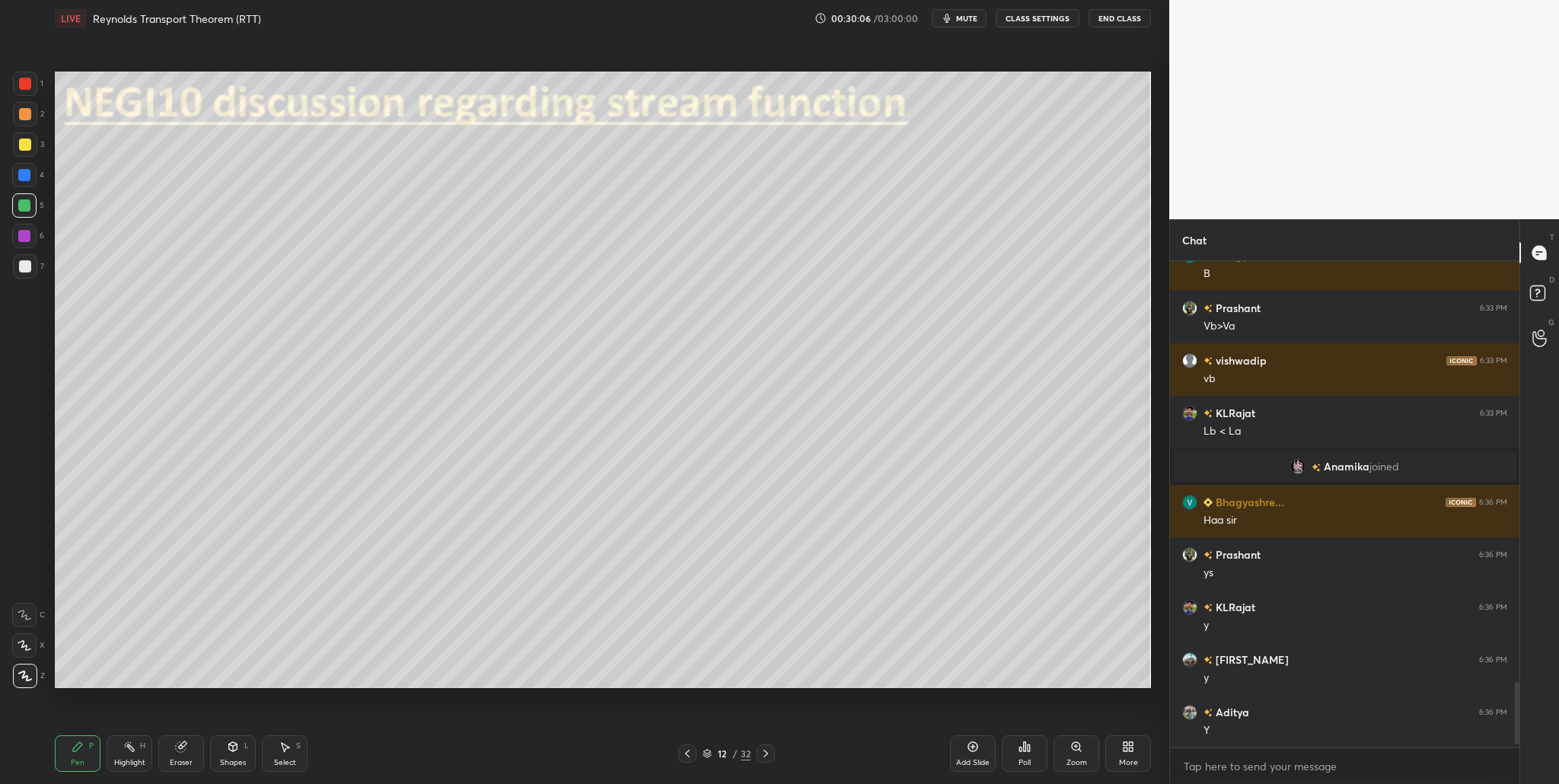 click at bounding box center [25, 266] 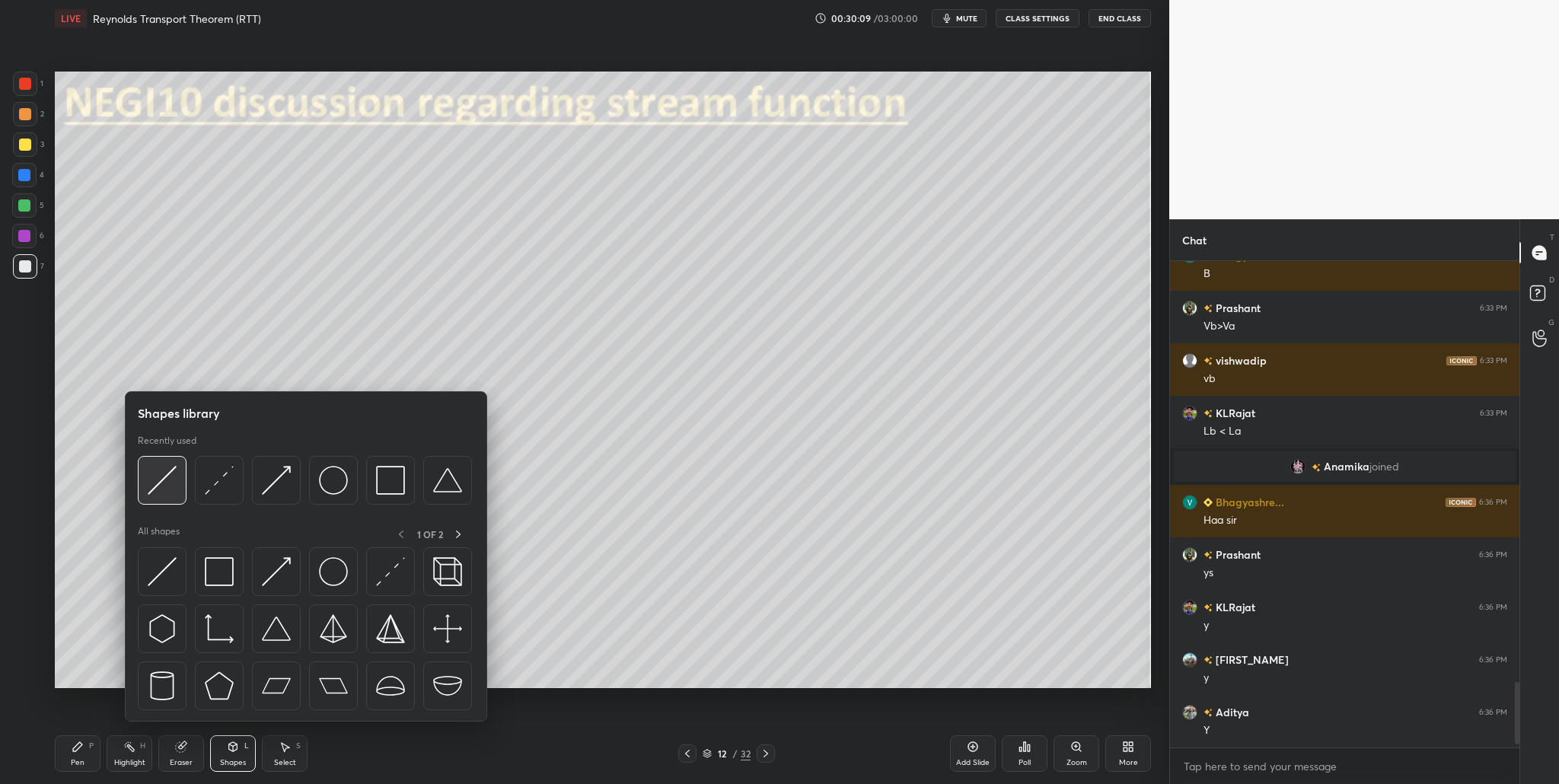 click at bounding box center (162, 480) 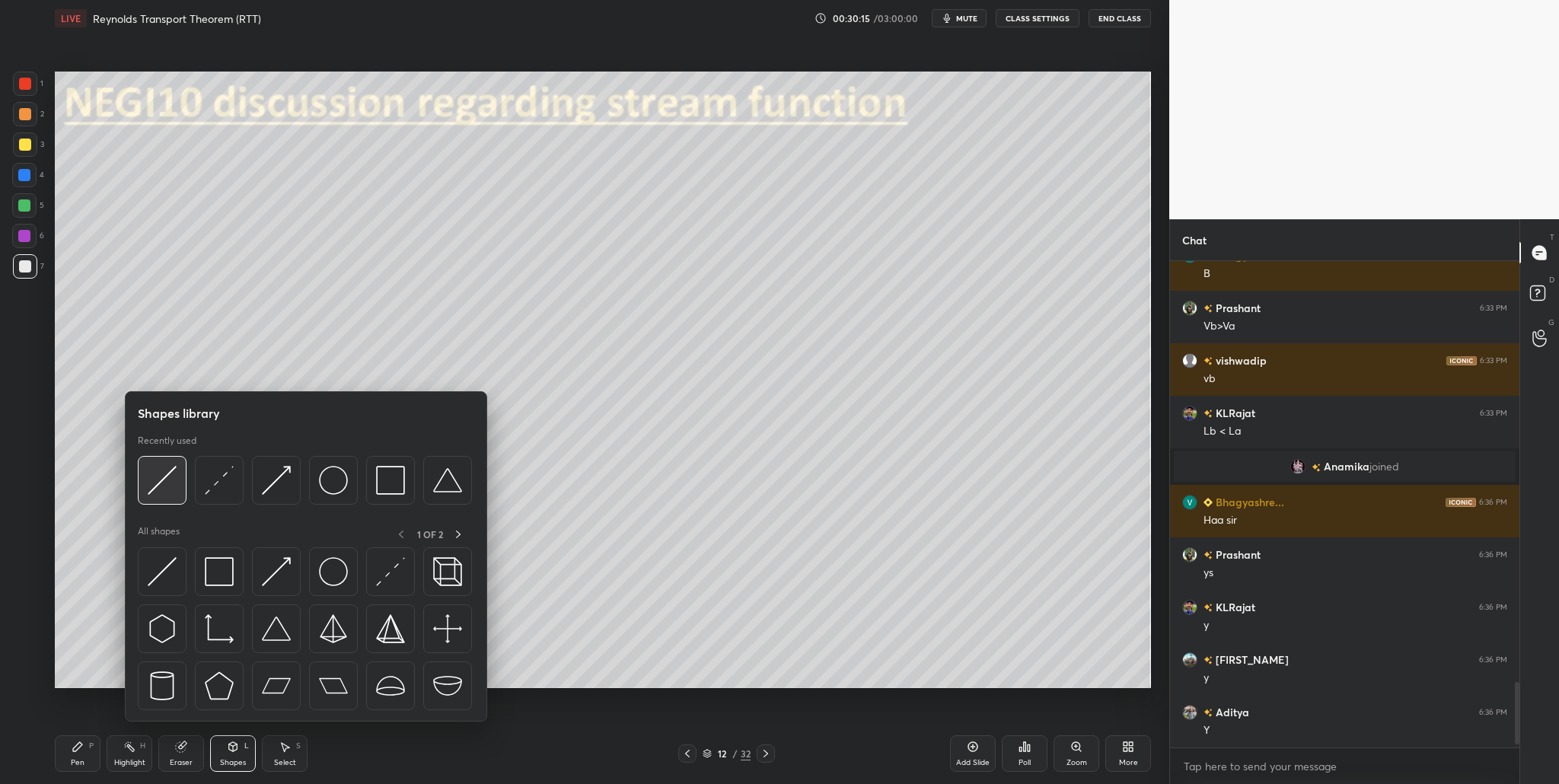 click at bounding box center (162, 480) 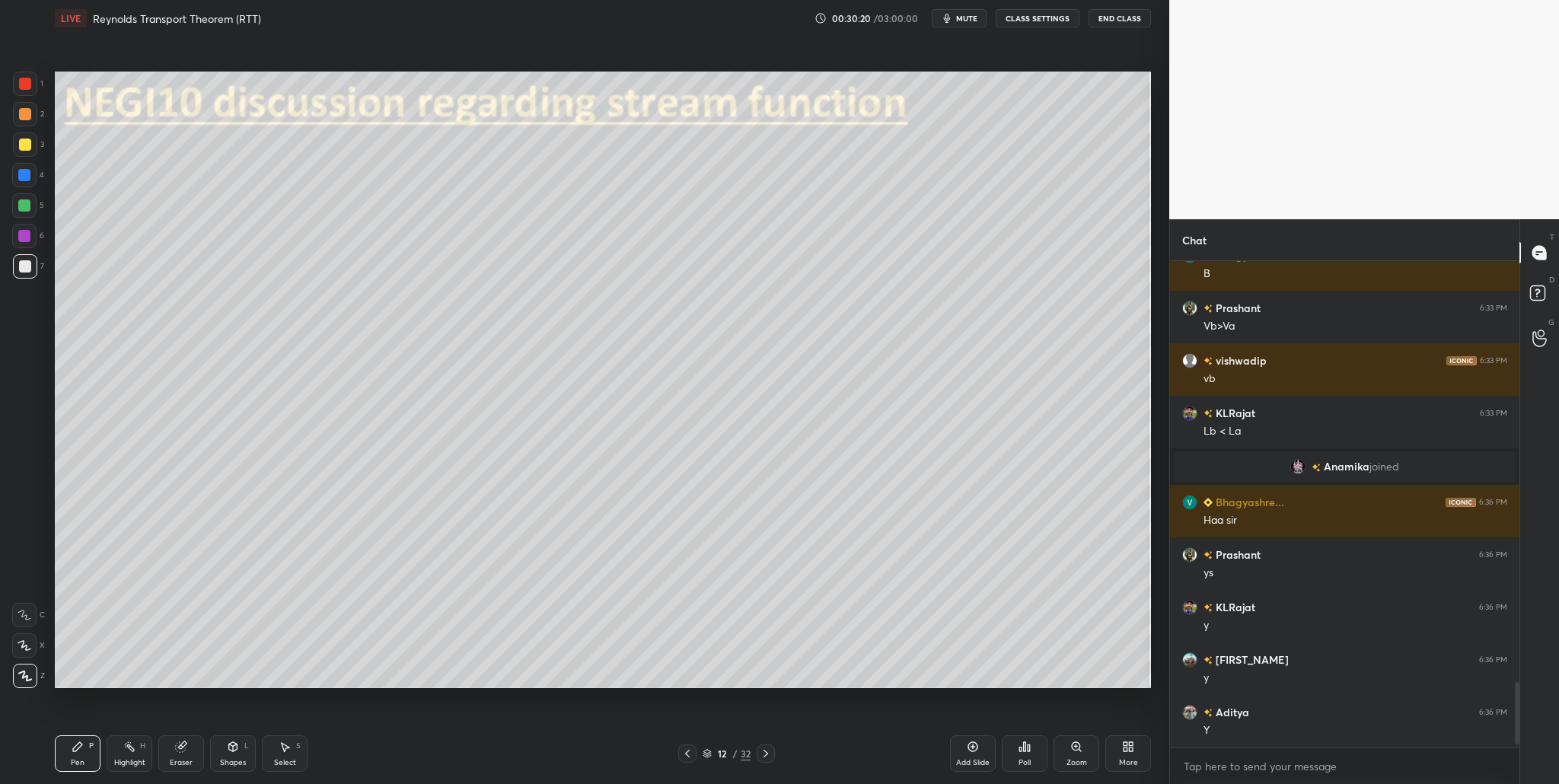 click at bounding box center [24, 206] 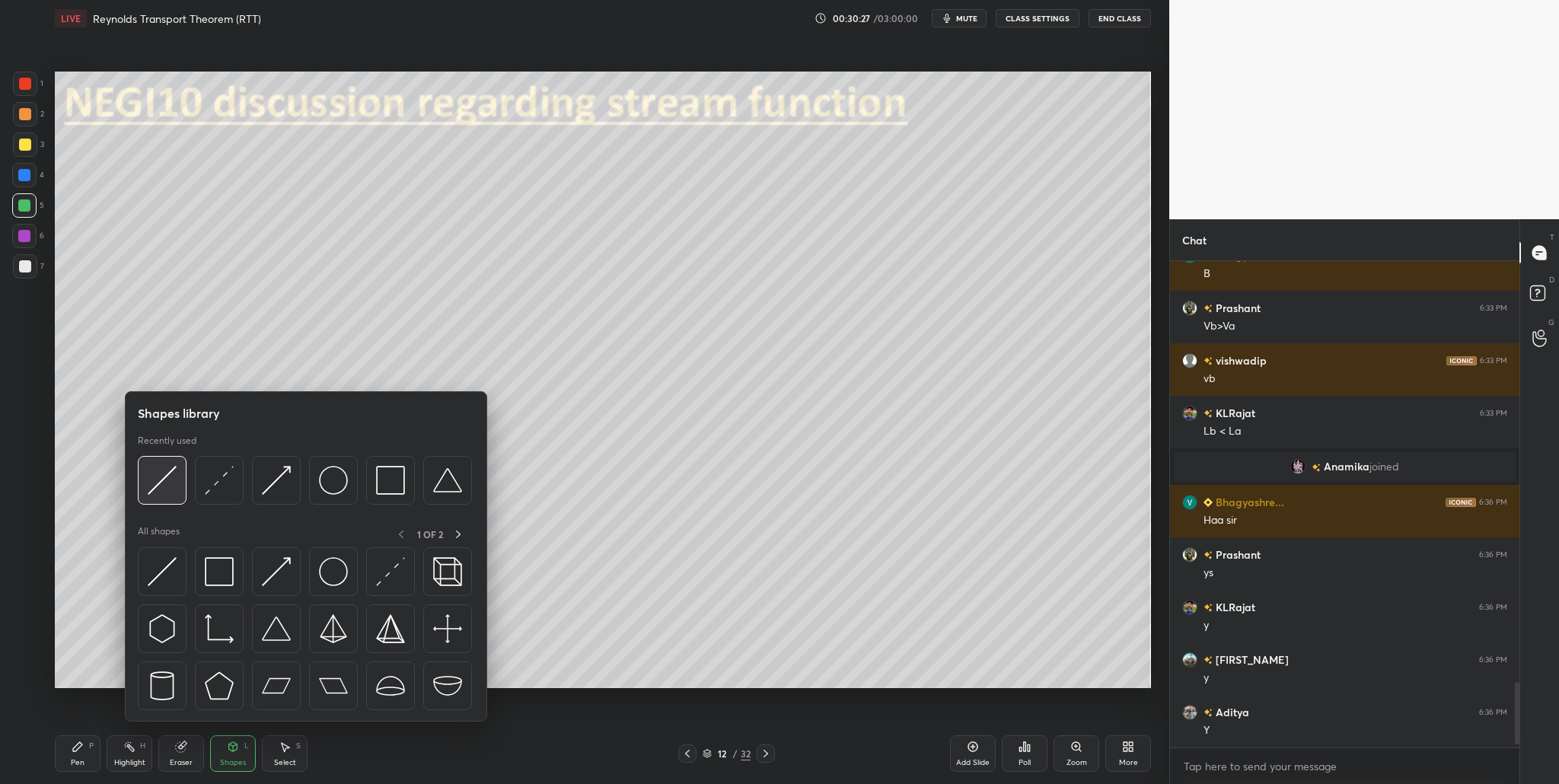 click at bounding box center [162, 480] 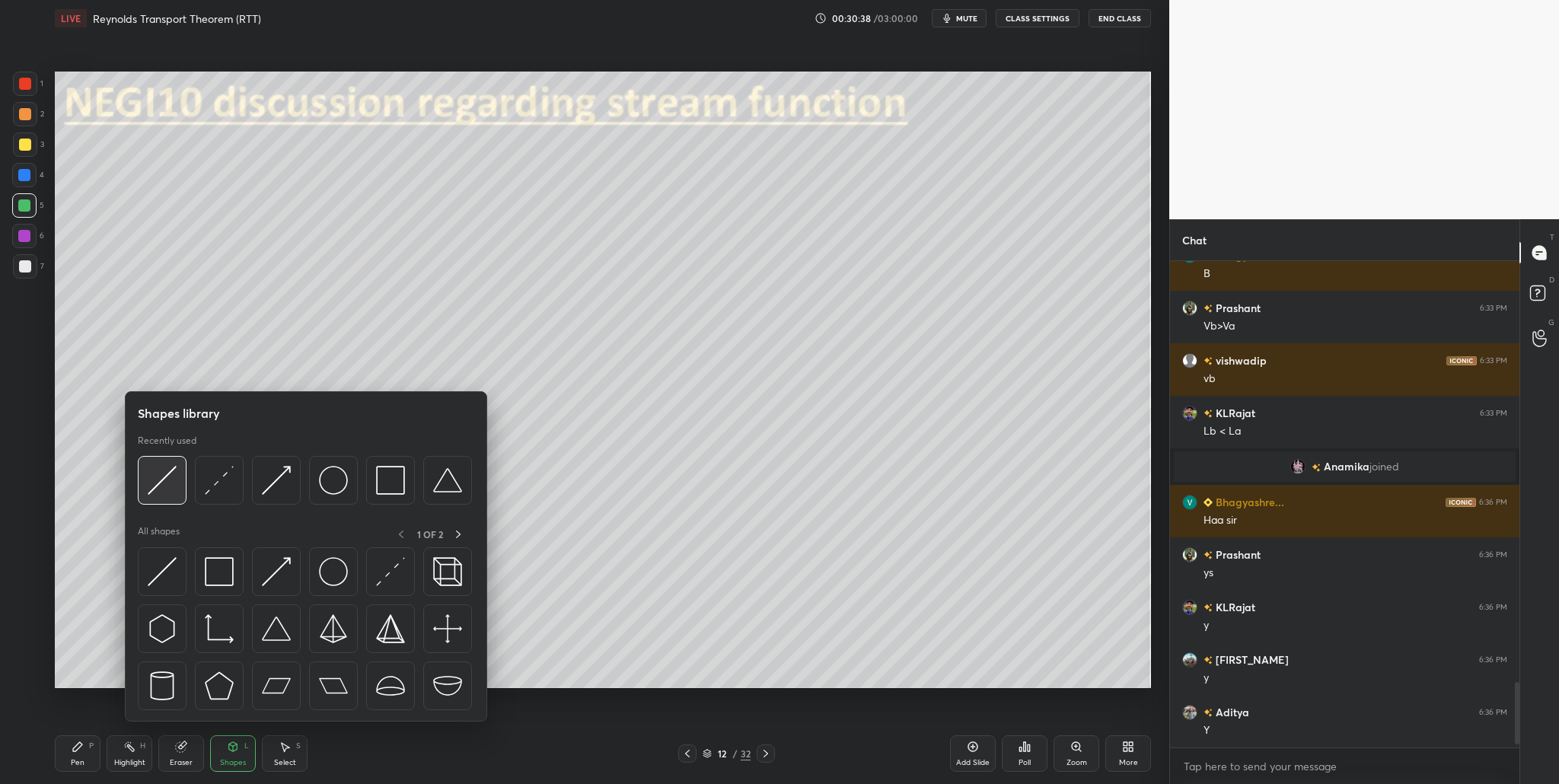 click at bounding box center [162, 480] 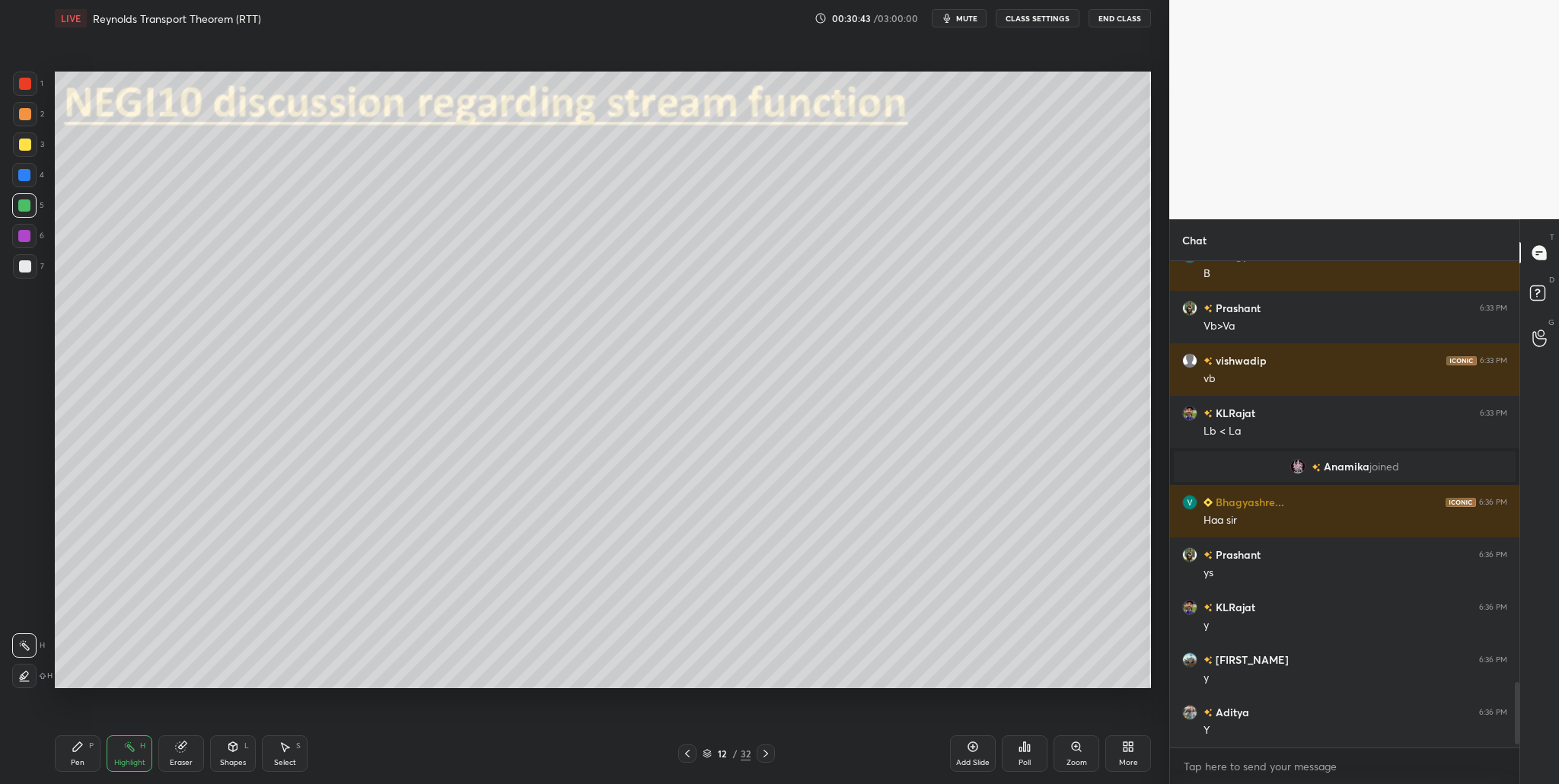 drag, startPoint x: 27, startPoint y: 272, endPoint x: 27, endPoint y: 281, distance: 9 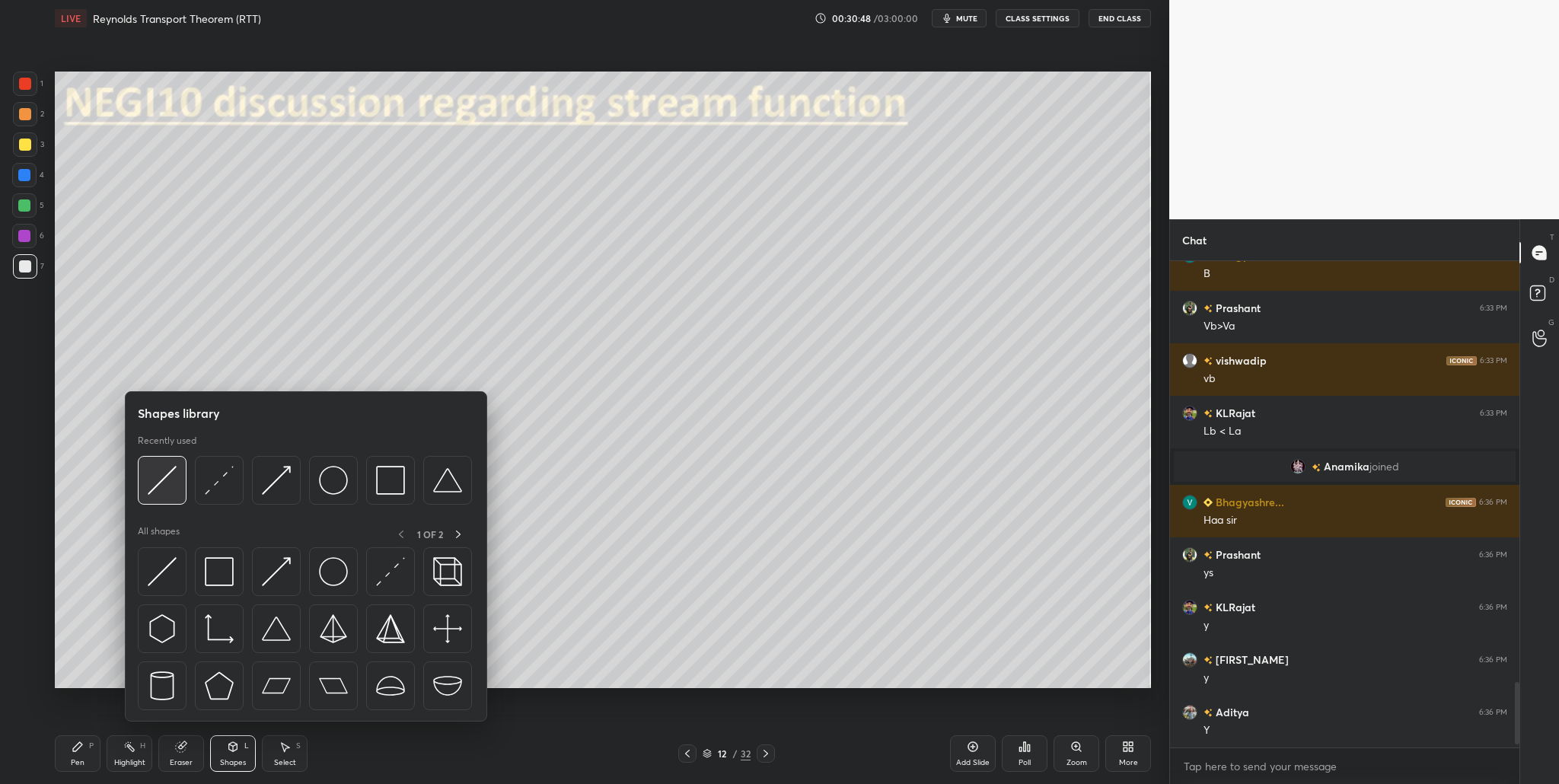 click at bounding box center (162, 480) 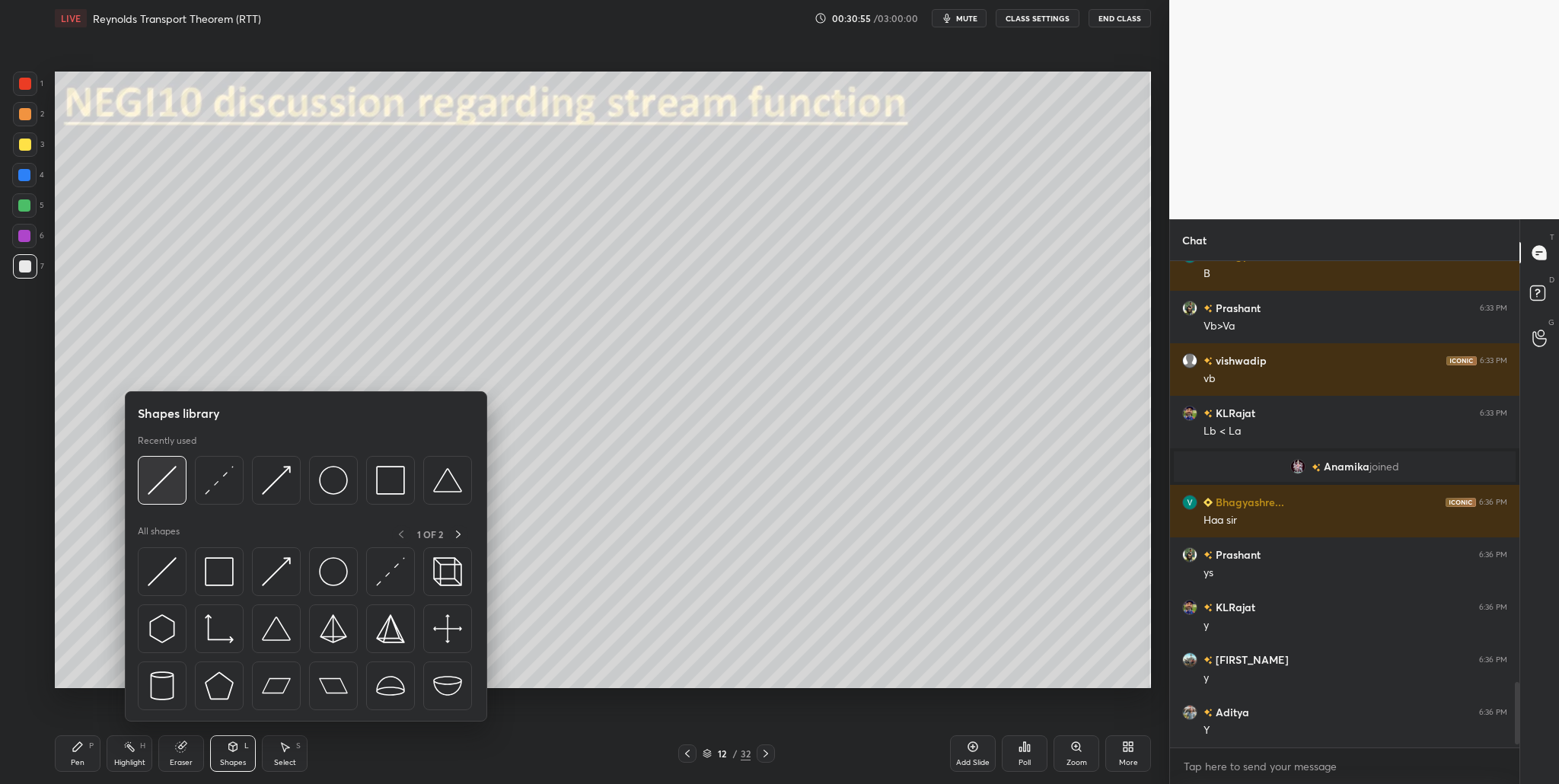 click at bounding box center (162, 480) 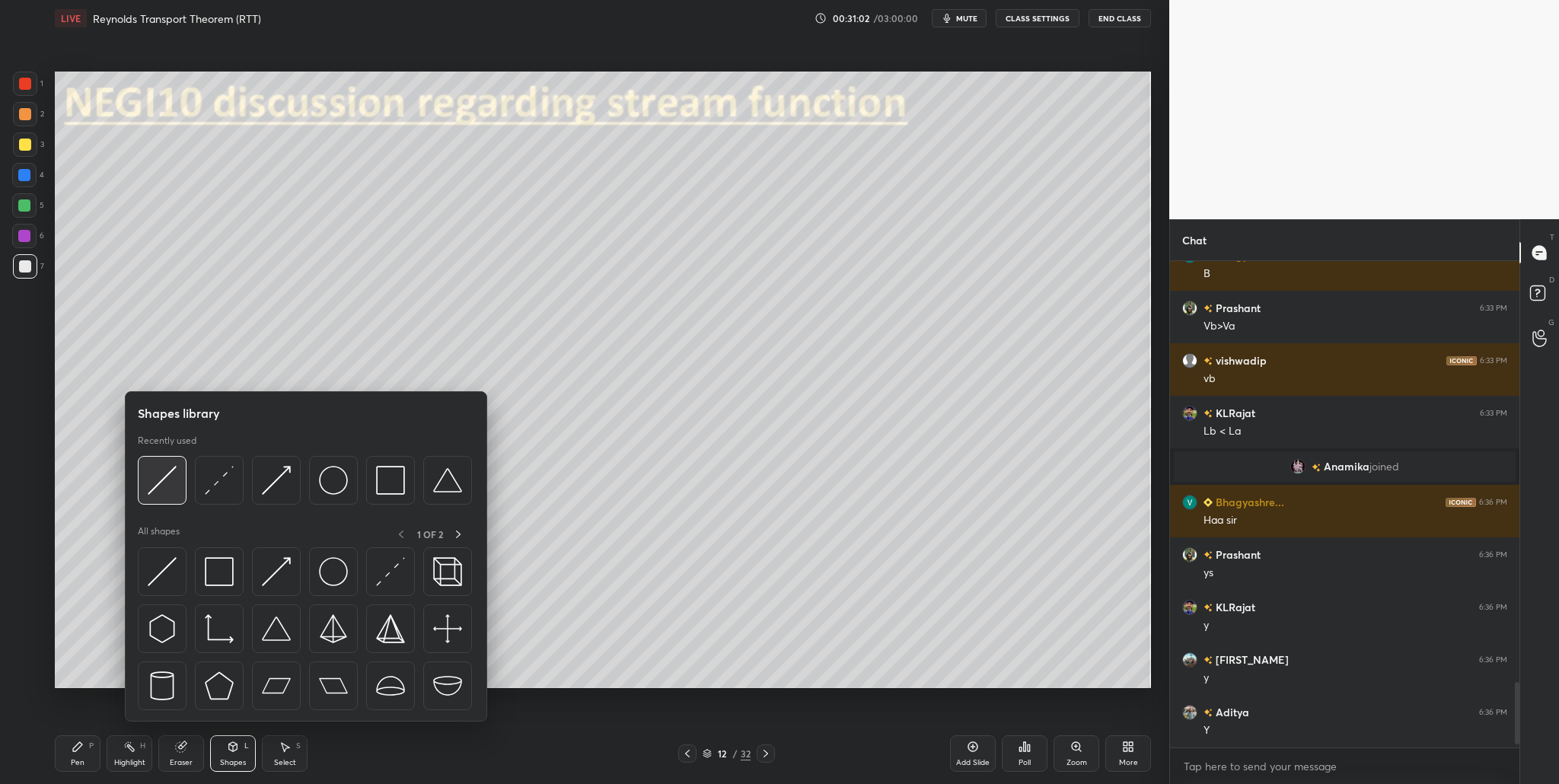click at bounding box center (162, 480) 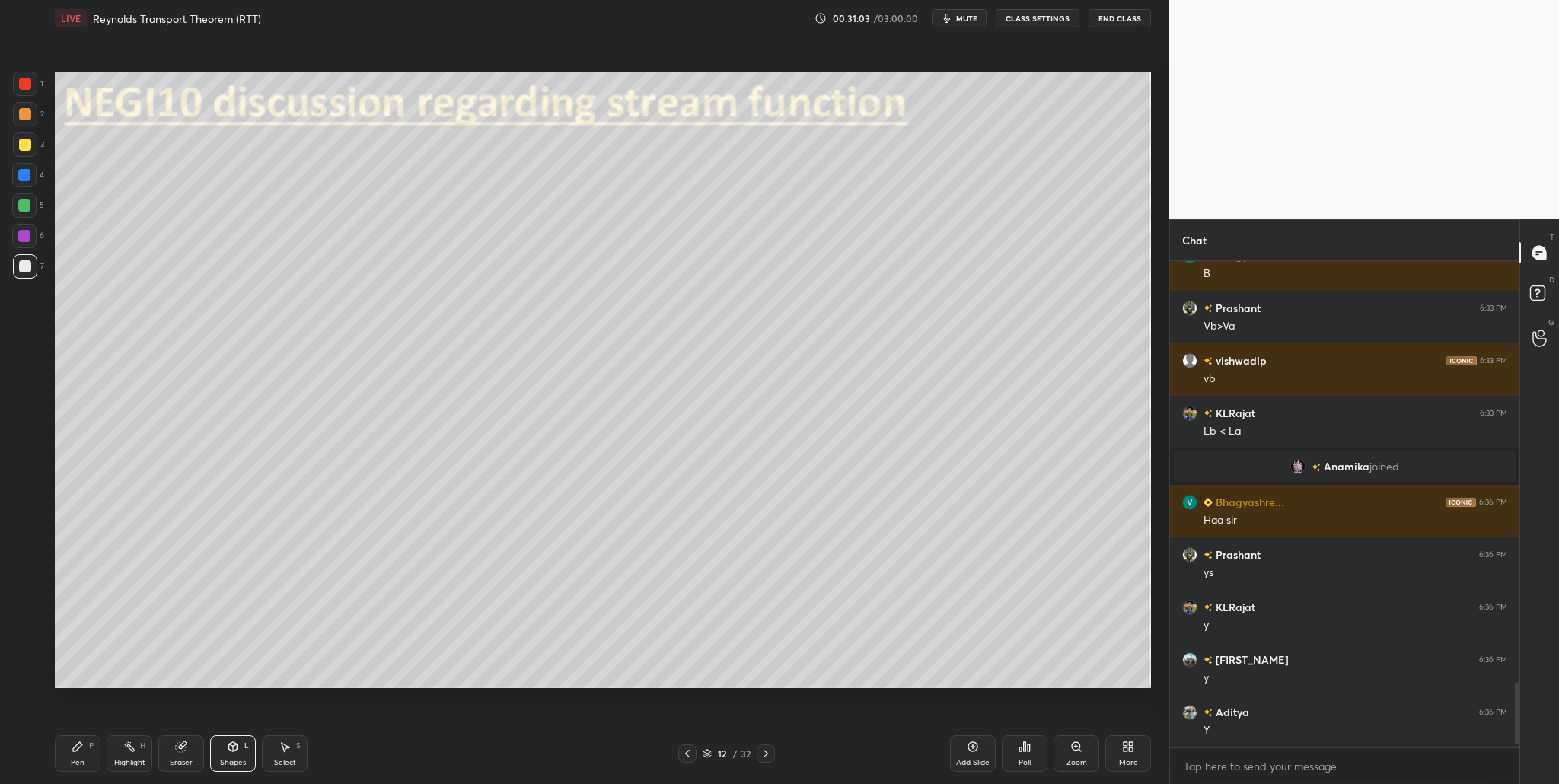 click at bounding box center [25, 114] 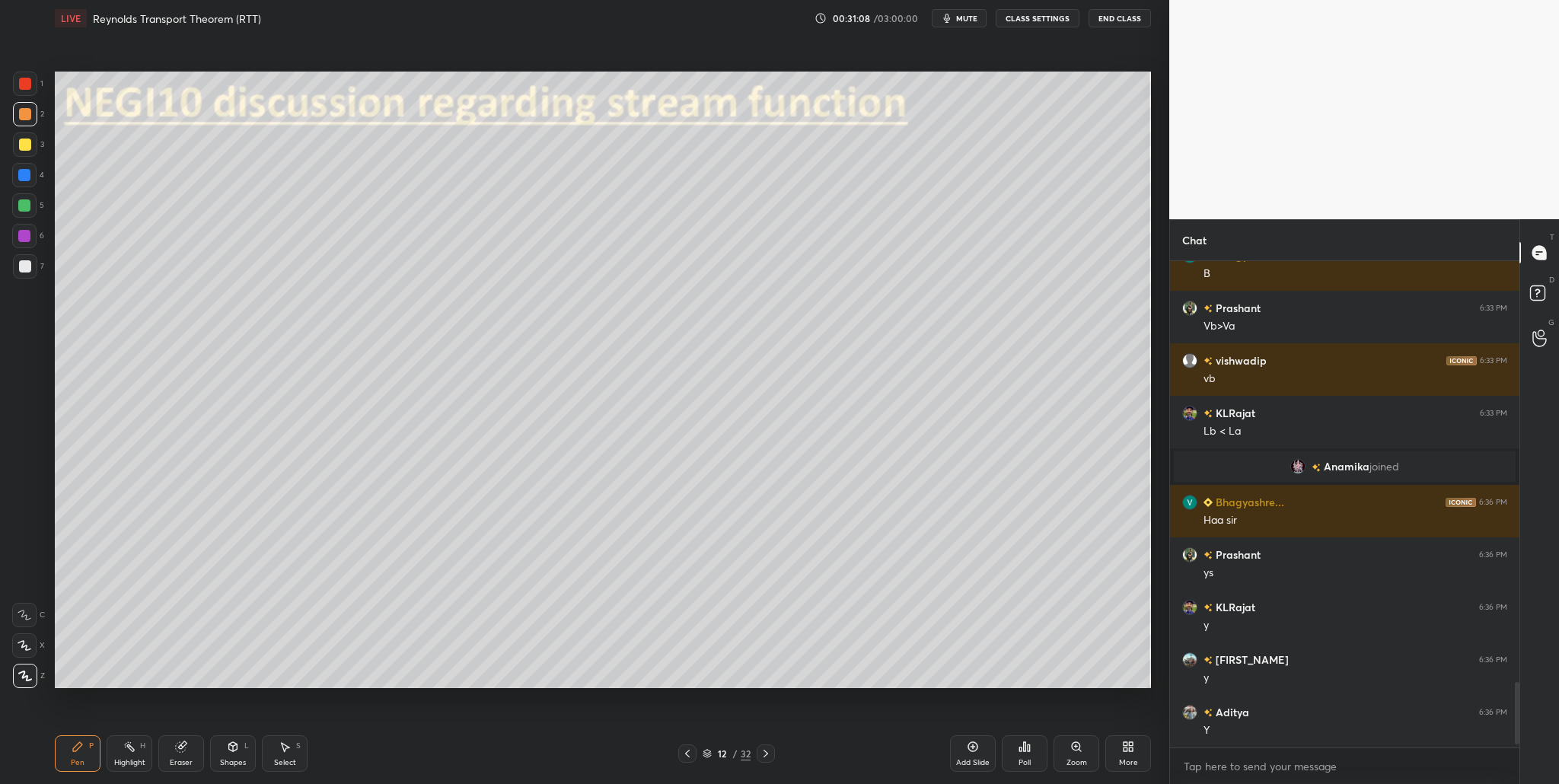 click at bounding box center (24, 206) 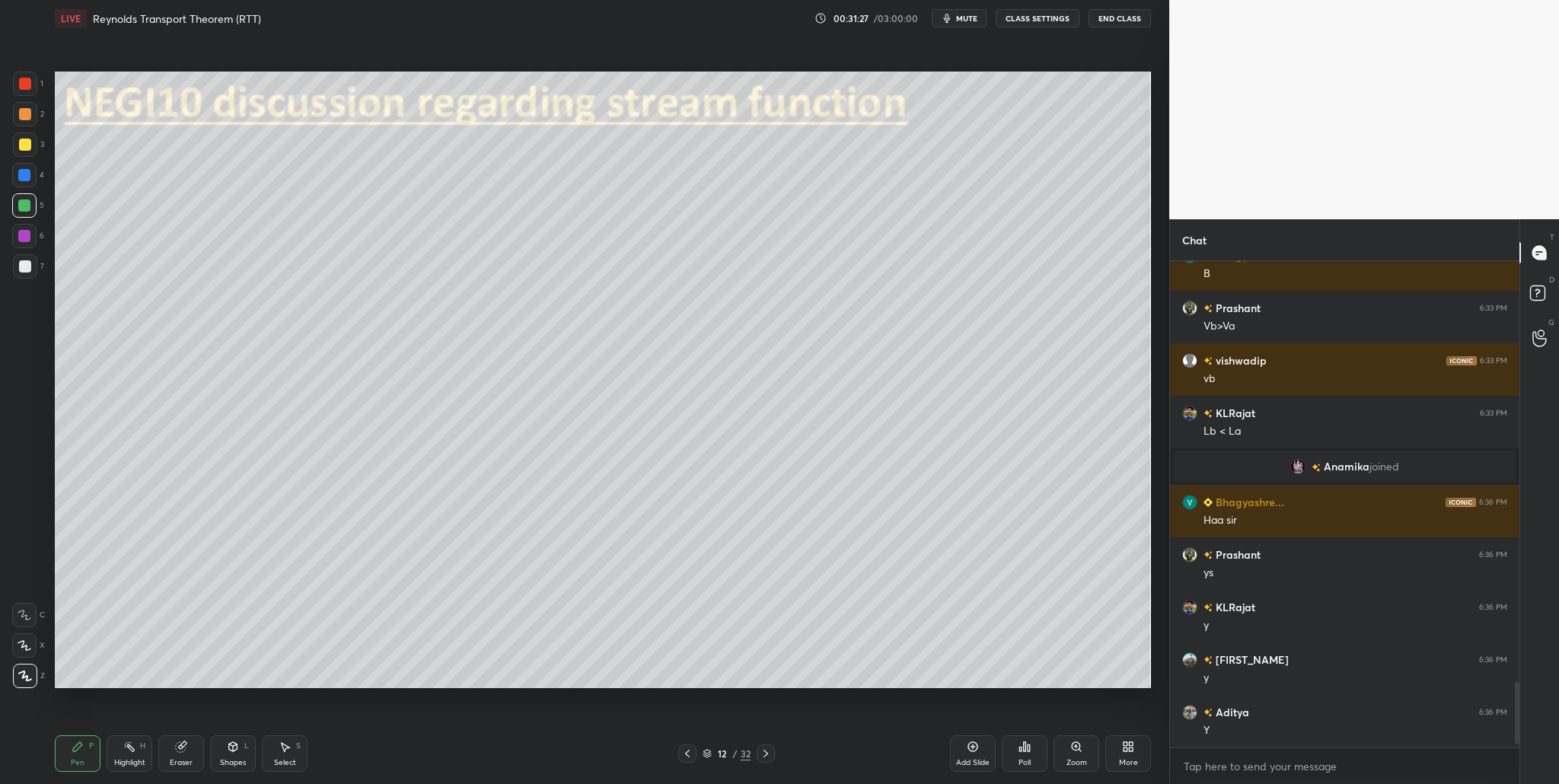 drag, startPoint x: 27, startPoint y: 238, endPoint x: 36, endPoint y: 240, distance: 9.219544 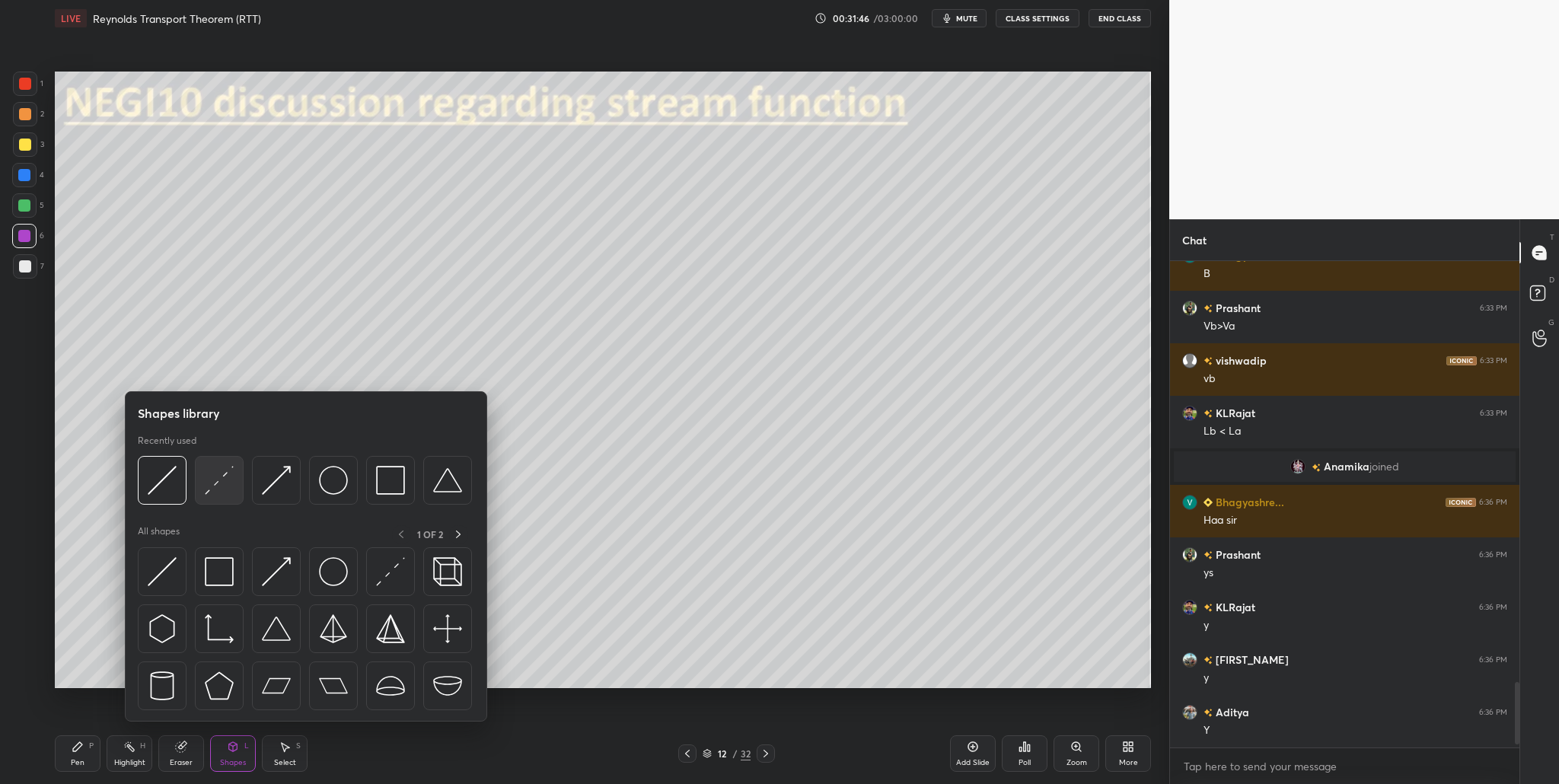 scroll, scrollTop: 3144, scrollLeft: 0, axis: vertical 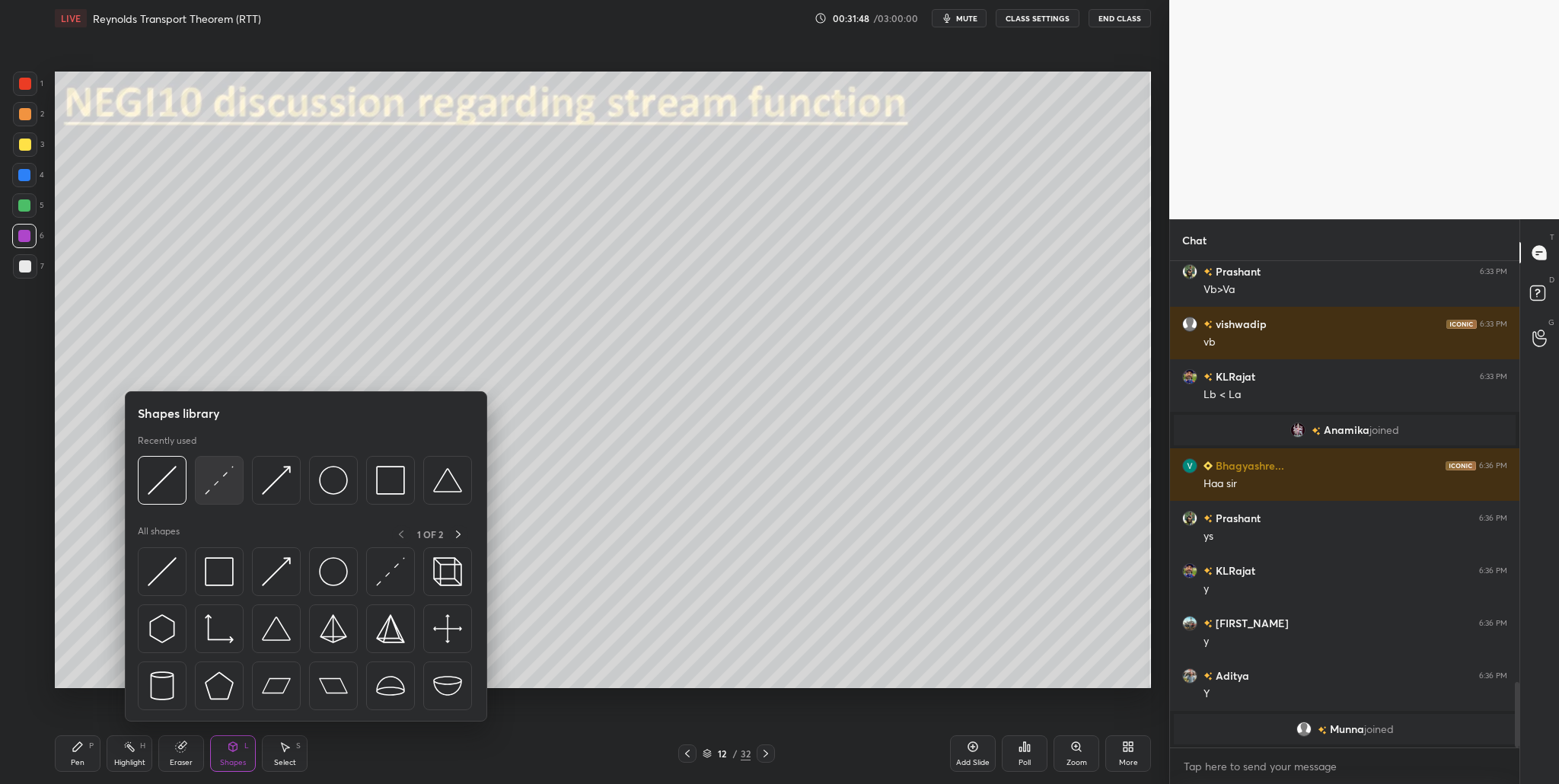 click at bounding box center [219, 480] 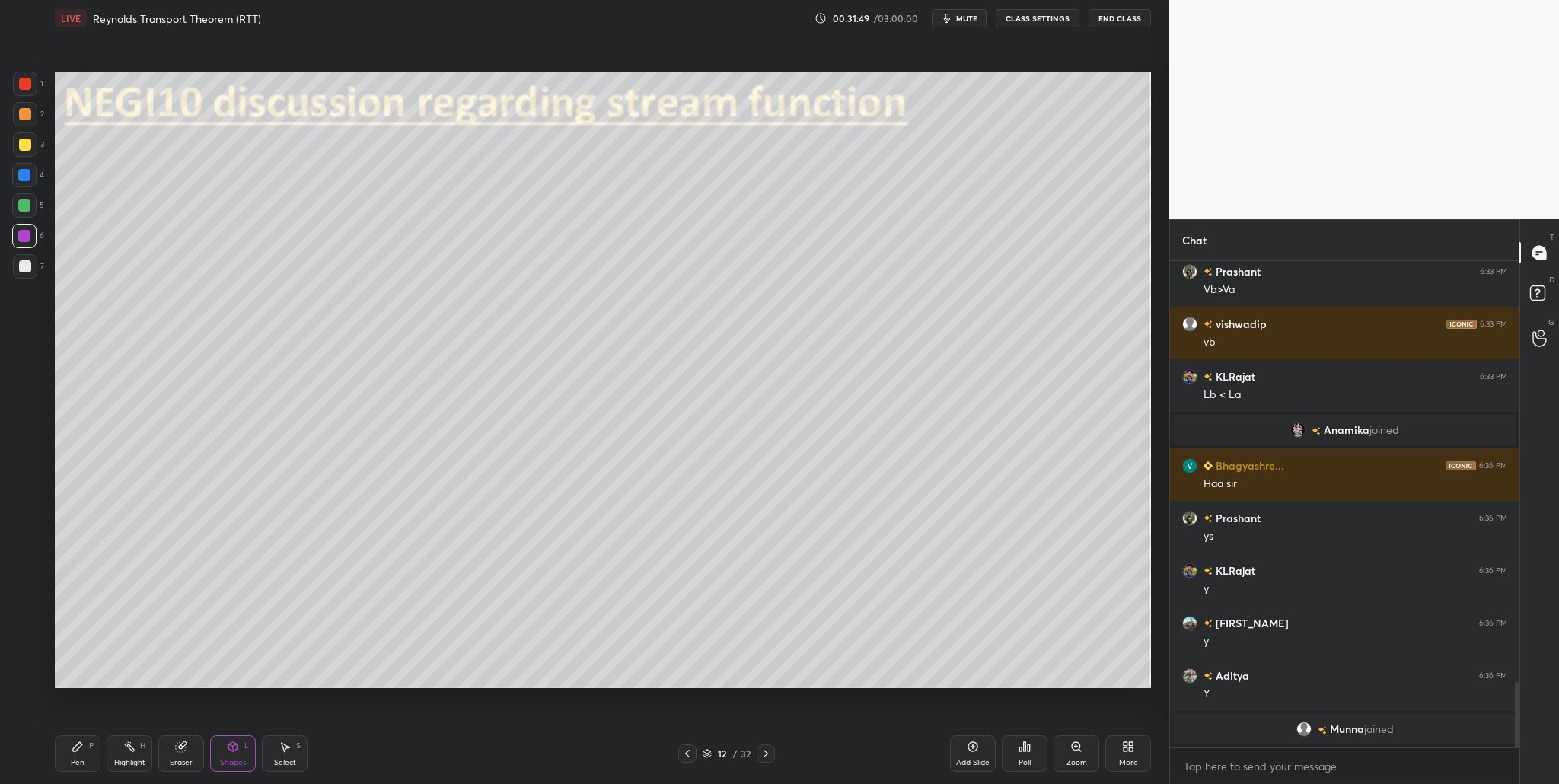 click at bounding box center (25, 114) 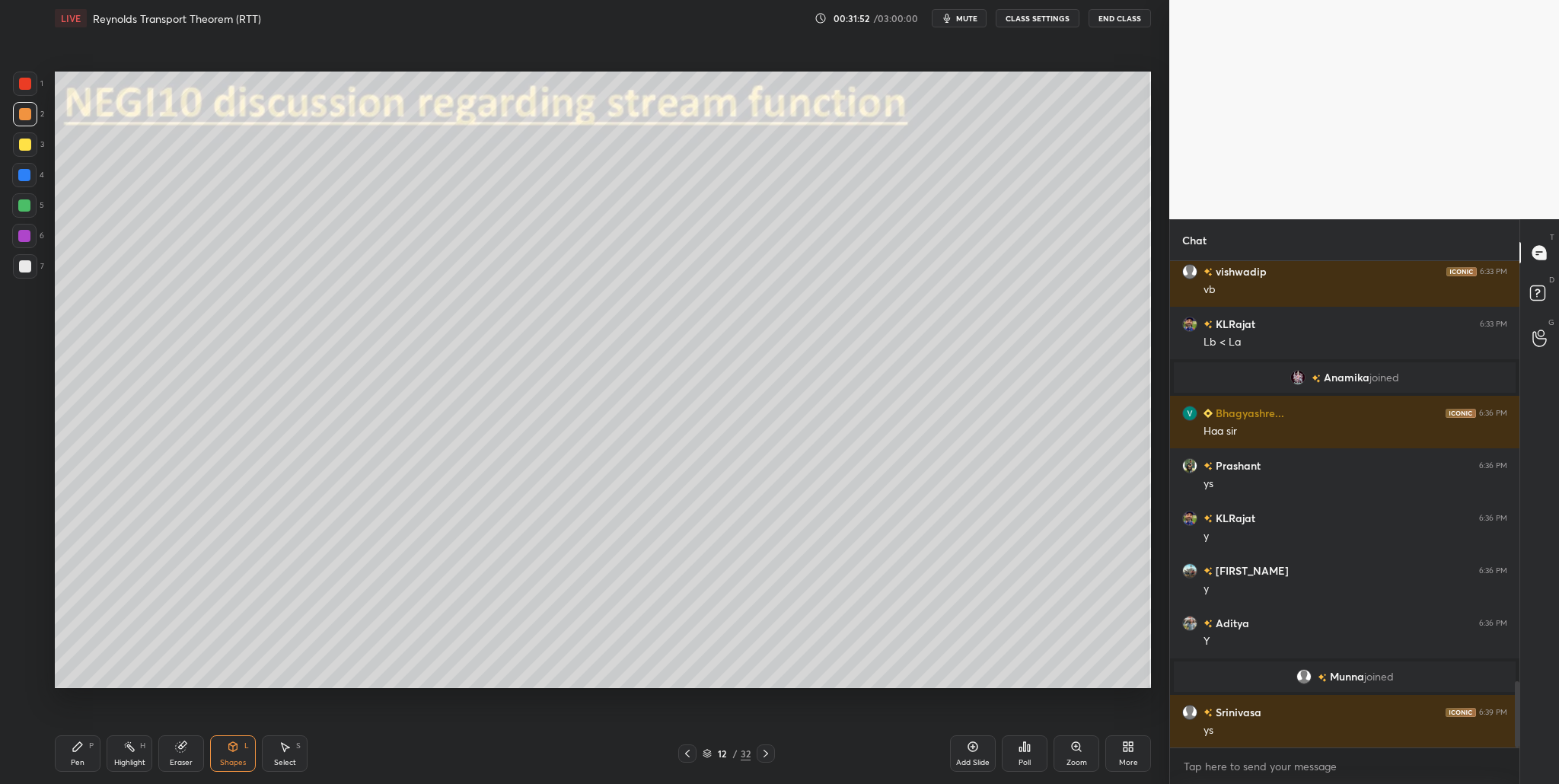 scroll, scrollTop: 3095, scrollLeft: 0, axis: vertical 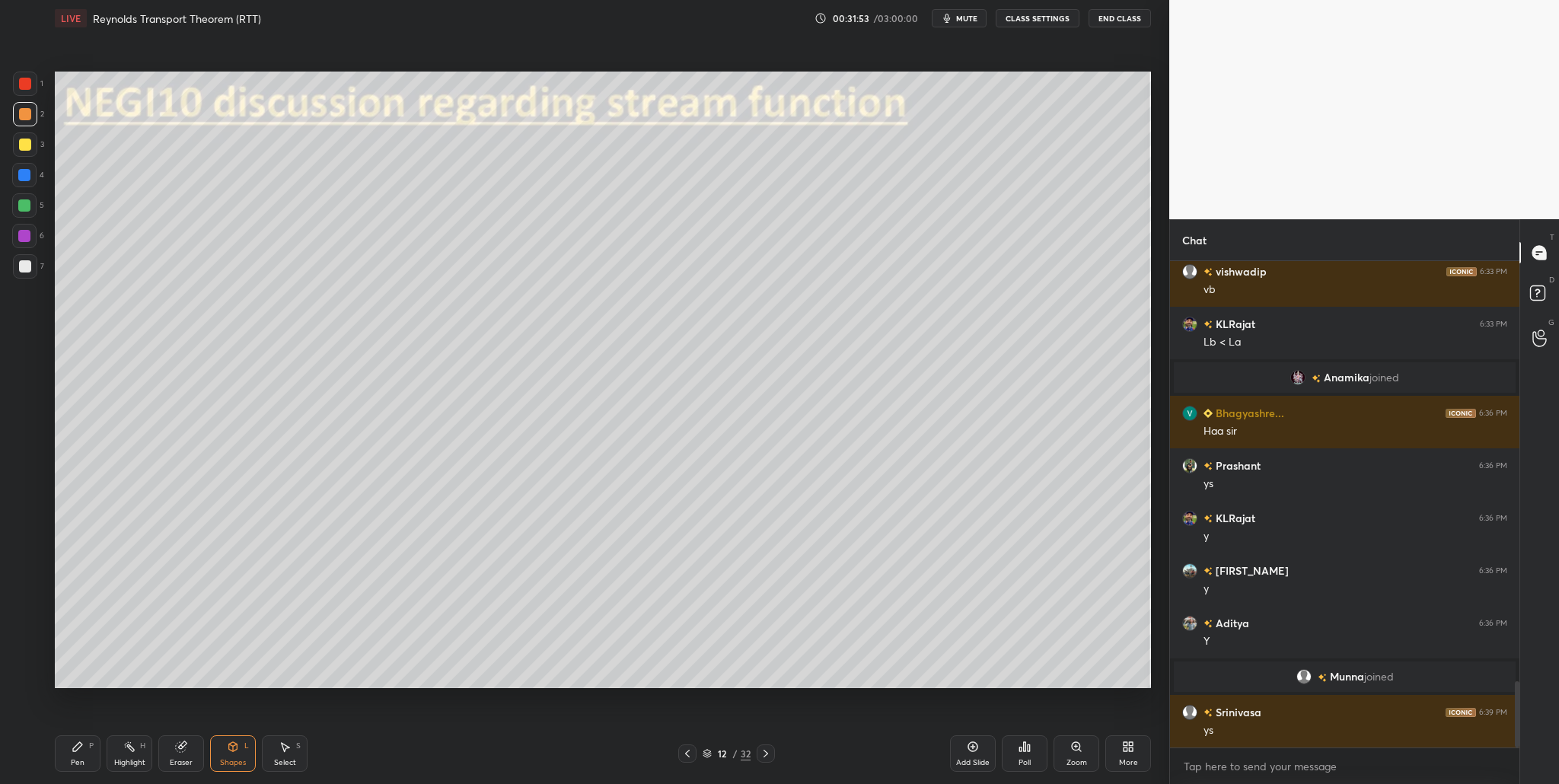 click on "Select S" at bounding box center [285, 754] 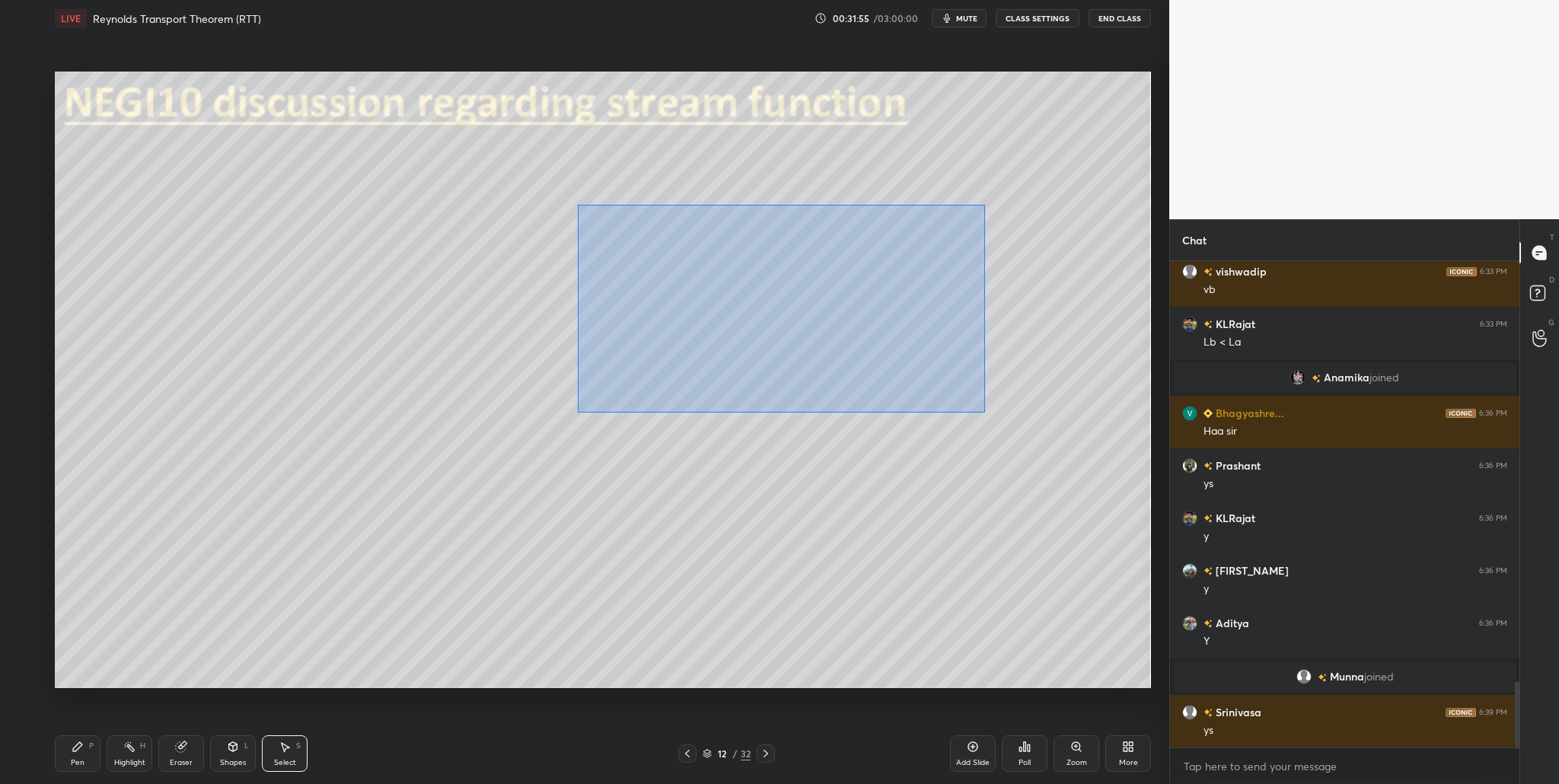 drag, startPoint x: 630, startPoint y: 224, endPoint x: 925, endPoint y: 384, distance: 335.59648 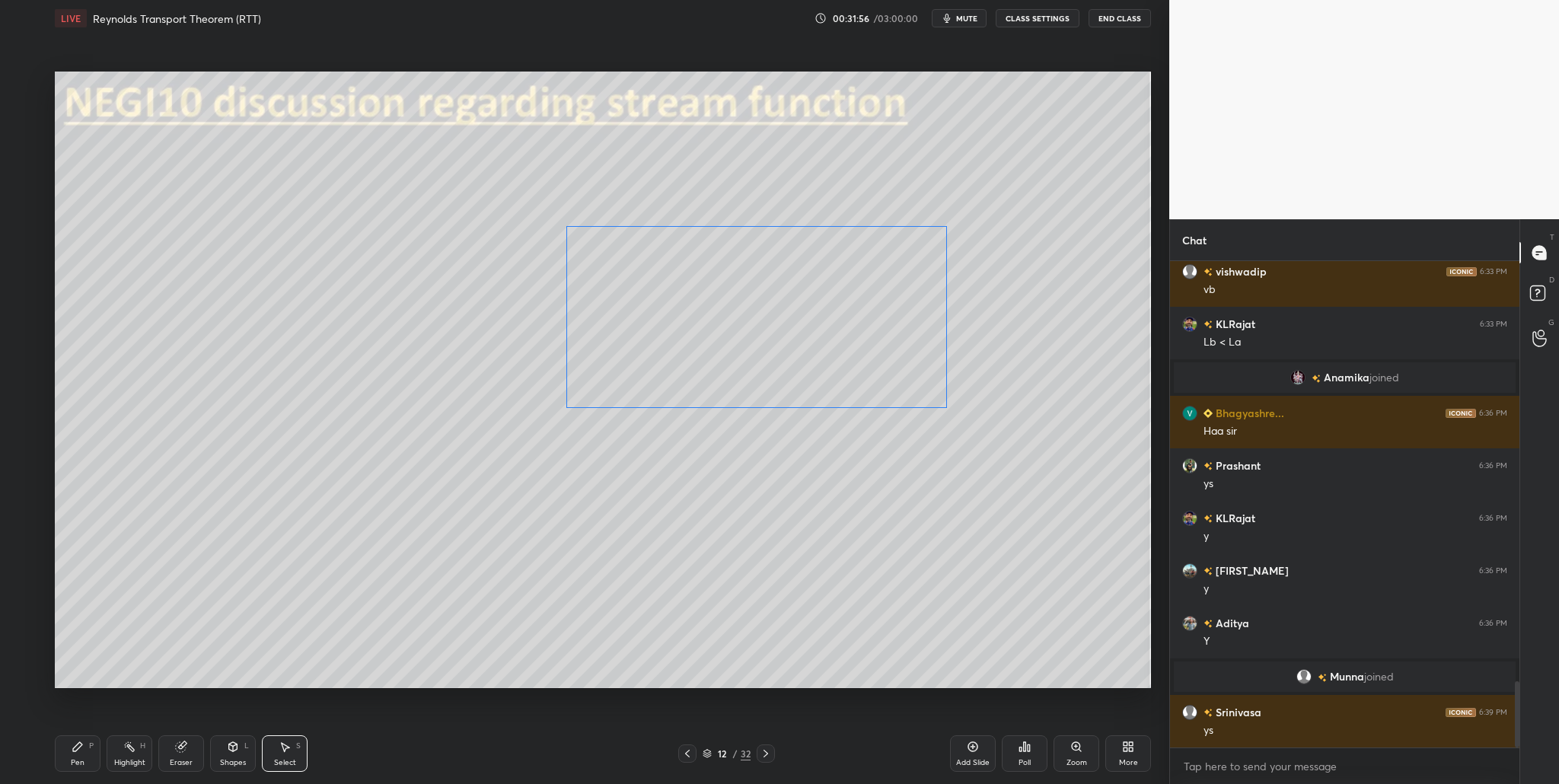 scroll, scrollTop: 3147, scrollLeft: 0, axis: vertical 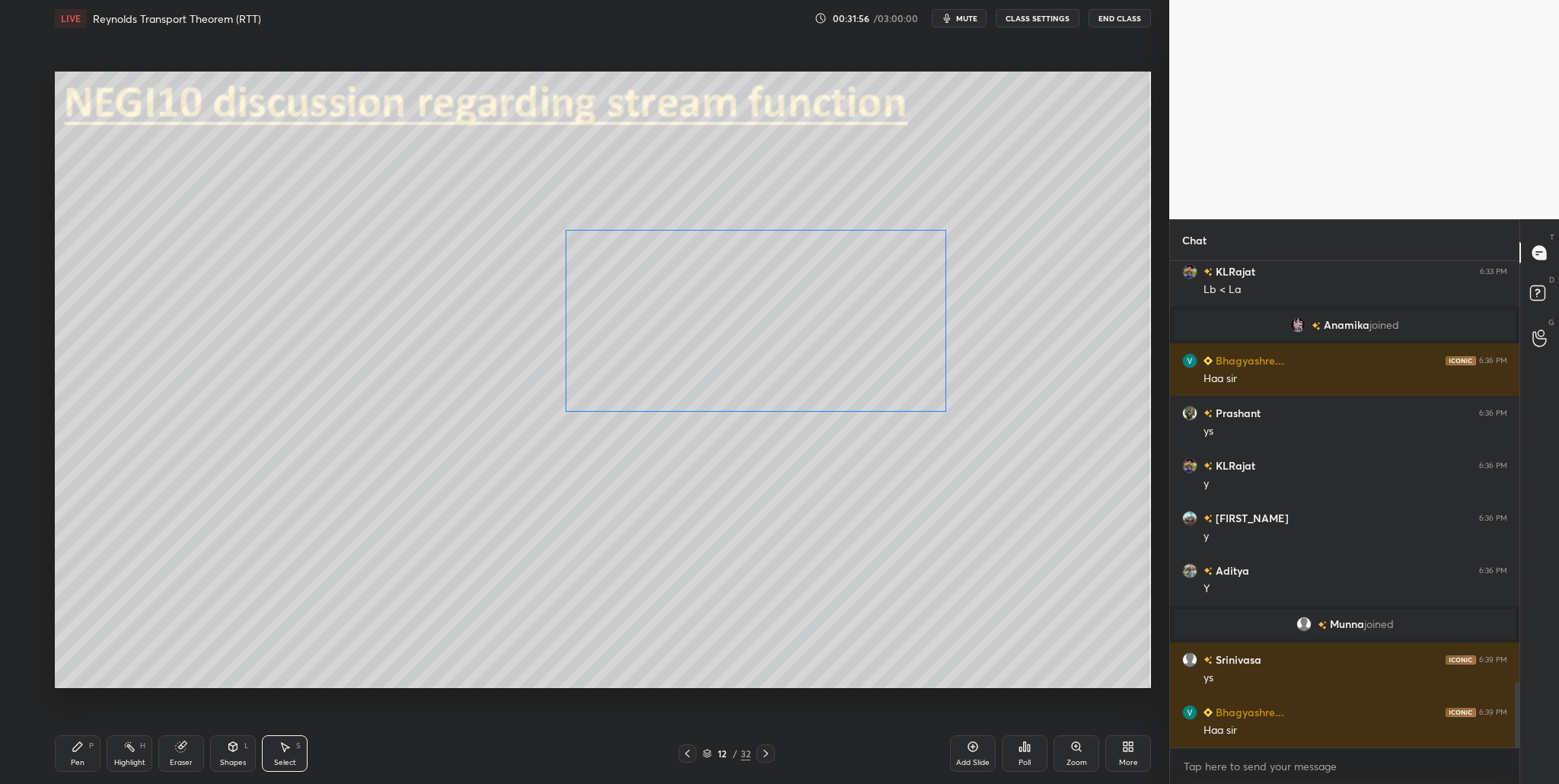 drag, startPoint x: 819, startPoint y: 320, endPoint x: 818, endPoint y: 340, distance: 20.024984 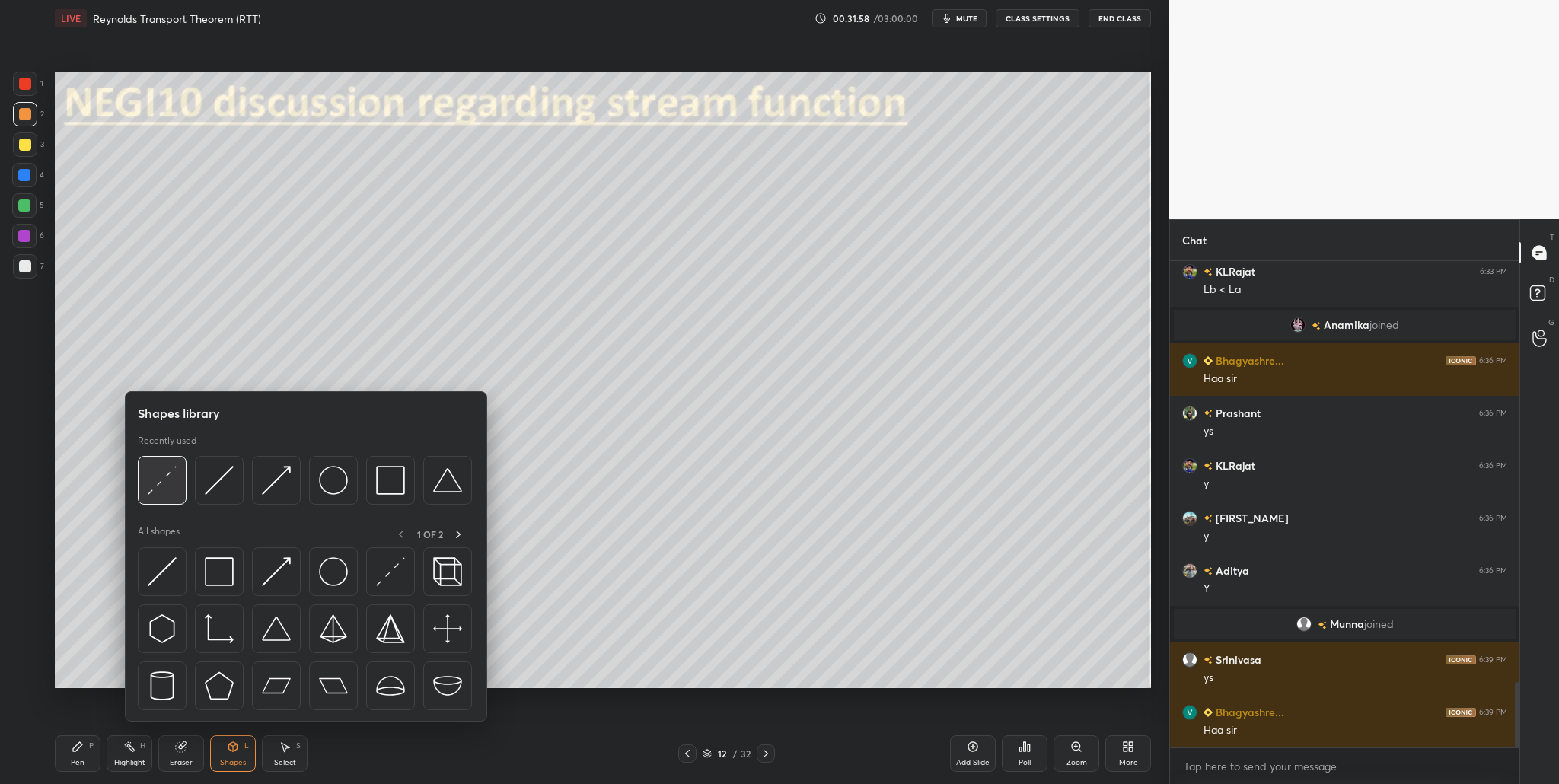 click at bounding box center (162, 480) 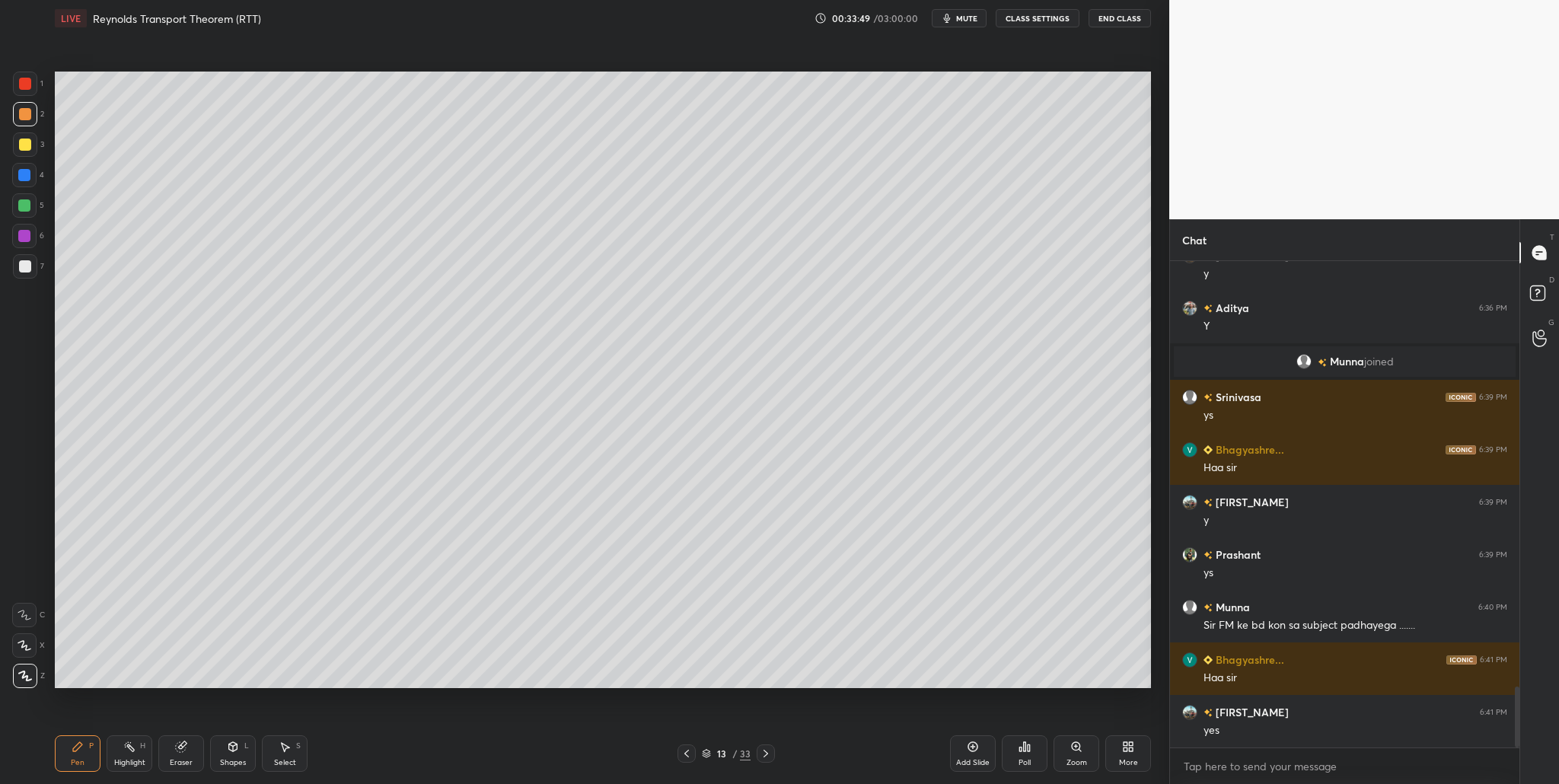 scroll, scrollTop: 3463, scrollLeft: 0, axis: vertical 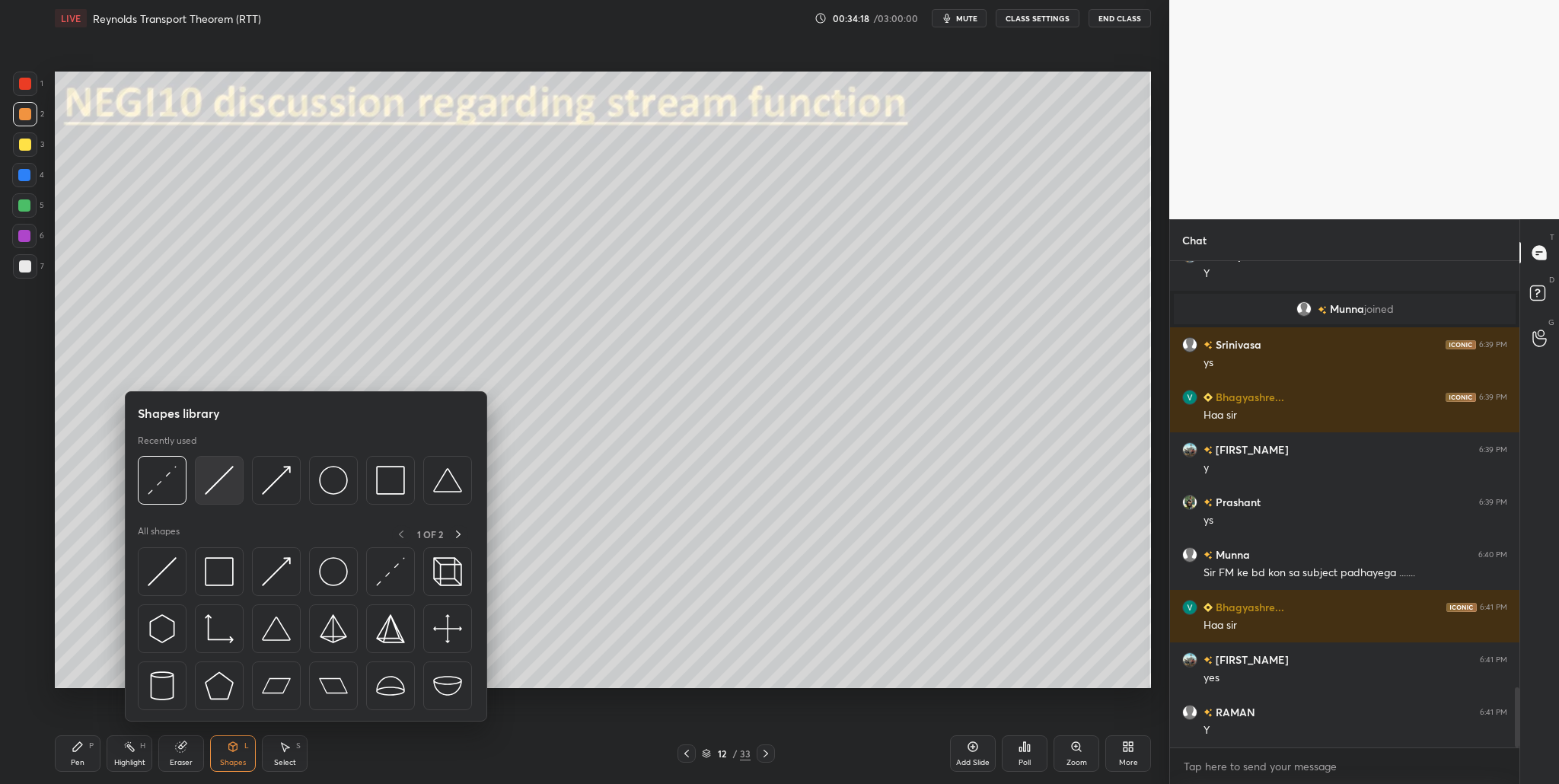 click at bounding box center [219, 480] 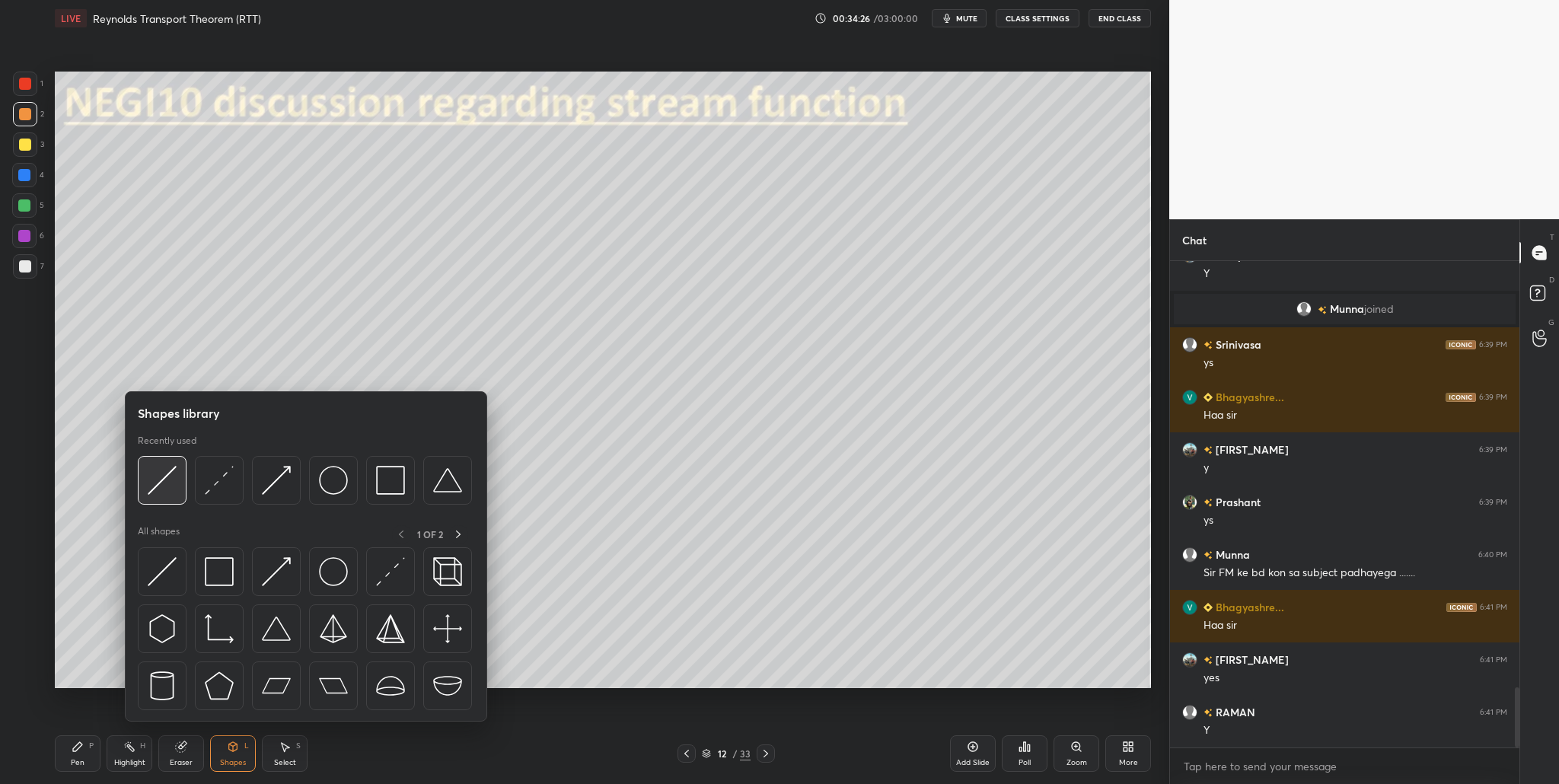 click at bounding box center [162, 480] 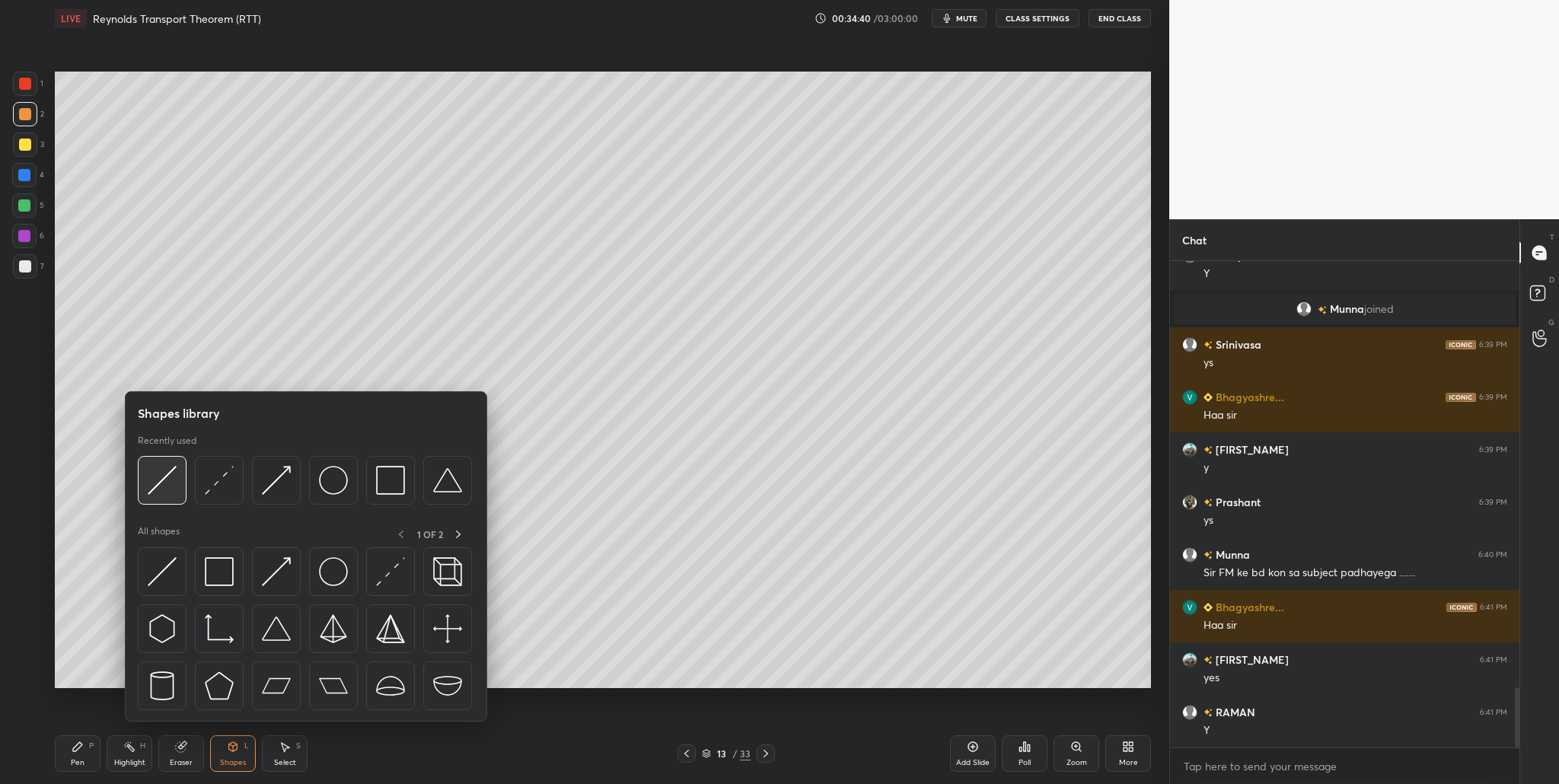 click at bounding box center (162, 480) 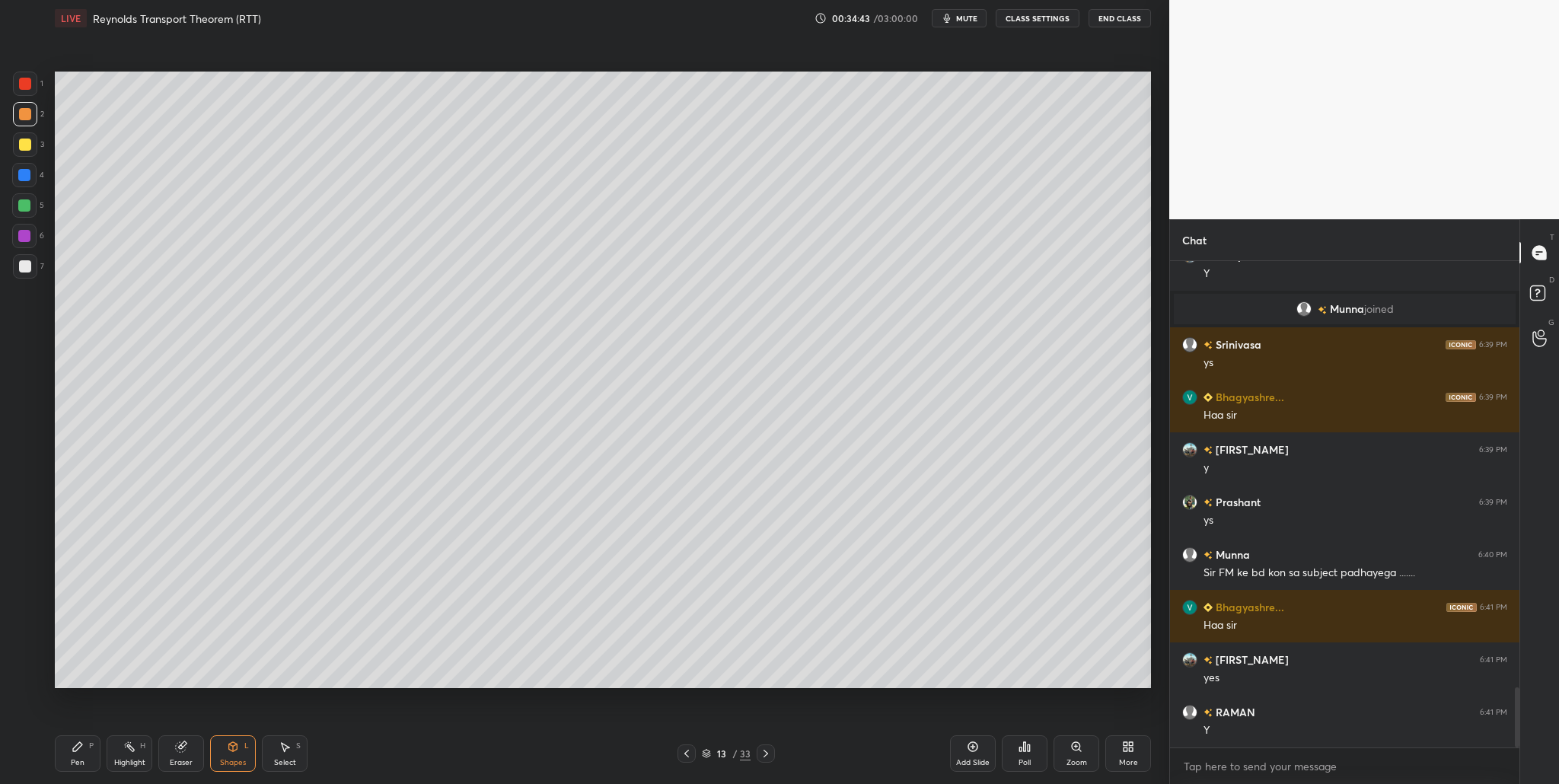 click at bounding box center [25, 266] 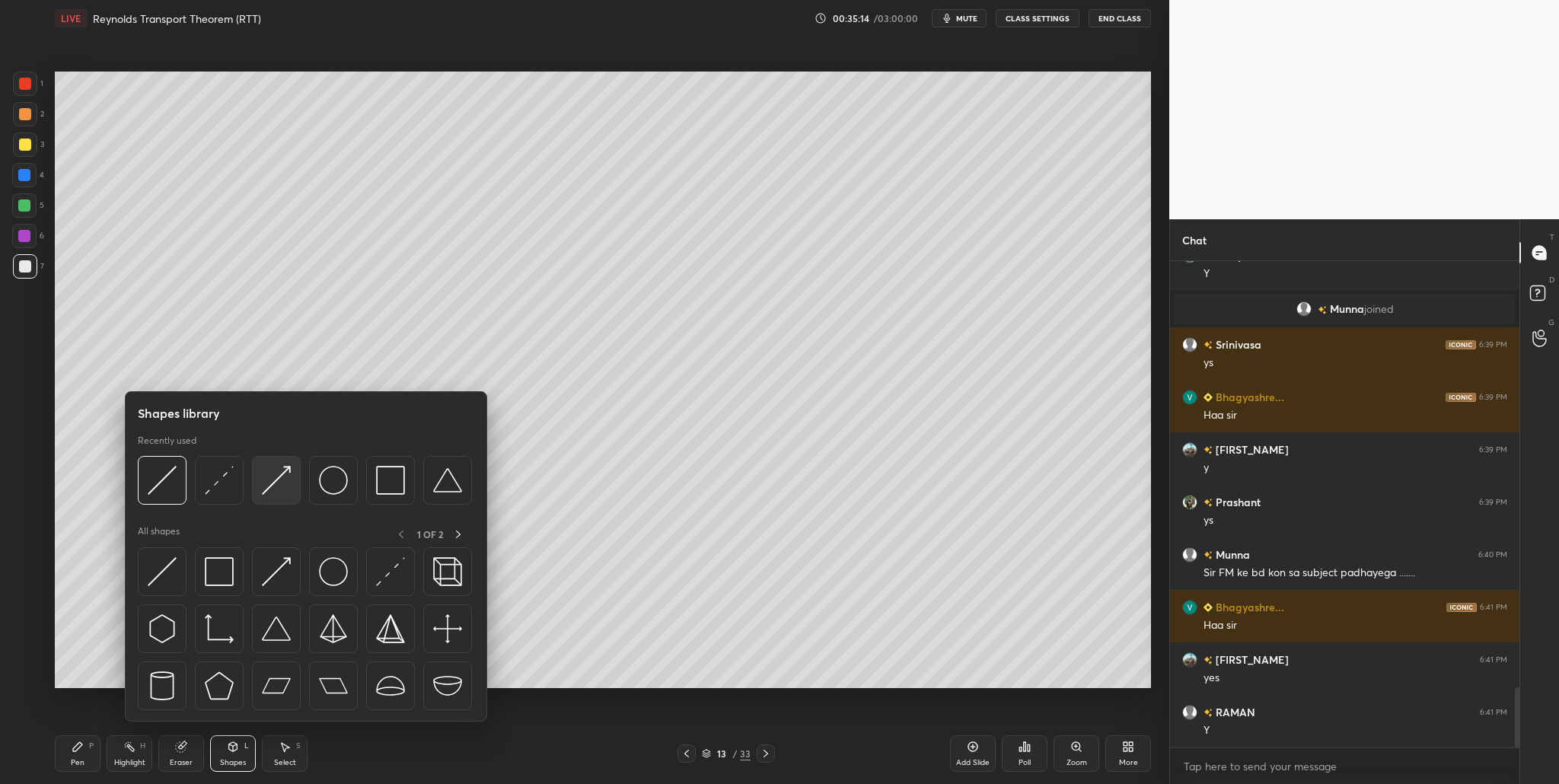 click at bounding box center [276, 480] 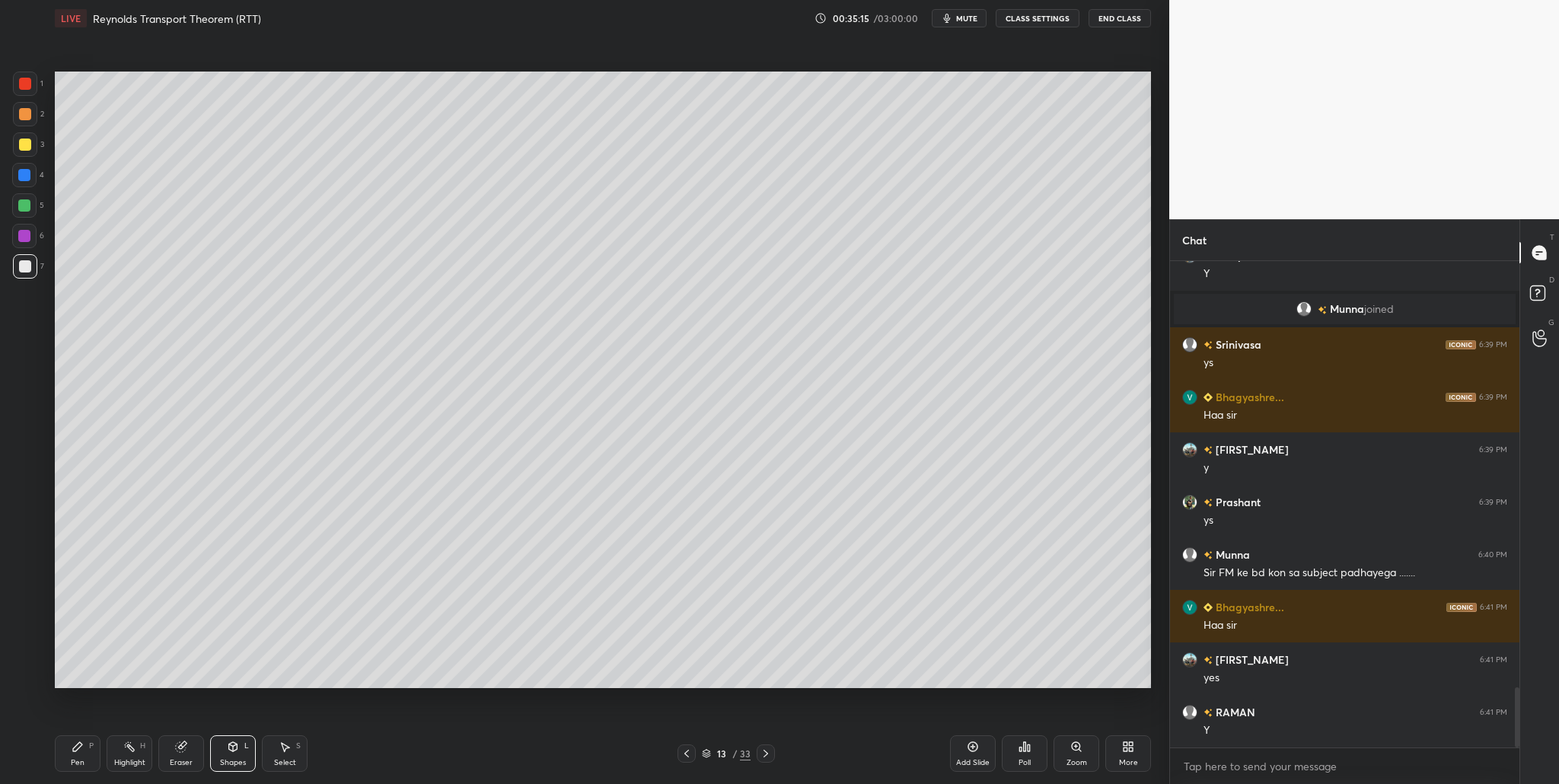 drag, startPoint x: 27, startPoint y: 93, endPoint x: 42, endPoint y: 100, distance: 16.552945 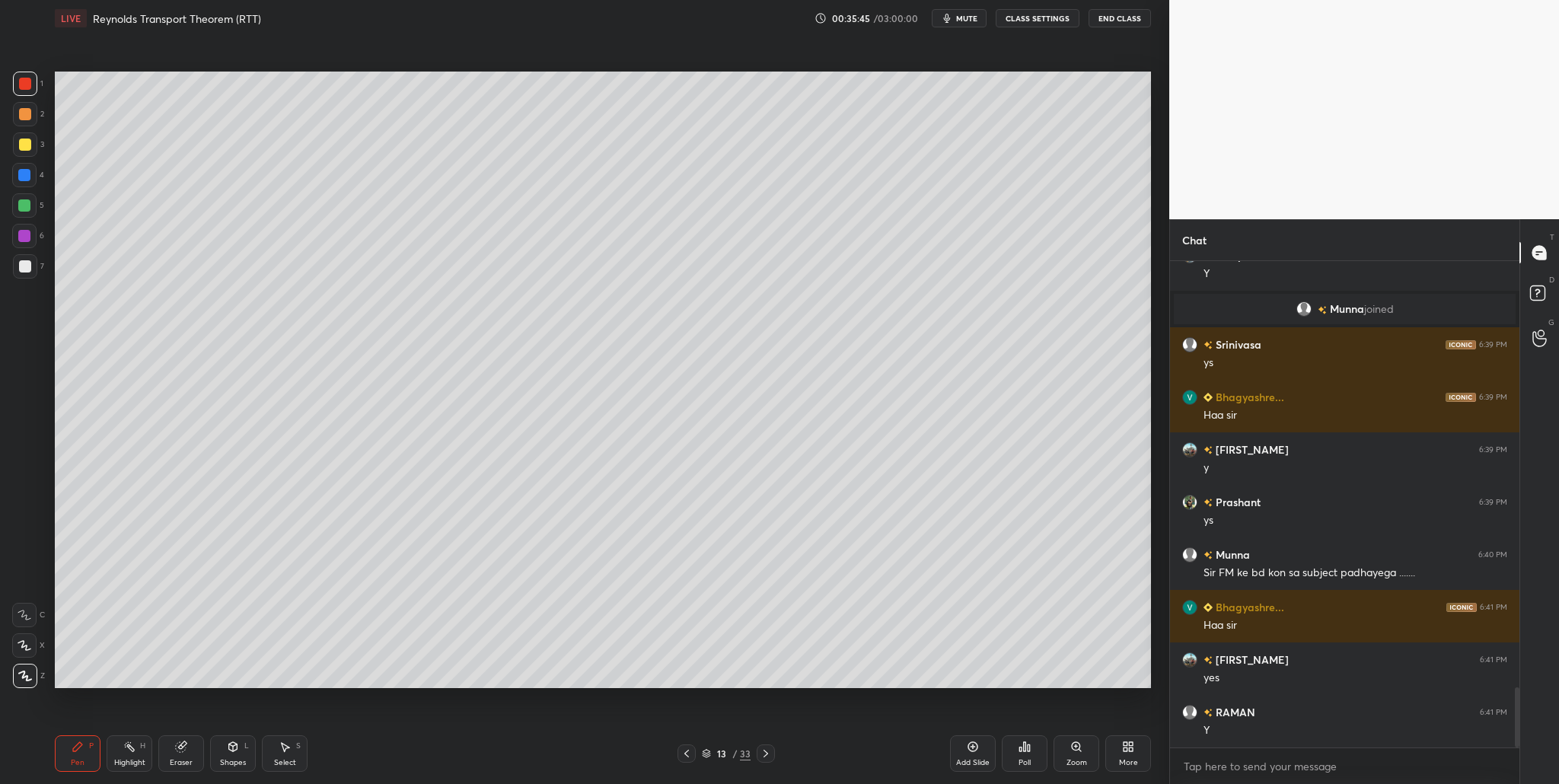 click at bounding box center [25, 266] 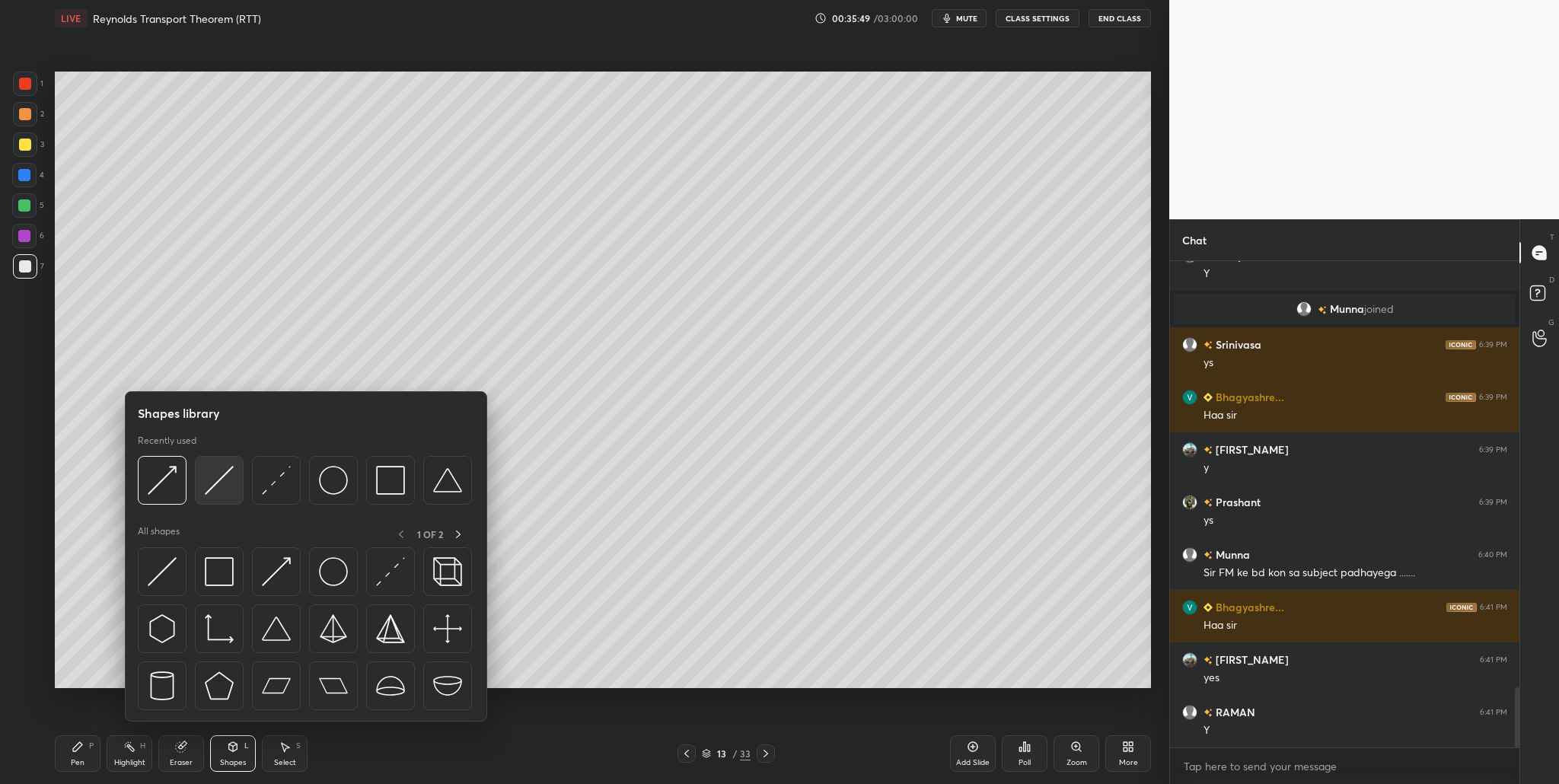 click at bounding box center [219, 480] 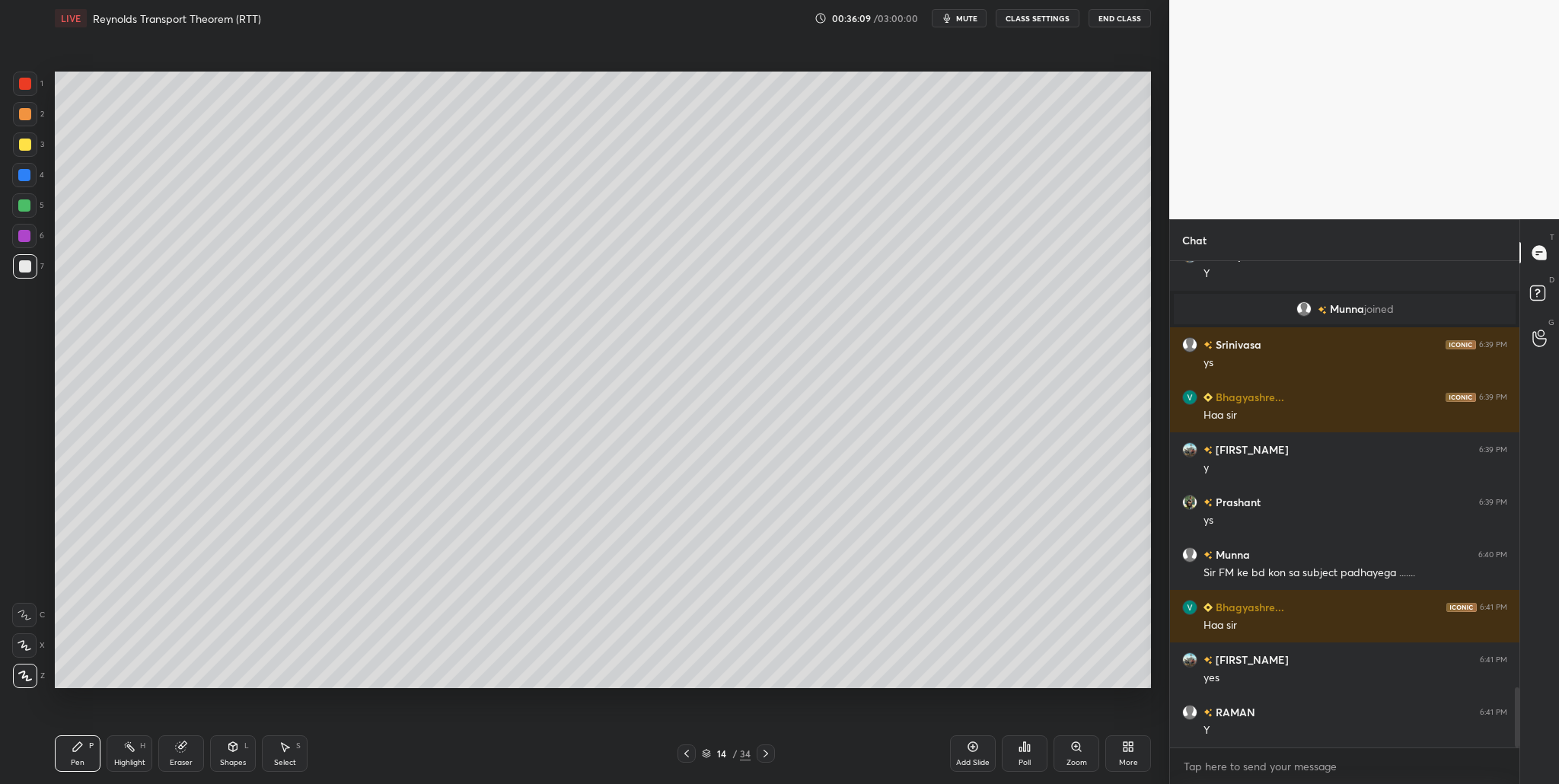 drag, startPoint x: 30, startPoint y: 266, endPoint x: 33, endPoint y: 280, distance: 14.317821 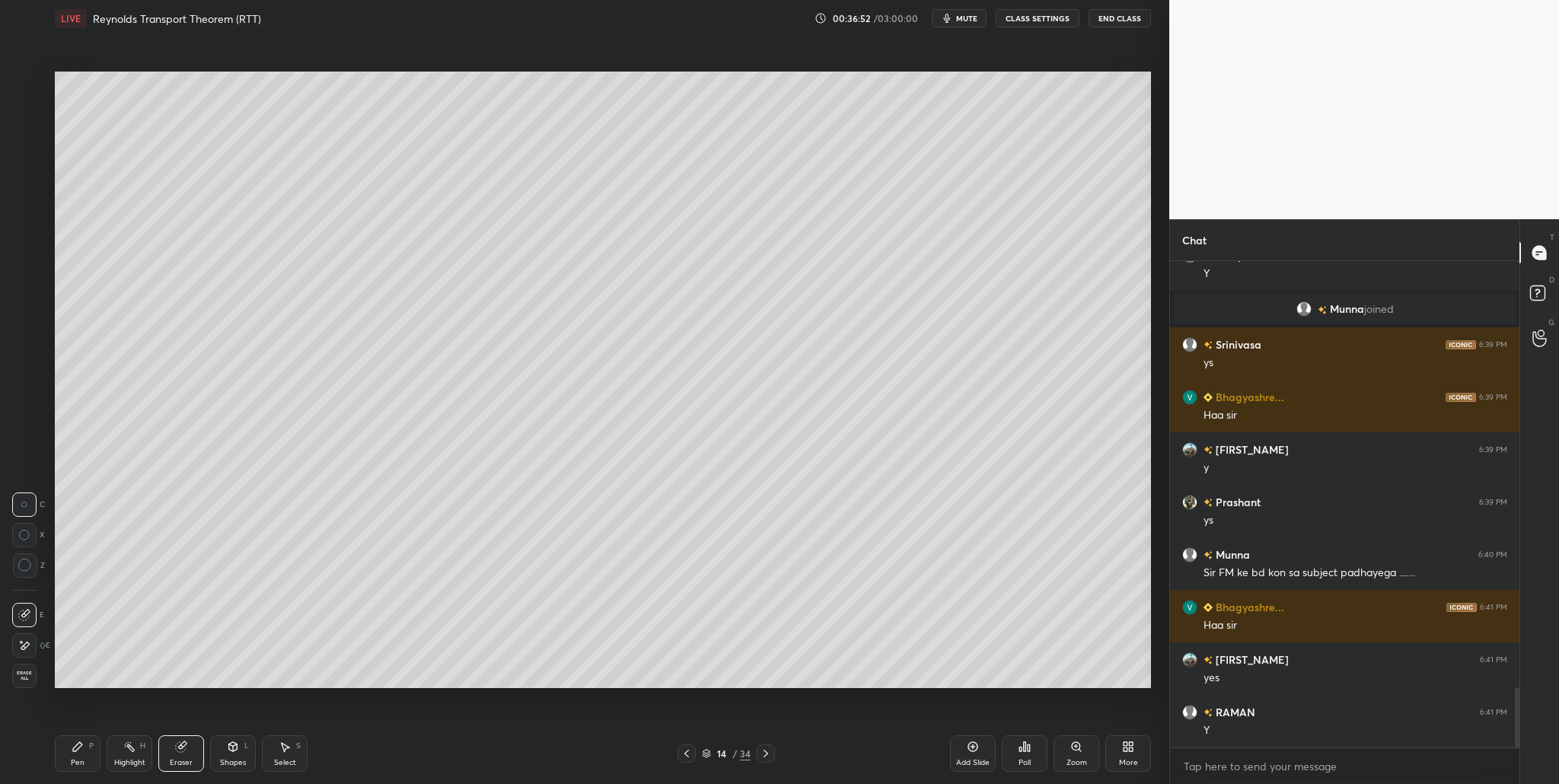 scroll, scrollTop: 3515, scrollLeft: 0, axis: vertical 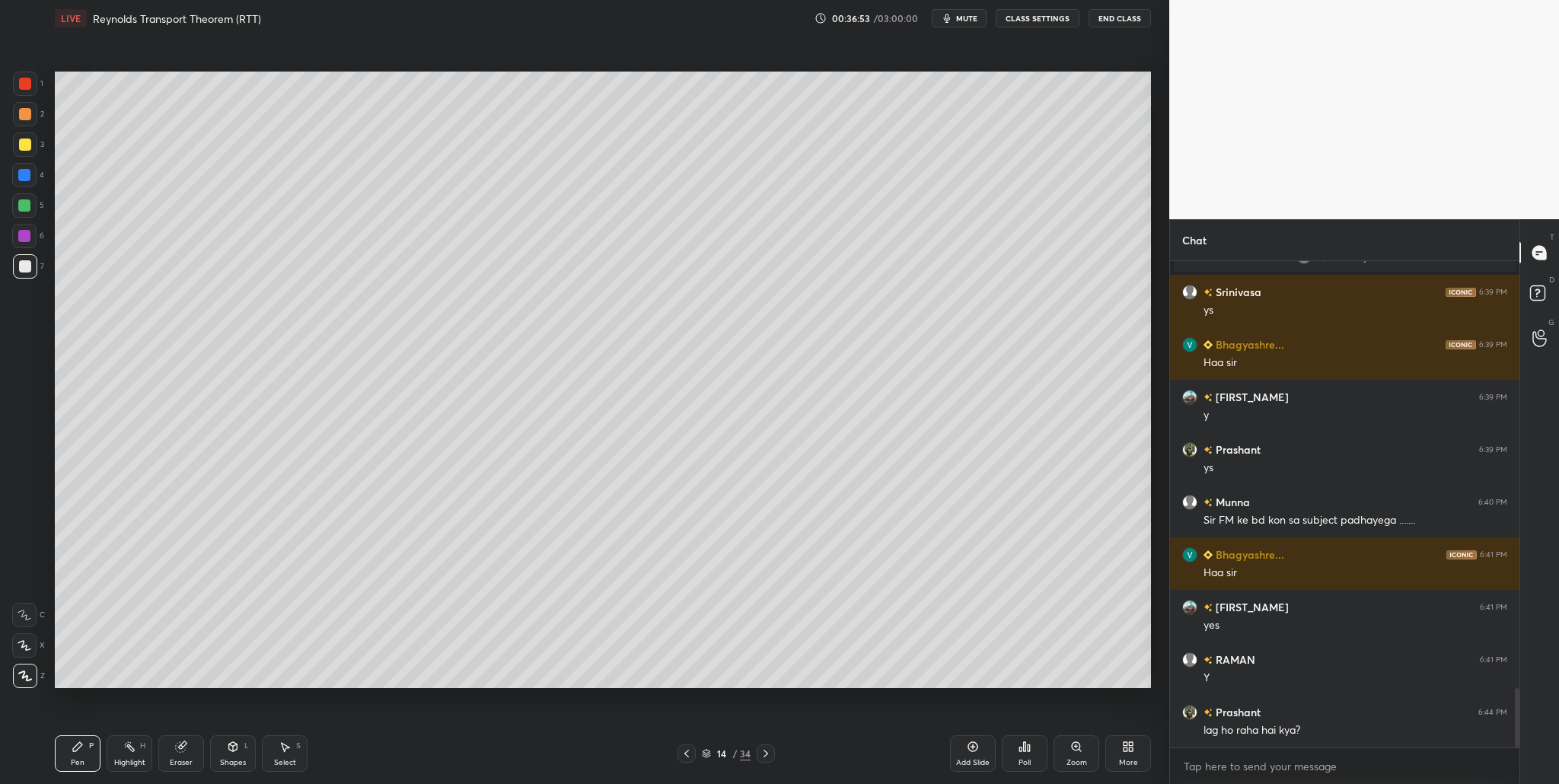 drag, startPoint x: 24, startPoint y: 210, endPoint x: 47, endPoint y: 220, distance: 25.07987 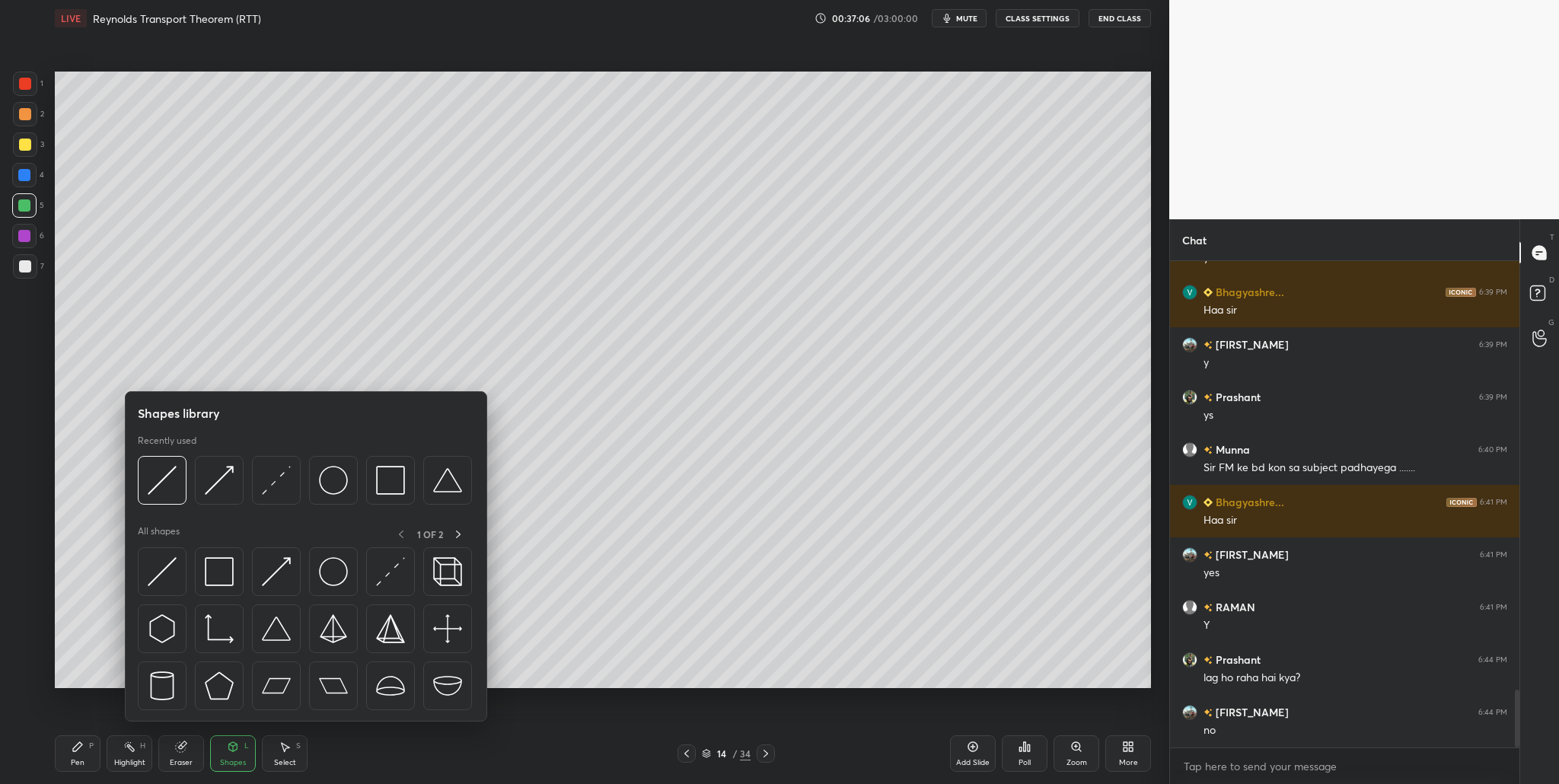 scroll, scrollTop: 3620, scrollLeft: 0, axis: vertical 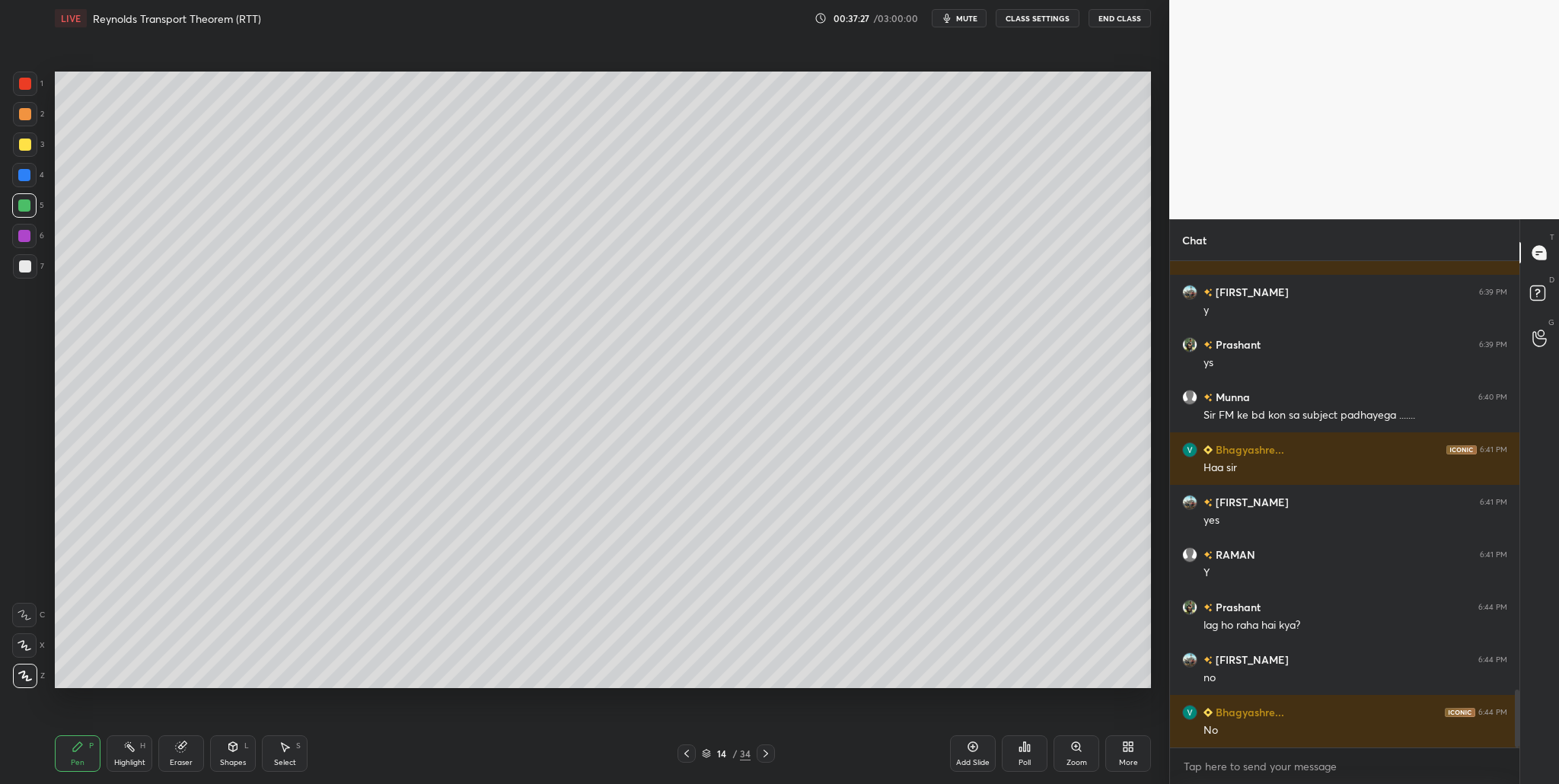 drag, startPoint x: 32, startPoint y: 88, endPoint x: 34, endPoint y: 104, distance: 16.124515 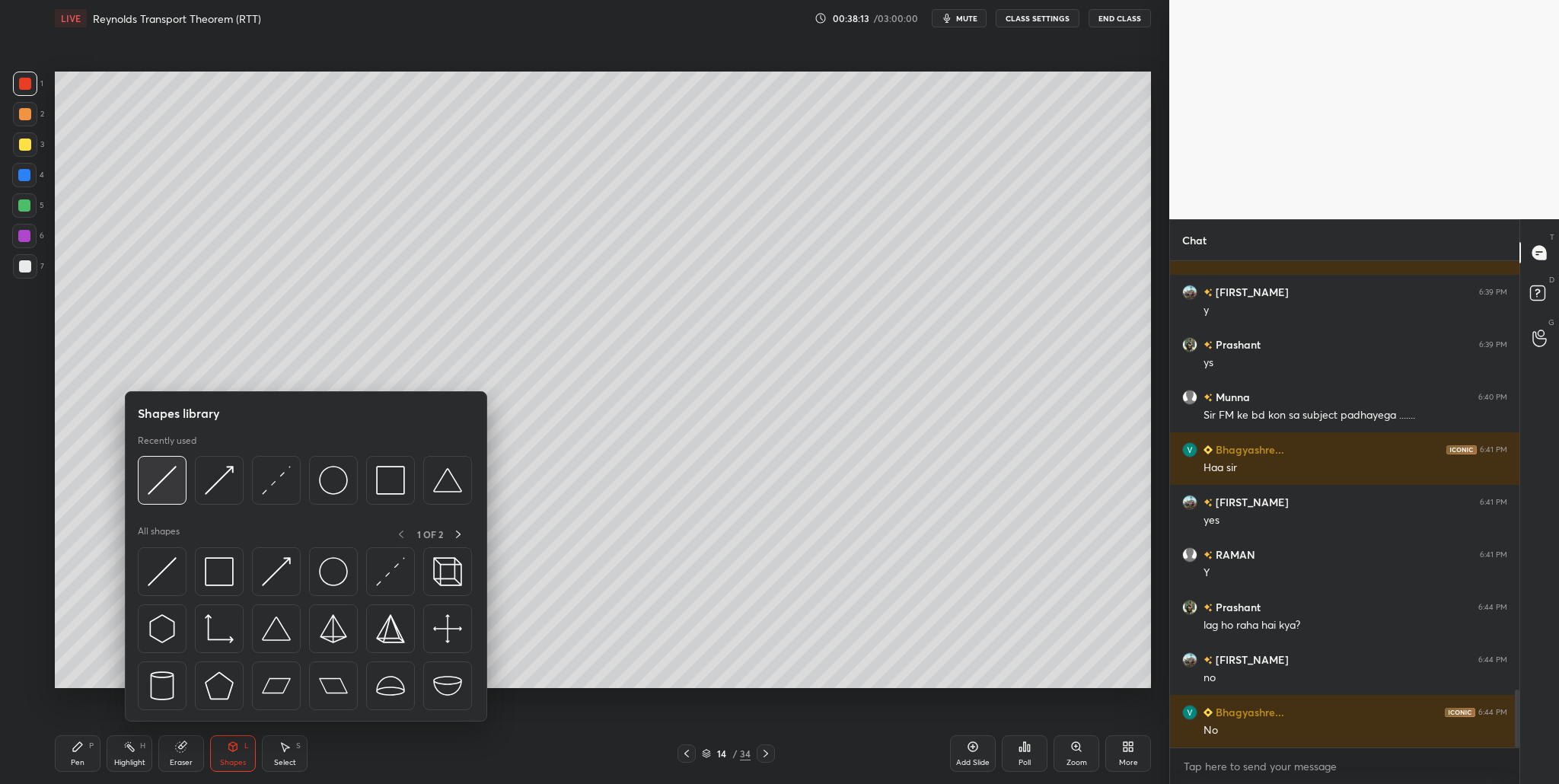 click at bounding box center [162, 480] 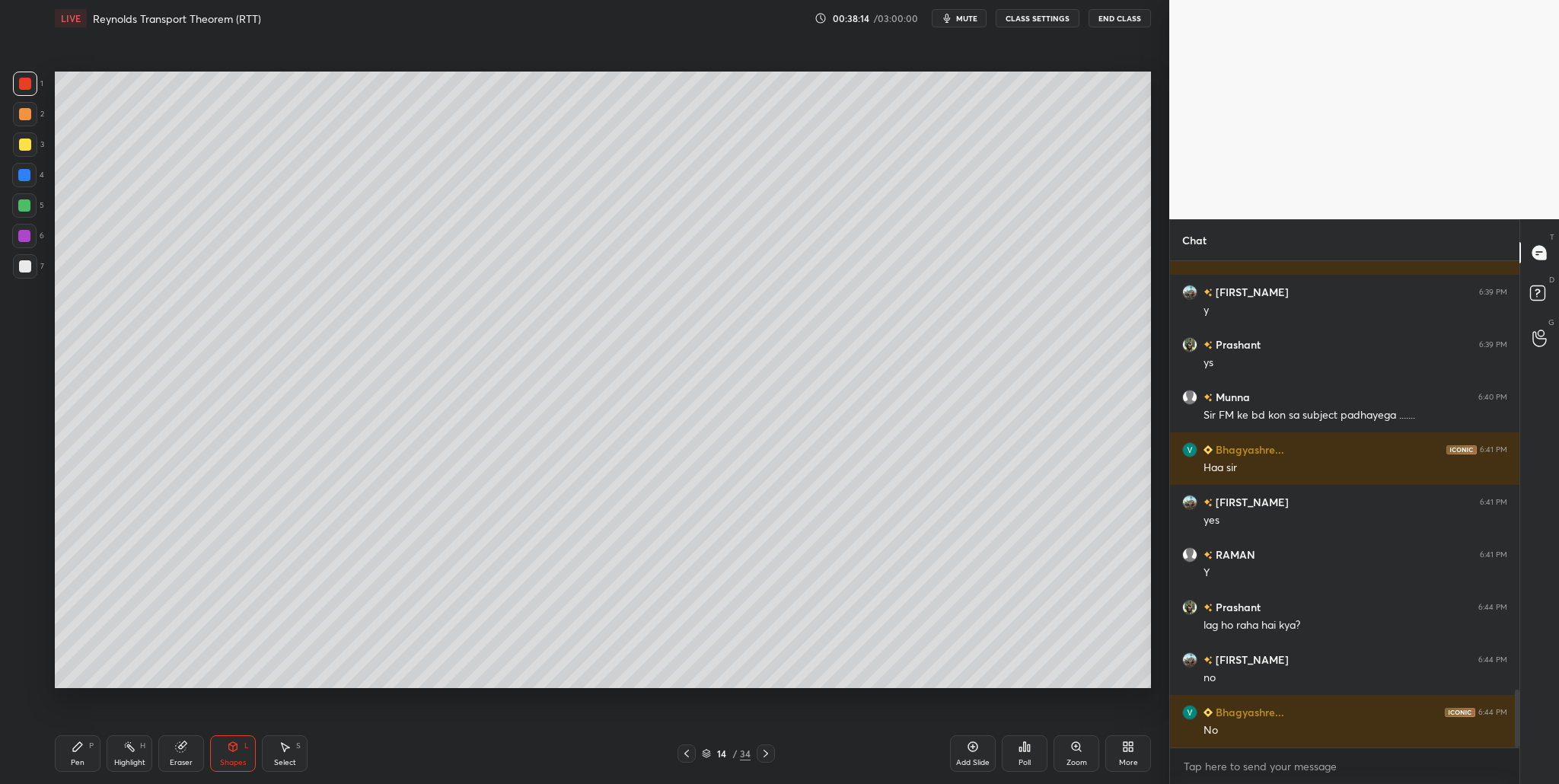 click at bounding box center (25, 114) 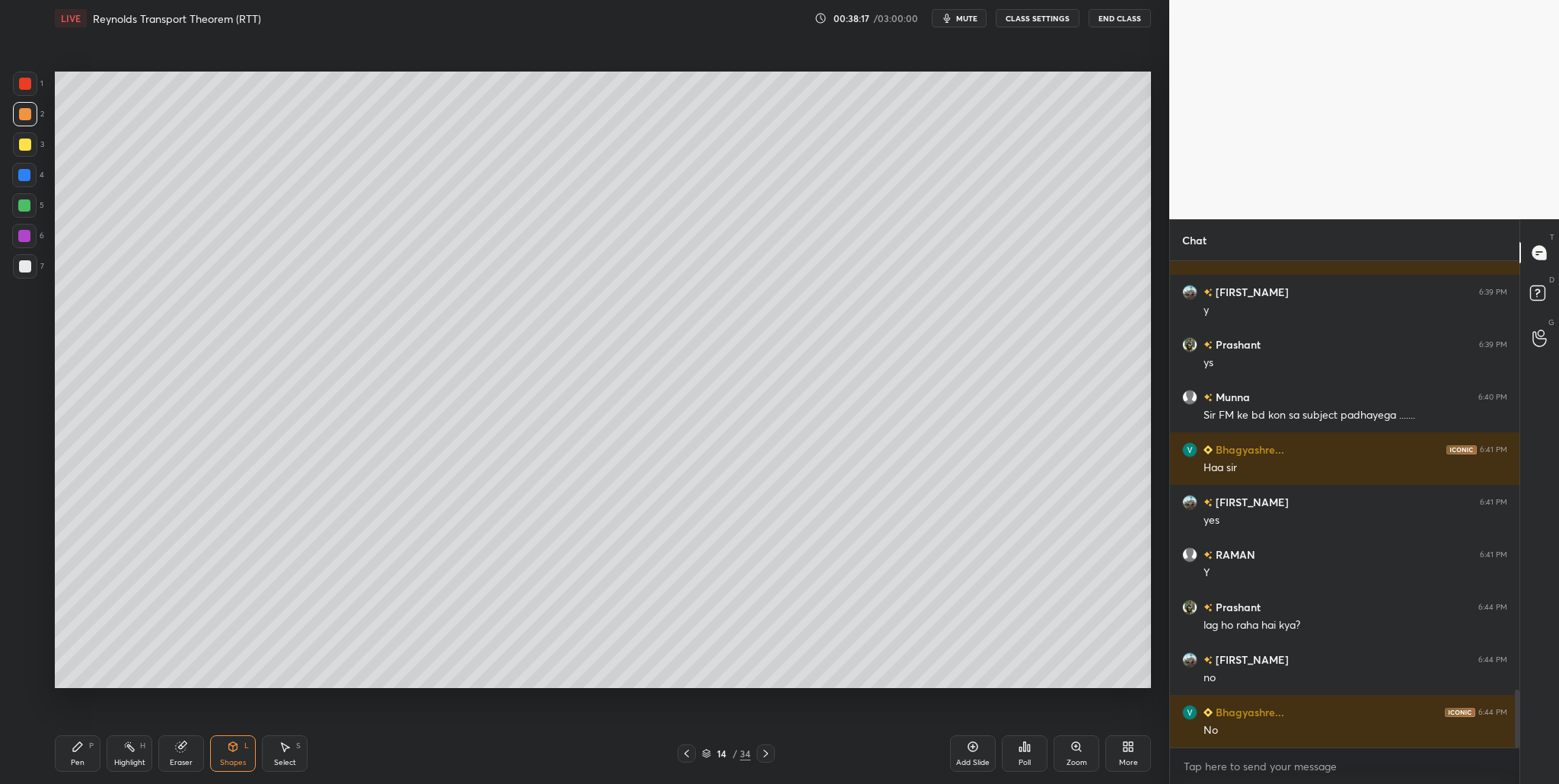 click at bounding box center (25, 266) 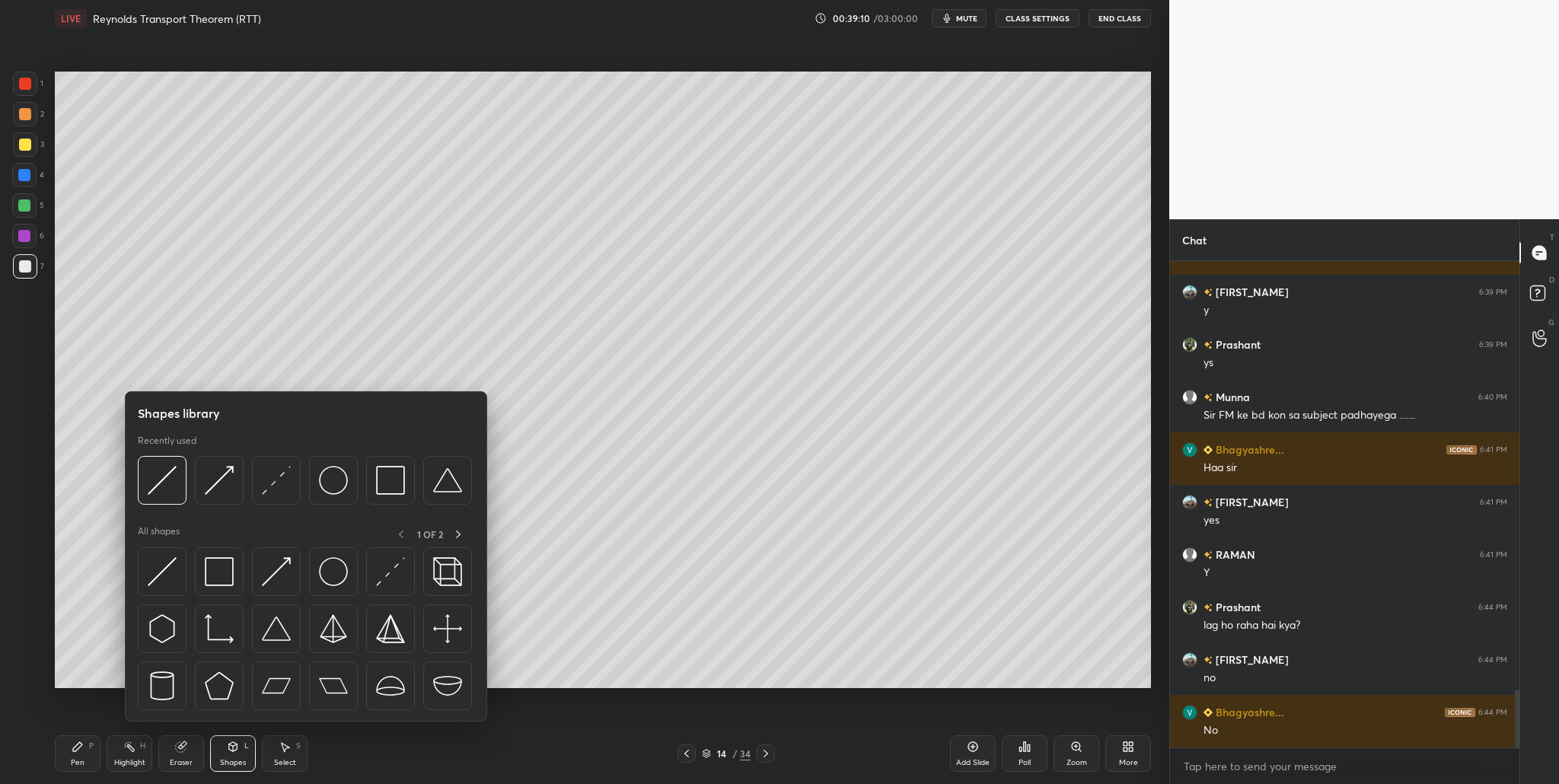 drag, startPoint x: 24, startPoint y: 89, endPoint x: 35, endPoint y: 102, distance: 17.029386 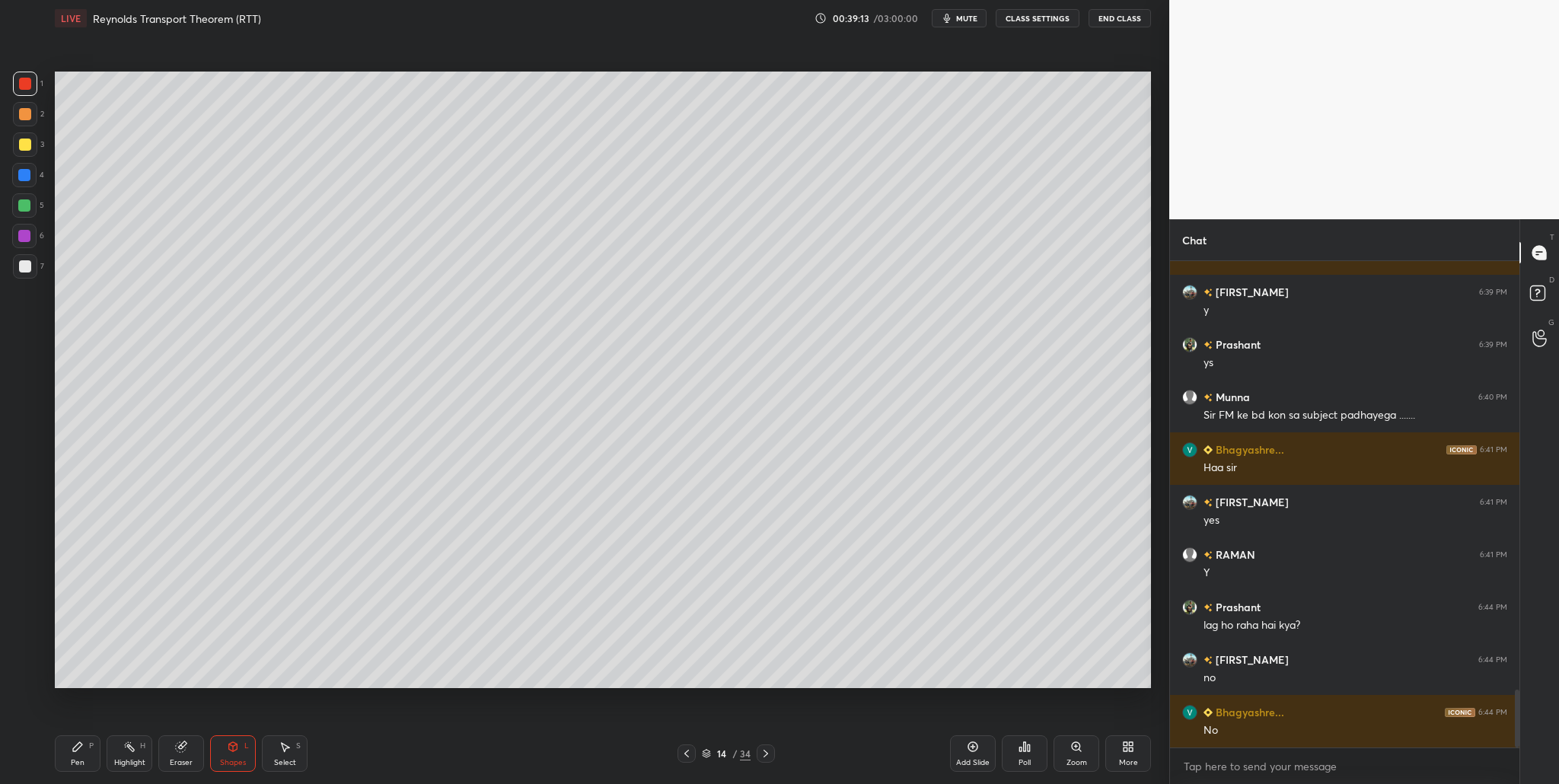 drag, startPoint x: 23, startPoint y: 270, endPoint x: 34, endPoint y: 271, distance: 11.045361 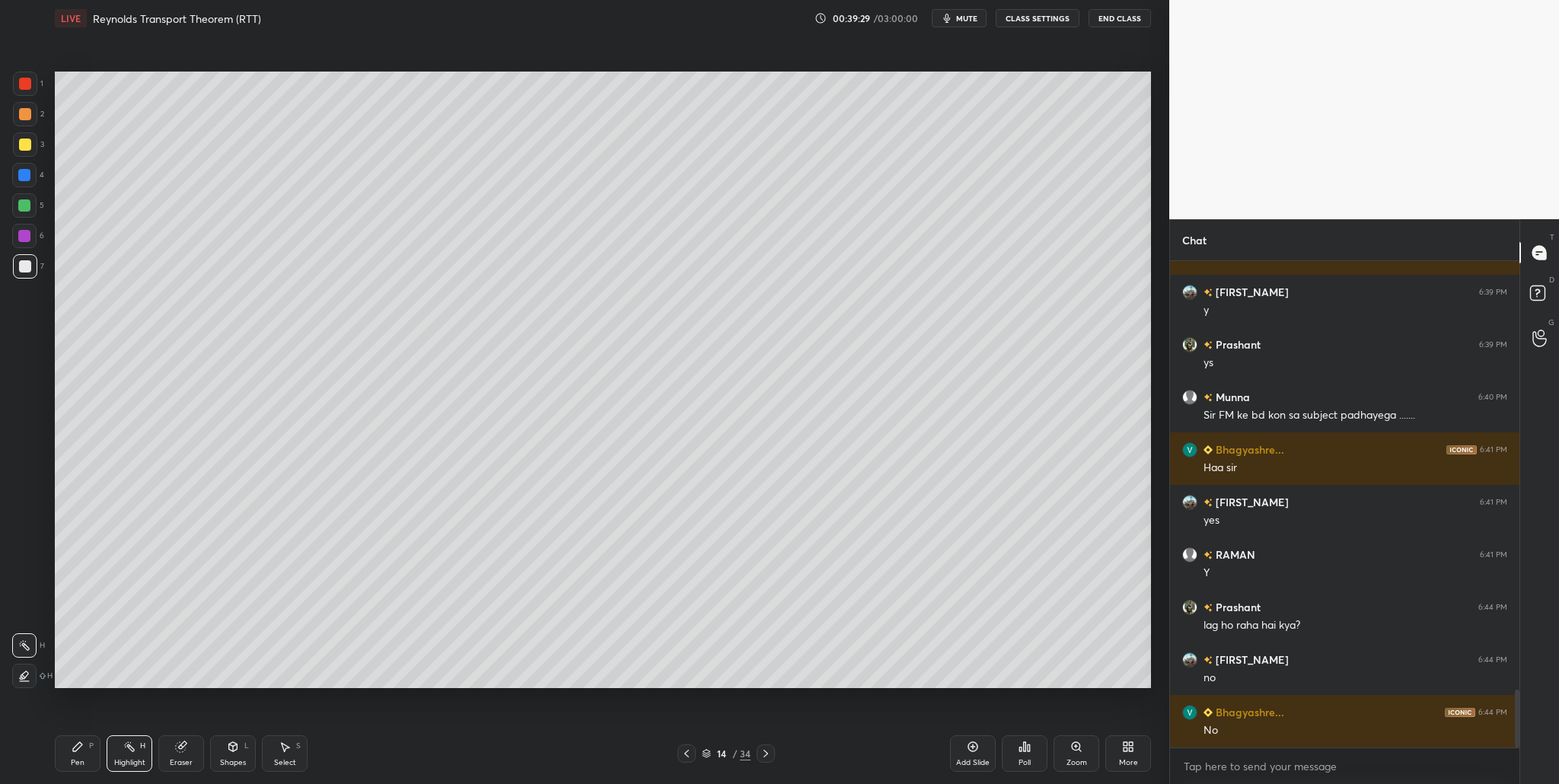 click at bounding box center (24, 206) 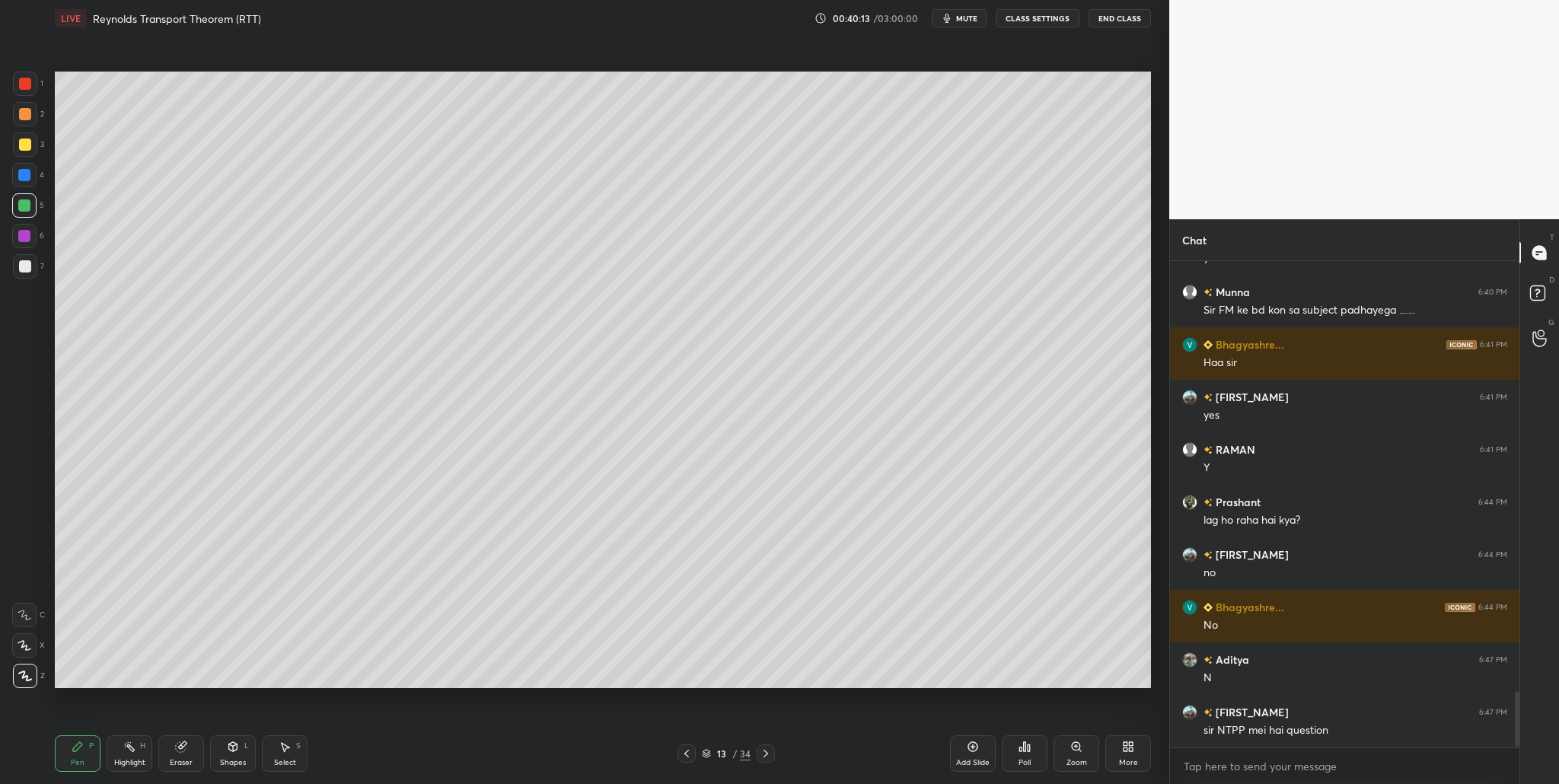 scroll, scrollTop: 3778, scrollLeft: 0, axis: vertical 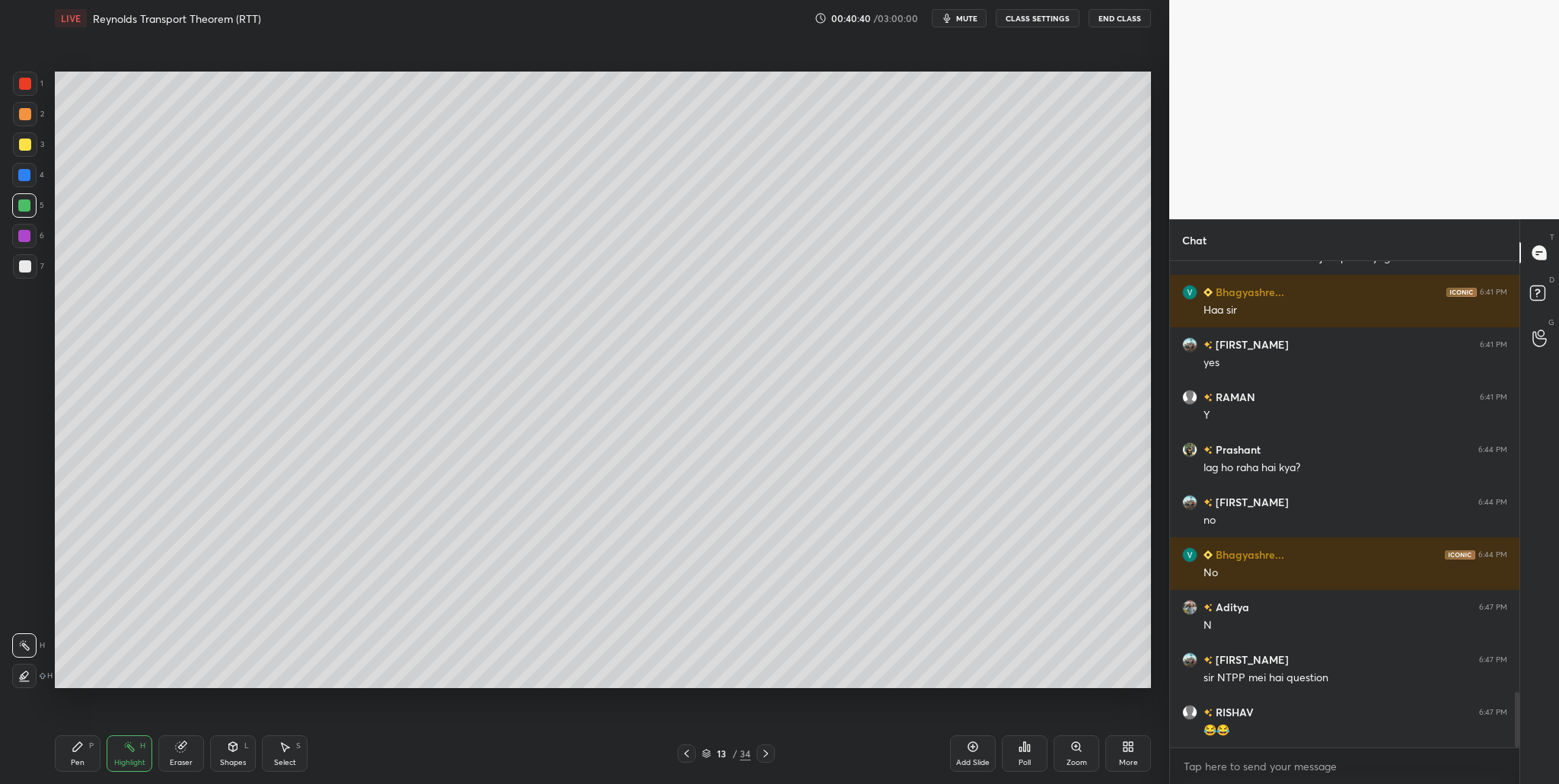 drag, startPoint x: 32, startPoint y: 113, endPoint x: 53, endPoint y: 113, distance: 21 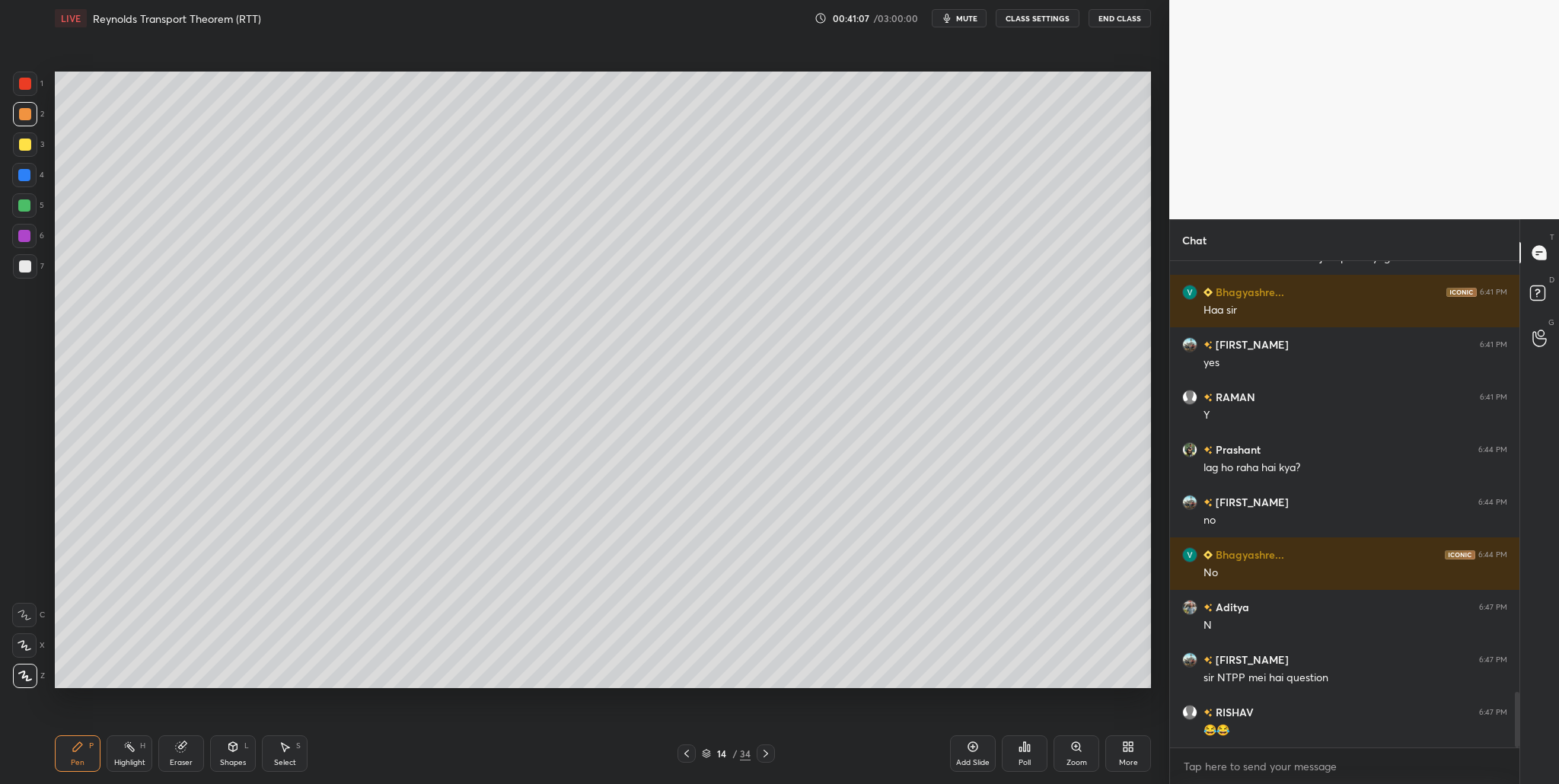 drag, startPoint x: 20, startPoint y: 195, endPoint x: 40, endPoint y: 206, distance: 22.825424 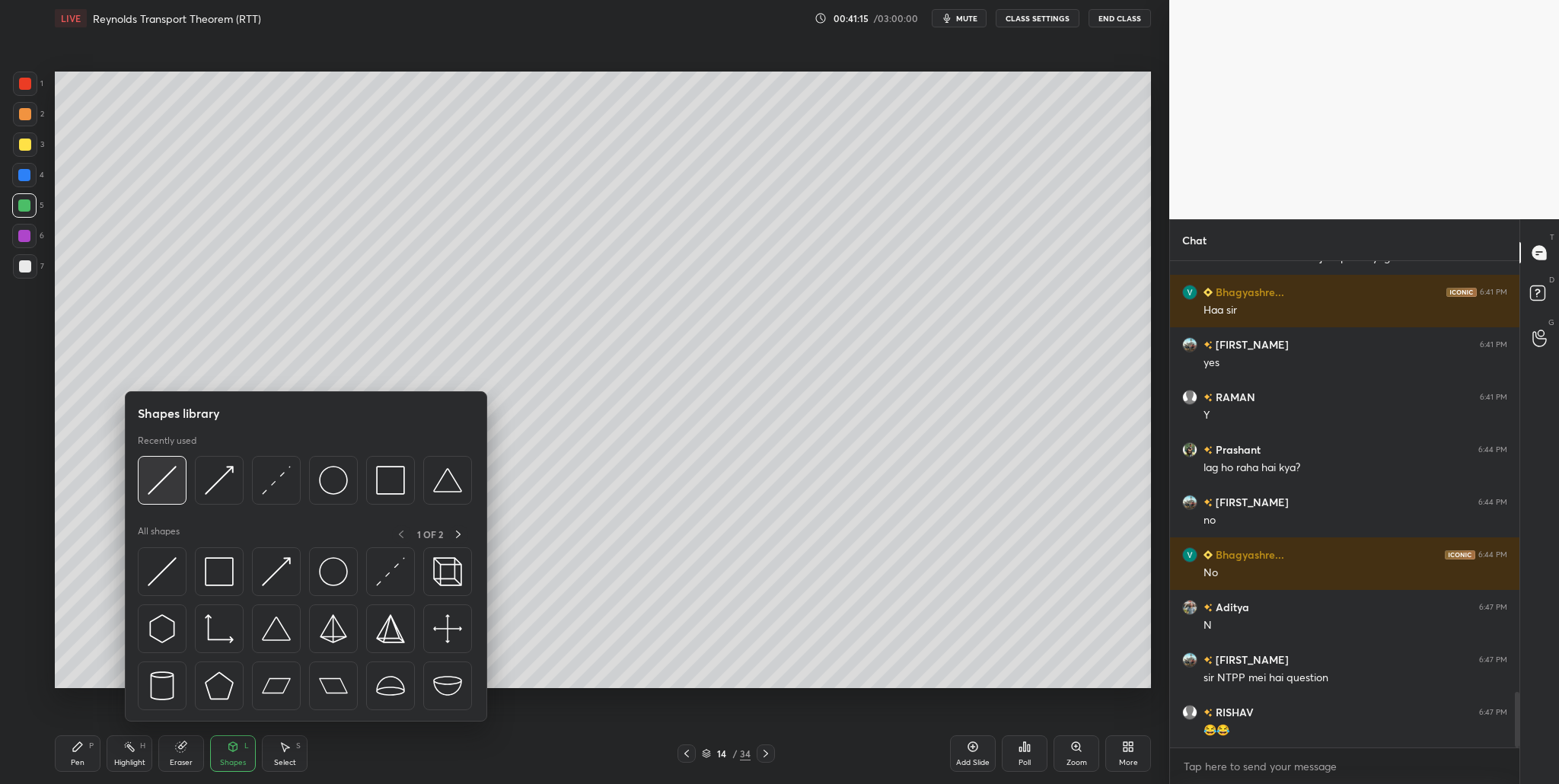 click at bounding box center [162, 480] 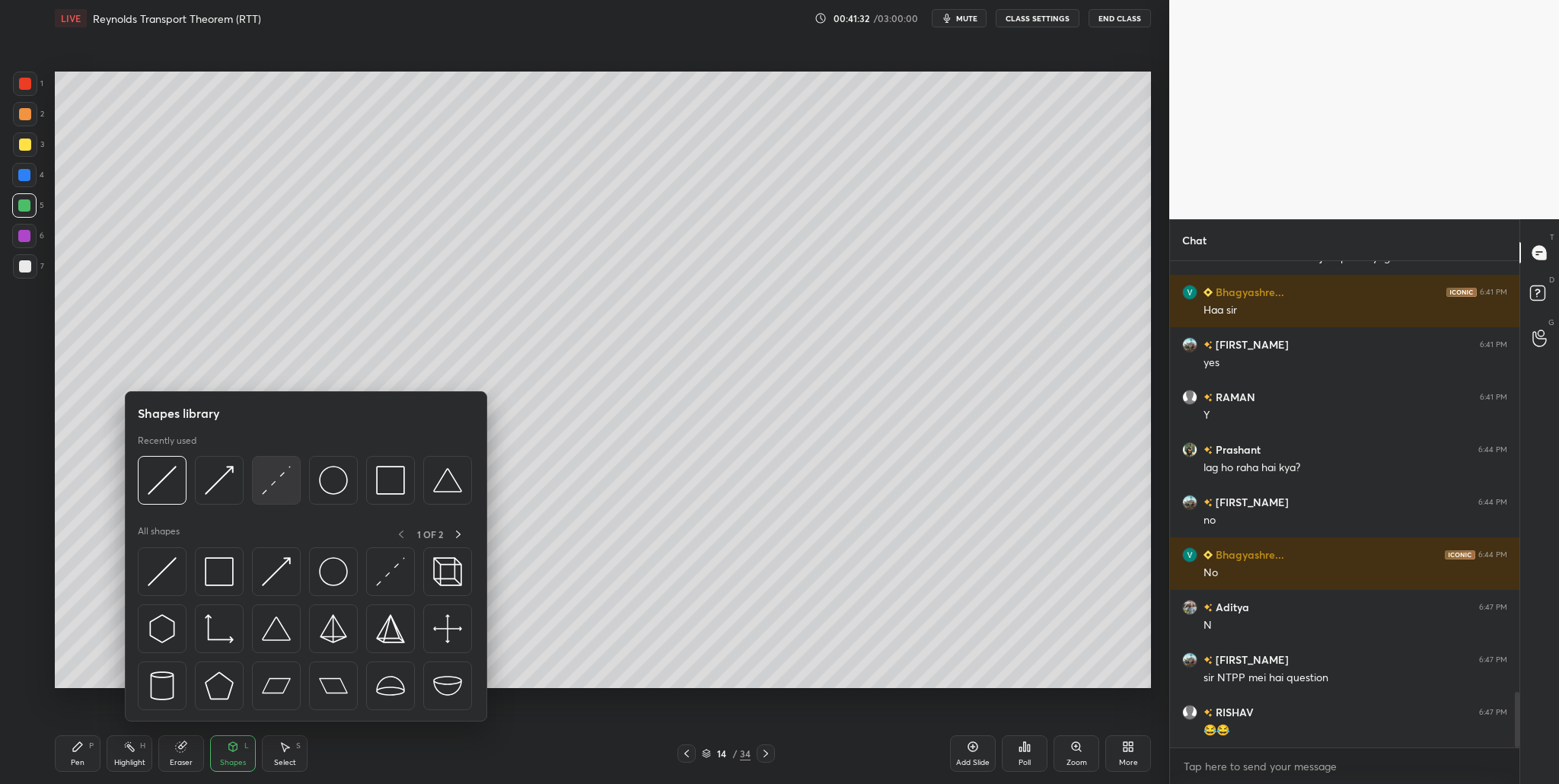click at bounding box center [276, 480] 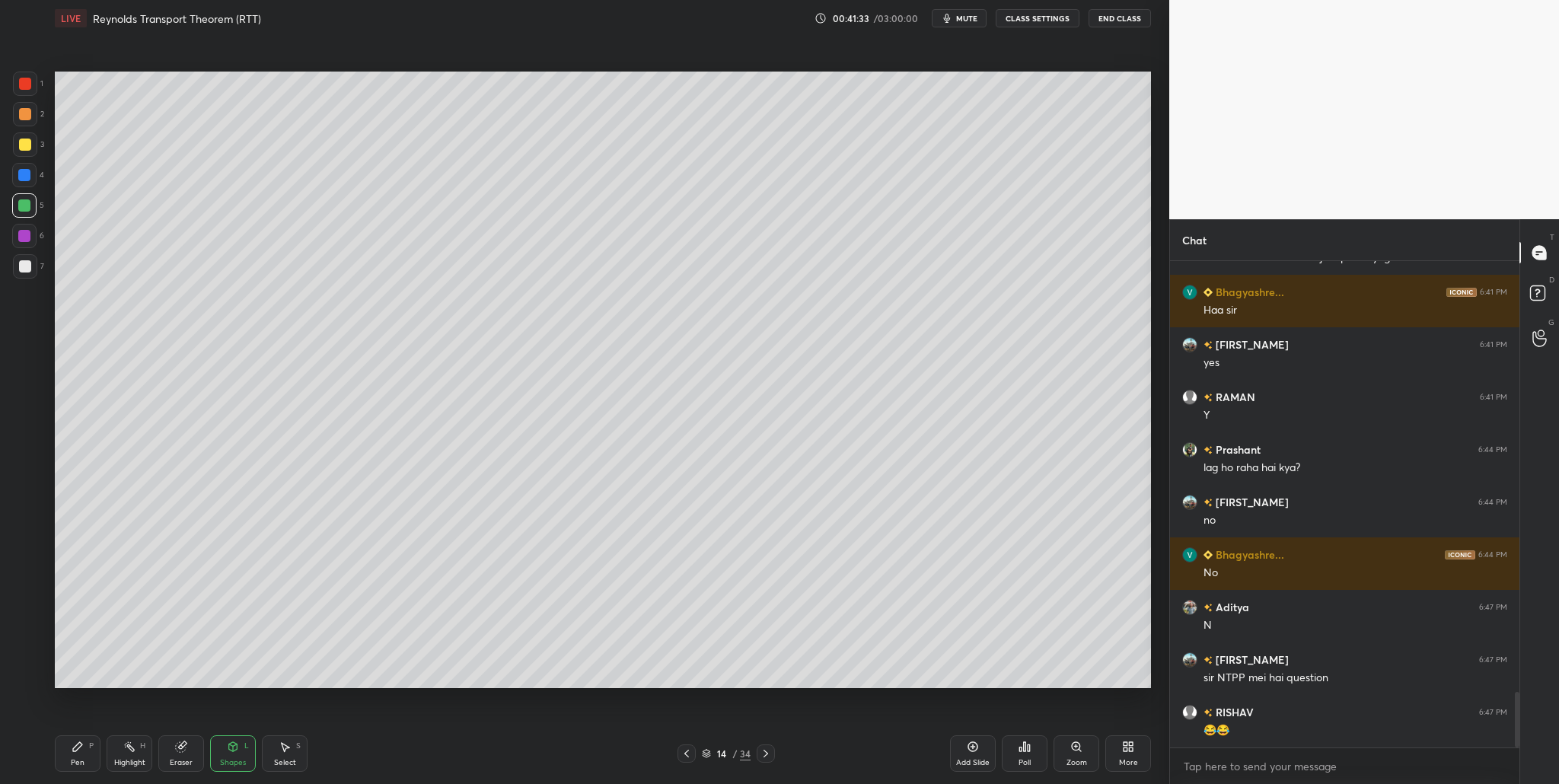 drag, startPoint x: 28, startPoint y: 203, endPoint x: 32, endPoint y: 211, distance: 8.94427 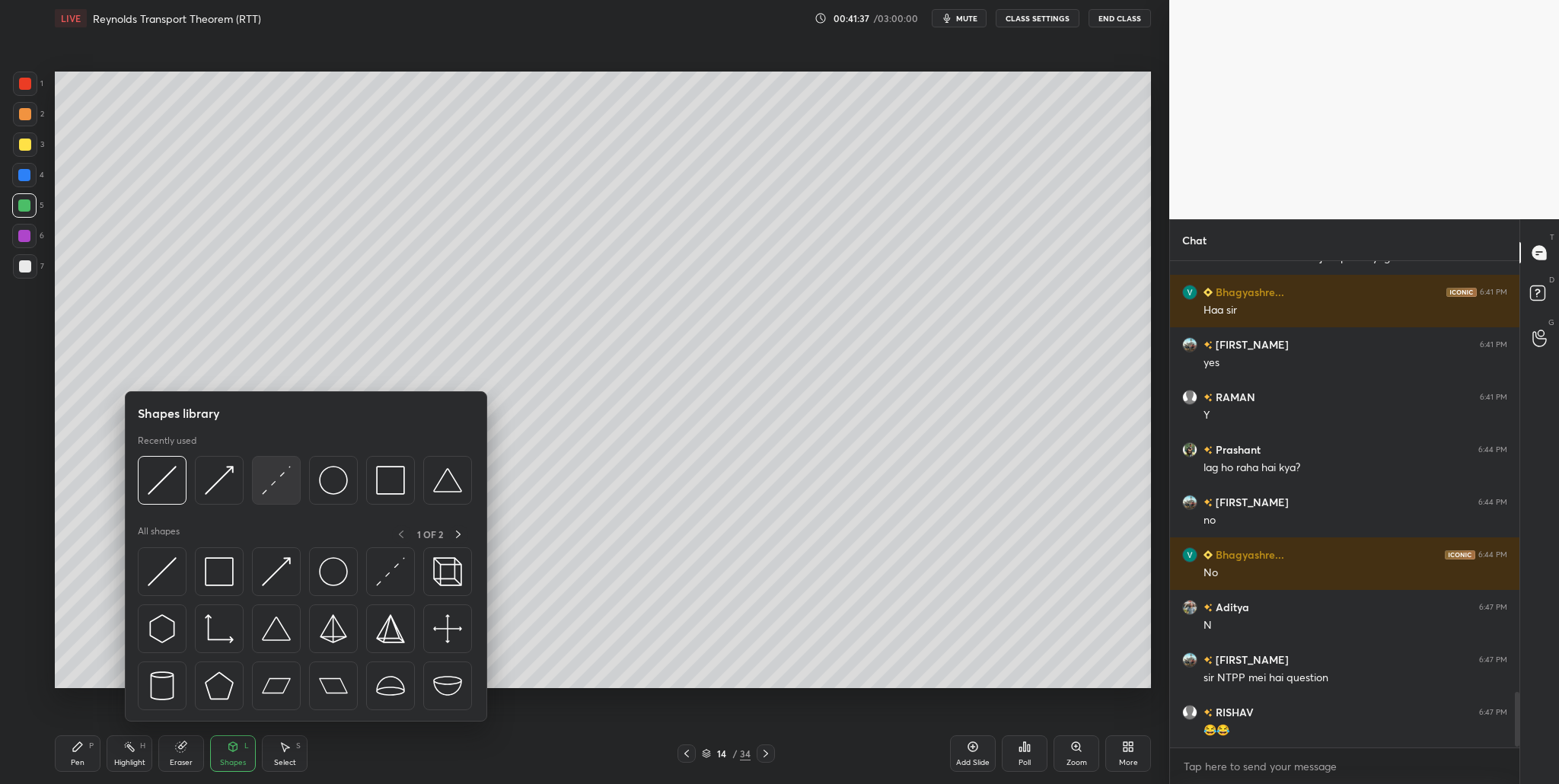 scroll, scrollTop: 3830, scrollLeft: 0, axis: vertical 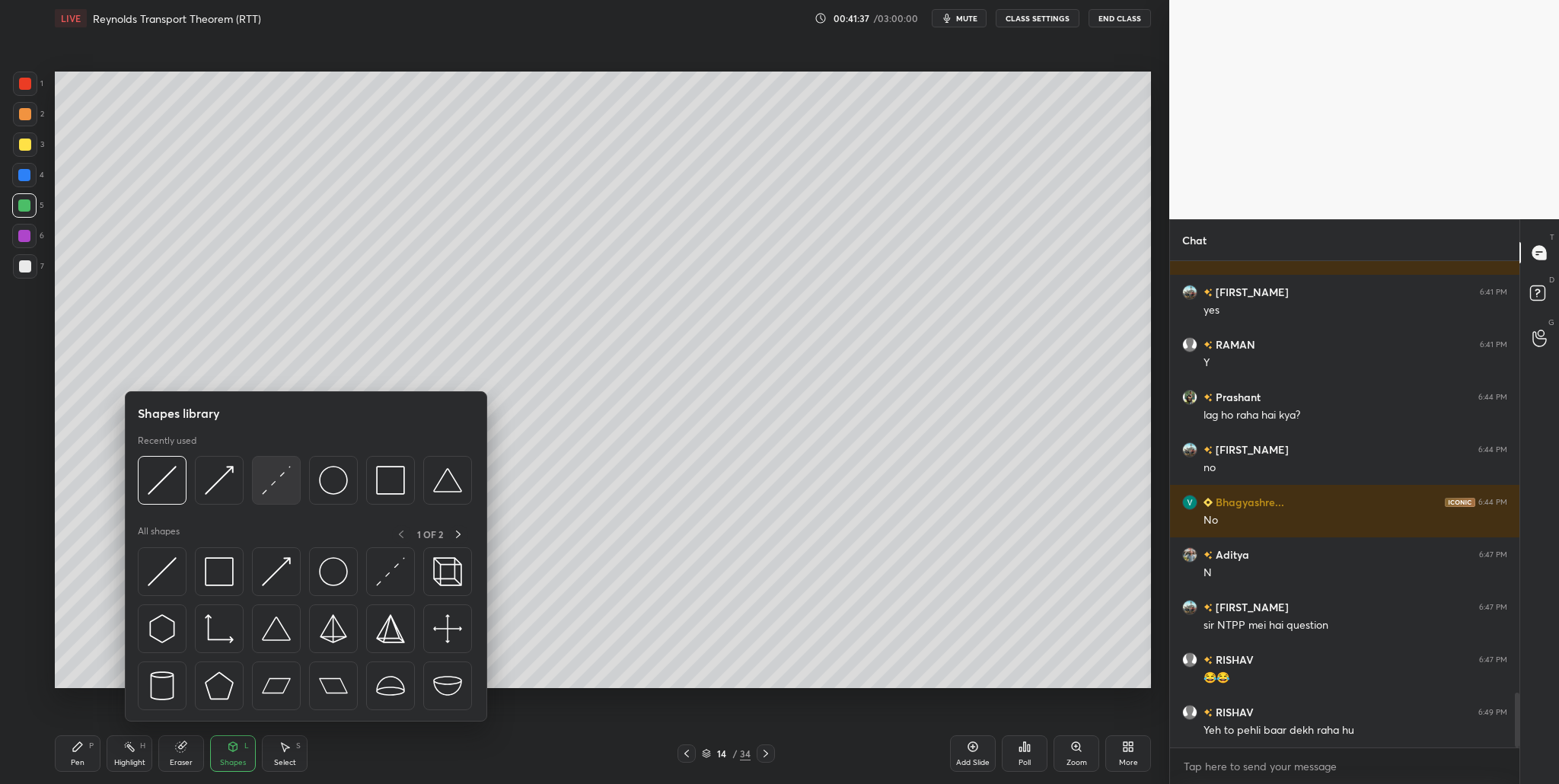 click at bounding box center (276, 480) 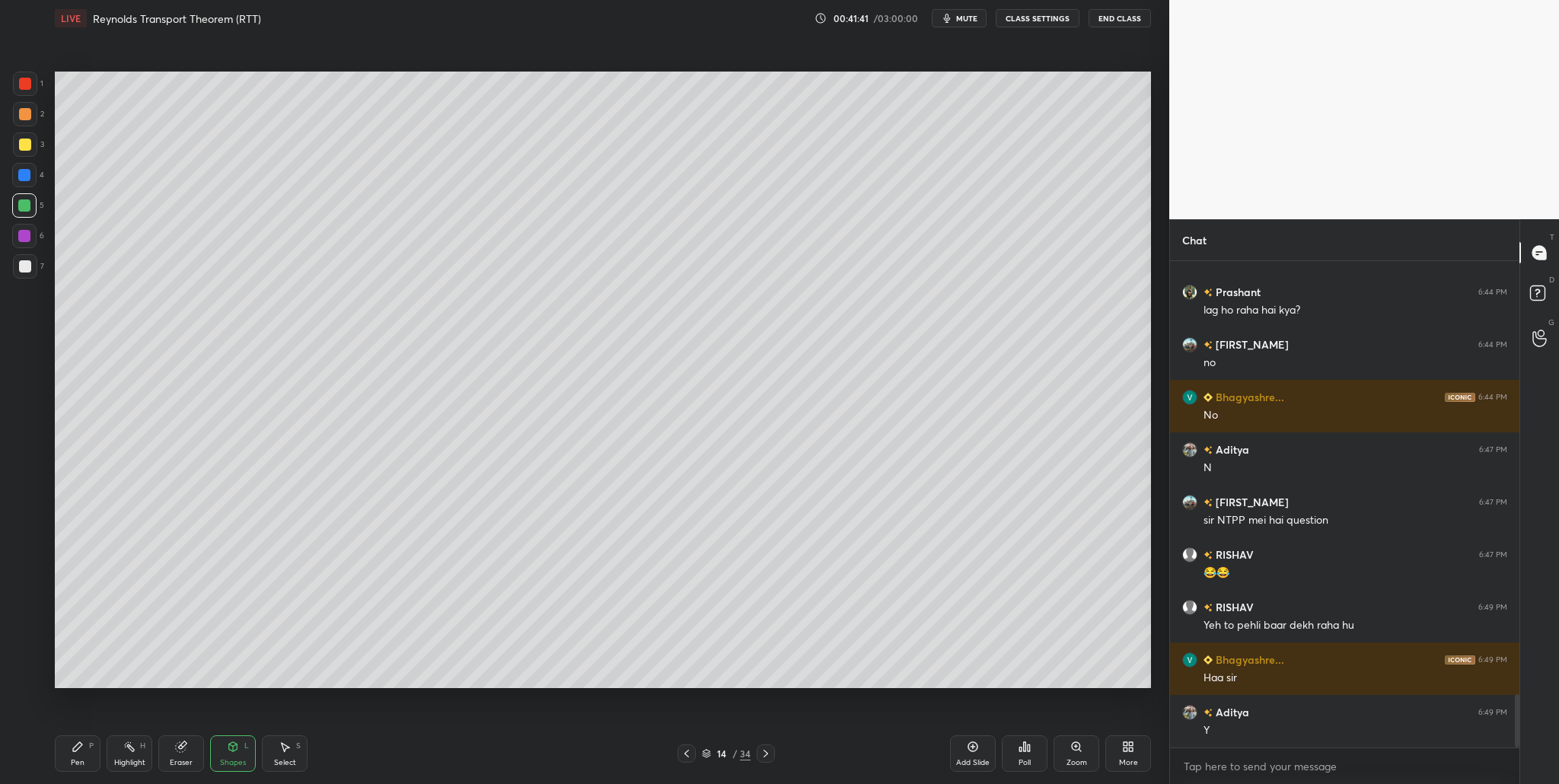 scroll, scrollTop: 3988, scrollLeft: 0, axis: vertical 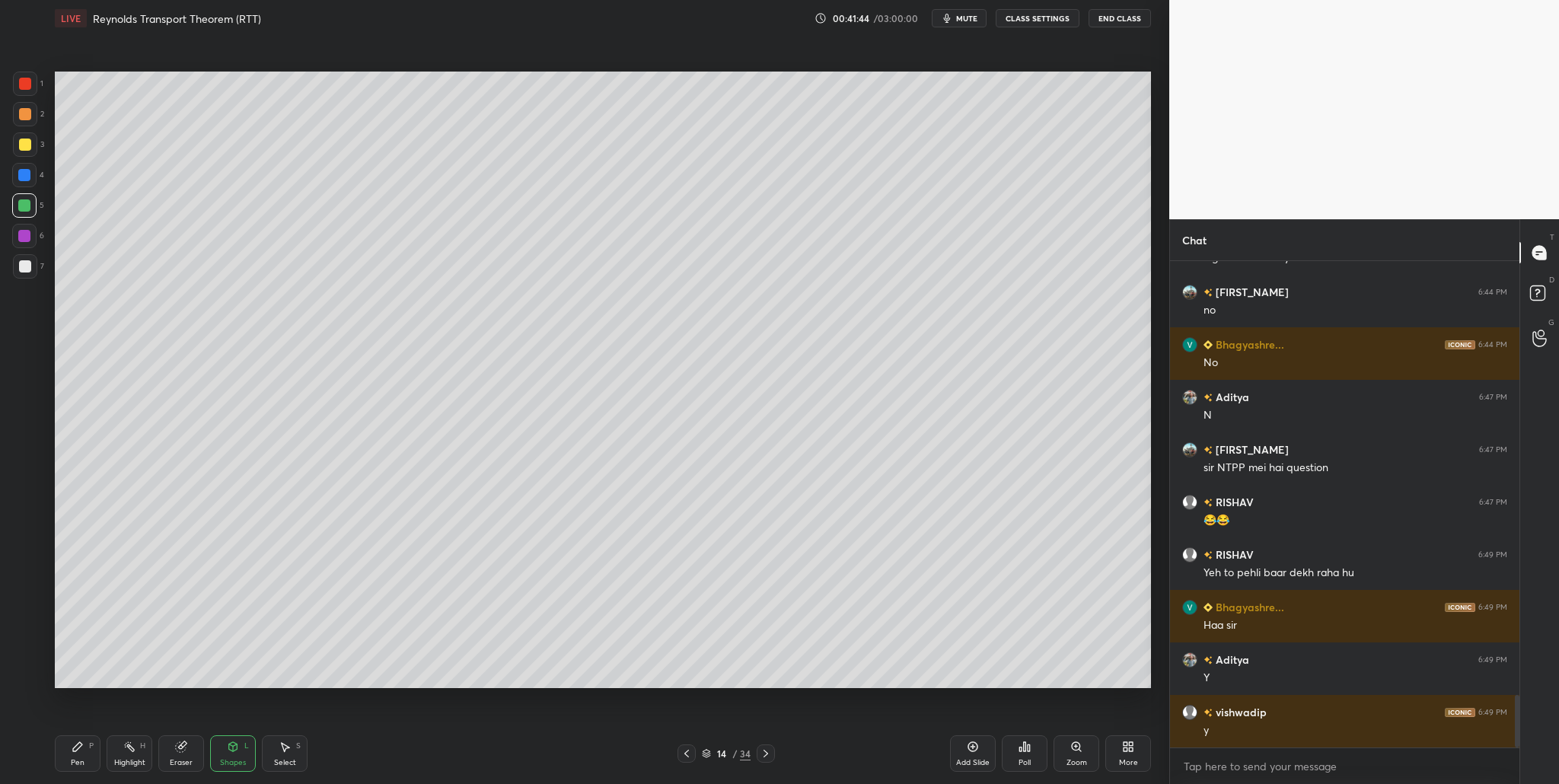click at bounding box center [24, 236] 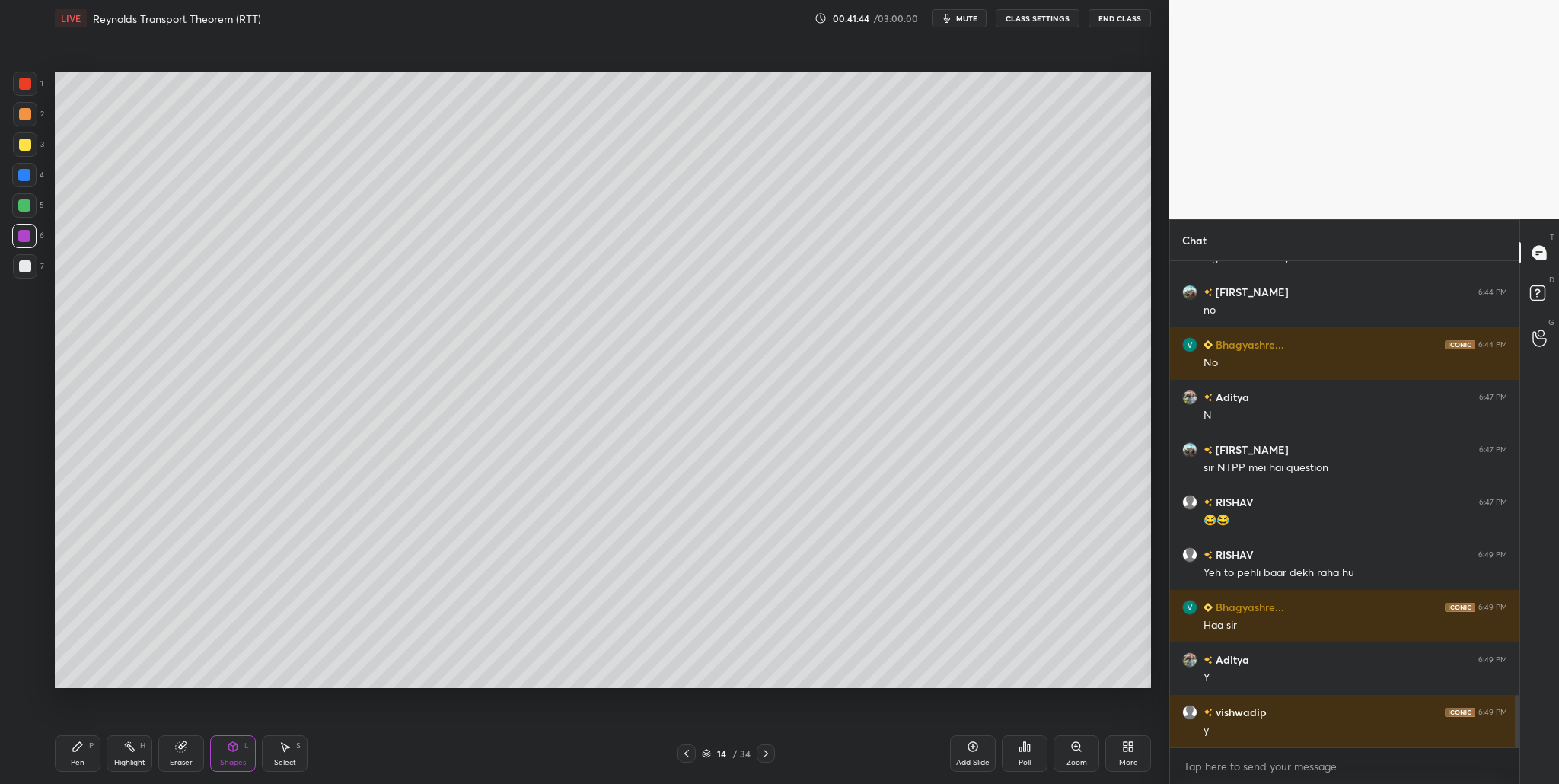 scroll, scrollTop: 4040, scrollLeft: 0, axis: vertical 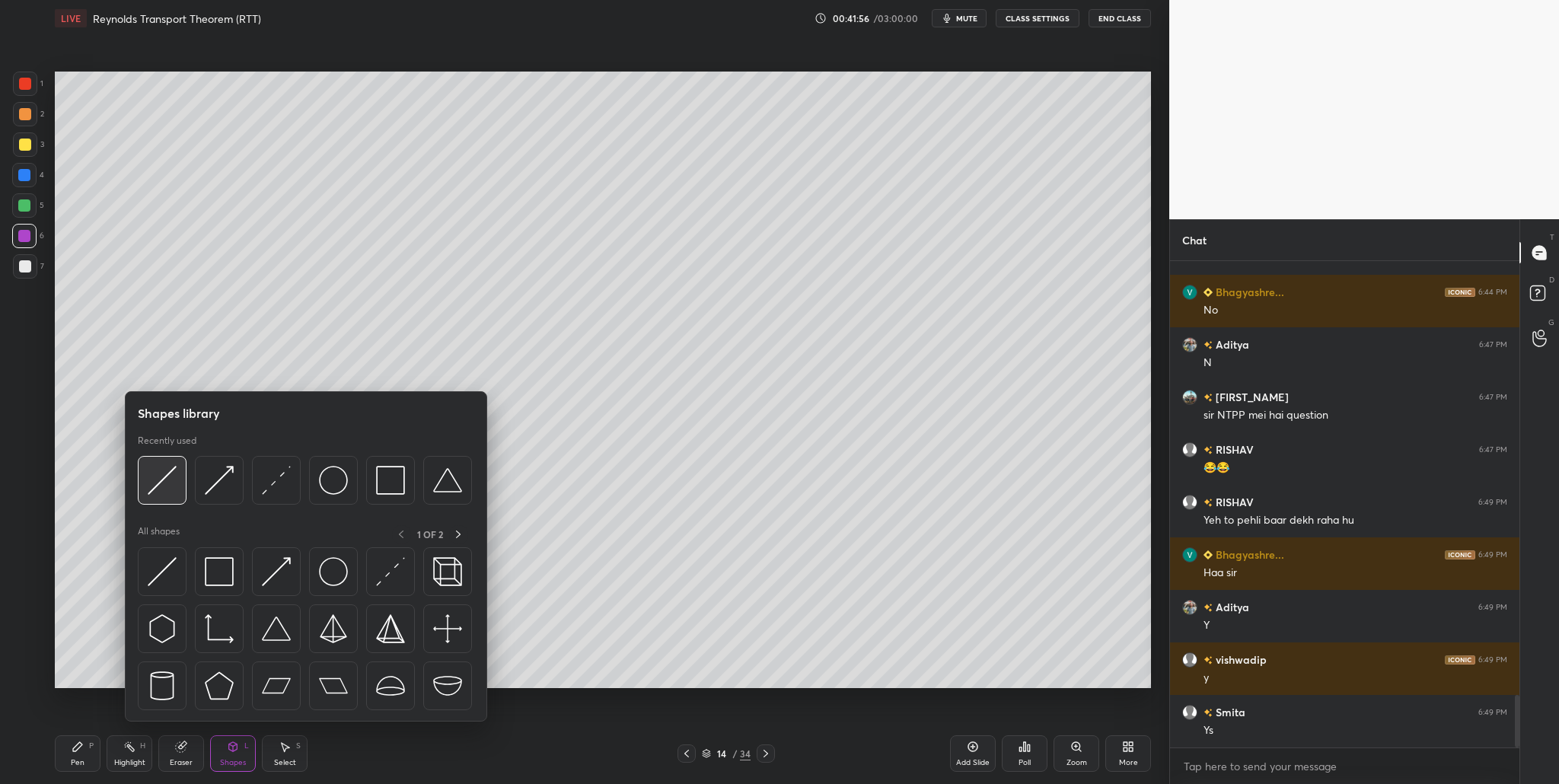 click at bounding box center [162, 480] 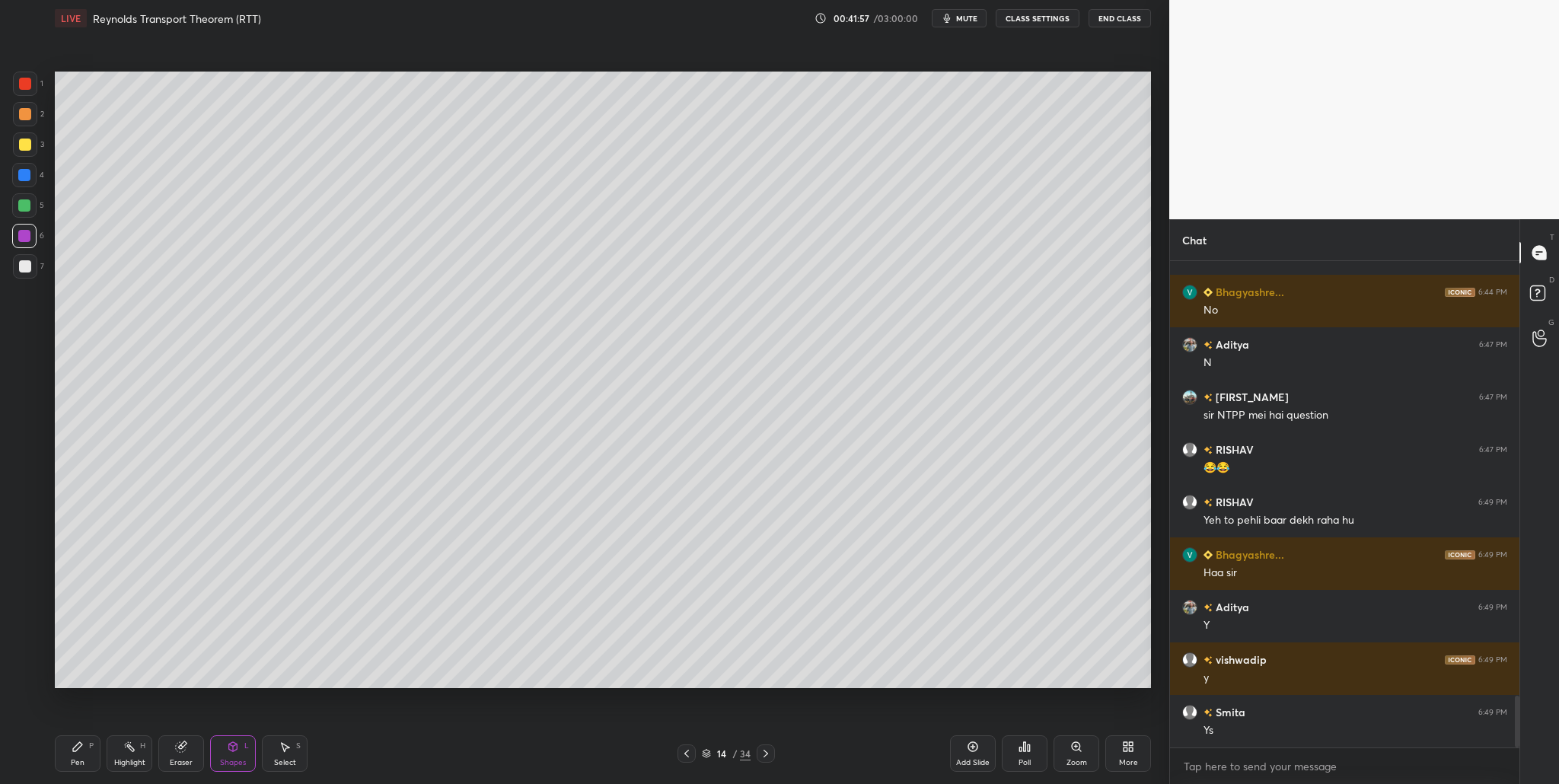scroll, scrollTop: 4093, scrollLeft: 0, axis: vertical 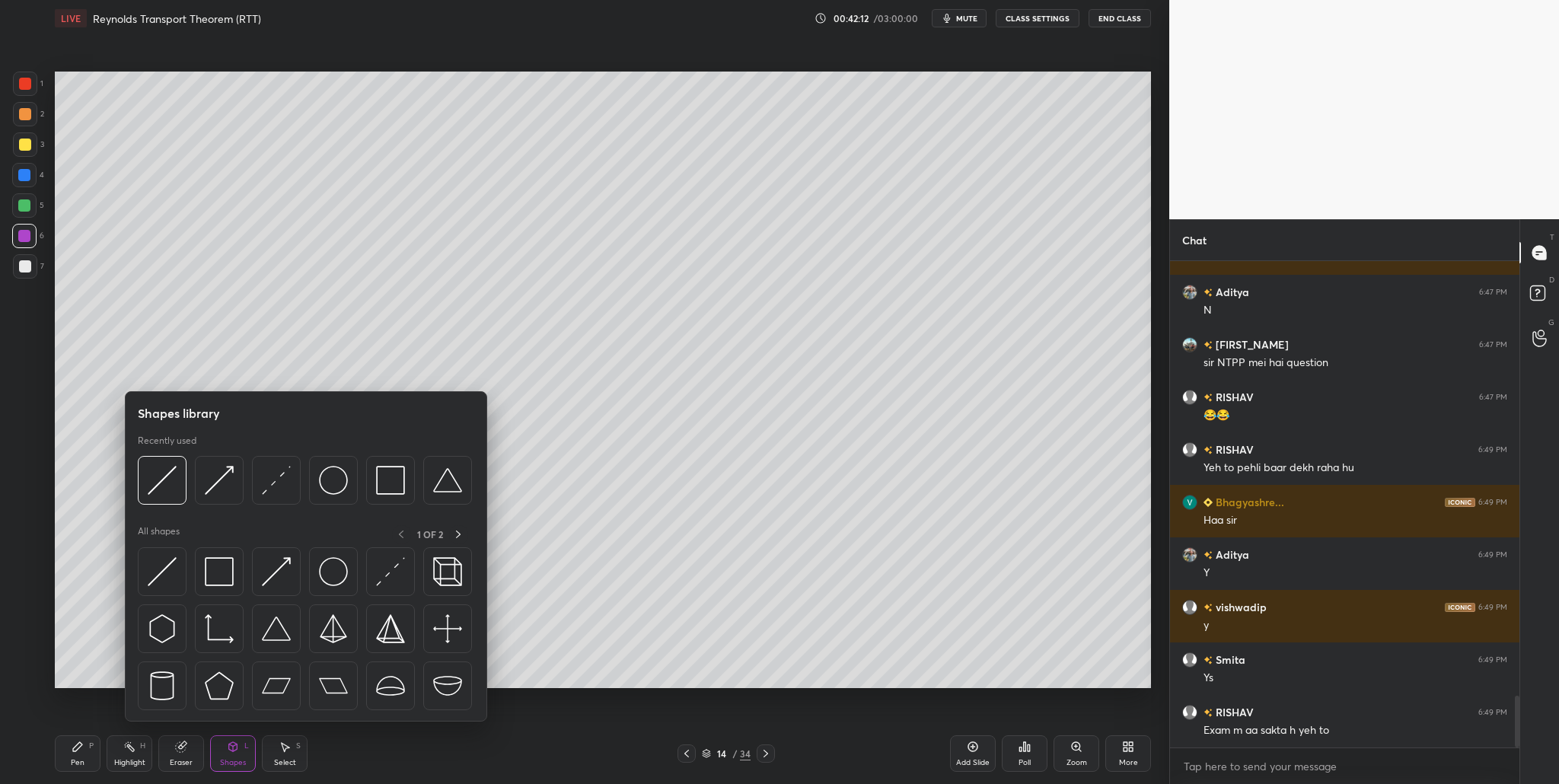 click at bounding box center (304, 484) 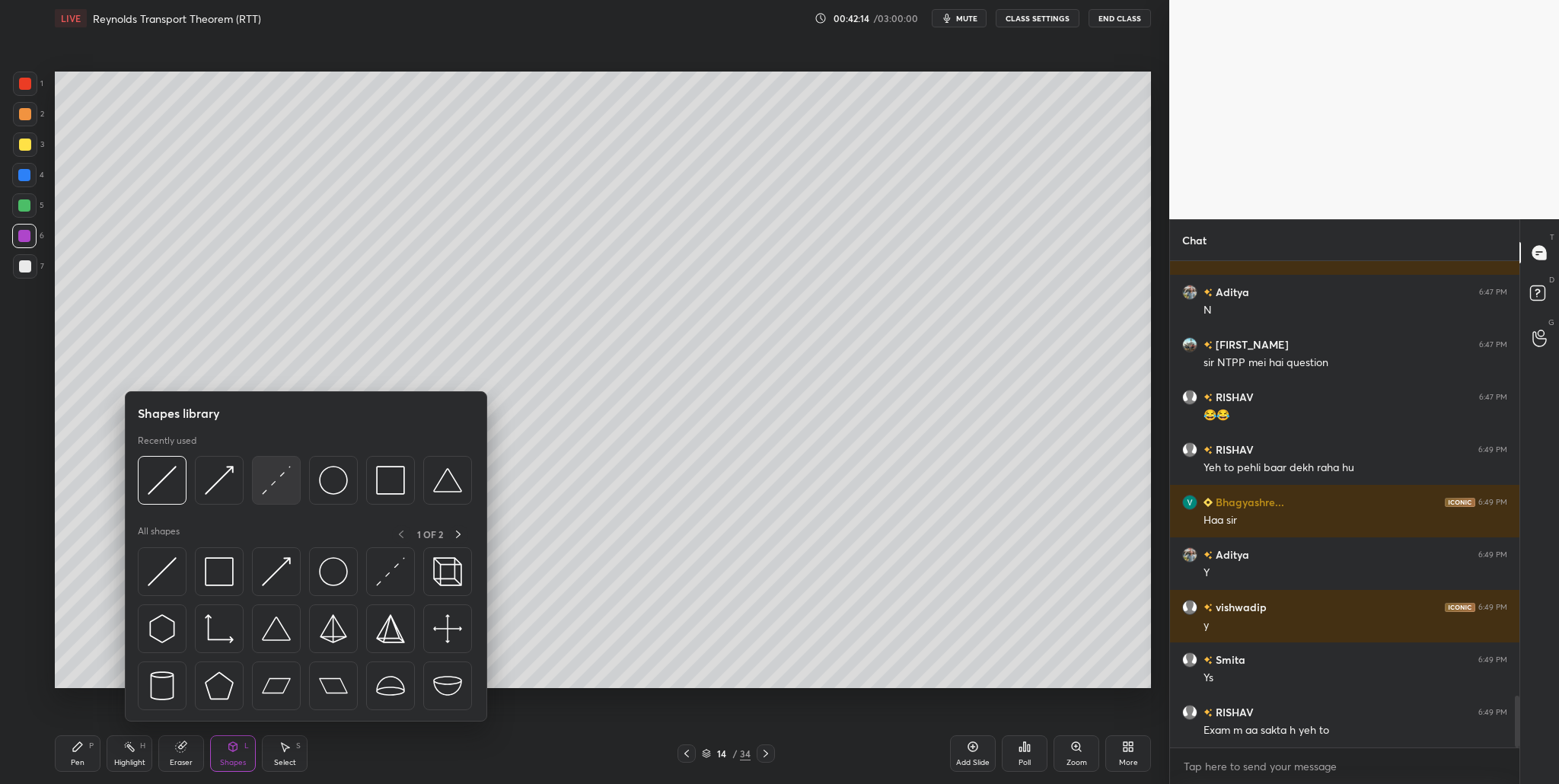 click at bounding box center (276, 480) 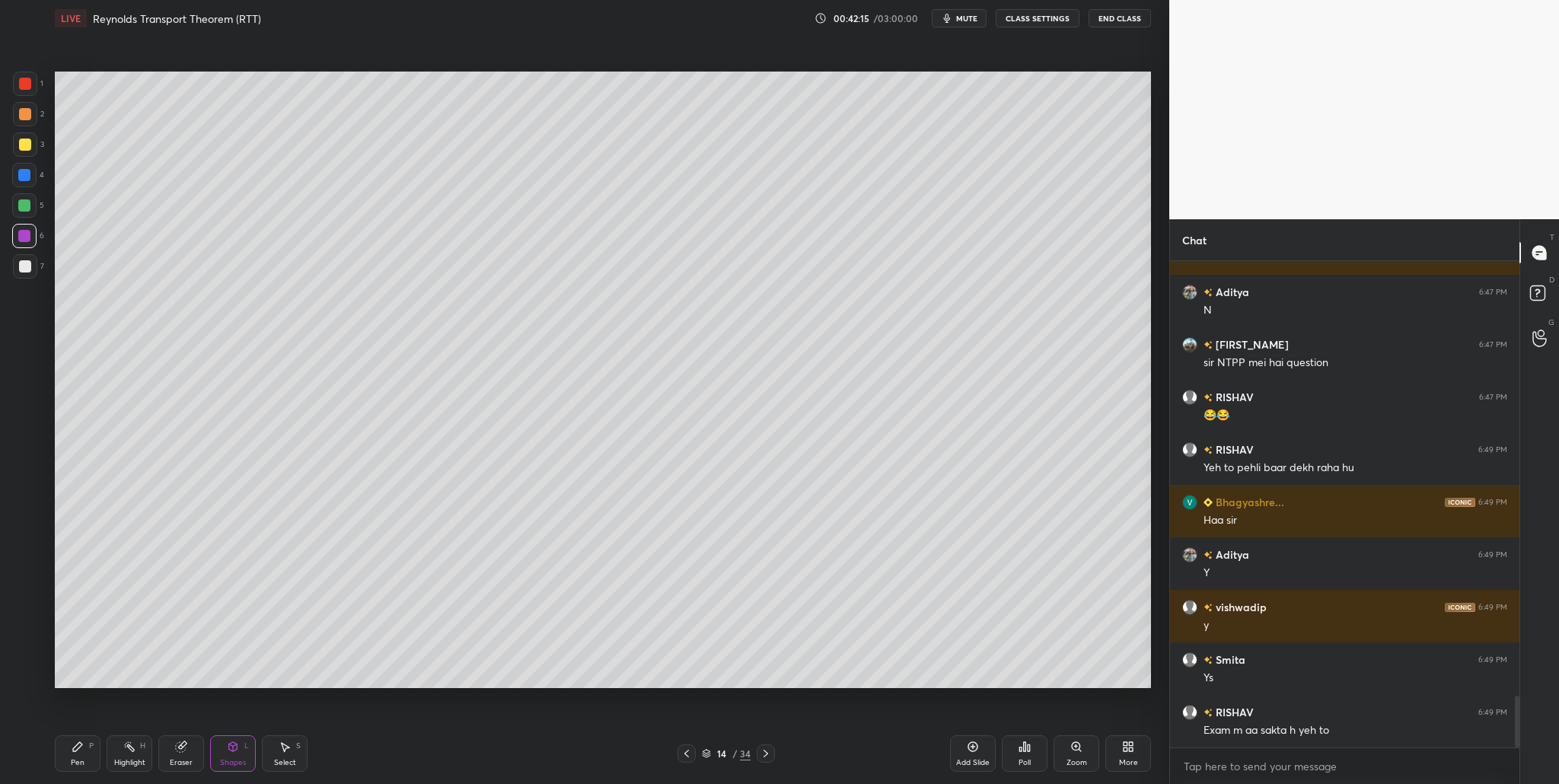 drag, startPoint x: 22, startPoint y: 116, endPoint x: 39, endPoint y: 120, distance: 17.464249 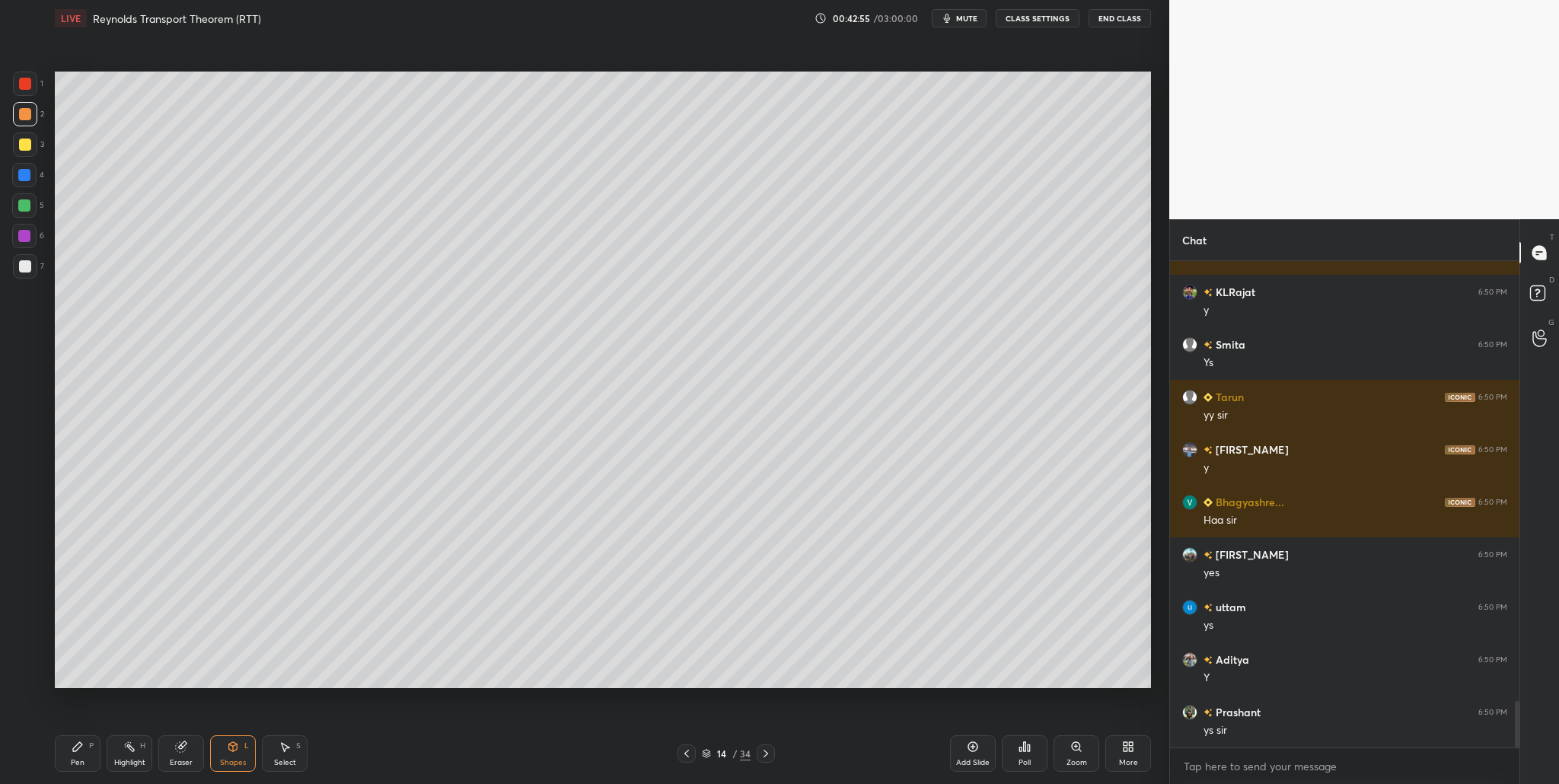 scroll, scrollTop: 4671, scrollLeft: 0, axis: vertical 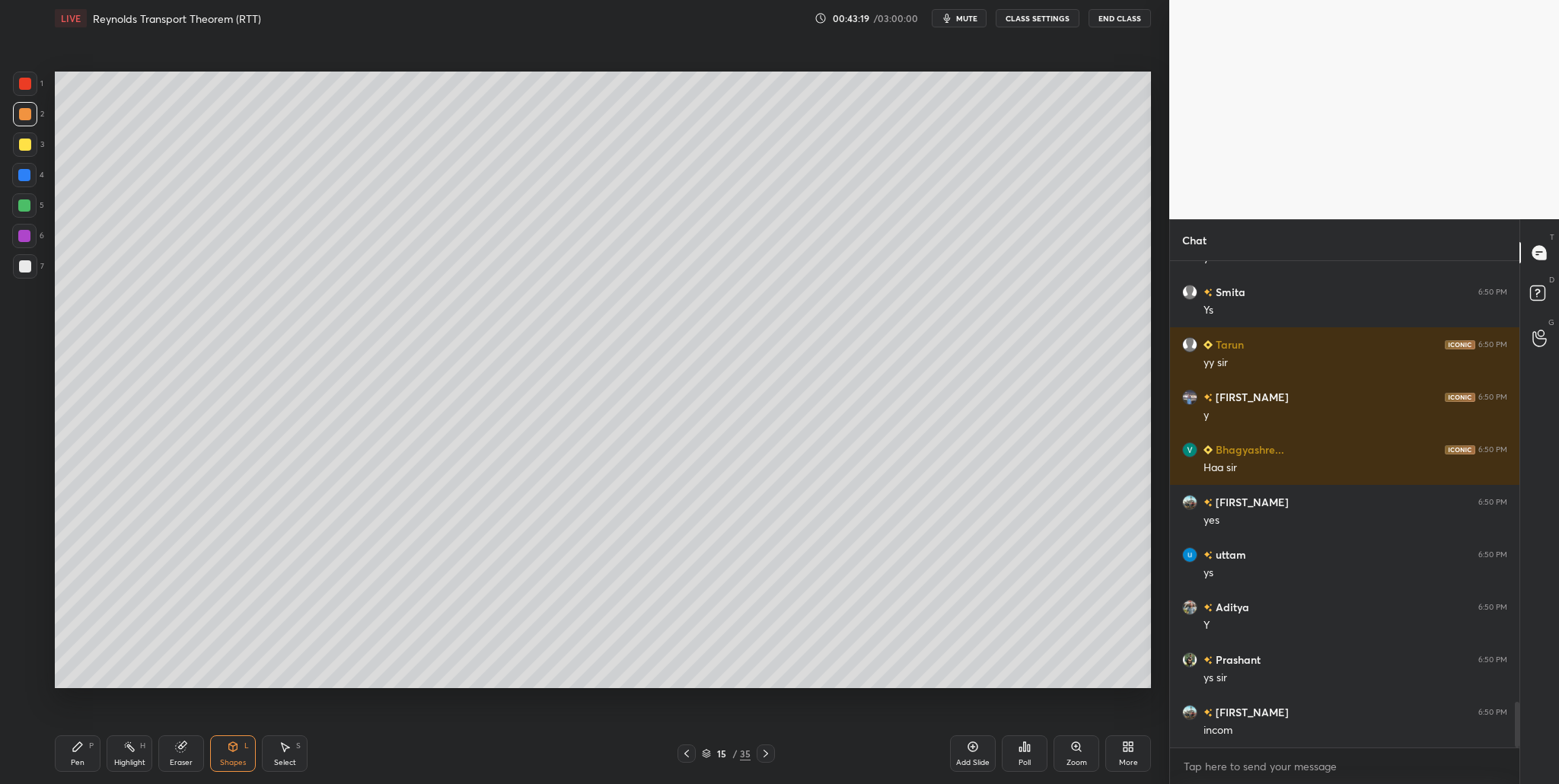 click at bounding box center (25, 114) 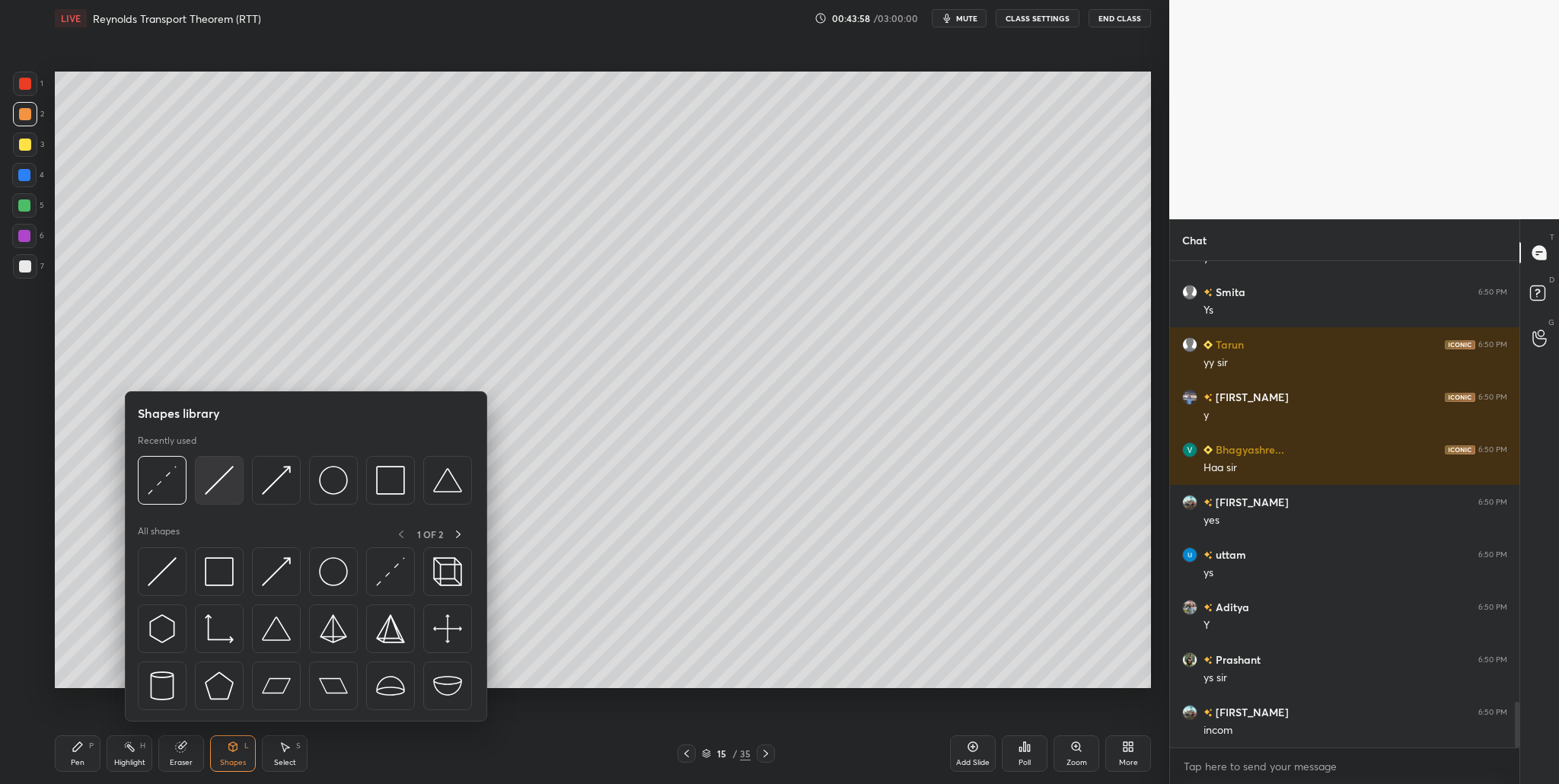 click at bounding box center [219, 480] 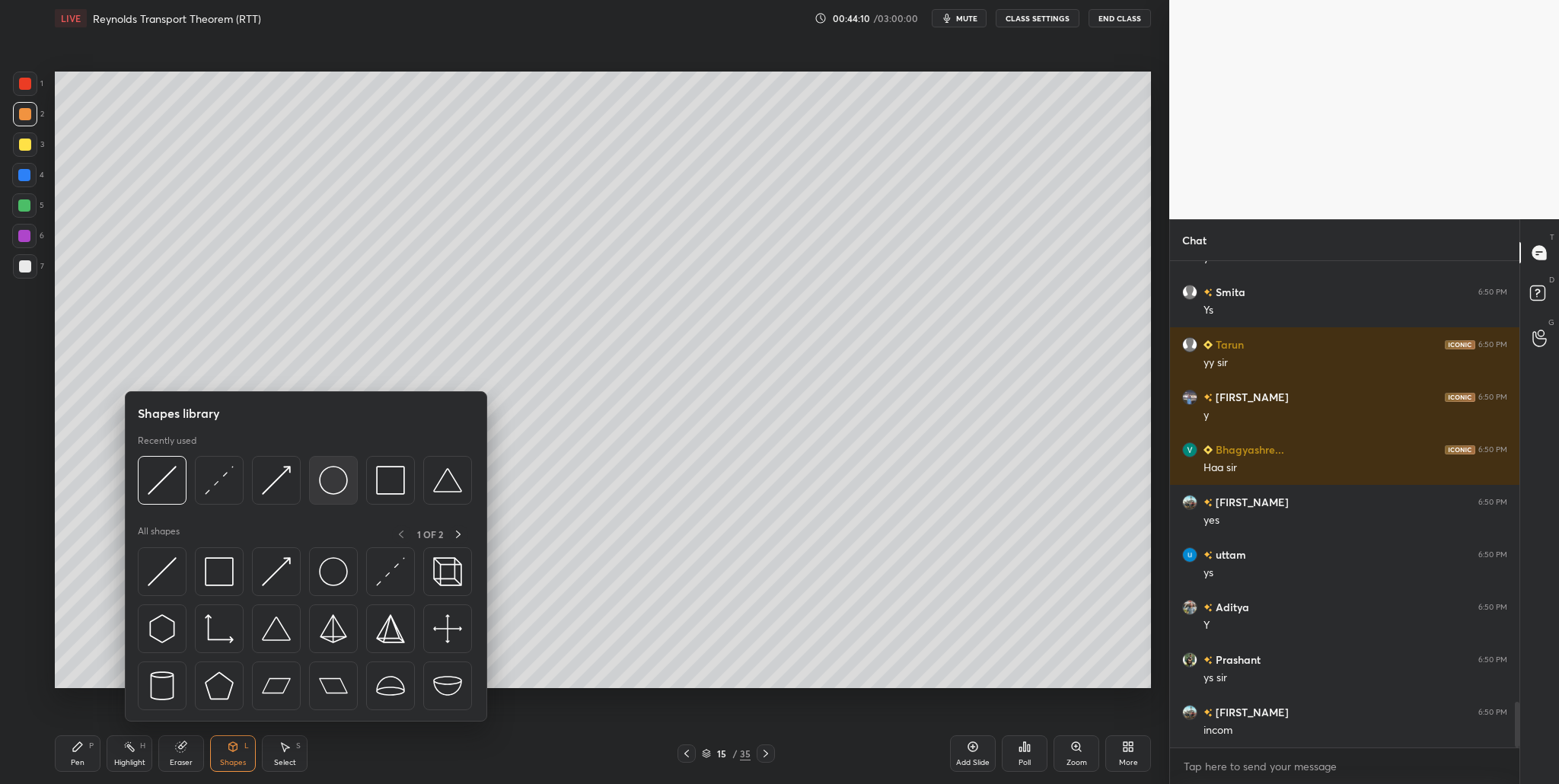 click at bounding box center (333, 480) 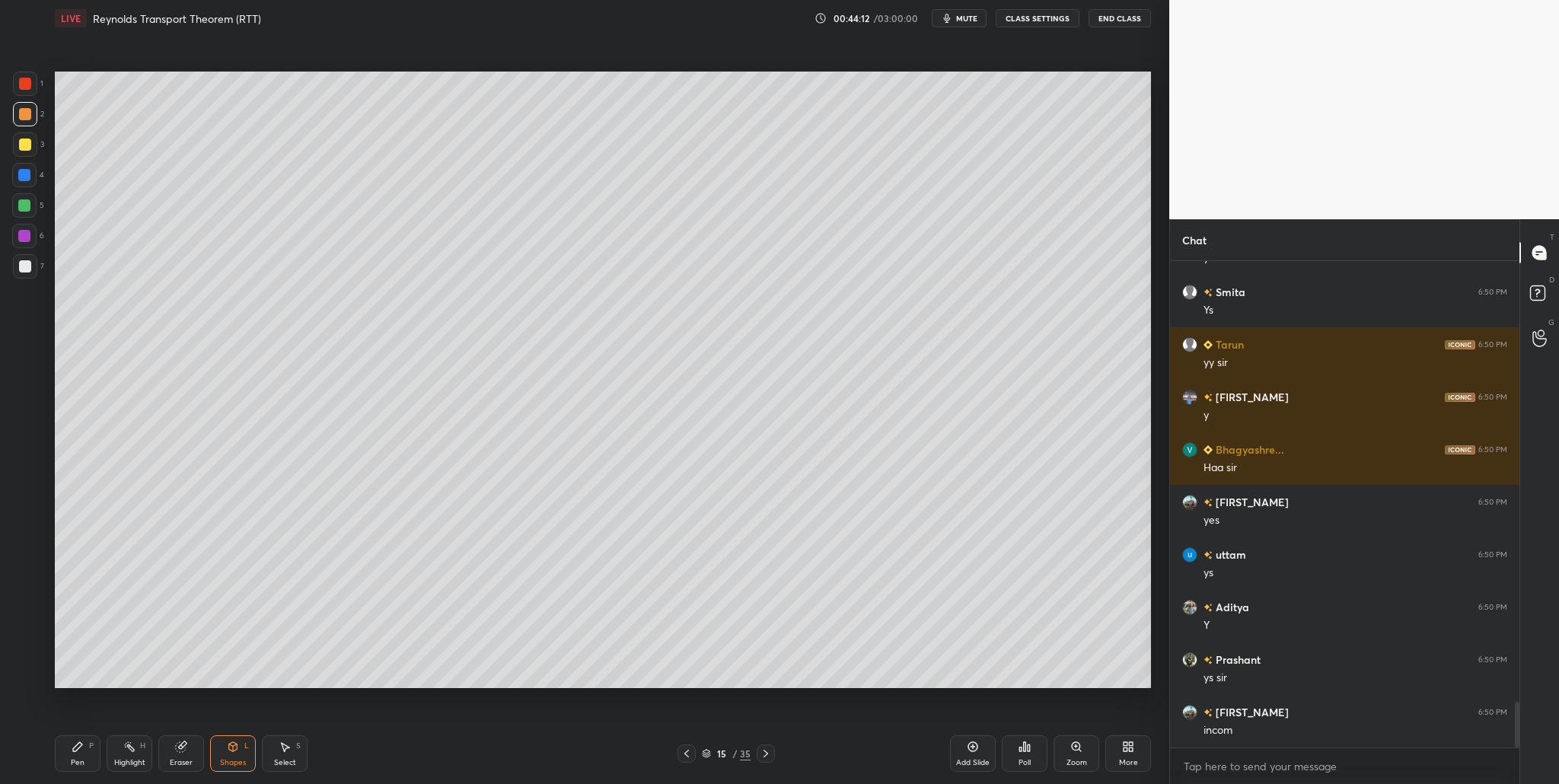 click at bounding box center (25, 114) 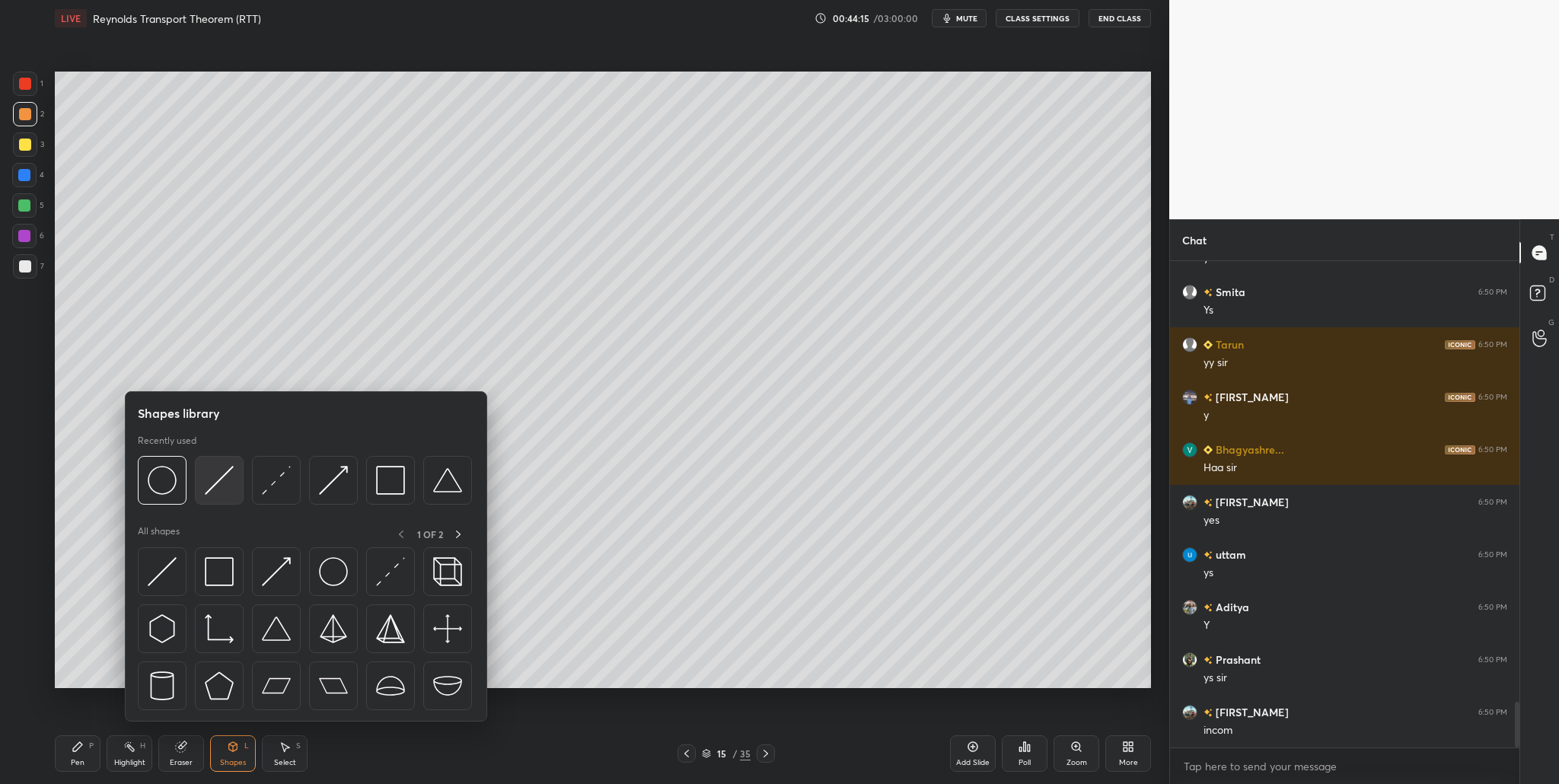click at bounding box center [219, 480] 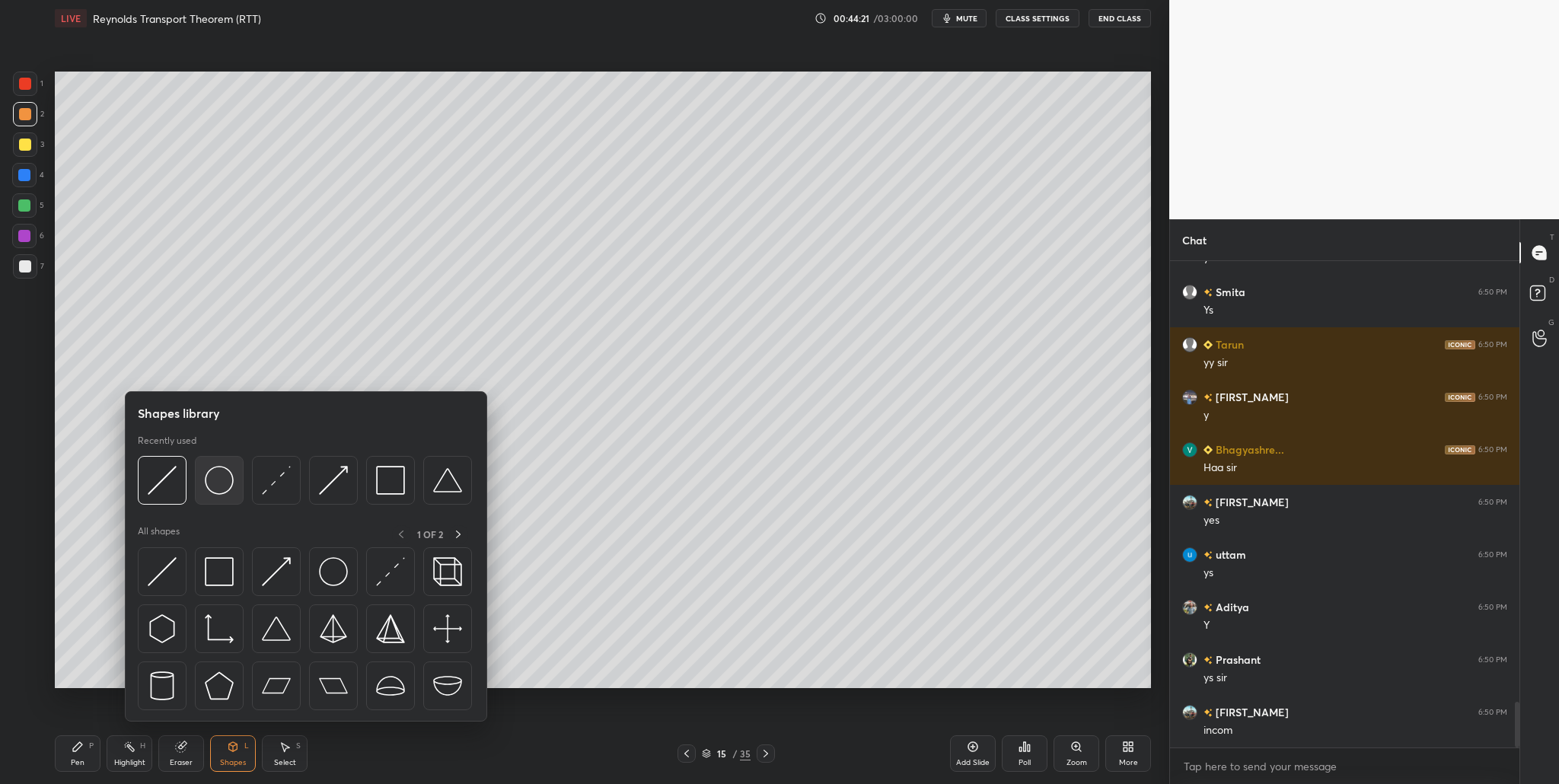 click at bounding box center (219, 480) 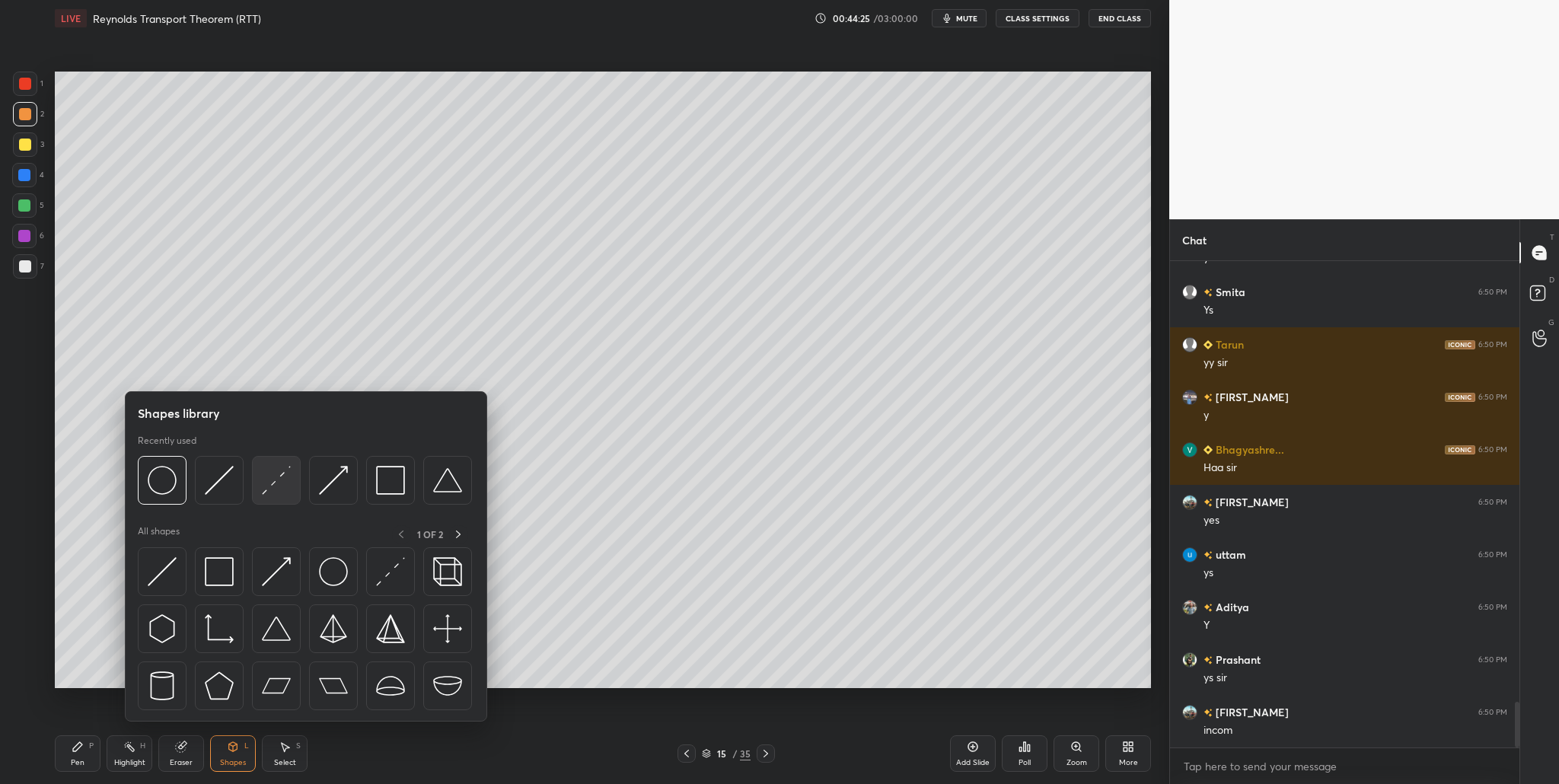 click at bounding box center [276, 480] 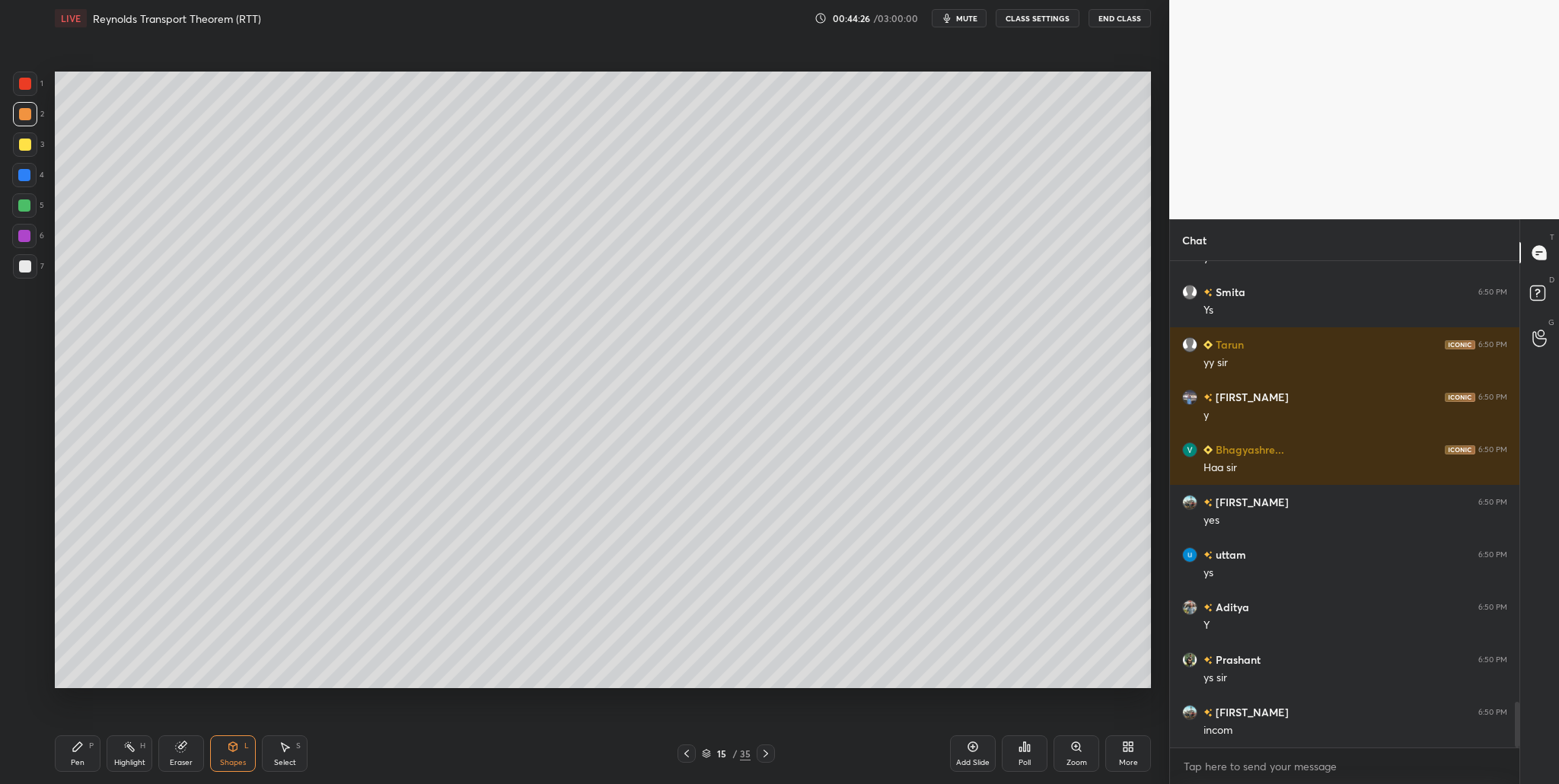 drag, startPoint x: 24, startPoint y: 122, endPoint x: 26, endPoint y: 142, distance: 20.099751 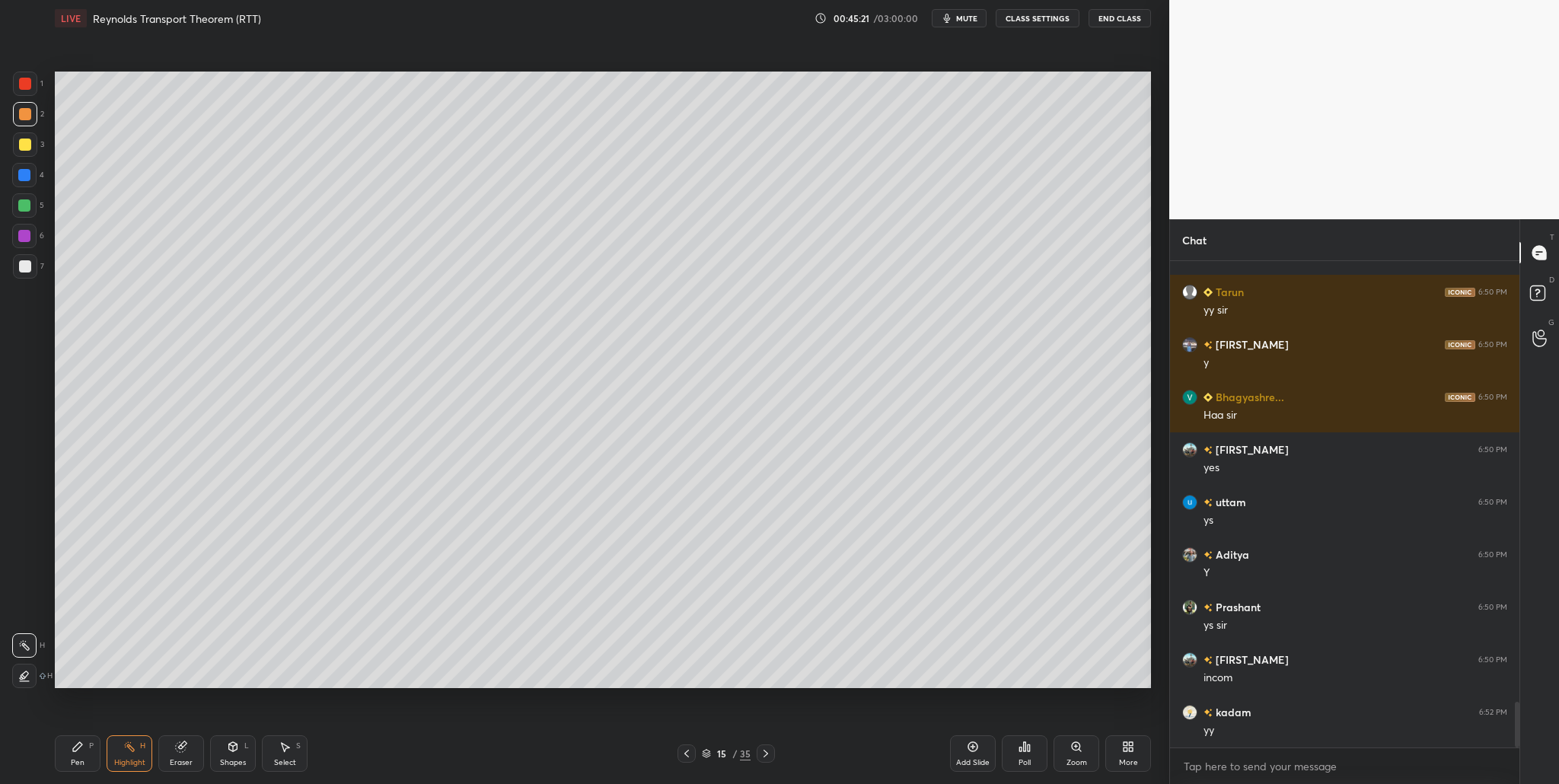 scroll, scrollTop: 4776, scrollLeft: 0, axis: vertical 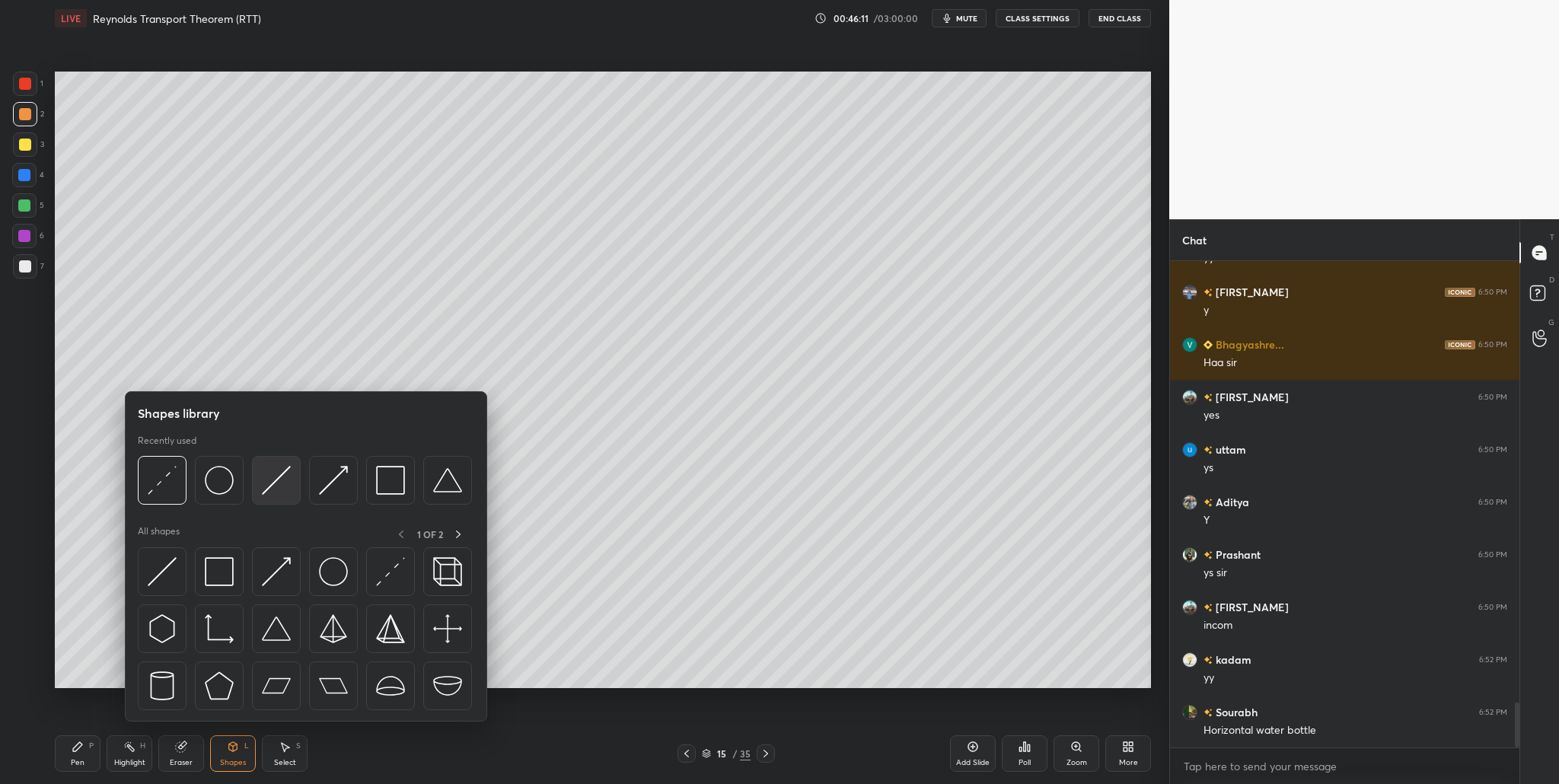 click at bounding box center [276, 480] 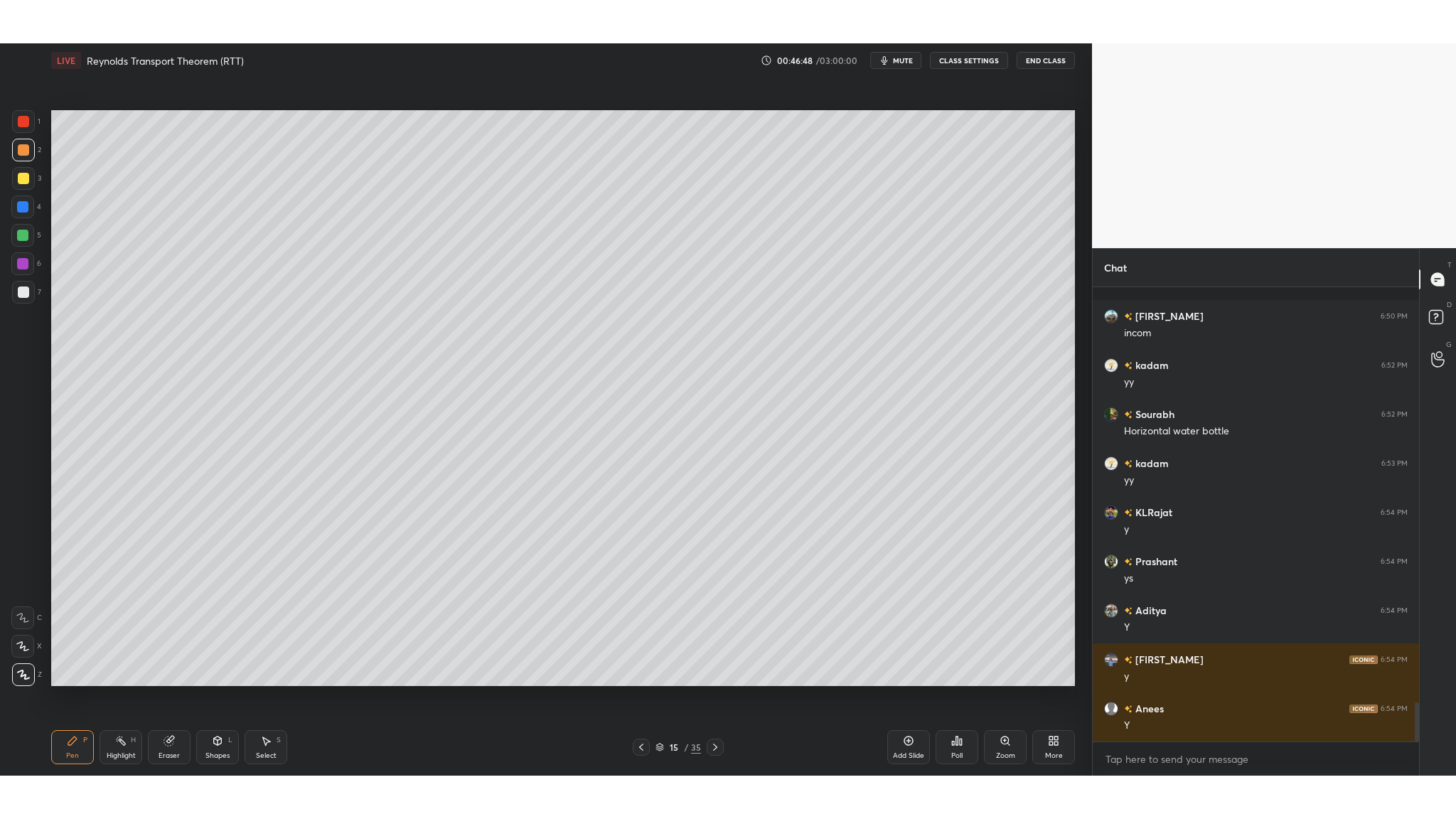 scroll, scrollTop: 4853, scrollLeft: 0, axis: vertical 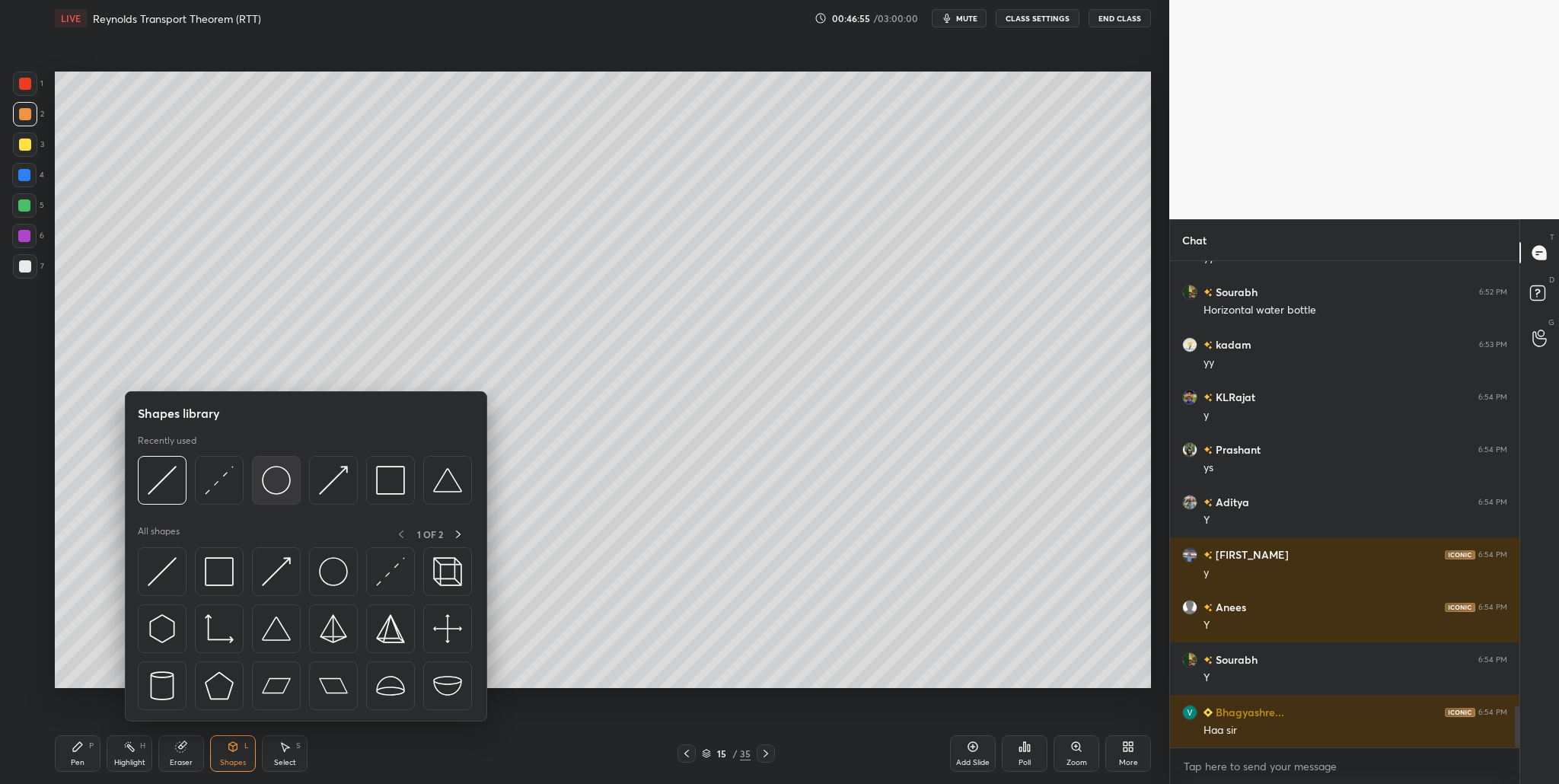 click at bounding box center (276, 480) 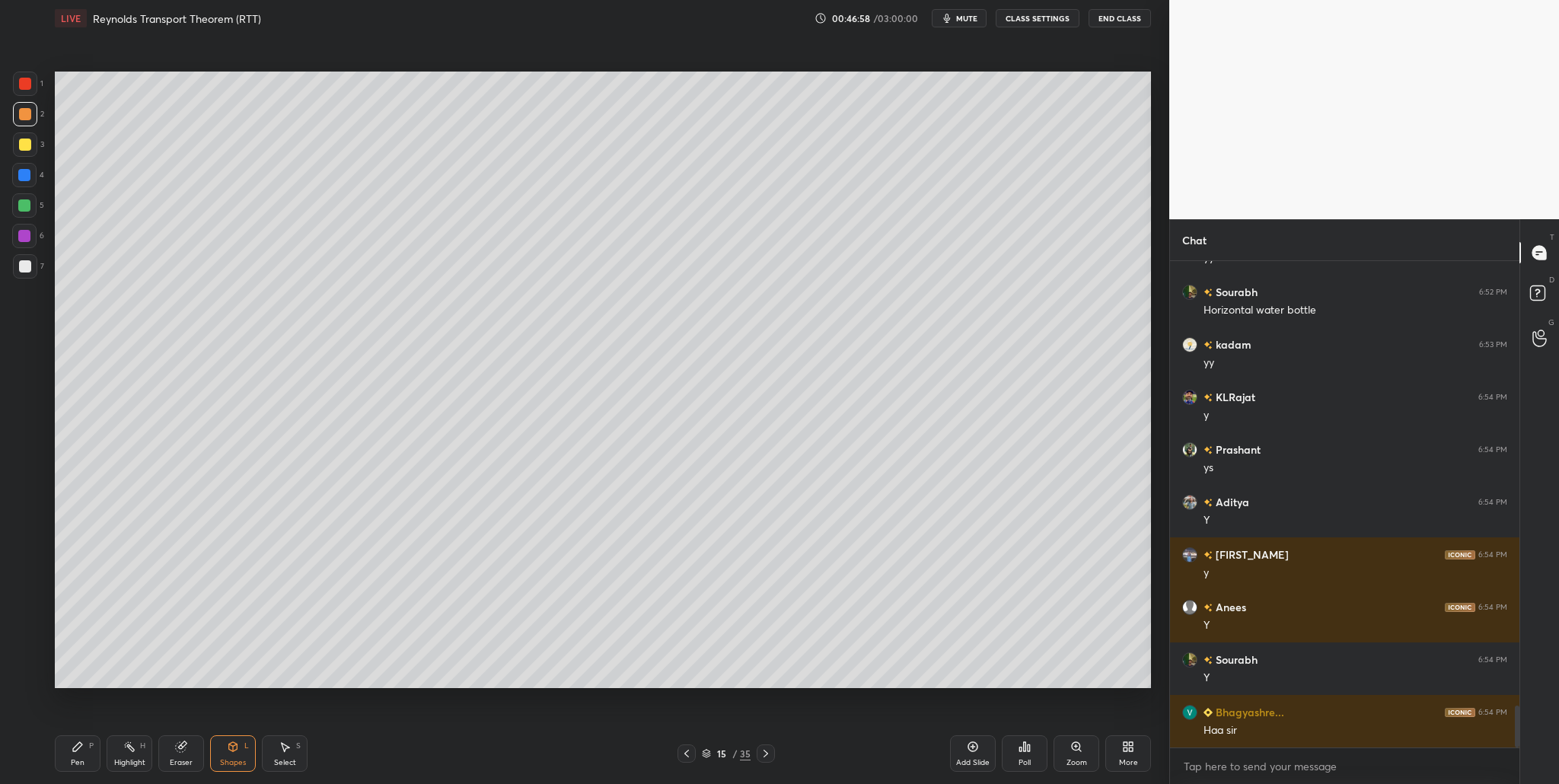 drag, startPoint x: 286, startPoint y: 763, endPoint x: 352, endPoint y: 714, distance: 82.200973 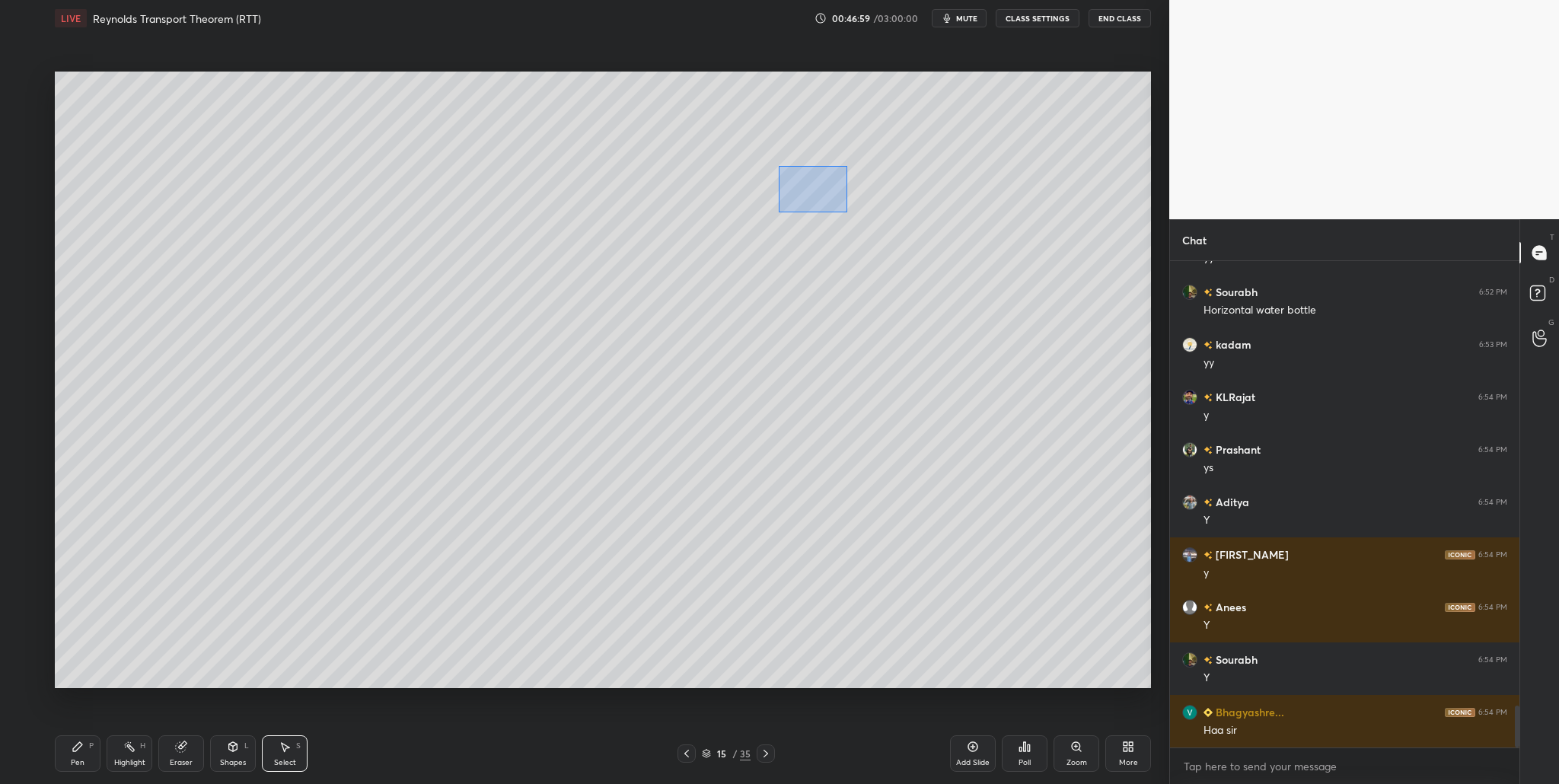 drag, startPoint x: 784, startPoint y: 169, endPoint x: 1017, endPoint y: 349, distance: 294.43 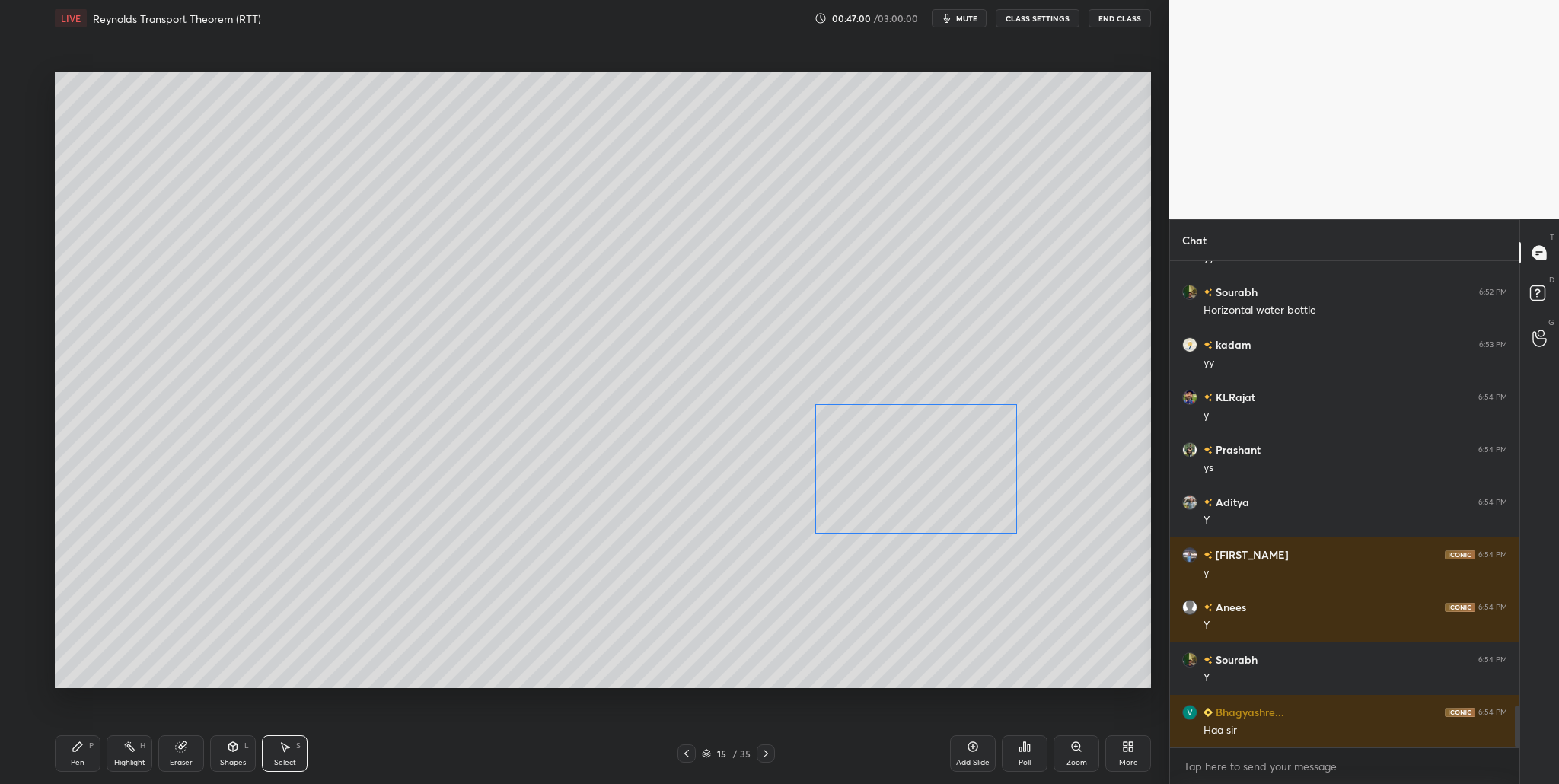 drag, startPoint x: 885, startPoint y: 260, endPoint x: 910, endPoint y: 483, distance: 224.397 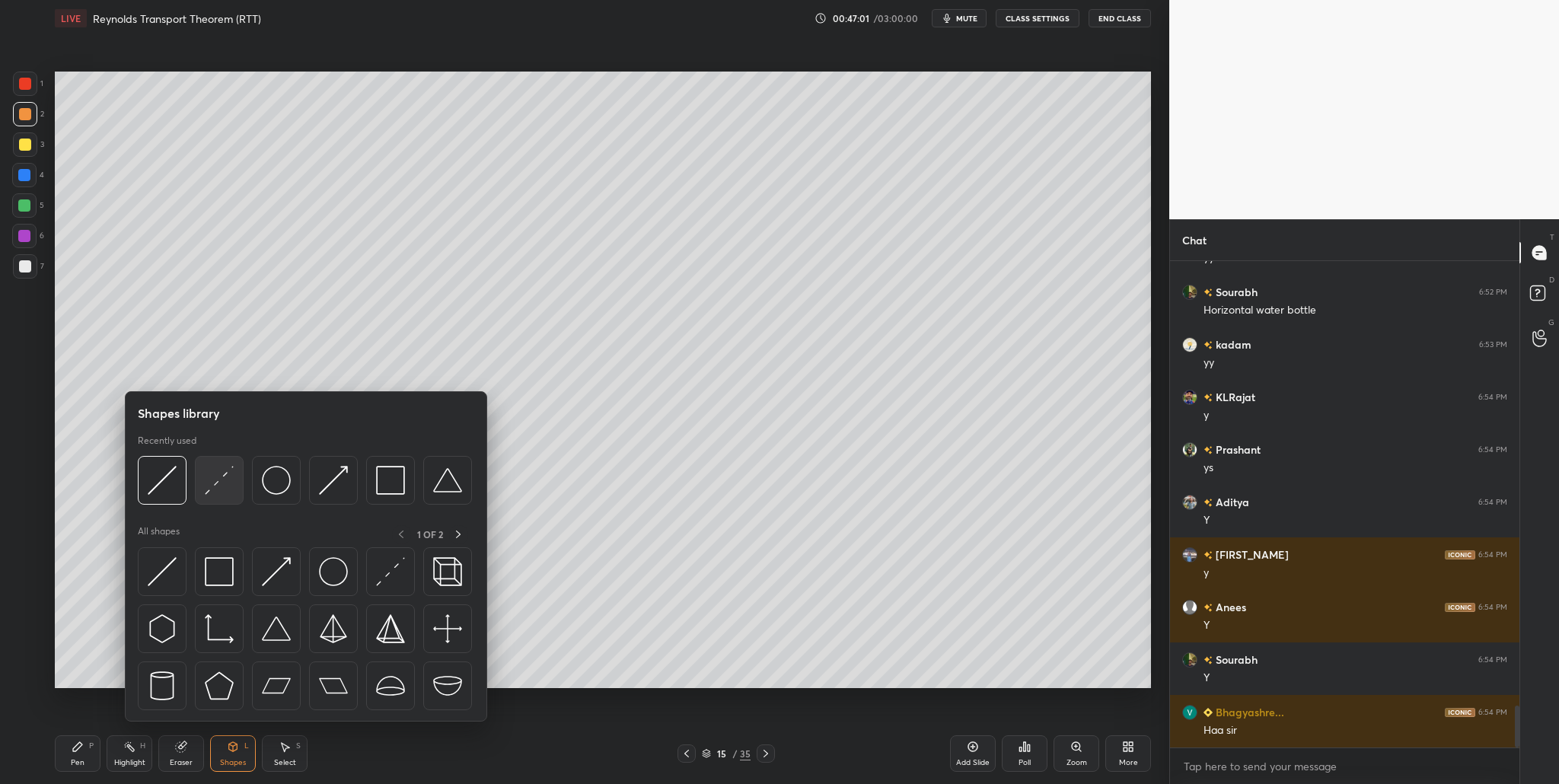 click at bounding box center (219, 480) 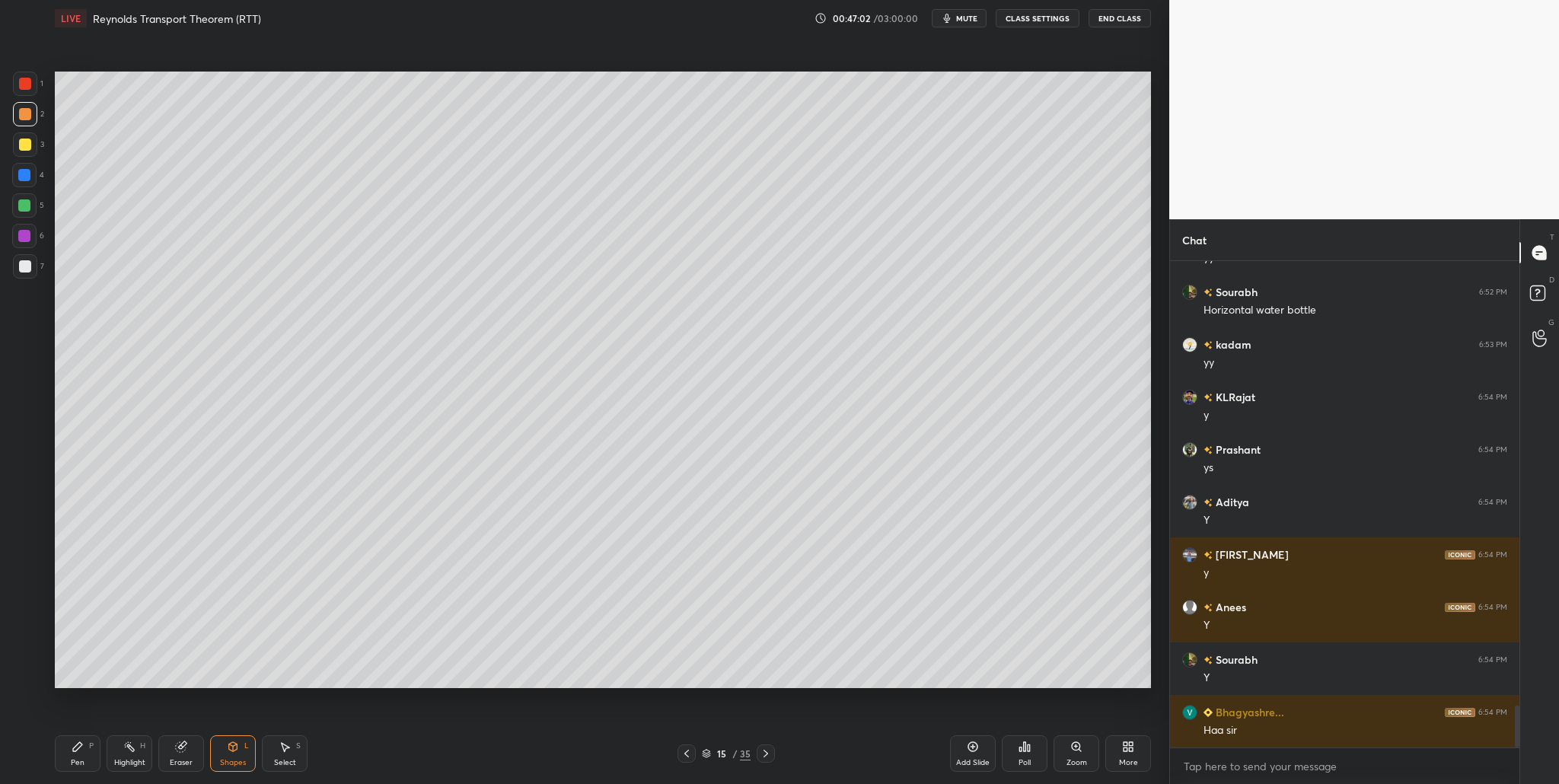 click at bounding box center (25, 114) 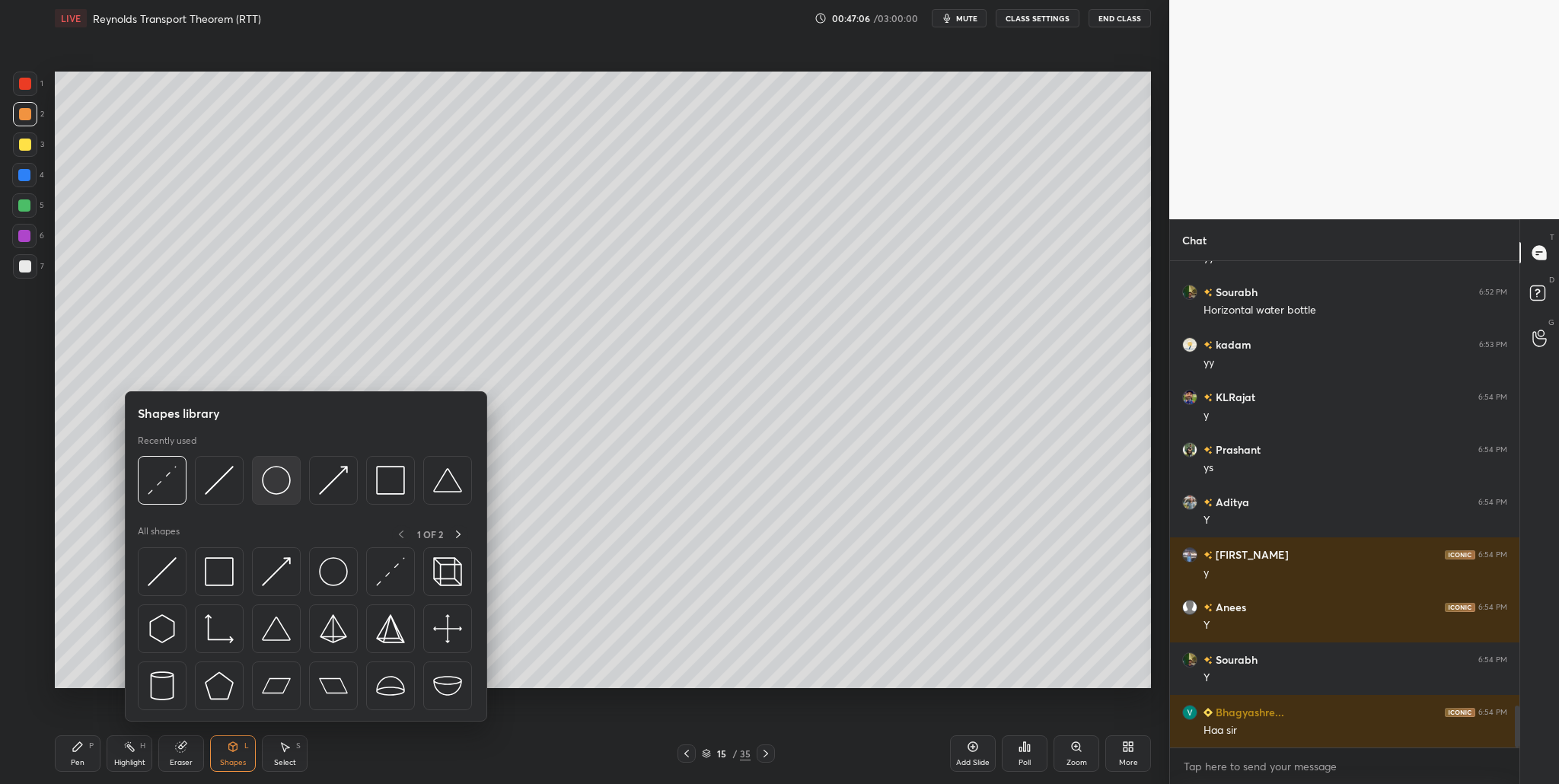 click at bounding box center (276, 480) 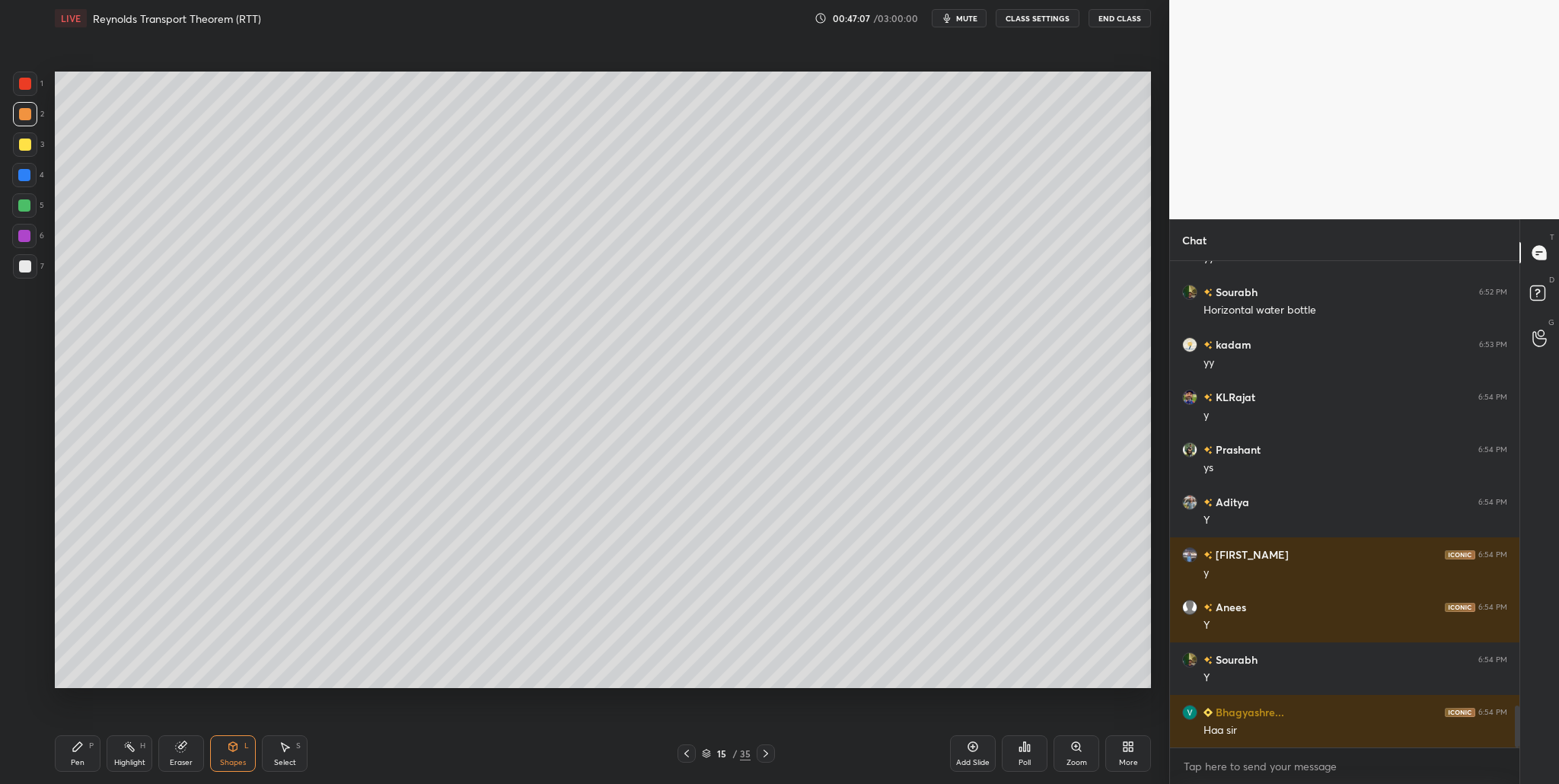 drag, startPoint x: 17, startPoint y: 116, endPoint x: 31, endPoint y: 127, distance: 17.804494 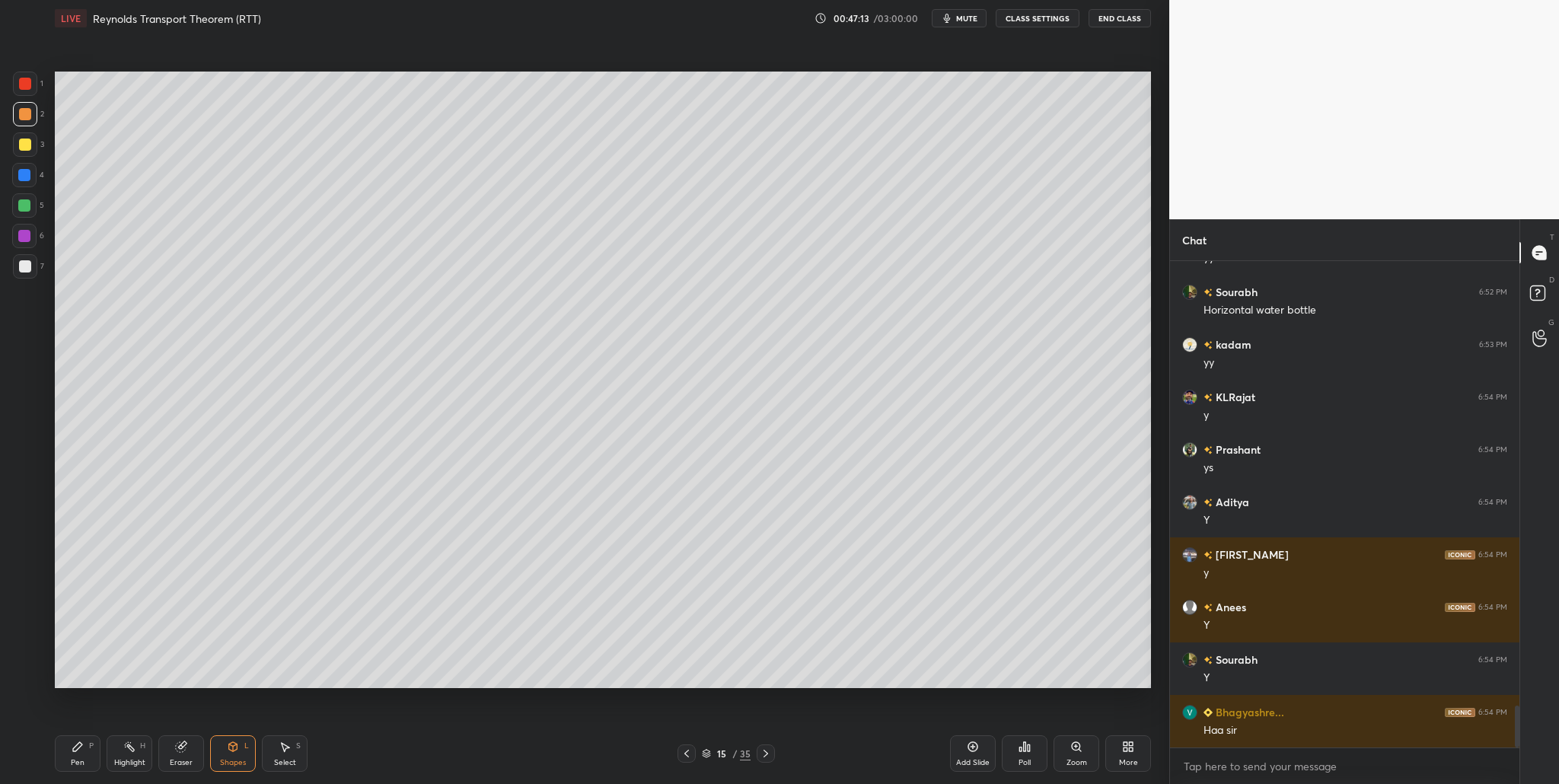 drag, startPoint x: 303, startPoint y: 749, endPoint x: 312, endPoint y: 749, distance: 9 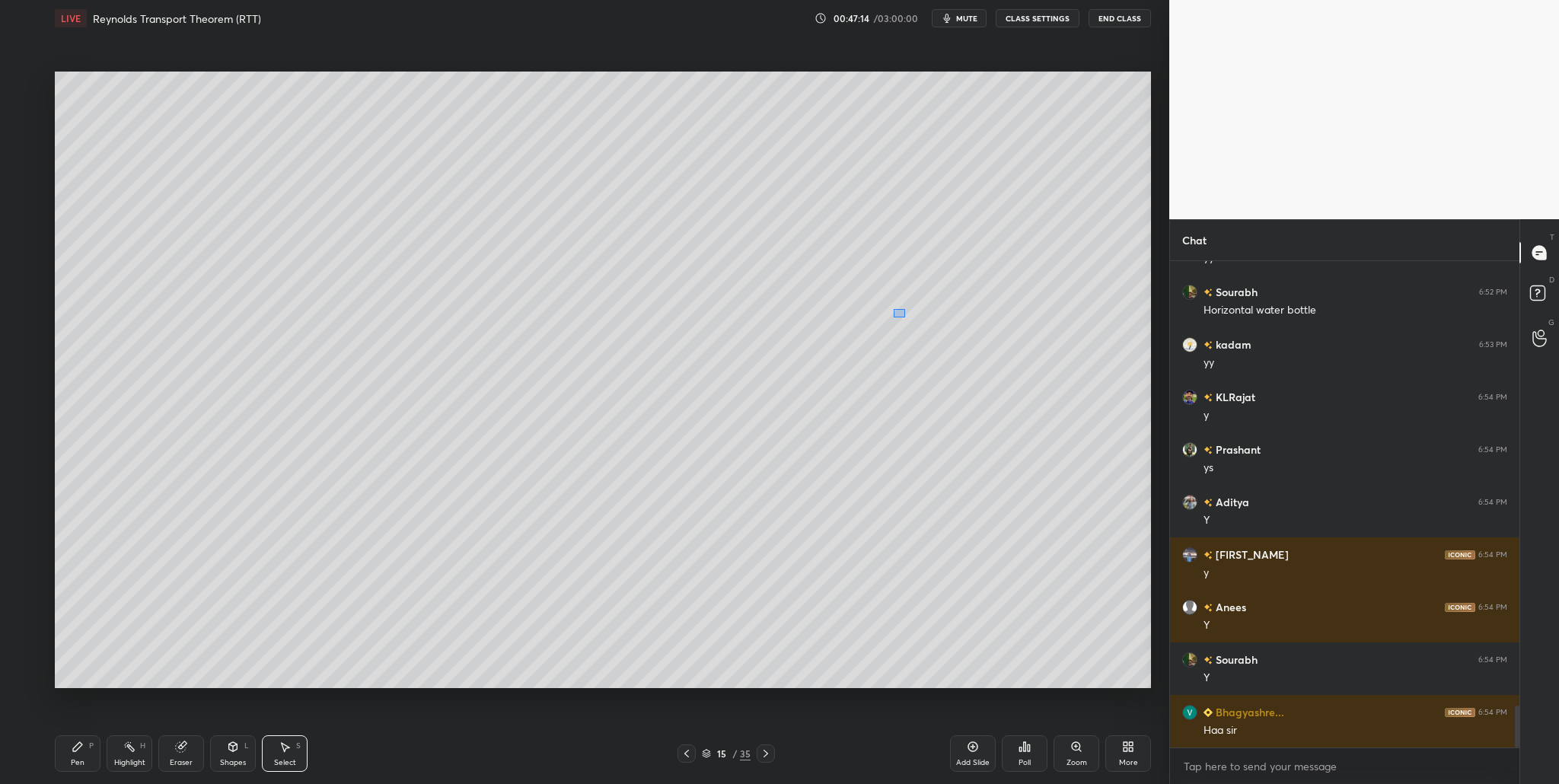 drag, startPoint x: 904, startPoint y: 317, endPoint x: 950, endPoint y: 359, distance: 62.289646 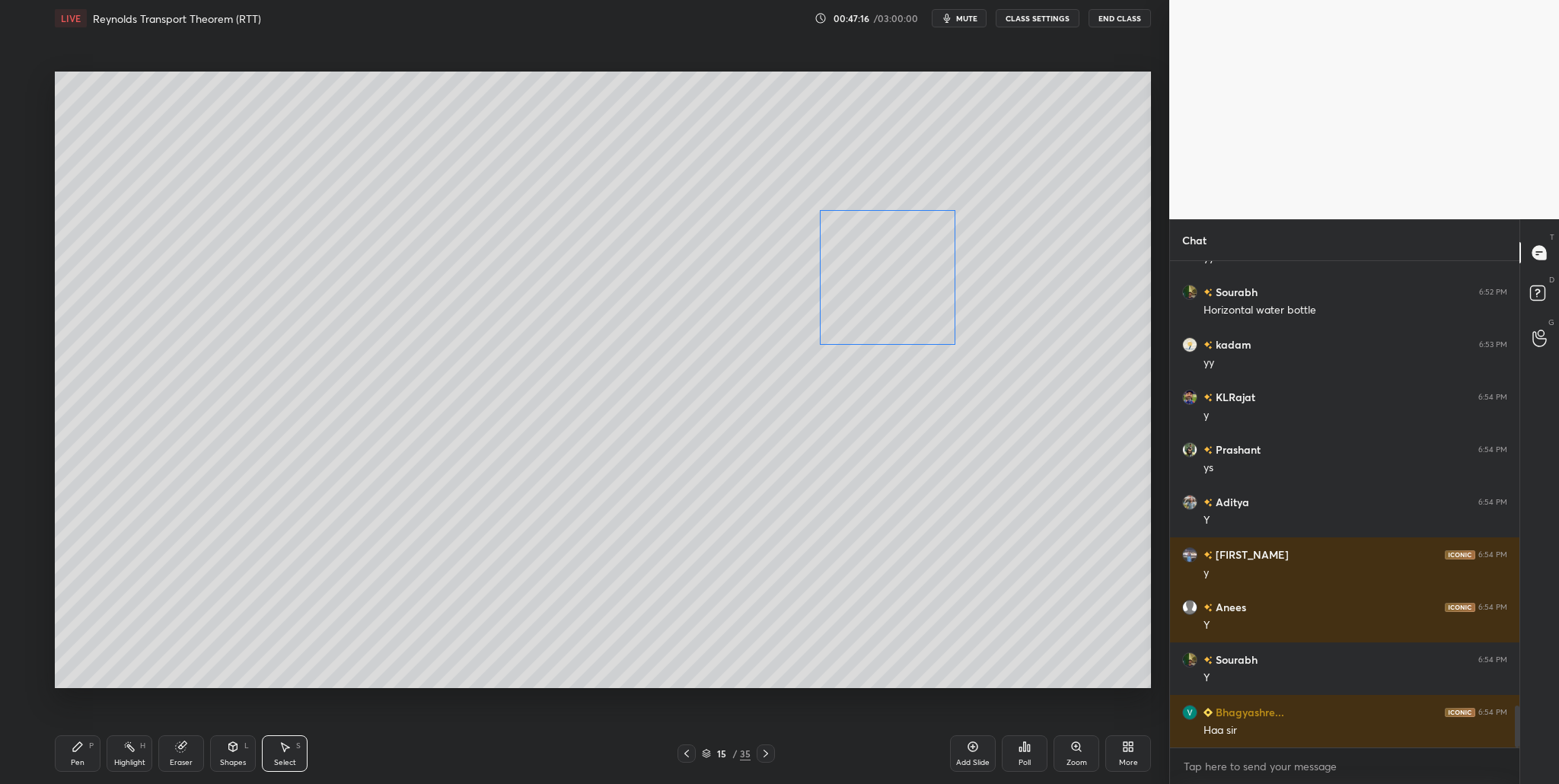 drag, startPoint x: 888, startPoint y: 320, endPoint x: 889, endPoint y: 329, distance: 9.0553851 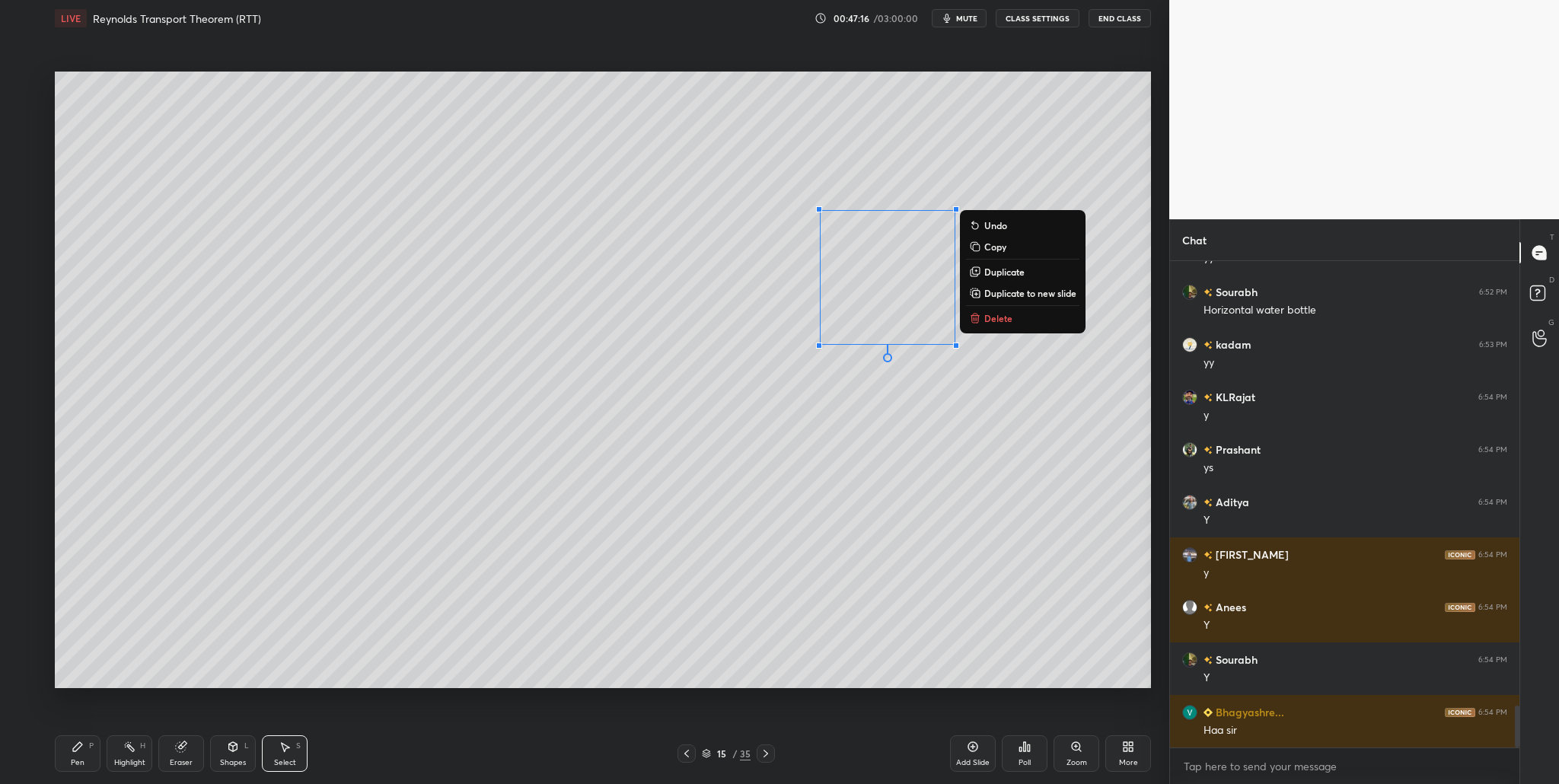 click on "0 ° Undo Copy Duplicate Duplicate to new slide Delete" at bounding box center [603, 380] 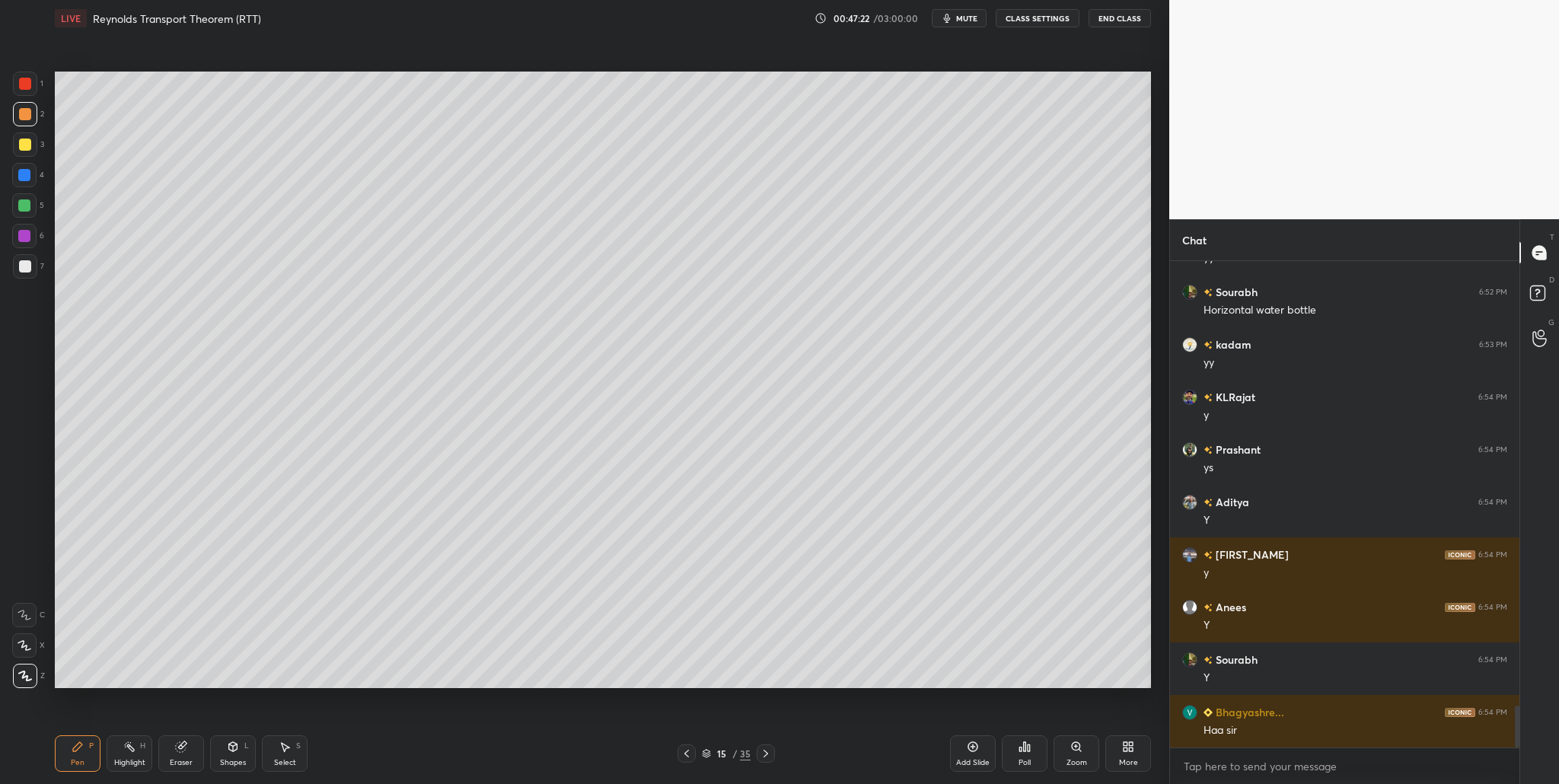 drag, startPoint x: 24, startPoint y: 81, endPoint x: 39, endPoint y: 96, distance: 21.2132 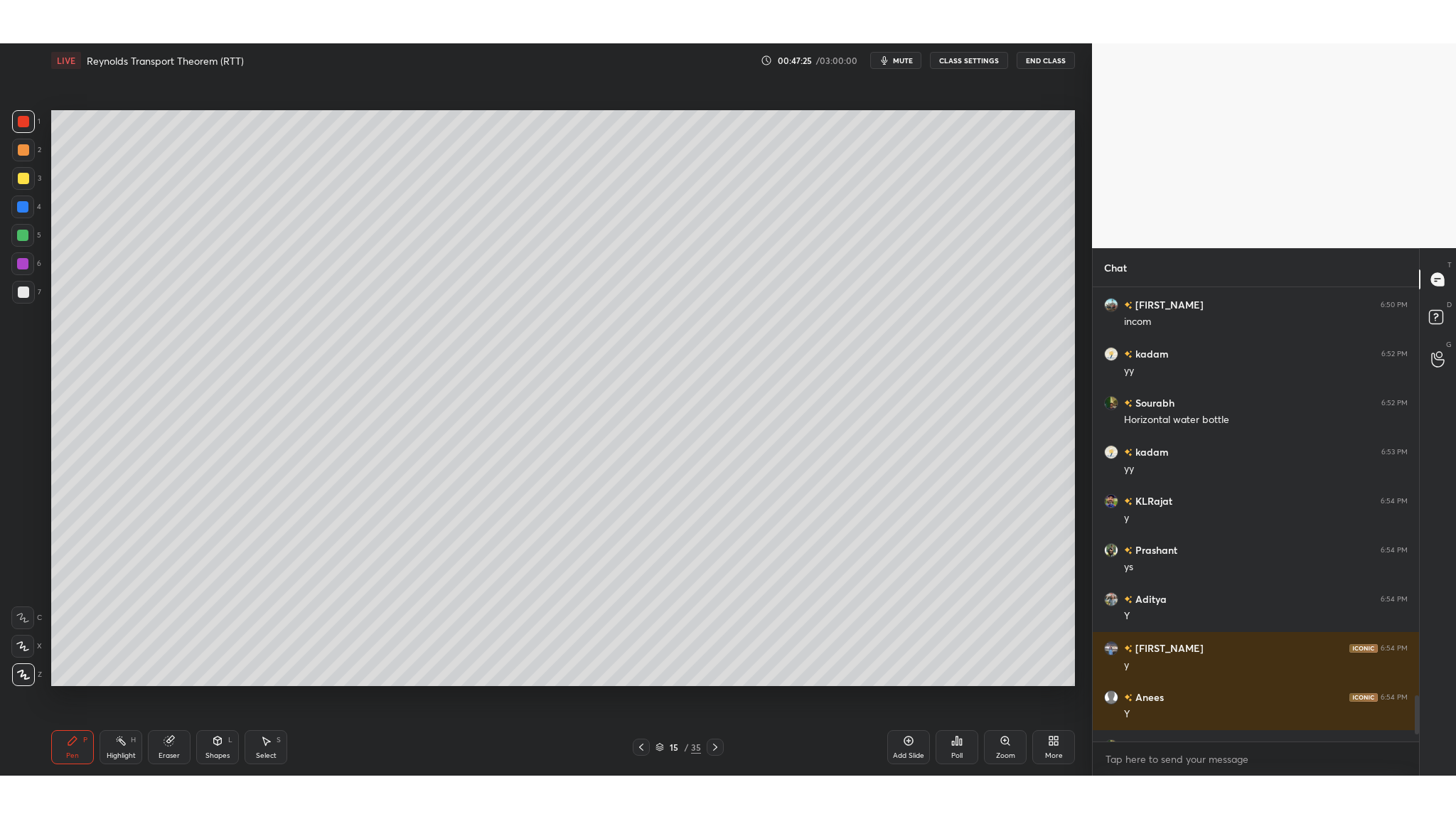 scroll, scrollTop: 70366, scrollLeft: 70059, axis: both 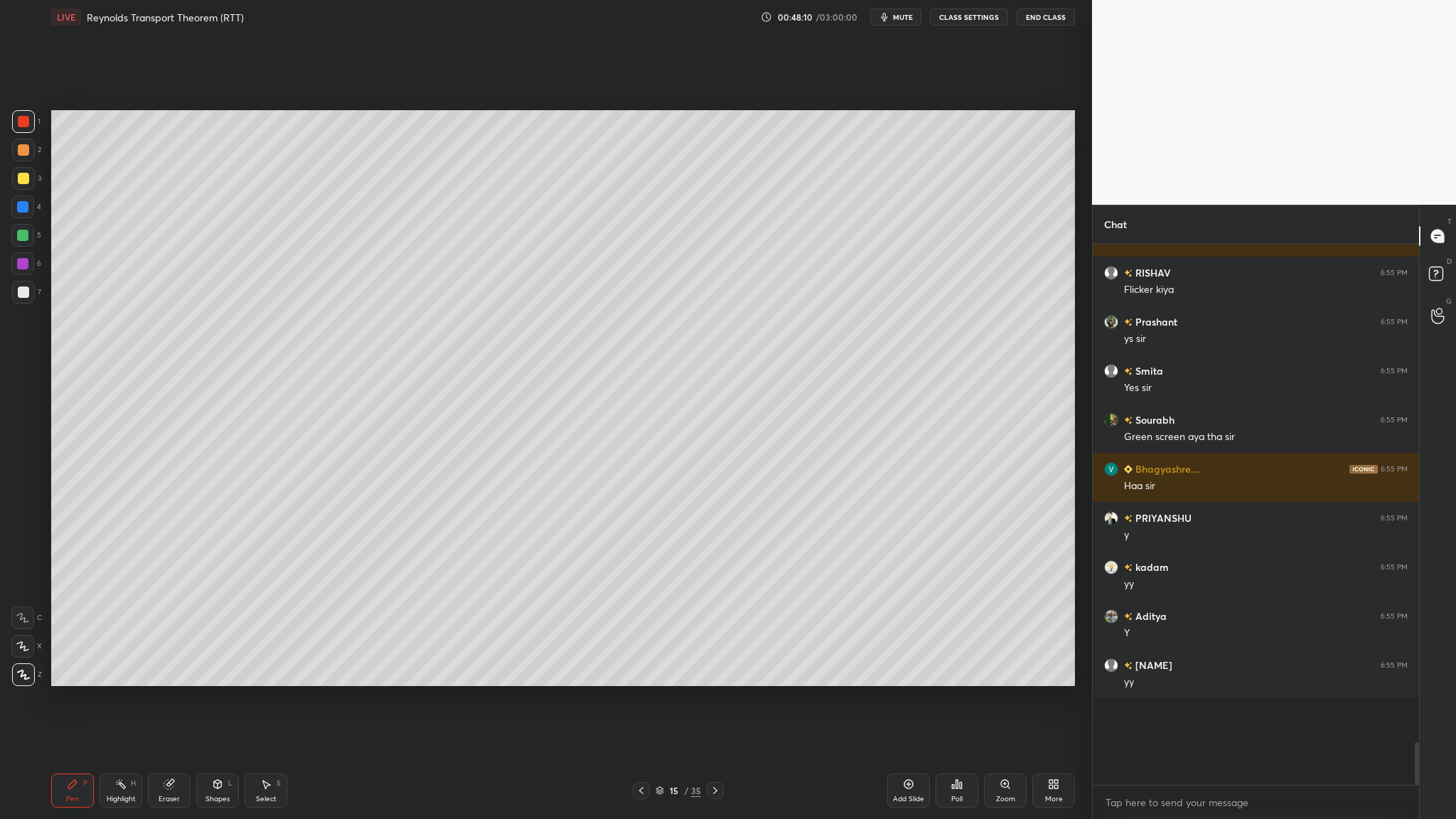 click at bounding box center [23, 150] 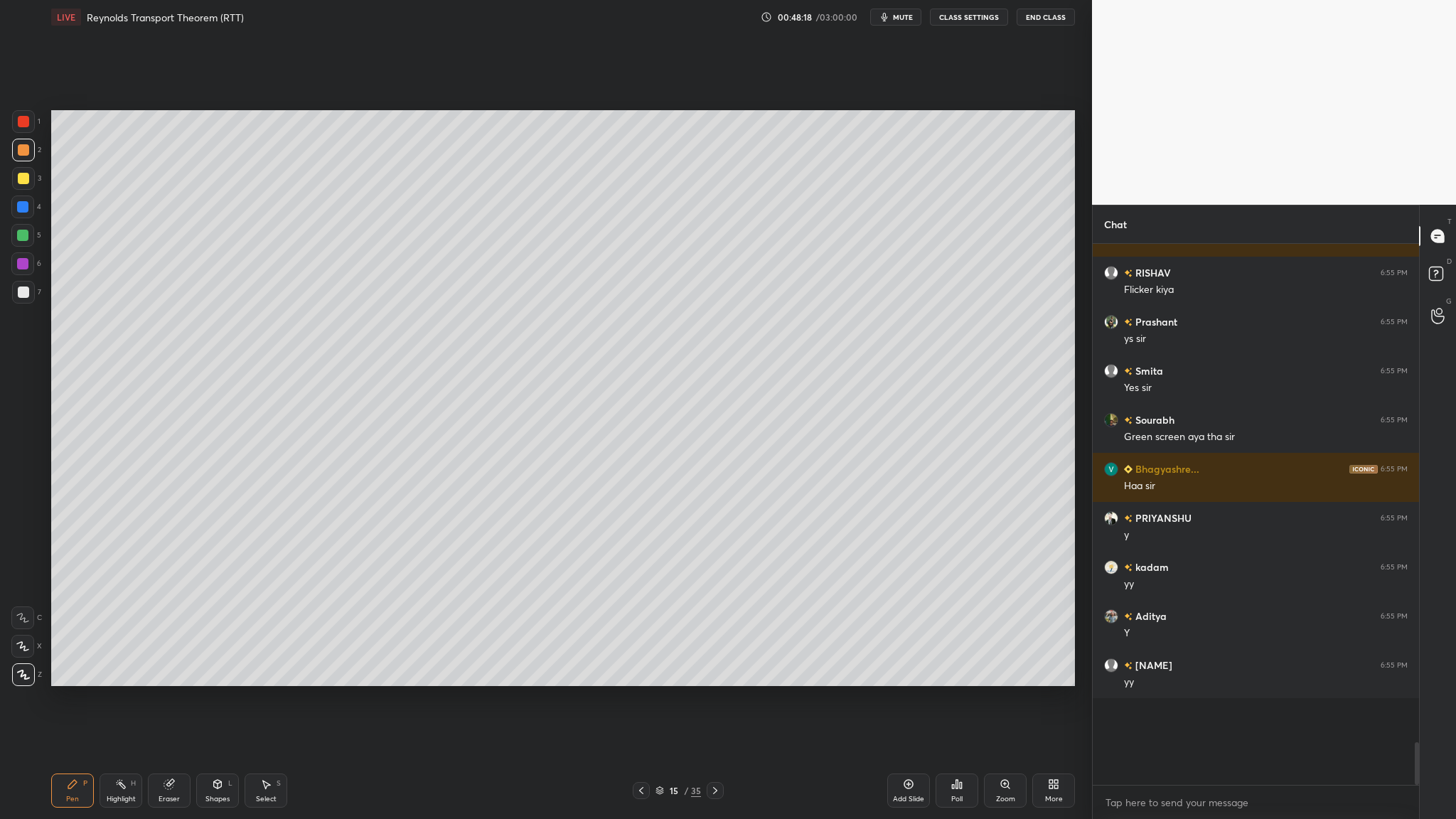 click at bounding box center [23, 122] 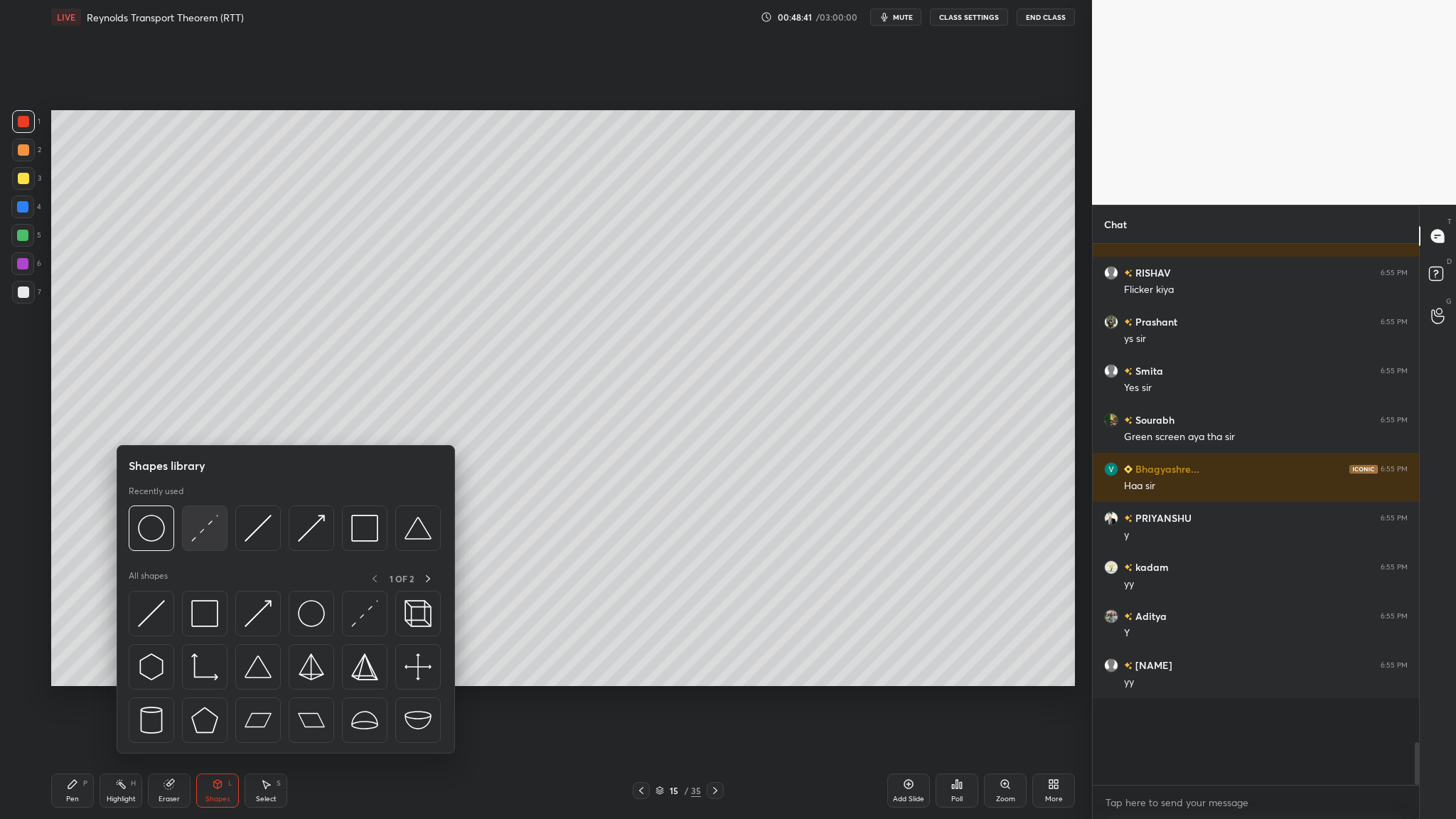 click at bounding box center (205, 528) 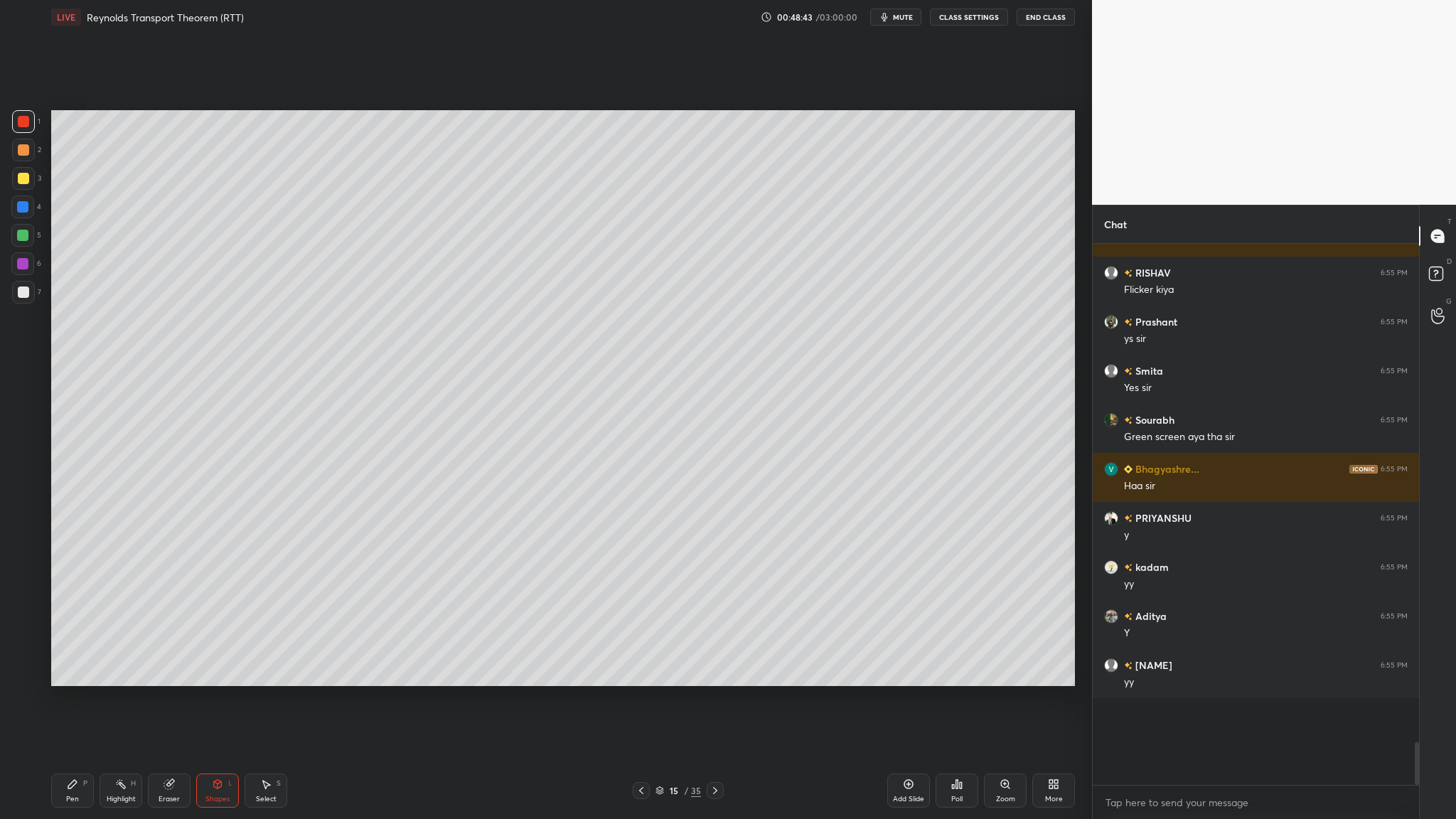 drag, startPoint x: 21, startPoint y: 155, endPoint x: 34, endPoint y: 162, distance: 14.76482 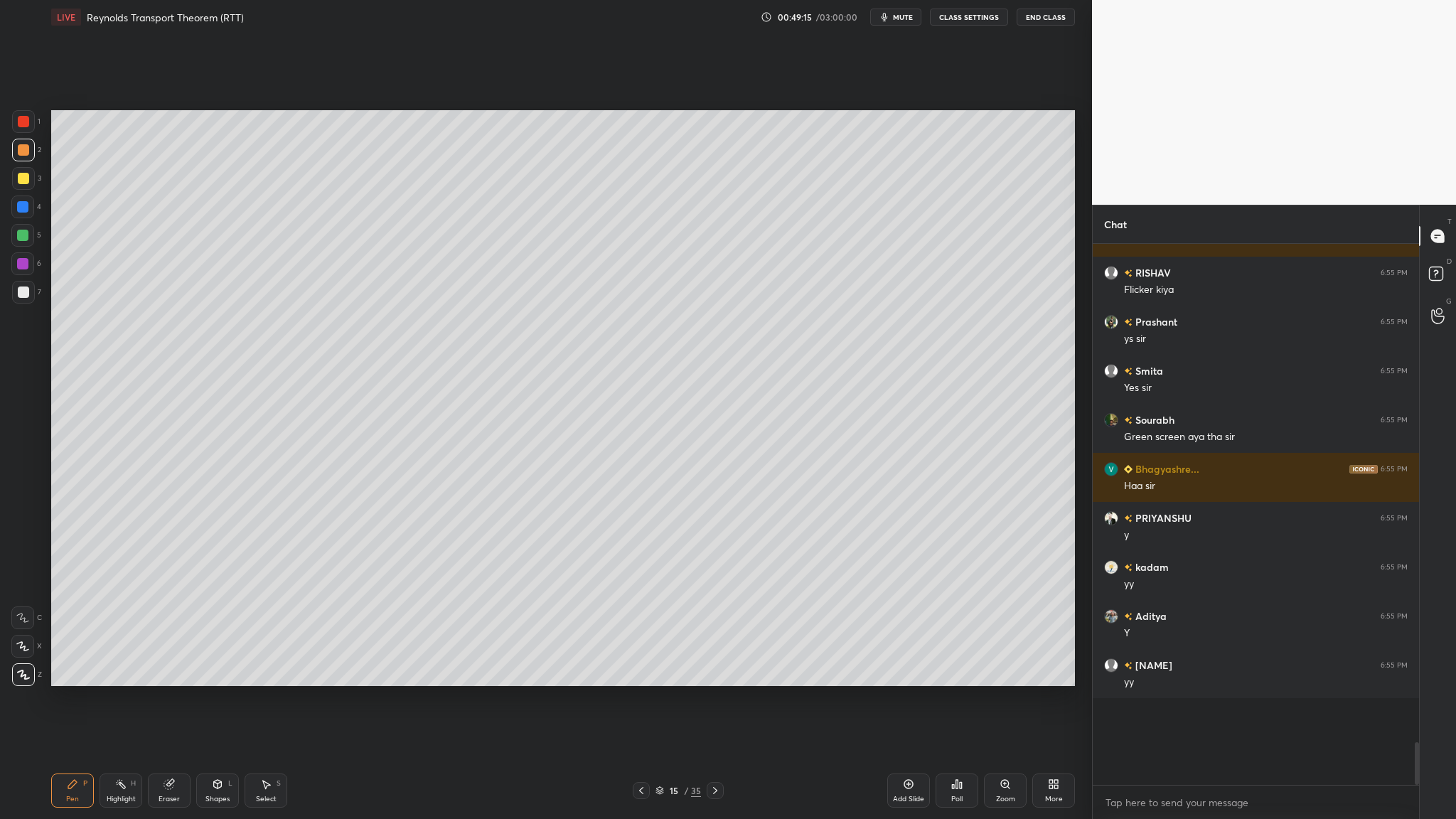 click at bounding box center (23, 235) 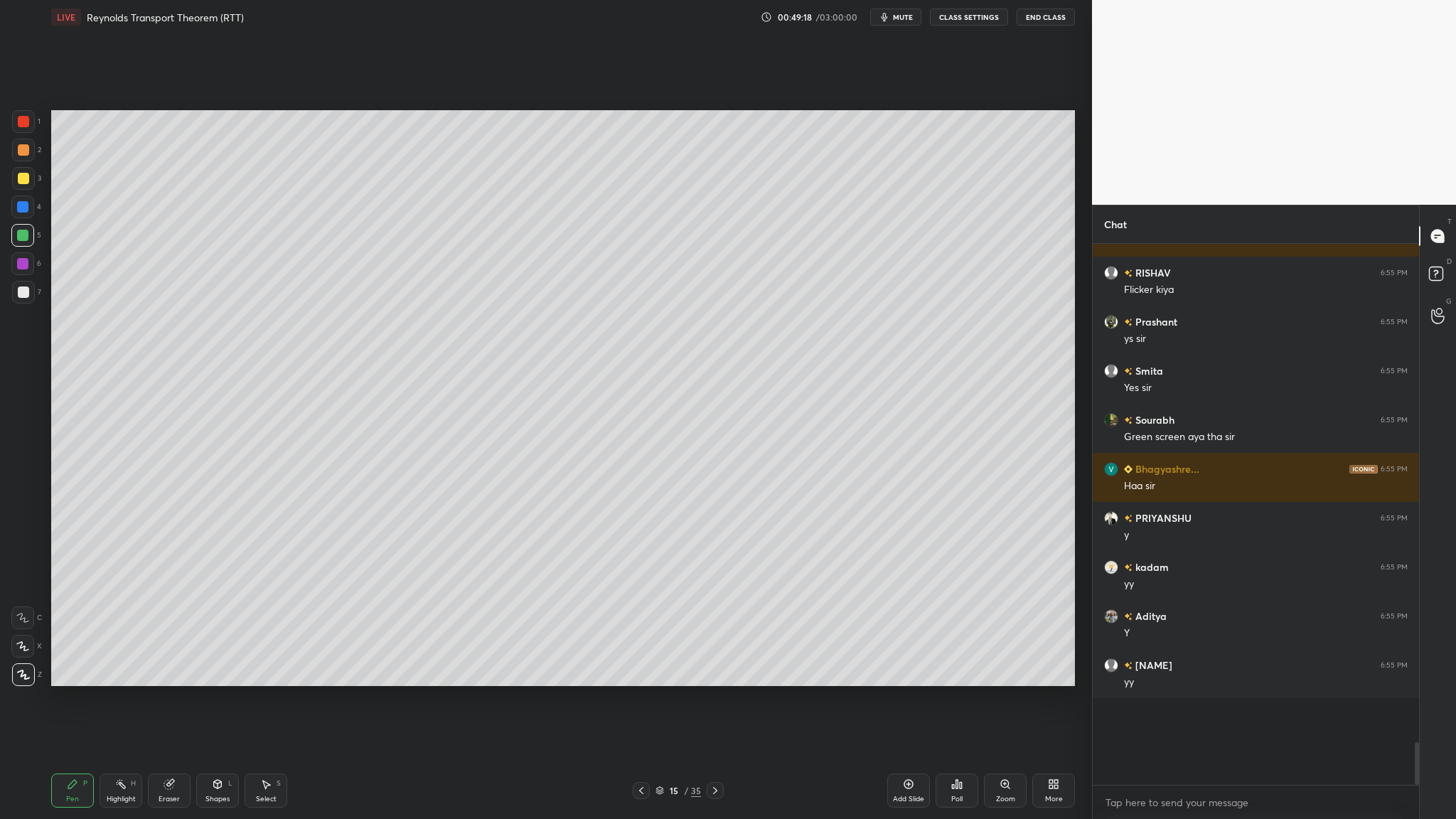 click at bounding box center [23, 292] 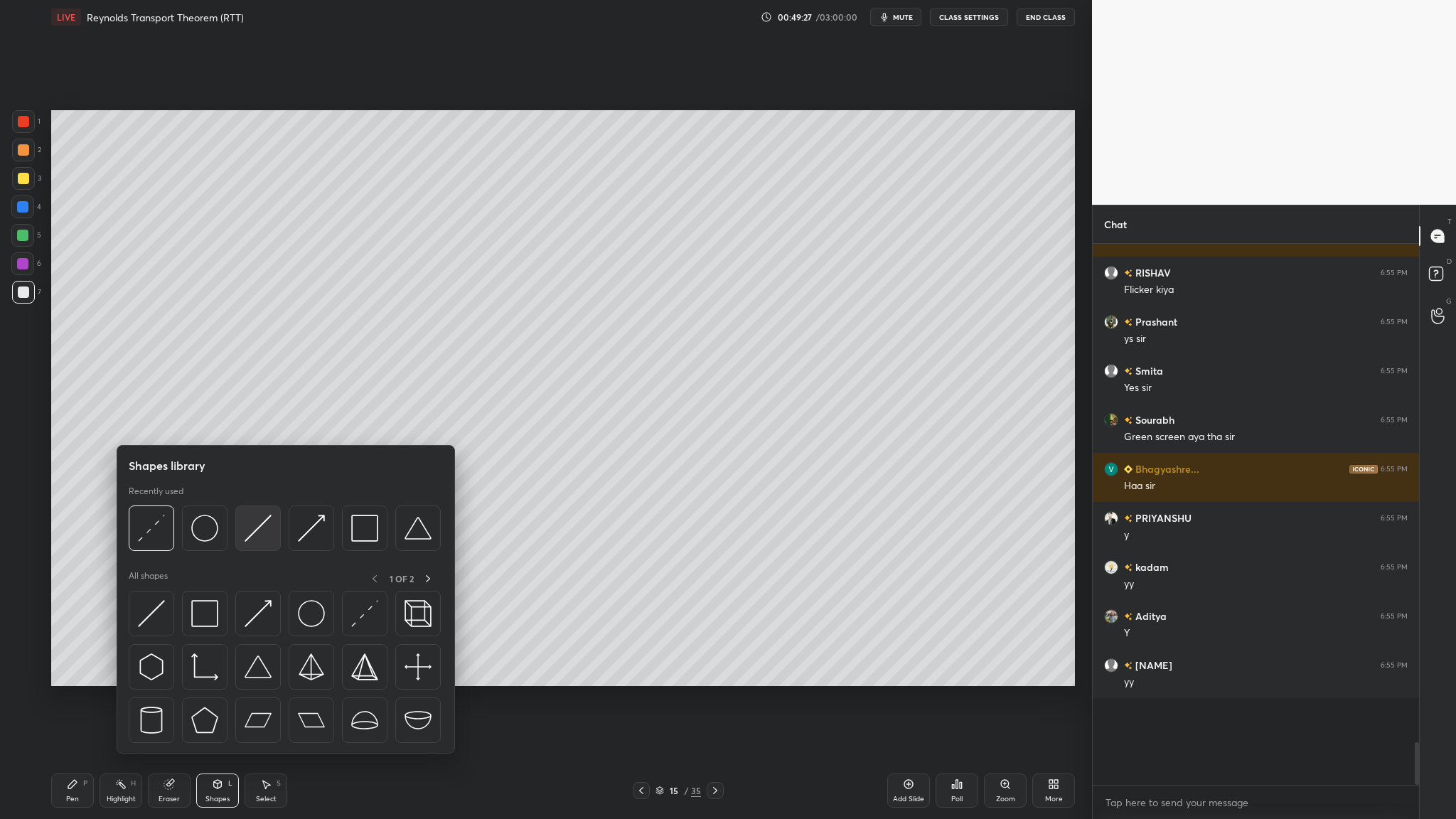 click at bounding box center [258, 528] 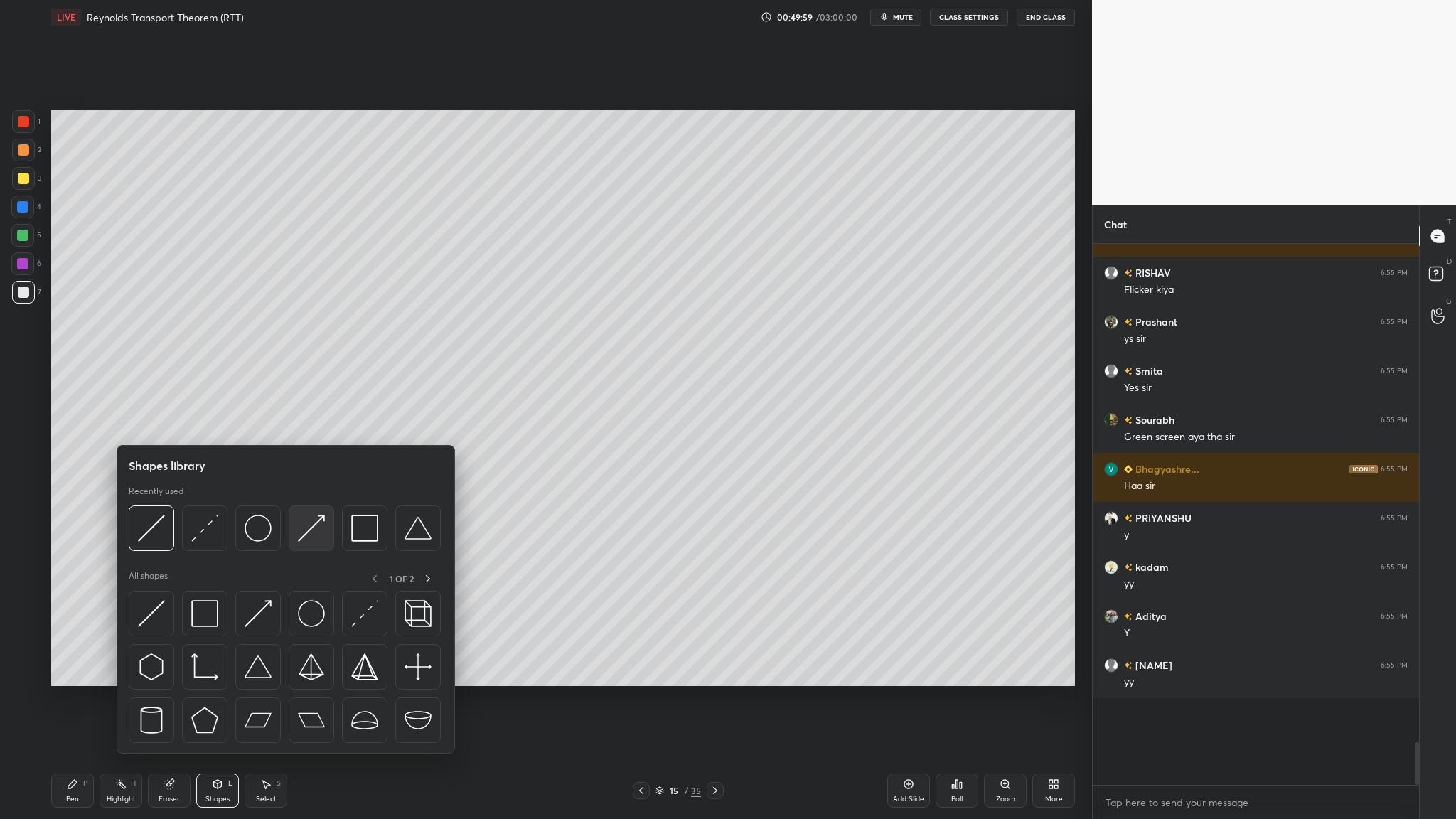 click at bounding box center [311, 528] 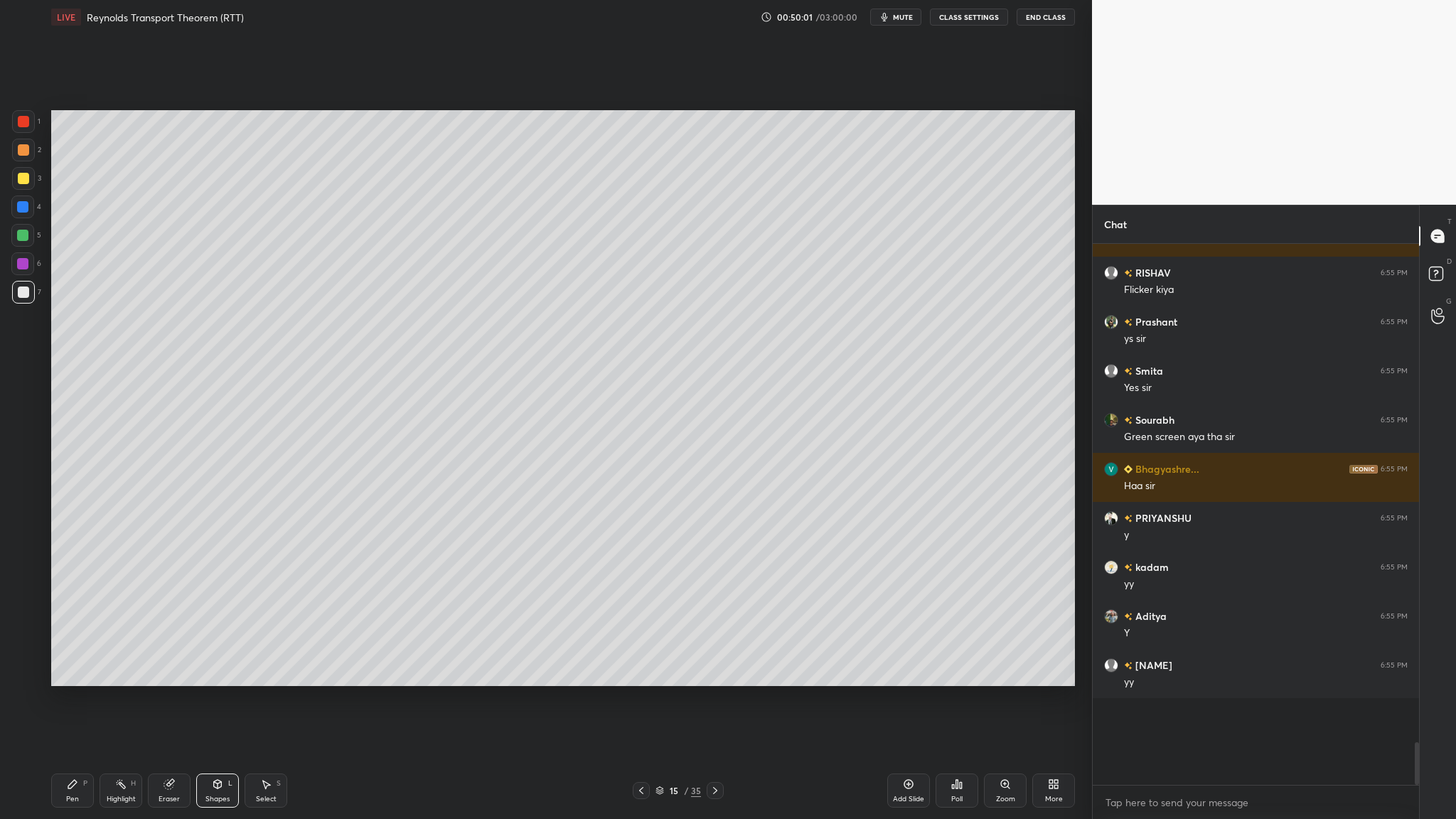 click at bounding box center (23, 122) 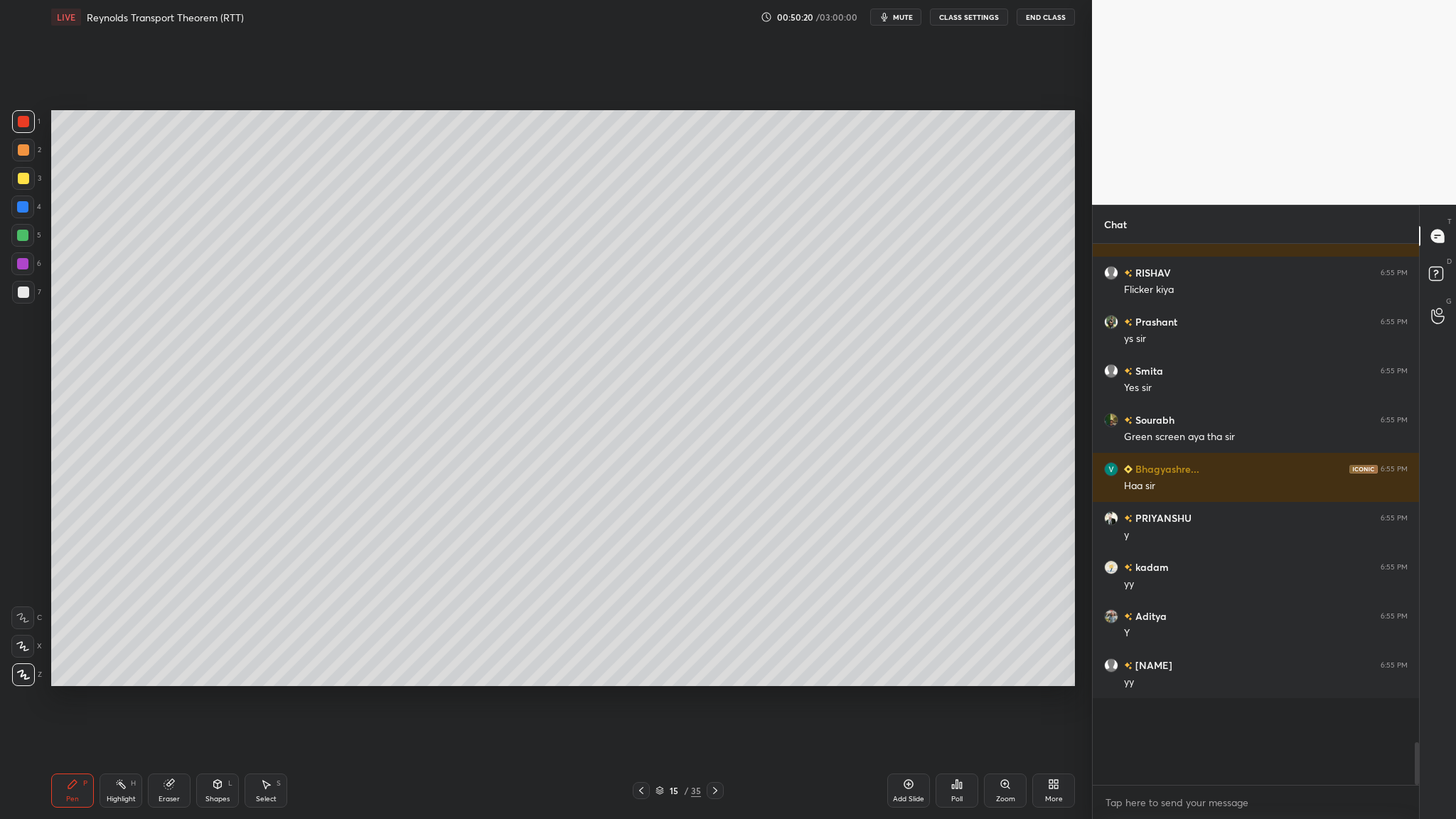 click at bounding box center (23, 292) 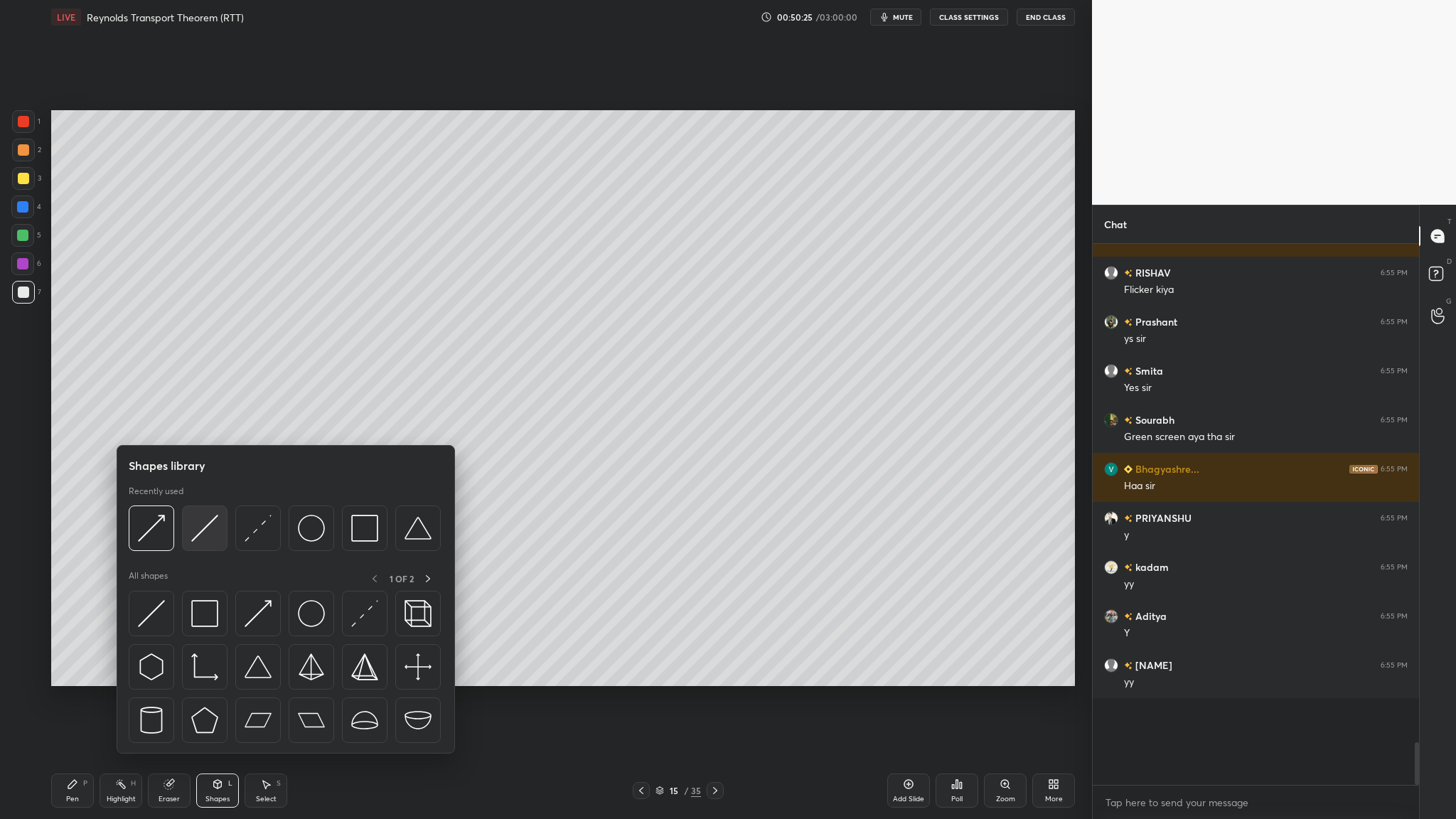click at bounding box center [205, 528] 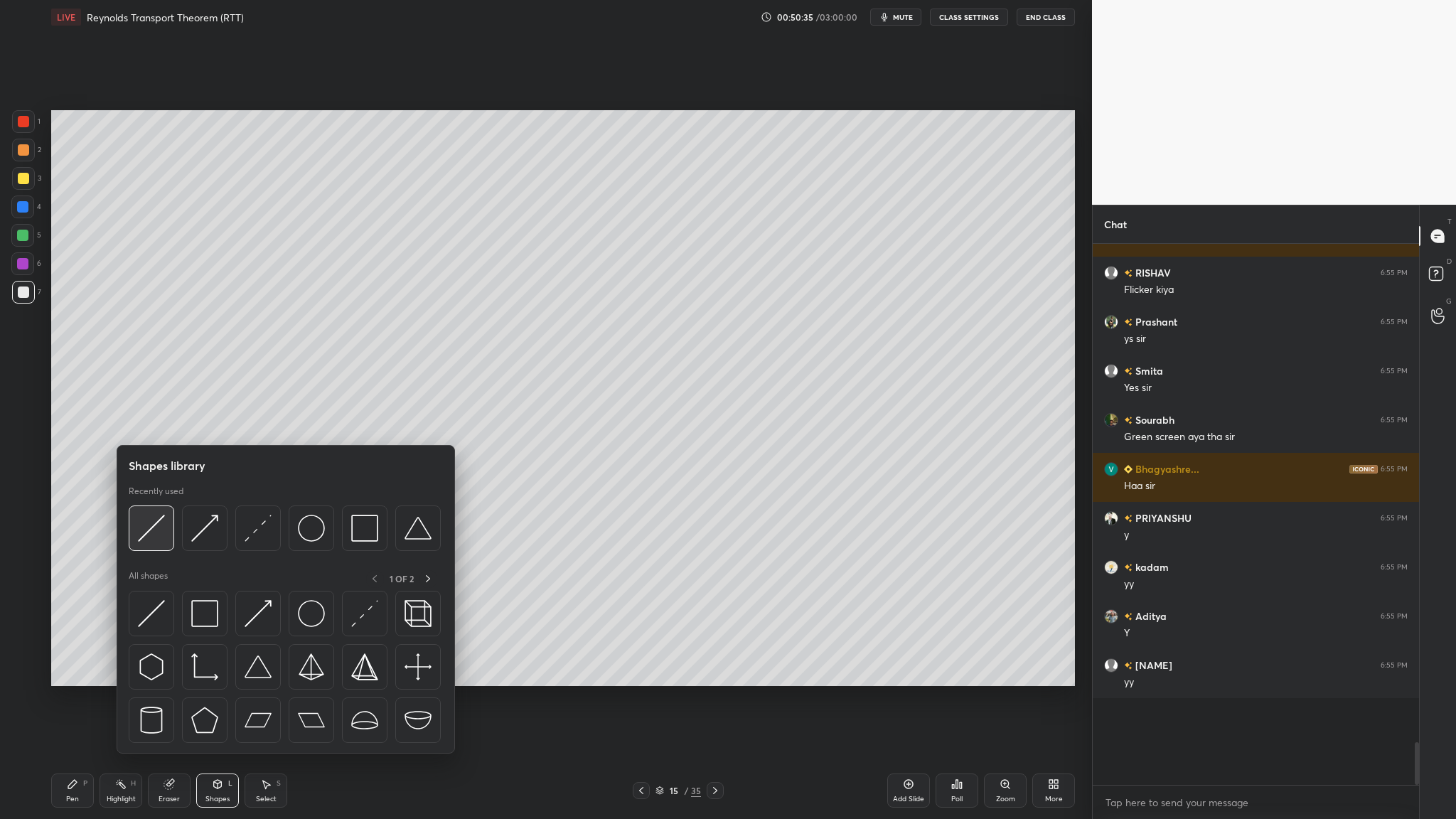 click at bounding box center [151, 528] 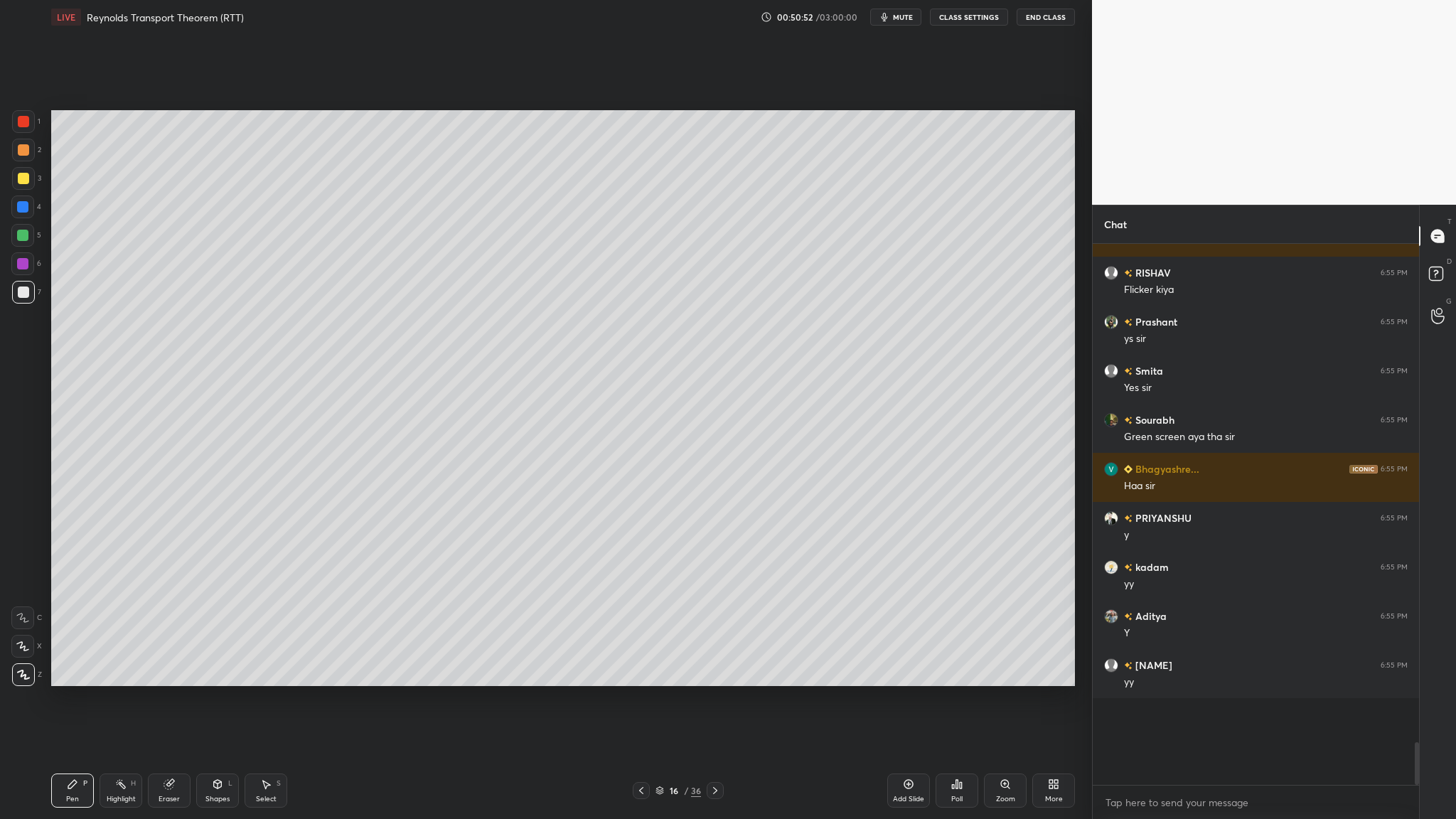click at bounding box center [23, 292] 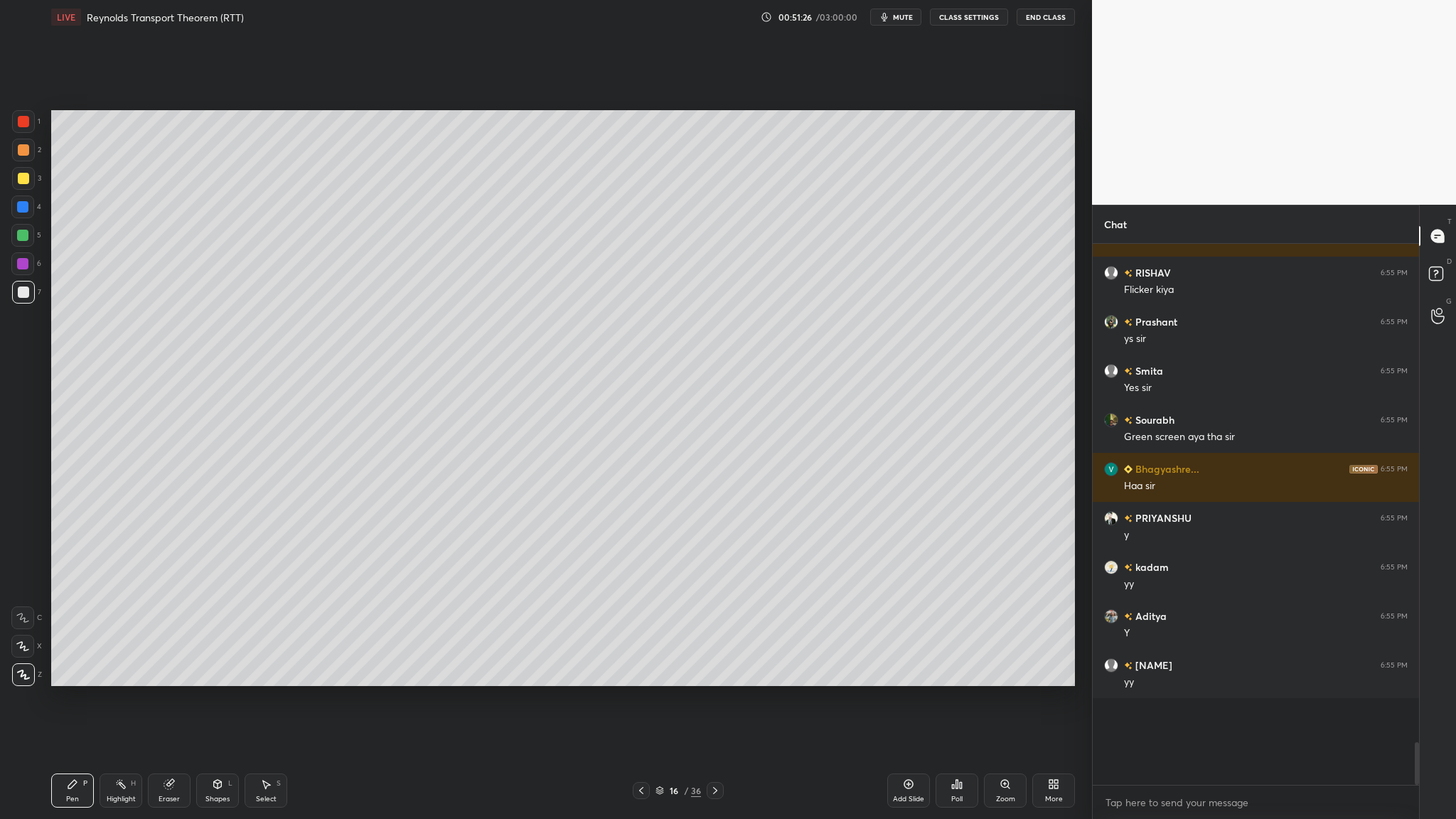 click at bounding box center [23, 235] 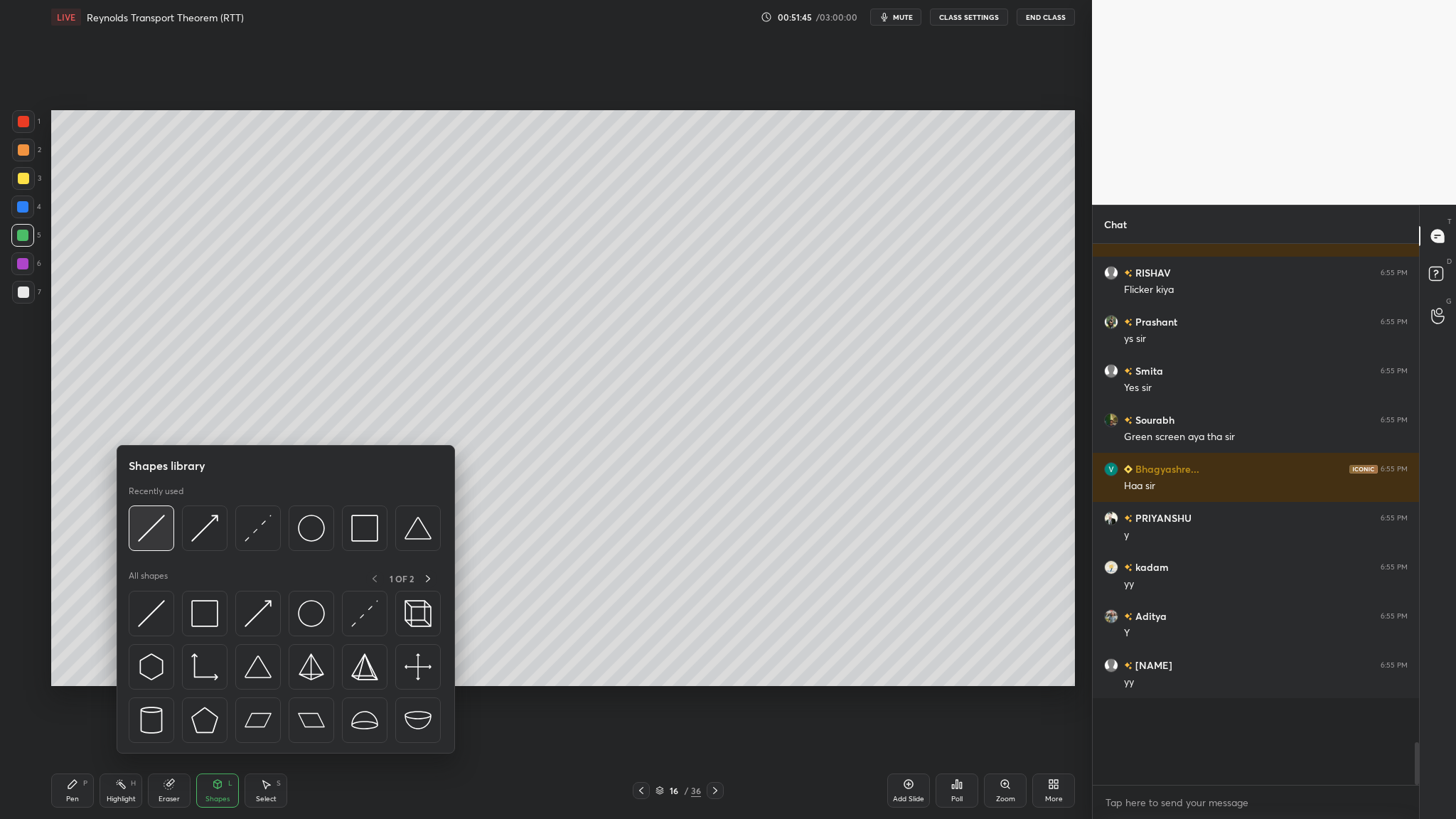 click at bounding box center (151, 528) 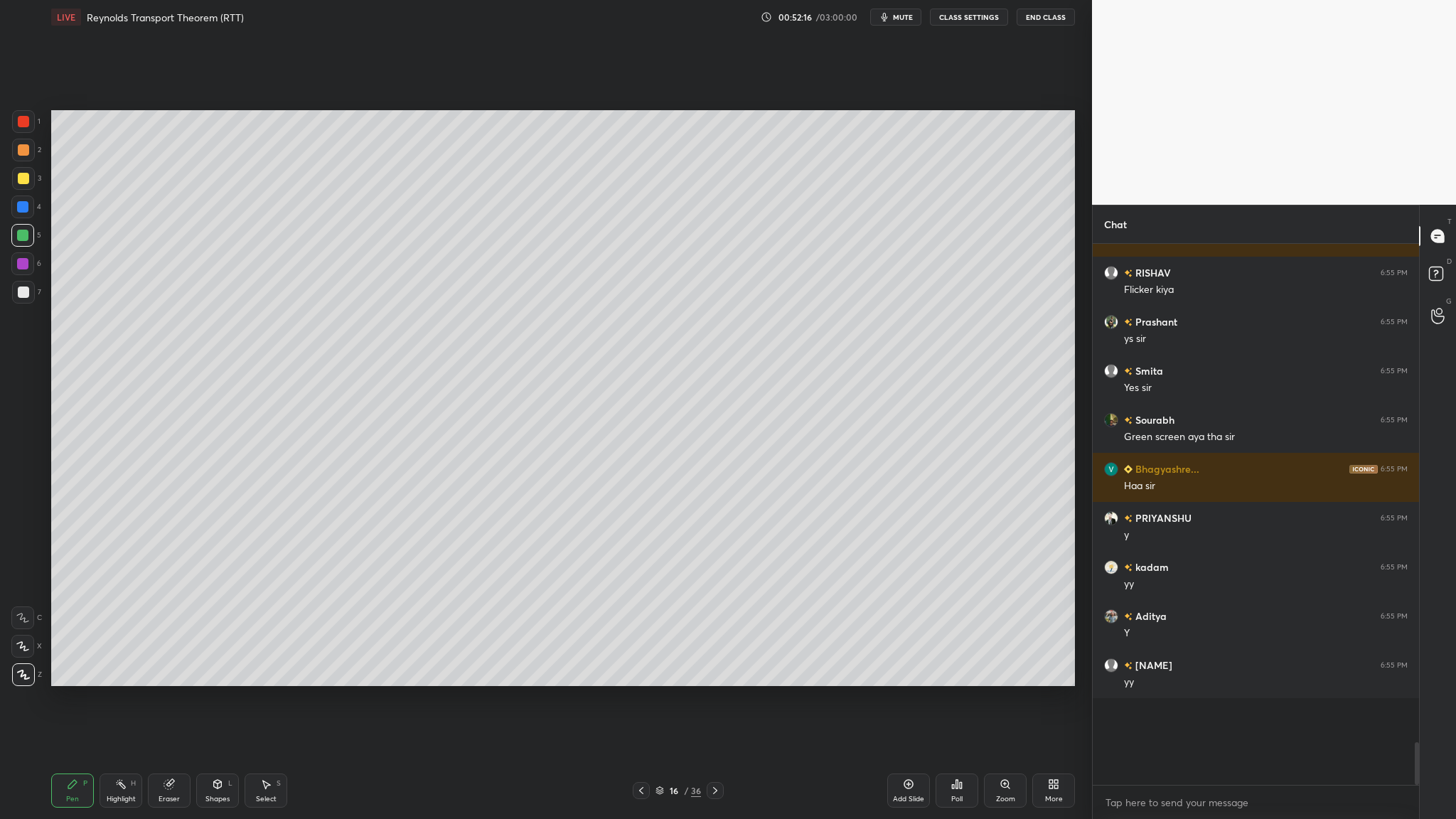 click on "7" at bounding box center (26, 295) 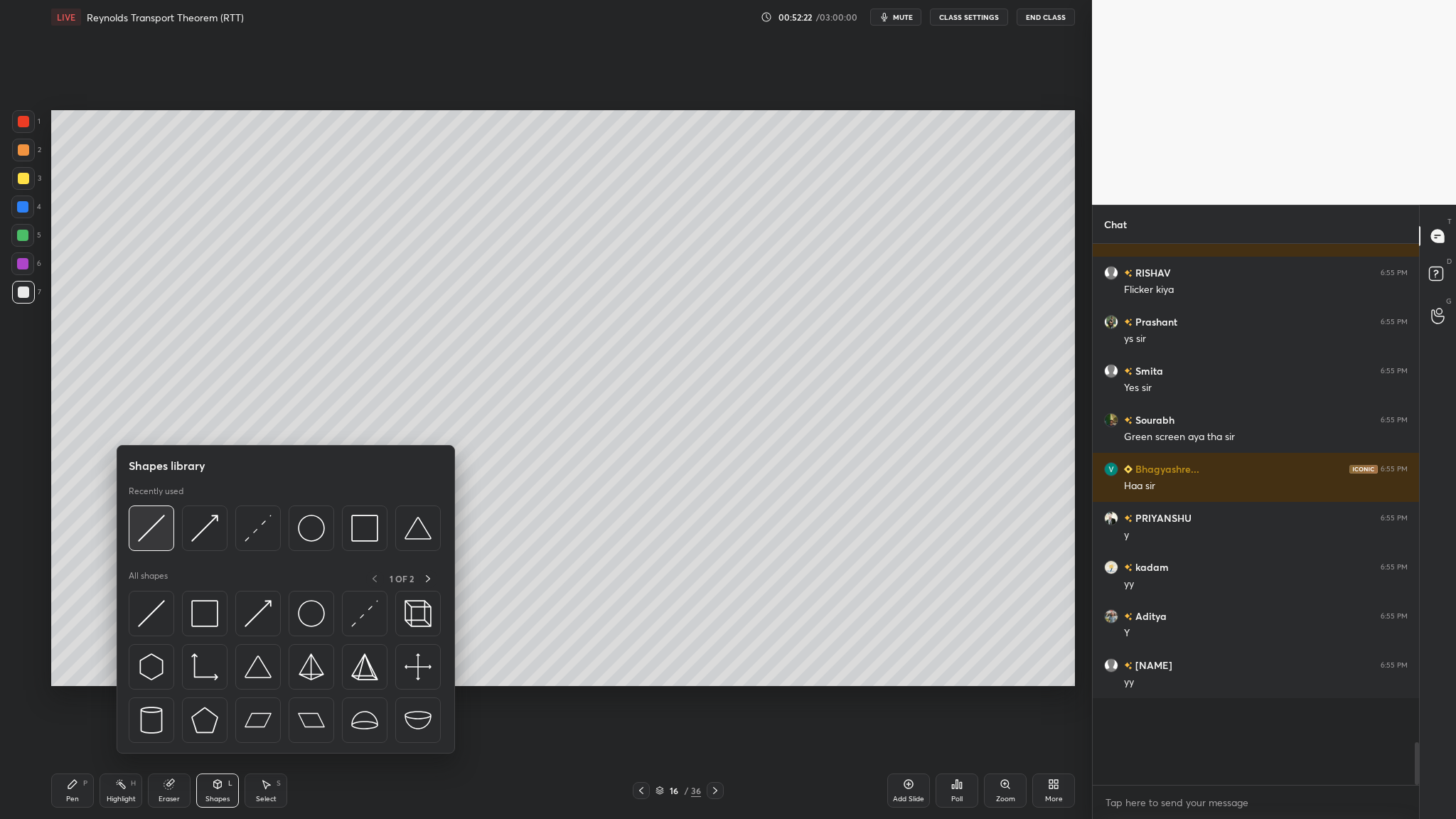 click at bounding box center (151, 528) 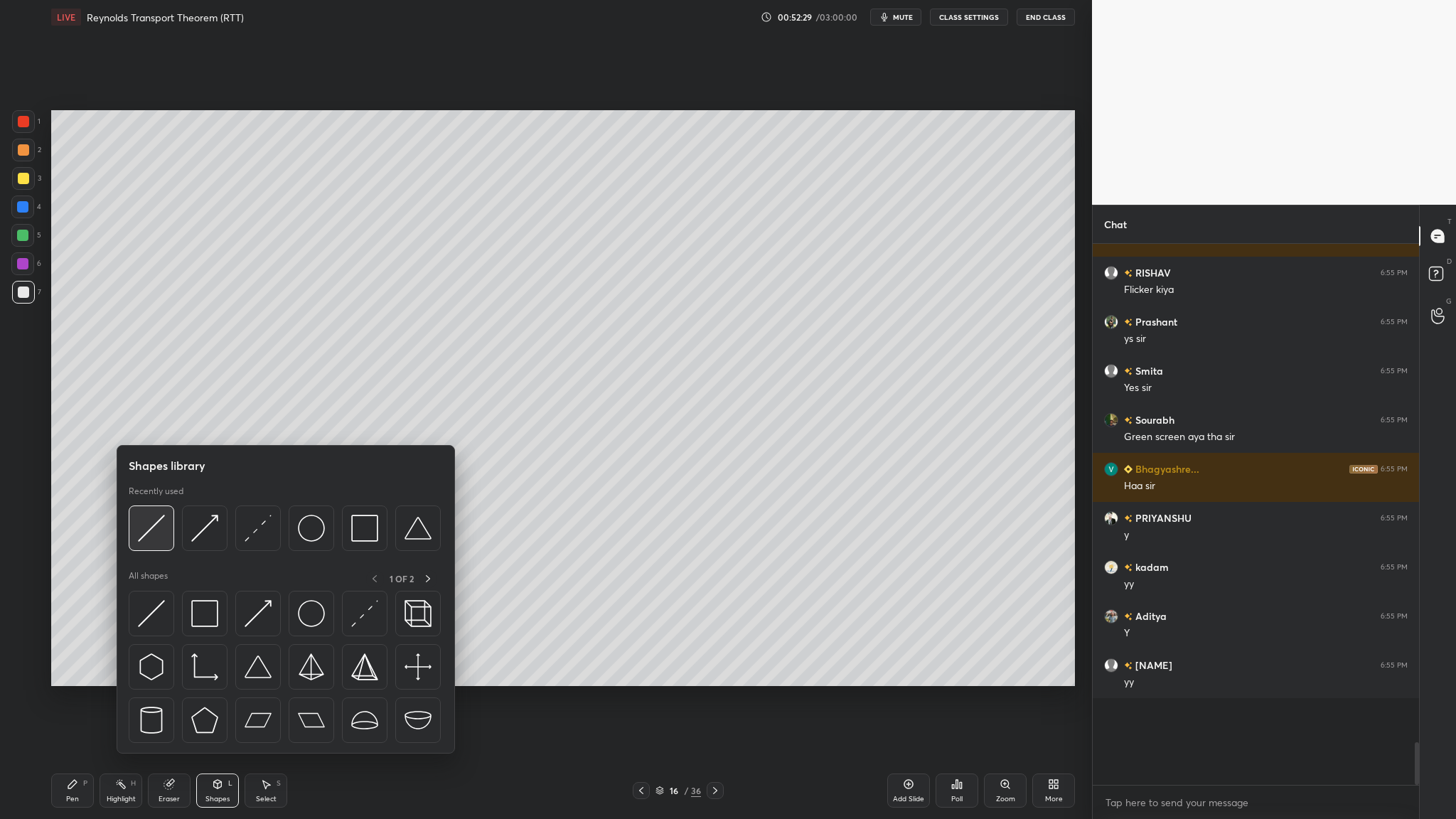click at bounding box center [151, 528] 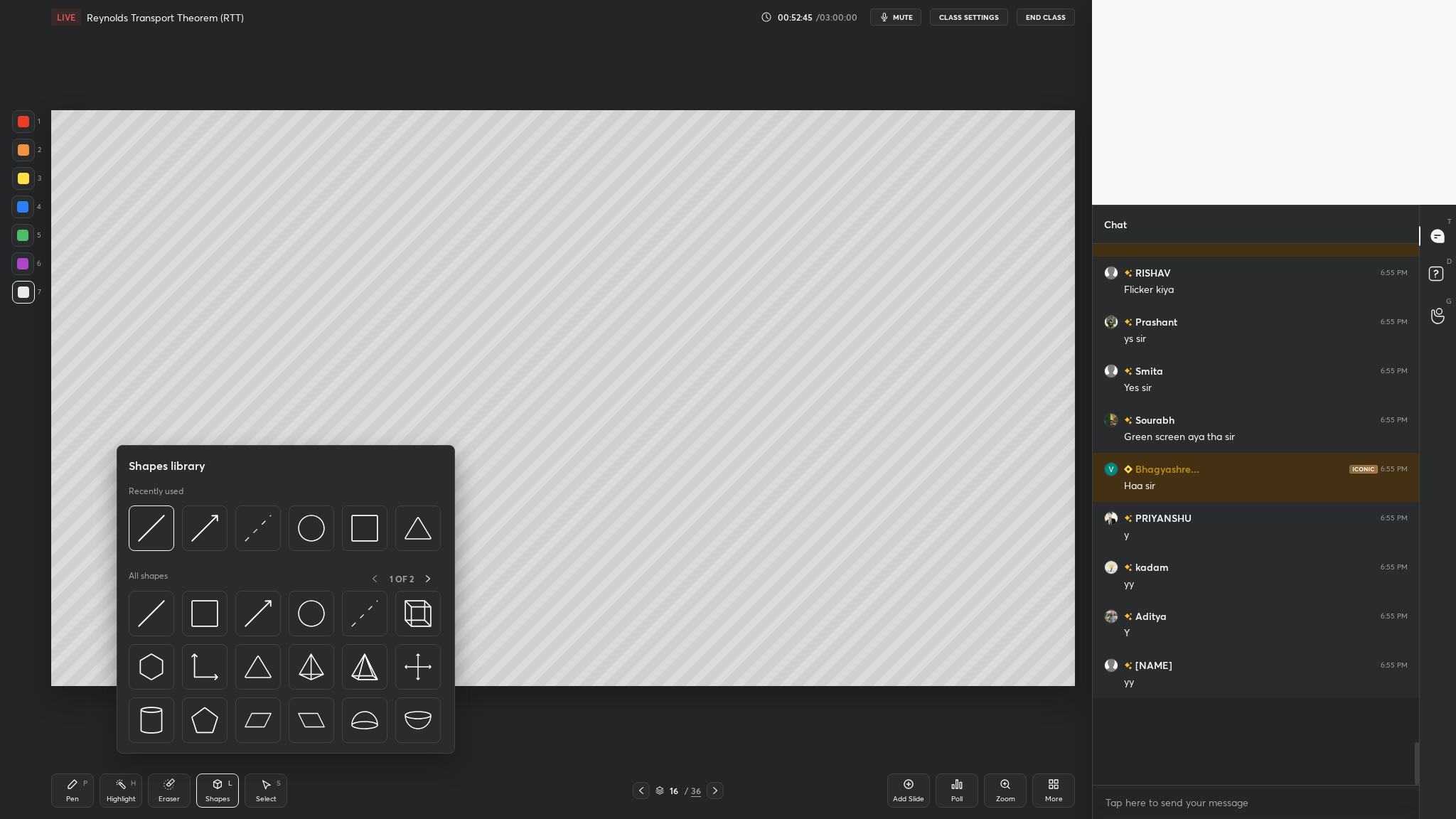 drag, startPoint x: 366, startPoint y: 455, endPoint x: 375, endPoint y: 456, distance: 9.0553851 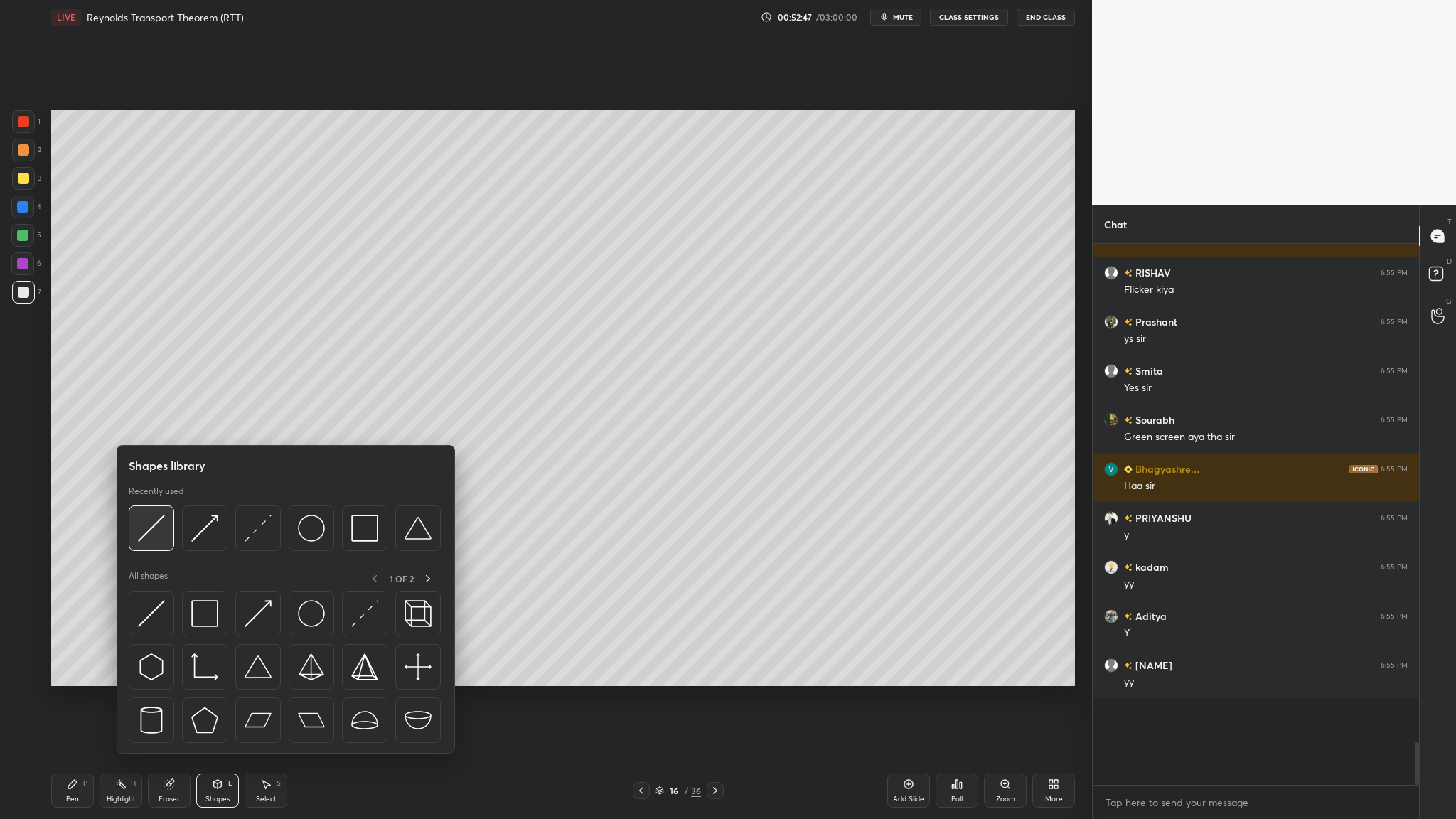 click at bounding box center (151, 528) 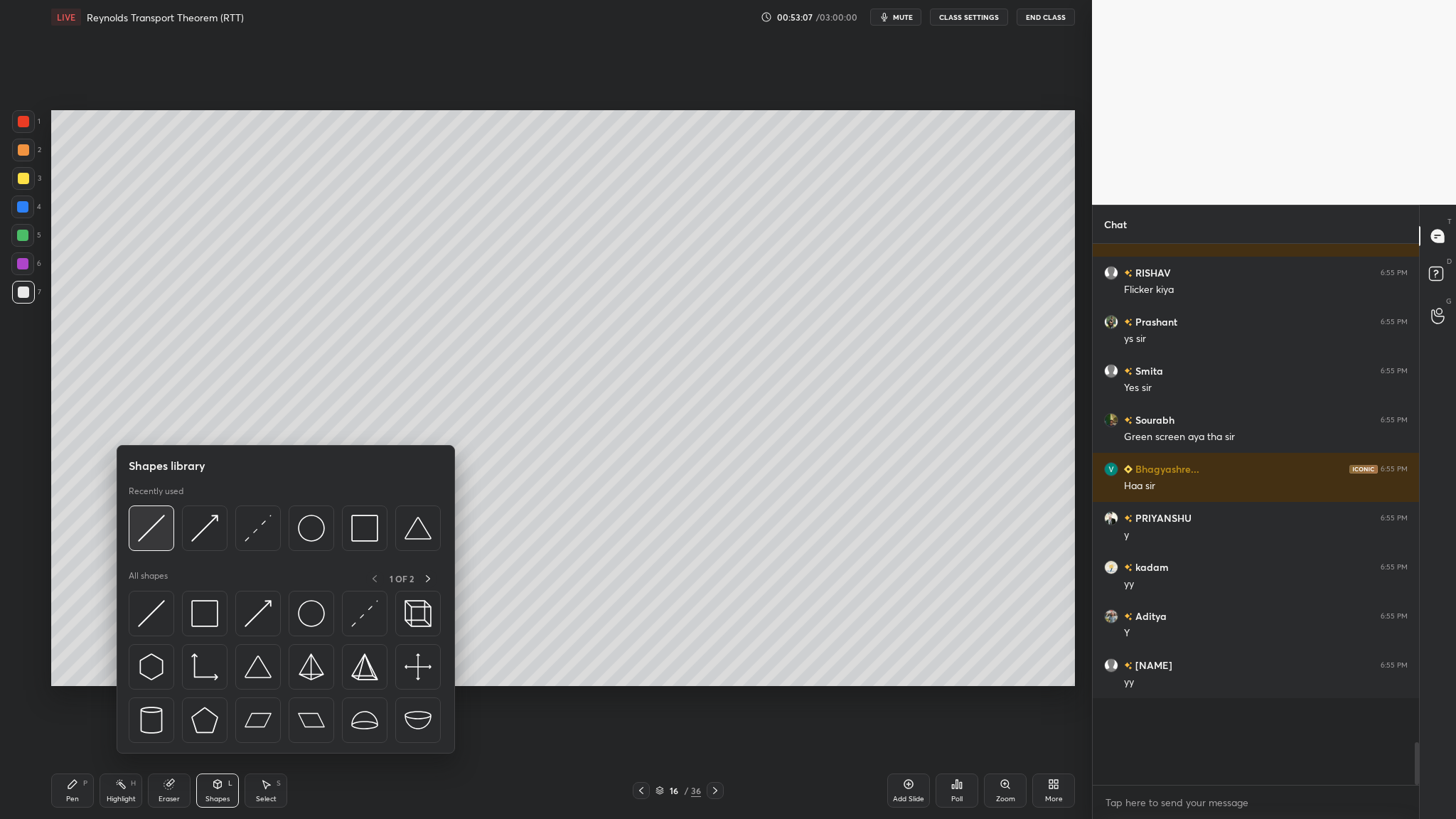 click at bounding box center (151, 528) 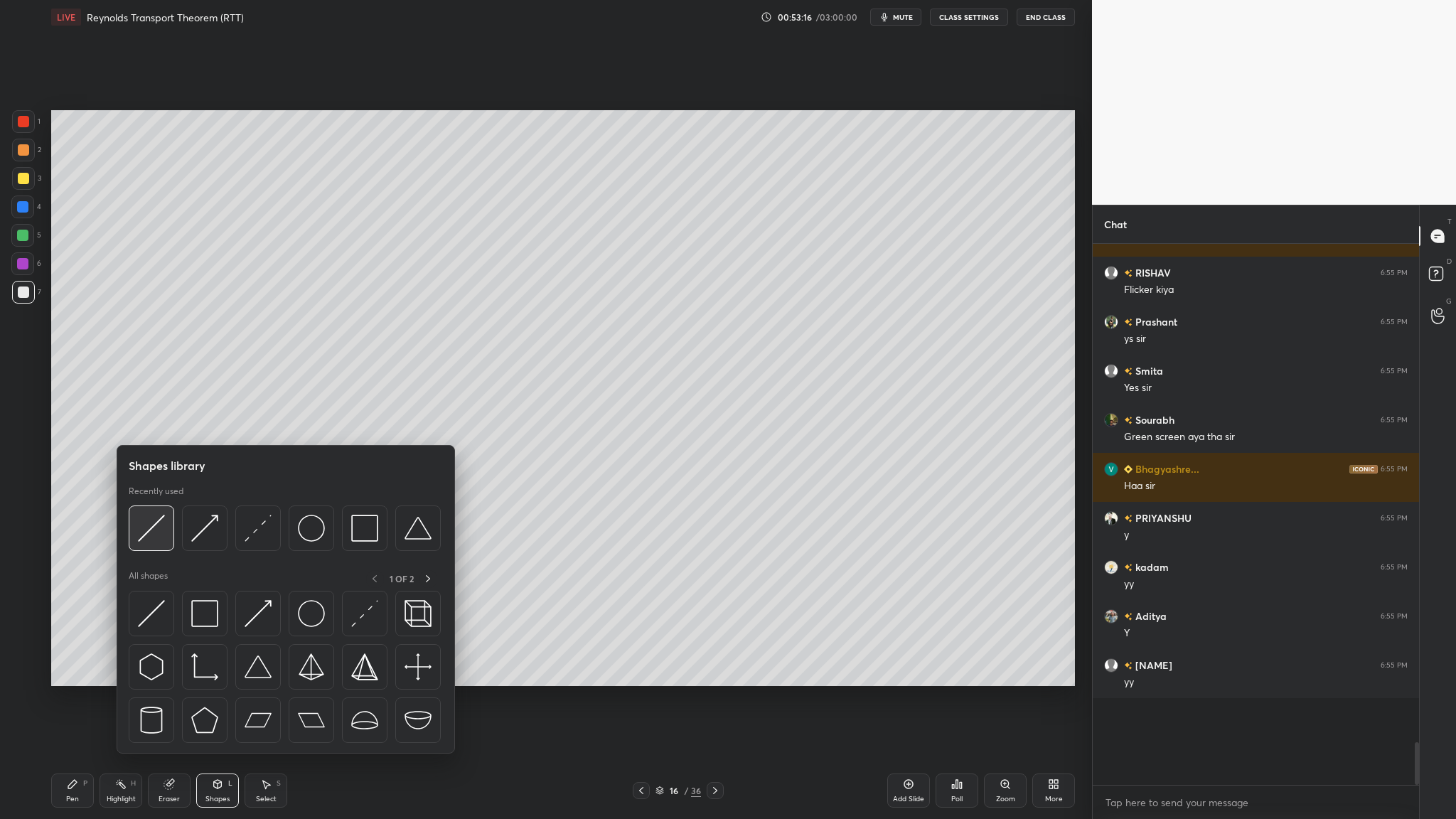 click at bounding box center [151, 528] 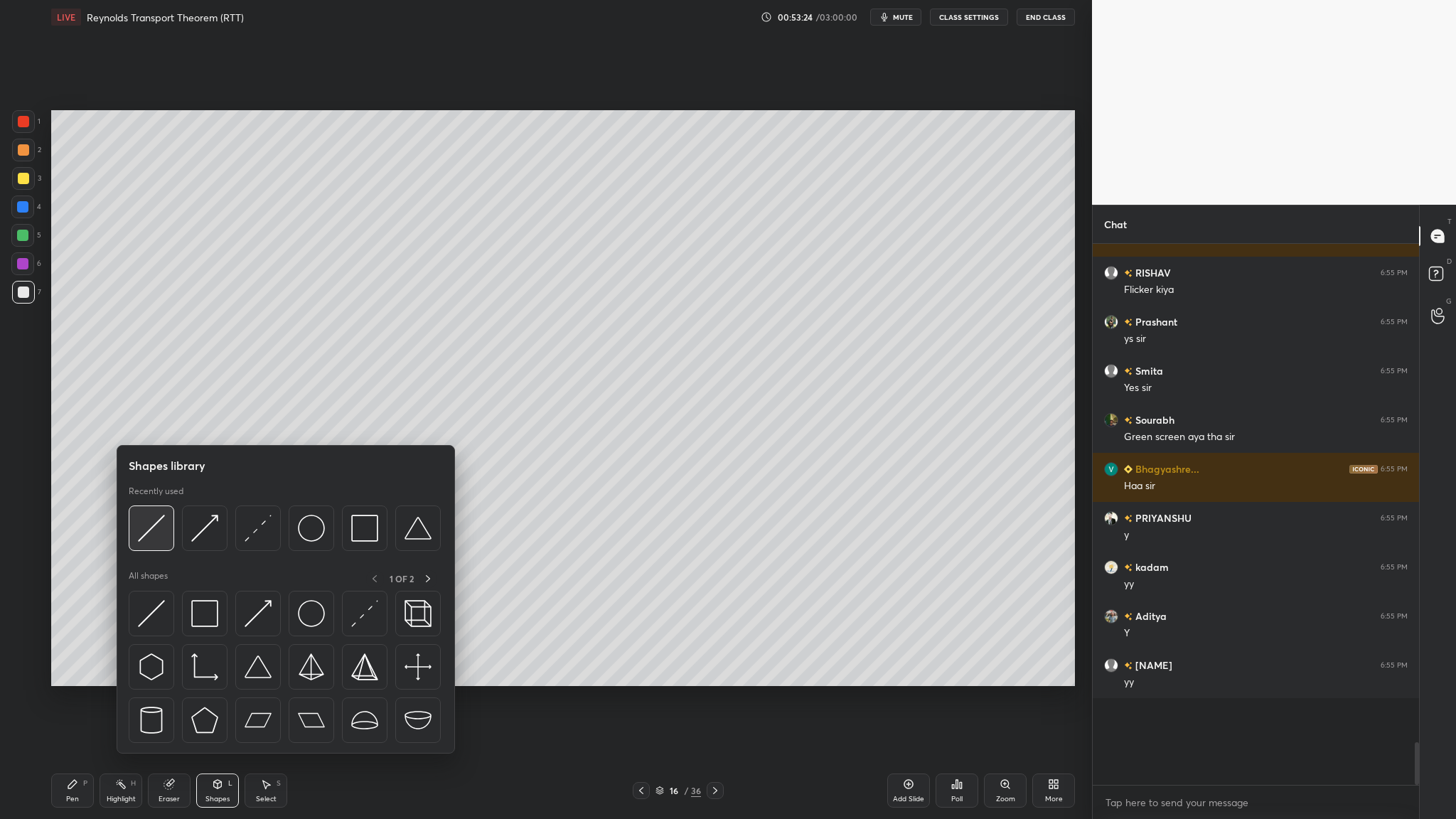 click at bounding box center [151, 528] 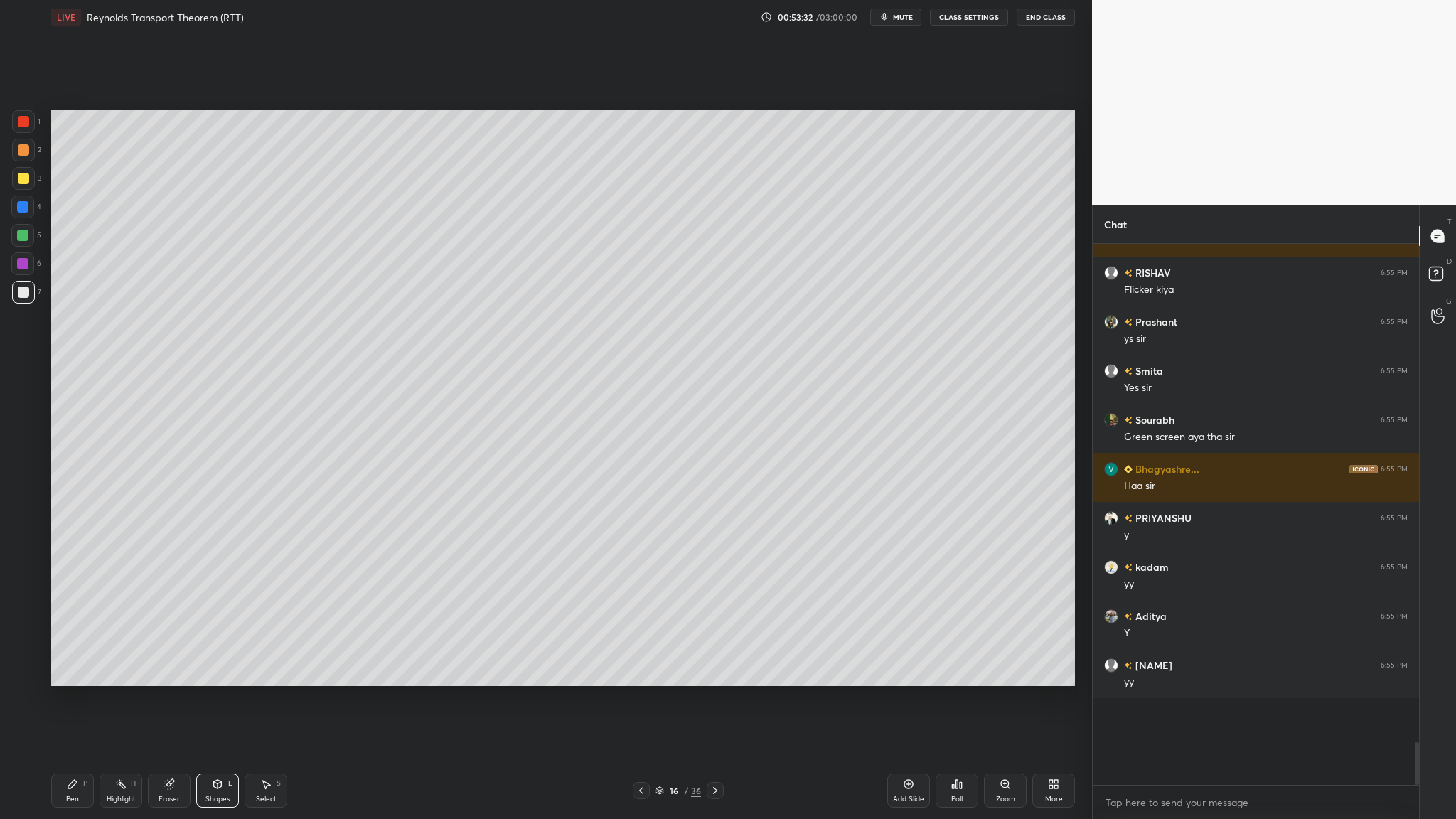 click at bounding box center [23, 122] 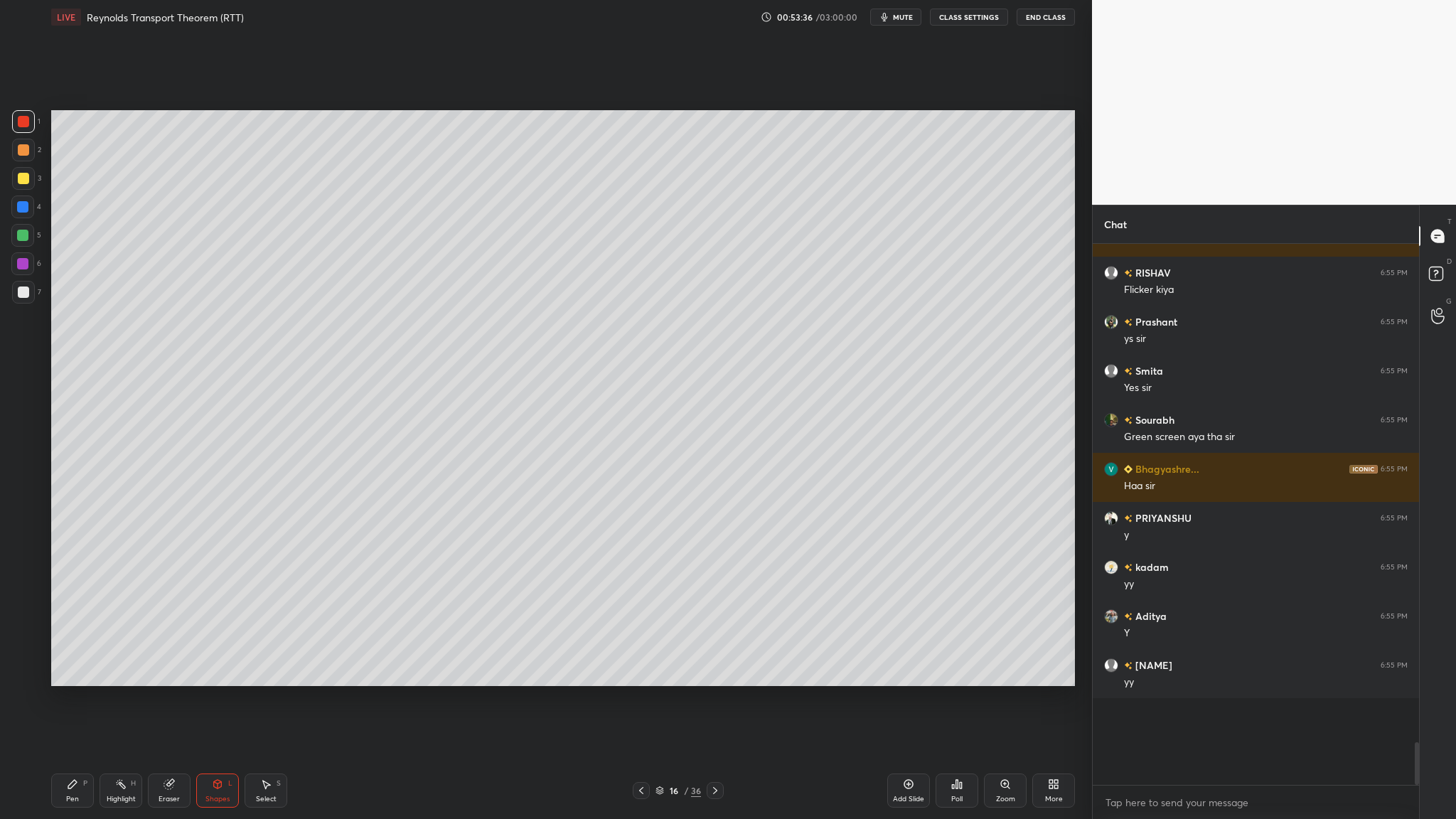 click at bounding box center [23, 292] 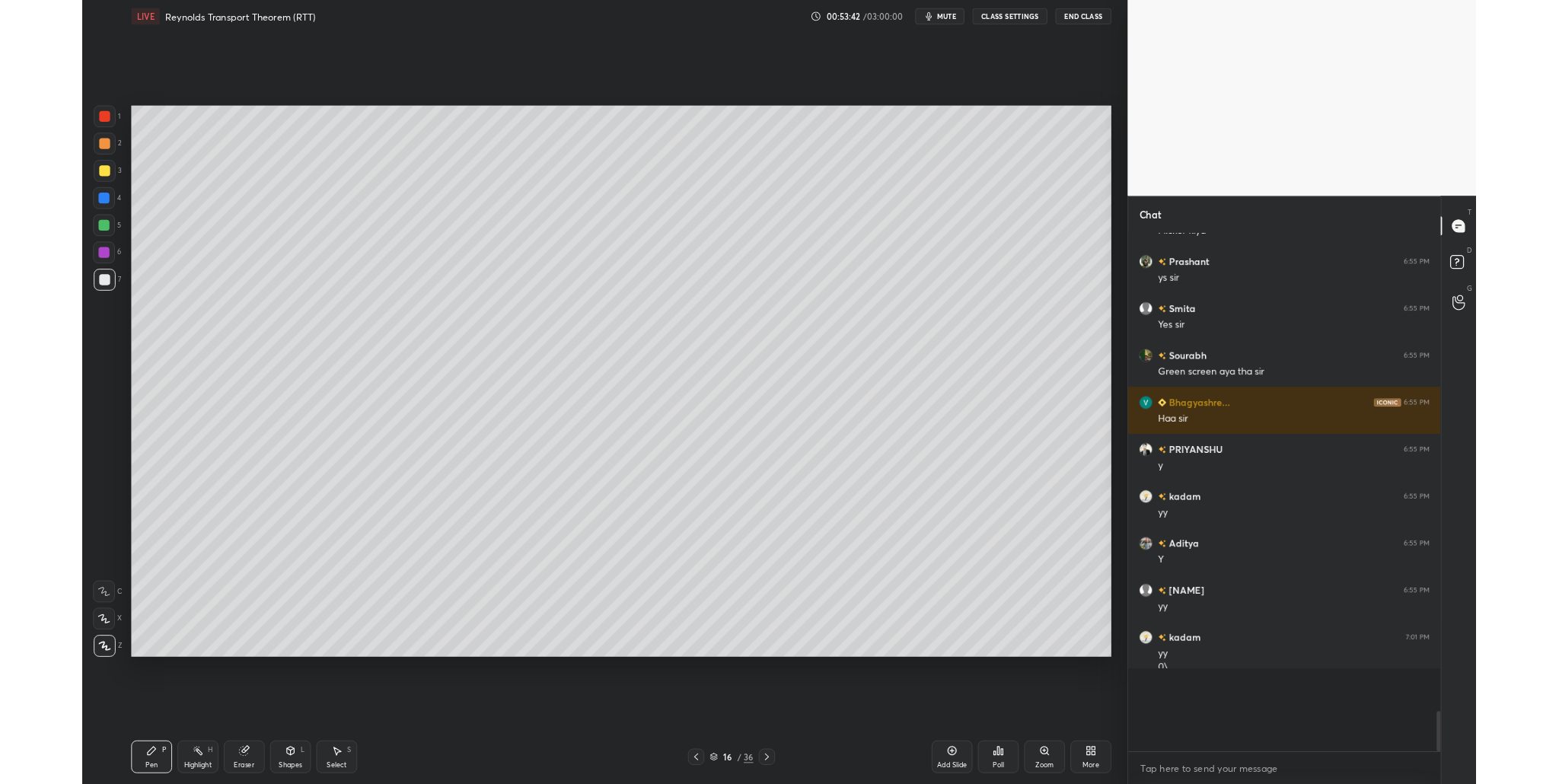 scroll, scrollTop: 5736, scrollLeft: 0, axis: vertical 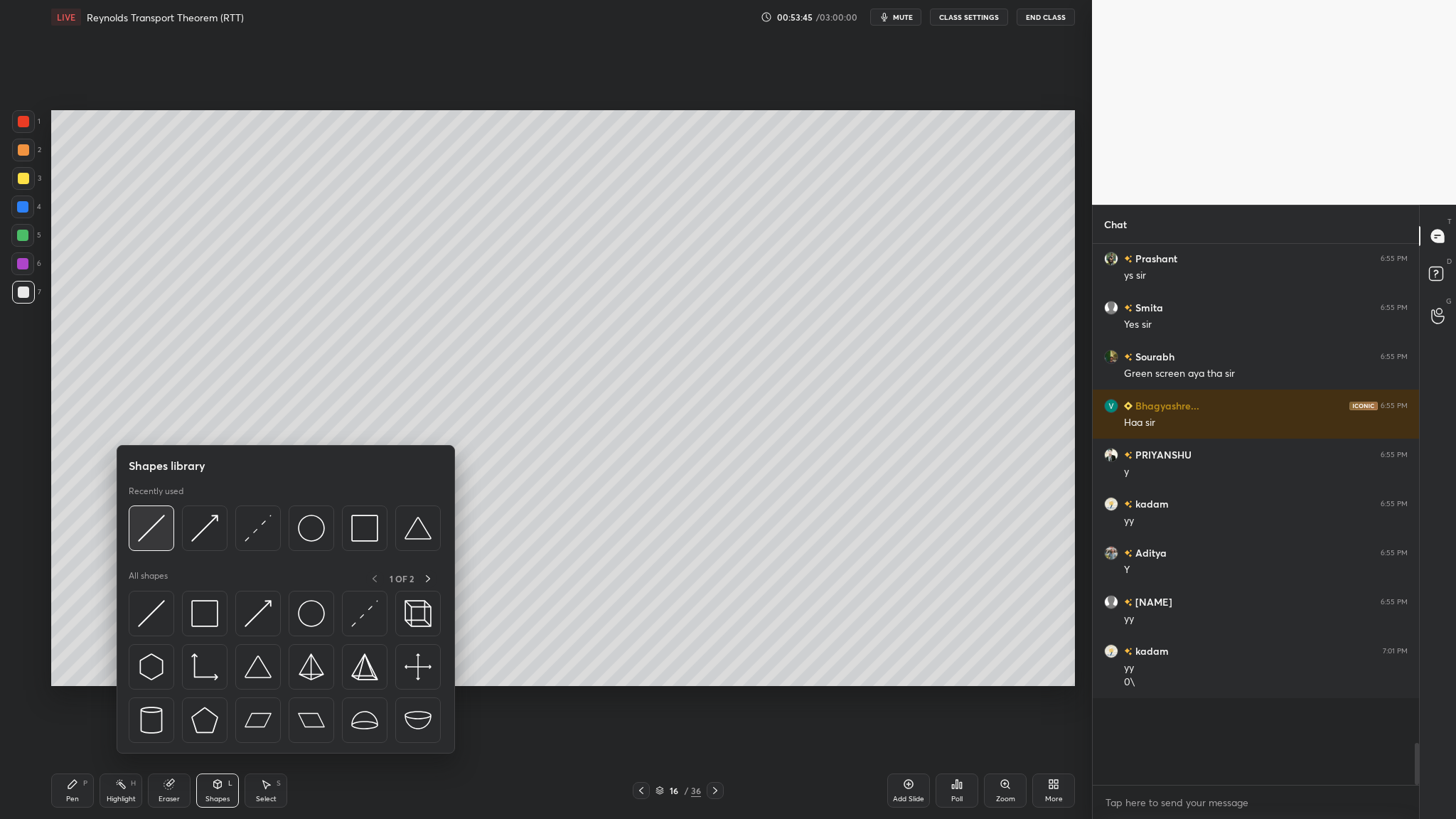 click at bounding box center (151, 528) 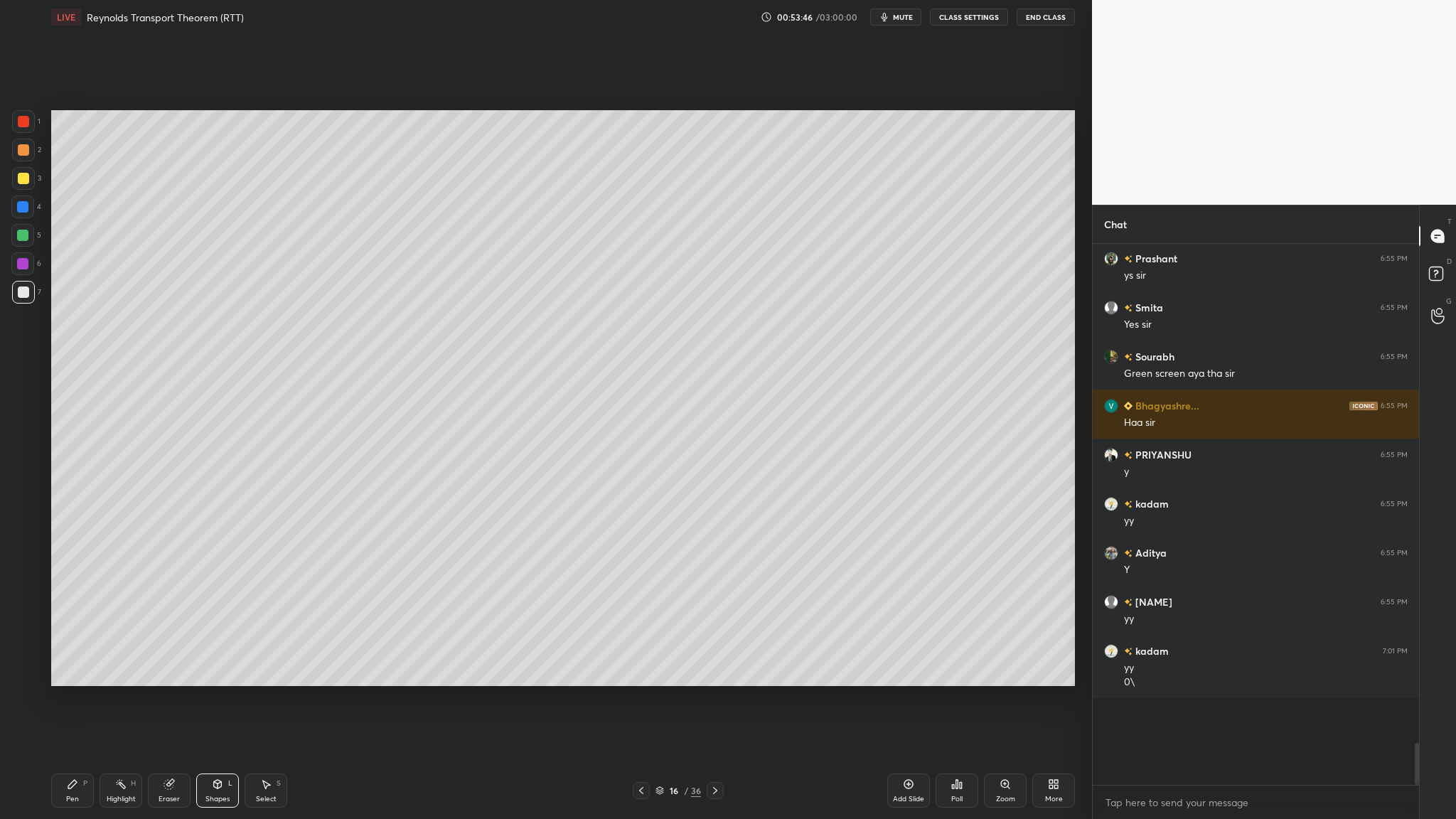 drag, startPoint x: 29, startPoint y: 157, endPoint x: 41, endPoint y: 158, distance: 12.04159 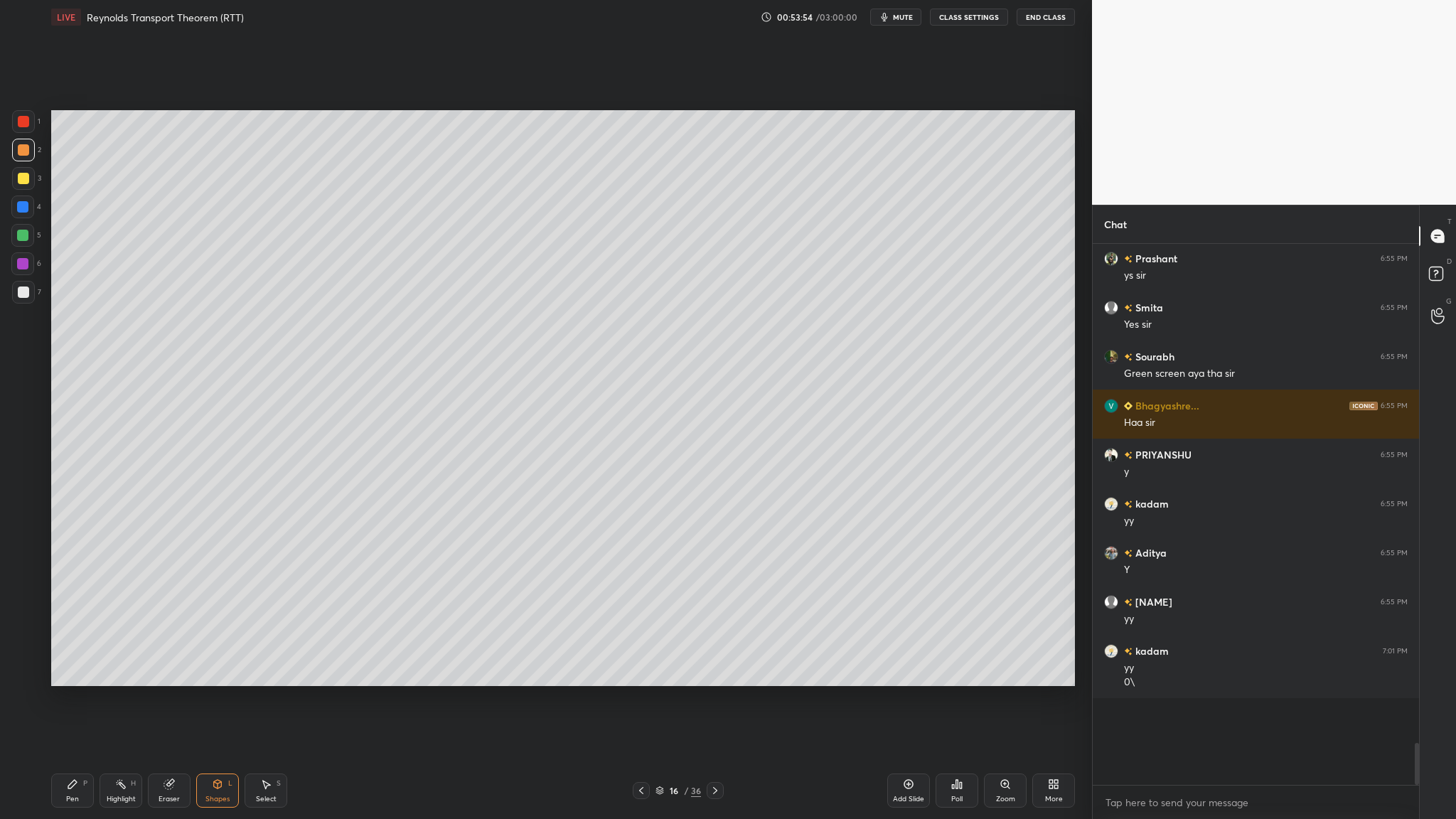 click at bounding box center (23, 235) 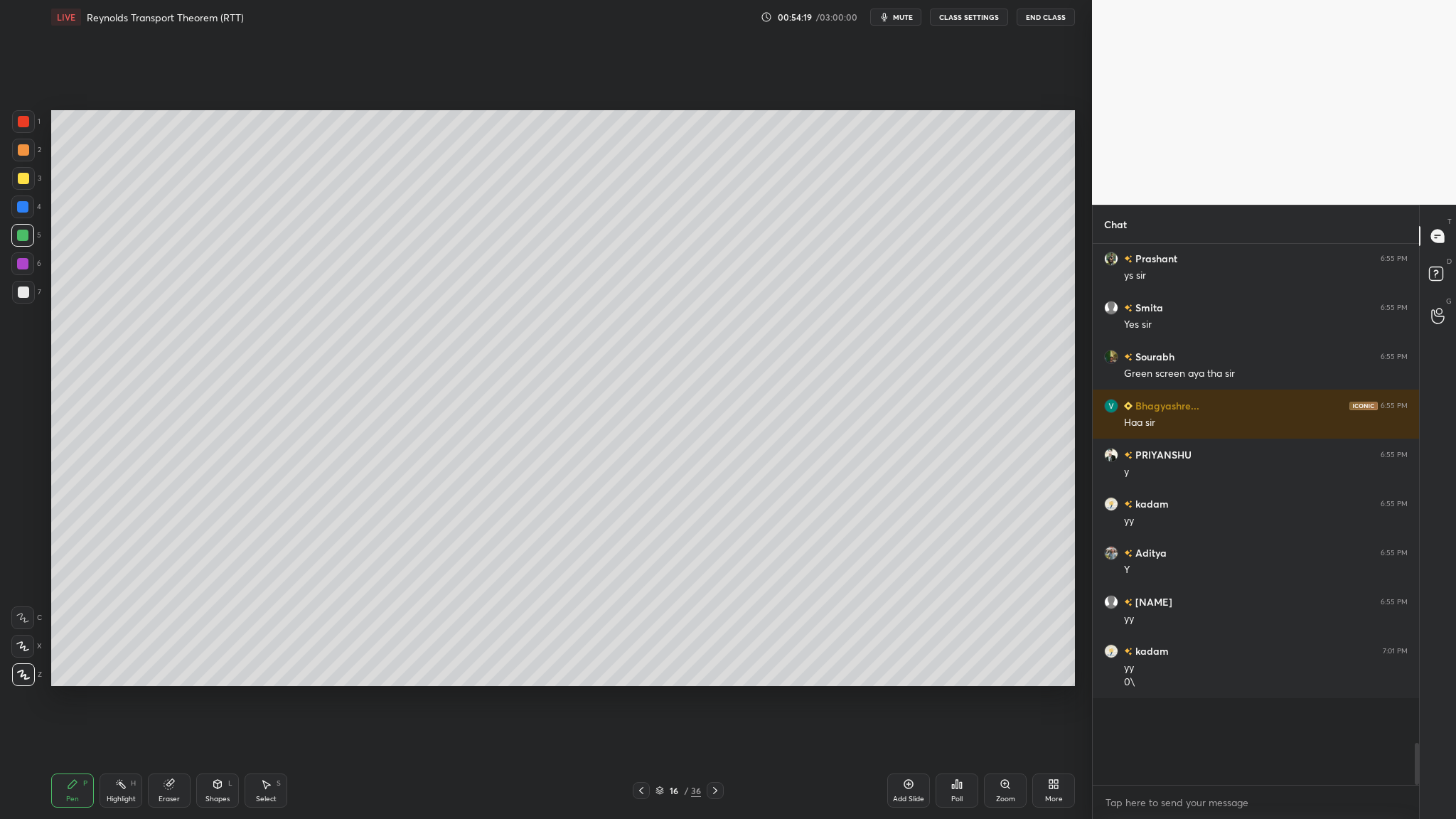 click on "More" at bounding box center [1054, 791] 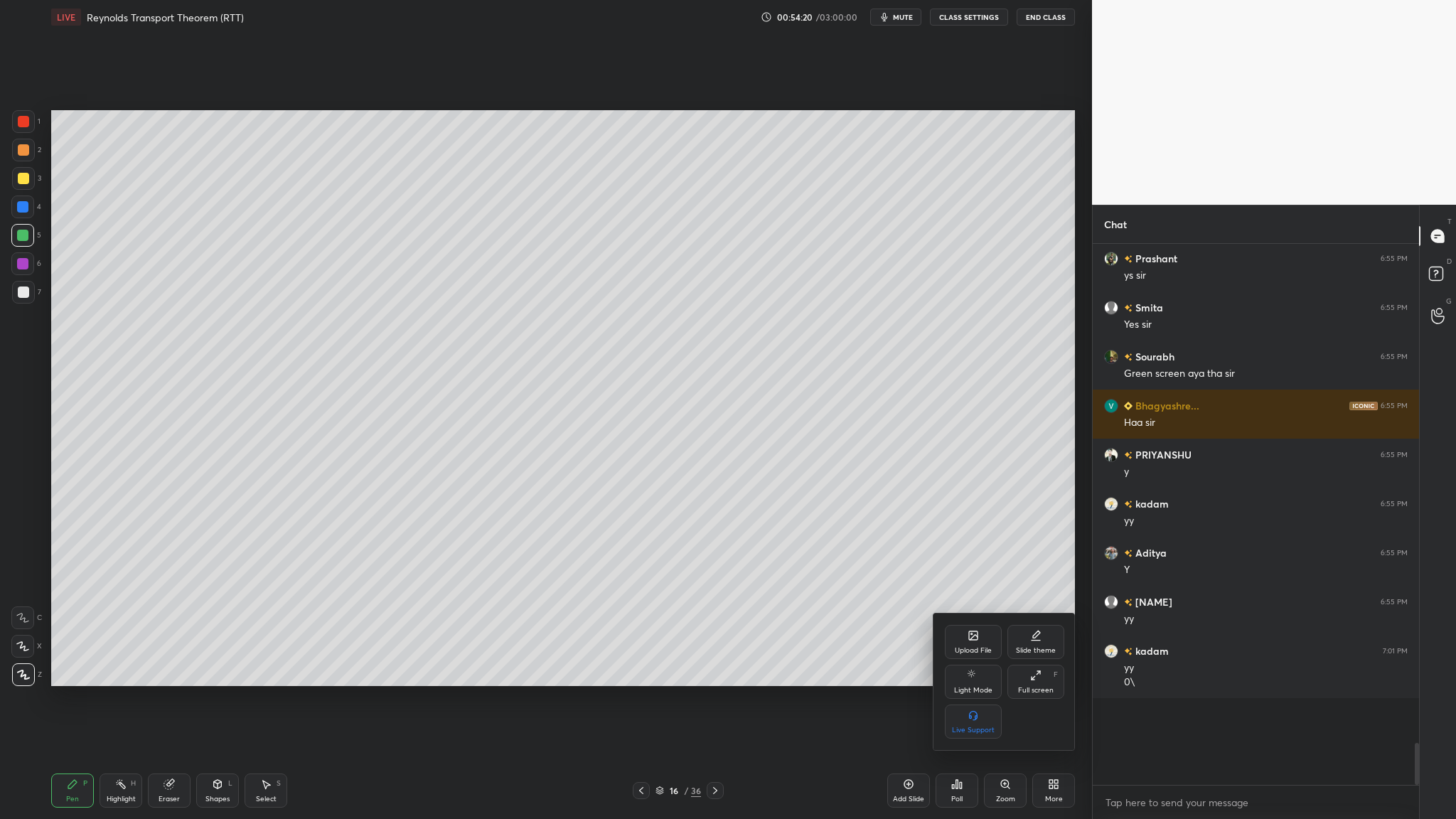 click on "Full screen" at bounding box center [1036, 690] 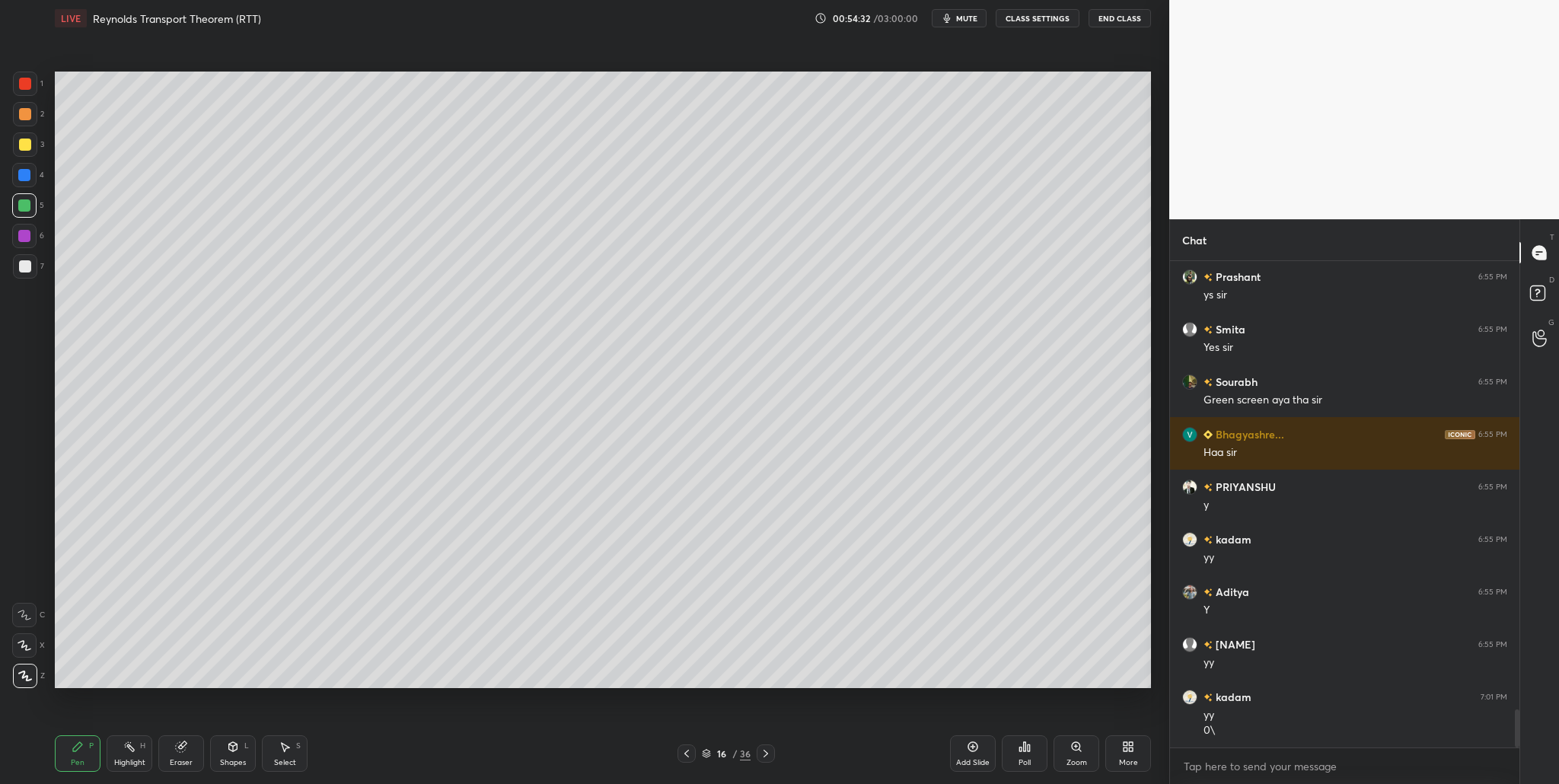 drag, startPoint x: 22, startPoint y: 242, endPoint x: 50, endPoint y: 242, distance: 28 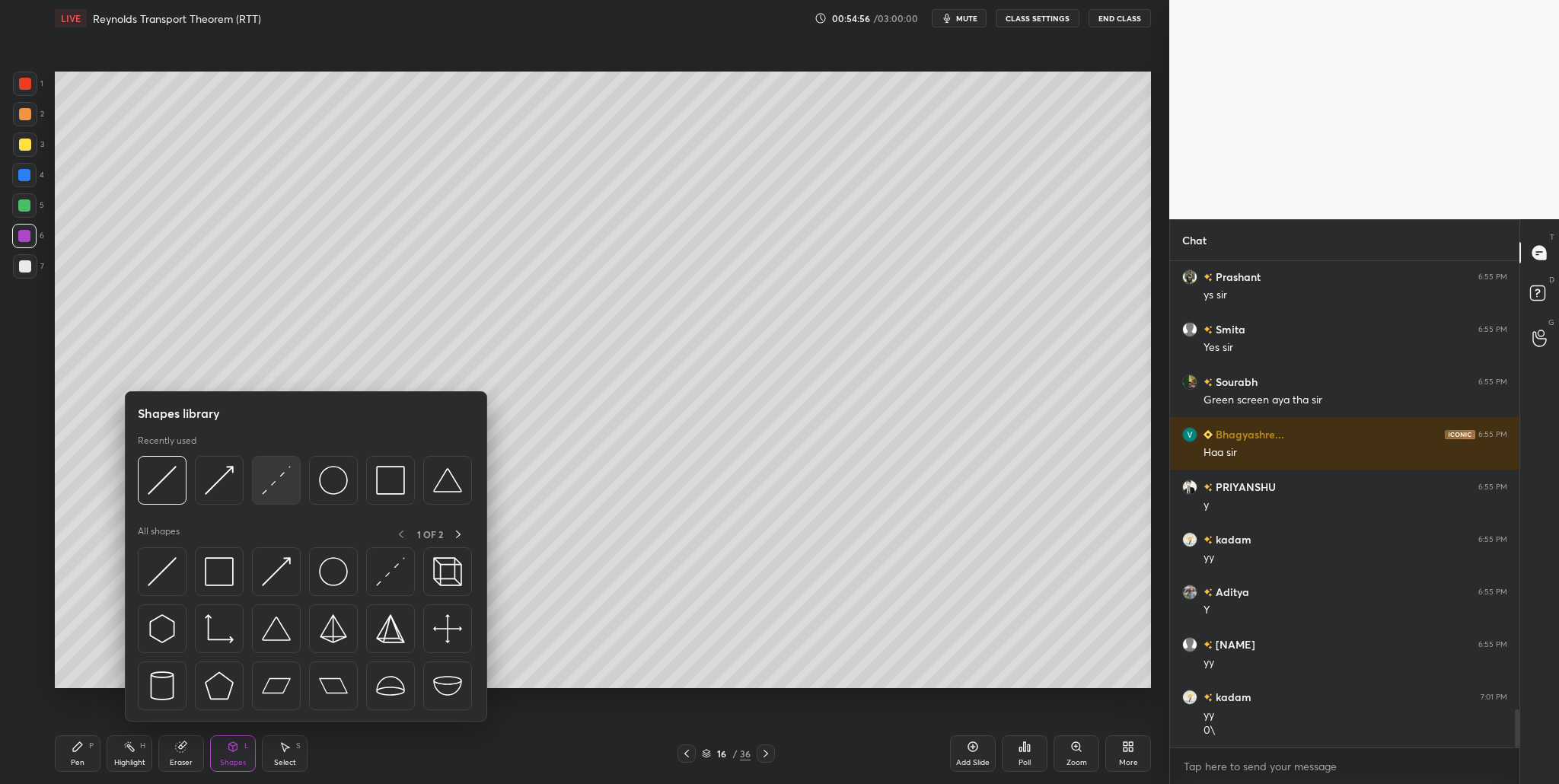 click at bounding box center (276, 480) 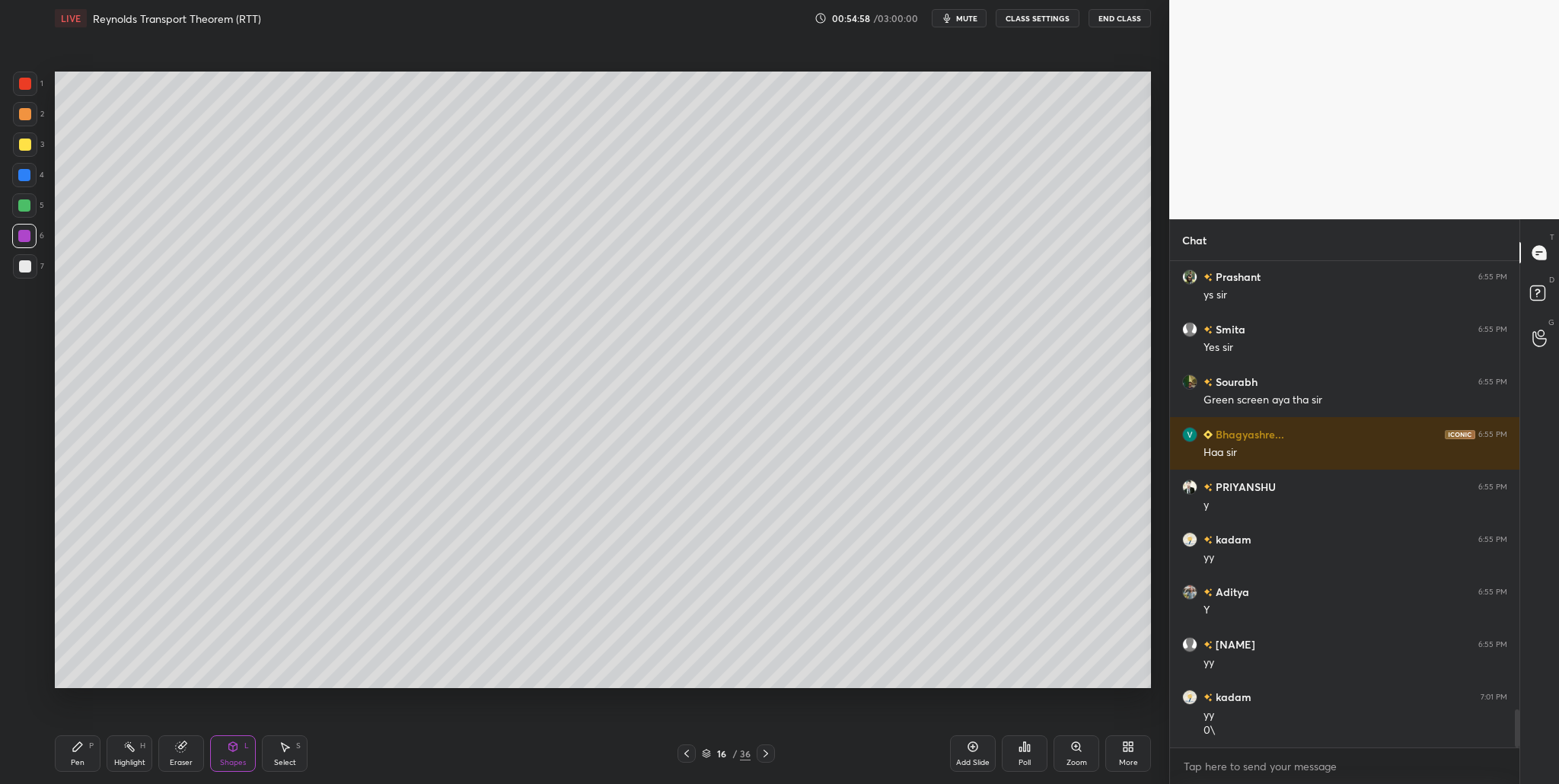 click at bounding box center (25, 114) 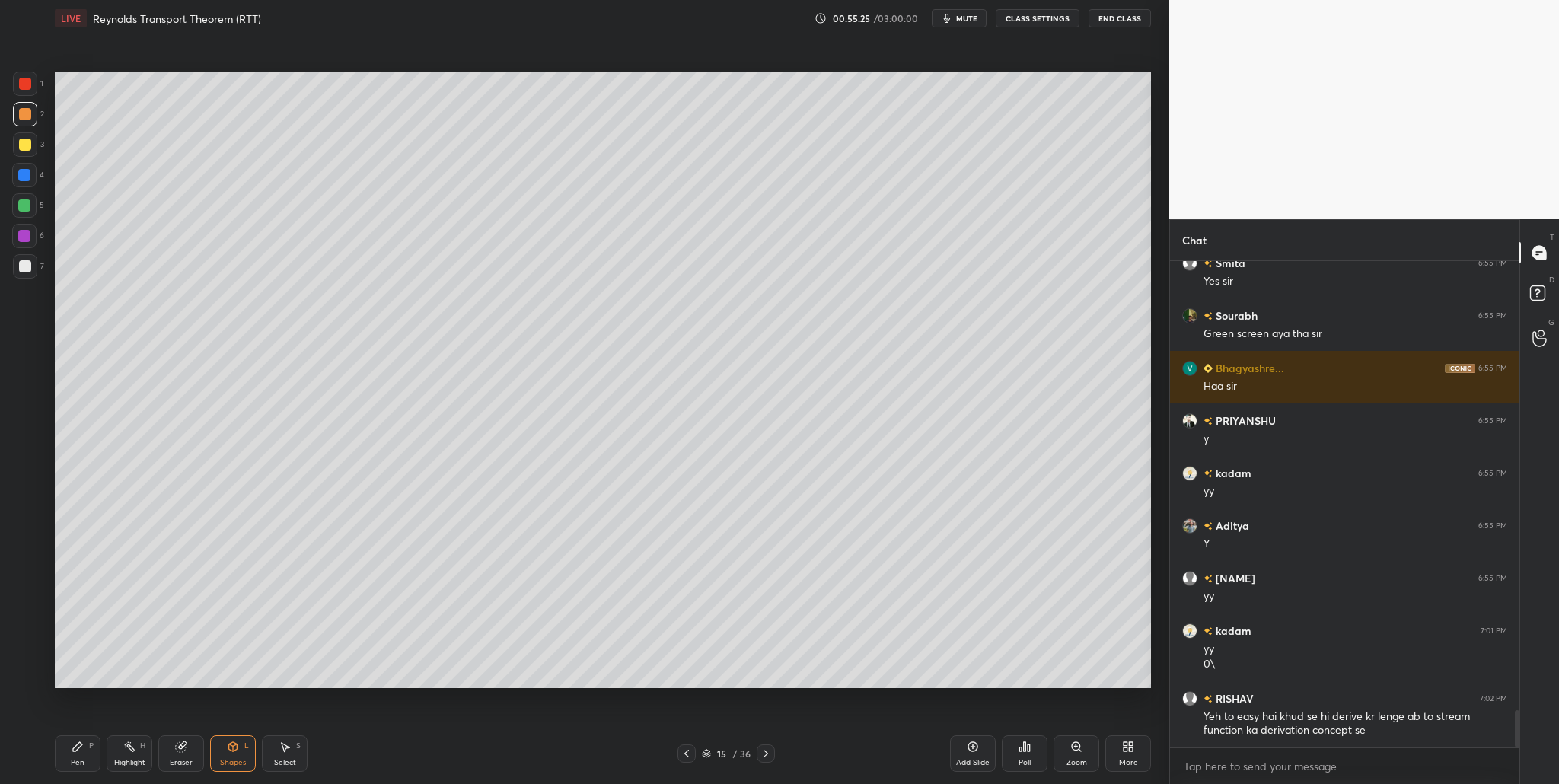 scroll, scrollTop: 5855, scrollLeft: 0, axis: vertical 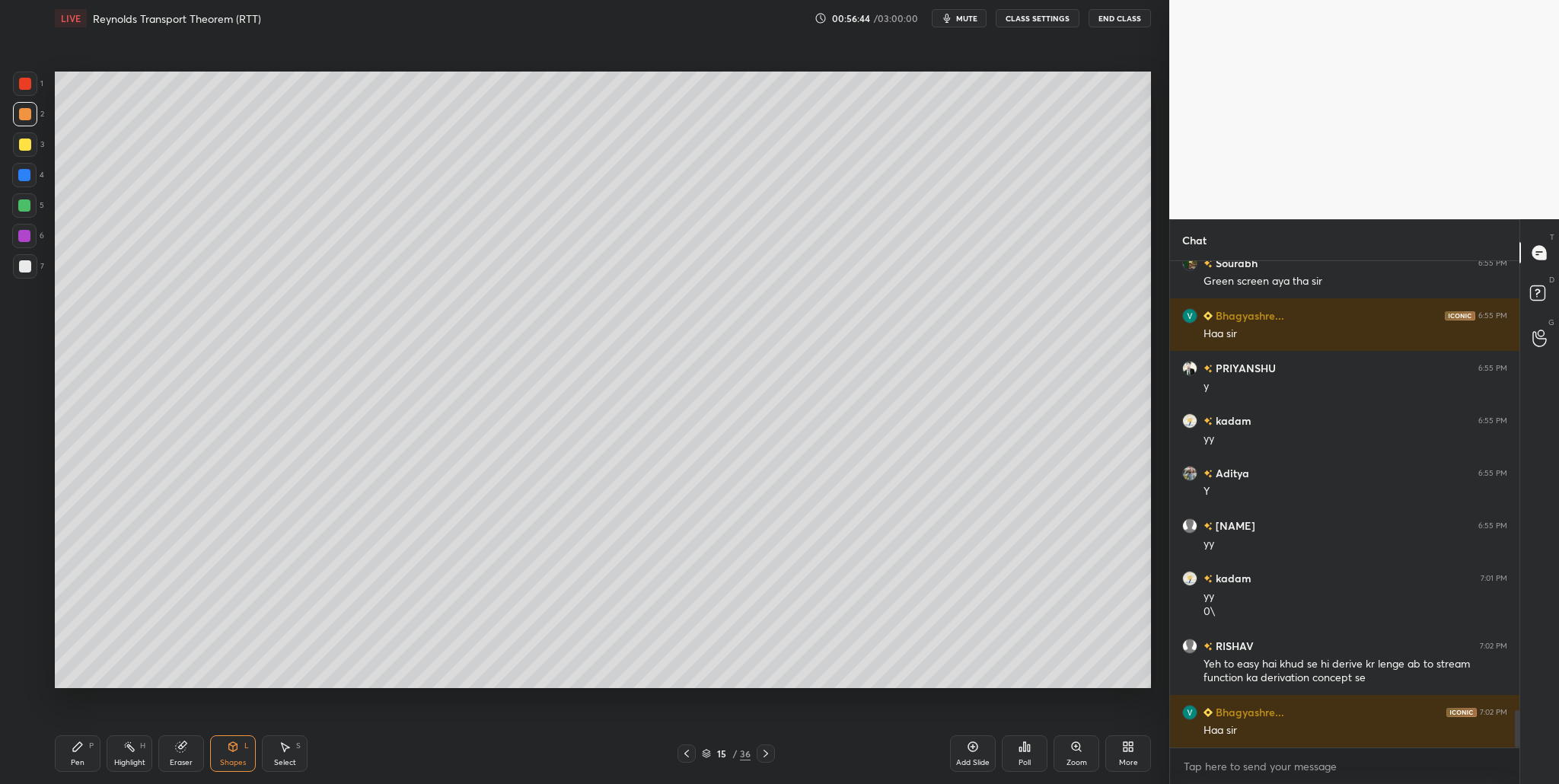 click on "15 / 36" at bounding box center (726, 754) 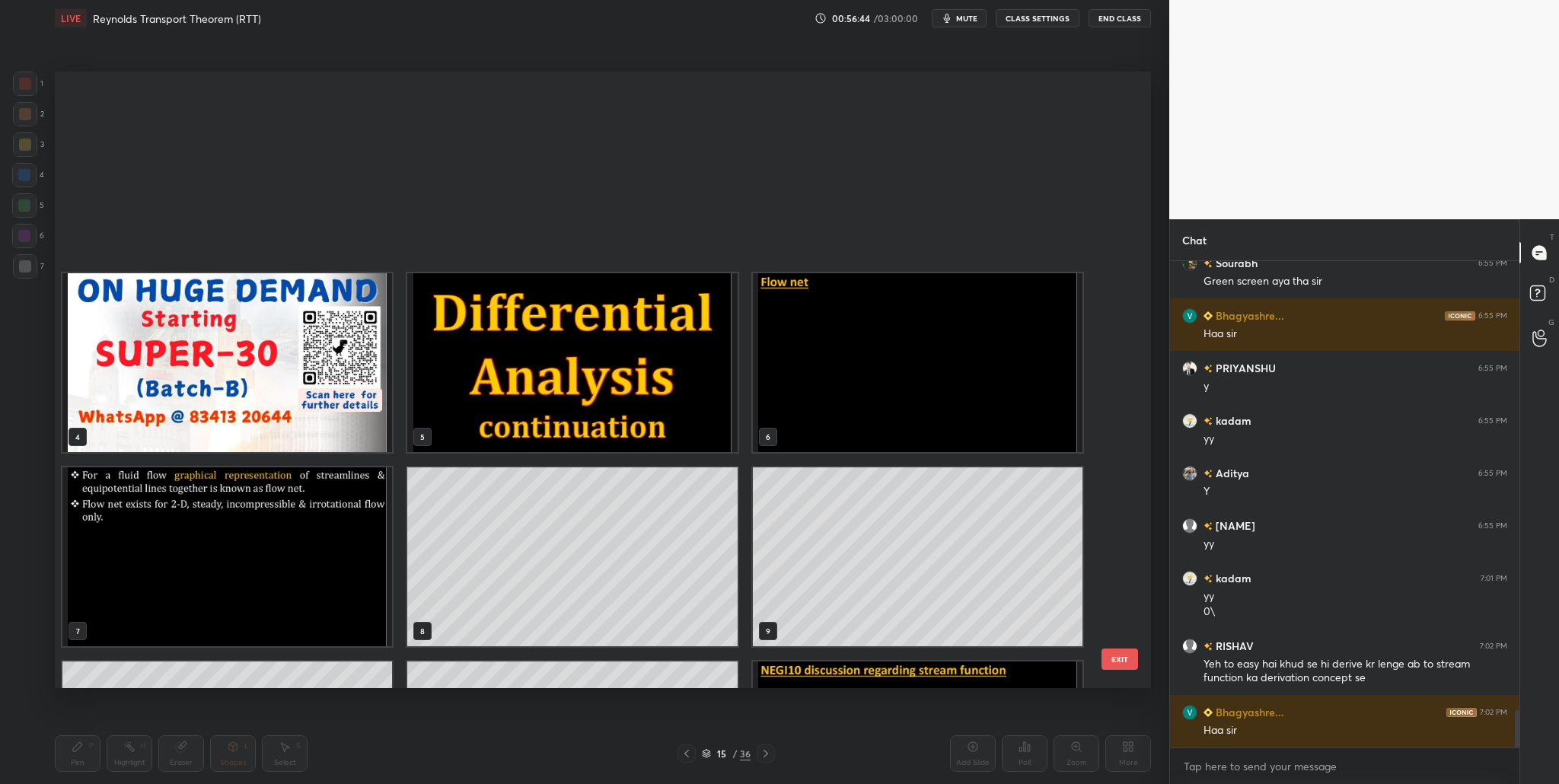 scroll, scrollTop: 354, scrollLeft: 0, axis: vertical 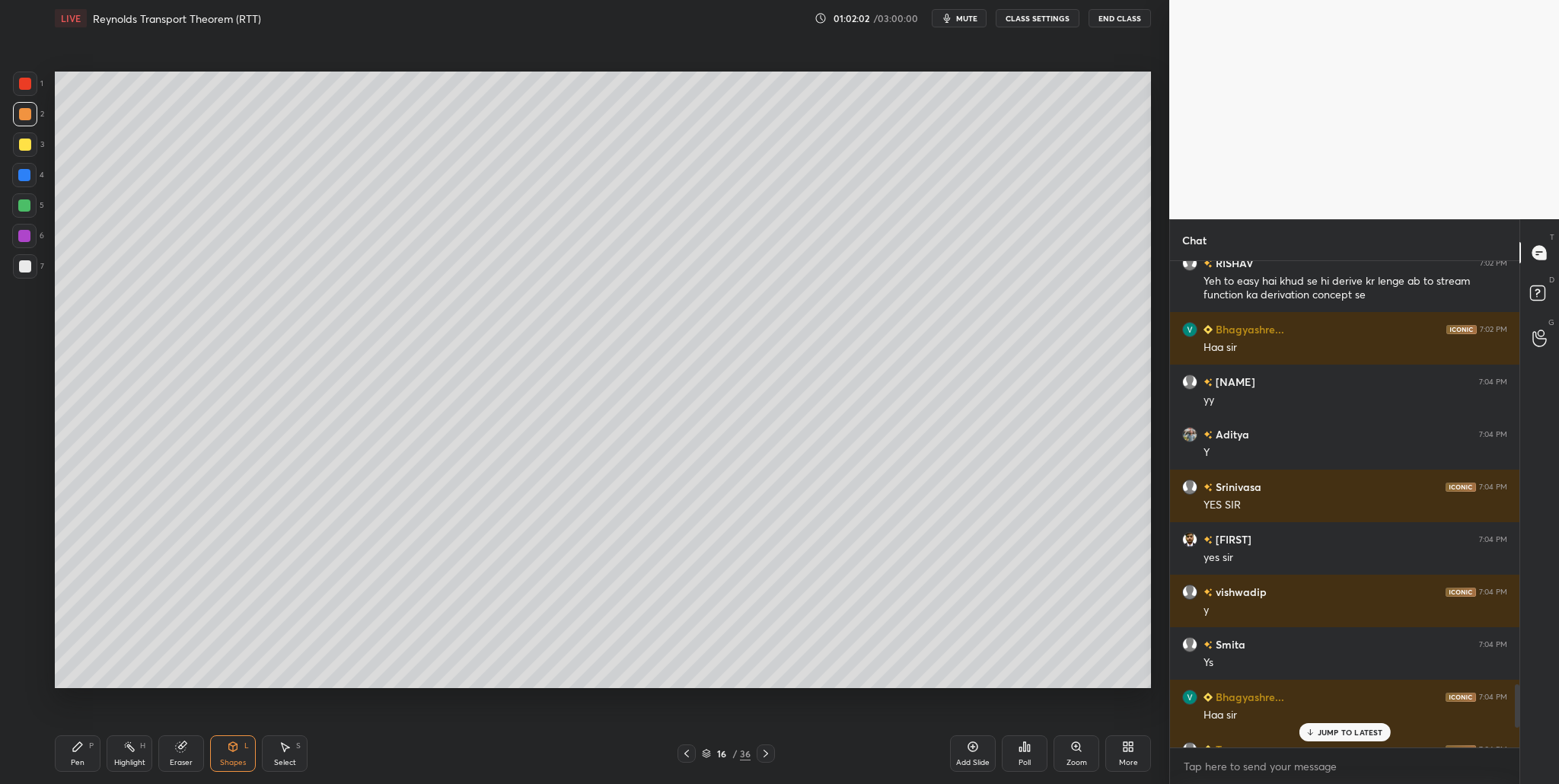 click on "JUMP TO LATEST" at bounding box center (1350, 732) 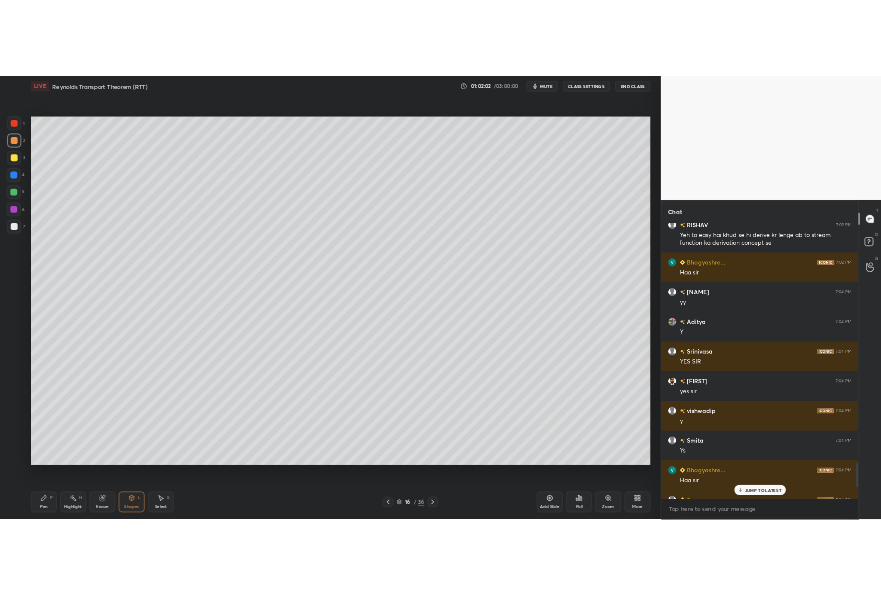 scroll, scrollTop: 7810, scrollLeft: 0, axis: vertical 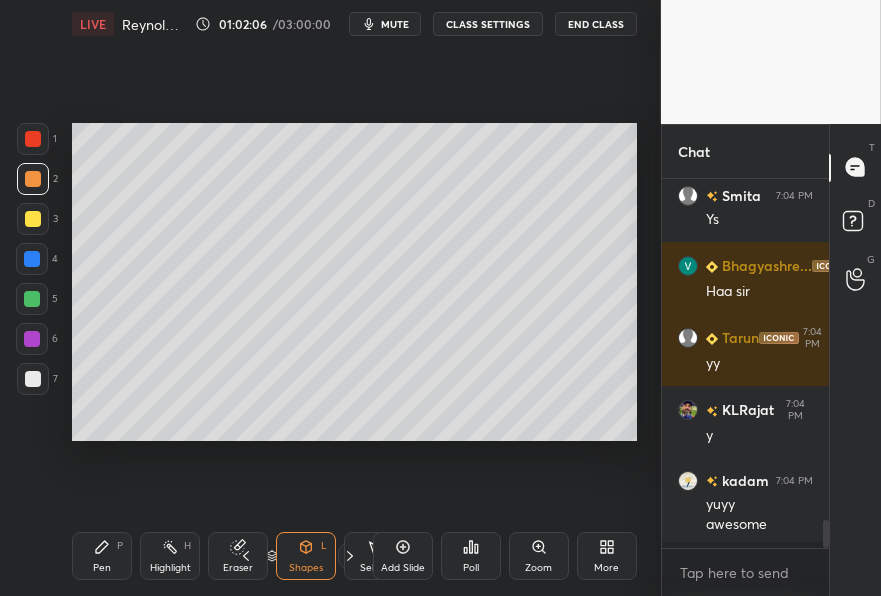 click on "More" at bounding box center [607, 556] 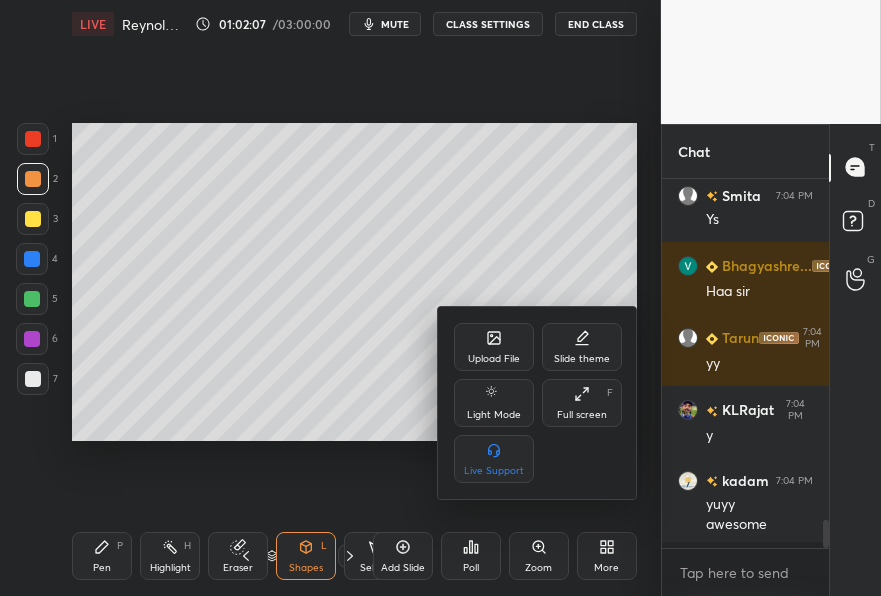 click on "Upload File" at bounding box center [494, 347] 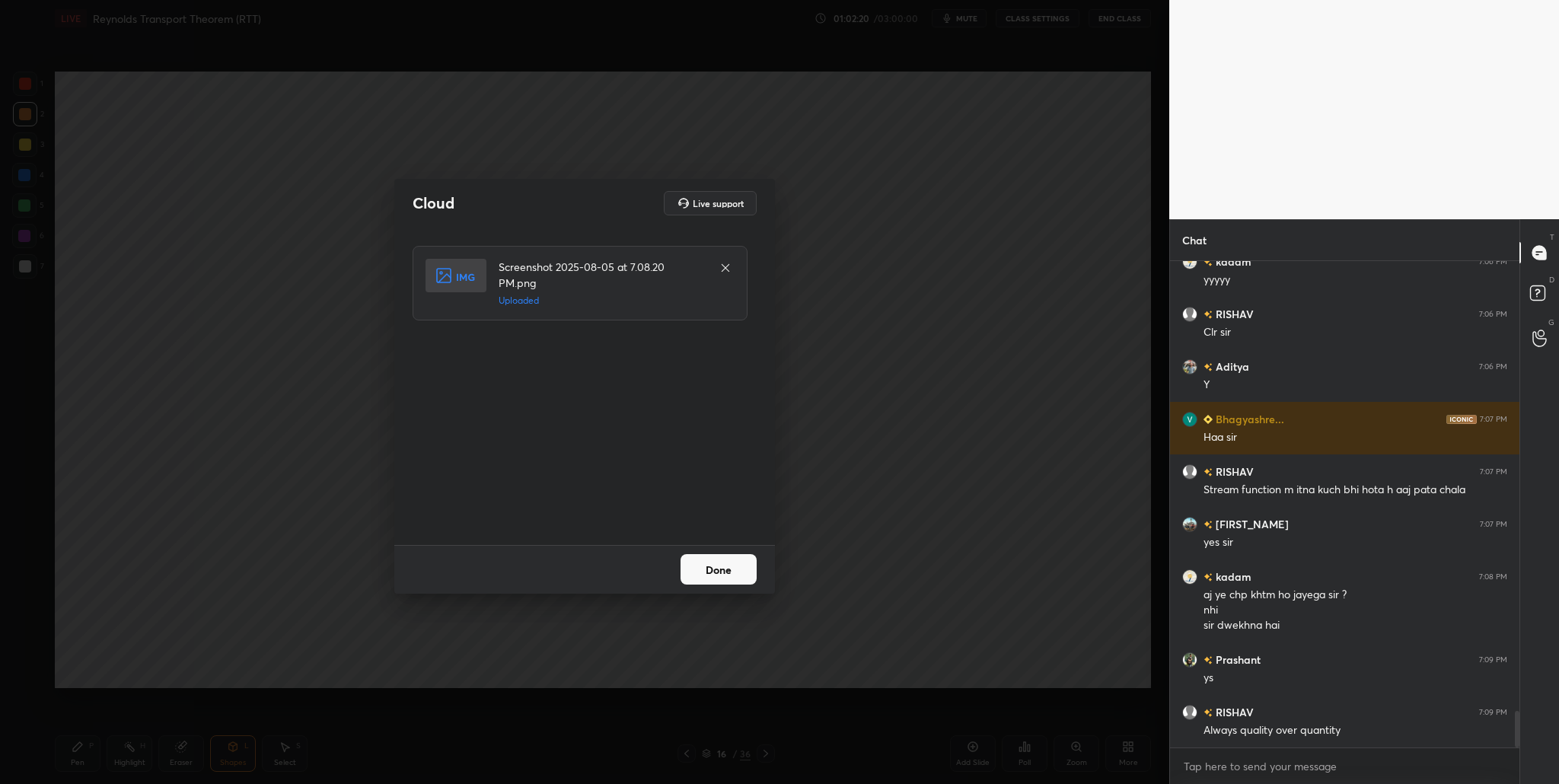 click on "Done" at bounding box center [719, 569] 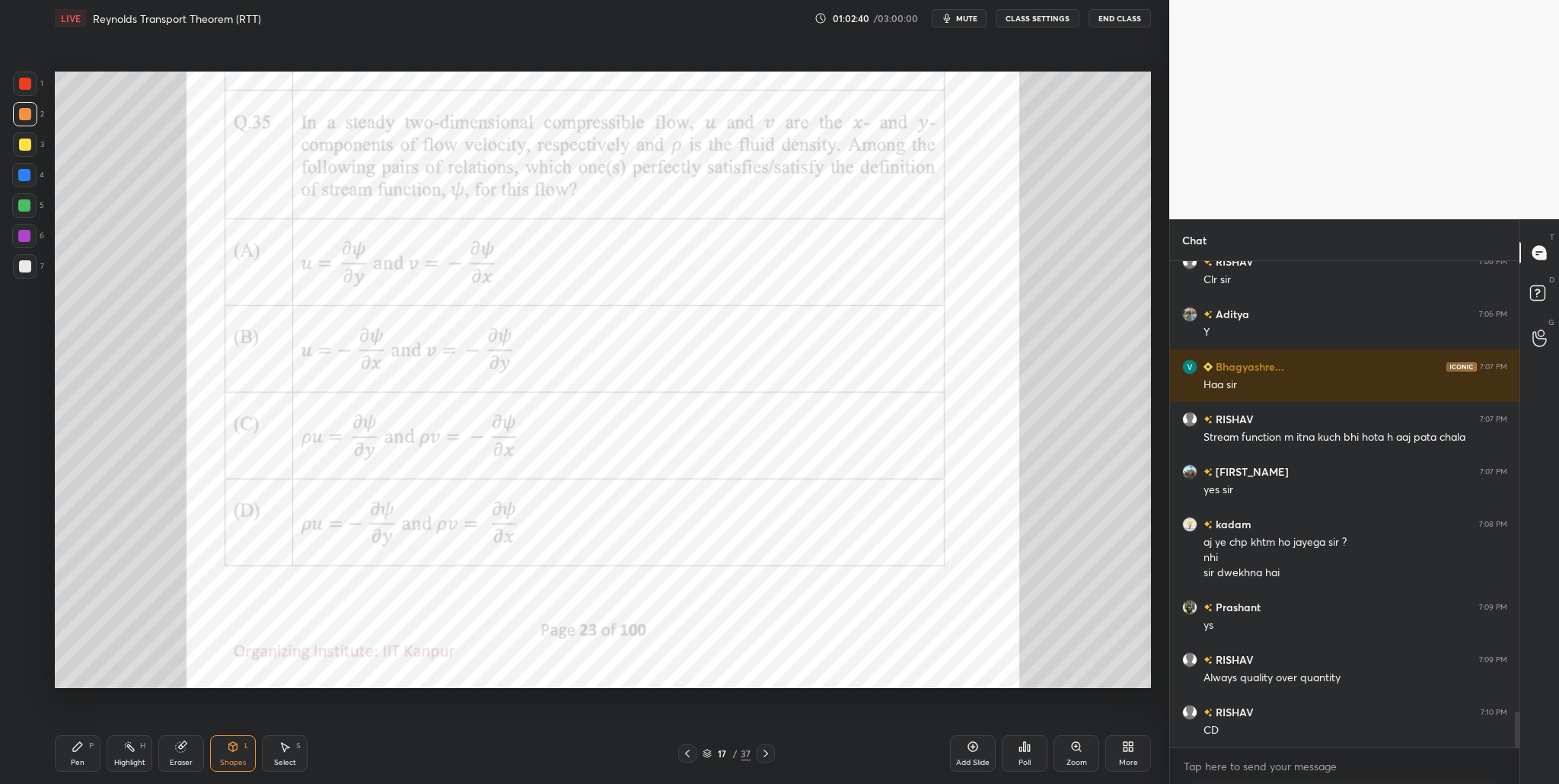 click at bounding box center [25, 84] 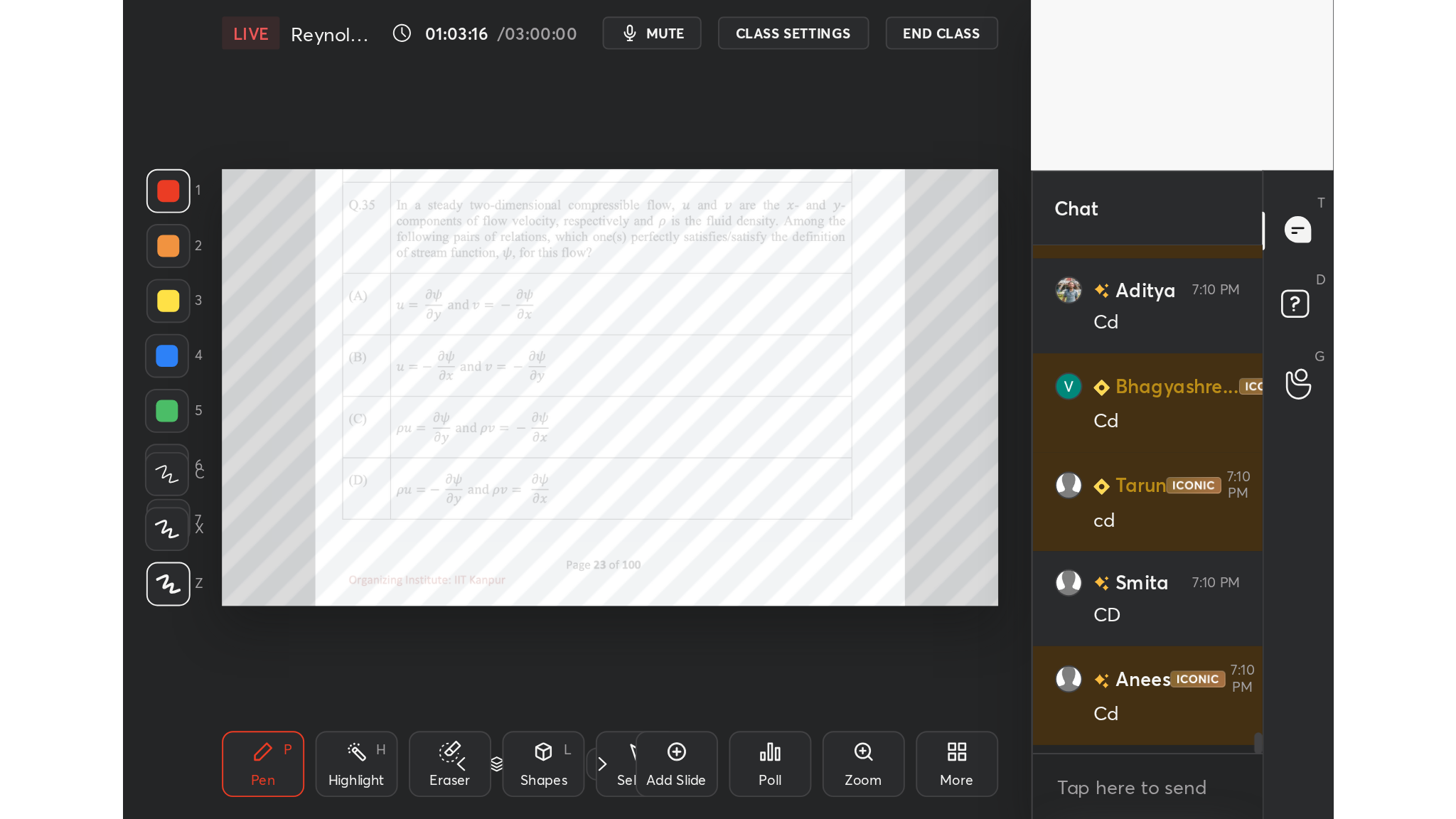 scroll, scrollTop: 6192, scrollLeft: 0, axis: vertical 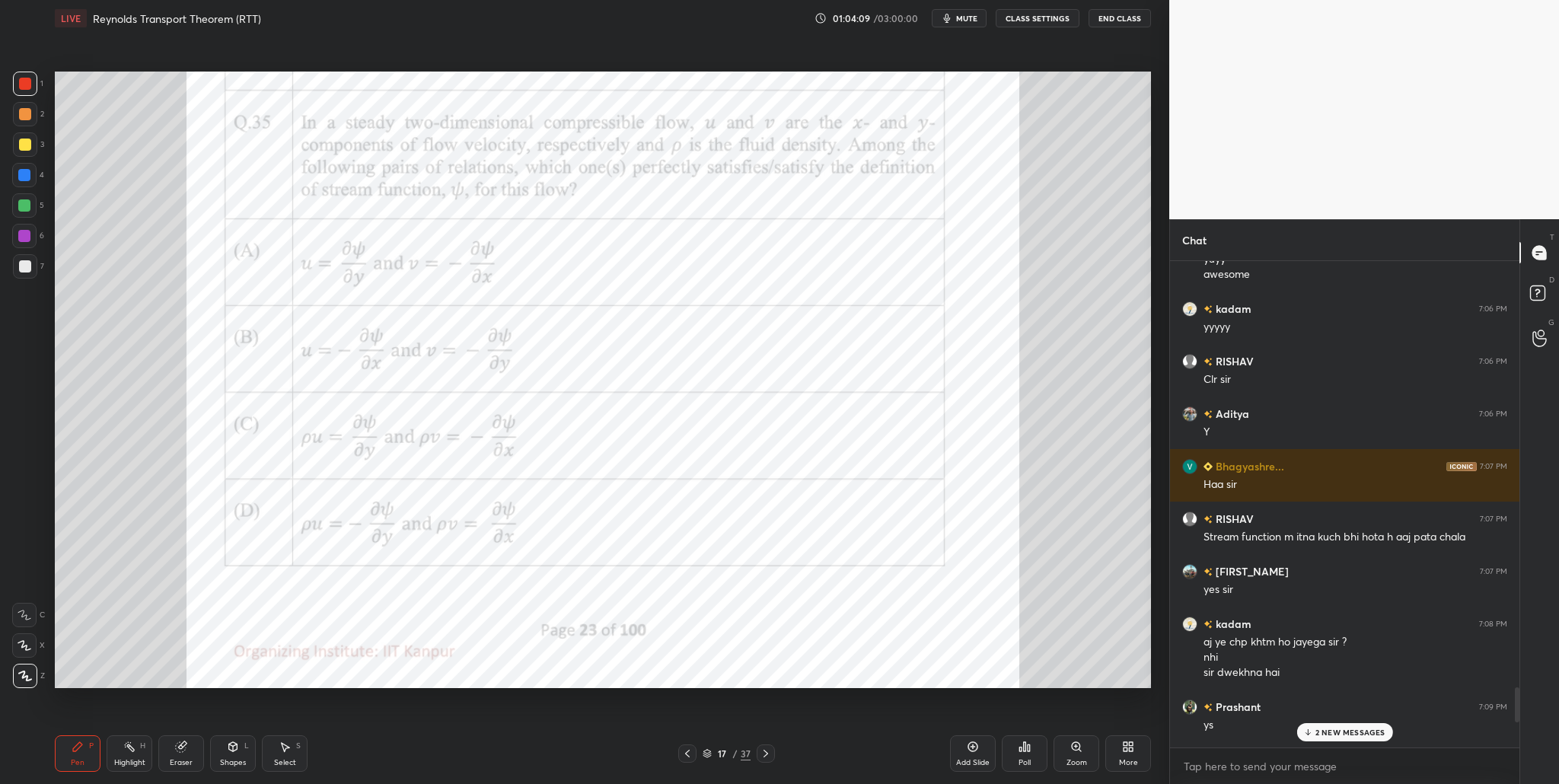 click on "2 NEW MESSAGES" at bounding box center (1350, 732) 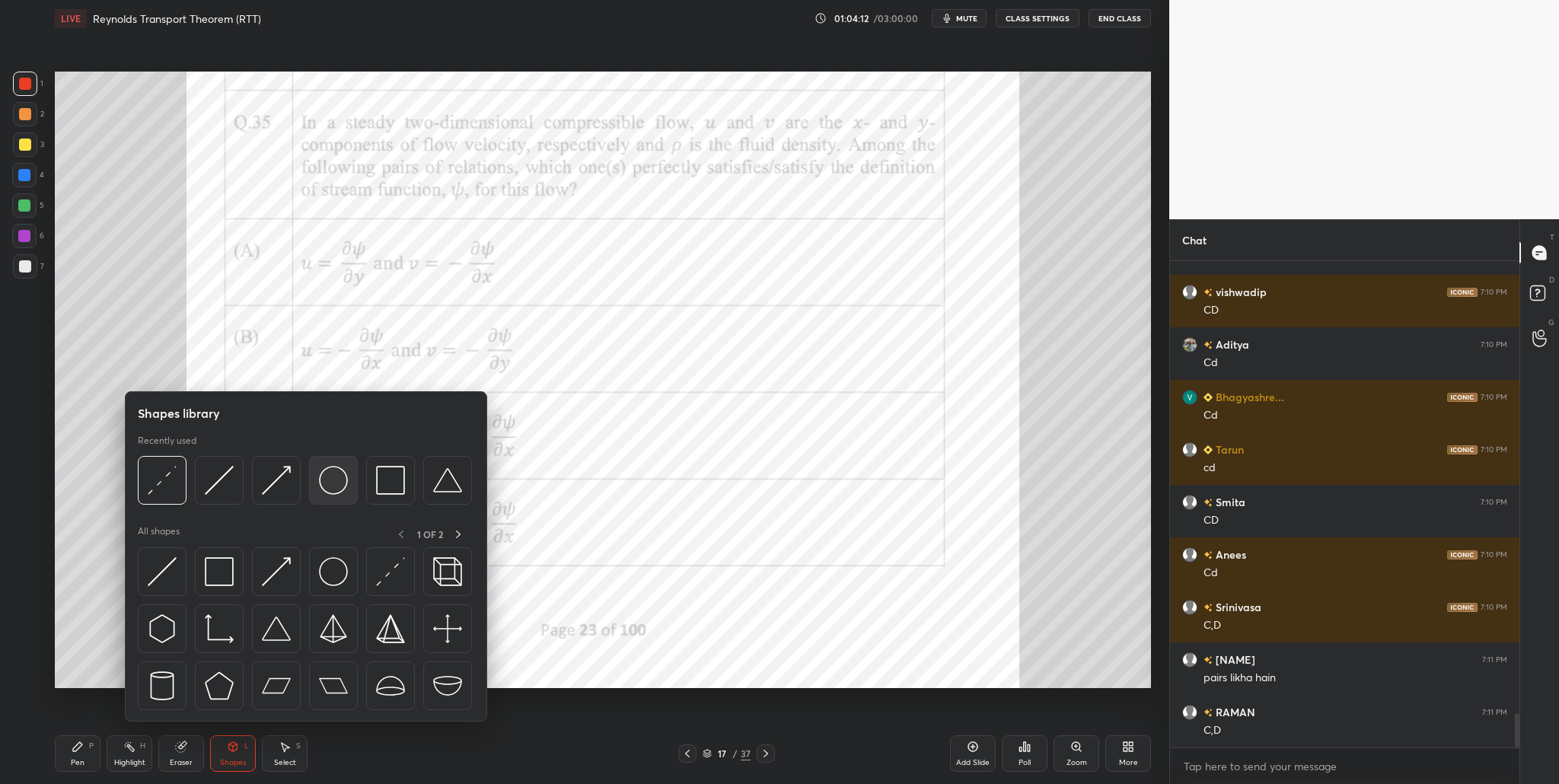 click at bounding box center (333, 480) 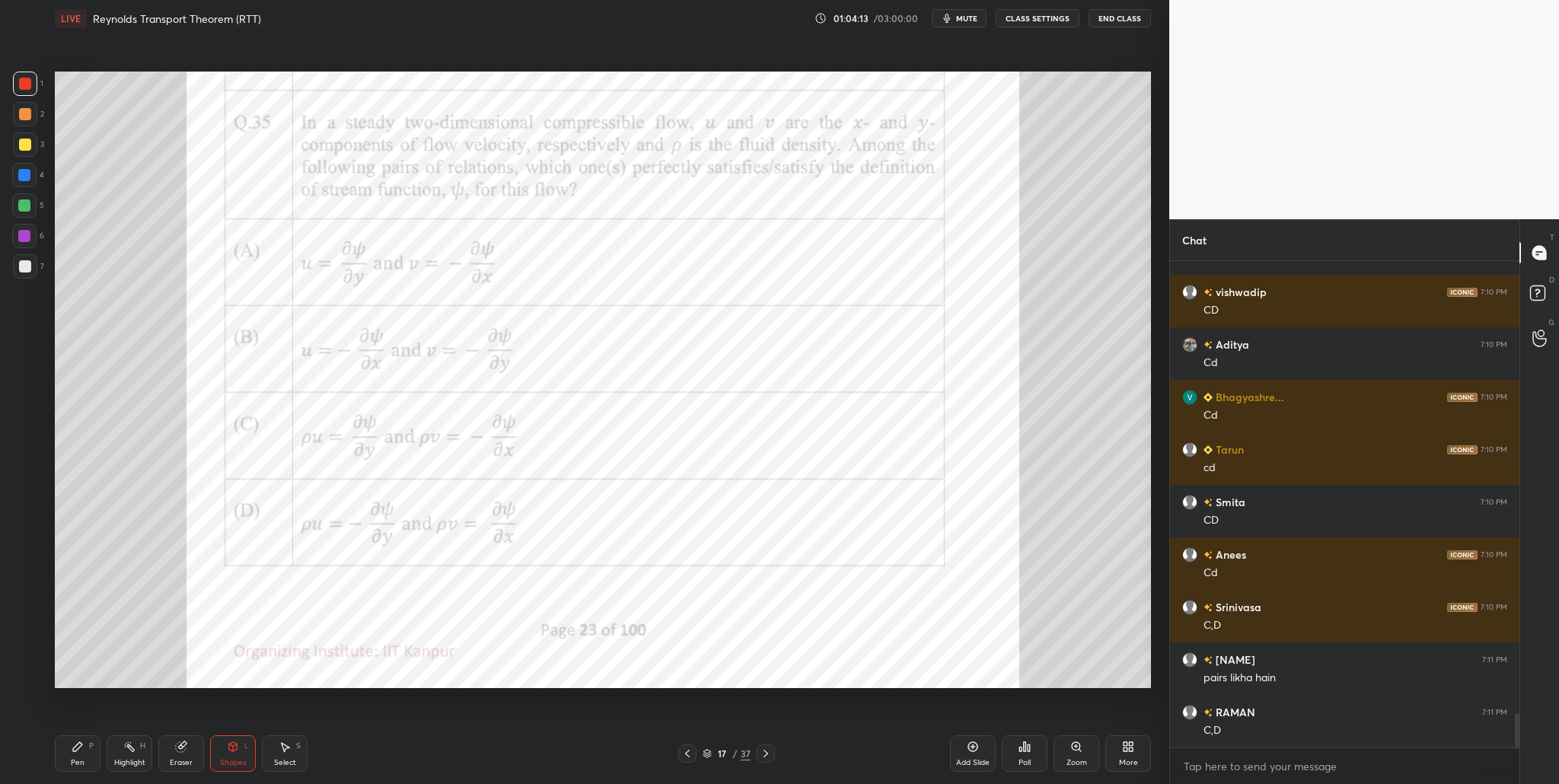 click at bounding box center (25, 84) 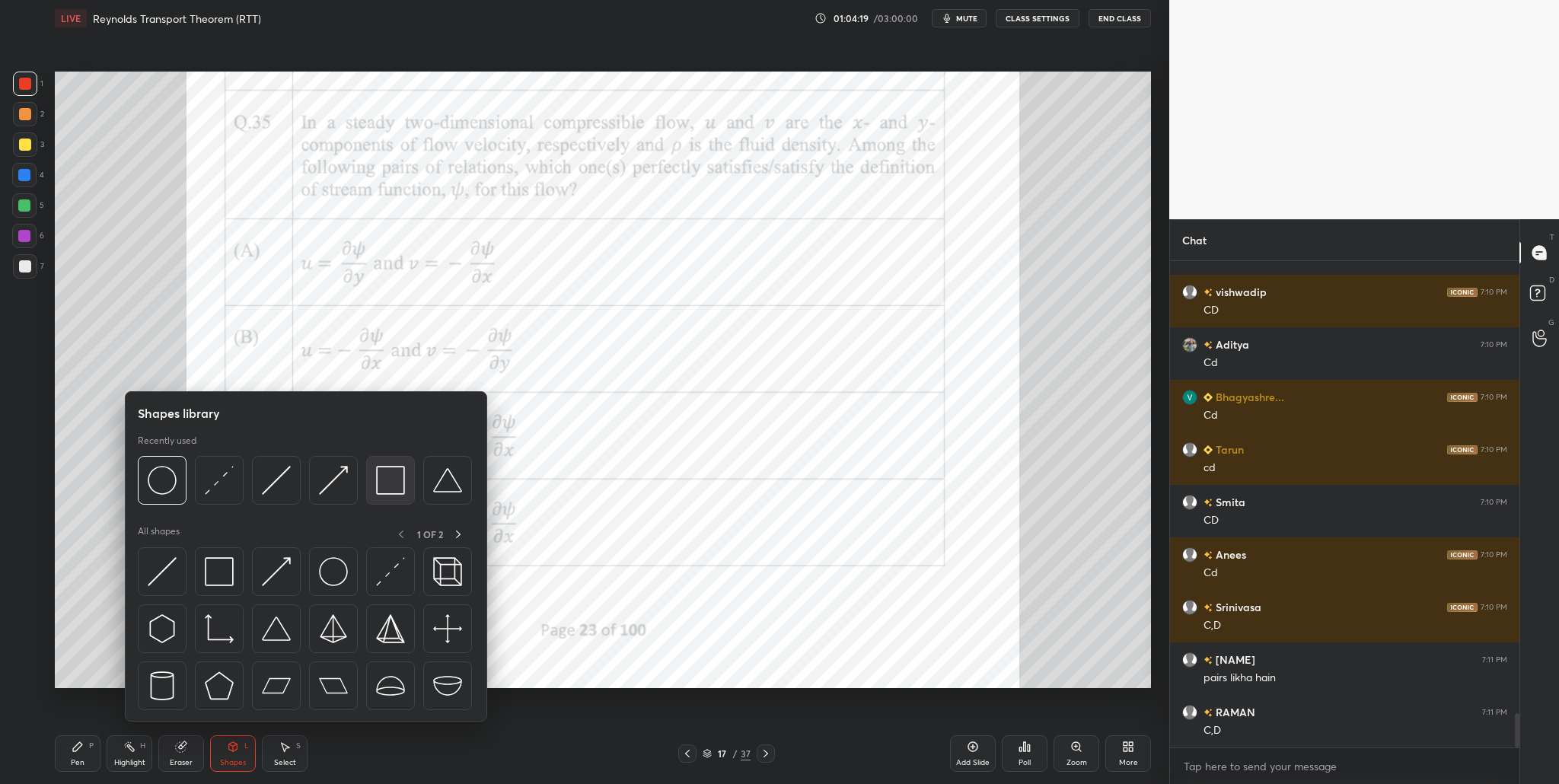 click at bounding box center (391, 480) 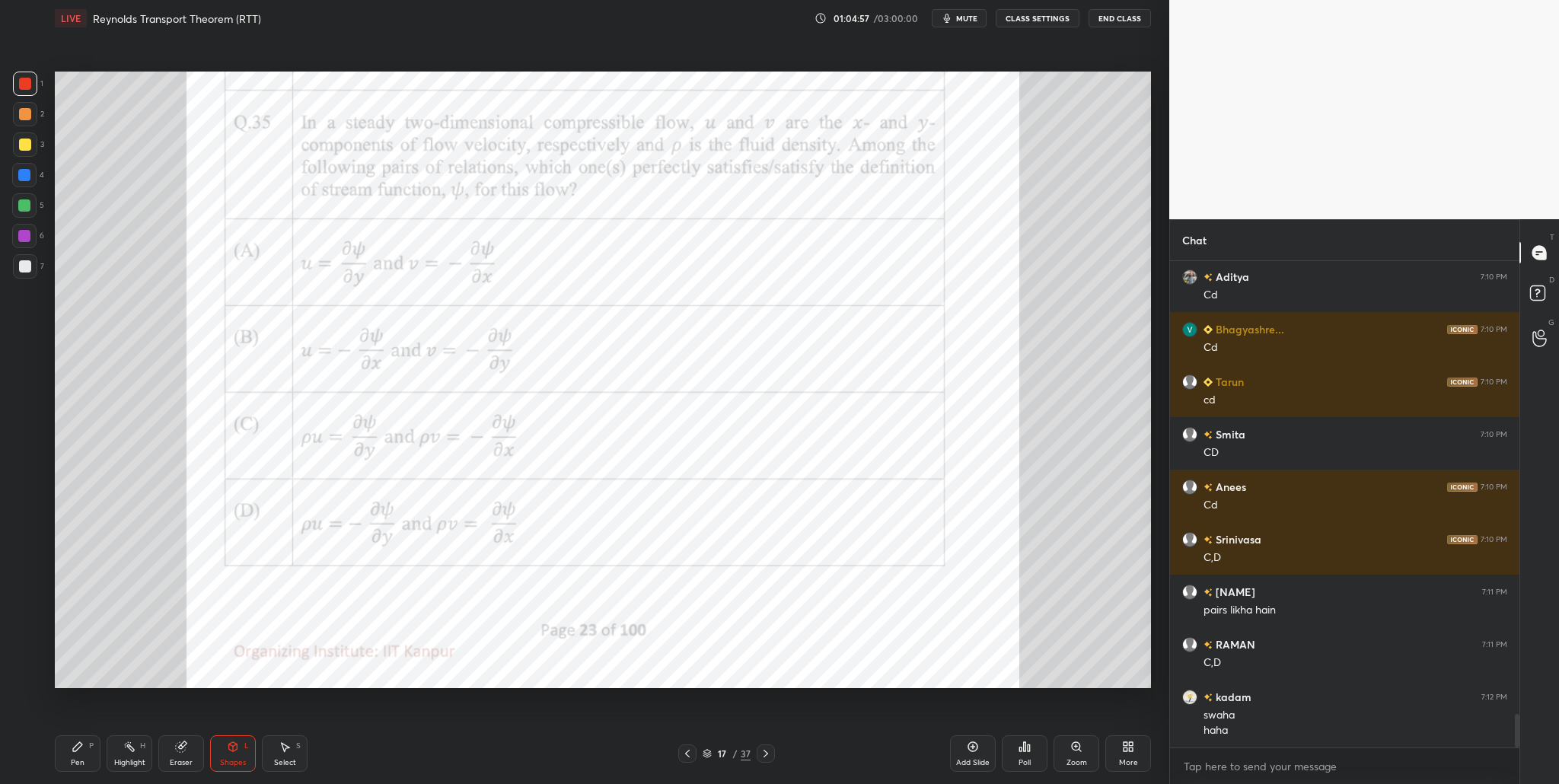 scroll, scrollTop: 6612, scrollLeft: 0, axis: vertical 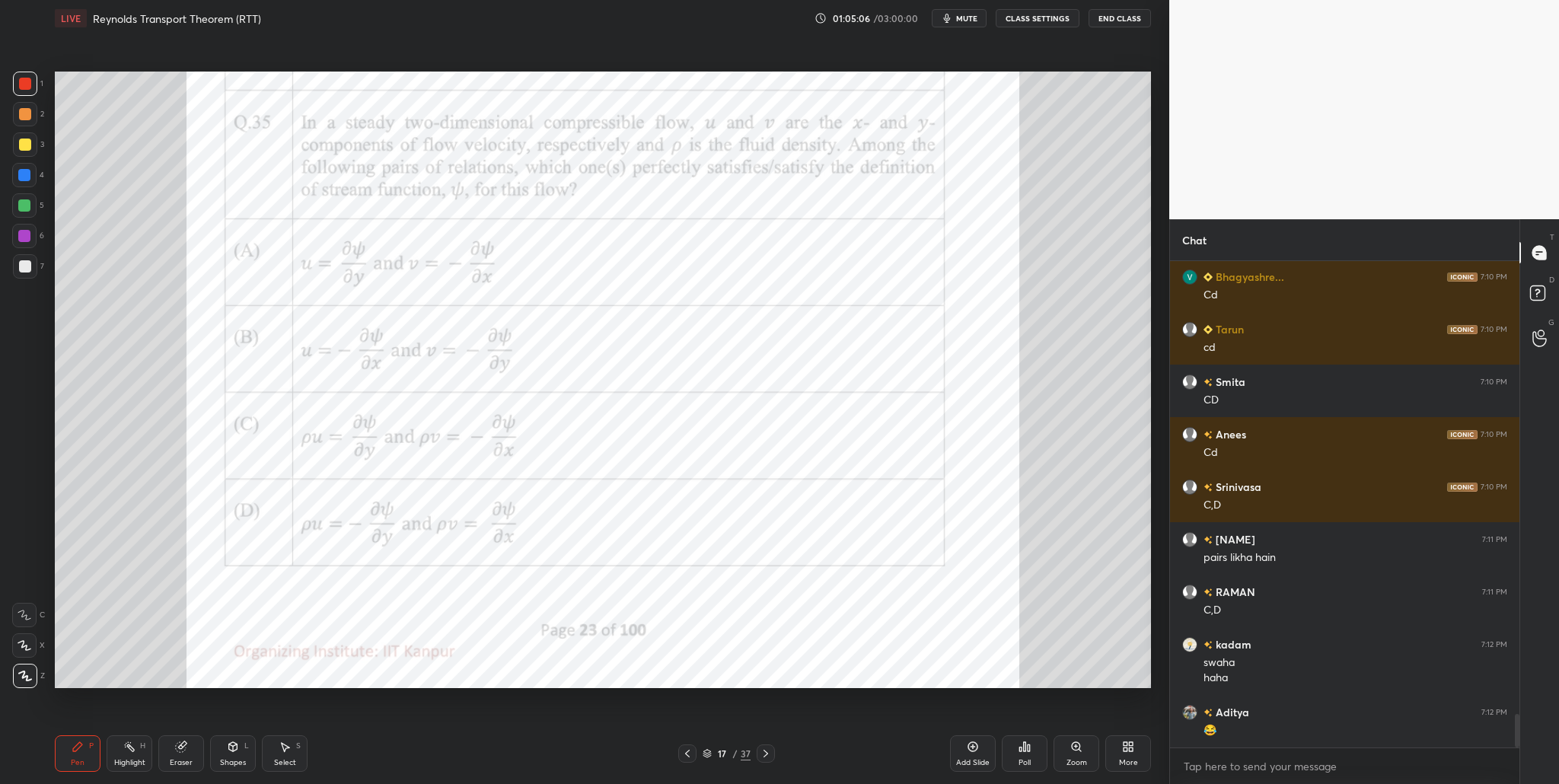 drag, startPoint x: 26, startPoint y: 75, endPoint x: 35, endPoint y: 91, distance: 18.35756 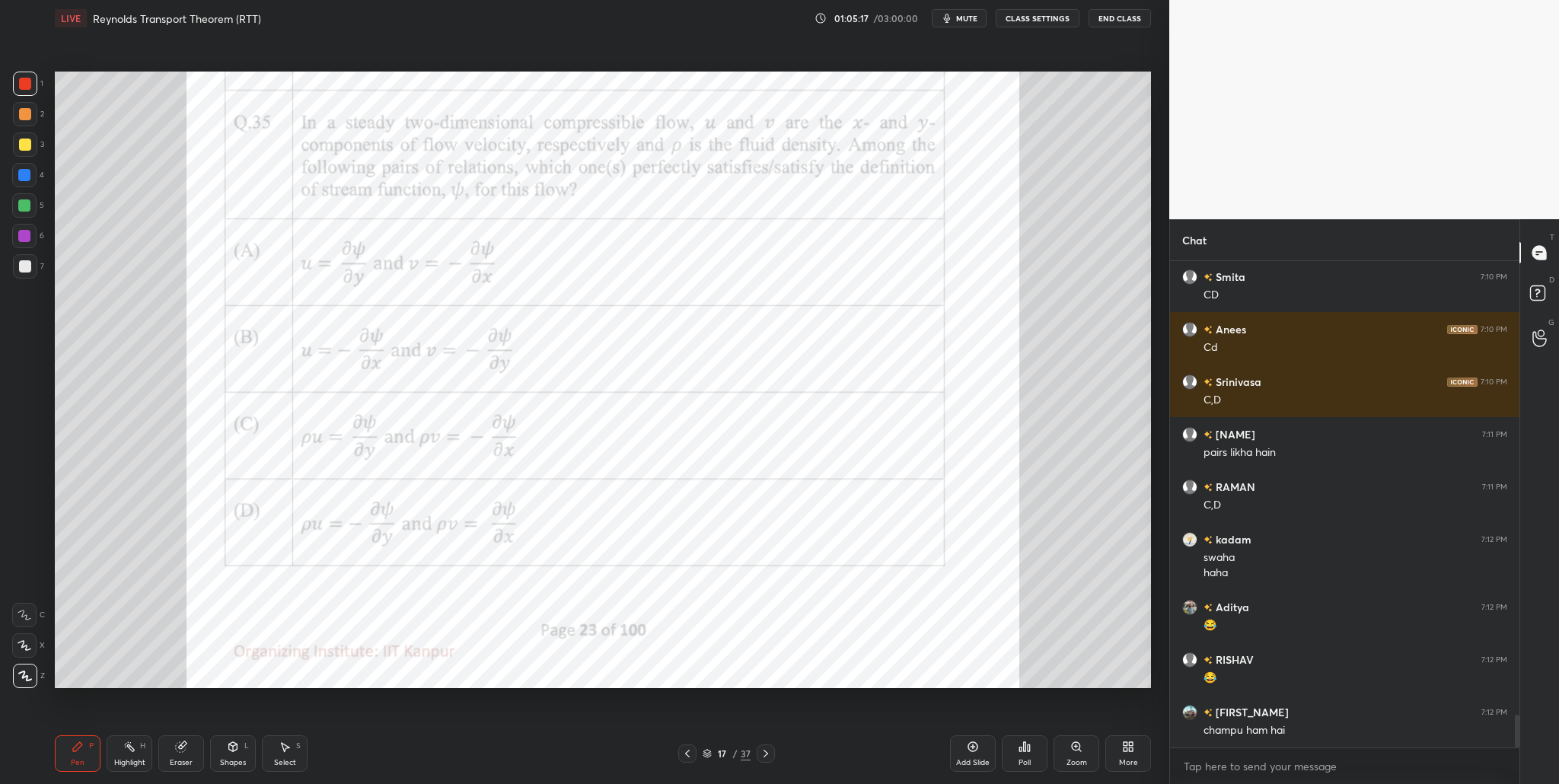 scroll, scrollTop: 6770, scrollLeft: 0, axis: vertical 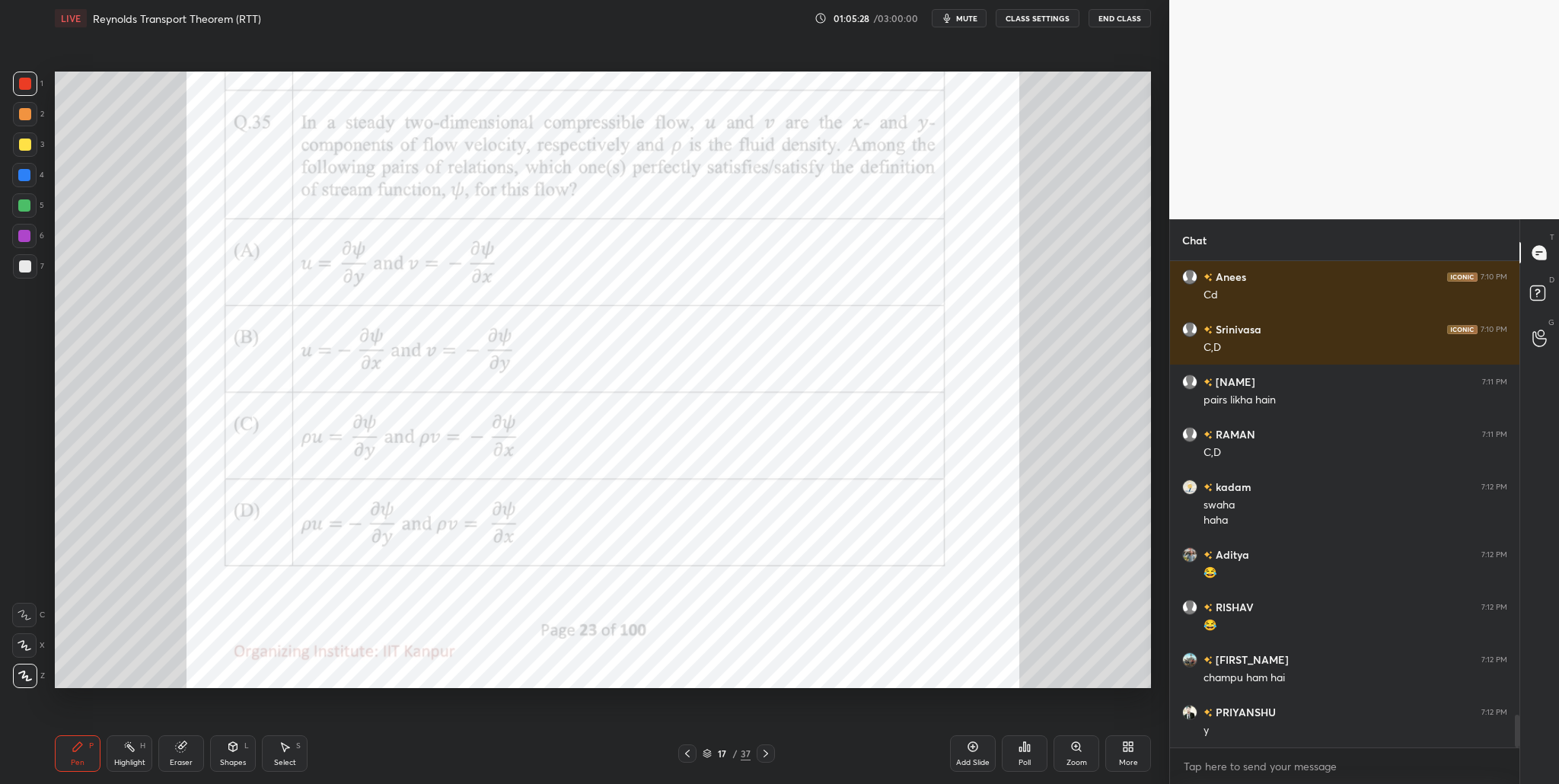 click at bounding box center (25, 84) 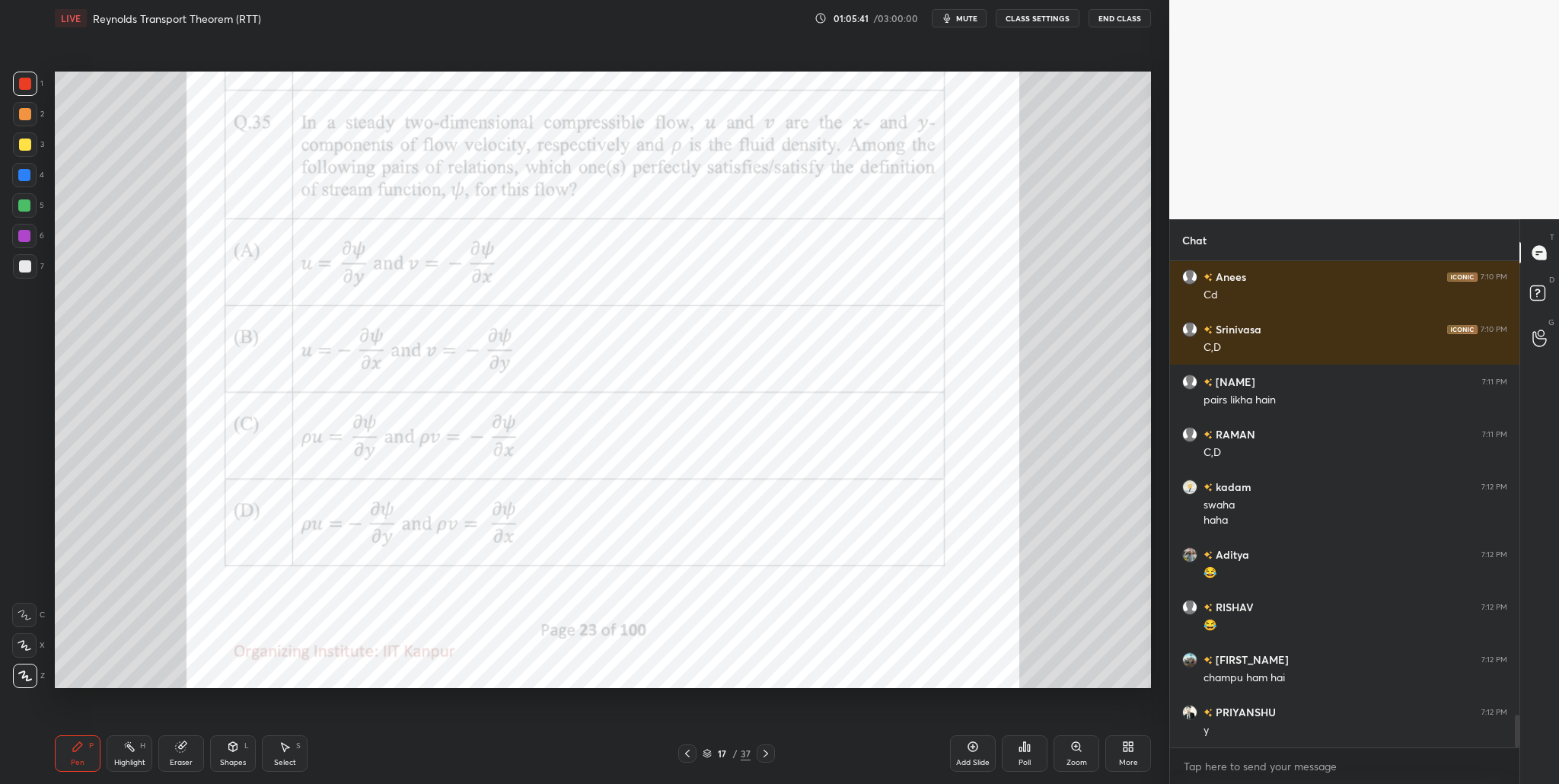 click at bounding box center [24, 206] 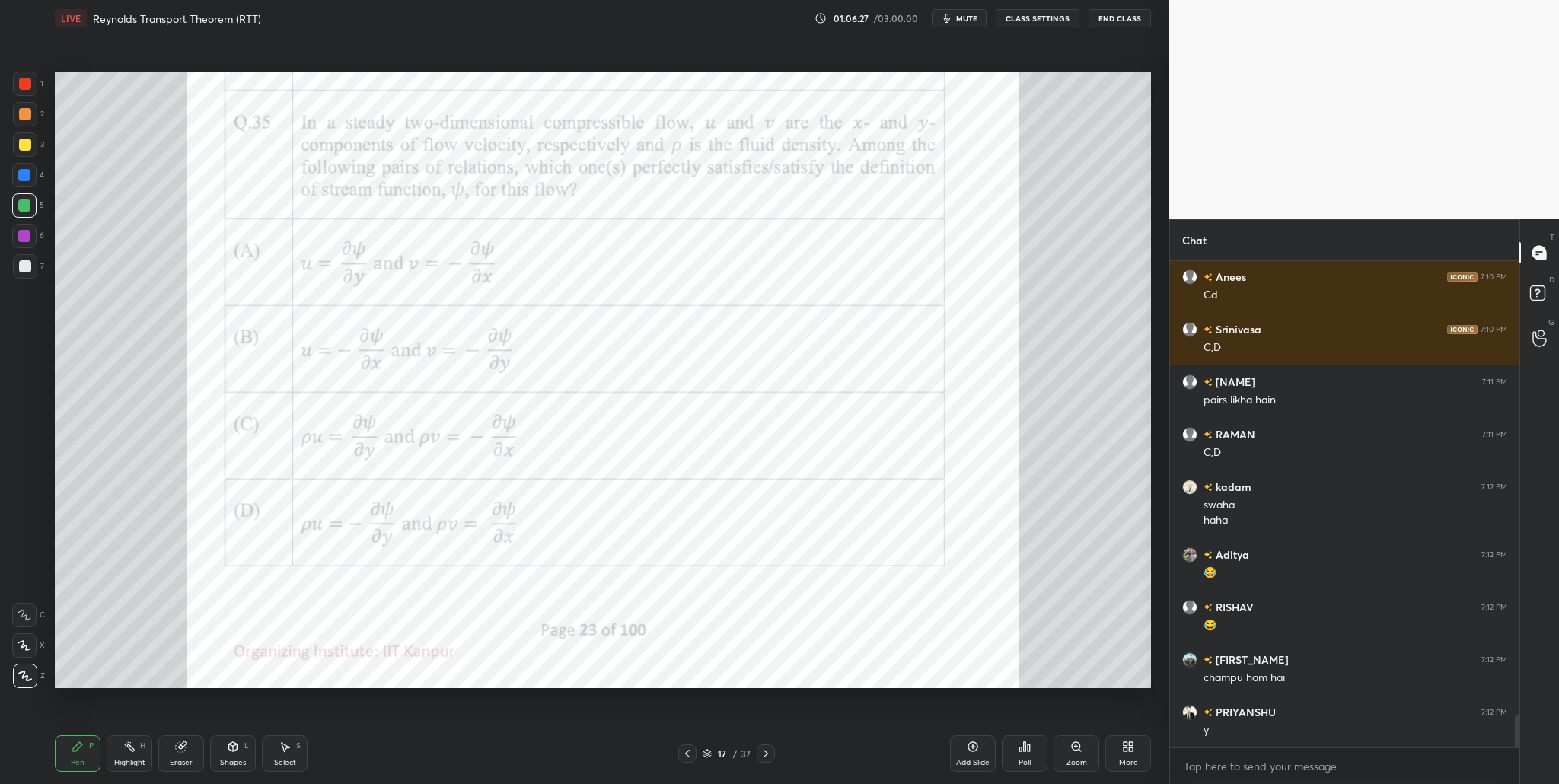 scroll, scrollTop: 6822, scrollLeft: 0, axis: vertical 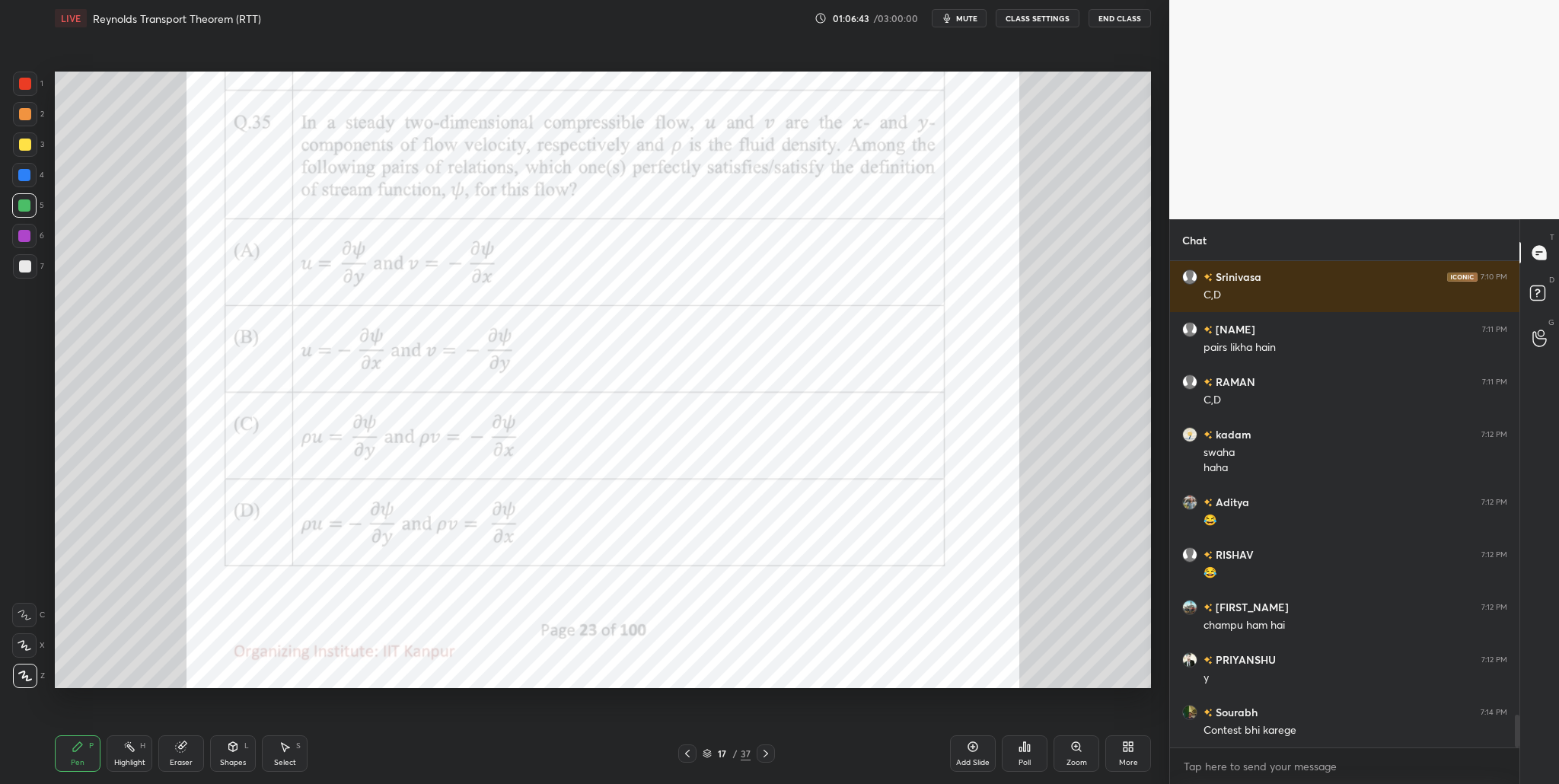 click at bounding box center (25, 84) 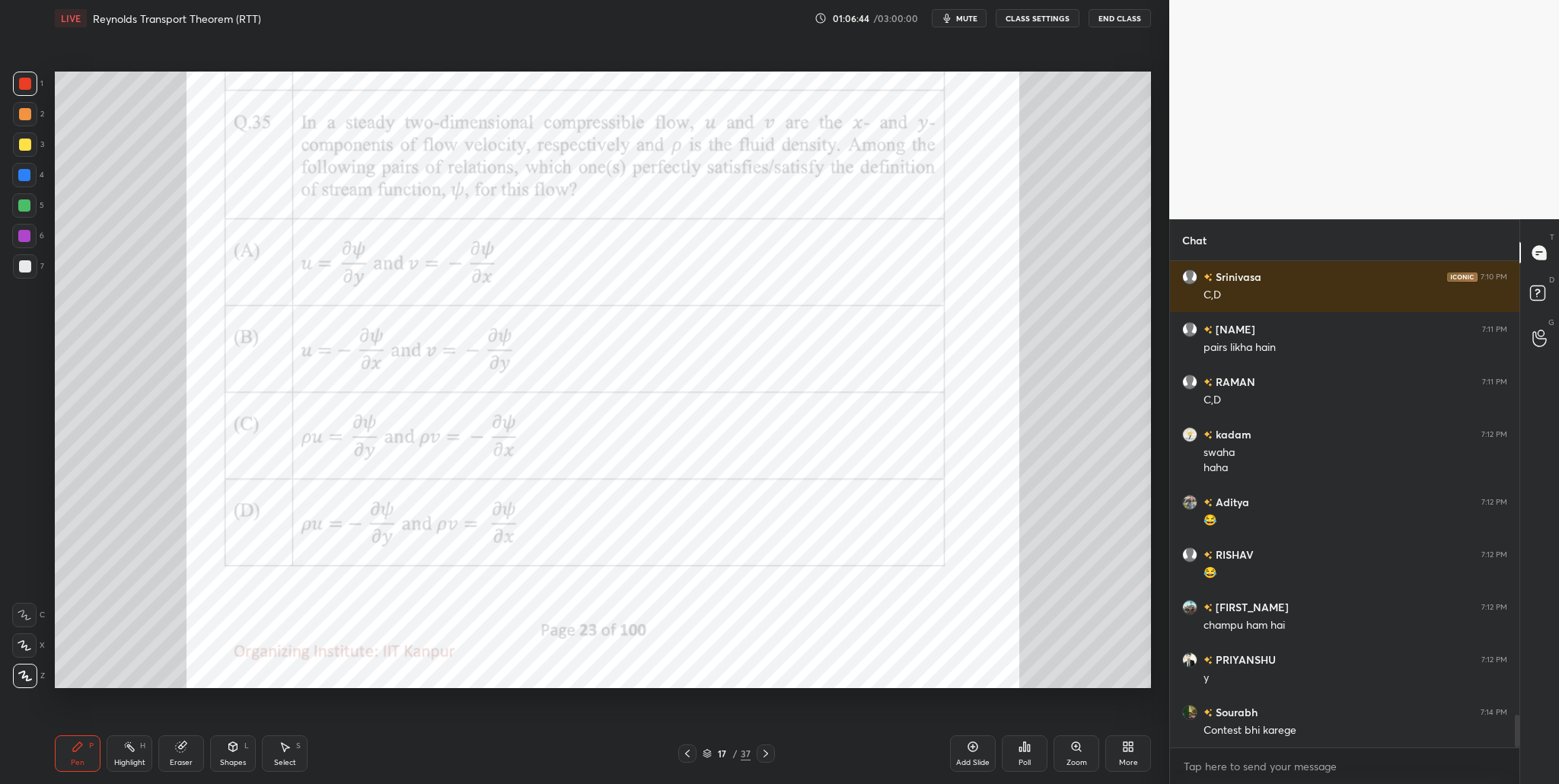 click at bounding box center [24, 206] 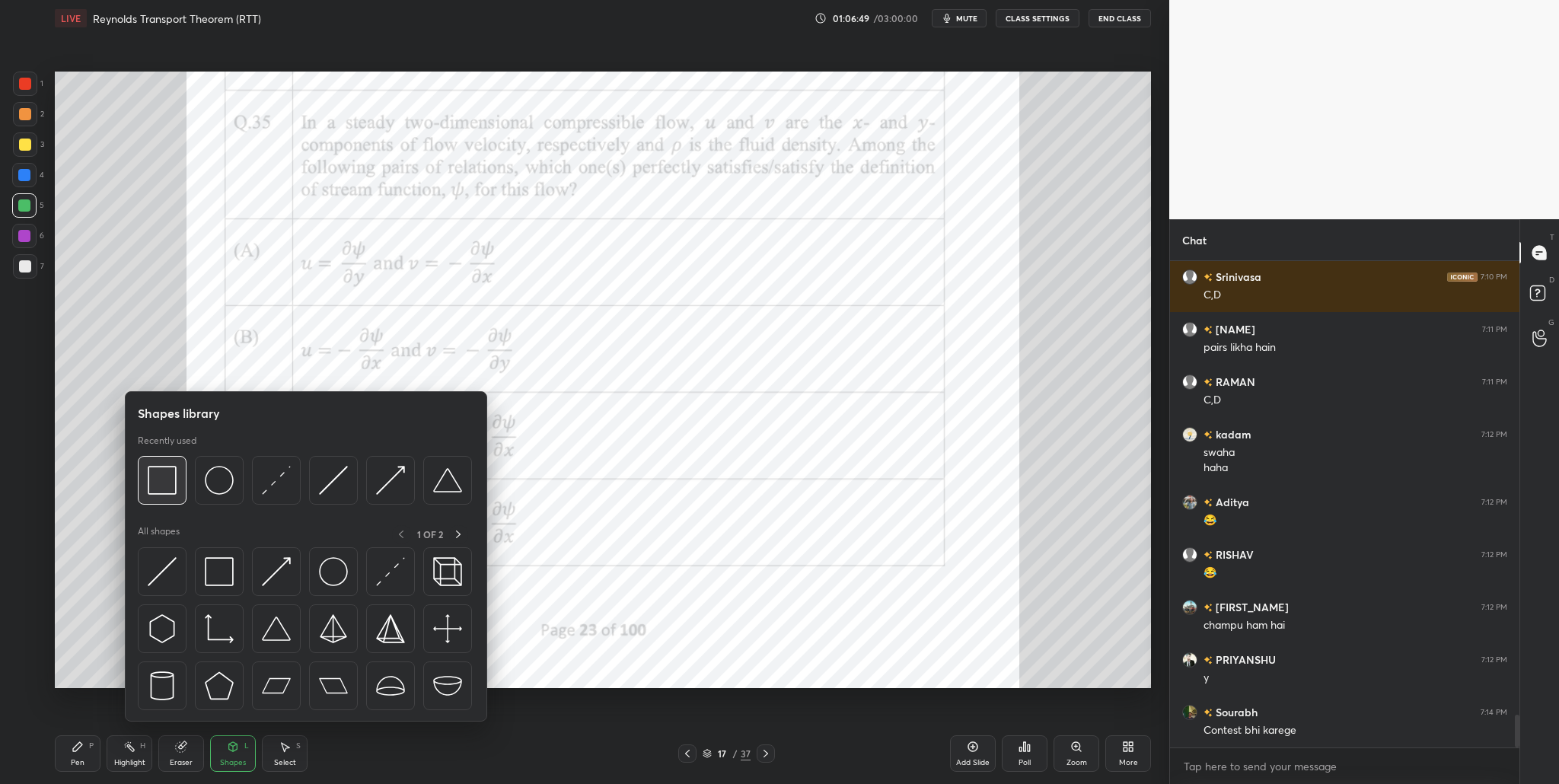 click at bounding box center [162, 480] 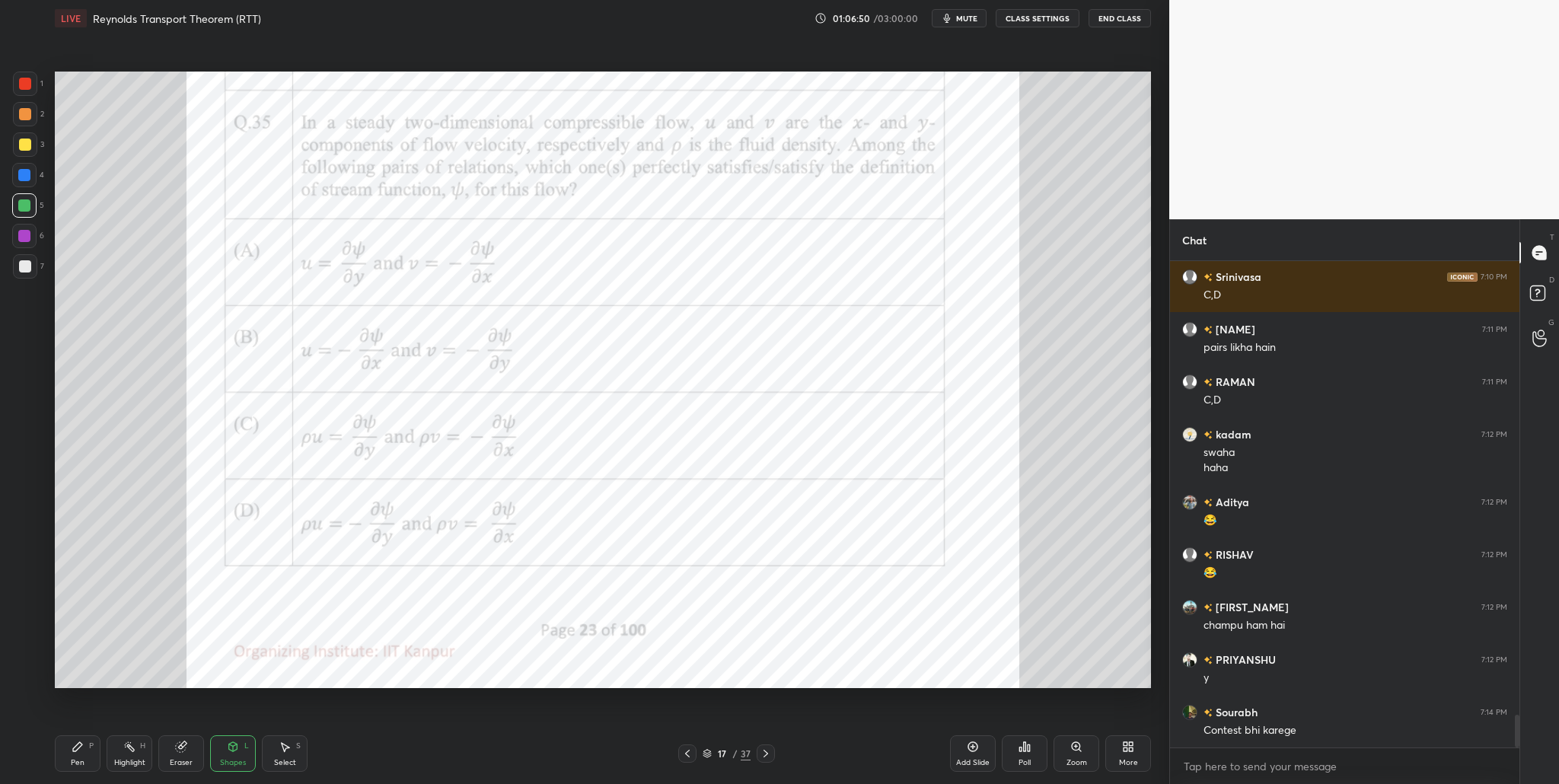 drag, startPoint x: 18, startPoint y: 83, endPoint x: 40, endPoint y: 110, distance: 34.82815 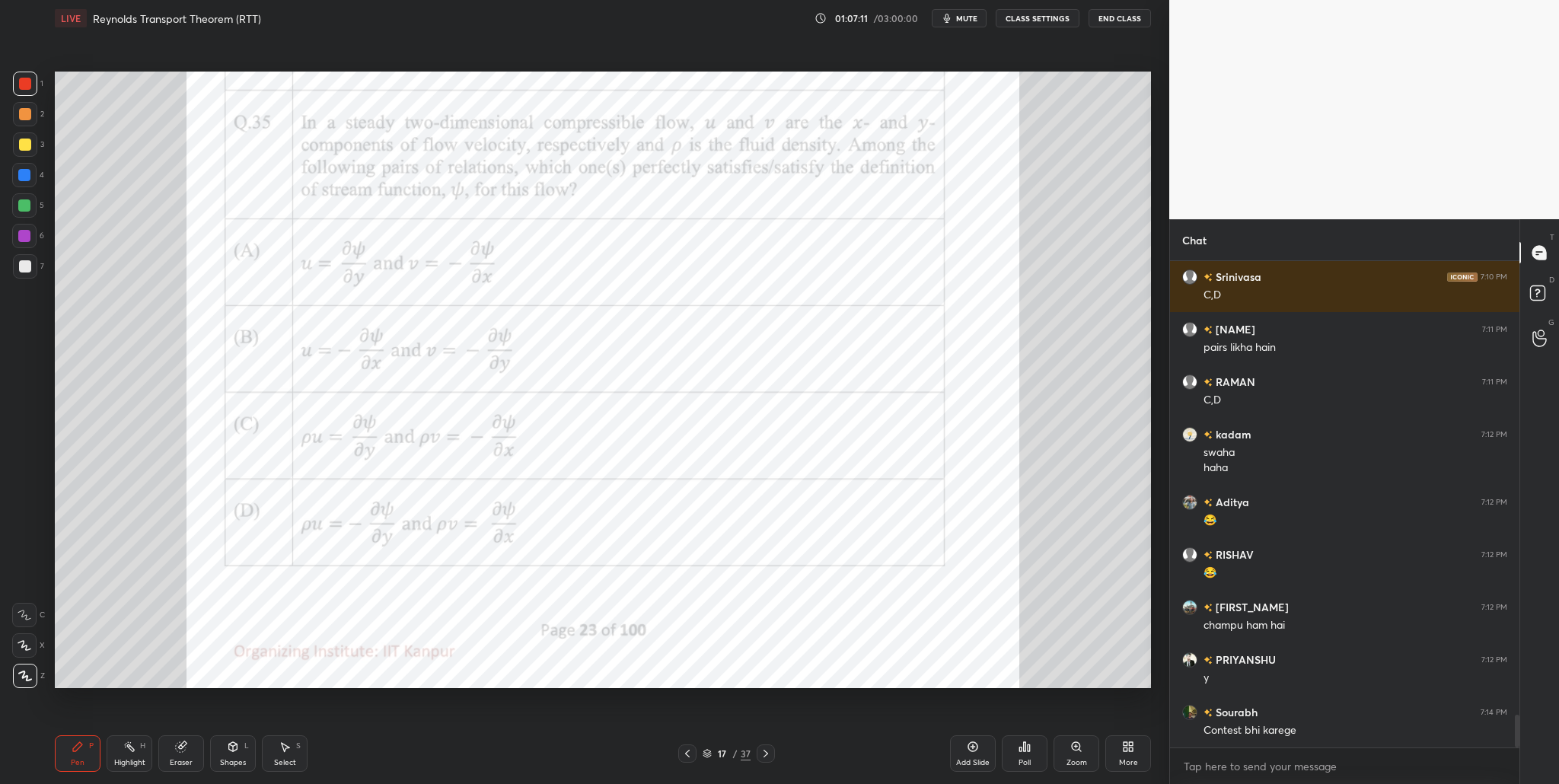 click at bounding box center [24, 206] 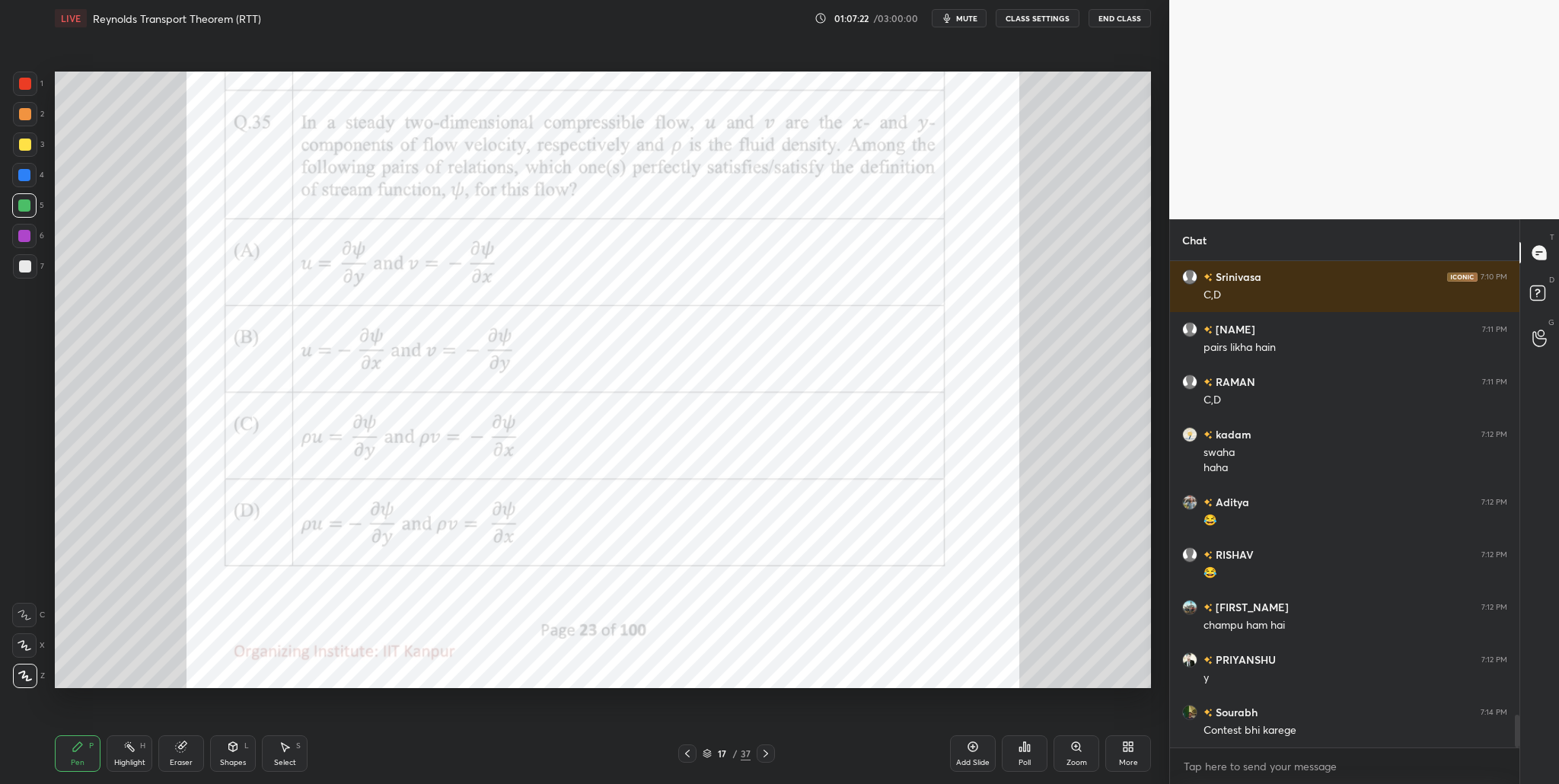 scroll, scrollTop: 6875, scrollLeft: 0, axis: vertical 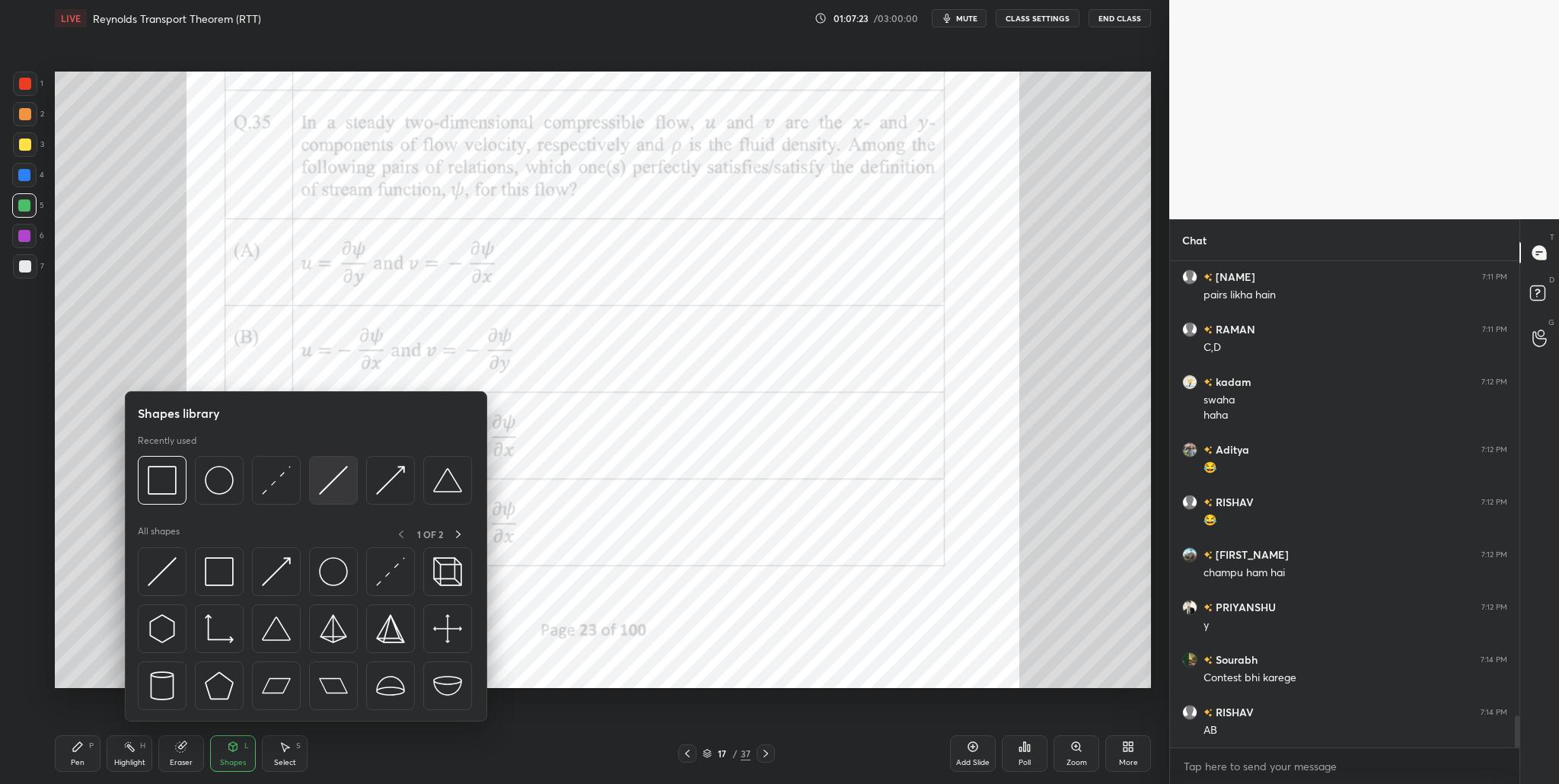 click at bounding box center [333, 480] 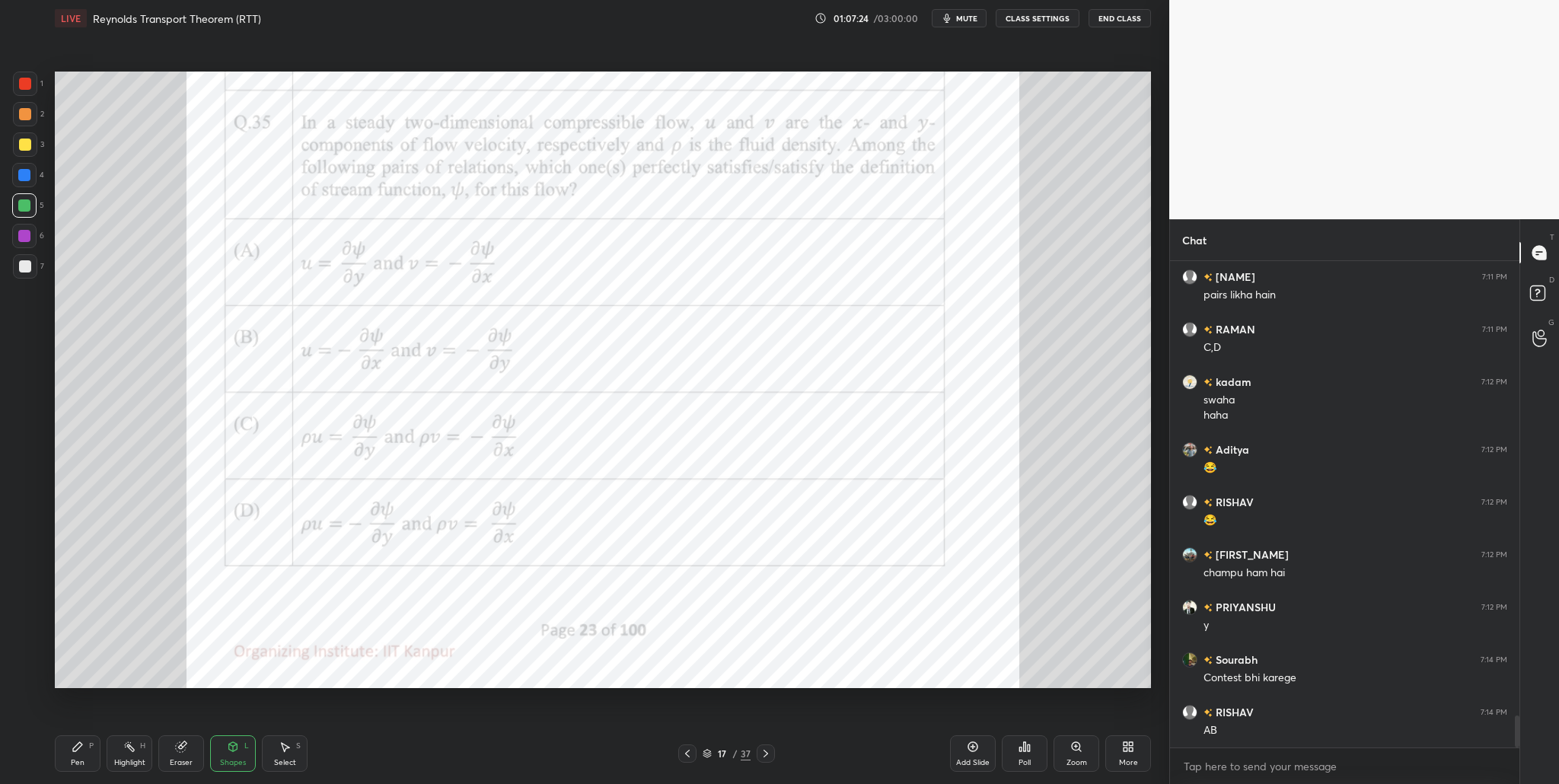 scroll, scrollTop: 6927, scrollLeft: 0, axis: vertical 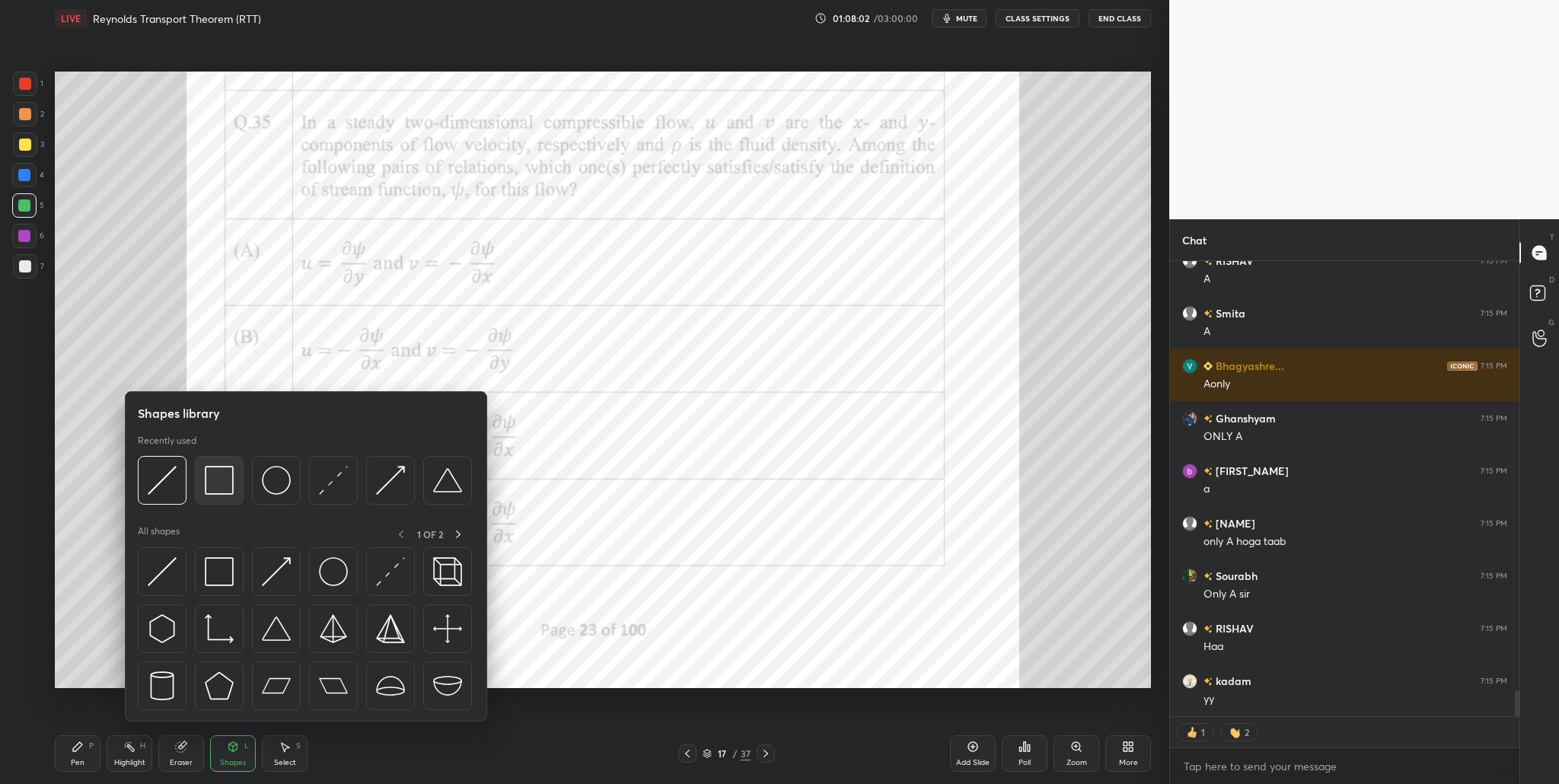 click at bounding box center [219, 480] 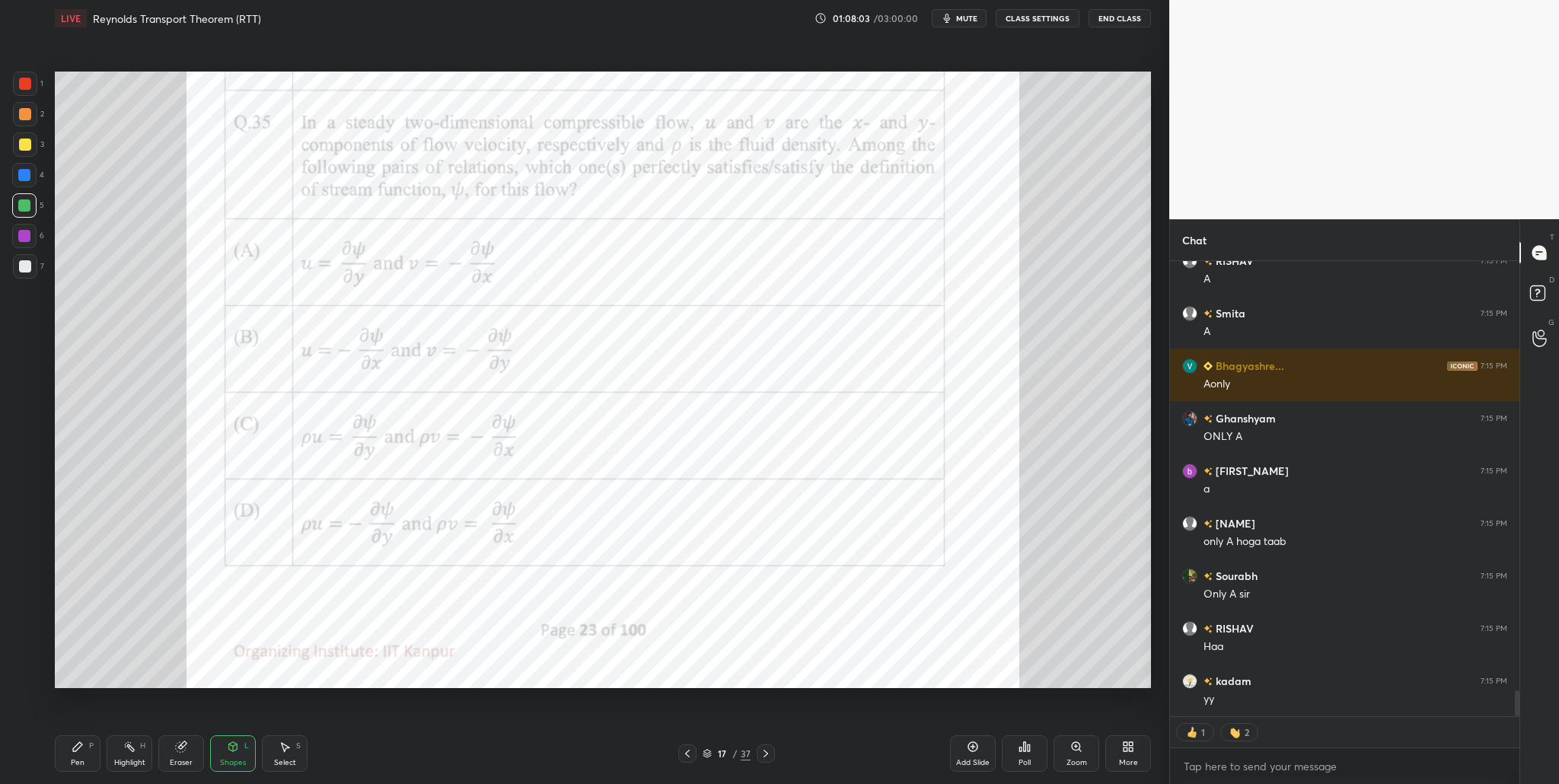 click at bounding box center [25, 84] 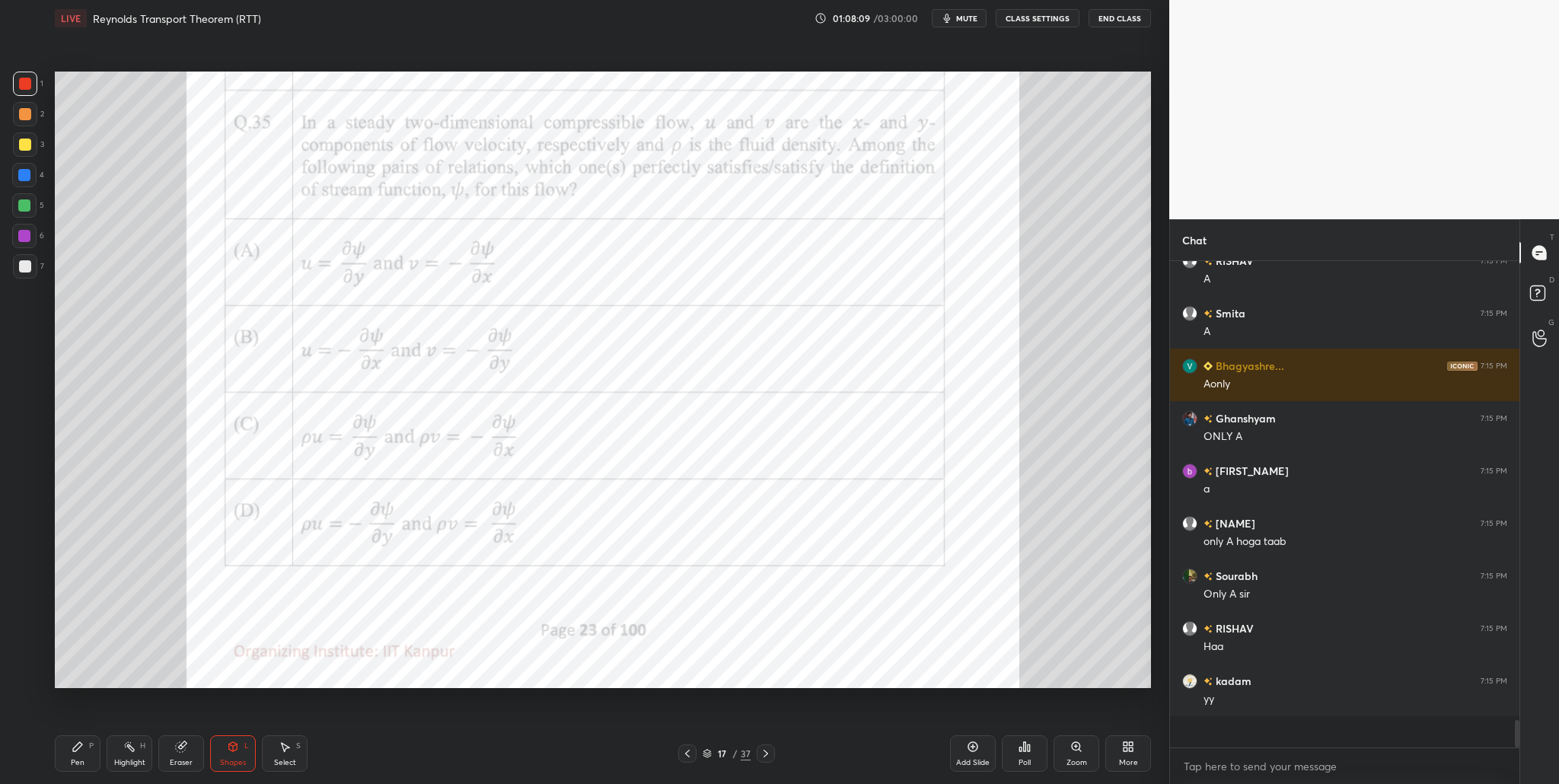 scroll, scrollTop: 5, scrollLeft: 5, axis: both 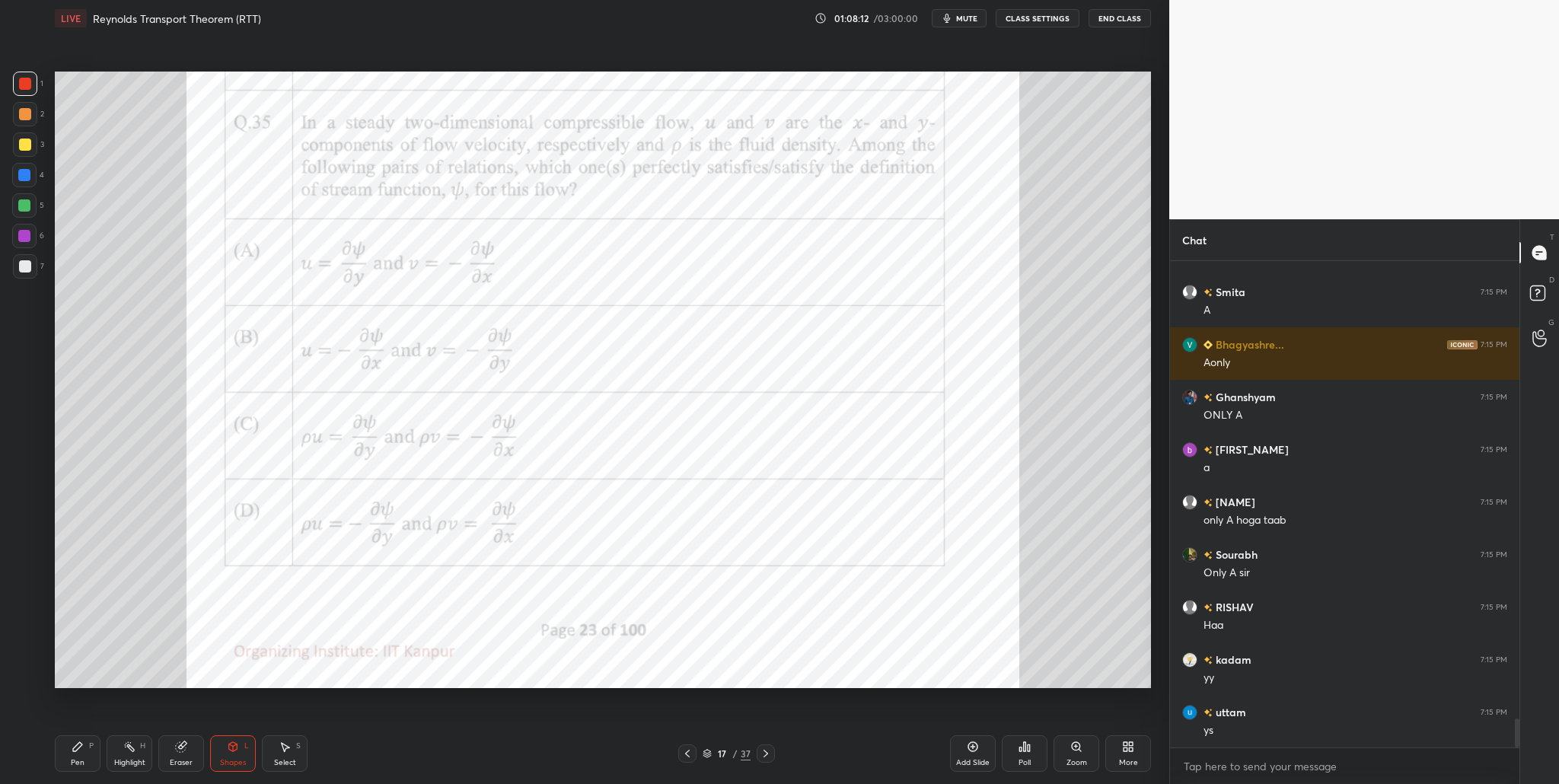 click on "More" at bounding box center (1128, 754) 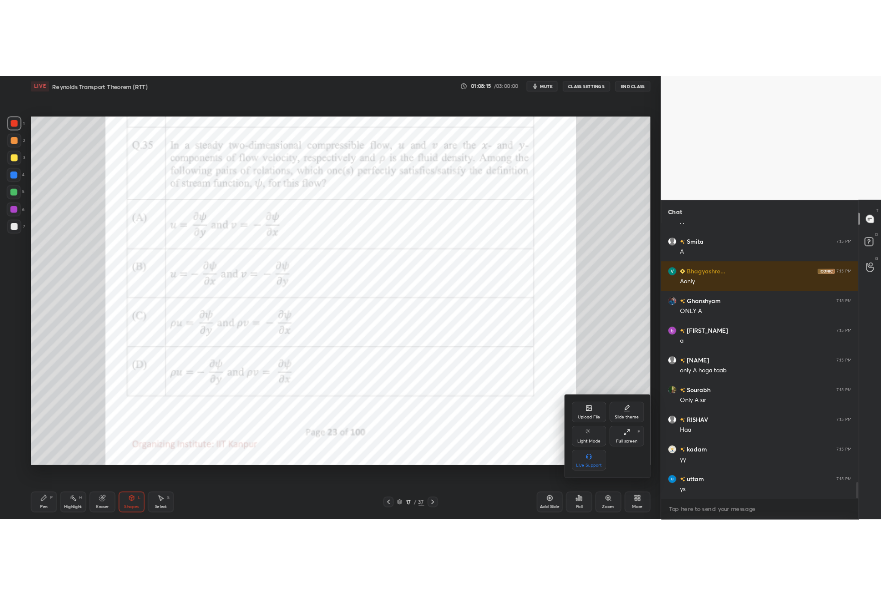 scroll, scrollTop: 10067, scrollLeft: 0, axis: vertical 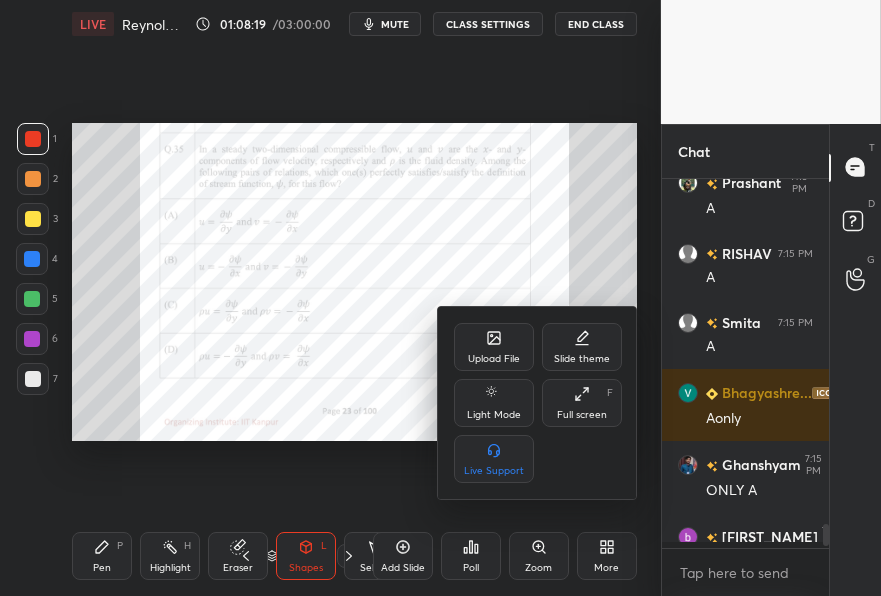 click on "Upload File" at bounding box center [494, 347] 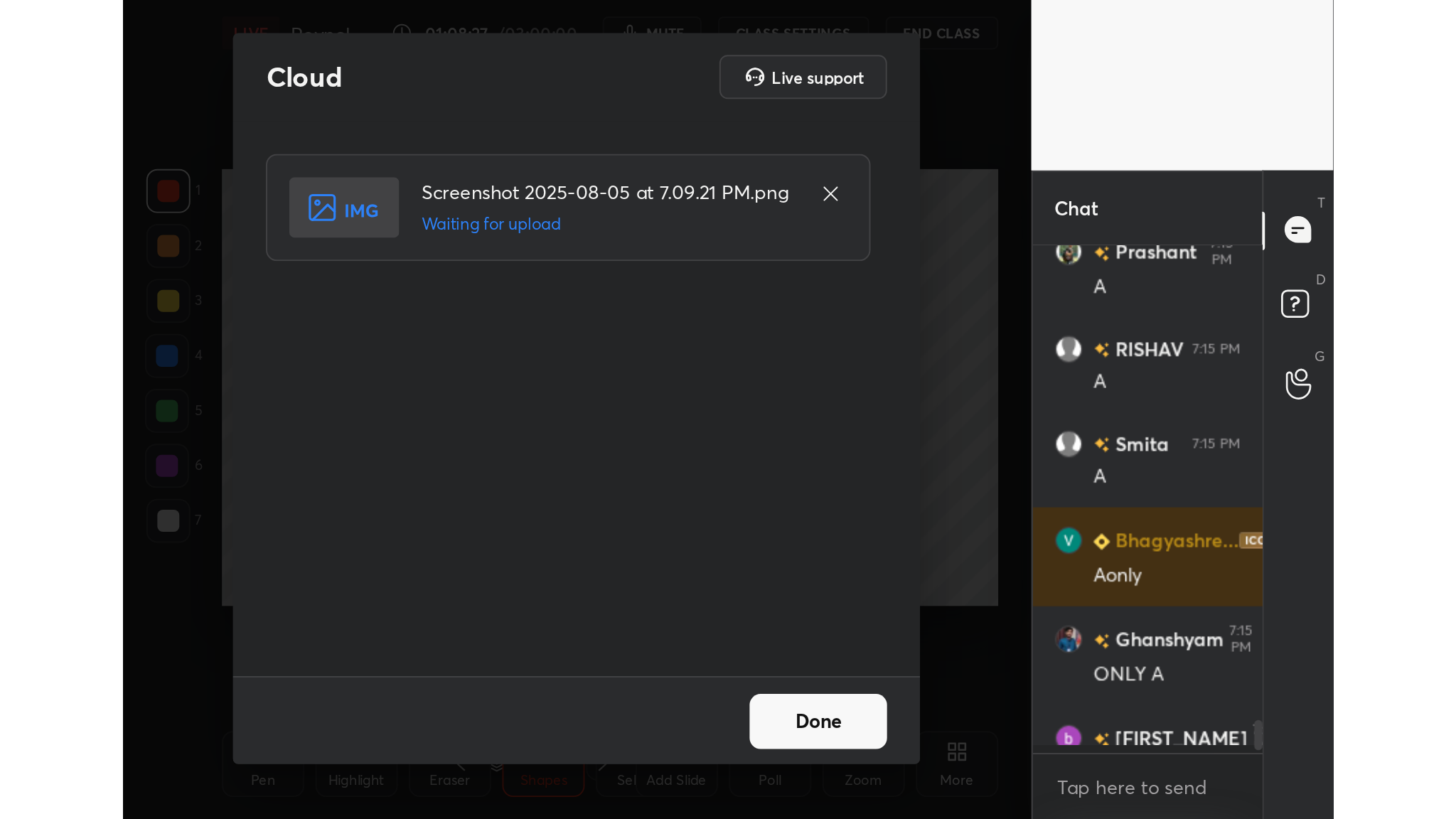 scroll, scrollTop: 6998, scrollLeft: 0, axis: vertical 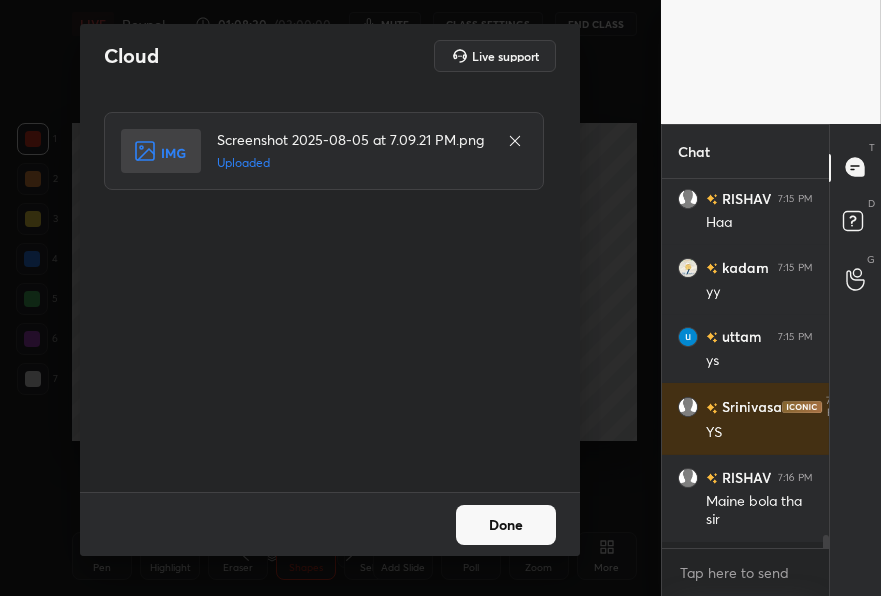 click on "Done" at bounding box center [506, 525] 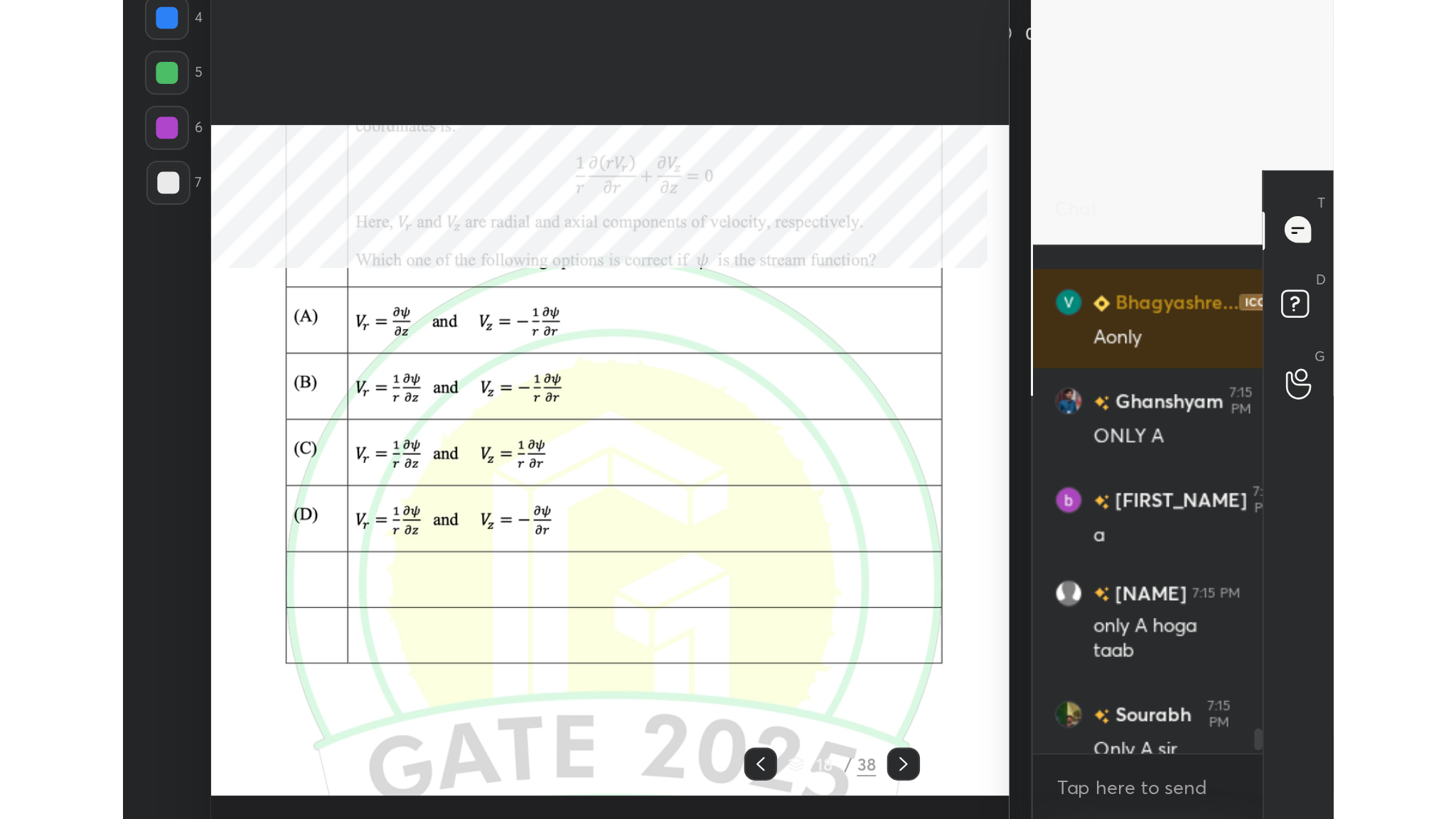 scroll, scrollTop: 70366, scrollLeft: 70059, axis: both 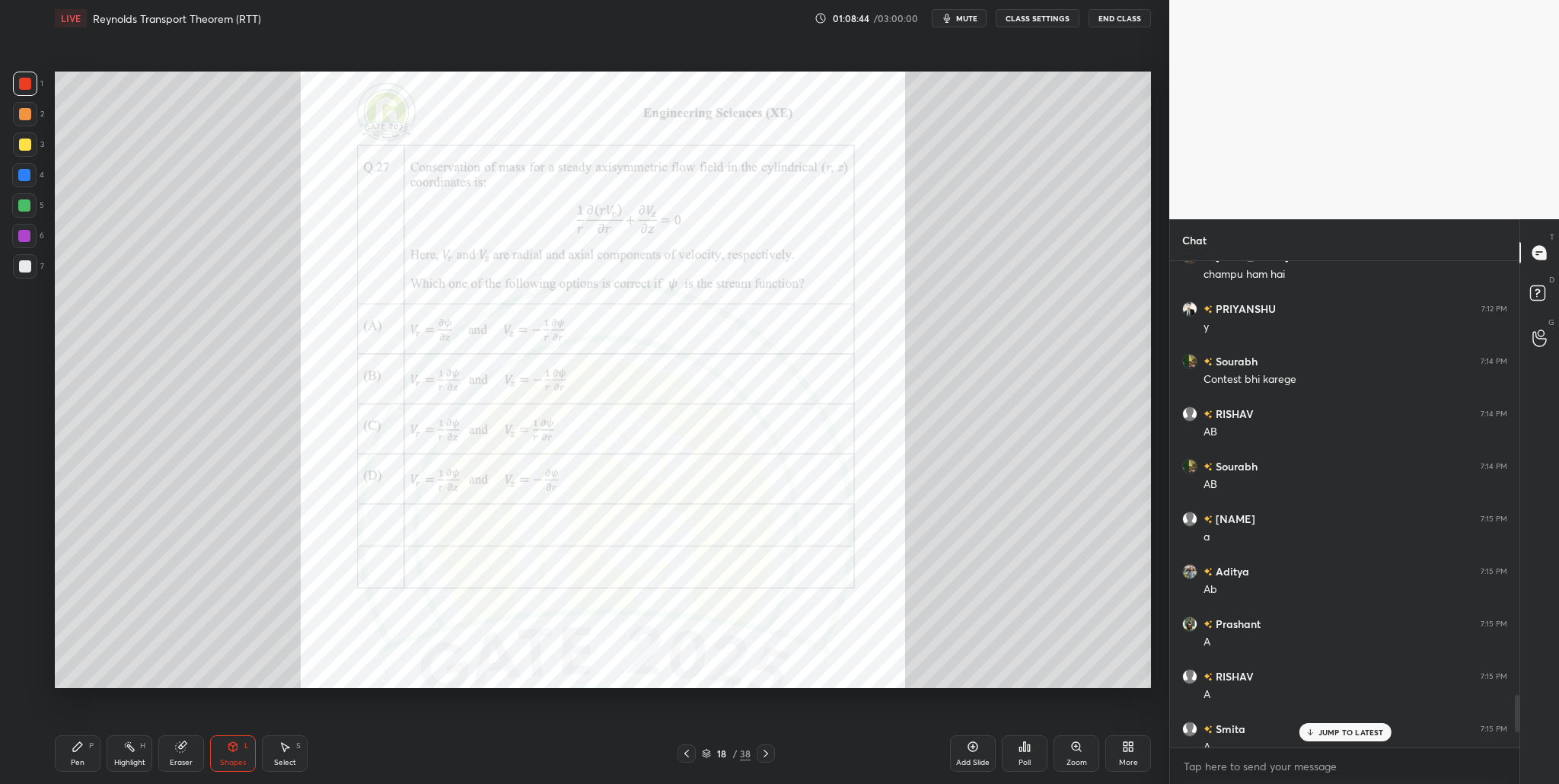 click on "JUMP TO LATEST" at bounding box center [1344, 732] 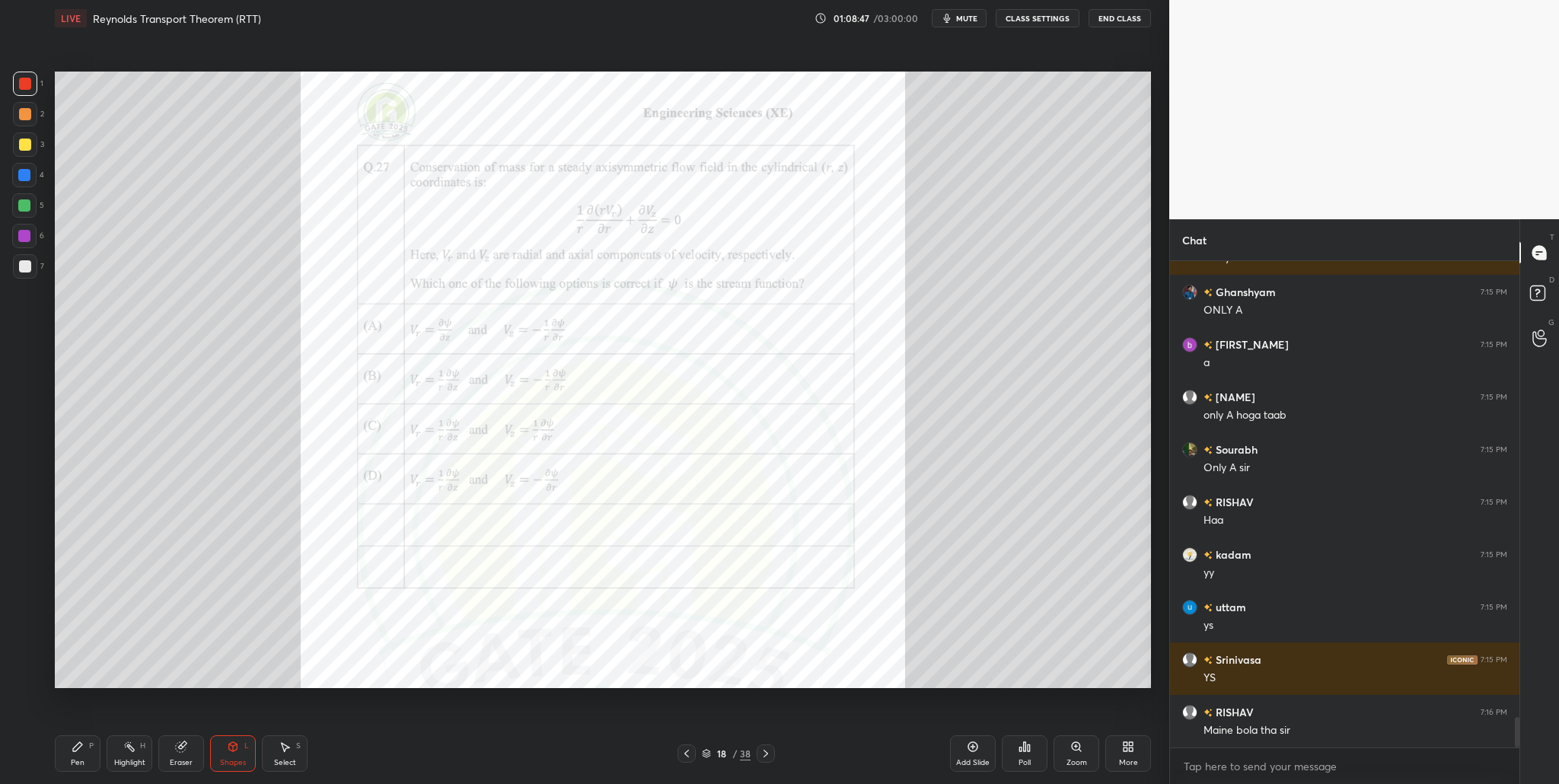 drag, startPoint x: 26, startPoint y: 88, endPoint x: 49, endPoint y: 91, distance: 23.194827 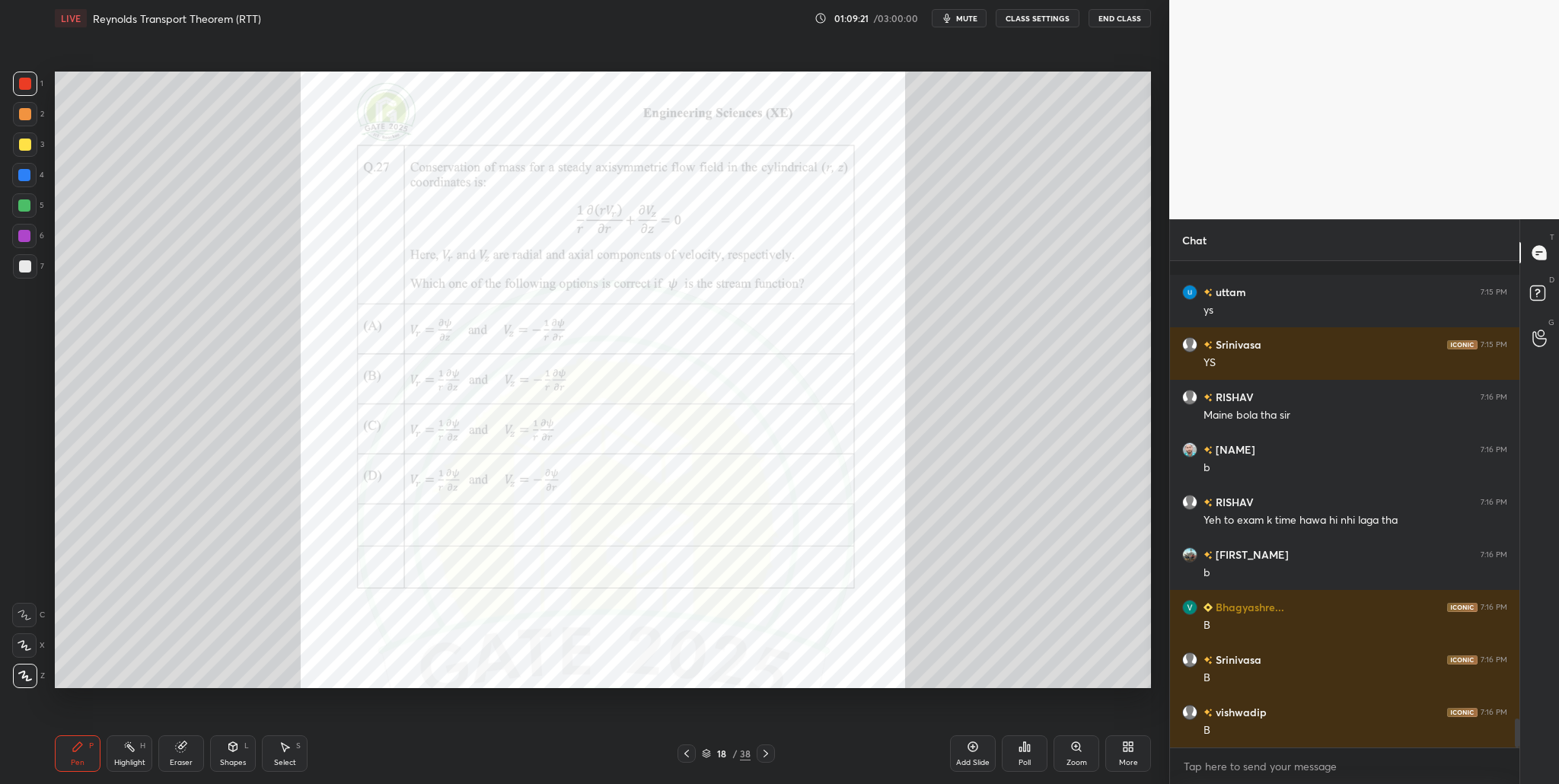 scroll, scrollTop: 7728, scrollLeft: 0, axis: vertical 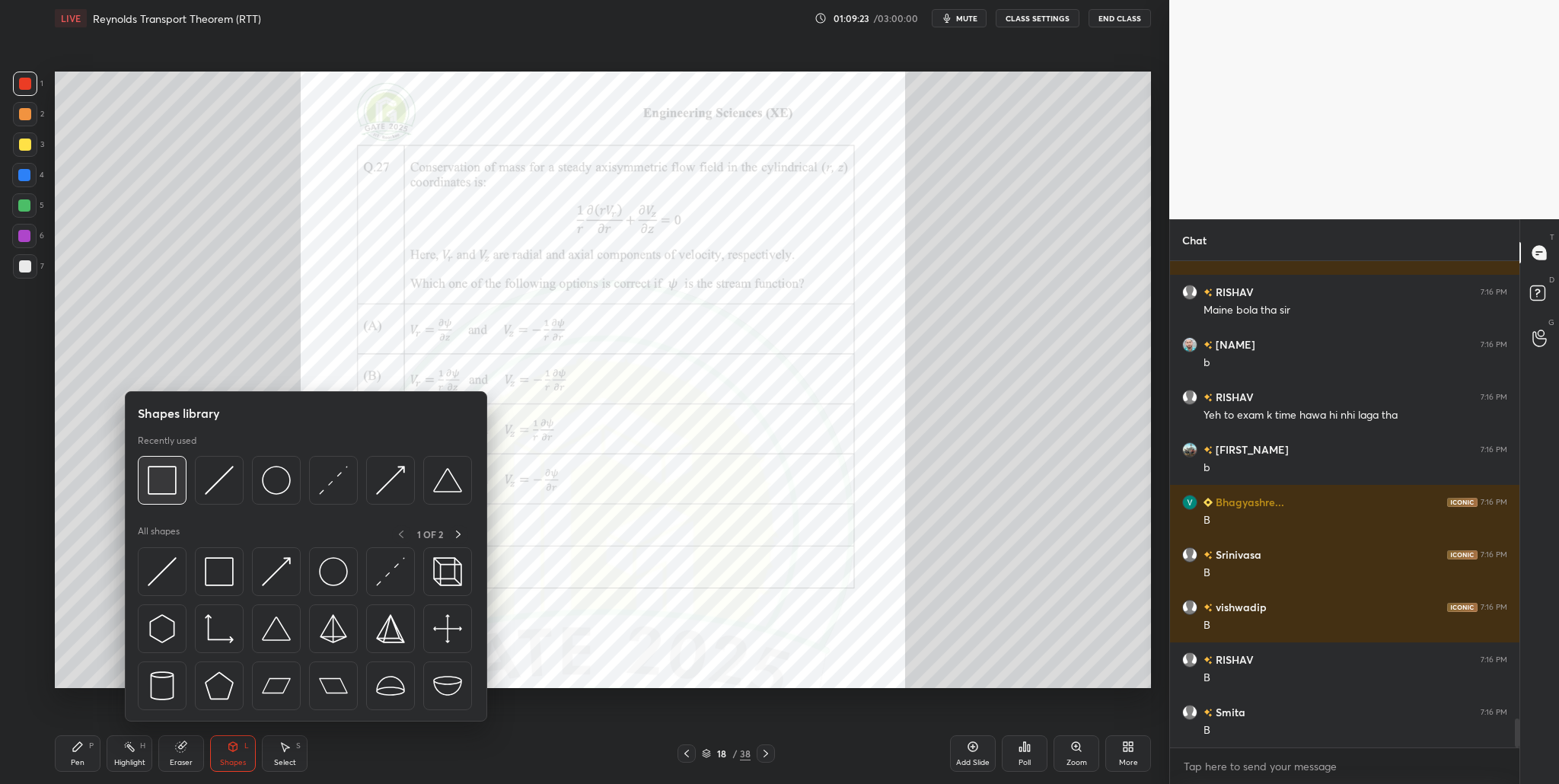 click at bounding box center [162, 480] 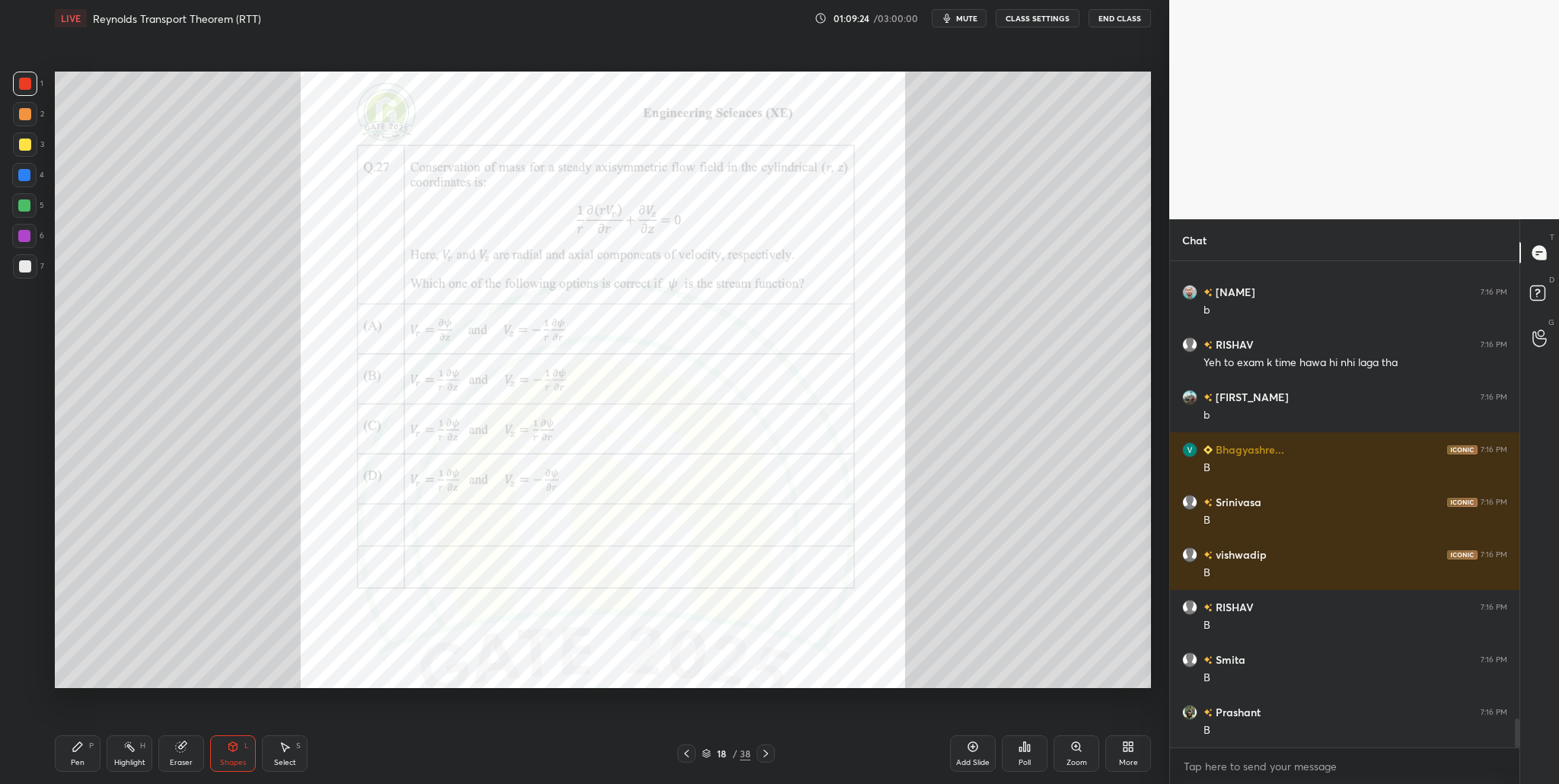 drag, startPoint x: 27, startPoint y: 78, endPoint x: 37, endPoint y: 81, distance: 10.440307 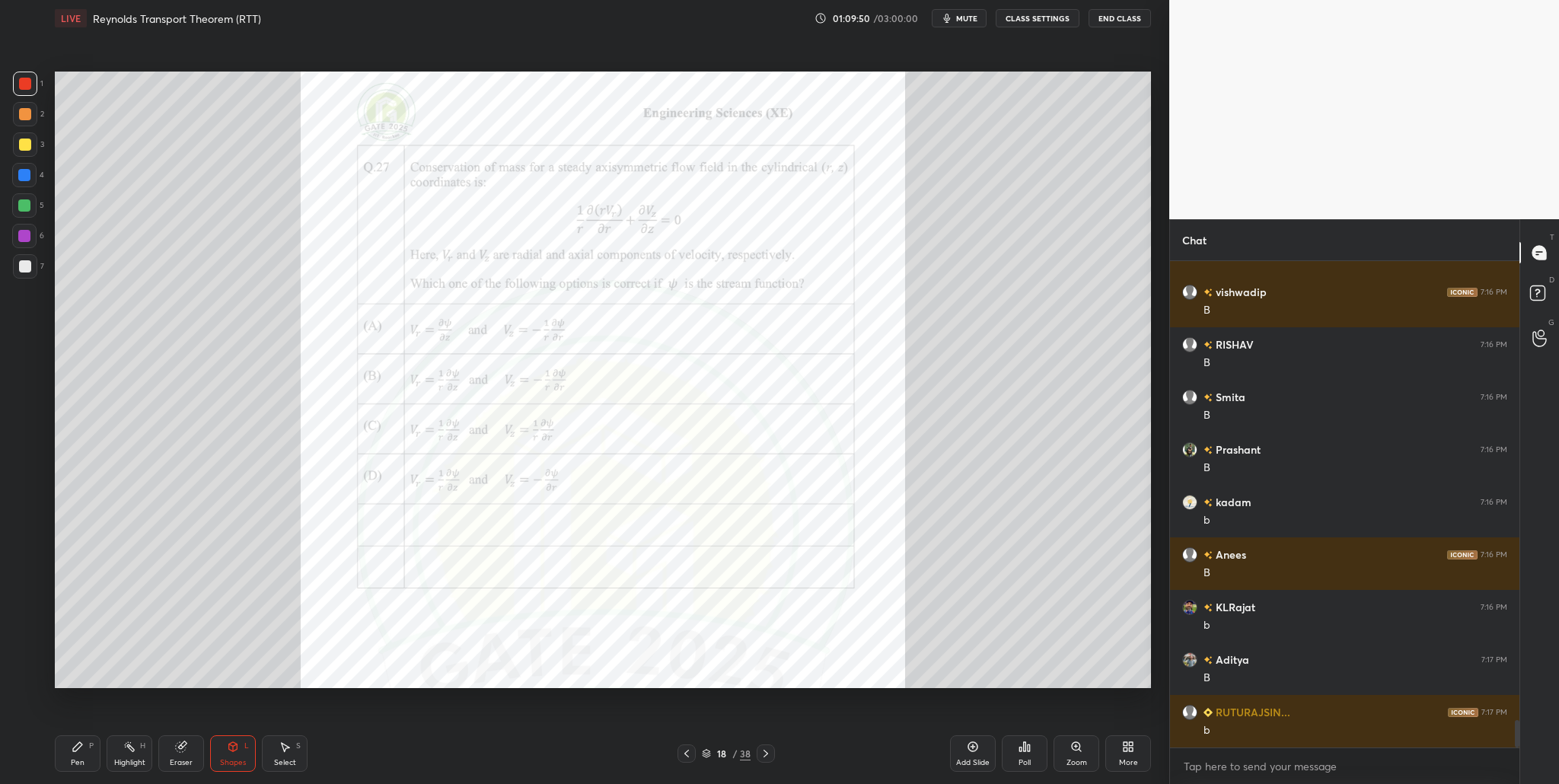 scroll, scrollTop: 8096, scrollLeft: 0, axis: vertical 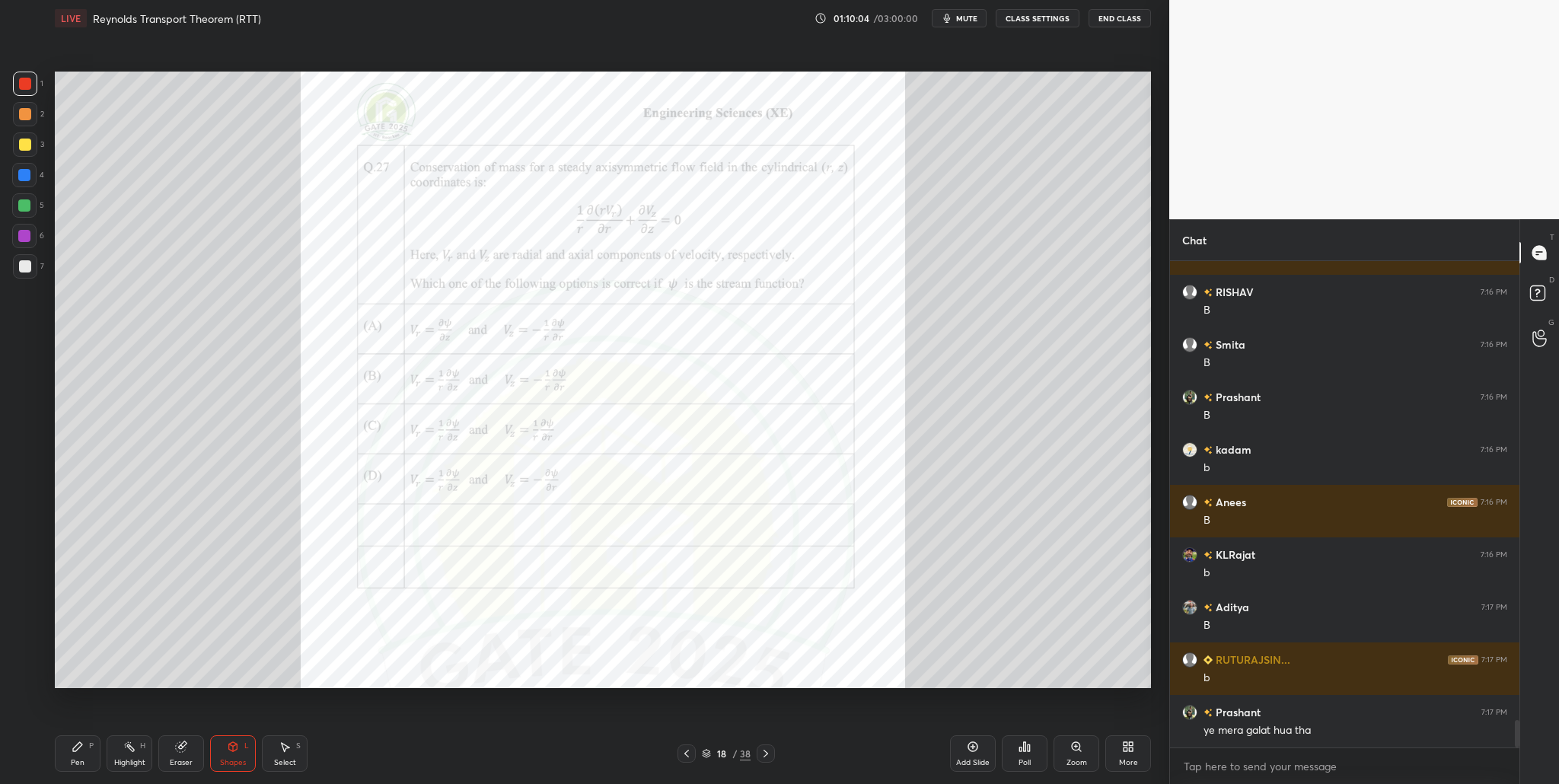 click at bounding box center (24, 206) 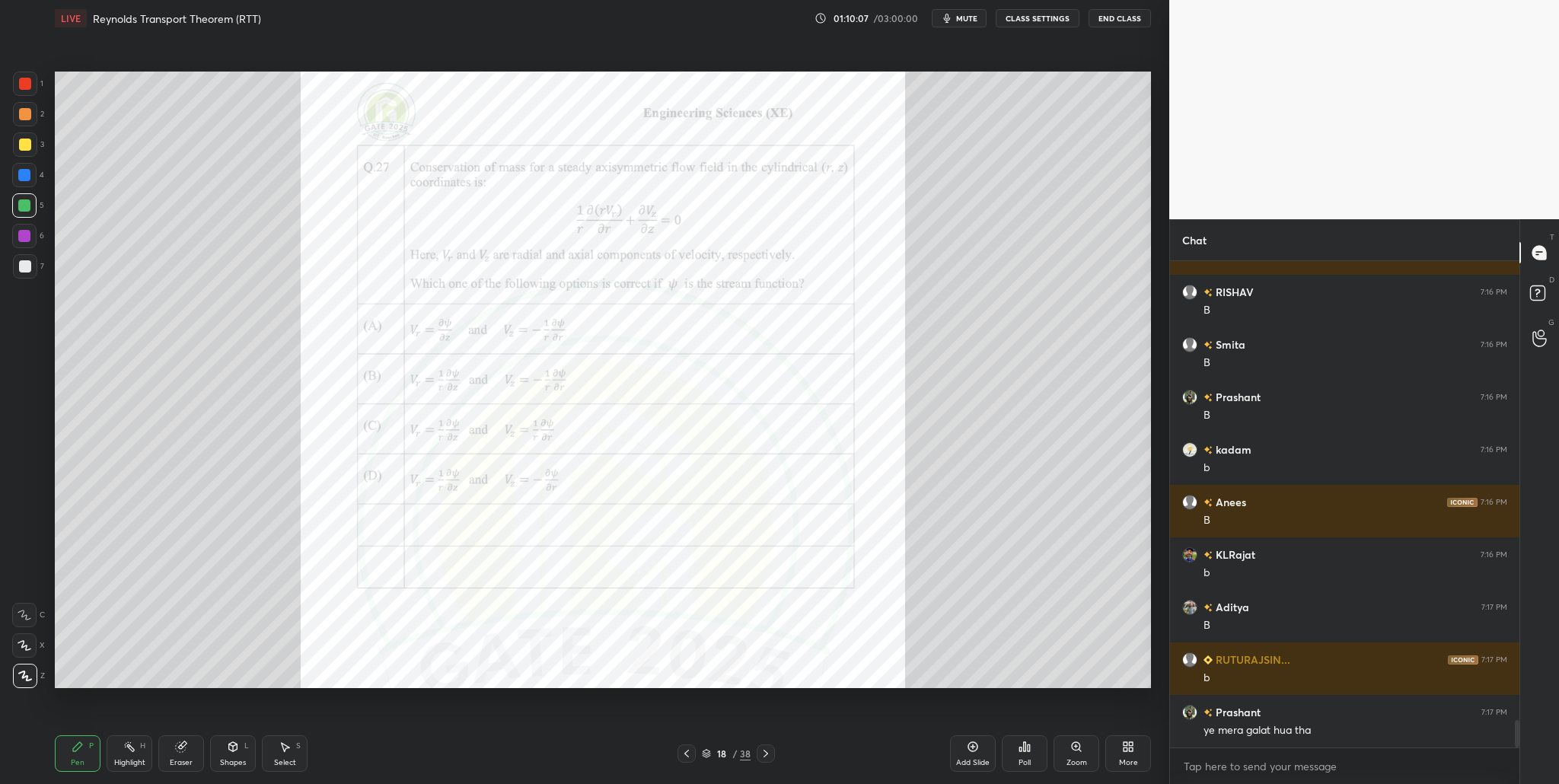 click at bounding box center [24, 236] 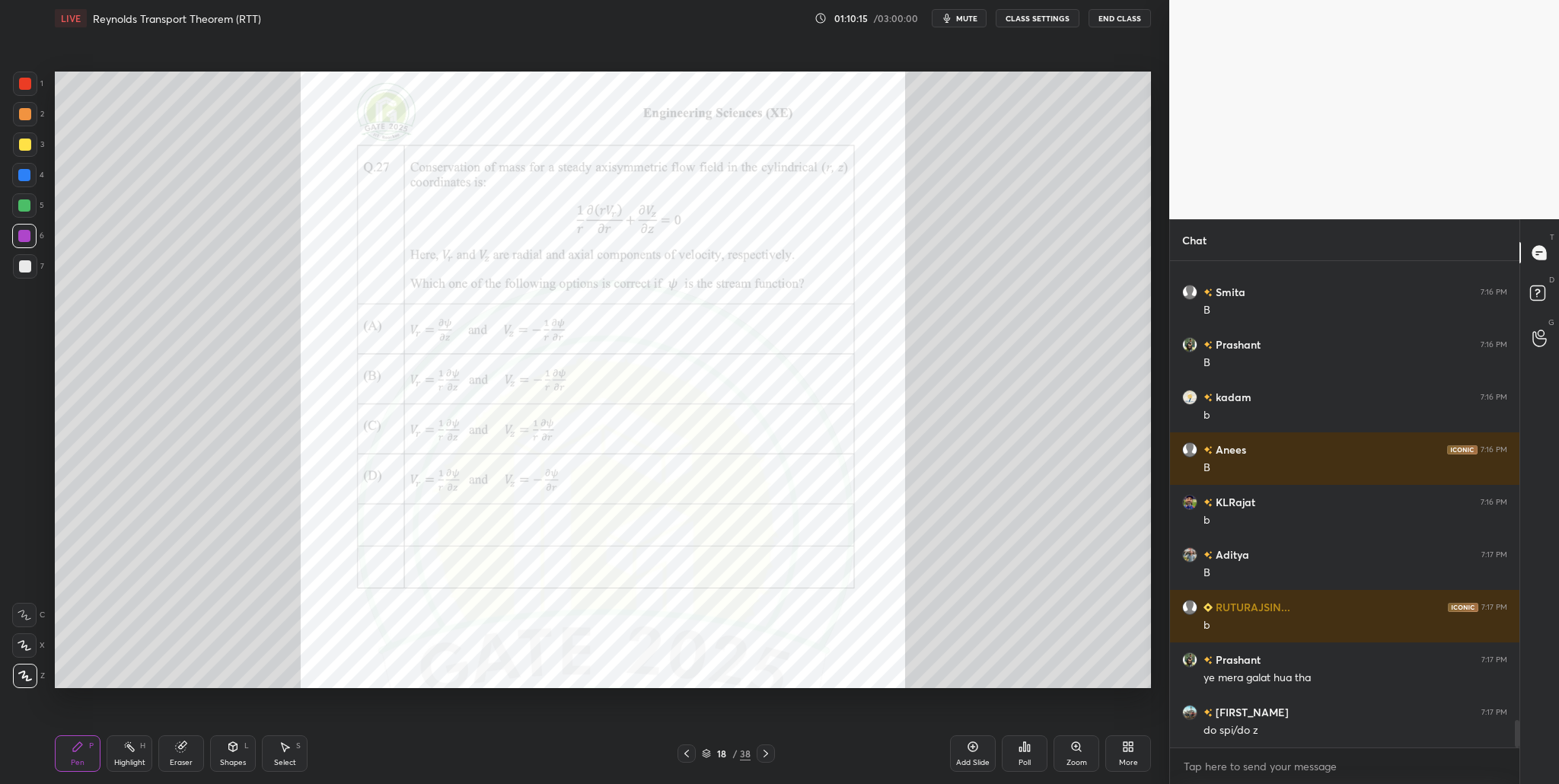 scroll, scrollTop: 8201, scrollLeft: 0, axis: vertical 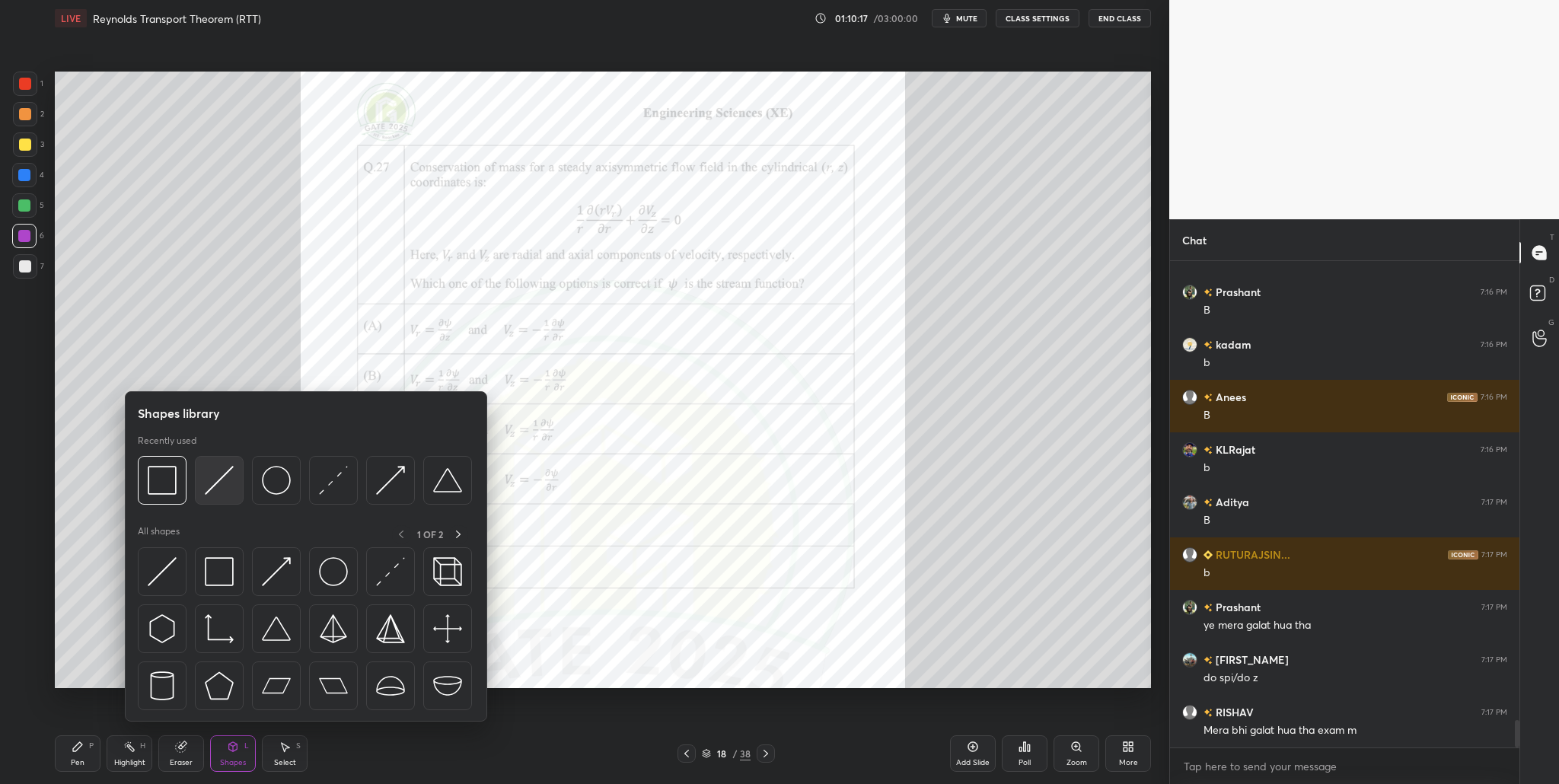 click at bounding box center [219, 480] 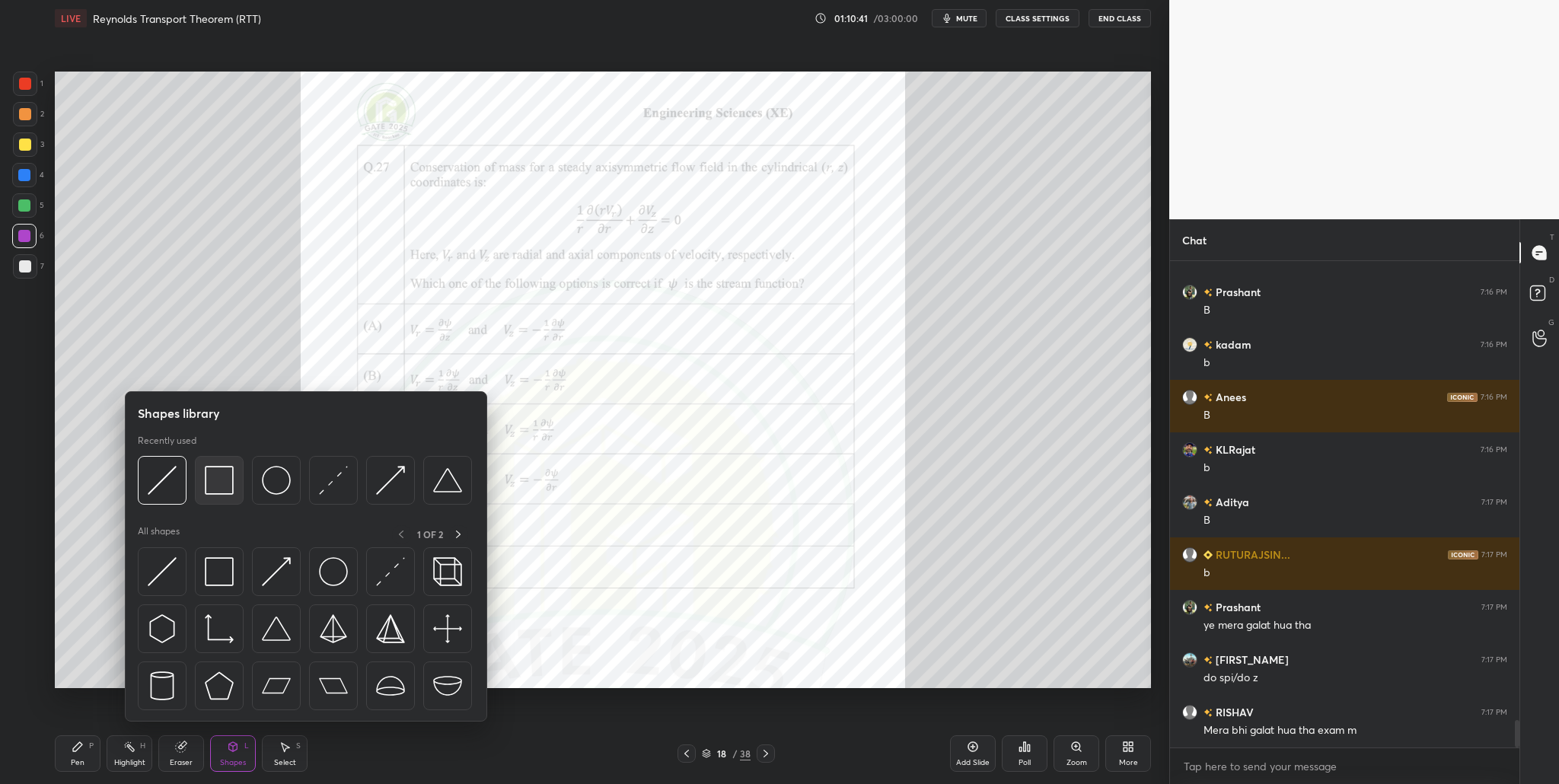 click at bounding box center (219, 480) 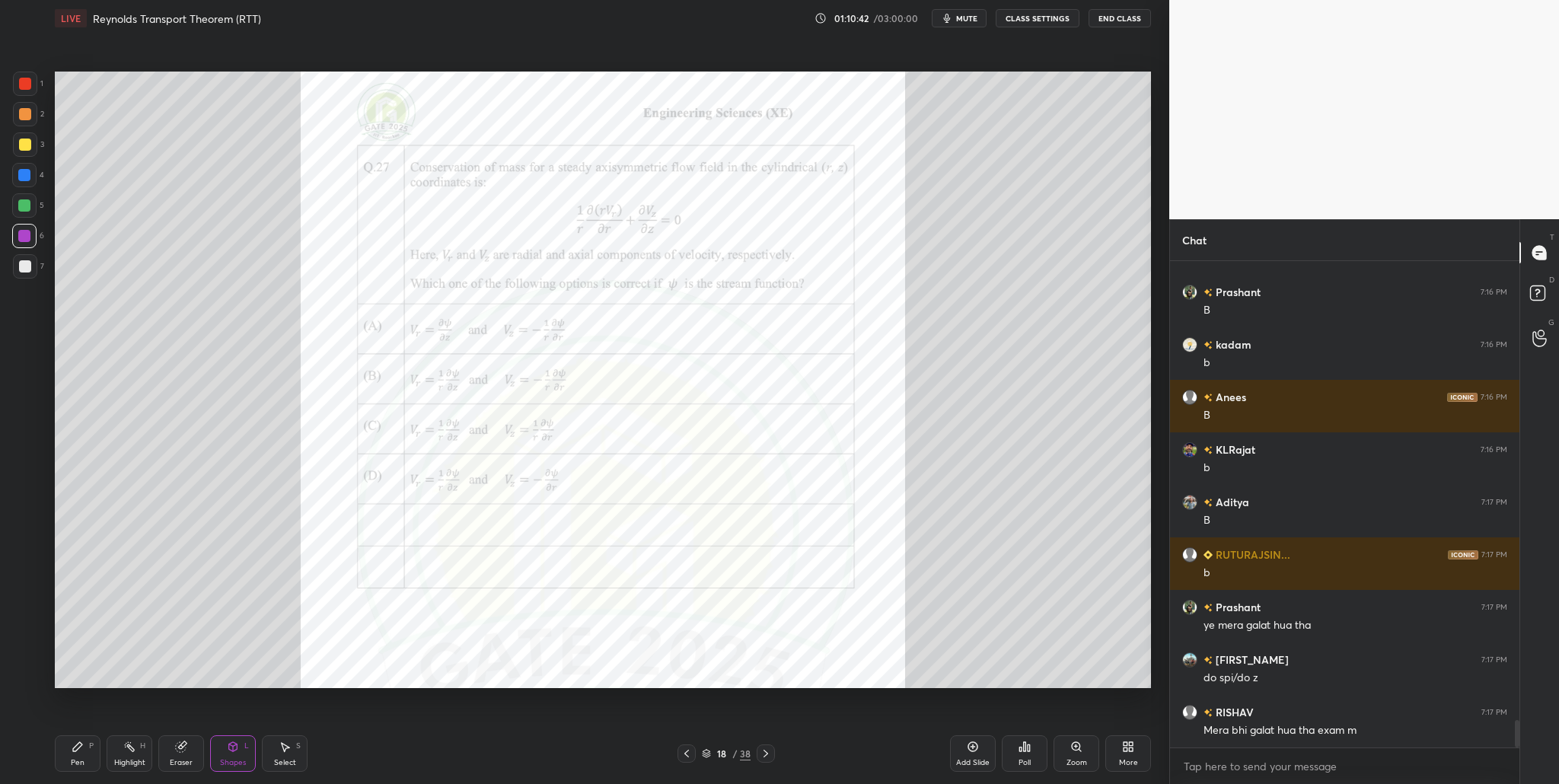 click on "6" at bounding box center (28, 239) 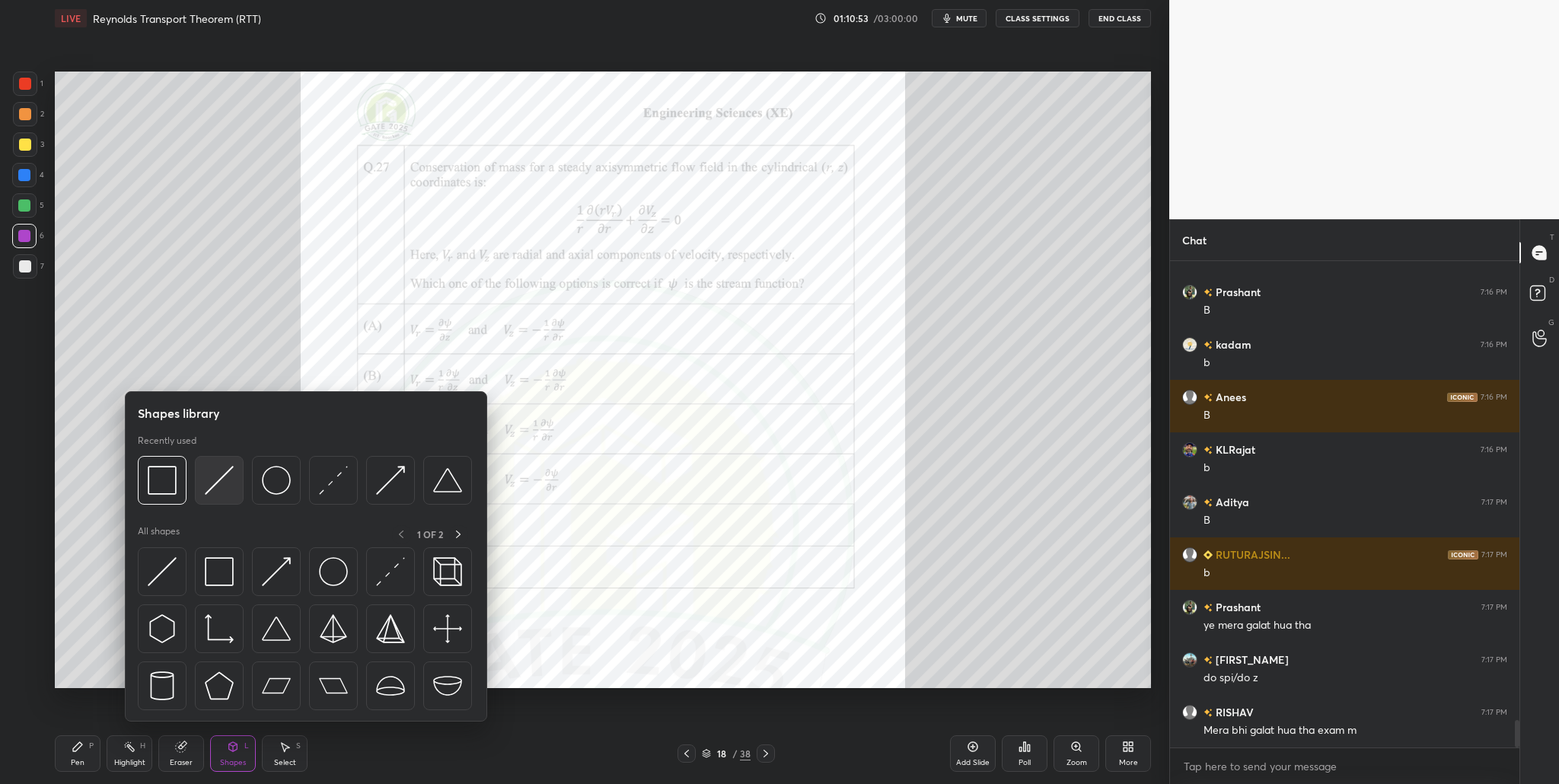click at bounding box center [219, 480] 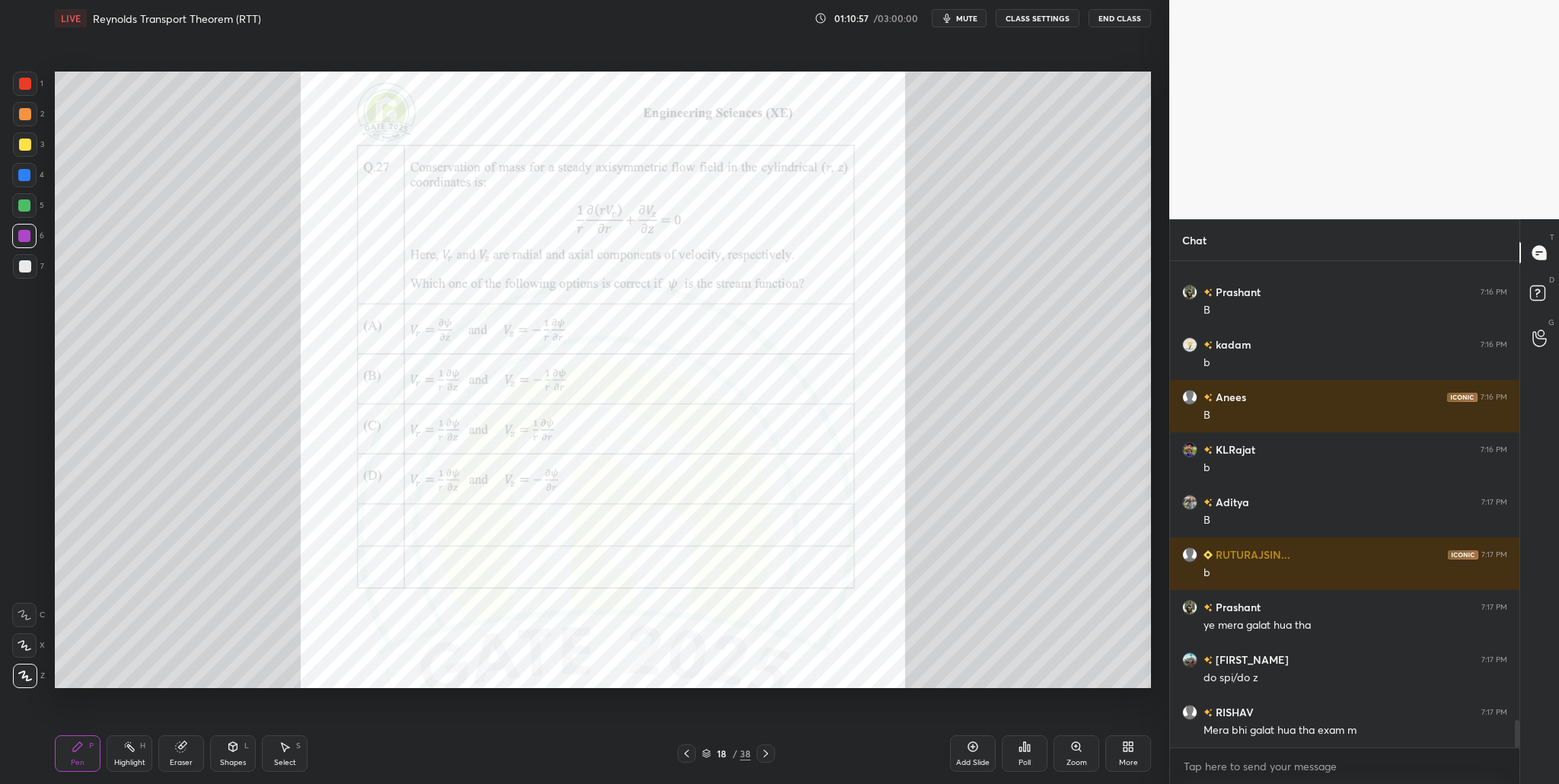 scroll, scrollTop: 8253, scrollLeft: 0, axis: vertical 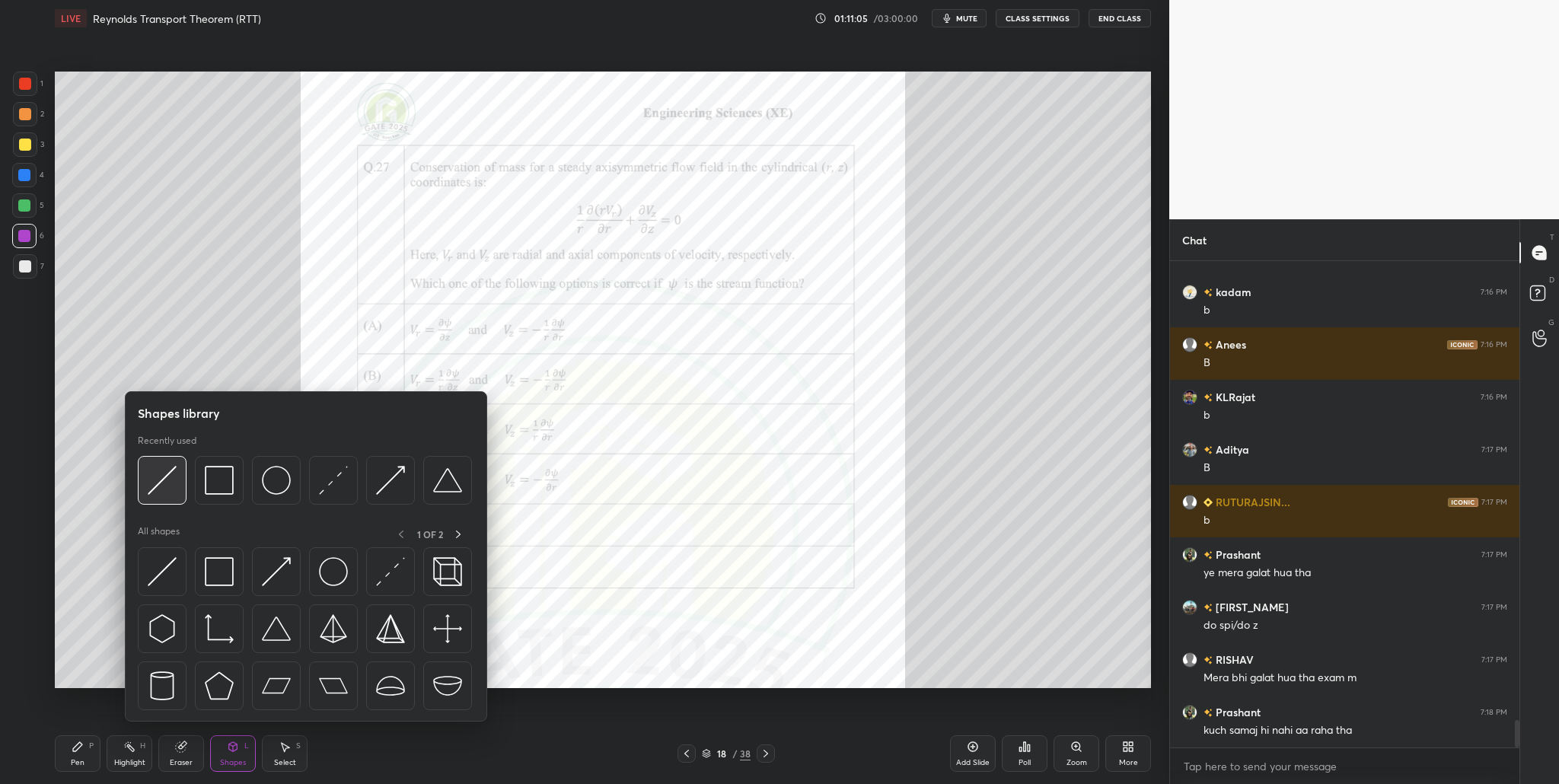 click at bounding box center (162, 480) 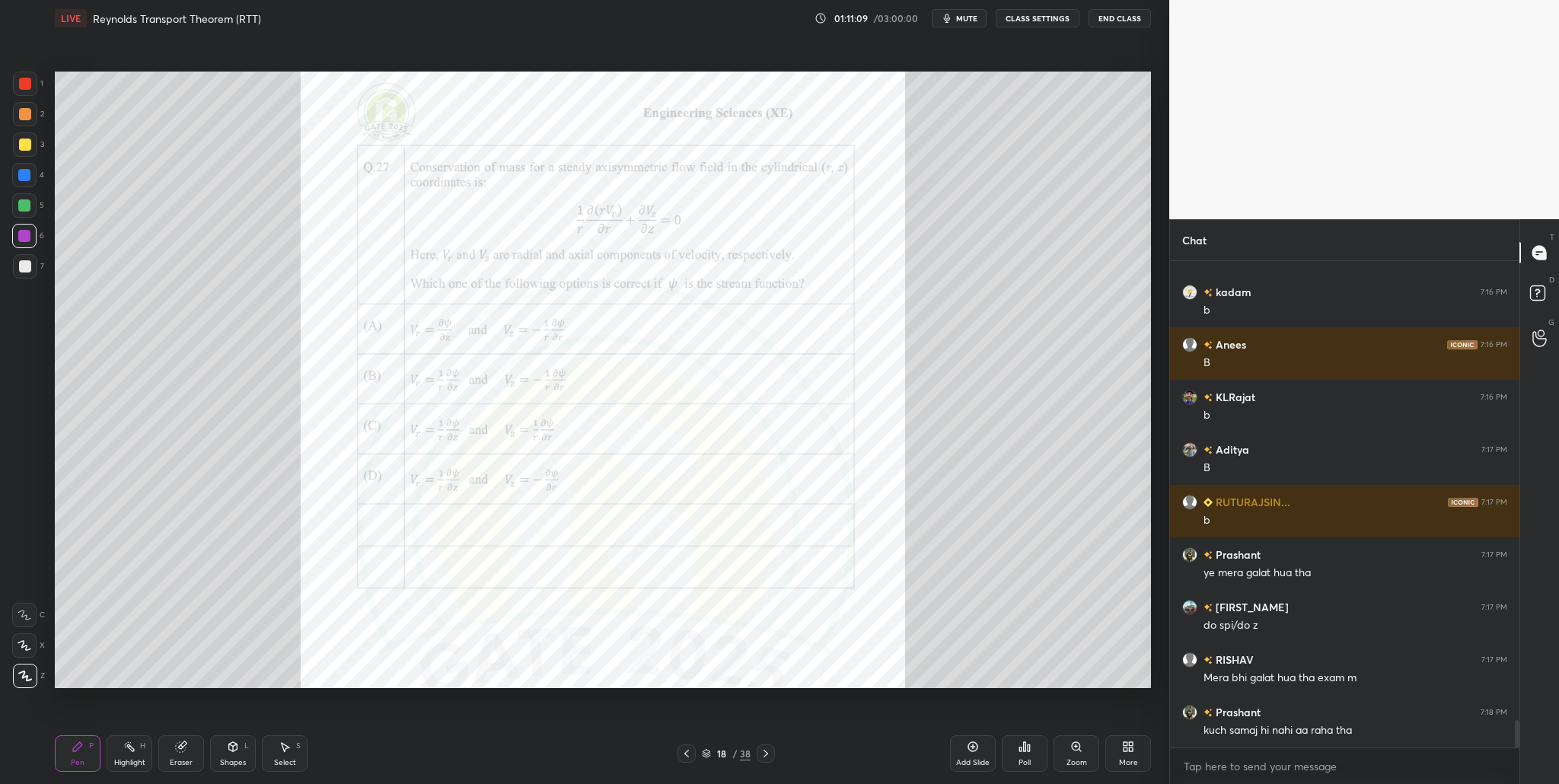 scroll, scrollTop: 8306, scrollLeft: 0, axis: vertical 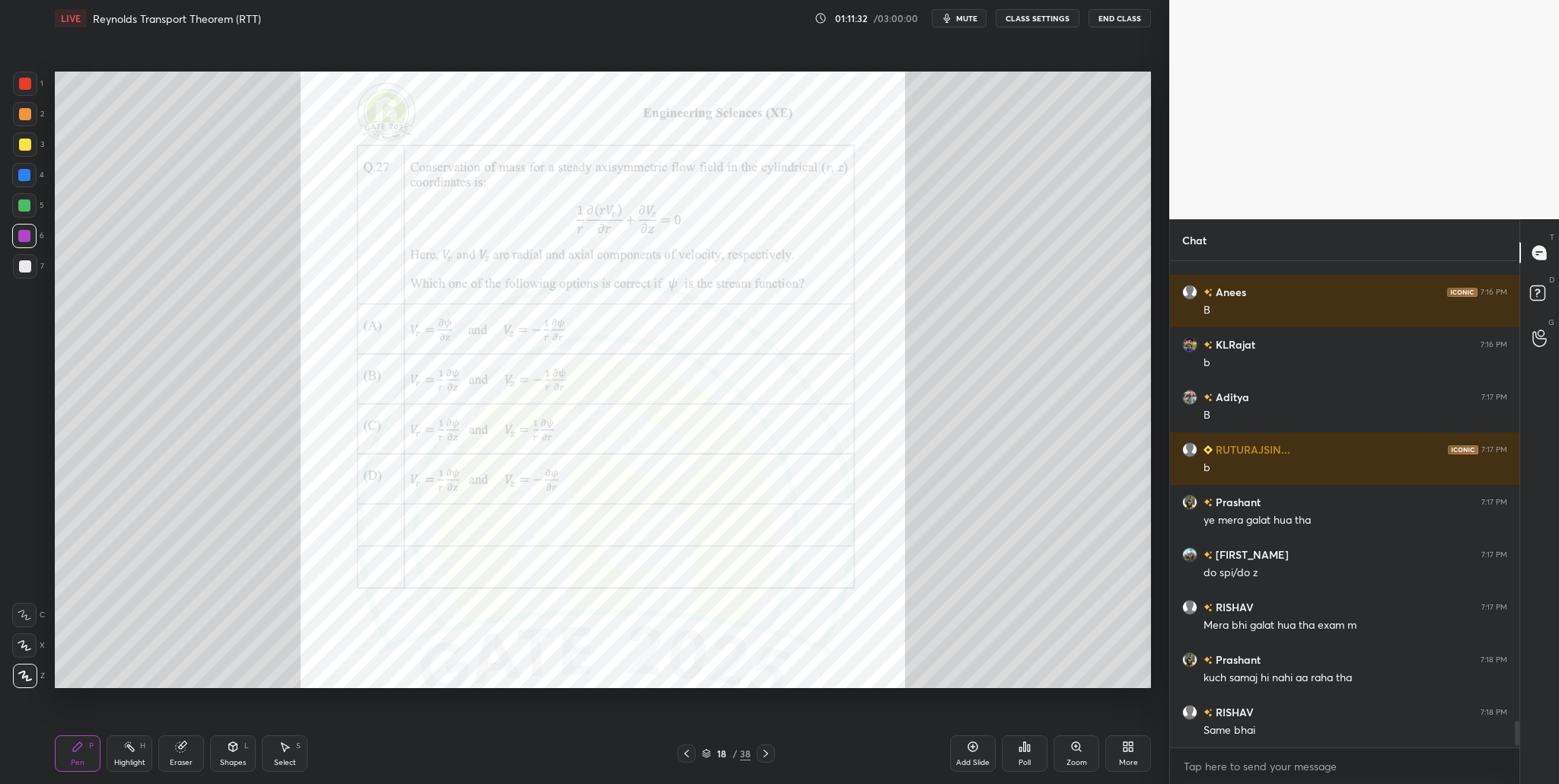 click at bounding box center (24, 206) 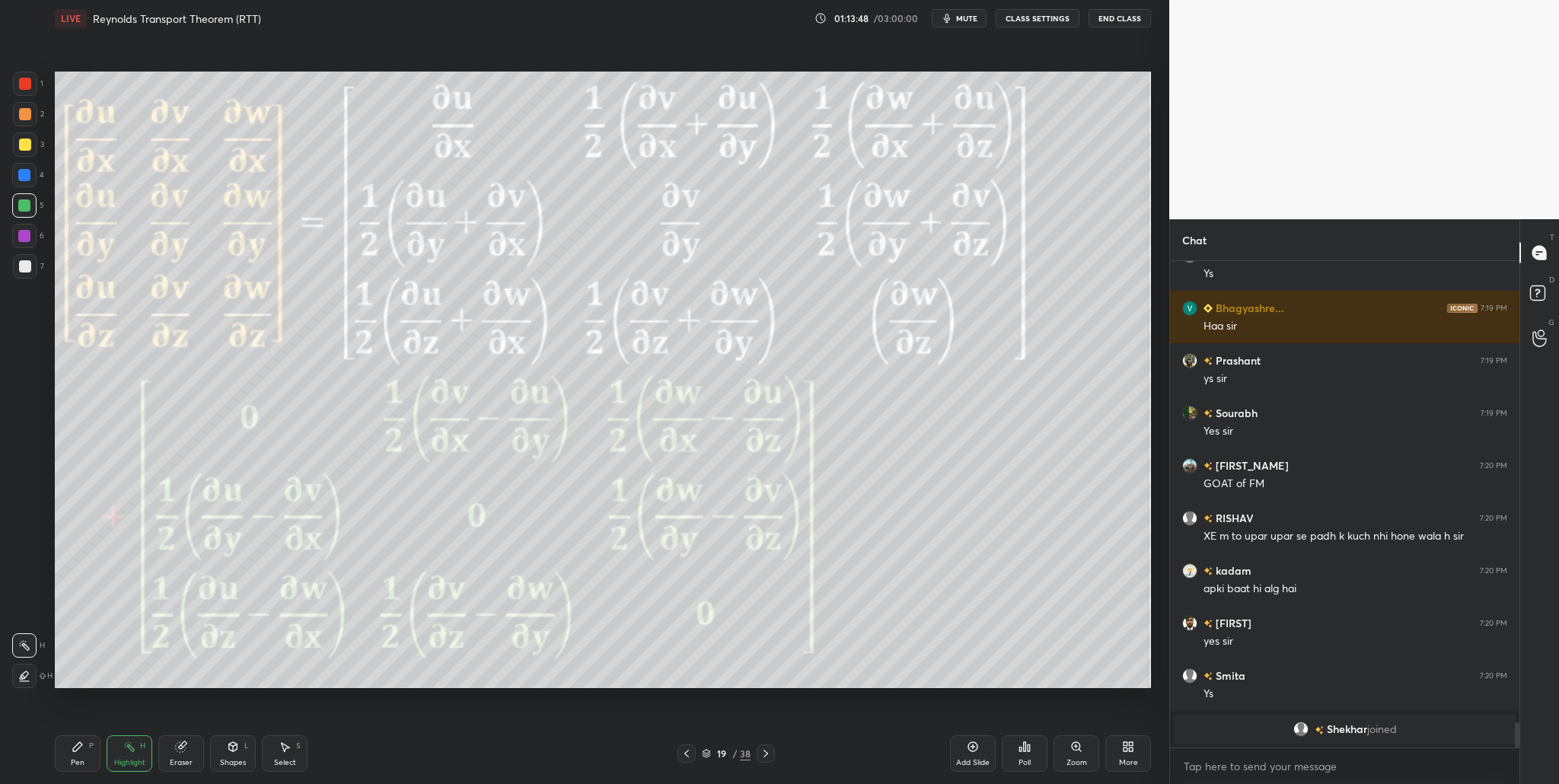 scroll, scrollTop: 8393, scrollLeft: 0, axis: vertical 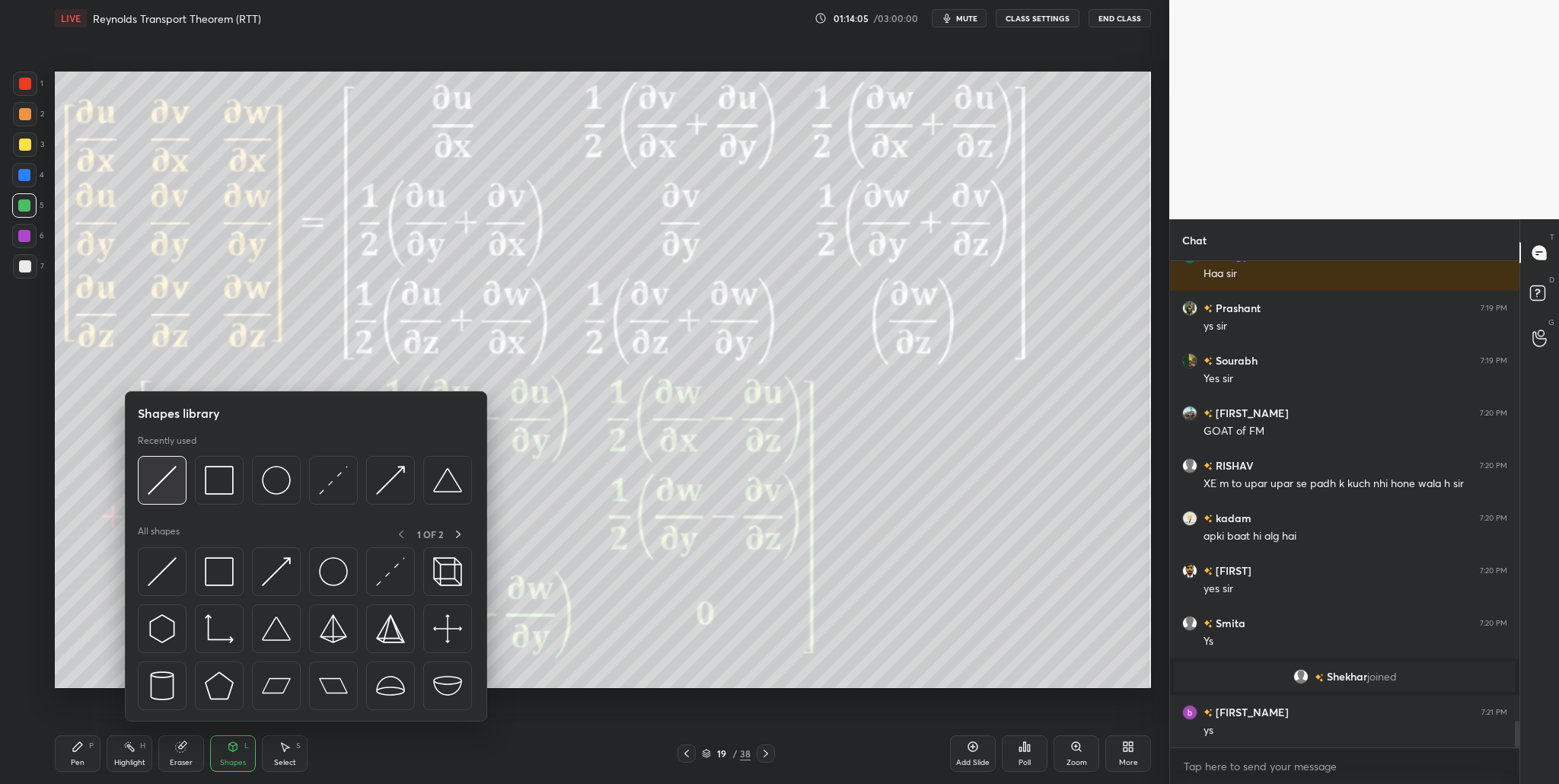click at bounding box center (162, 480) 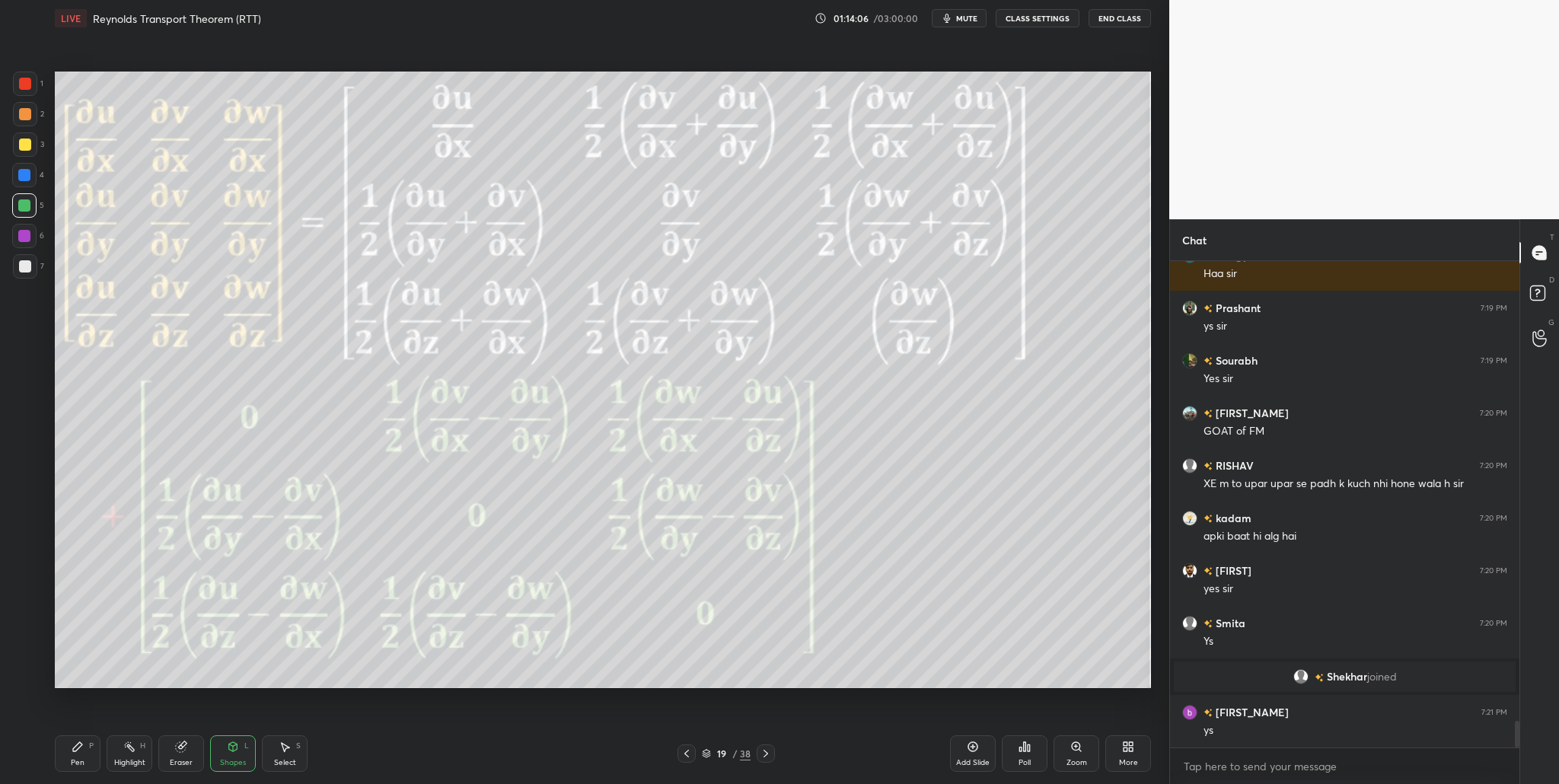 drag, startPoint x: 24, startPoint y: 80, endPoint x: 42, endPoint y: 98, distance: 25.455844 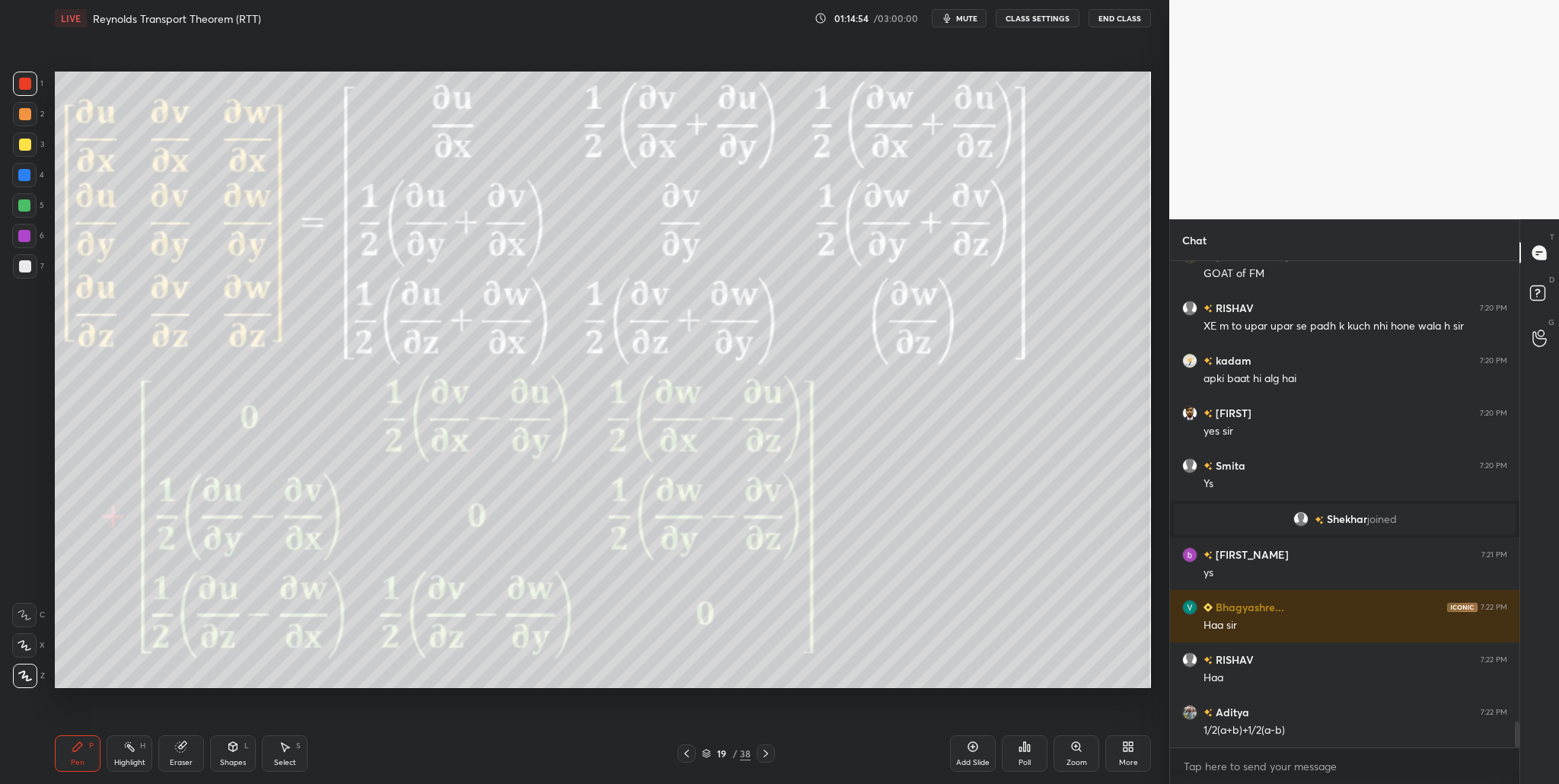 scroll, scrollTop: 8603, scrollLeft: 0, axis: vertical 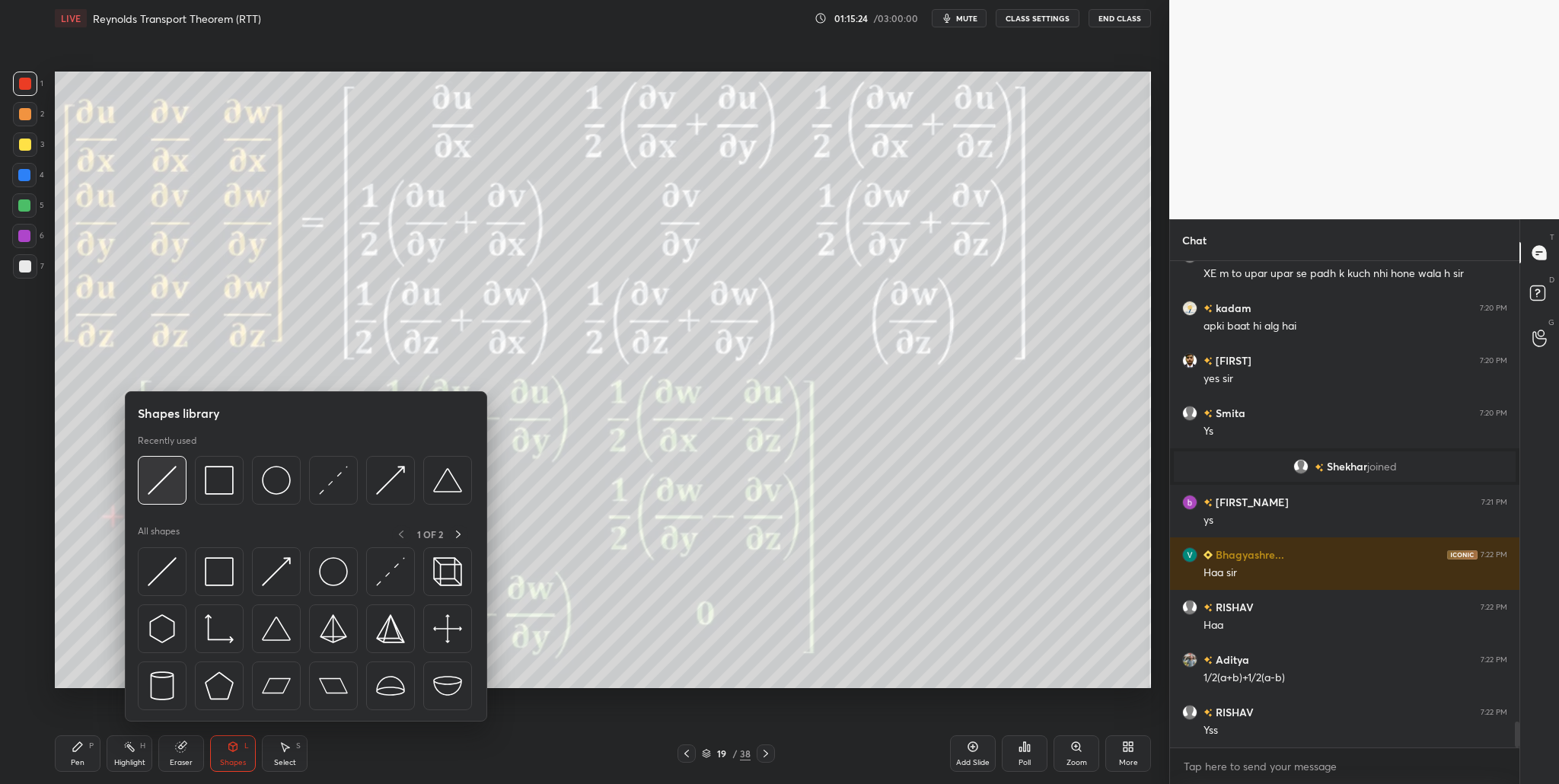 click at bounding box center [162, 480] 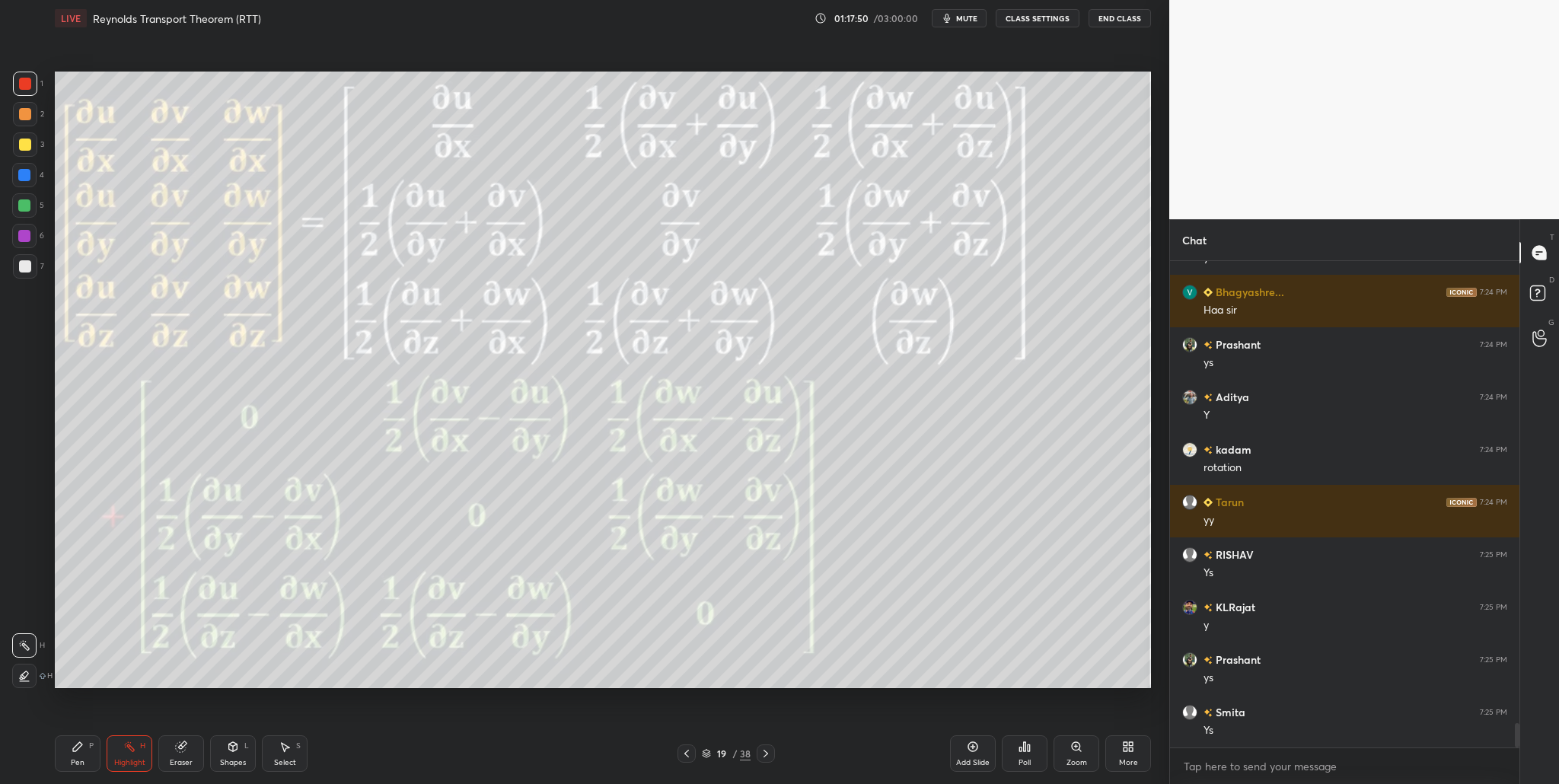 scroll, scrollTop: 9181, scrollLeft: 0, axis: vertical 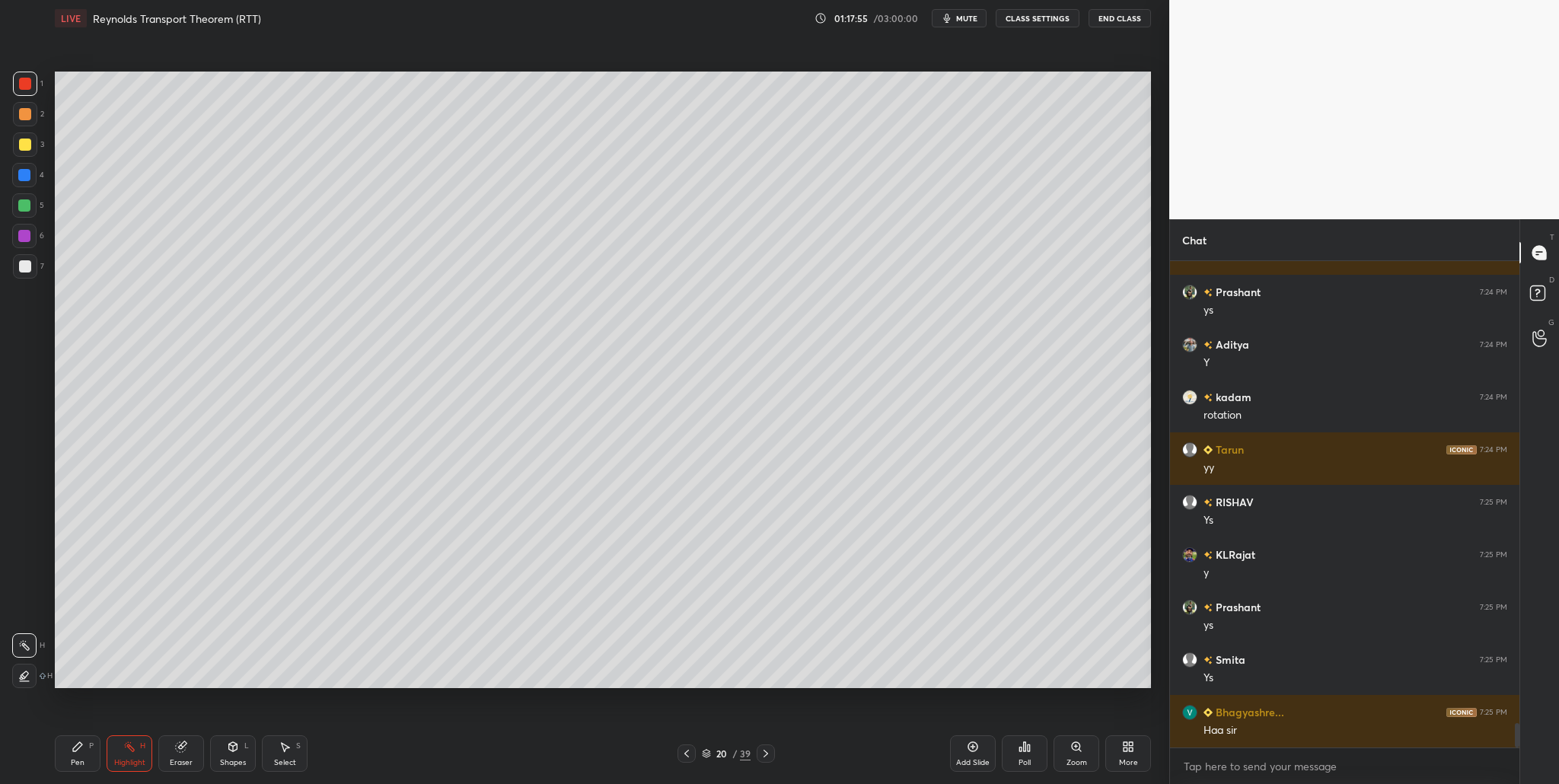 drag, startPoint x: 24, startPoint y: 272, endPoint x: 34, endPoint y: 268, distance: 10.77033 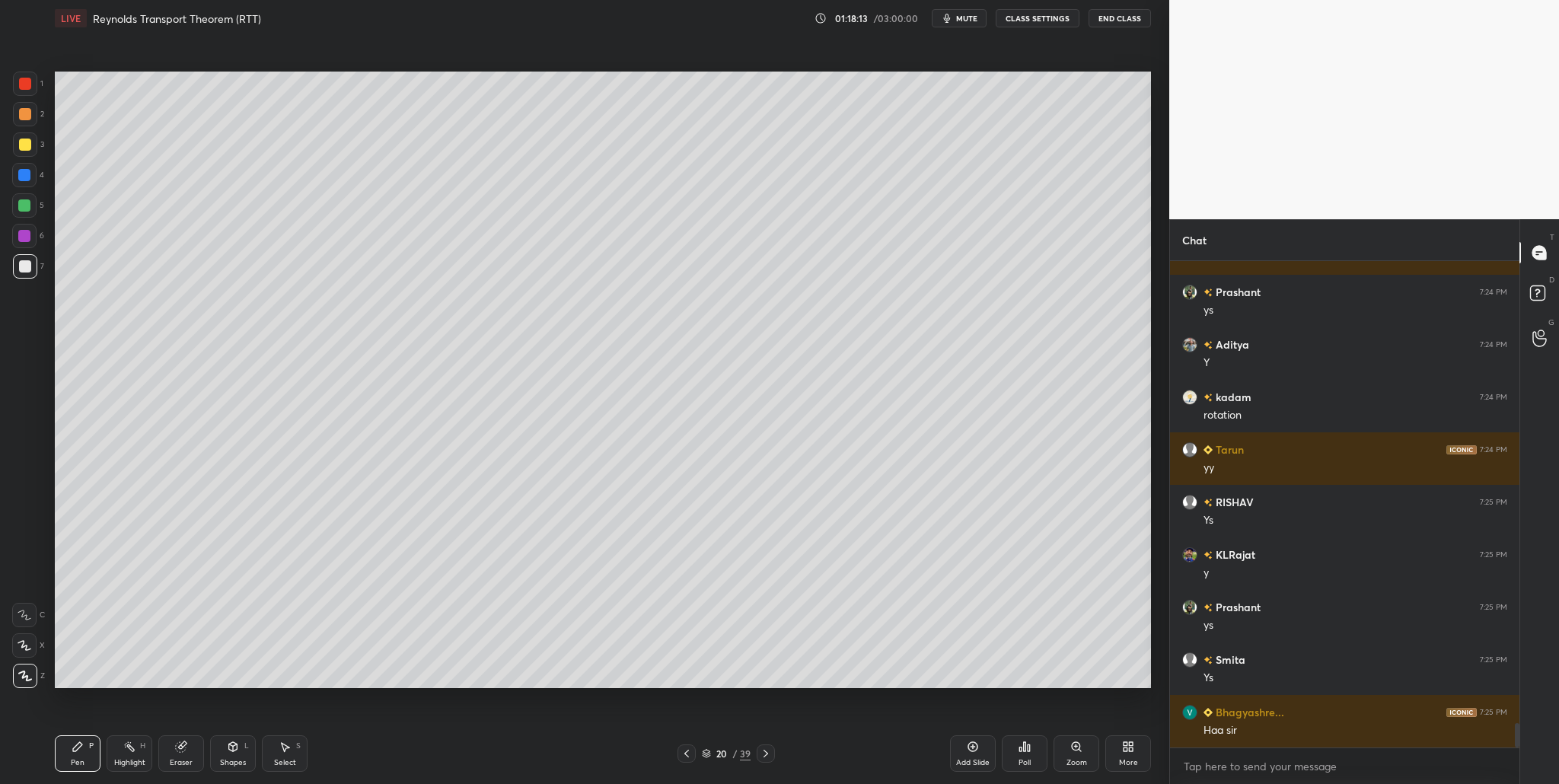 scroll, scrollTop: 9234, scrollLeft: 0, axis: vertical 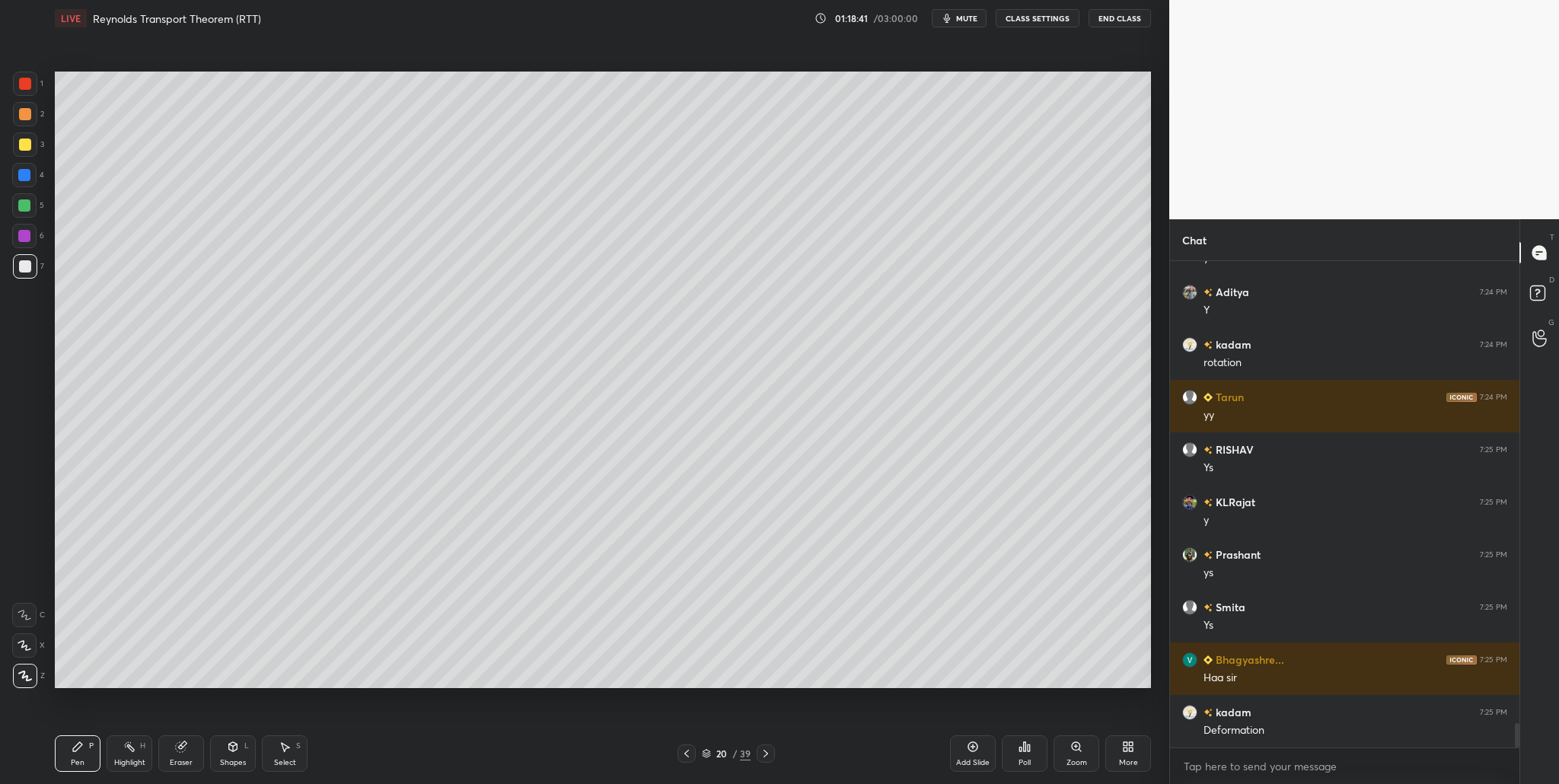 click at bounding box center [24, 206] 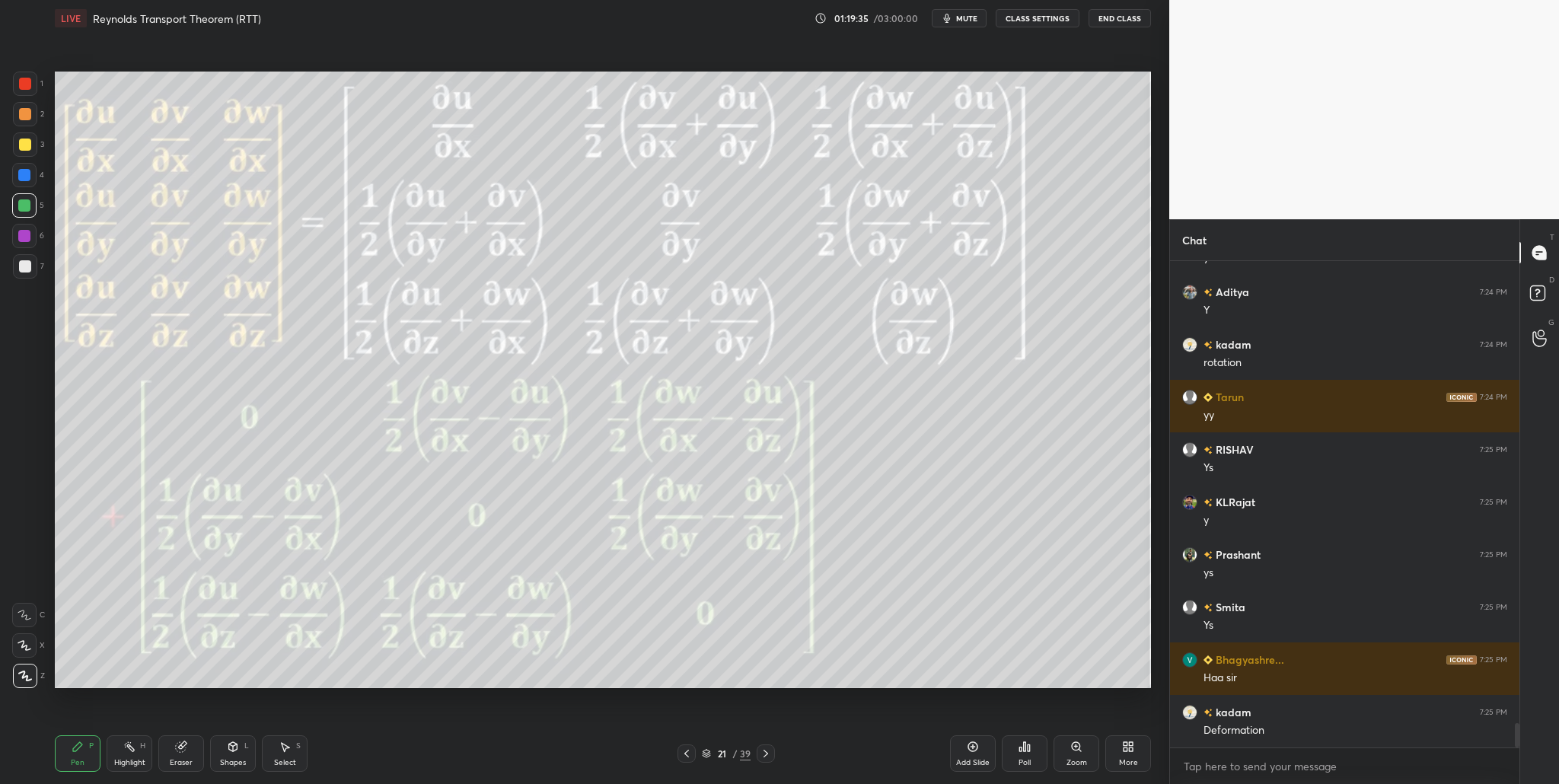 drag, startPoint x: 21, startPoint y: 82, endPoint x: 34, endPoint y: 88, distance: 14.317821 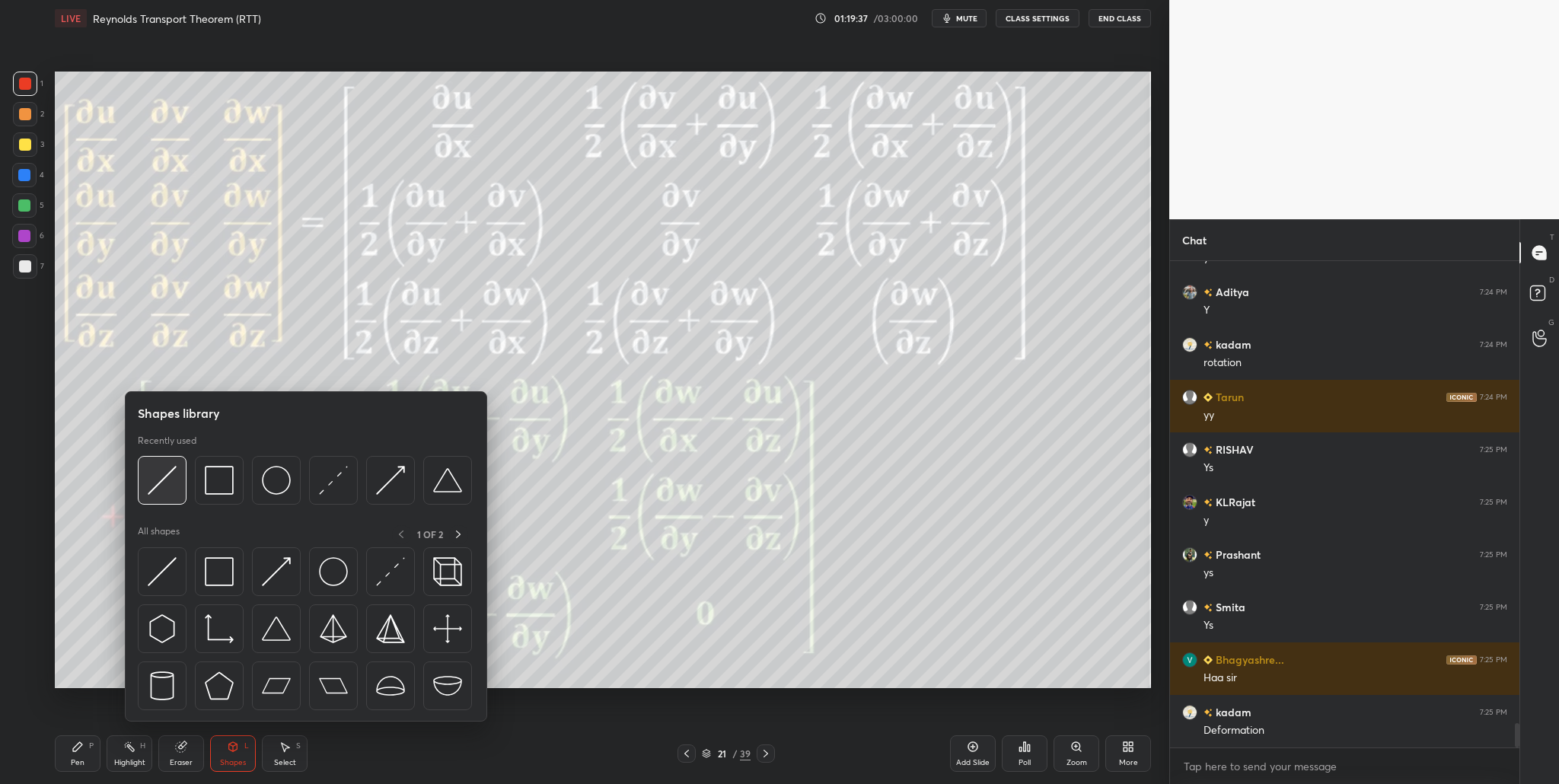 click at bounding box center (162, 480) 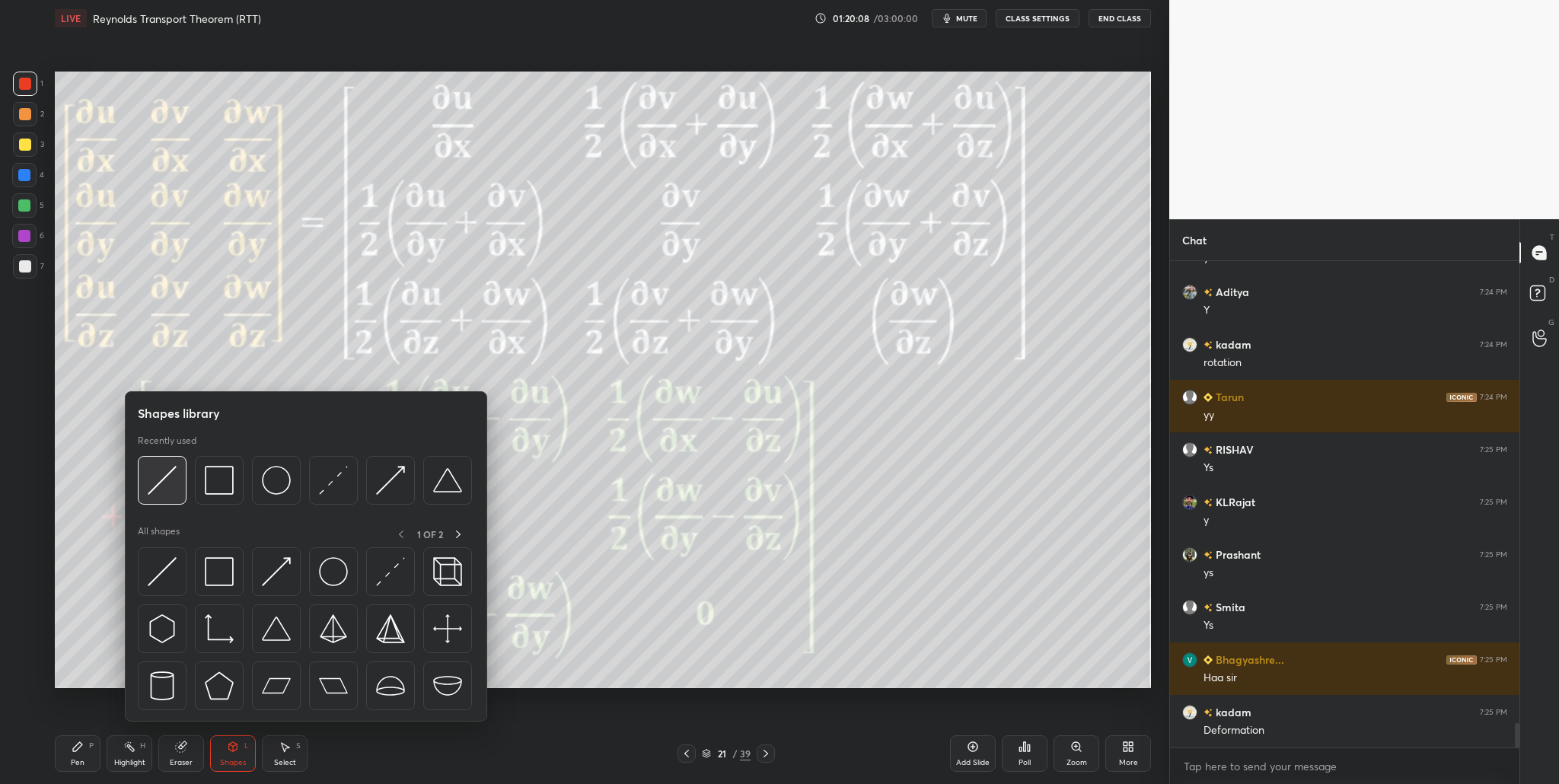 click at bounding box center [162, 480] 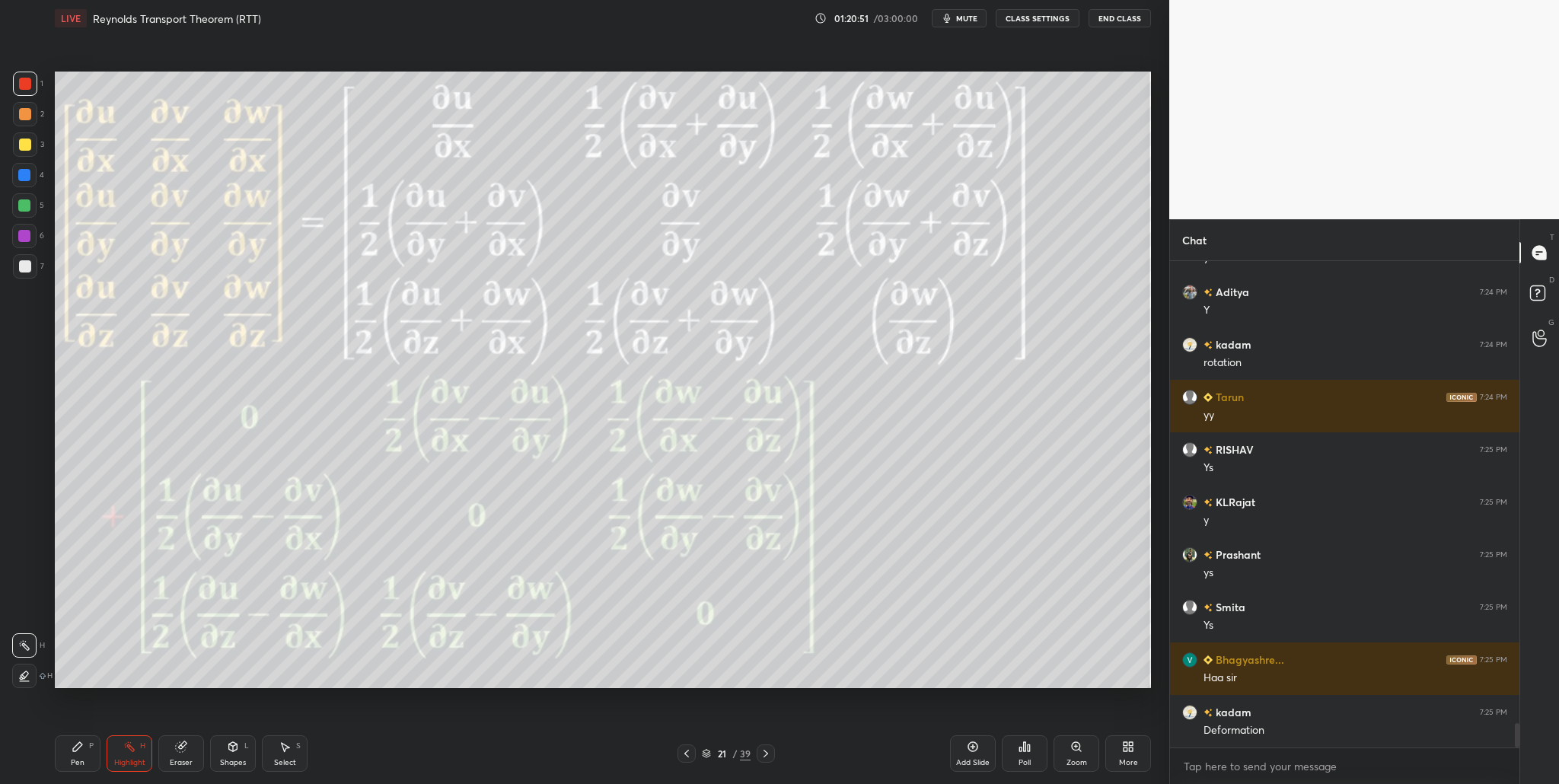 click on "1" at bounding box center (28, 84) 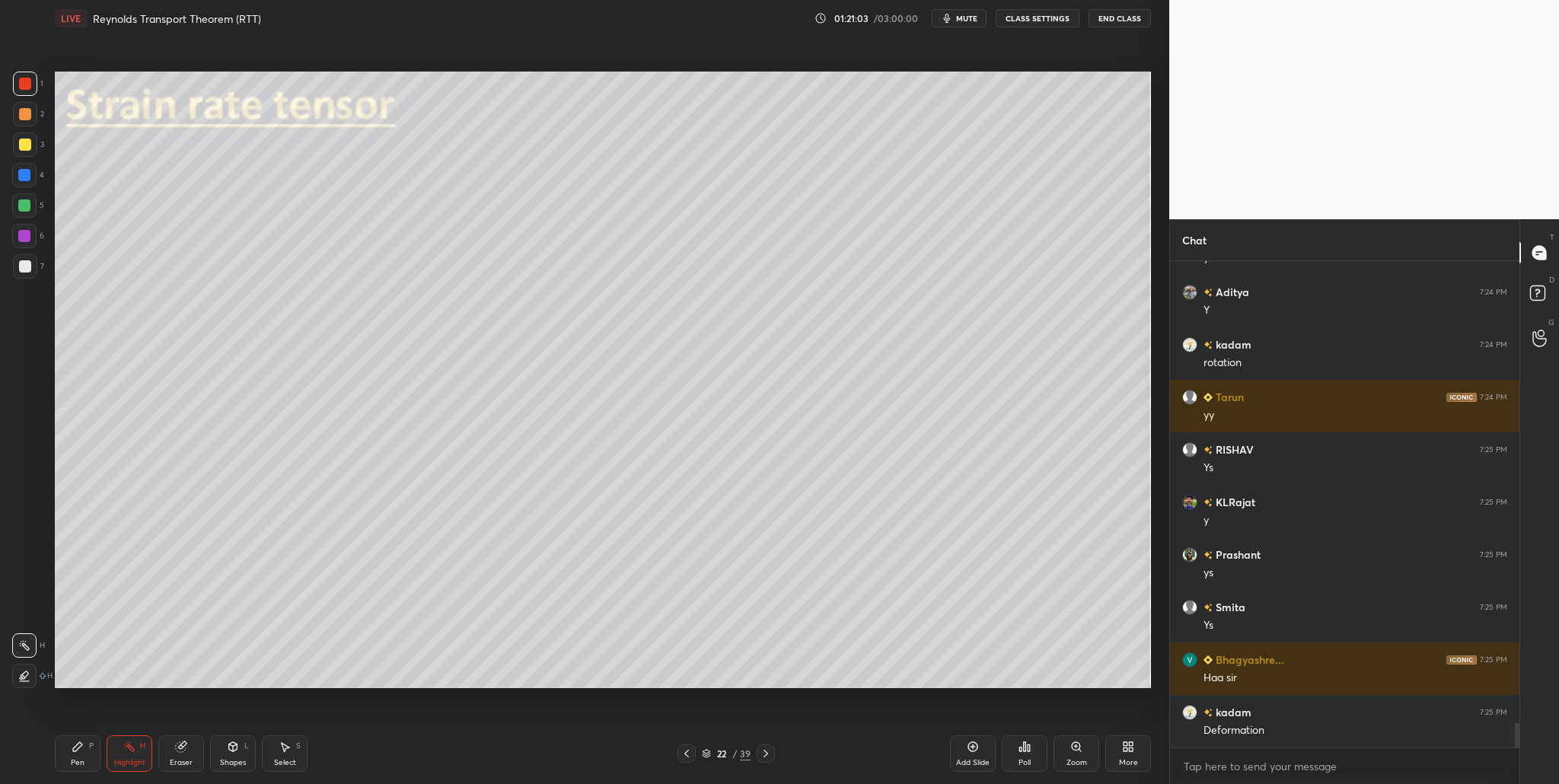 click at bounding box center [25, 266] 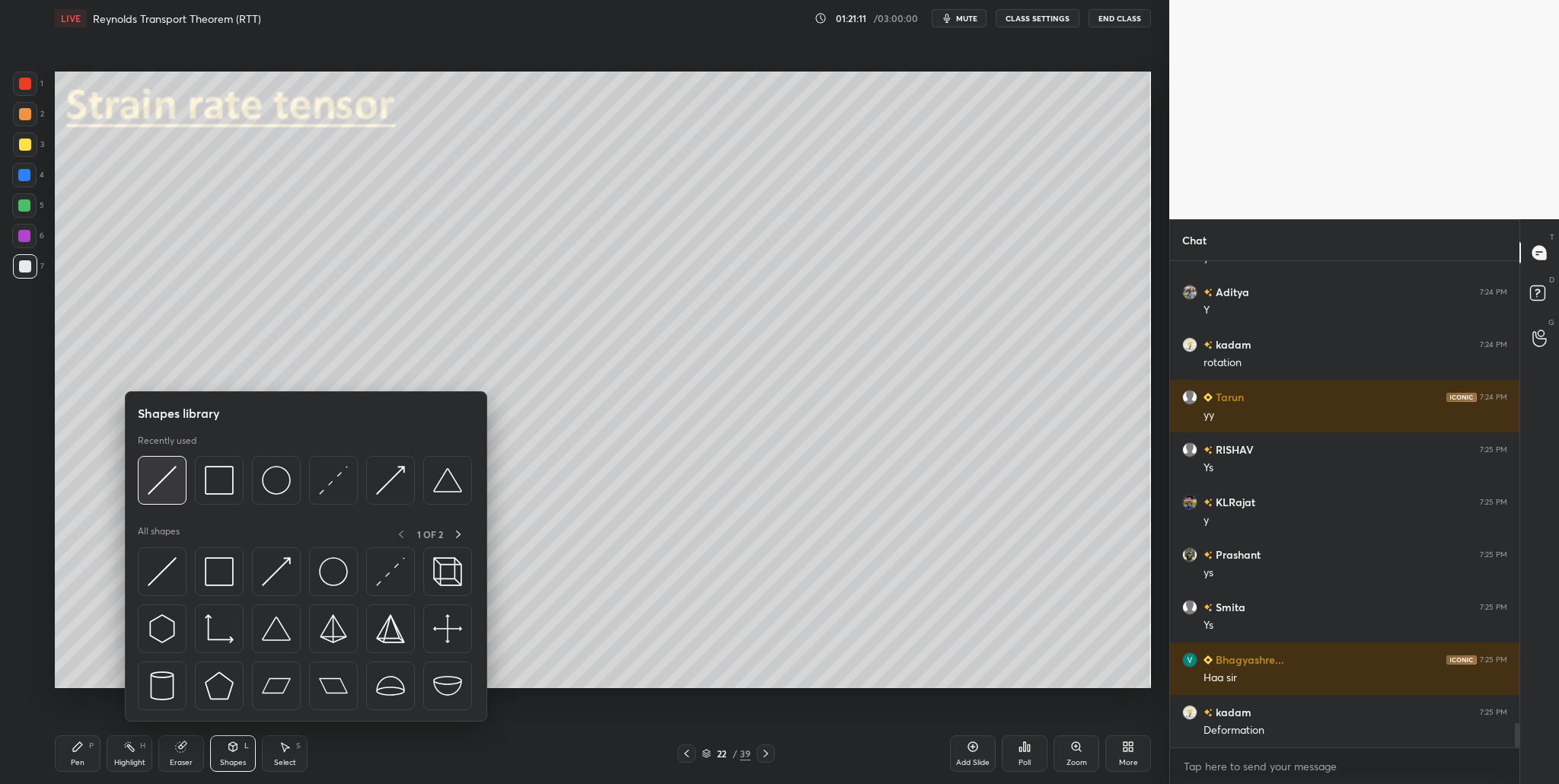 click at bounding box center [162, 480] 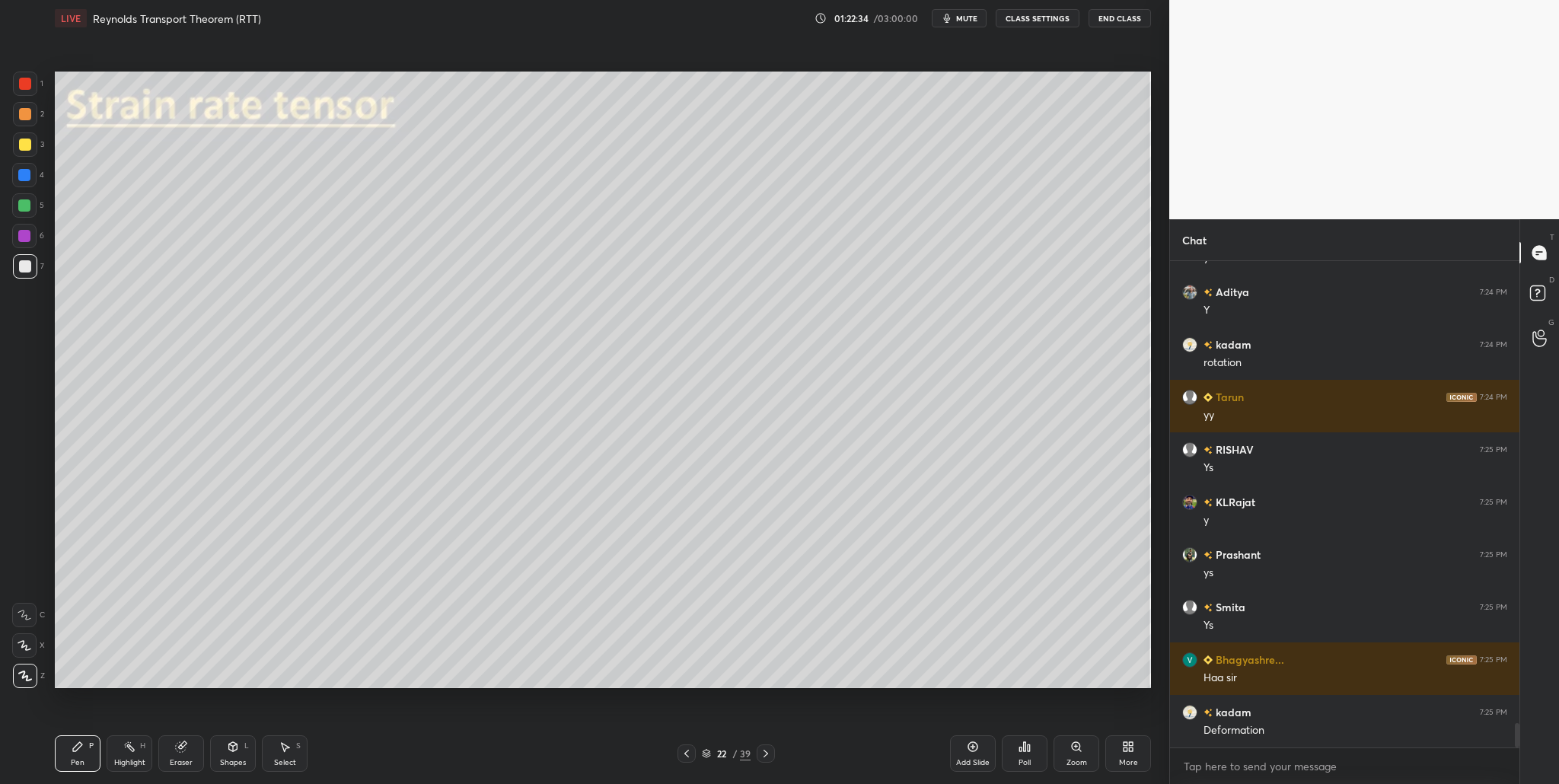 scroll, scrollTop: 9286, scrollLeft: 0, axis: vertical 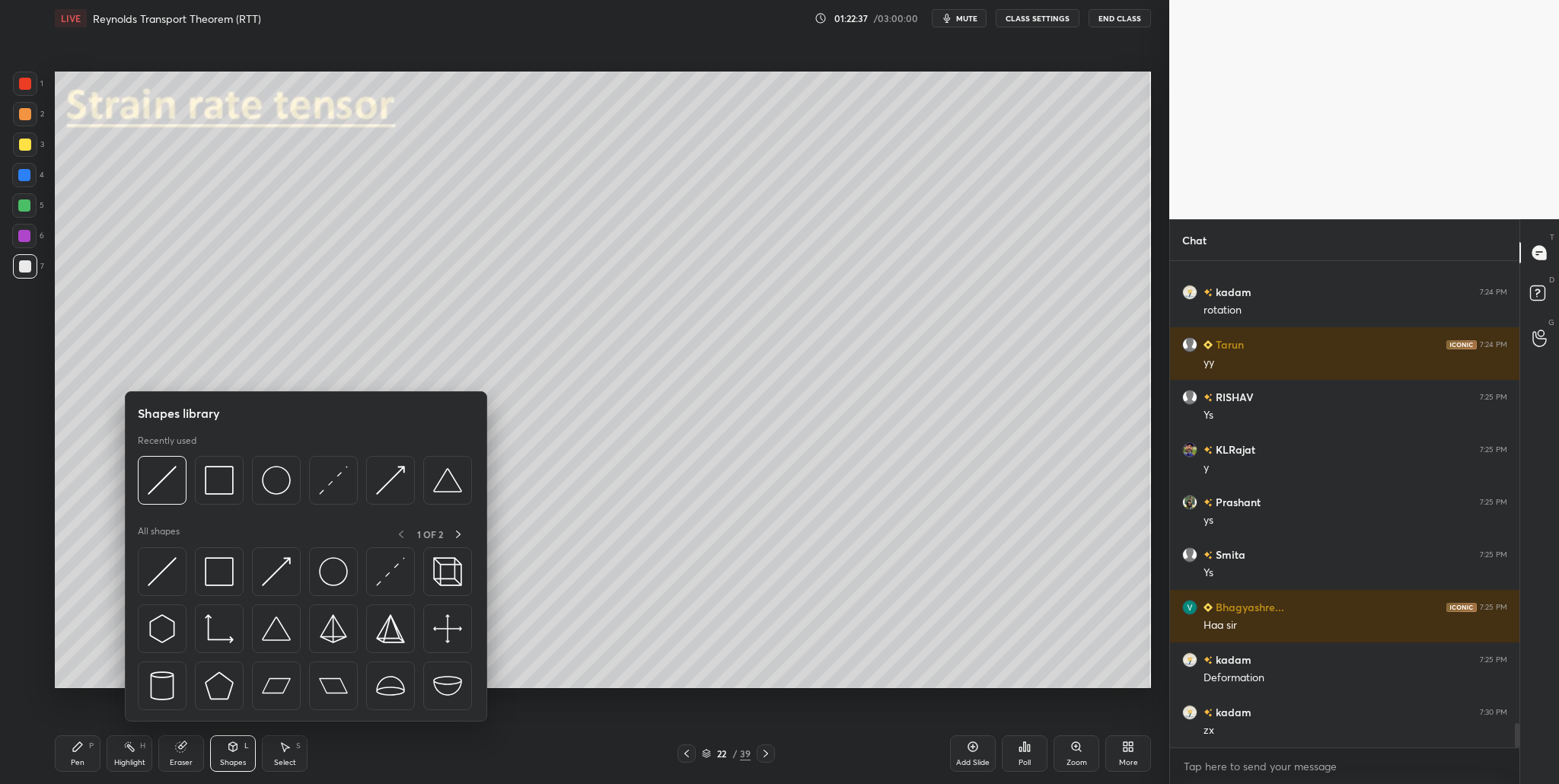 click on "Pen P Highlight H Eraser Shapes L Select S 22 / 39 Add Slide Poll Zoom More" at bounding box center [603, 754] 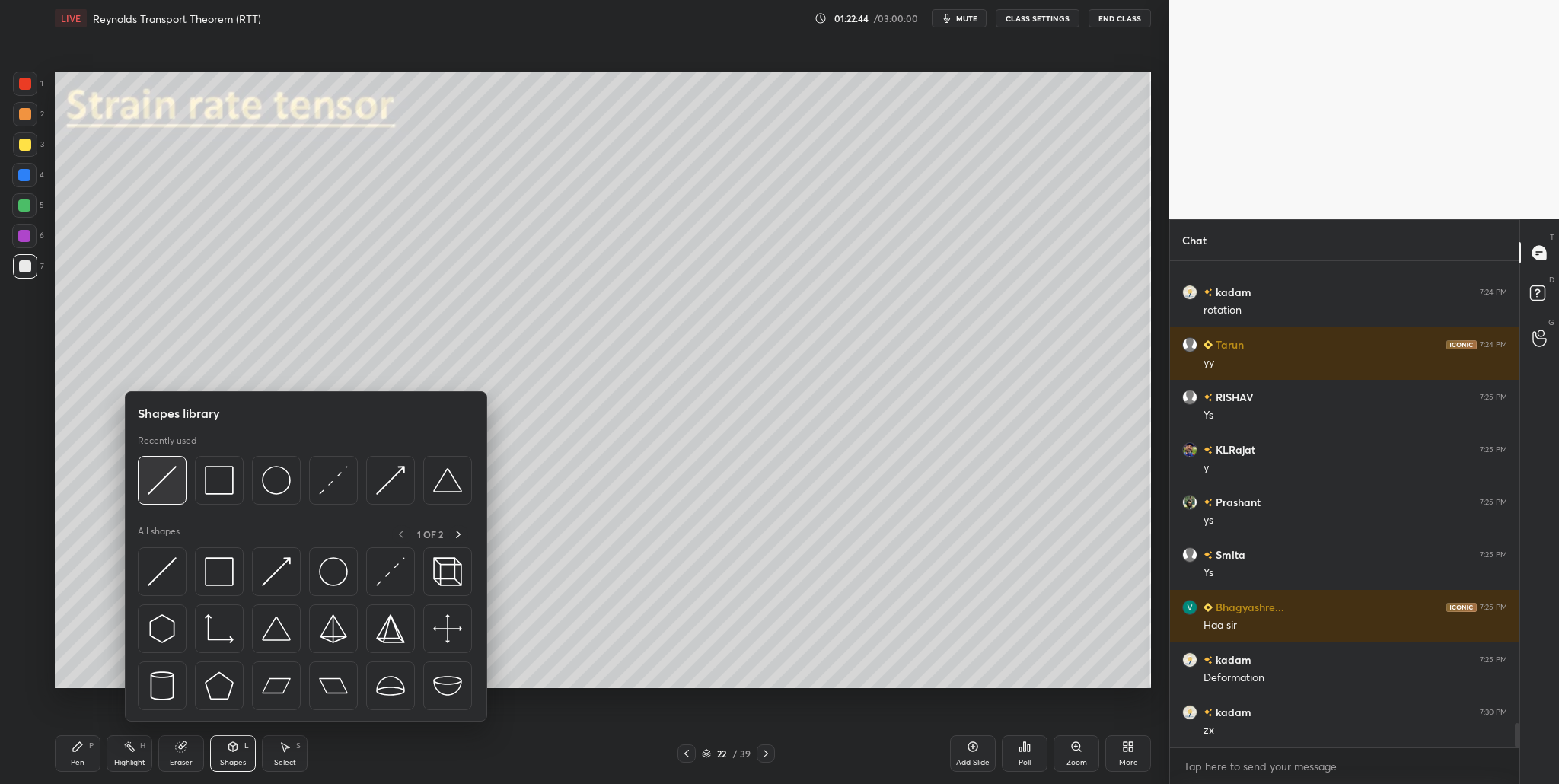 click at bounding box center [162, 480] 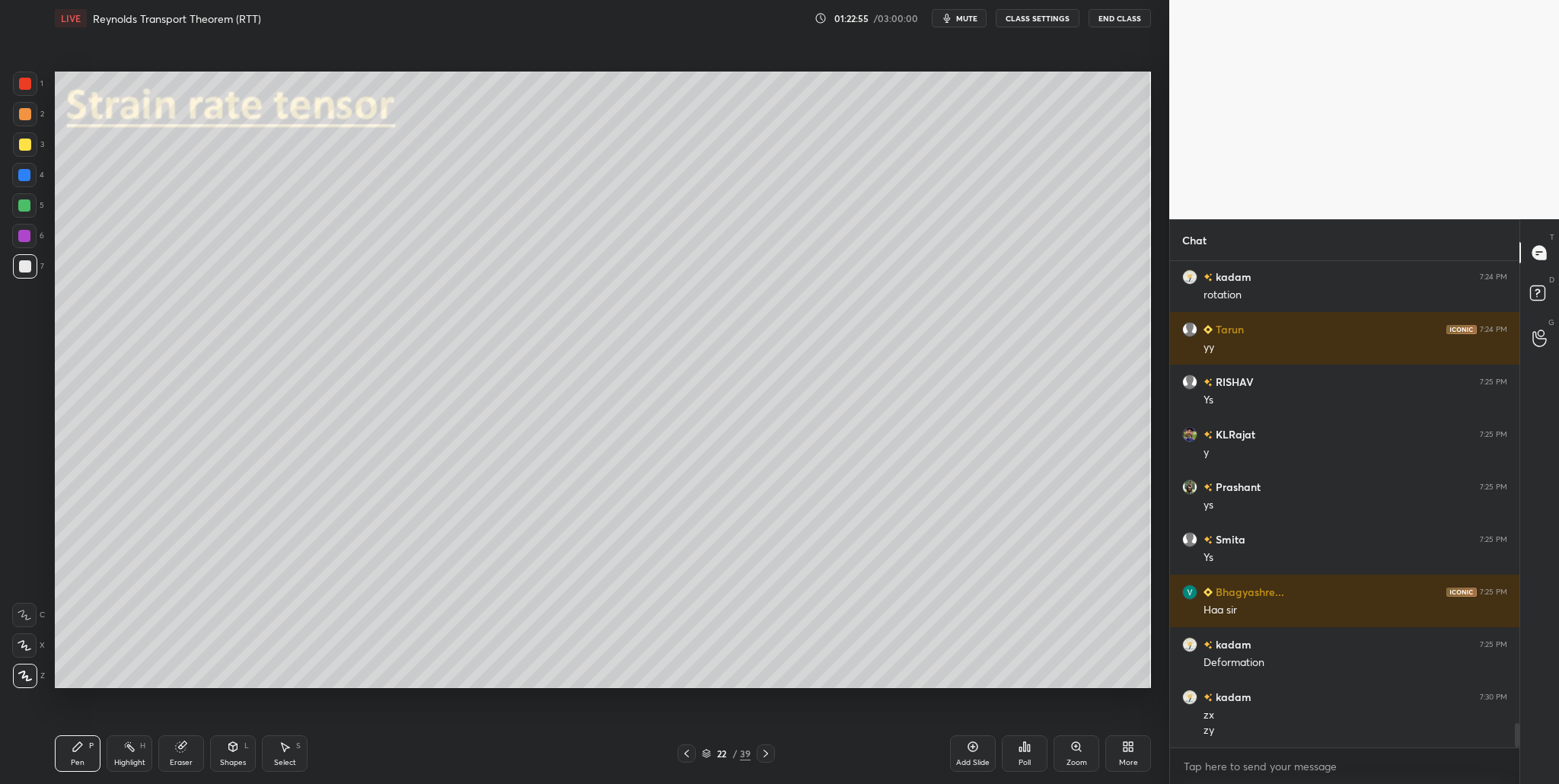scroll, scrollTop: 9317, scrollLeft: 0, axis: vertical 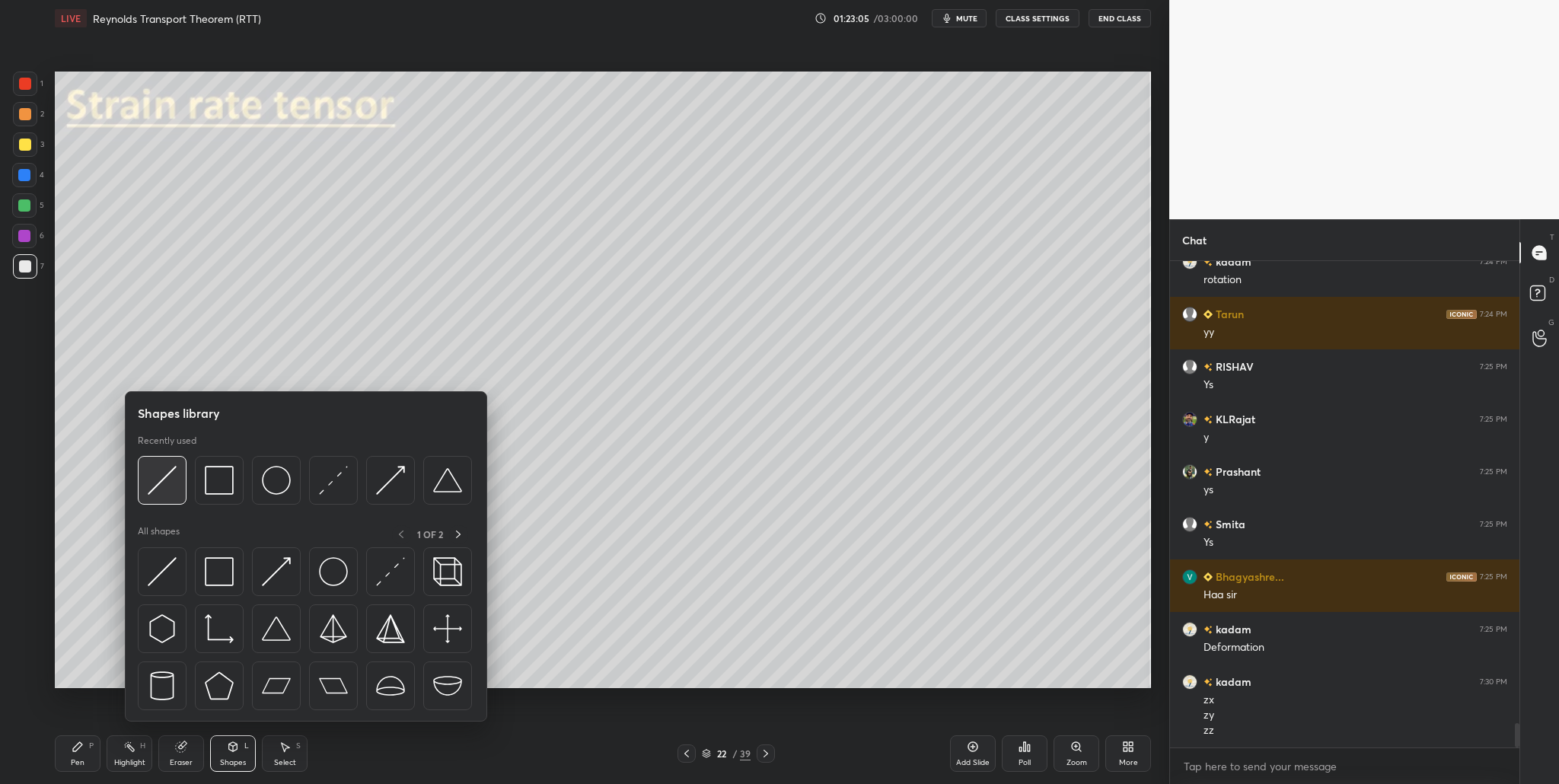 click at bounding box center (162, 480) 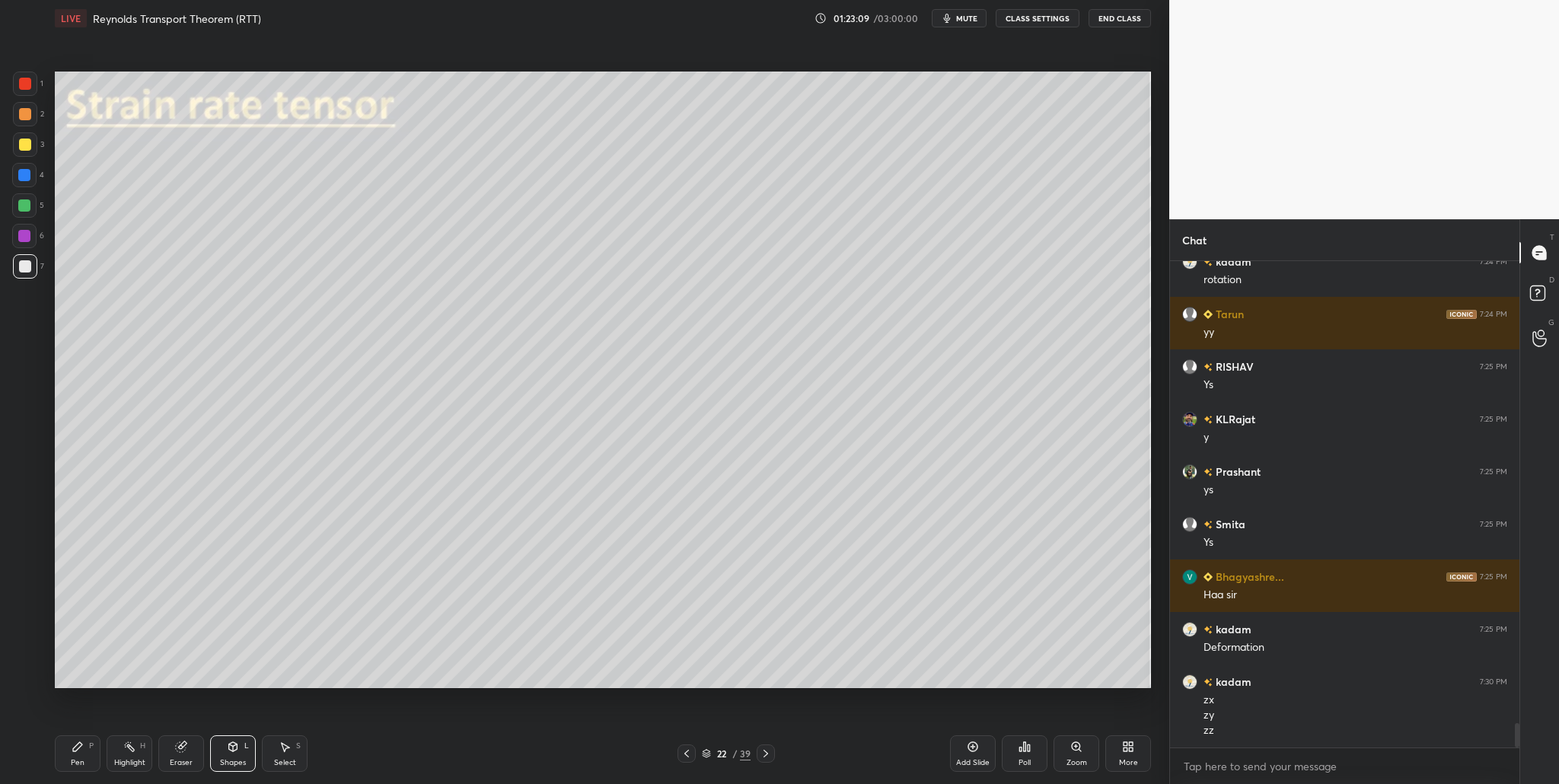 scroll, scrollTop: 451, scrollLeft: 345, axis: both 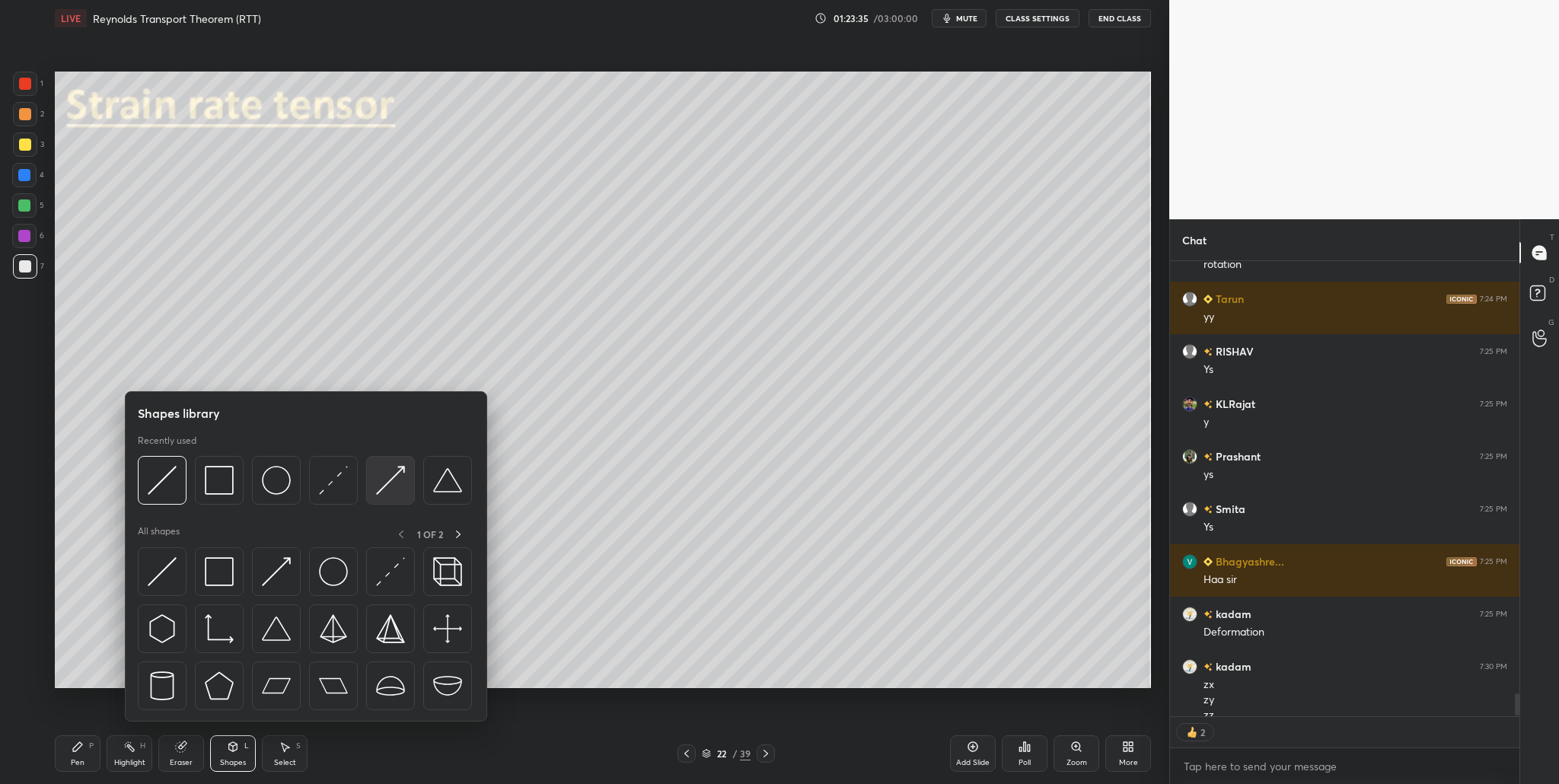 click at bounding box center [391, 480] 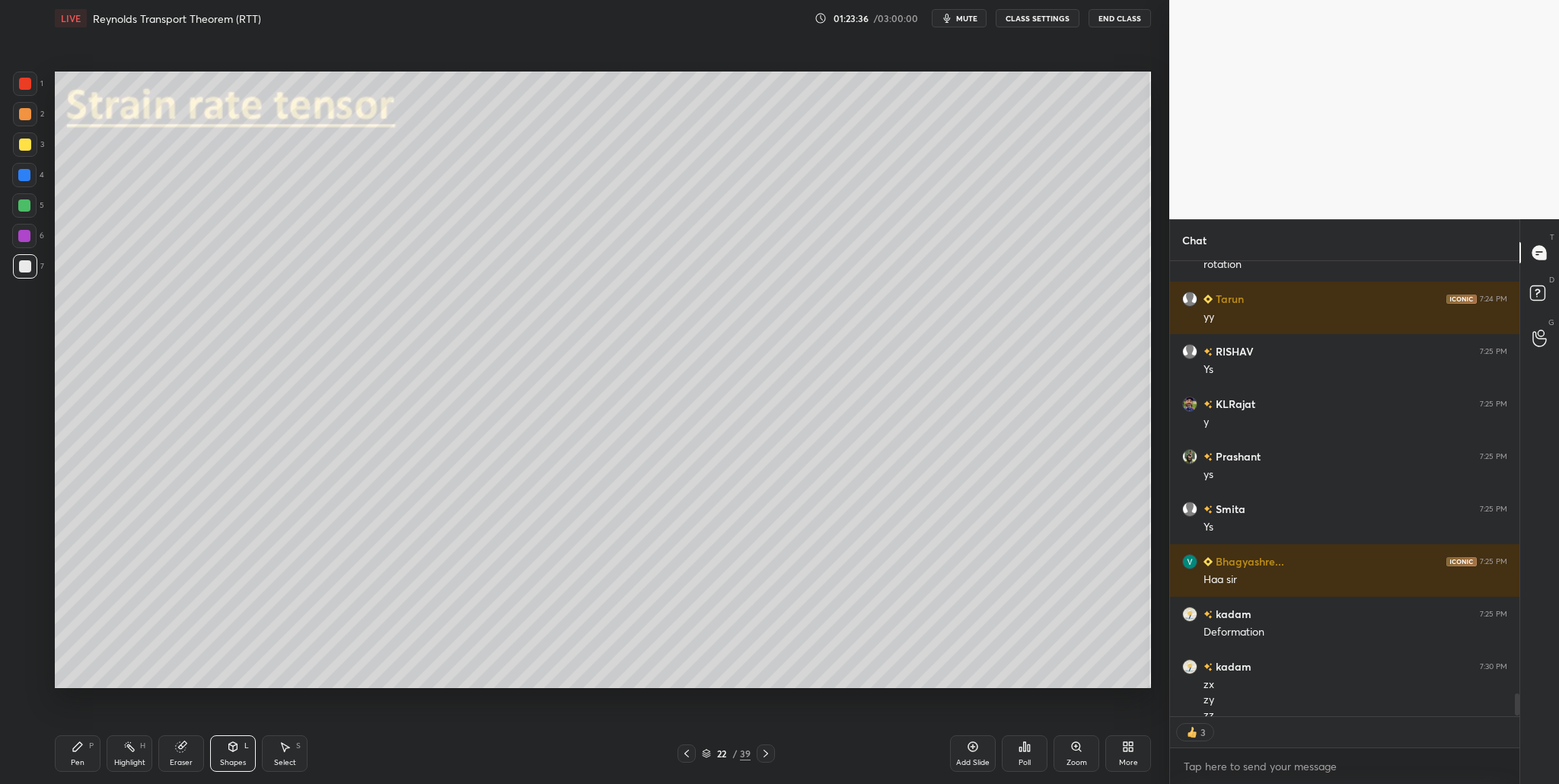 drag, startPoint x: 23, startPoint y: 79, endPoint x: 42, endPoint y: 88, distance: 21.023796 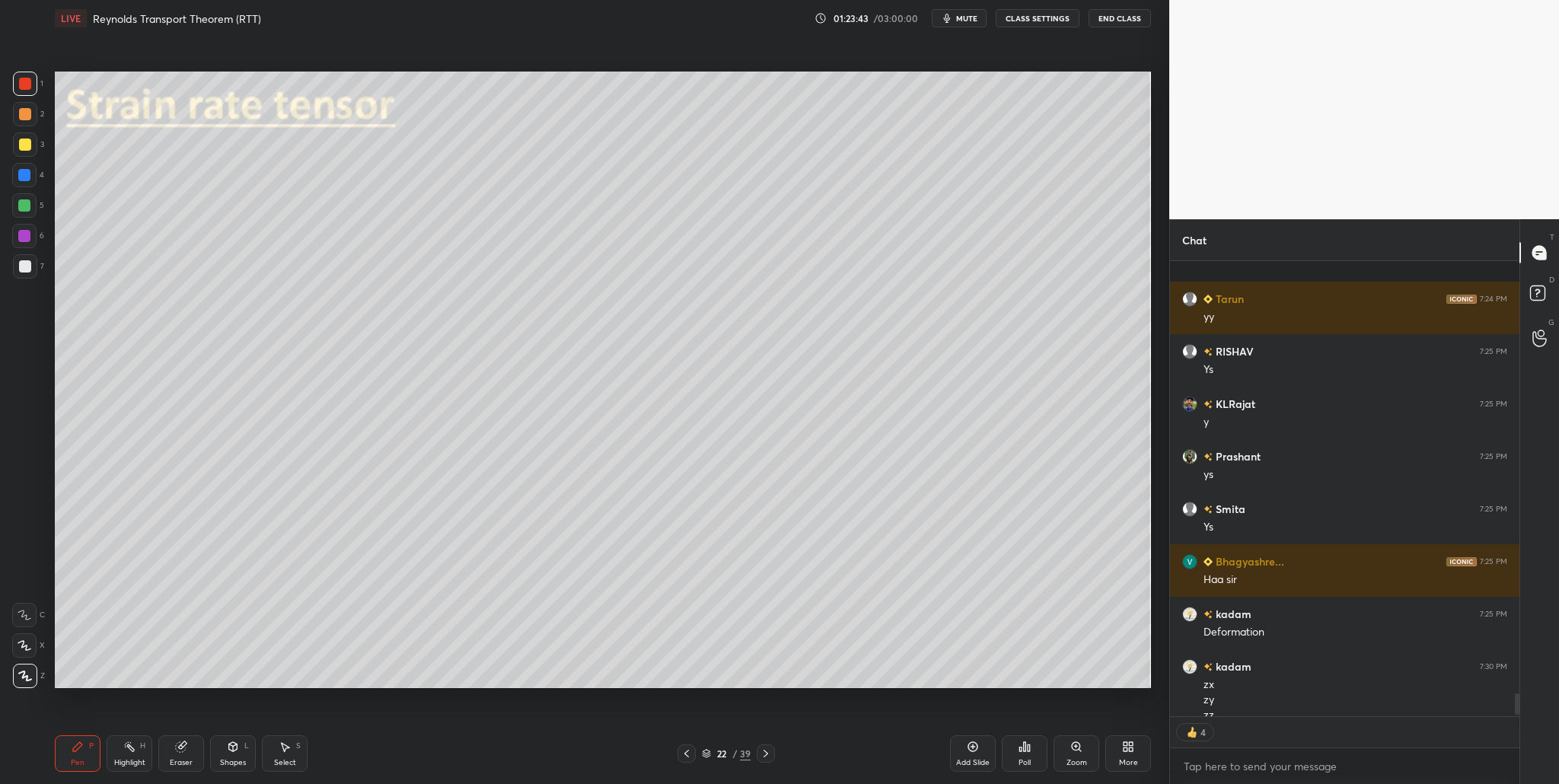 scroll, scrollTop: 9416, scrollLeft: 0, axis: vertical 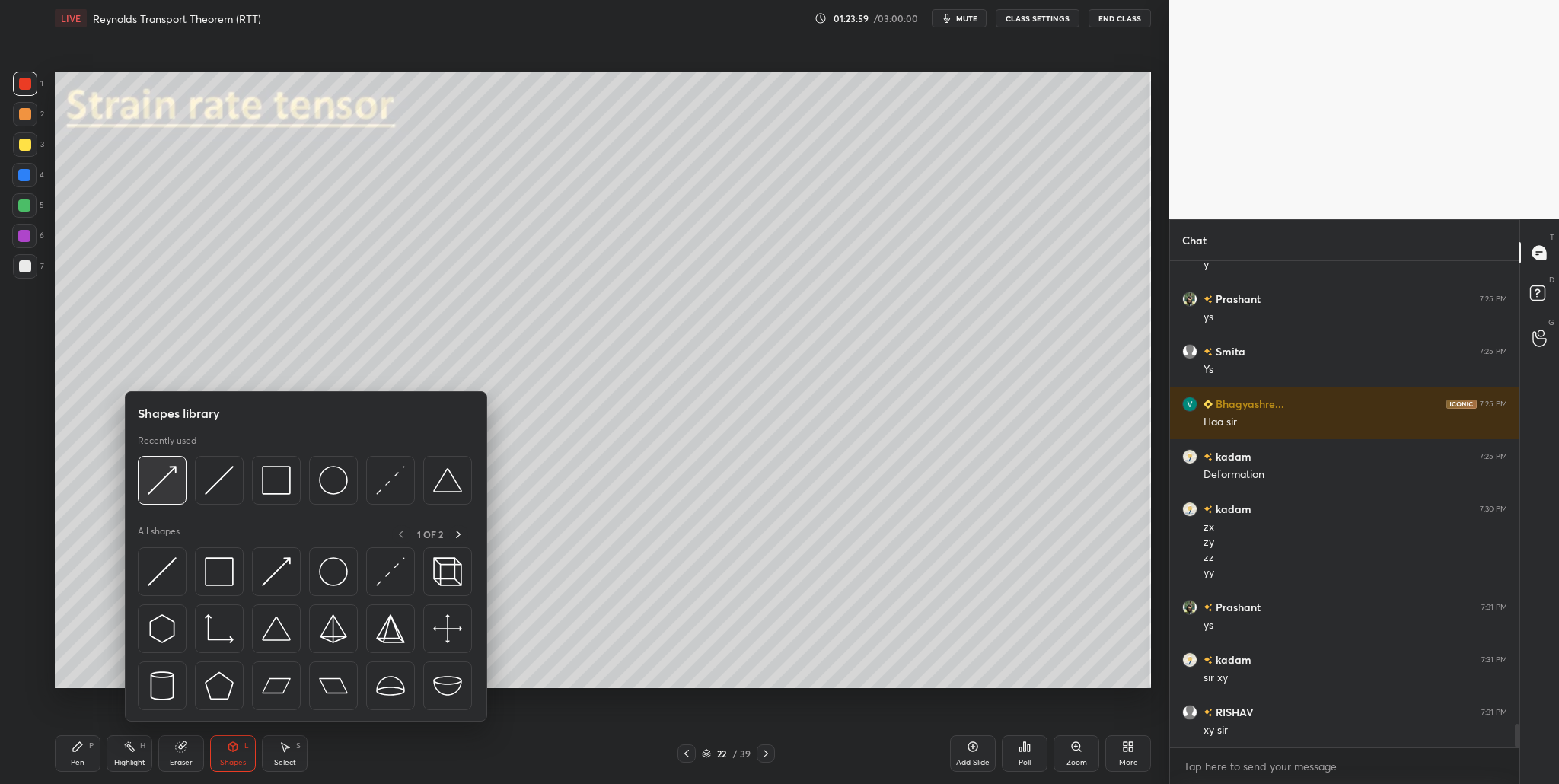 click at bounding box center (162, 480) 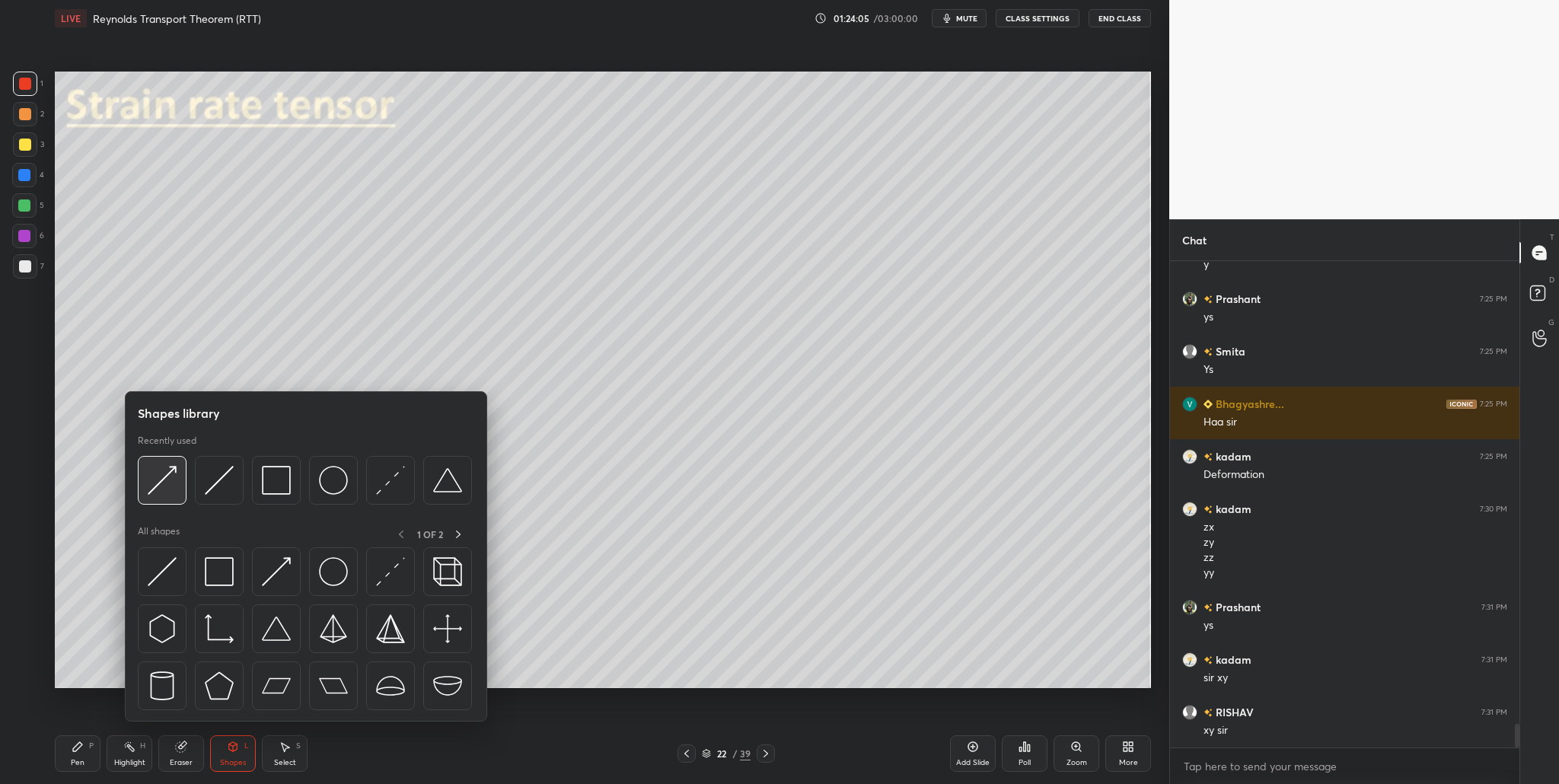 click at bounding box center [162, 480] 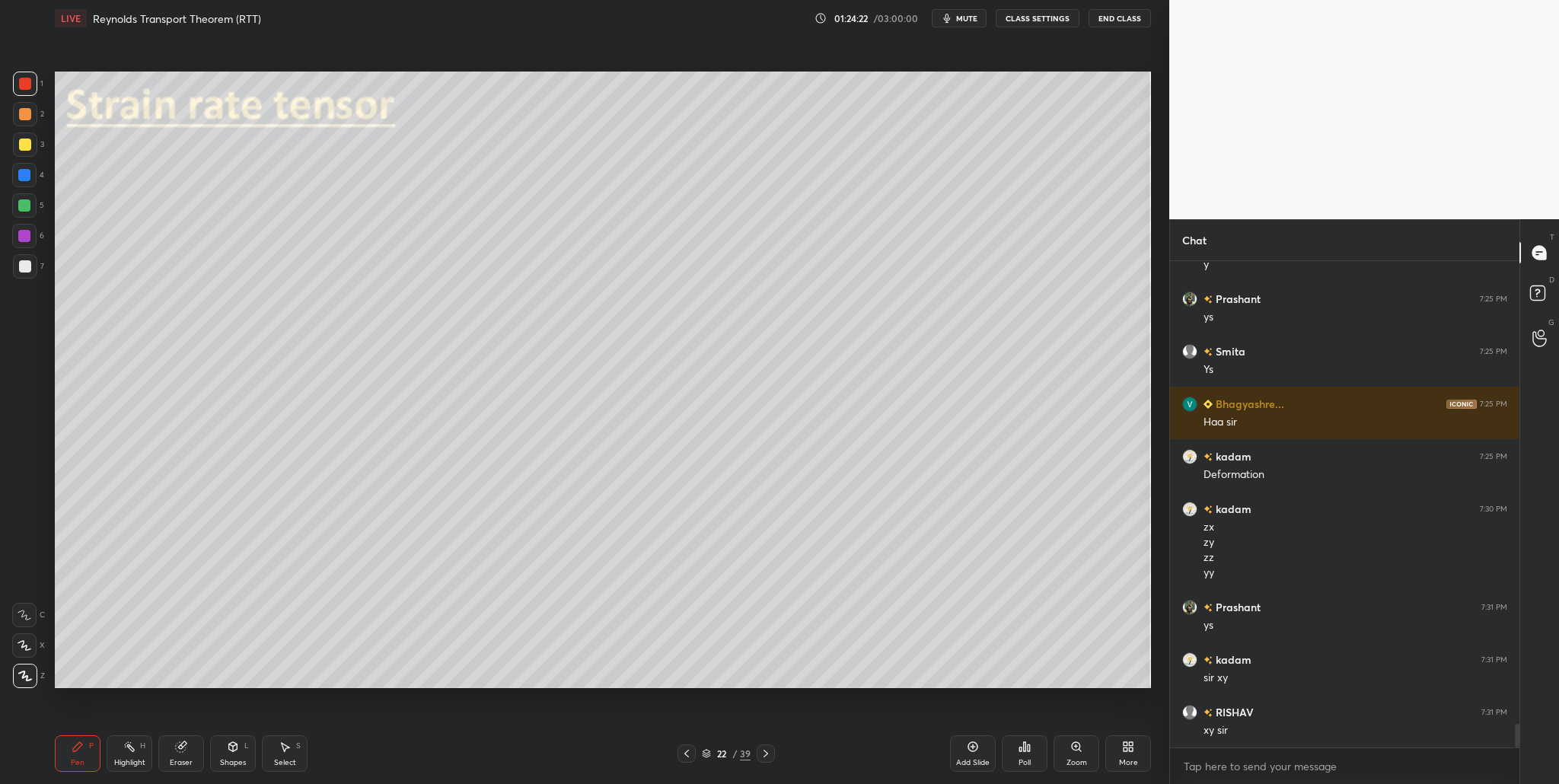 click at bounding box center [24, 206] 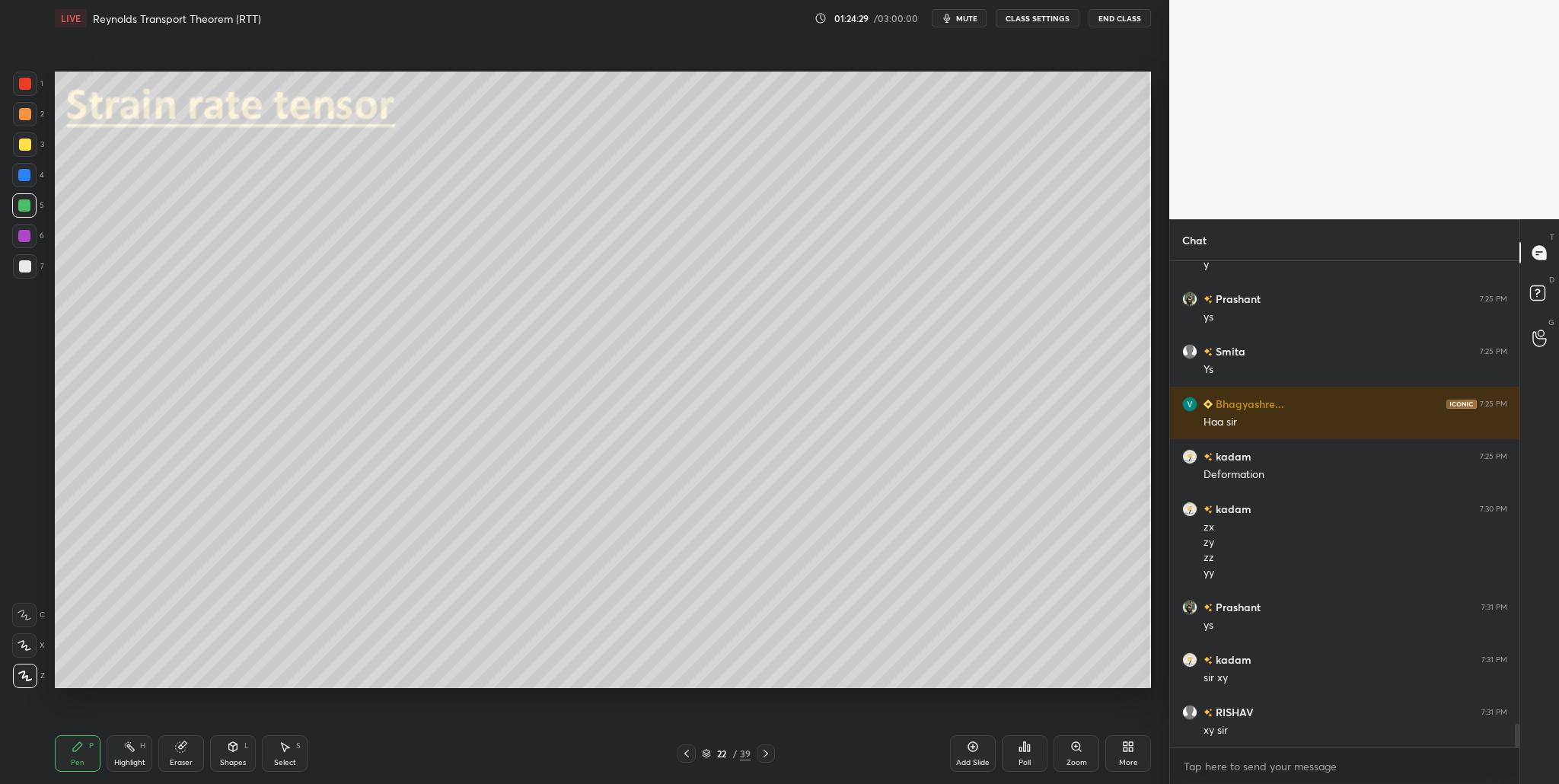 drag, startPoint x: 24, startPoint y: 81, endPoint x: 34, endPoint y: 93, distance: 15.620499 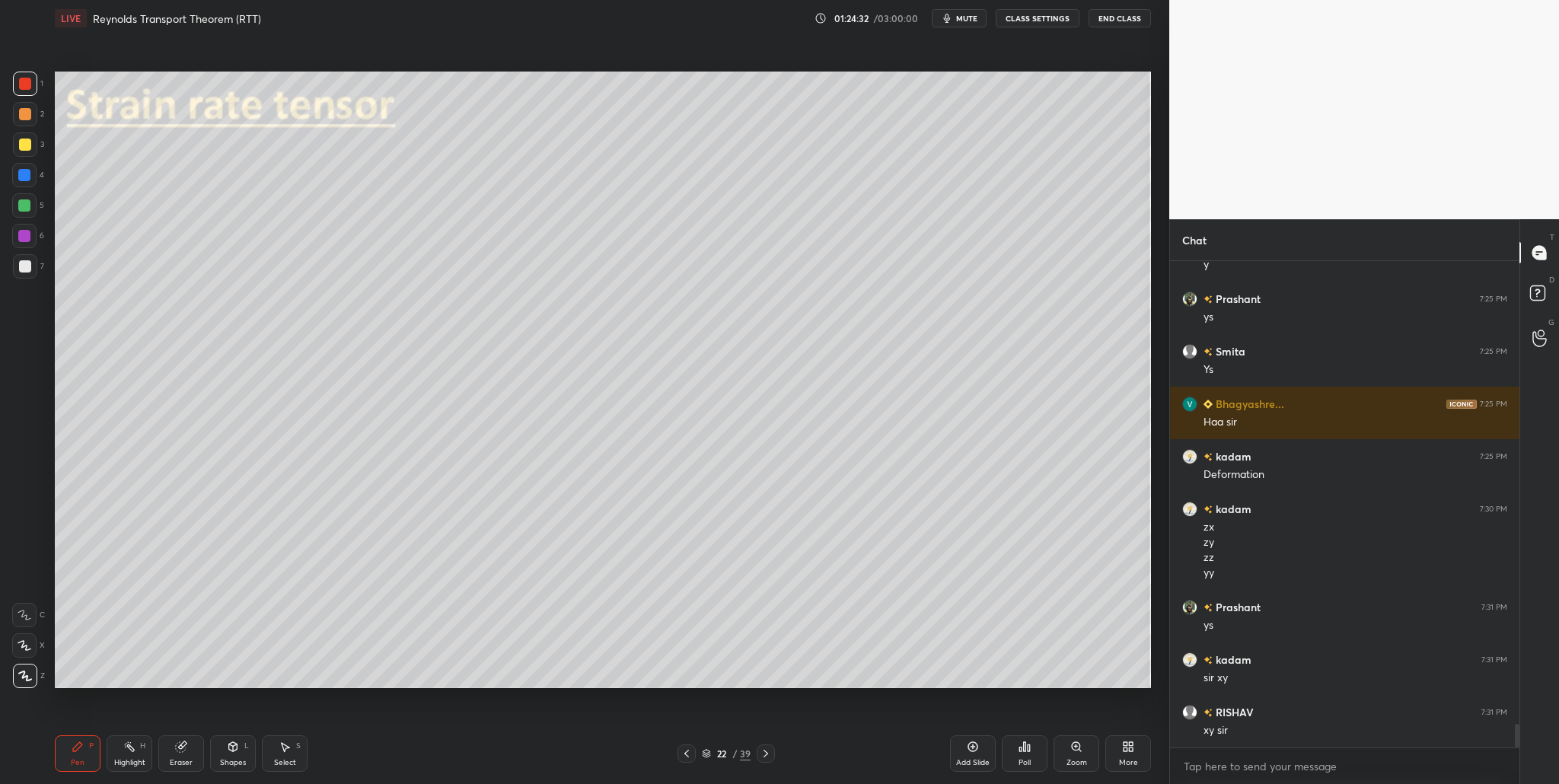 click at bounding box center (25, 266) 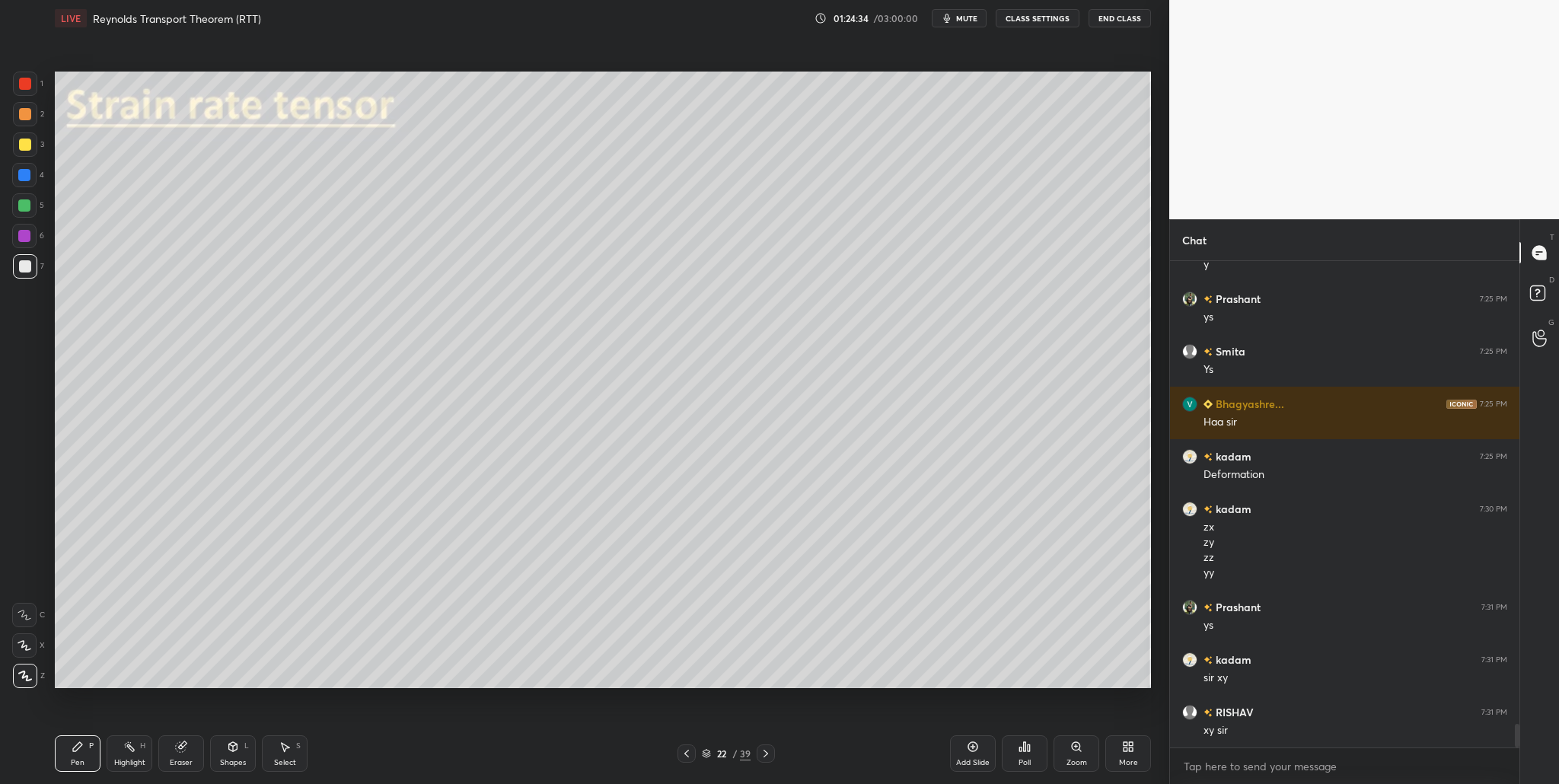 drag, startPoint x: 29, startPoint y: 209, endPoint x: 37, endPoint y: 279, distance: 70.45566 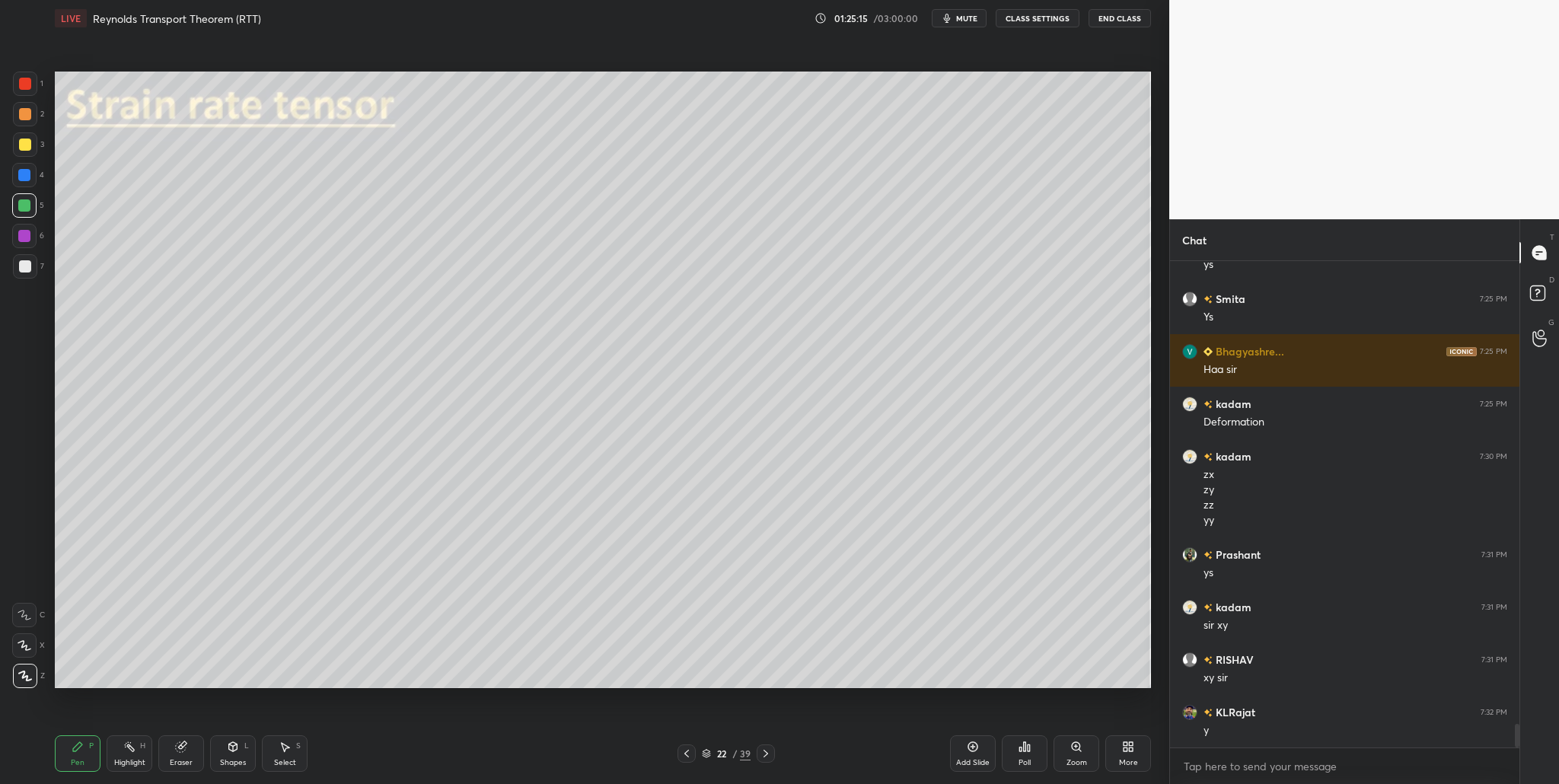 scroll, scrollTop: 9594, scrollLeft: 0, axis: vertical 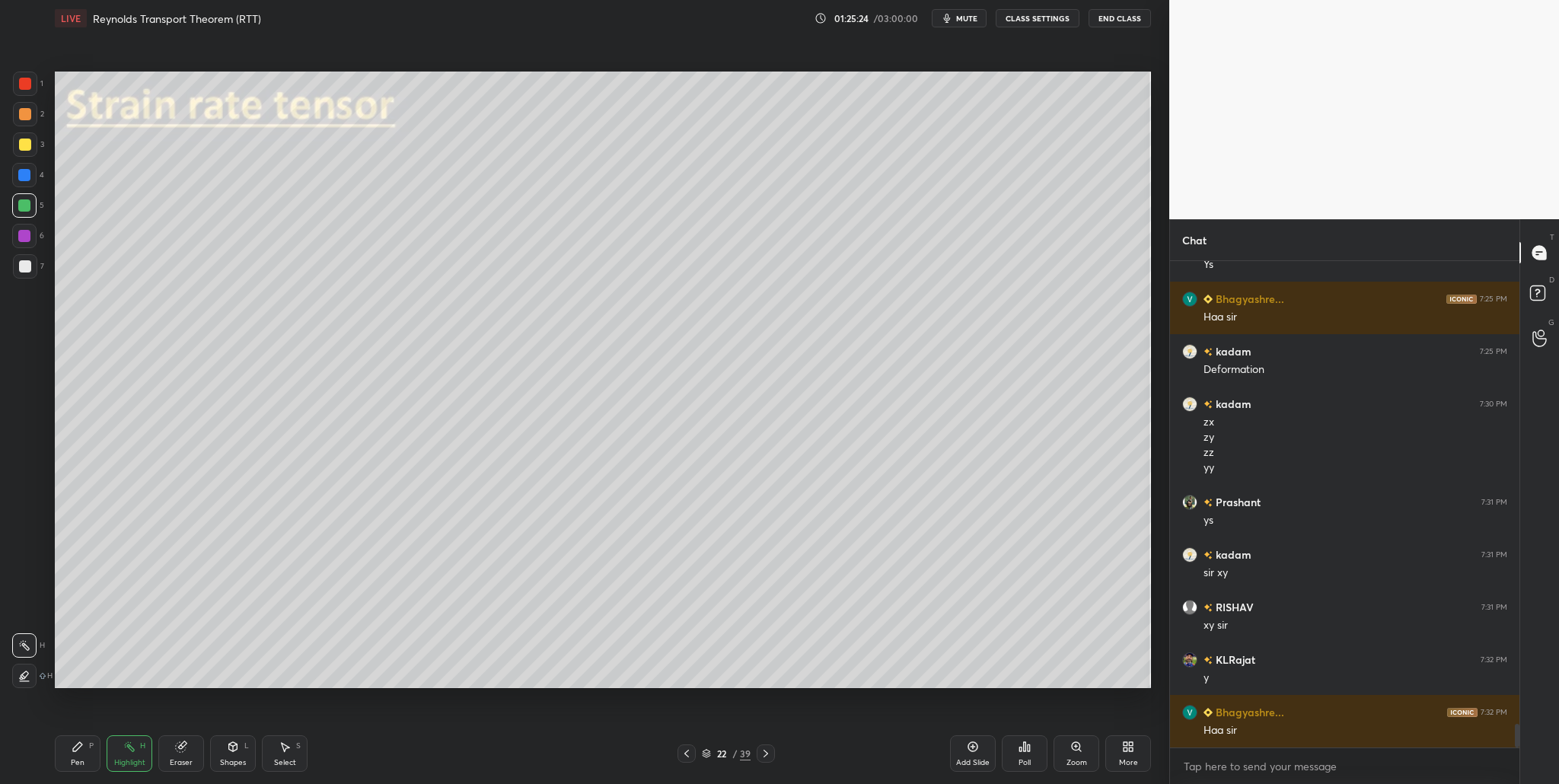 drag, startPoint x: 23, startPoint y: 75, endPoint x: 30, endPoint y: 79, distance: 8.062258 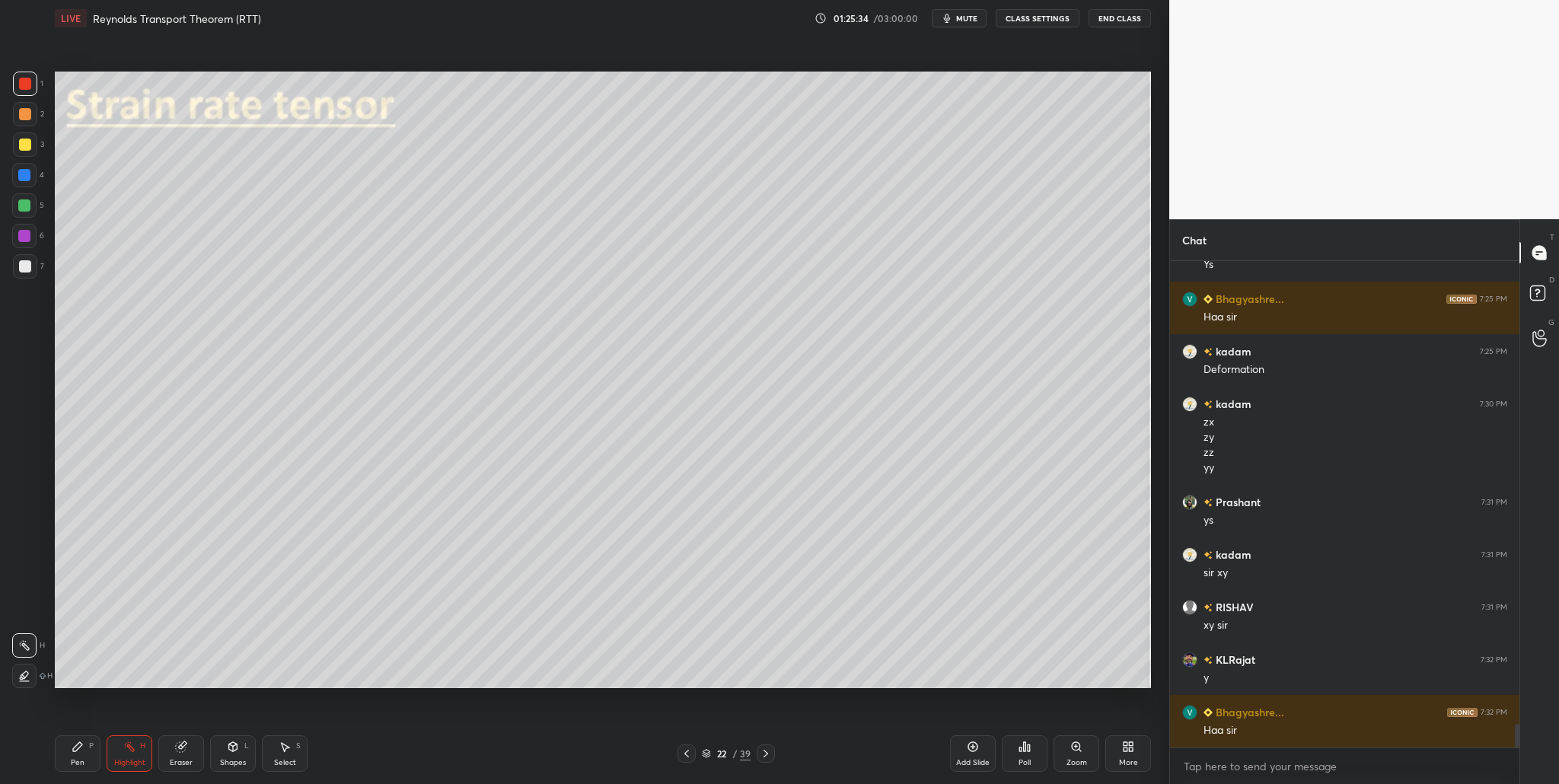 click at bounding box center (24, 236) 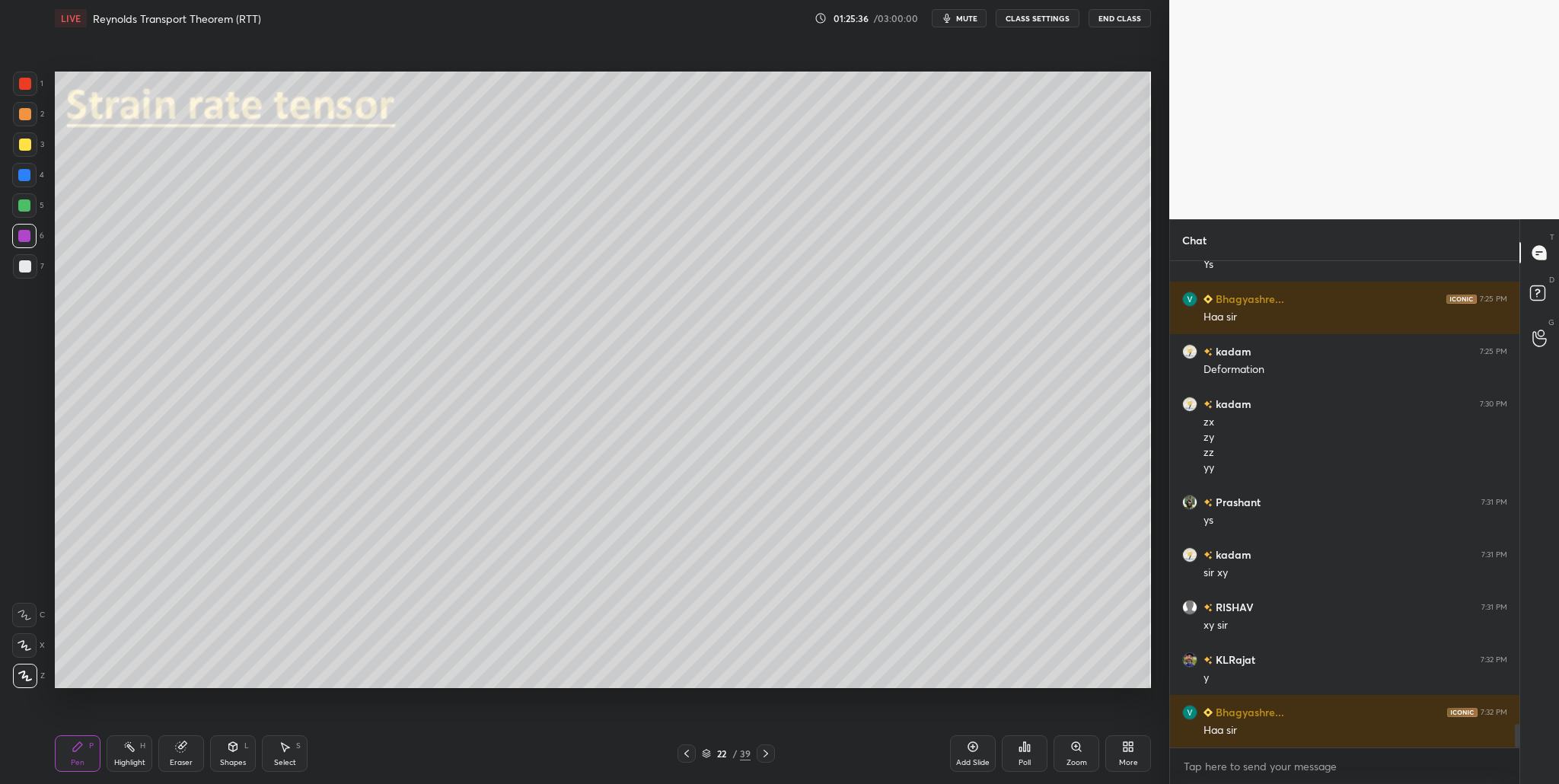 drag, startPoint x: 19, startPoint y: 148, endPoint x: 30, endPoint y: 185, distance: 38.60052 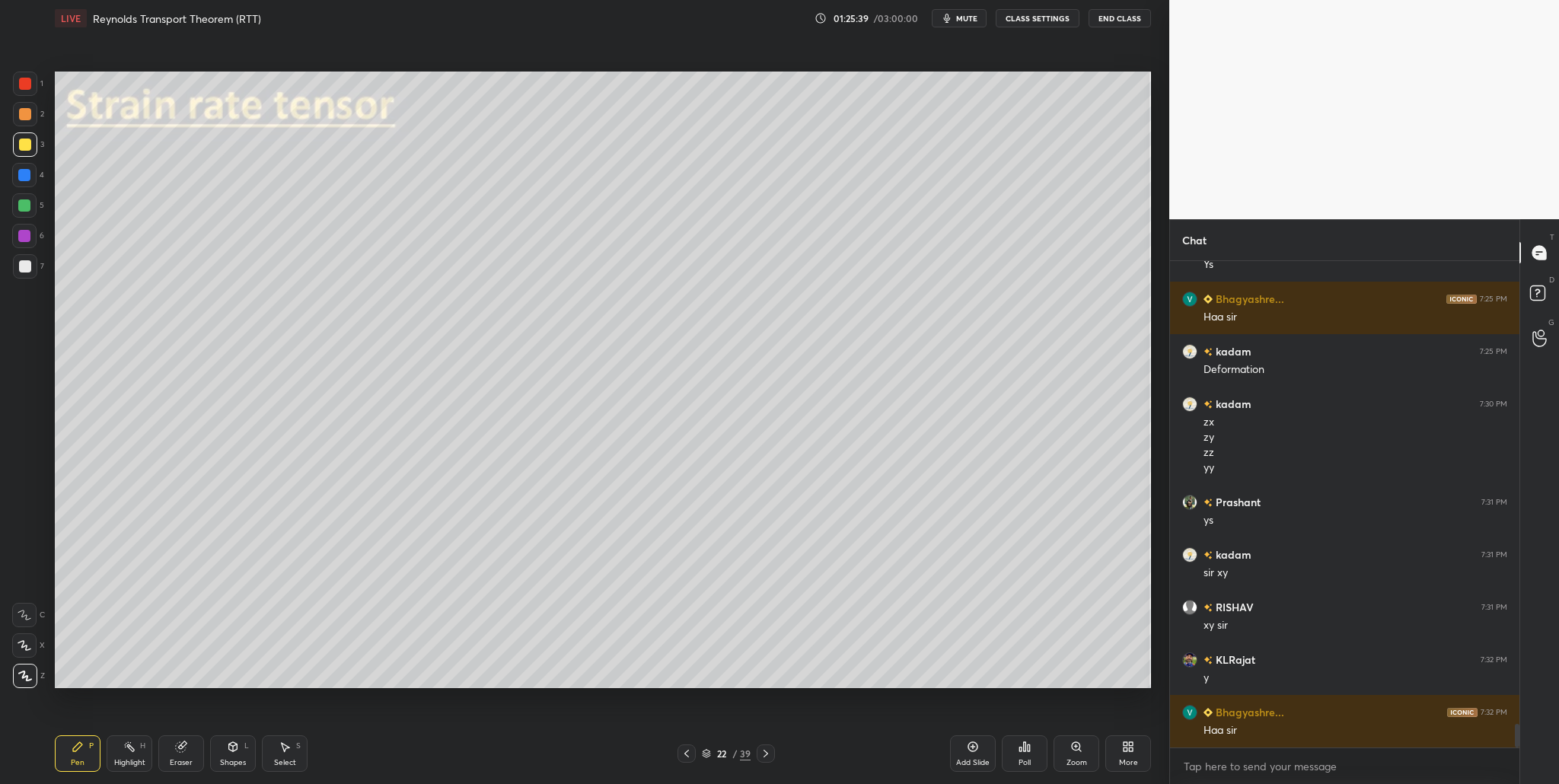 scroll, scrollTop: 9647, scrollLeft: 0, axis: vertical 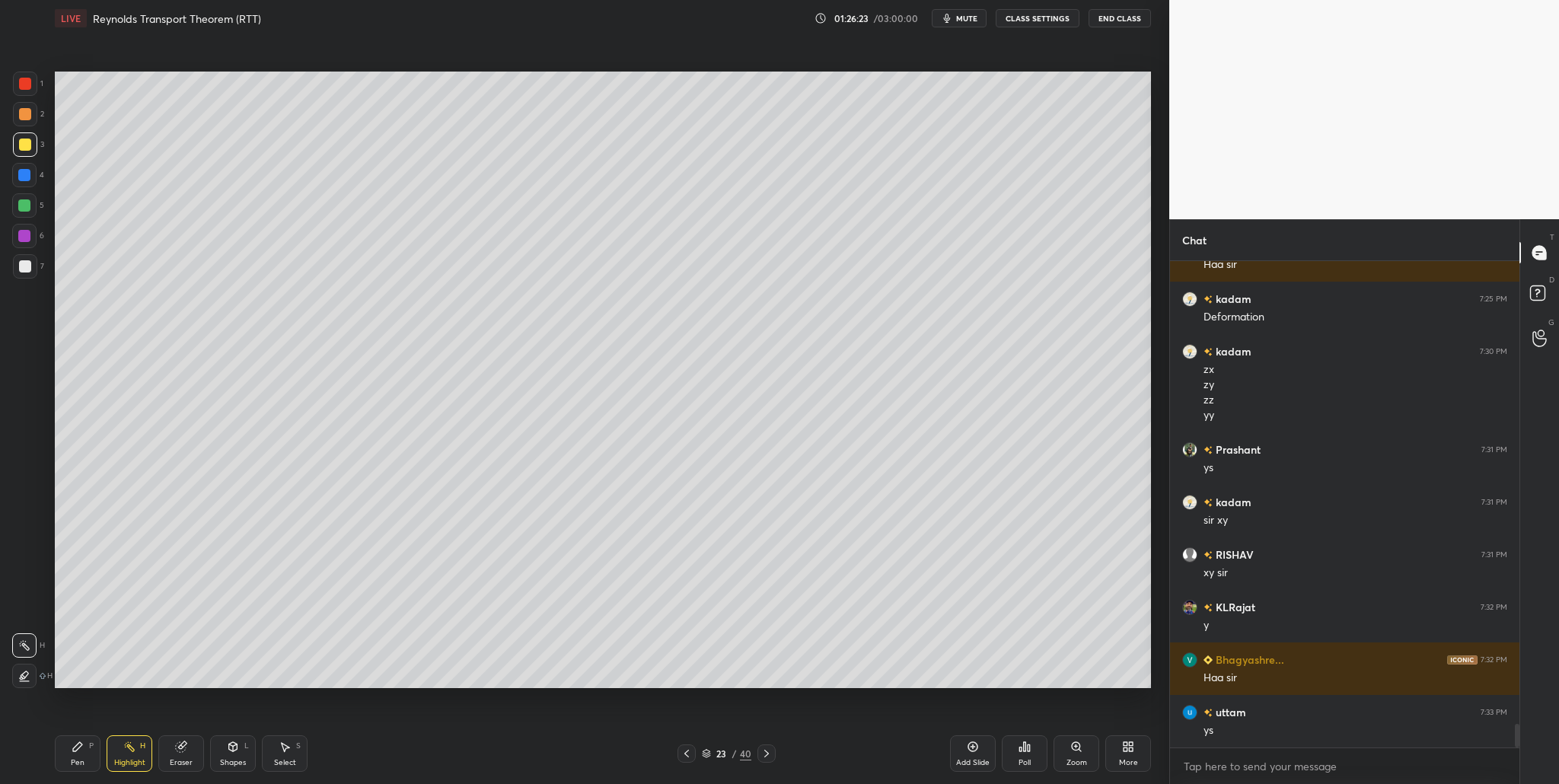click at bounding box center (25, 266) 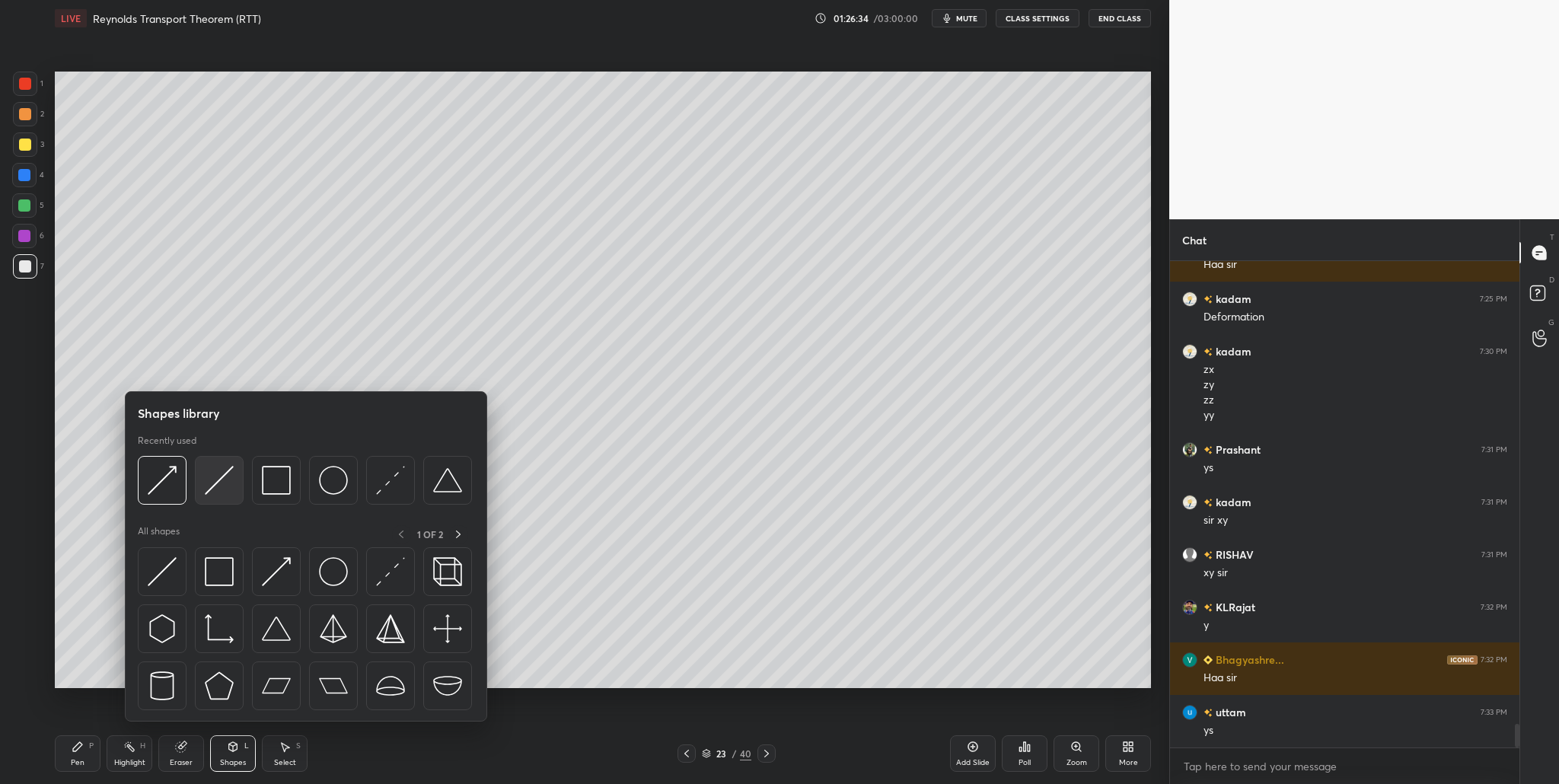 click at bounding box center (219, 480) 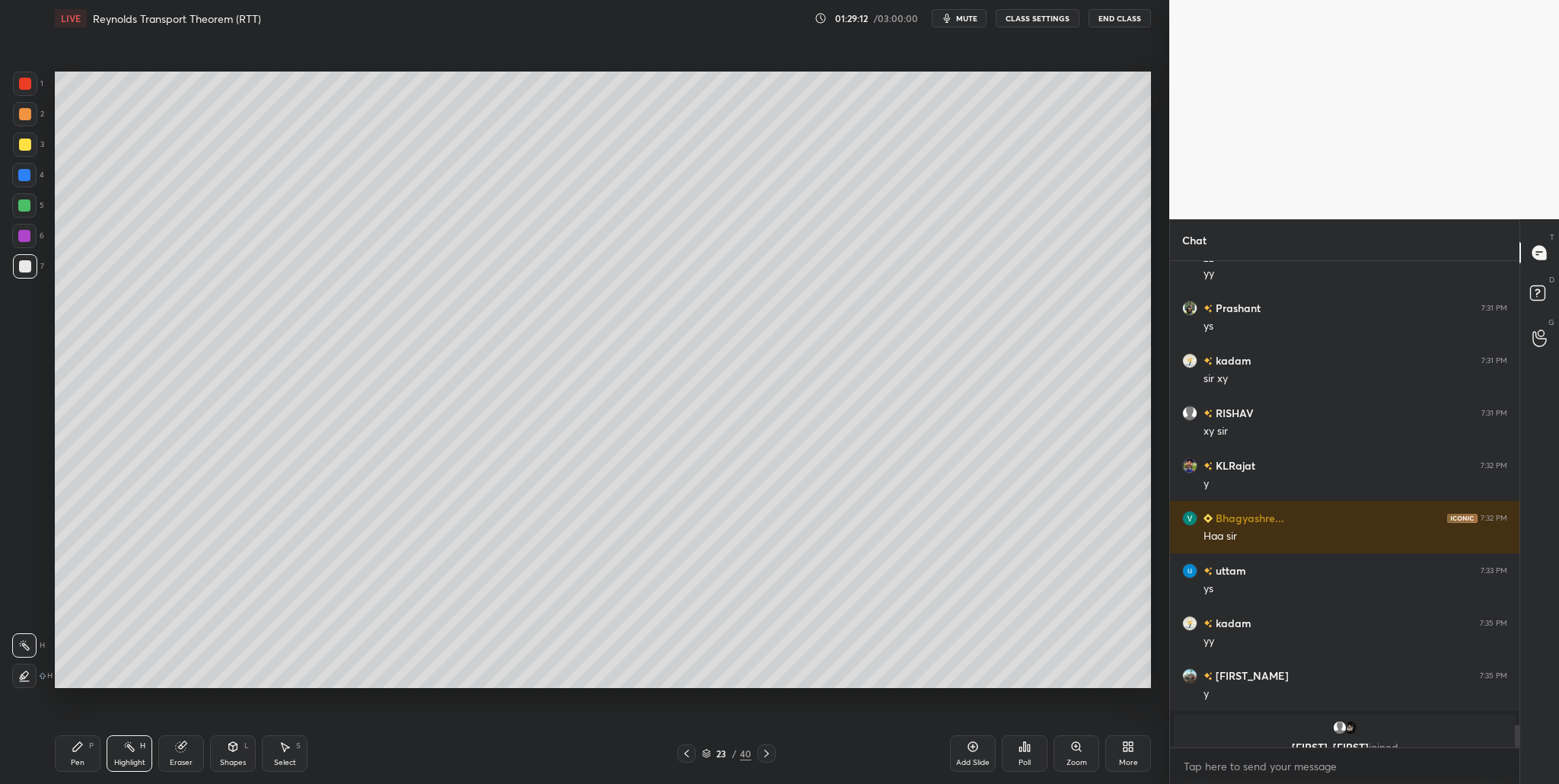 scroll, scrollTop: 9808, scrollLeft: 0, axis: vertical 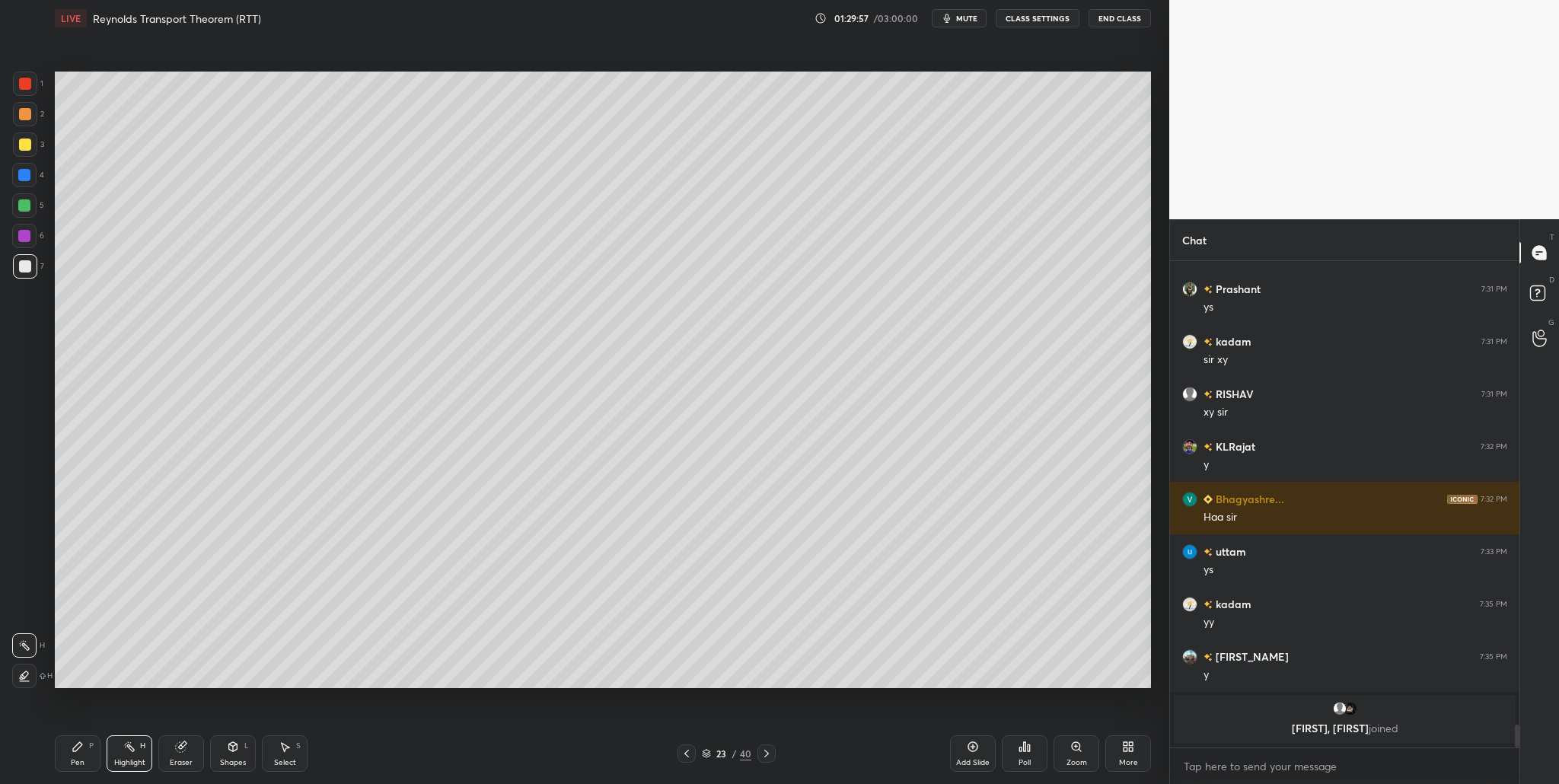 click at bounding box center (25, 266) 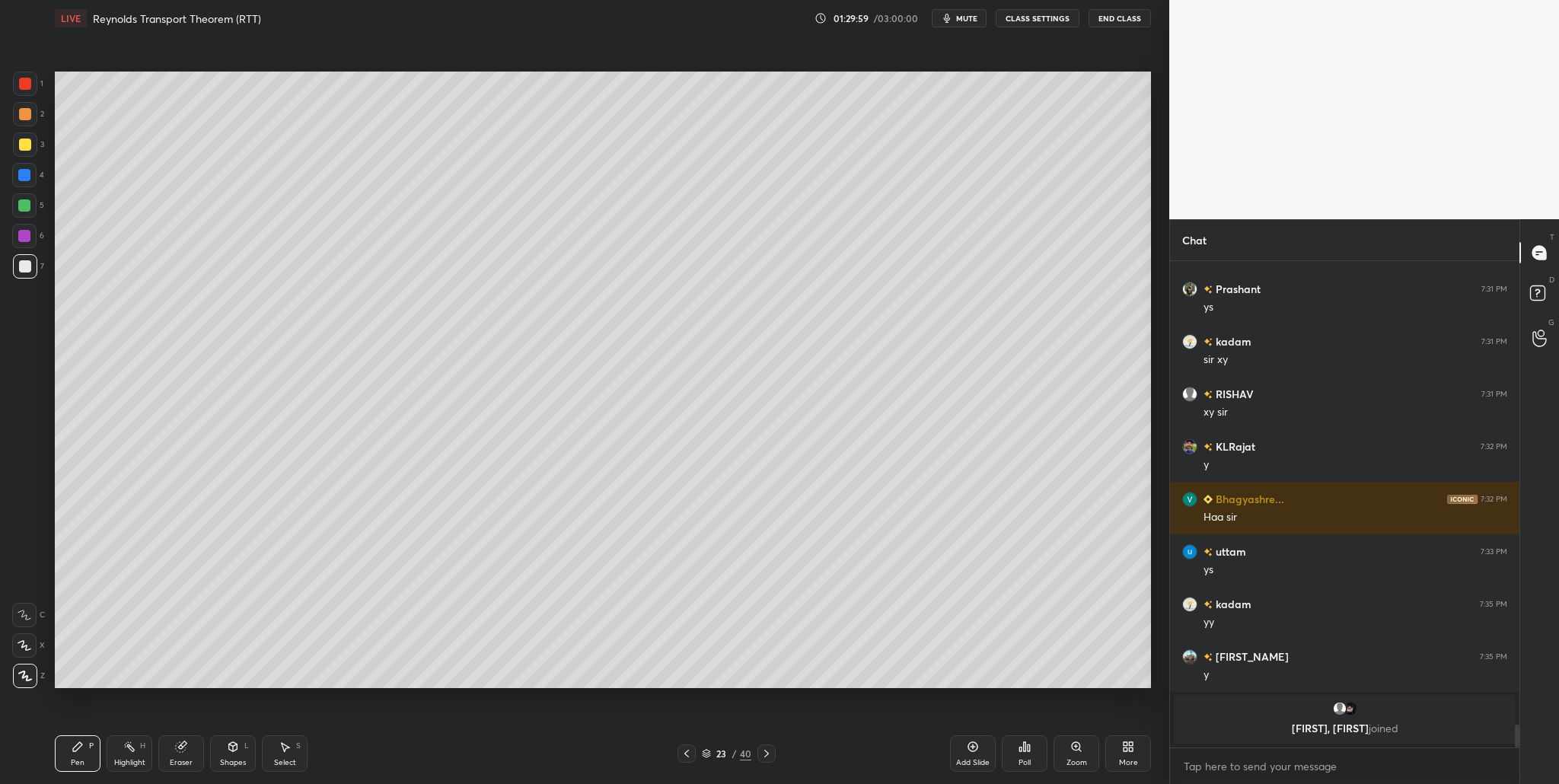 drag, startPoint x: 26, startPoint y: 209, endPoint x: 29, endPoint y: 221, distance: 12.369317 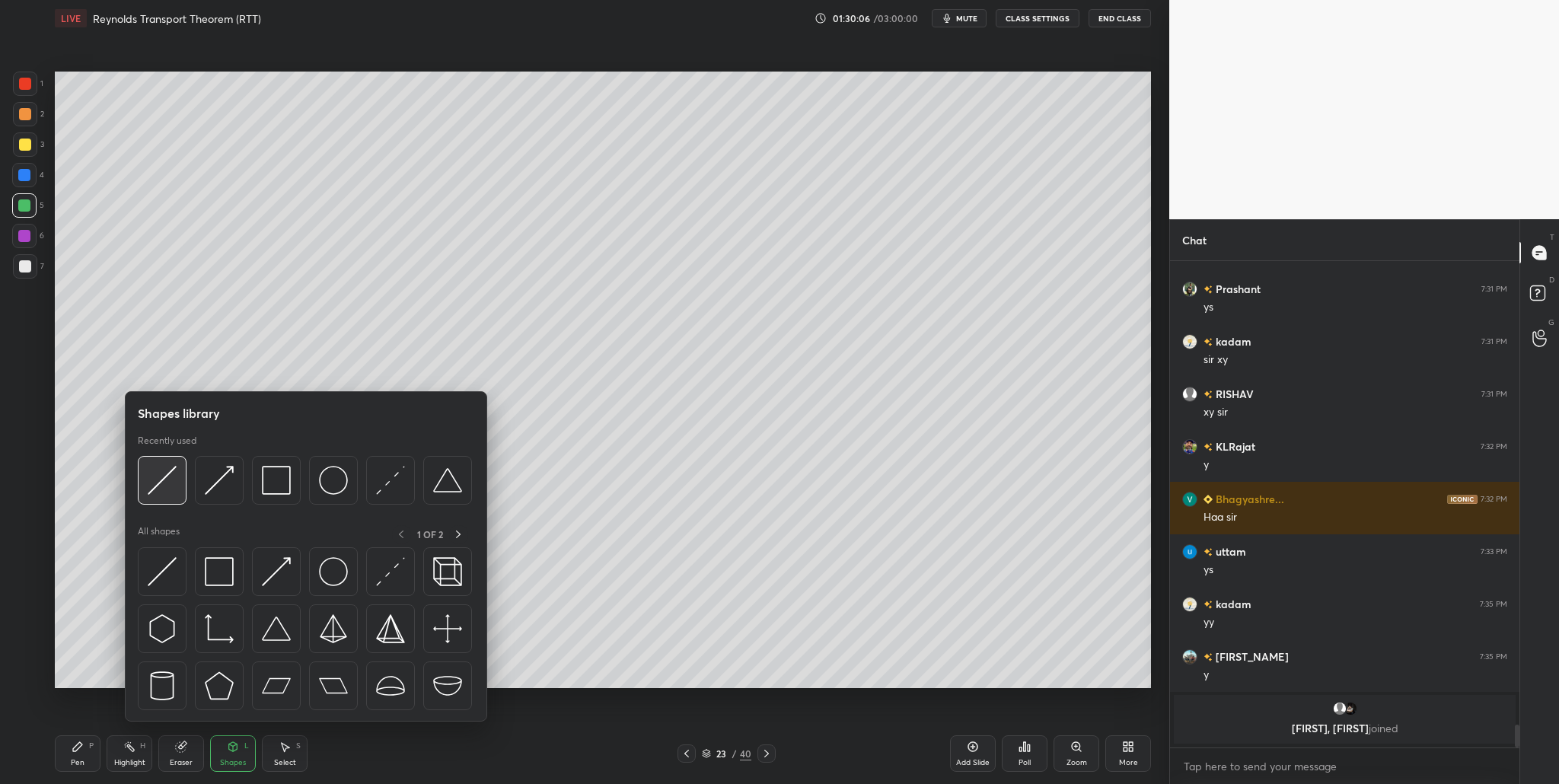 click at bounding box center (162, 480) 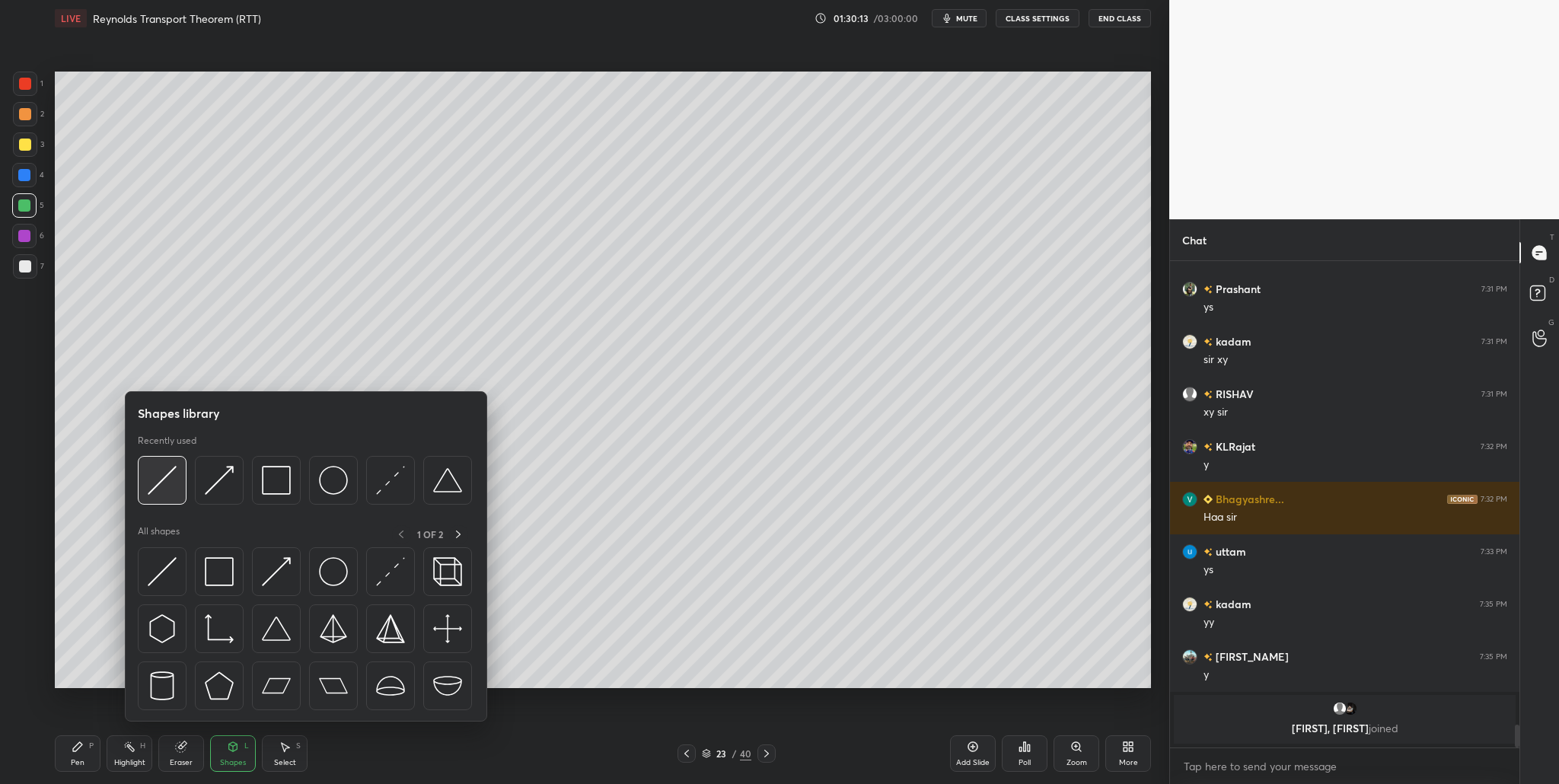 click at bounding box center [162, 480] 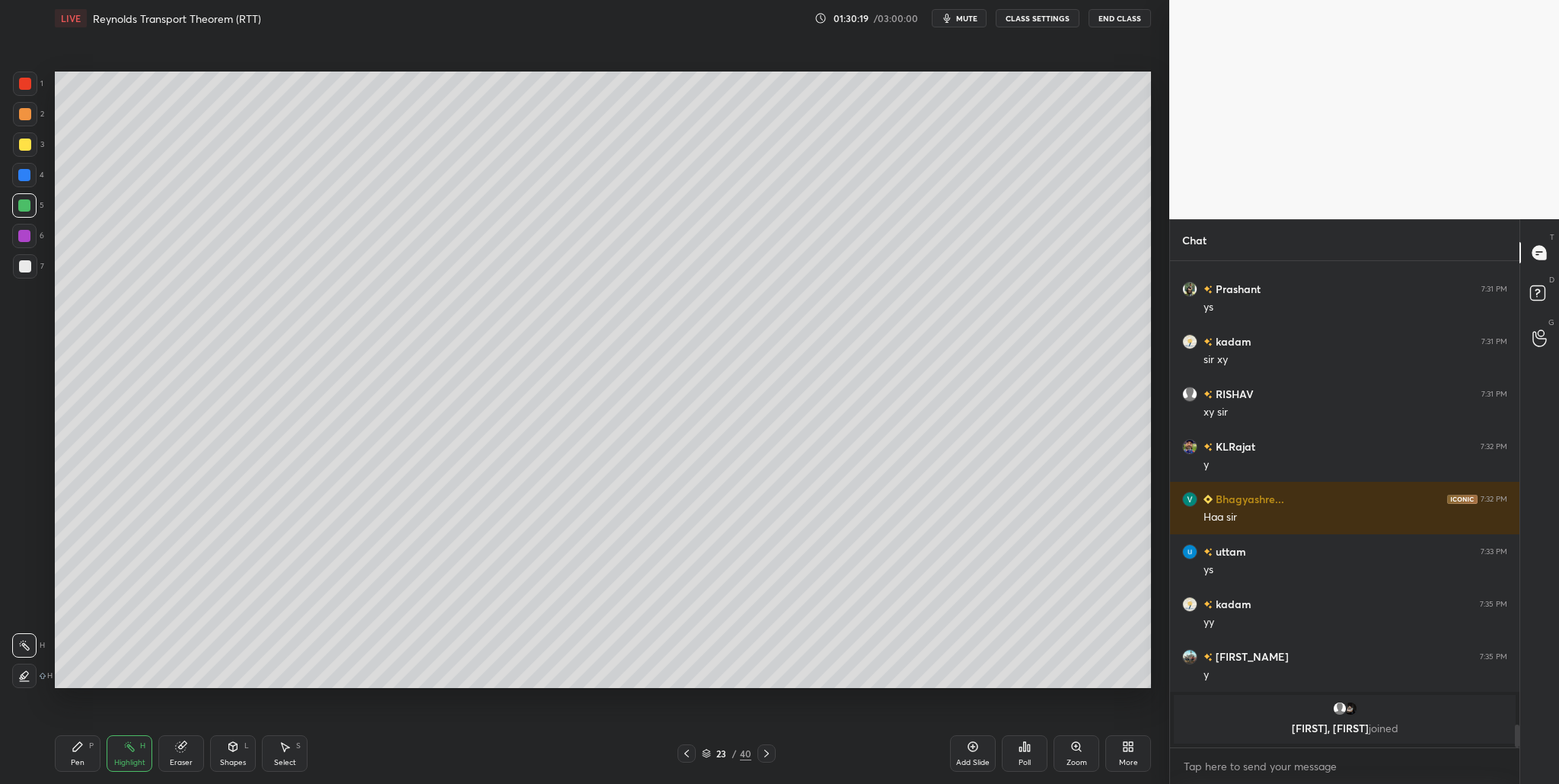 scroll, scrollTop: 9457, scrollLeft: 0, axis: vertical 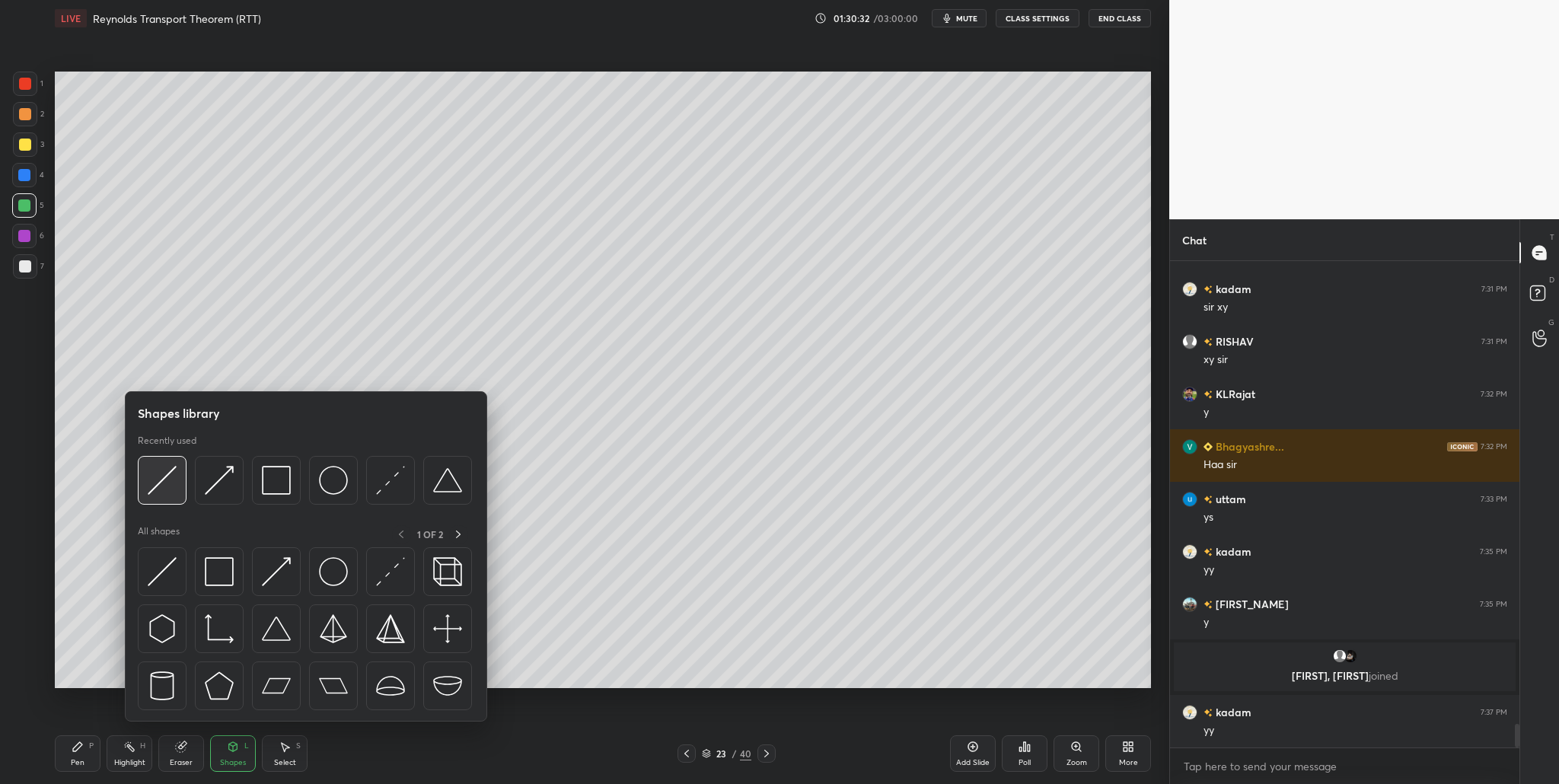click at bounding box center (162, 480) 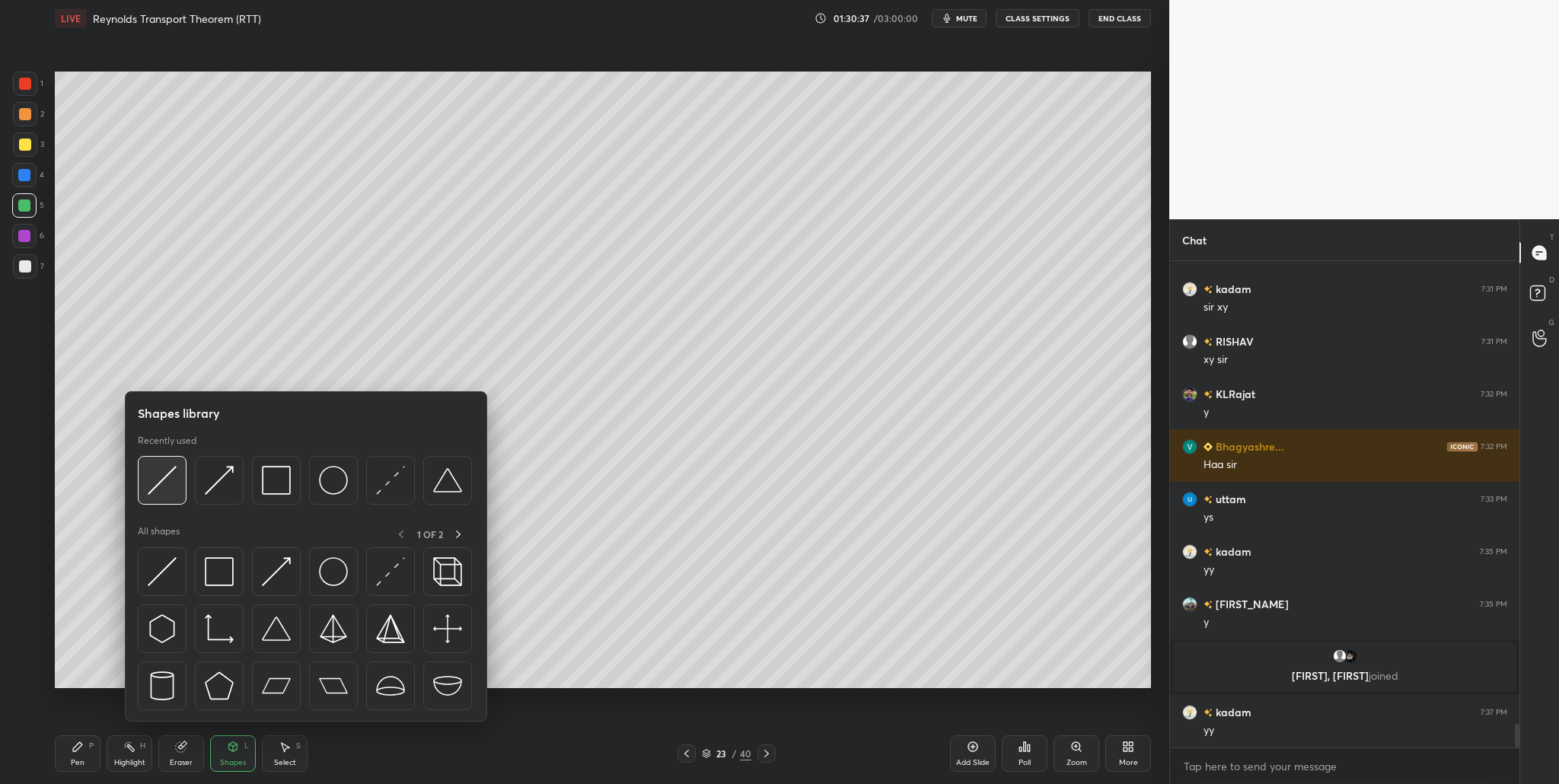 click at bounding box center [162, 480] 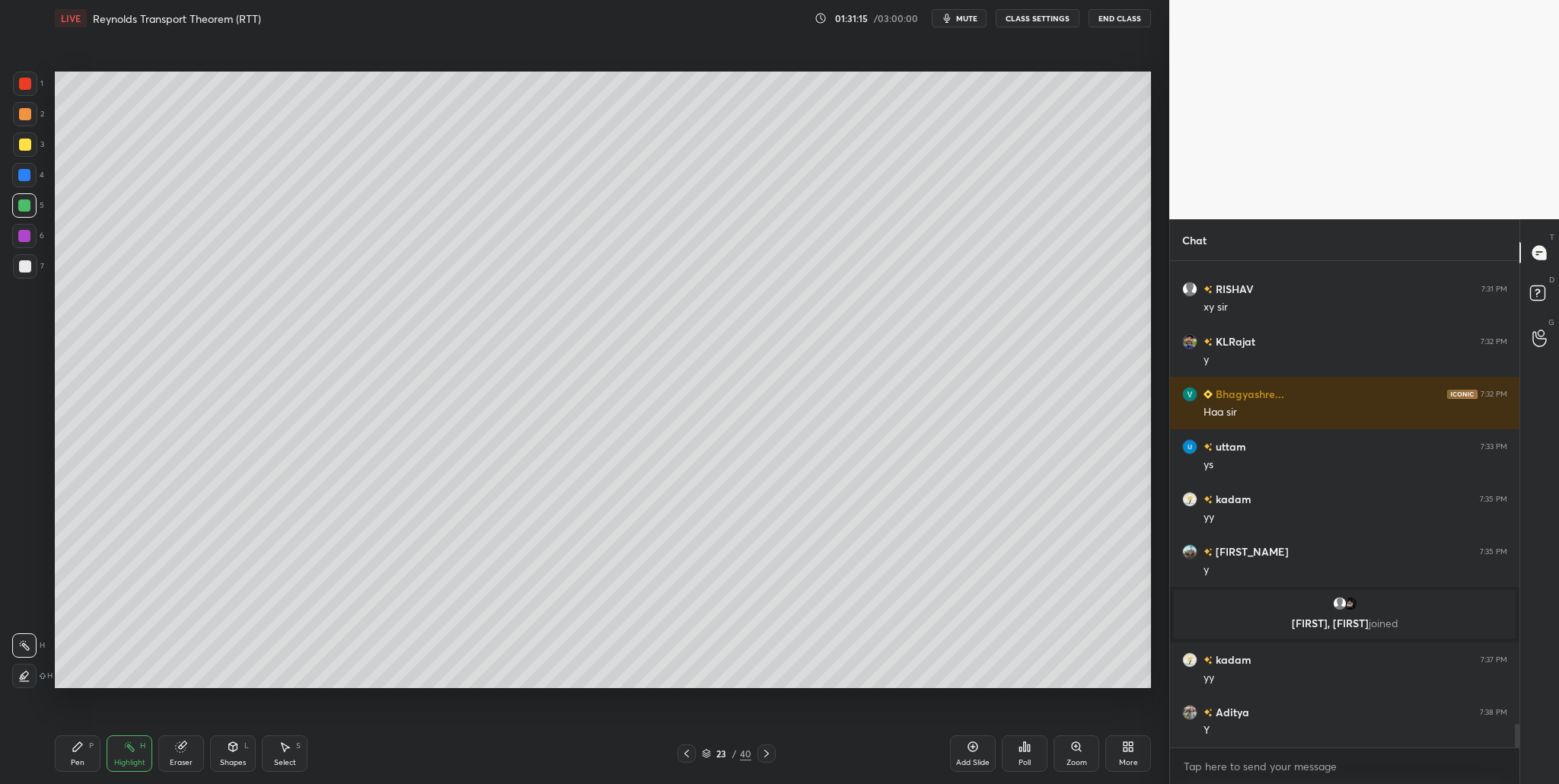 scroll, scrollTop: 9562, scrollLeft: 0, axis: vertical 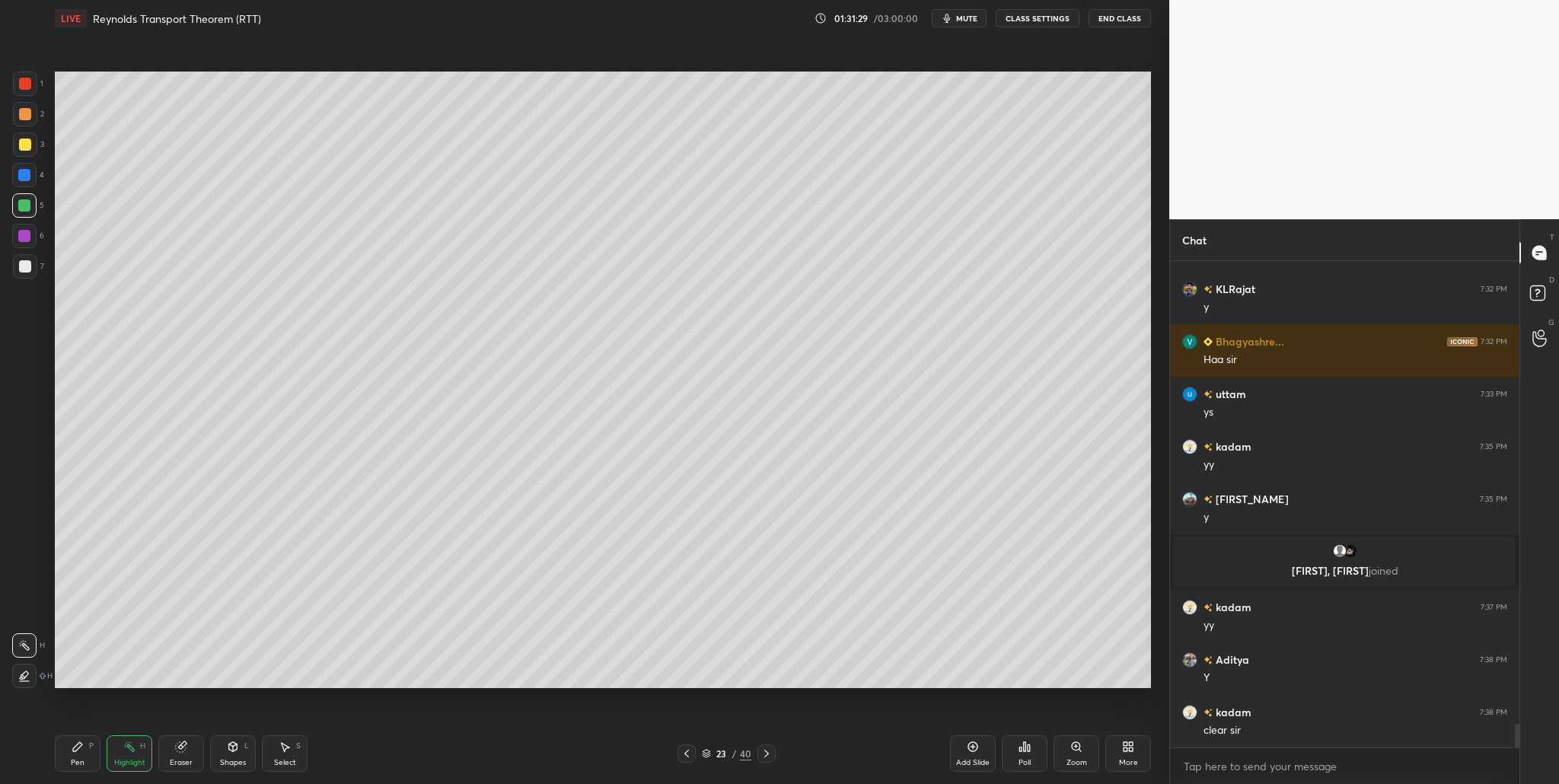click at bounding box center (25, 84) 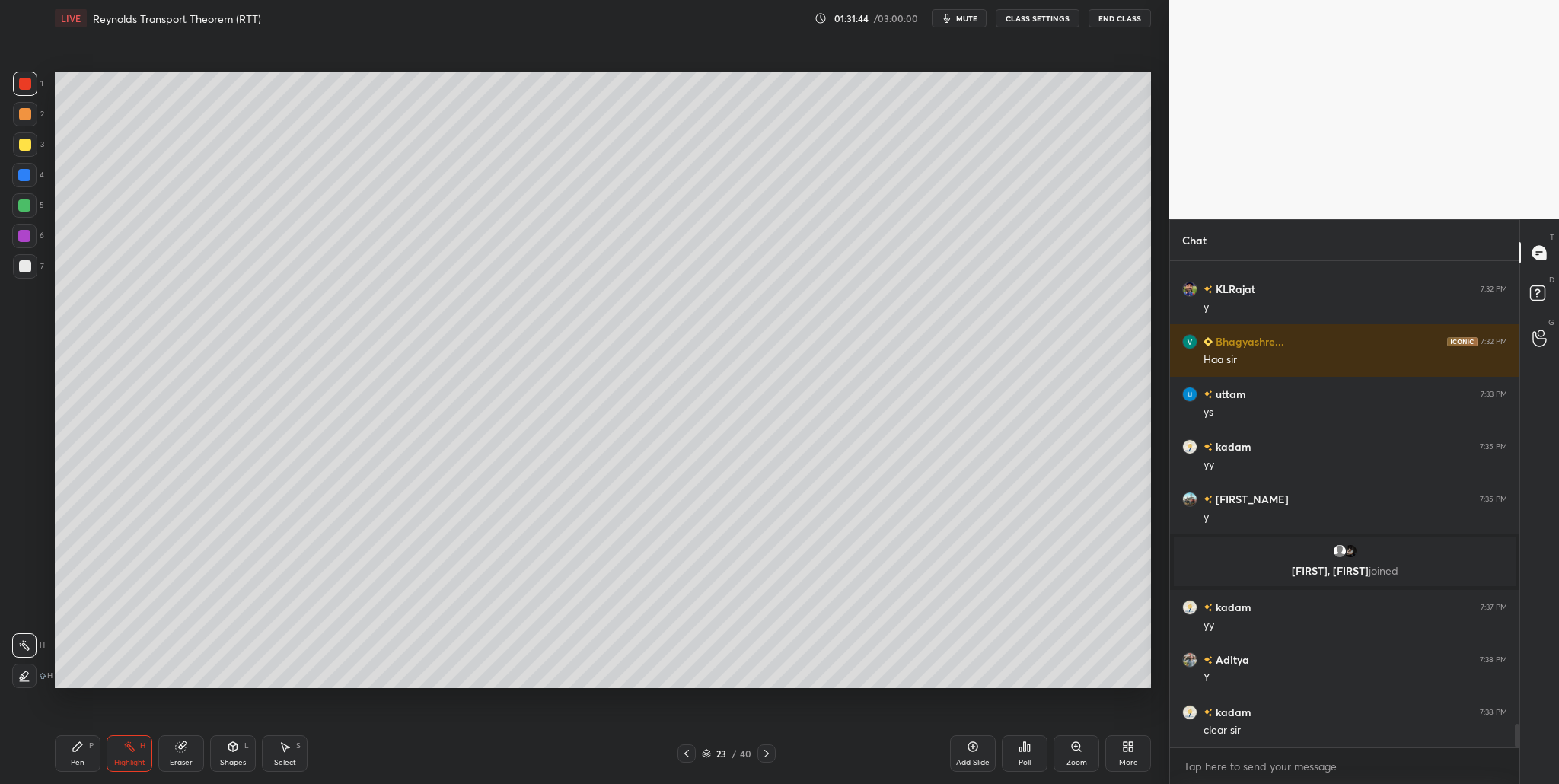scroll, scrollTop: 451, scrollLeft: 345, axis: both 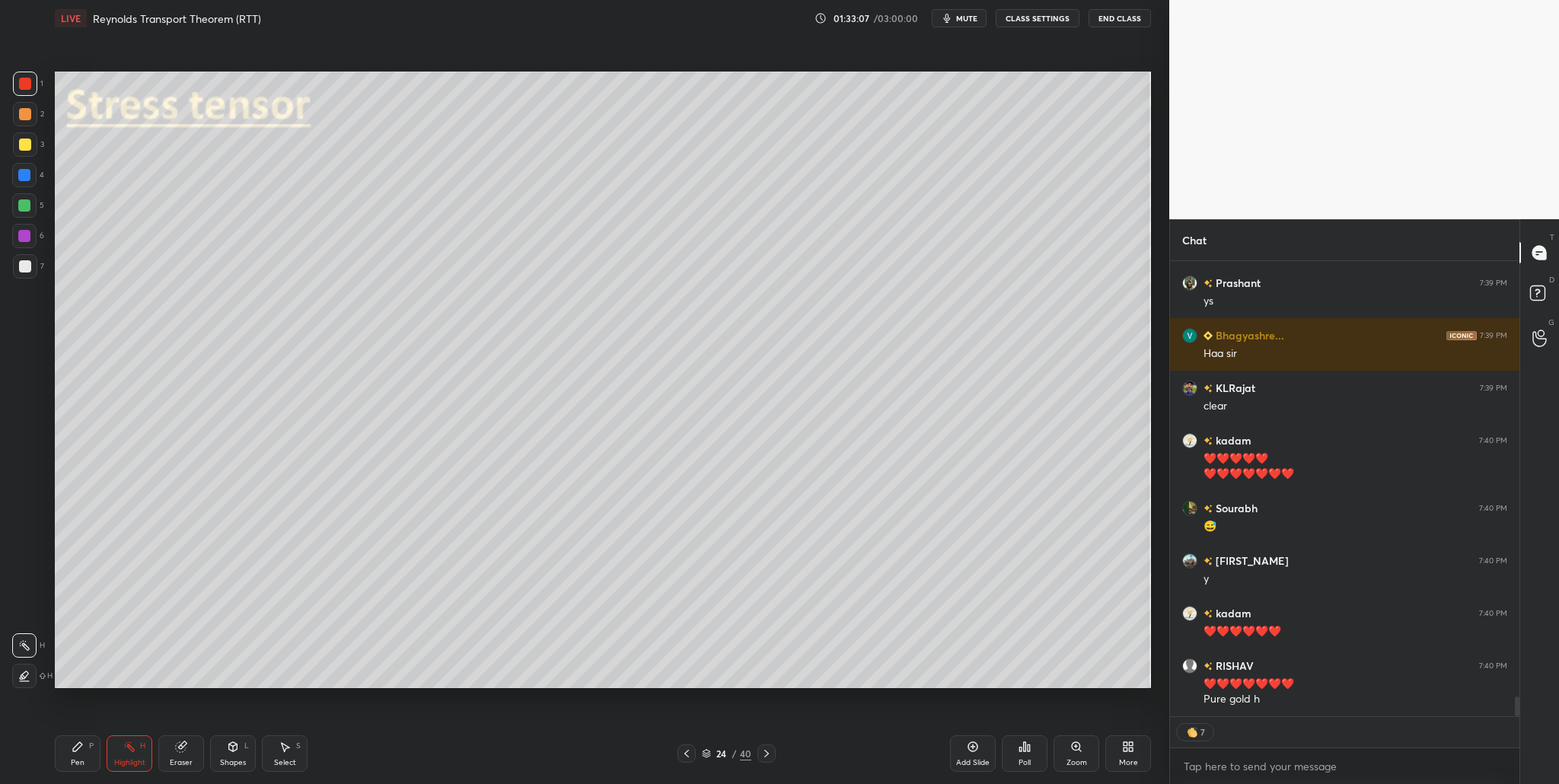 click at bounding box center [25, 266] 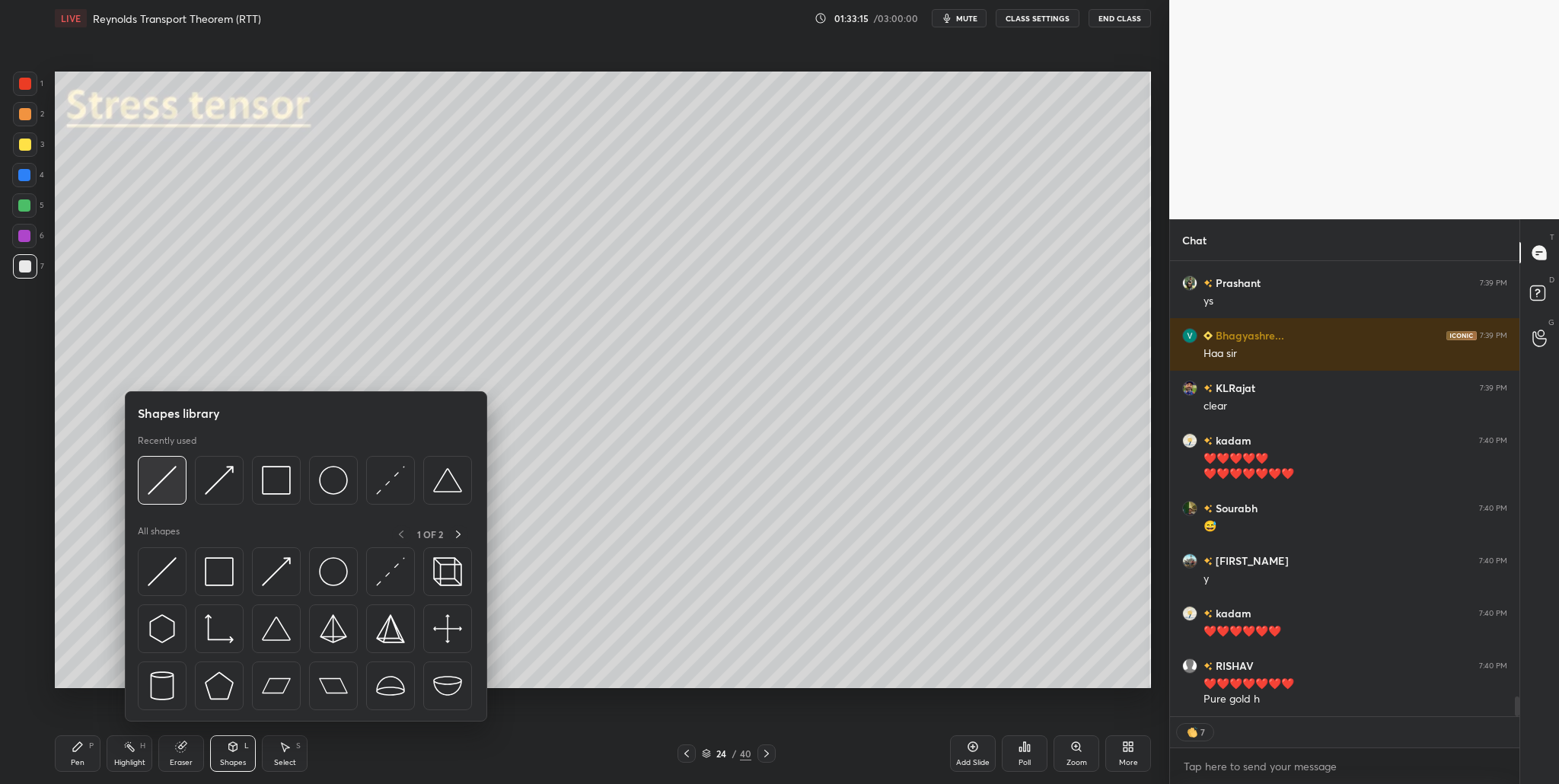 click at bounding box center [162, 480] 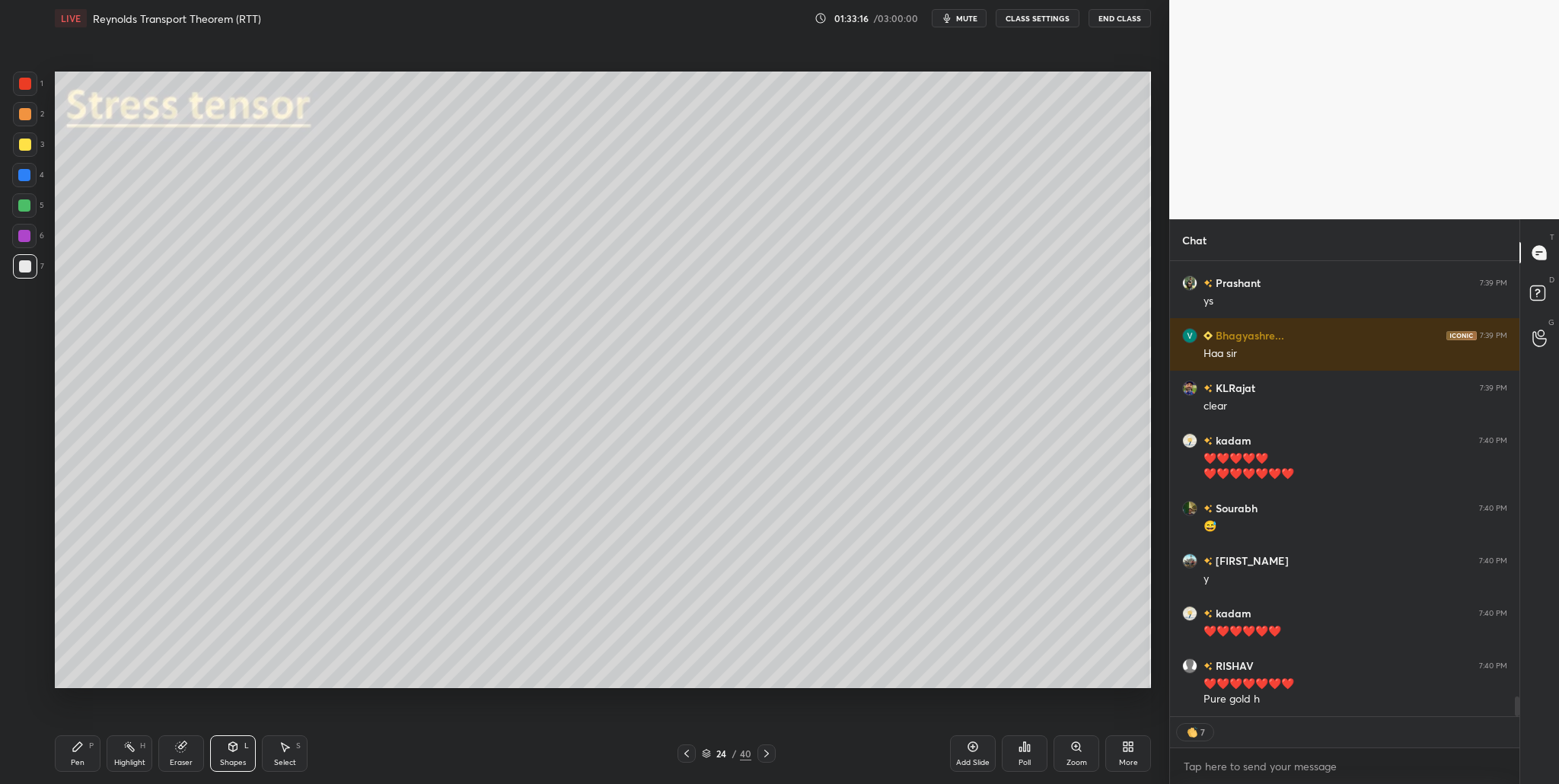 type on "x" 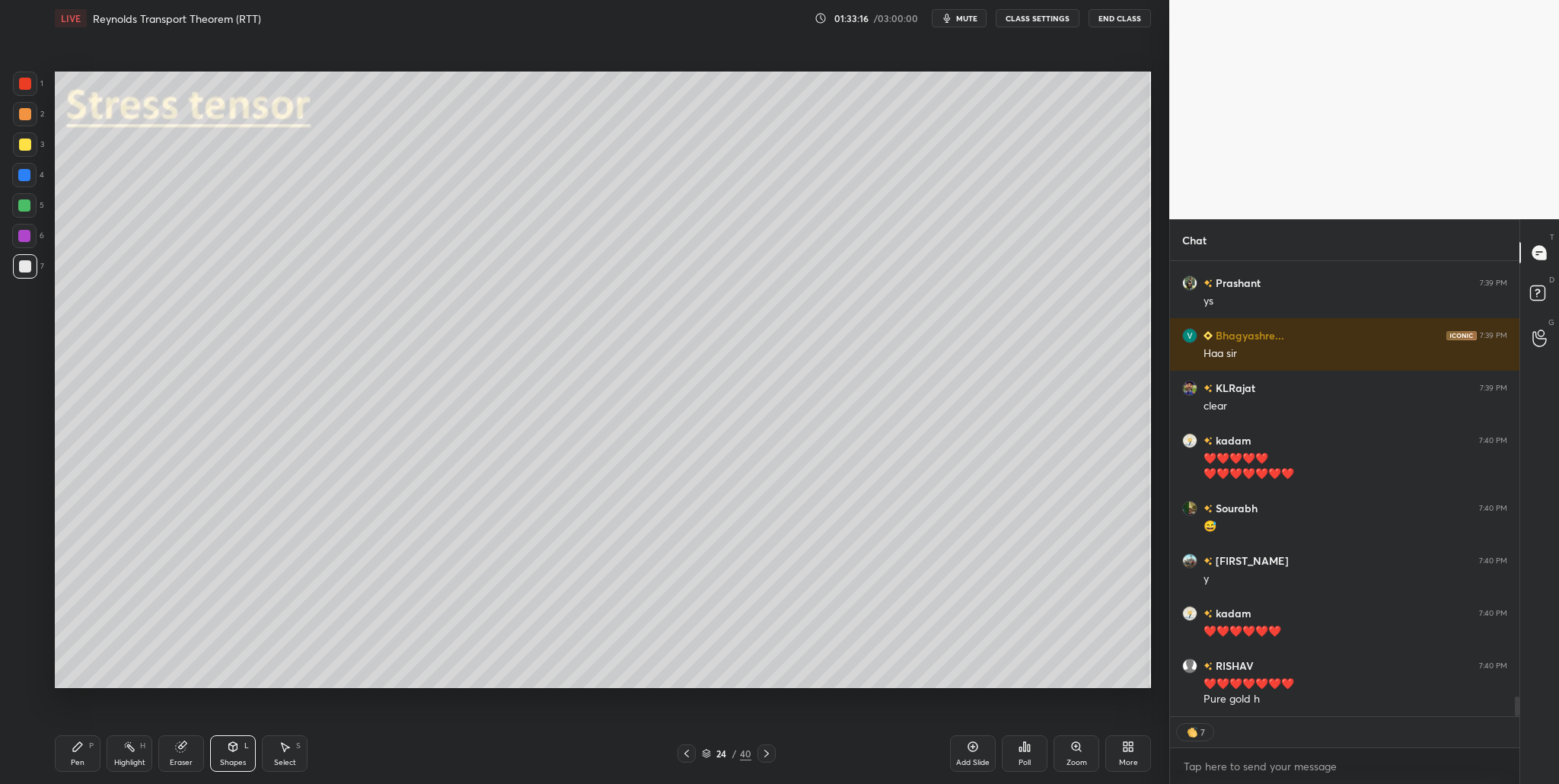 scroll, scrollTop: 5, scrollLeft: 5, axis: both 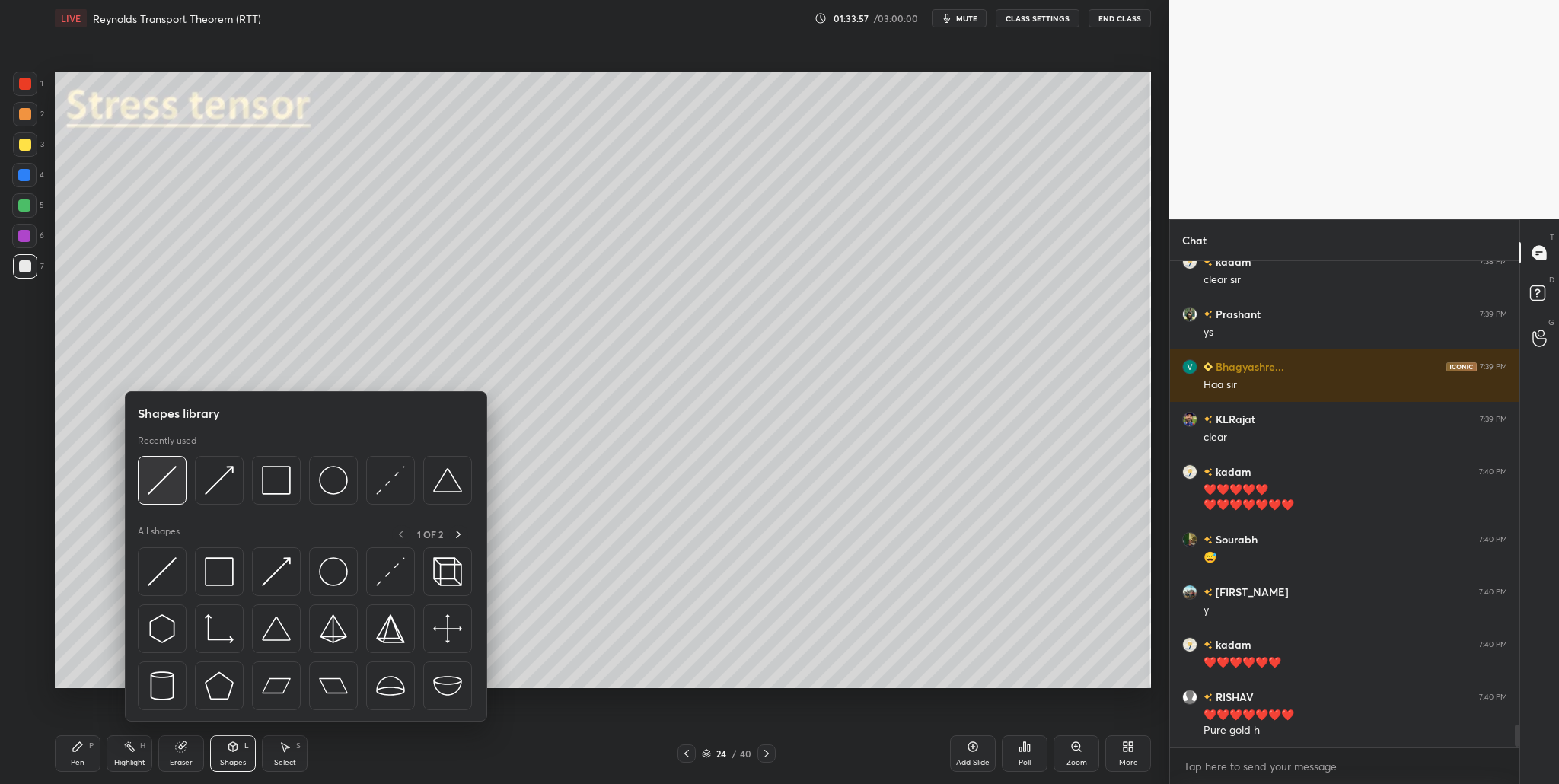 click at bounding box center (162, 480) 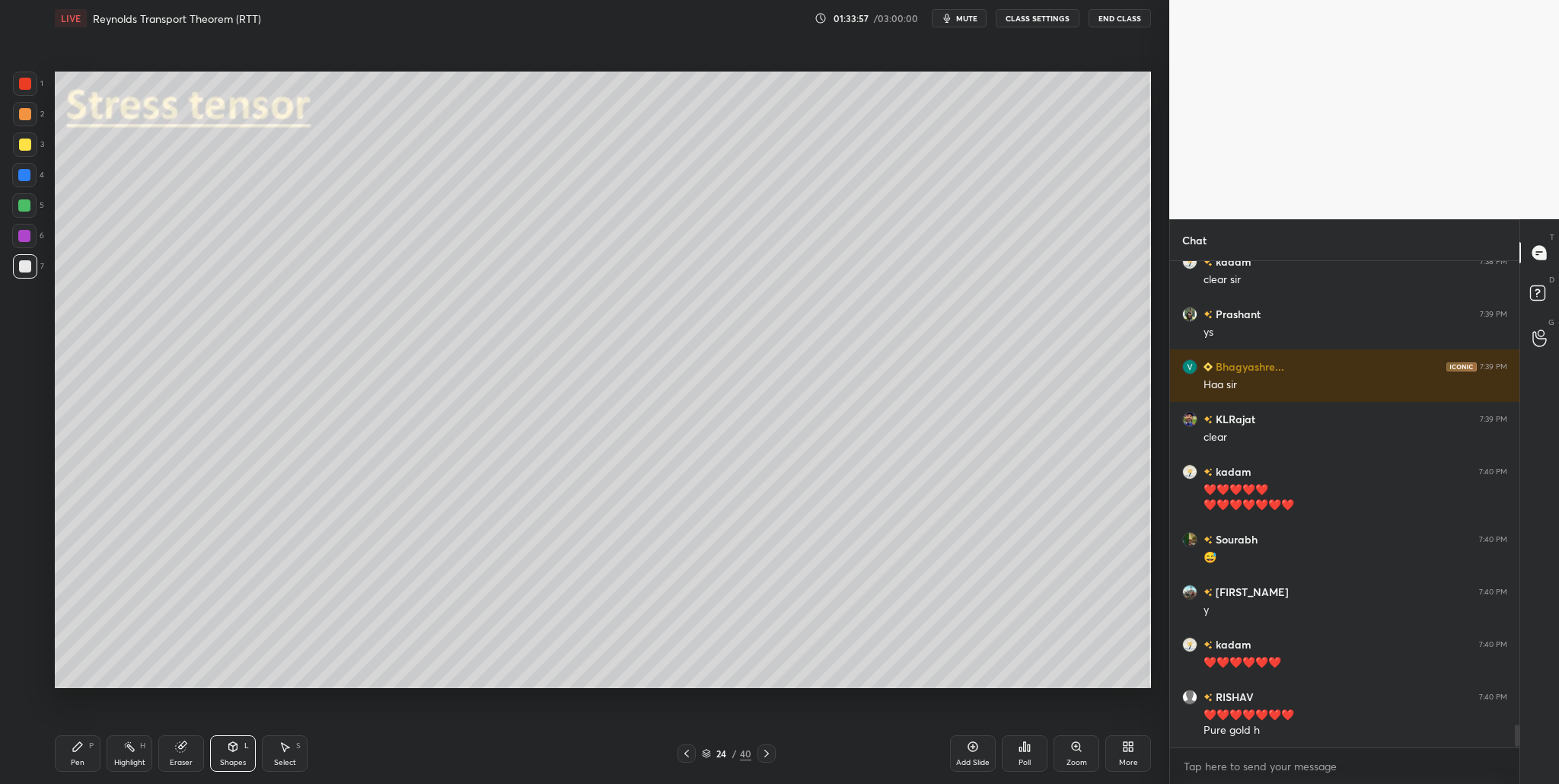 scroll, scrollTop: 10049, scrollLeft: 0, axis: vertical 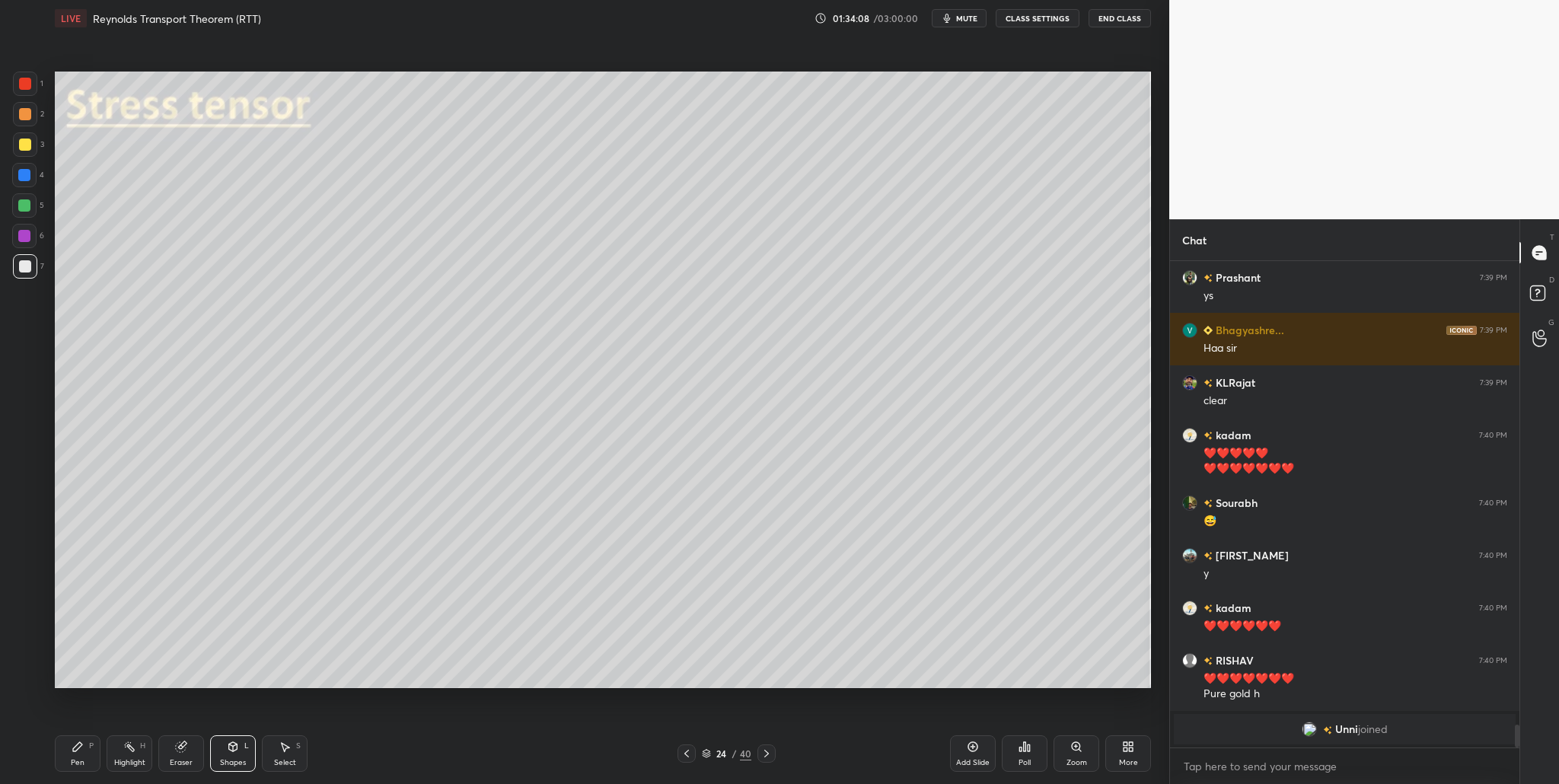 click at bounding box center [24, 206] 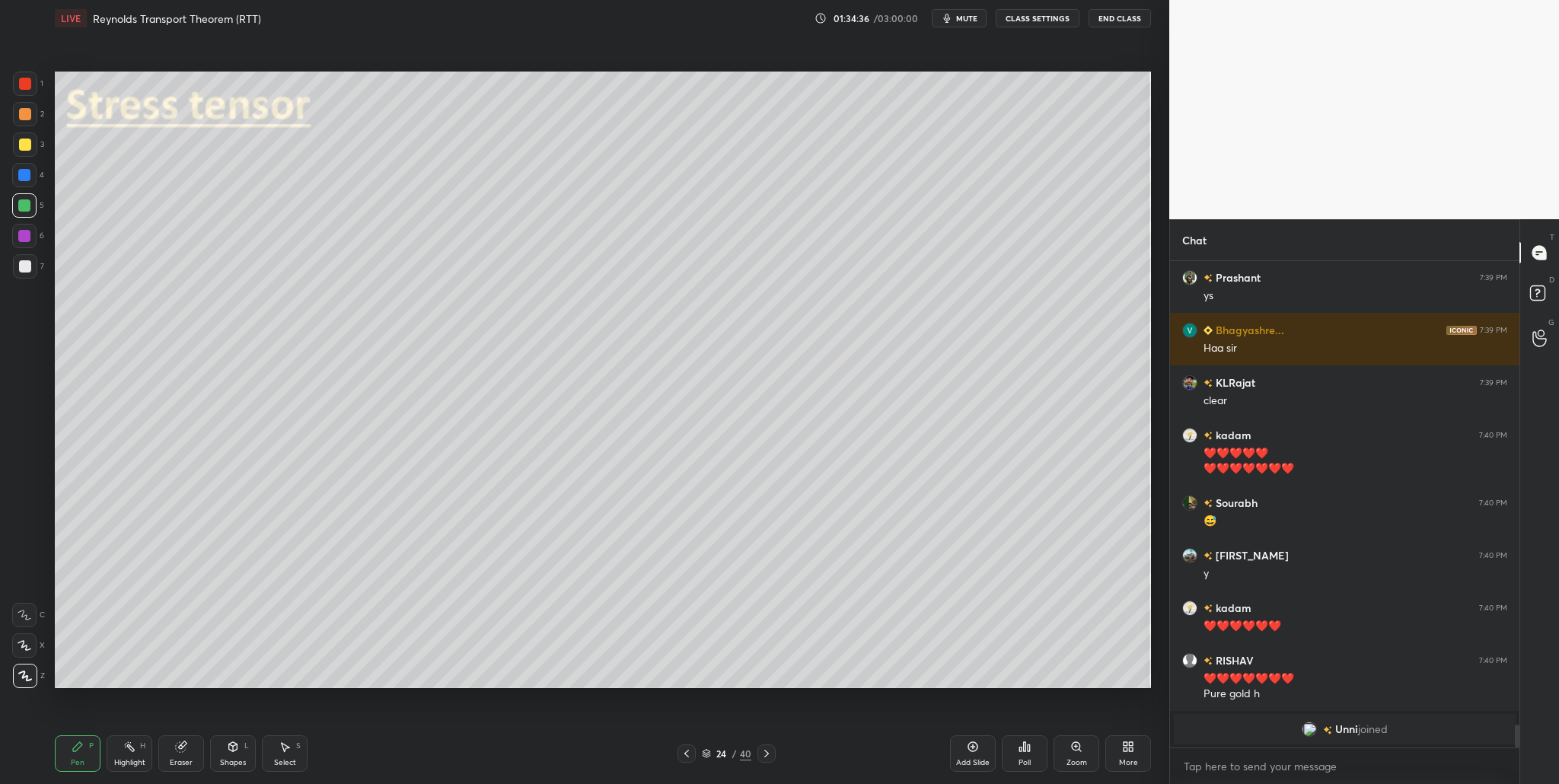 click at bounding box center (25, 266) 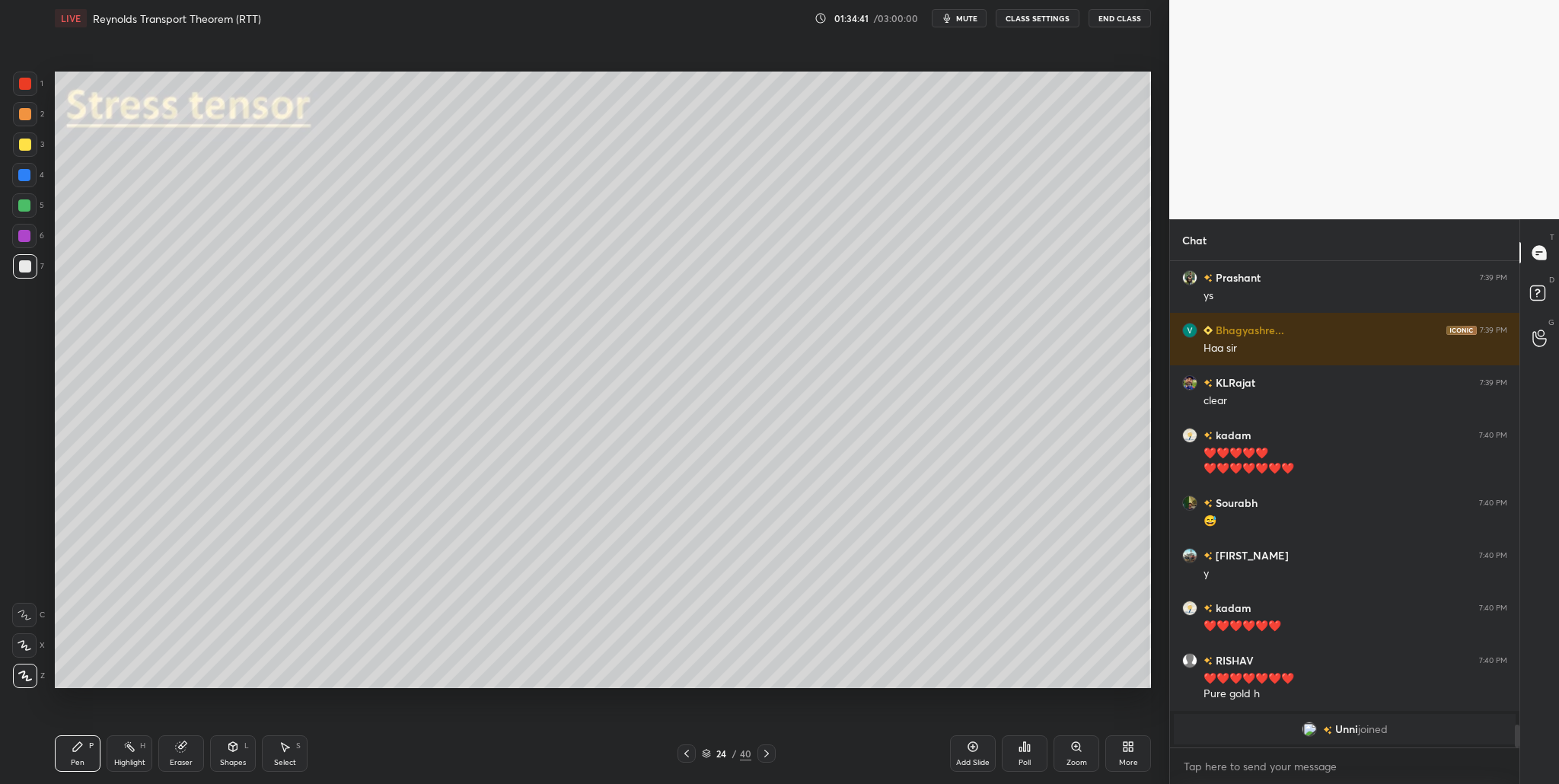 click on "5" at bounding box center [28, 209] 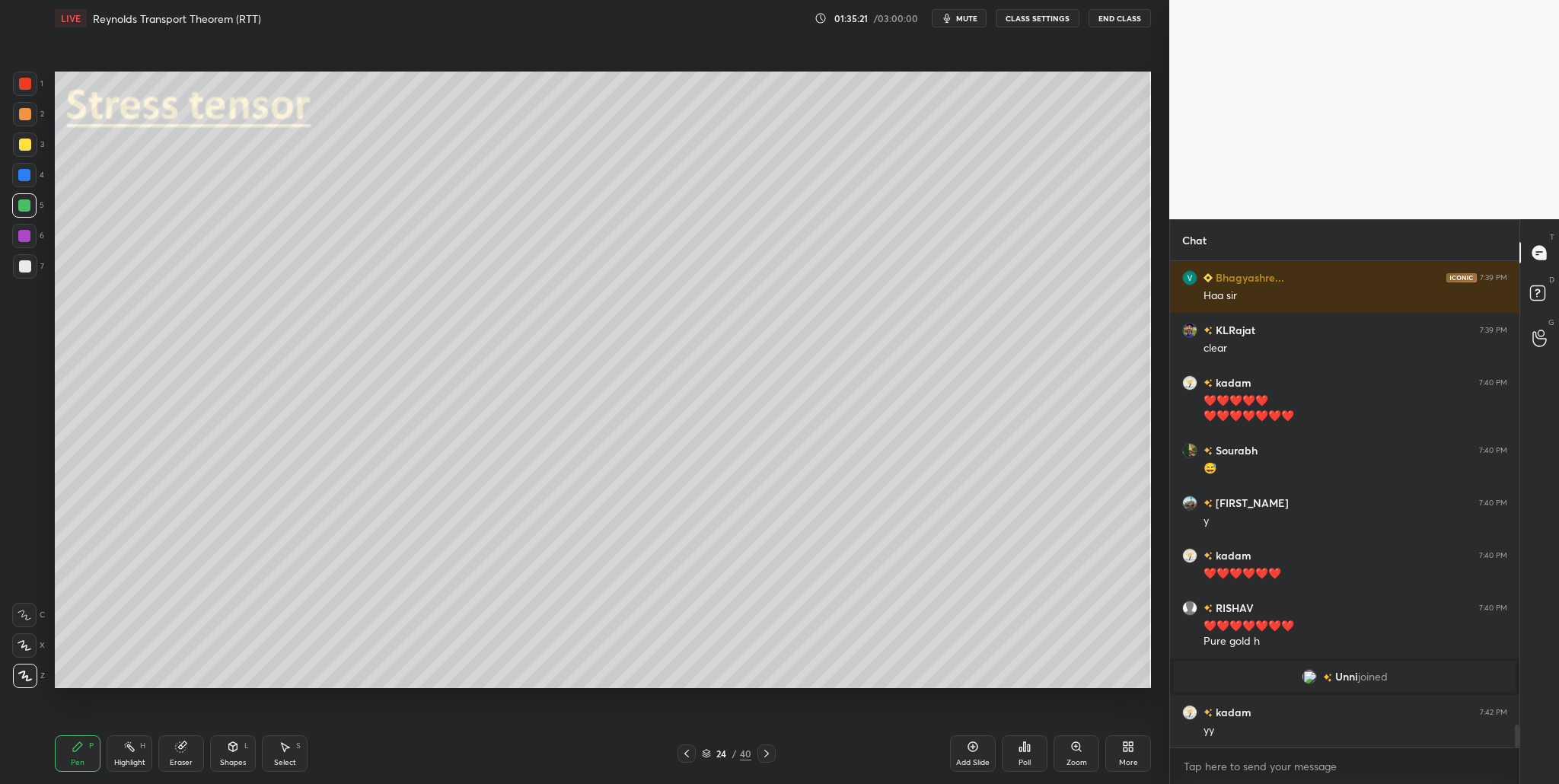 scroll, scrollTop: 9897, scrollLeft: 0, axis: vertical 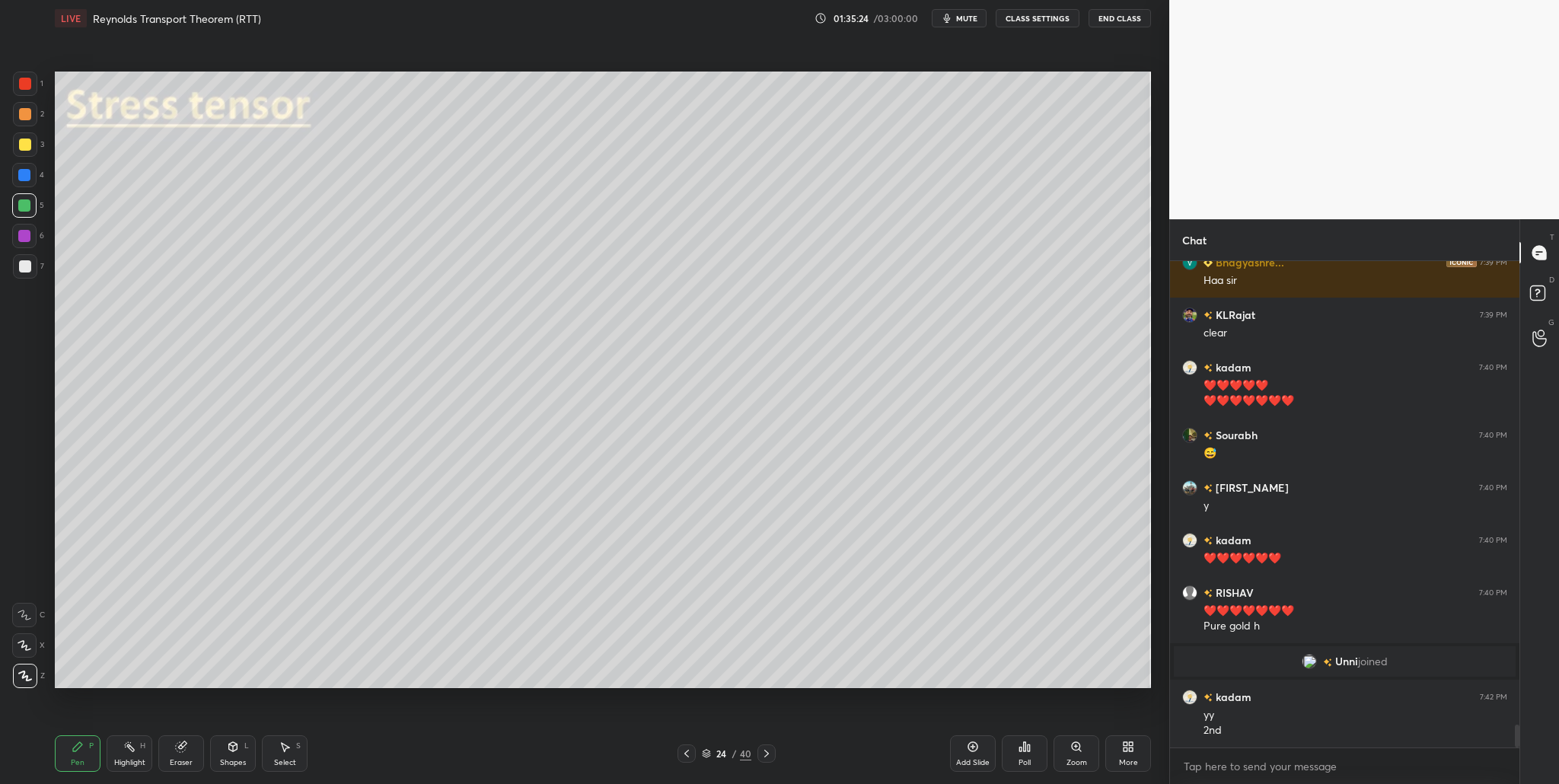 click at bounding box center (25, 145) 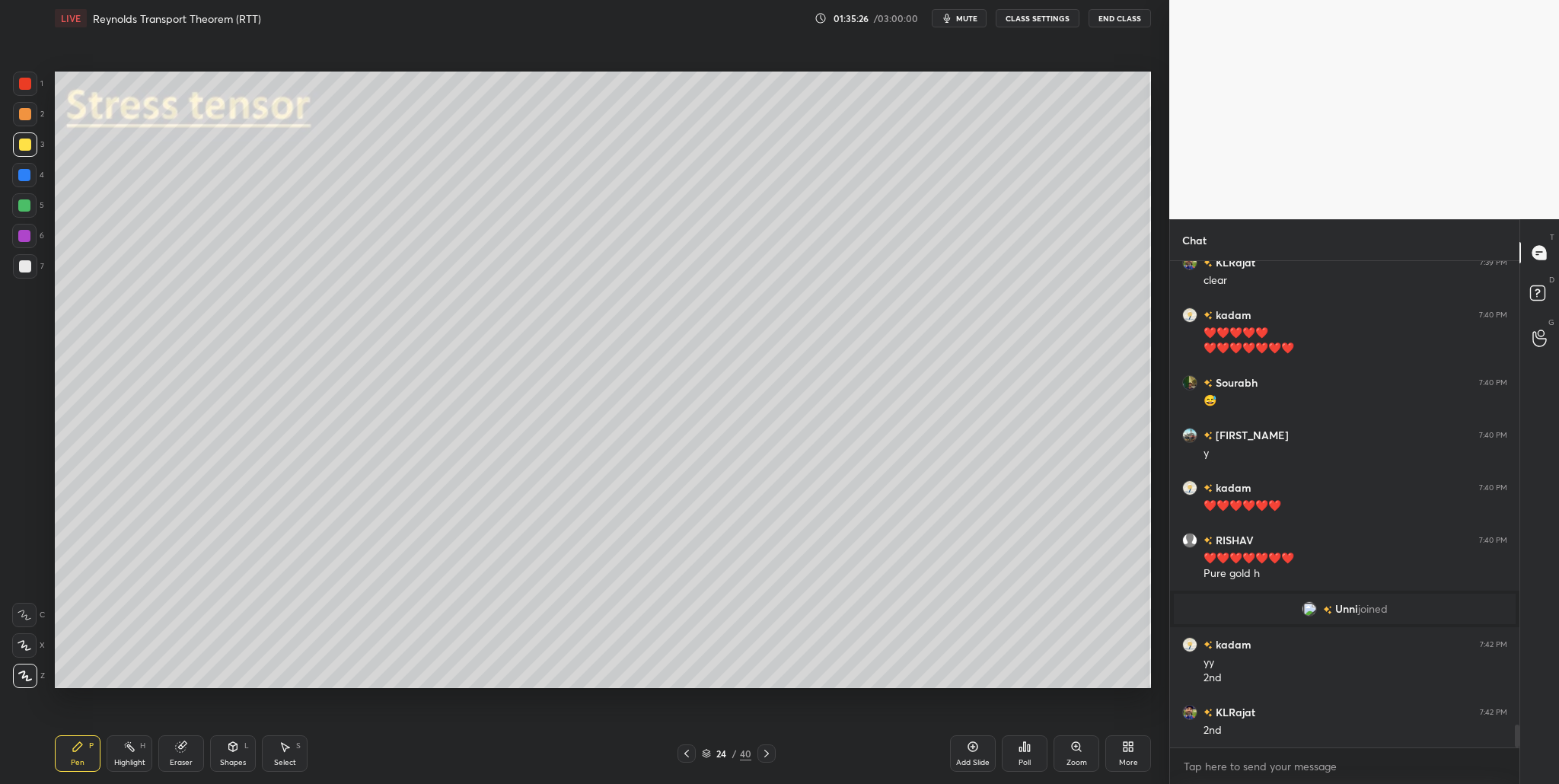 scroll, scrollTop: 10002, scrollLeft: 0, axis: vertical 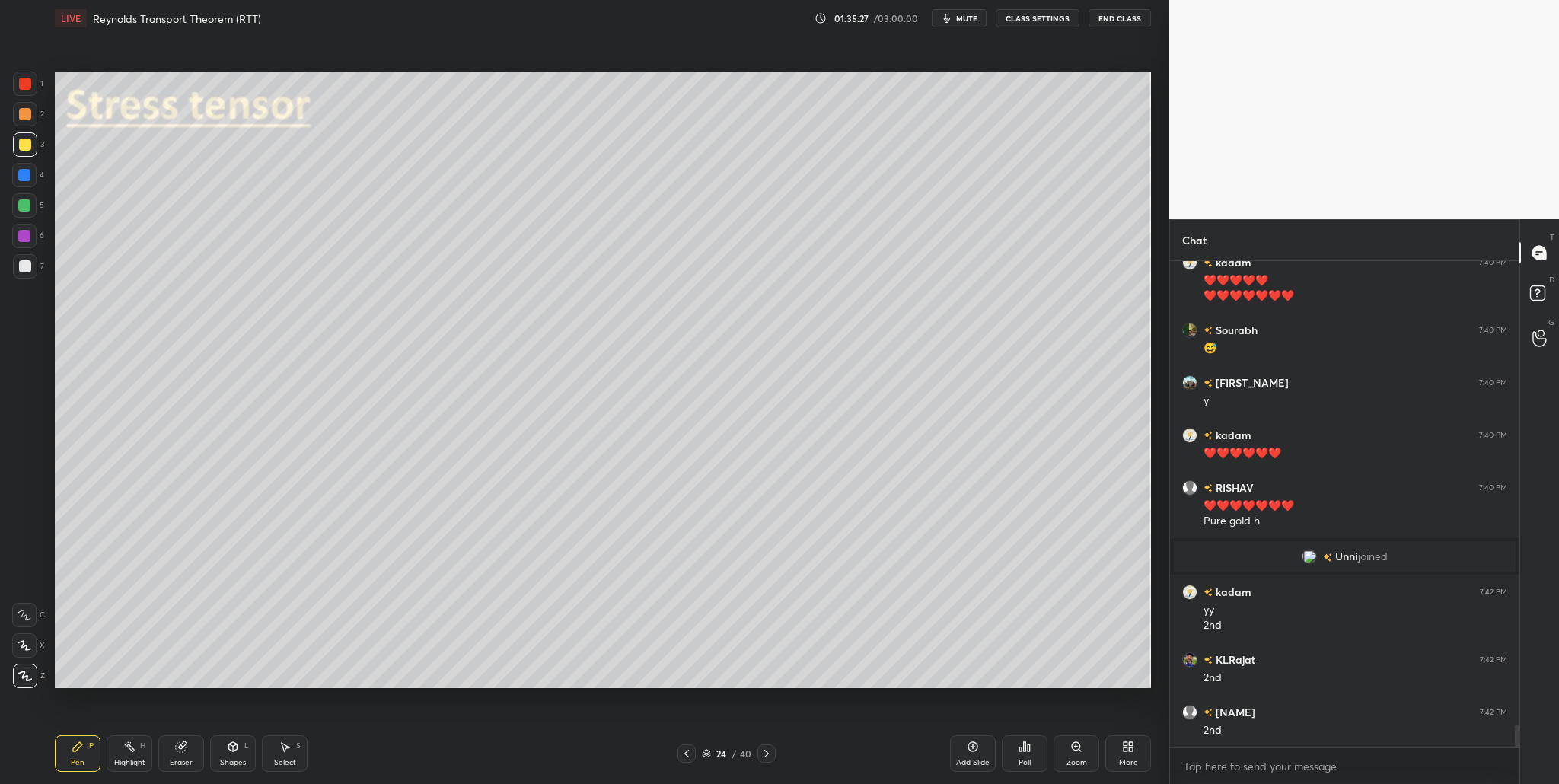 drag, startPoint x: 21, startPoint y: 120, endPoint x: 40, endPoint y: 134, distance: 23.600847 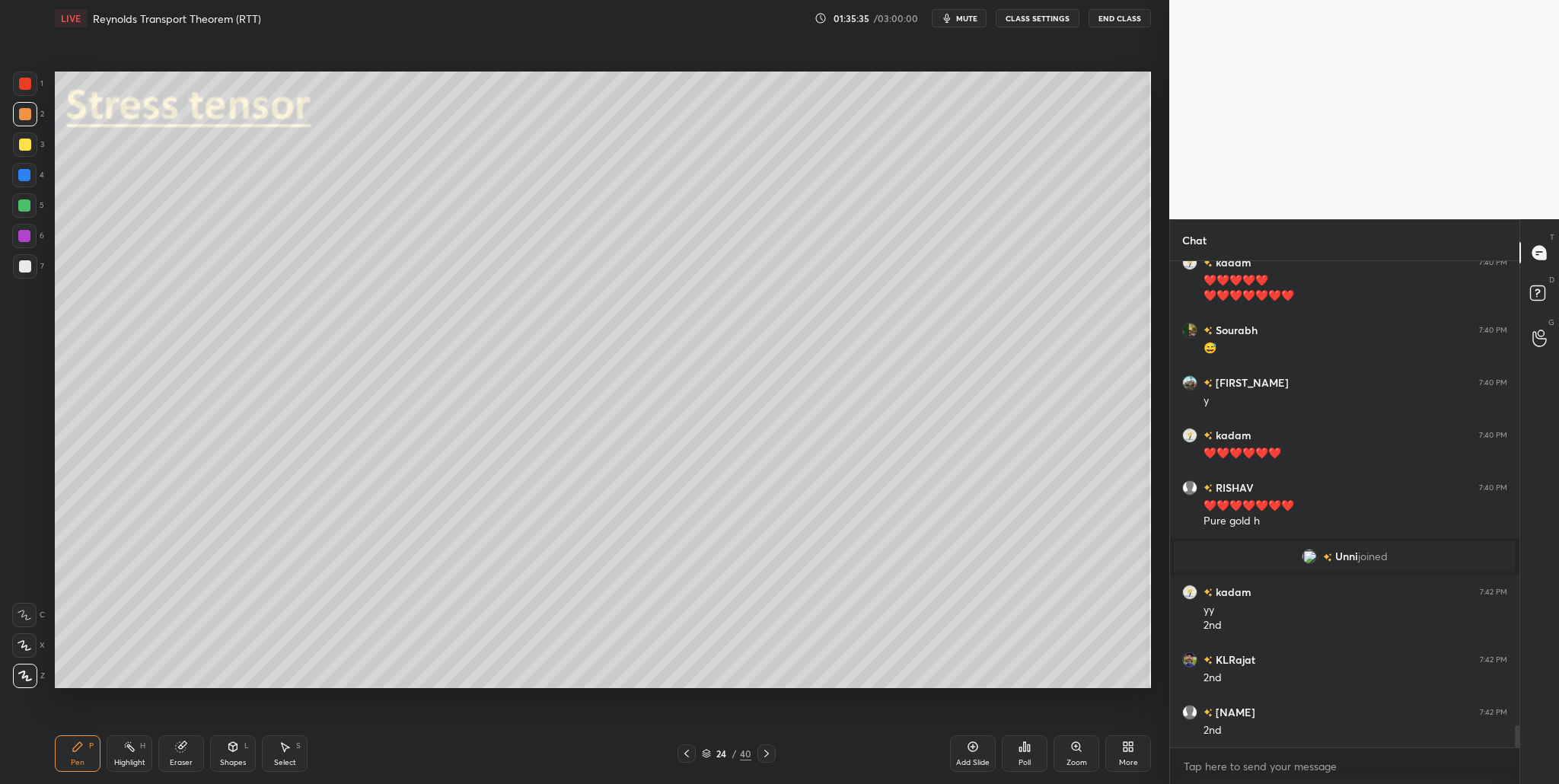 scroll, scrollTop: 10055, scrollLeft: 0, axis: vertical 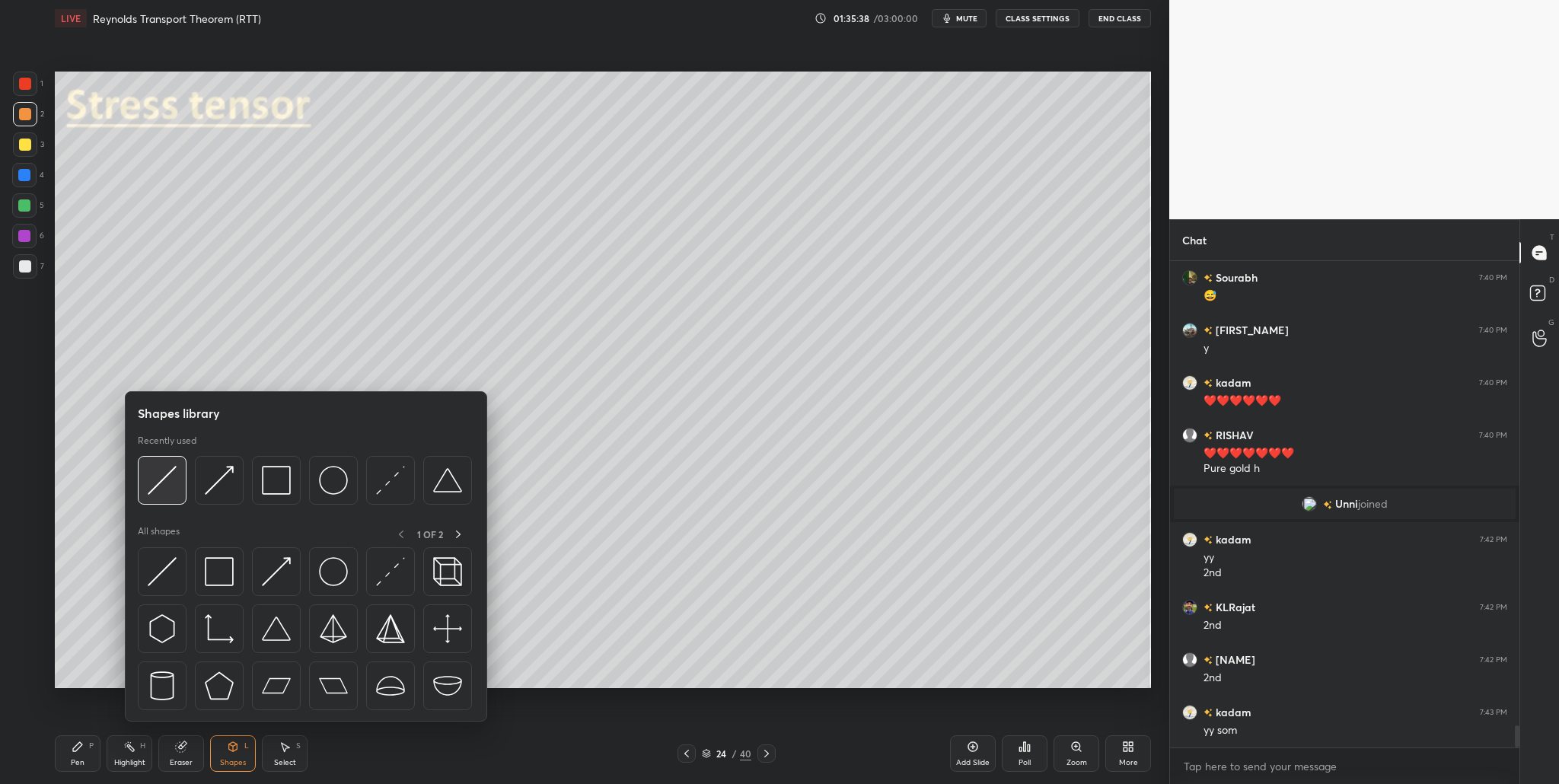 click at bounding box center (162, 480) 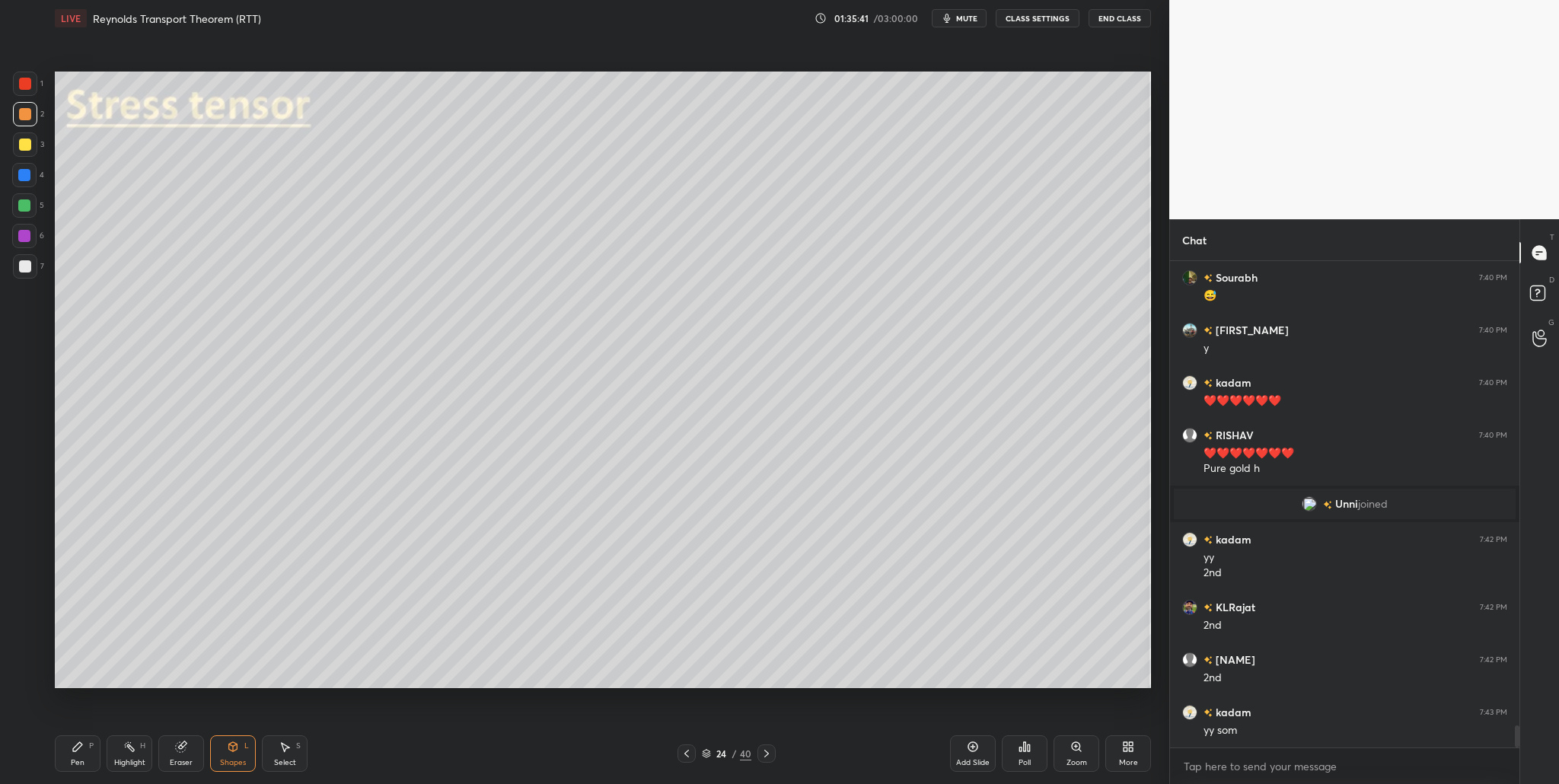 drag, startPoint x: 23, startPoint y: 270, endPoint x: 51, endPoint y: 274, distance: 28.284271 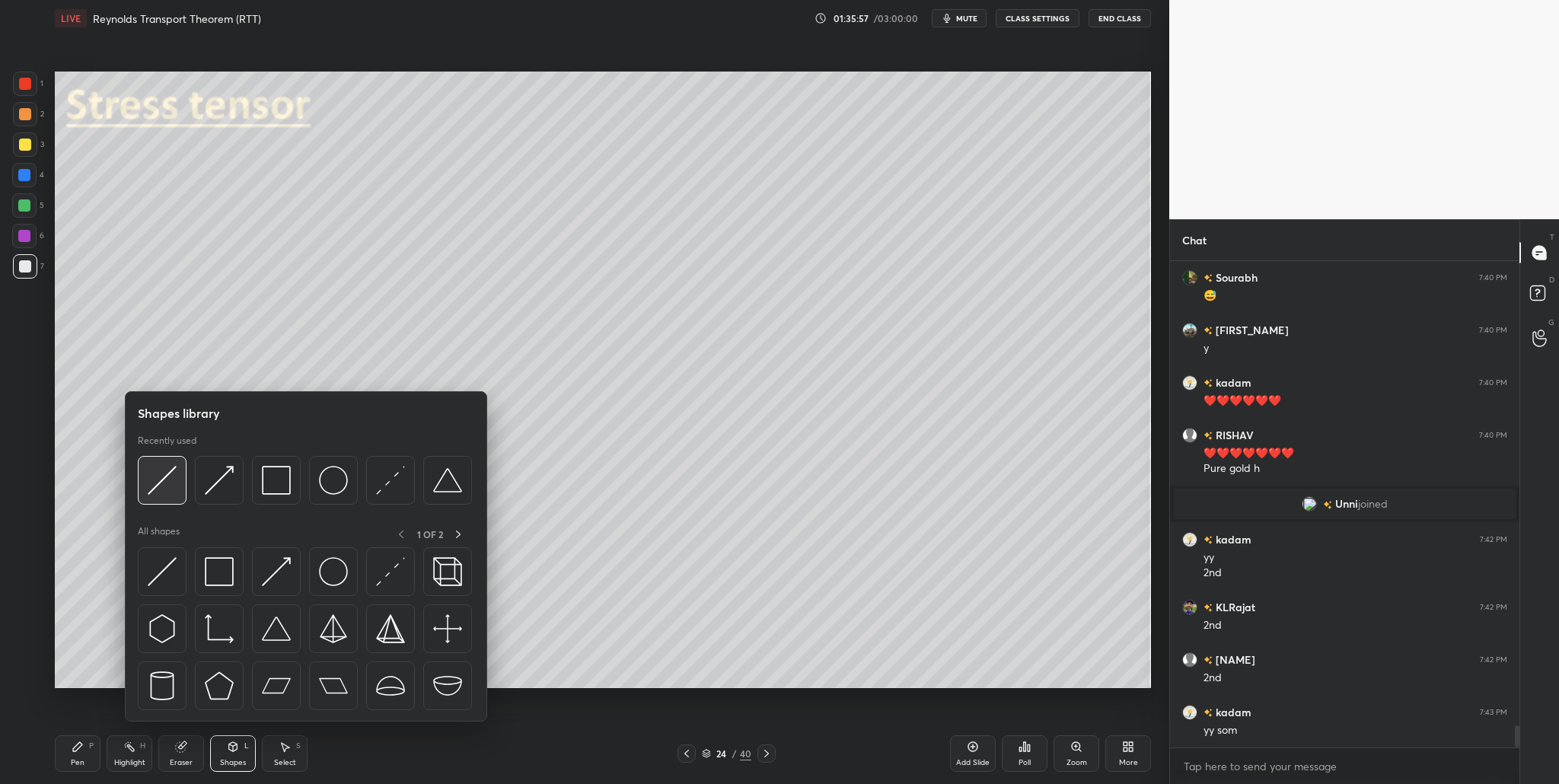 click at bounding box center [162, 480] 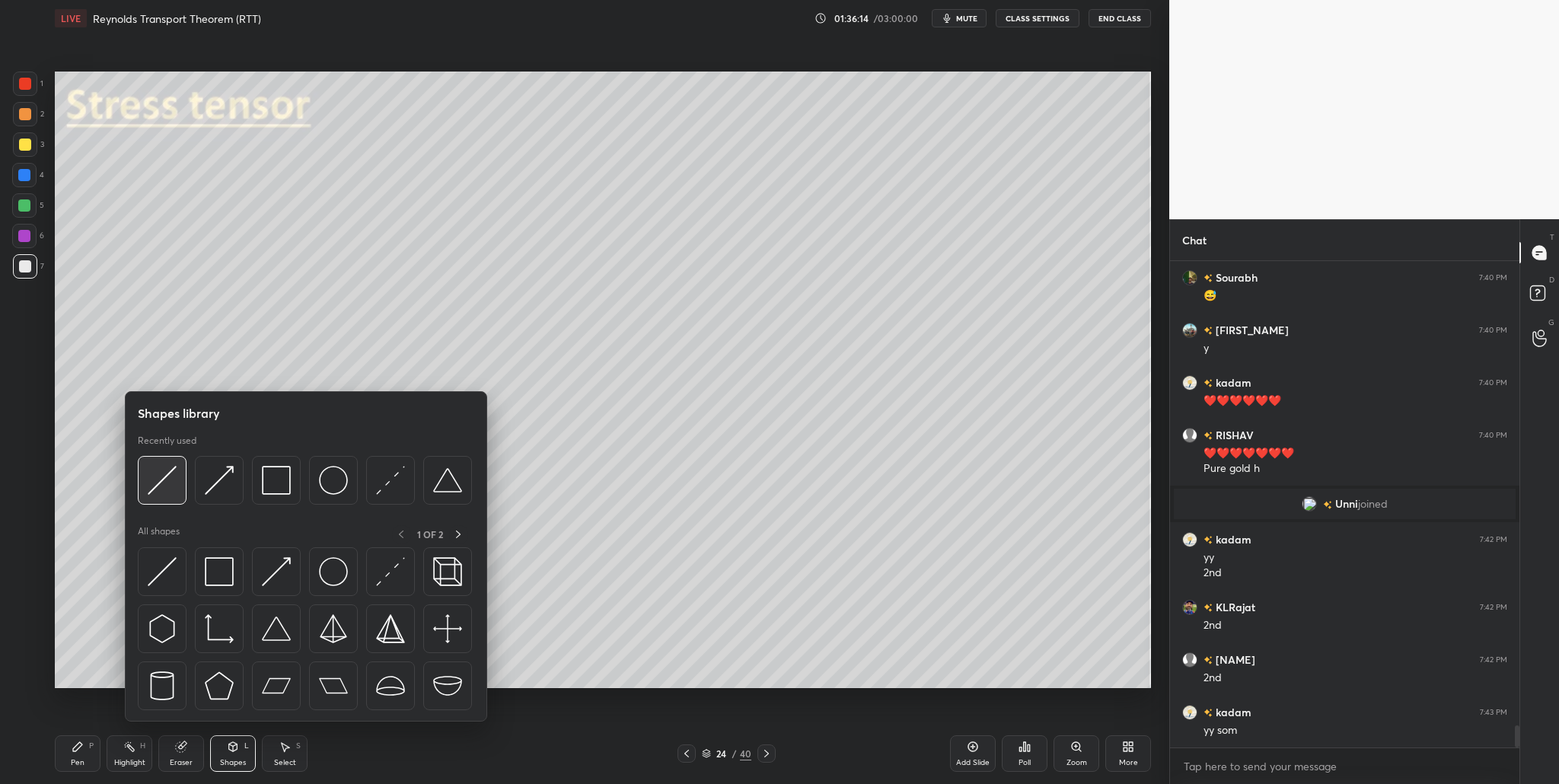 click at bounding box center (162, 480) 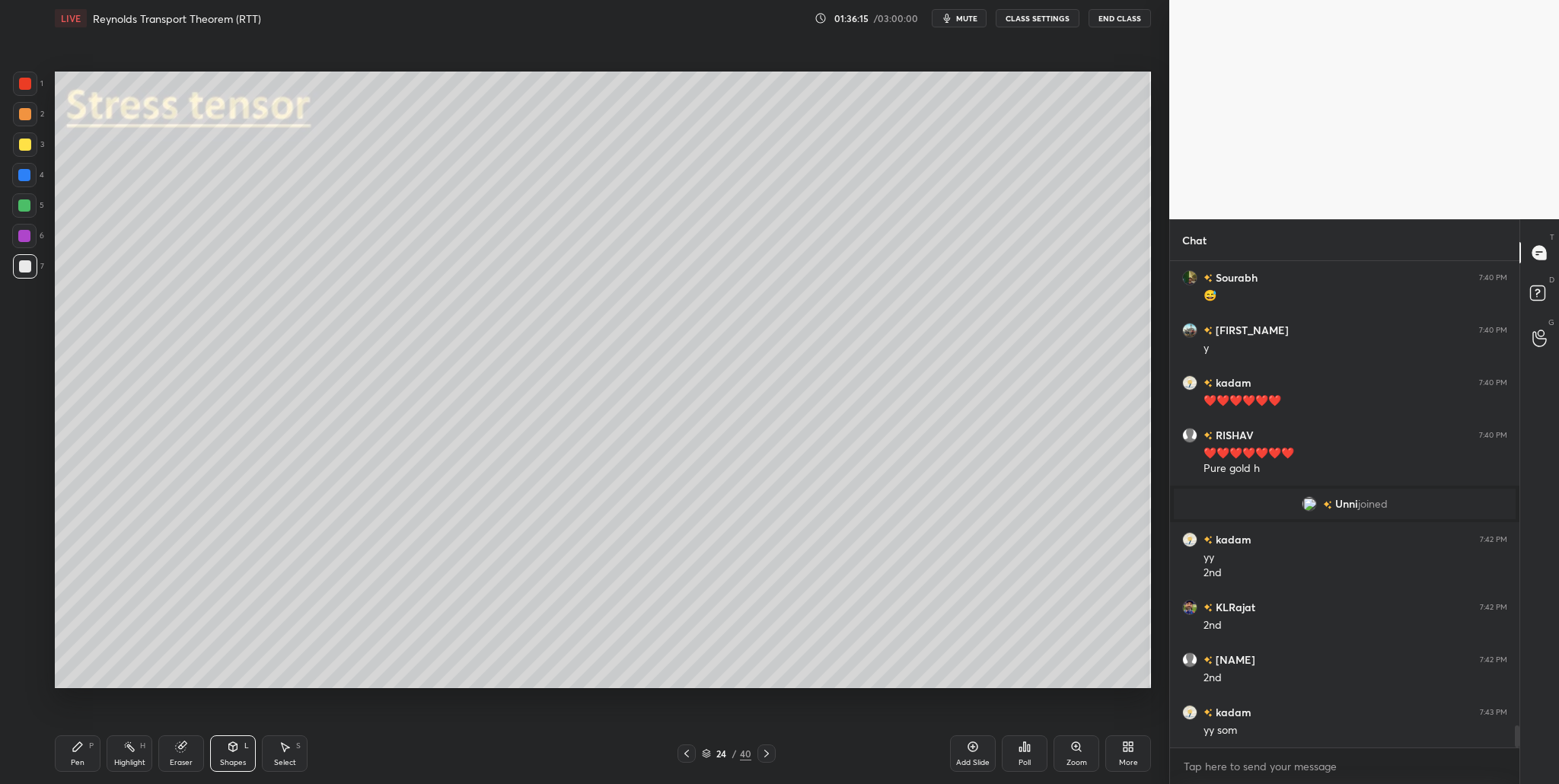 drag, startPoint x: 28, startPoint y: 76, endPoint x: 39, endPoint y: 76, distance: 11 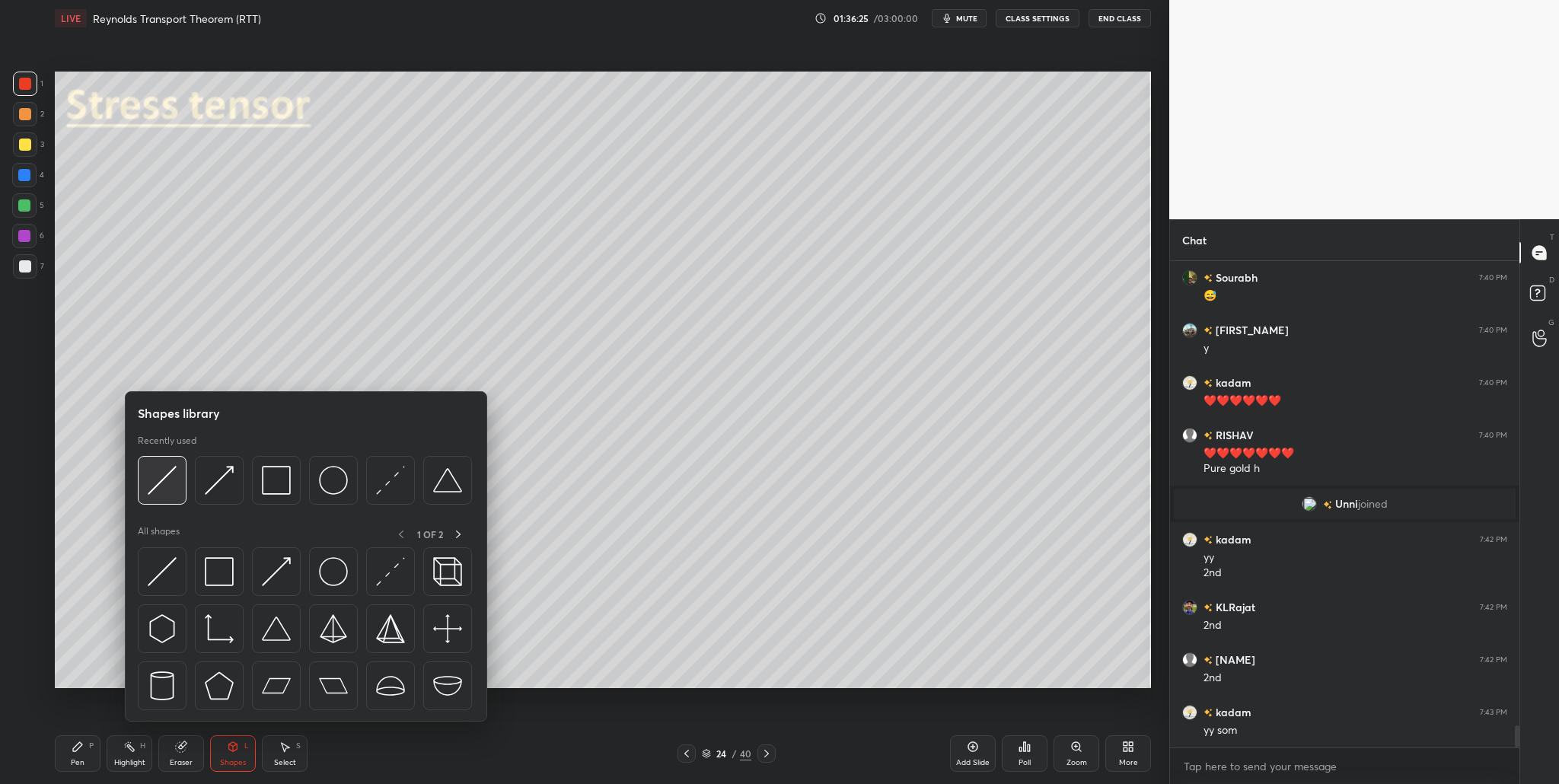 click at bounding box center (162, 480) 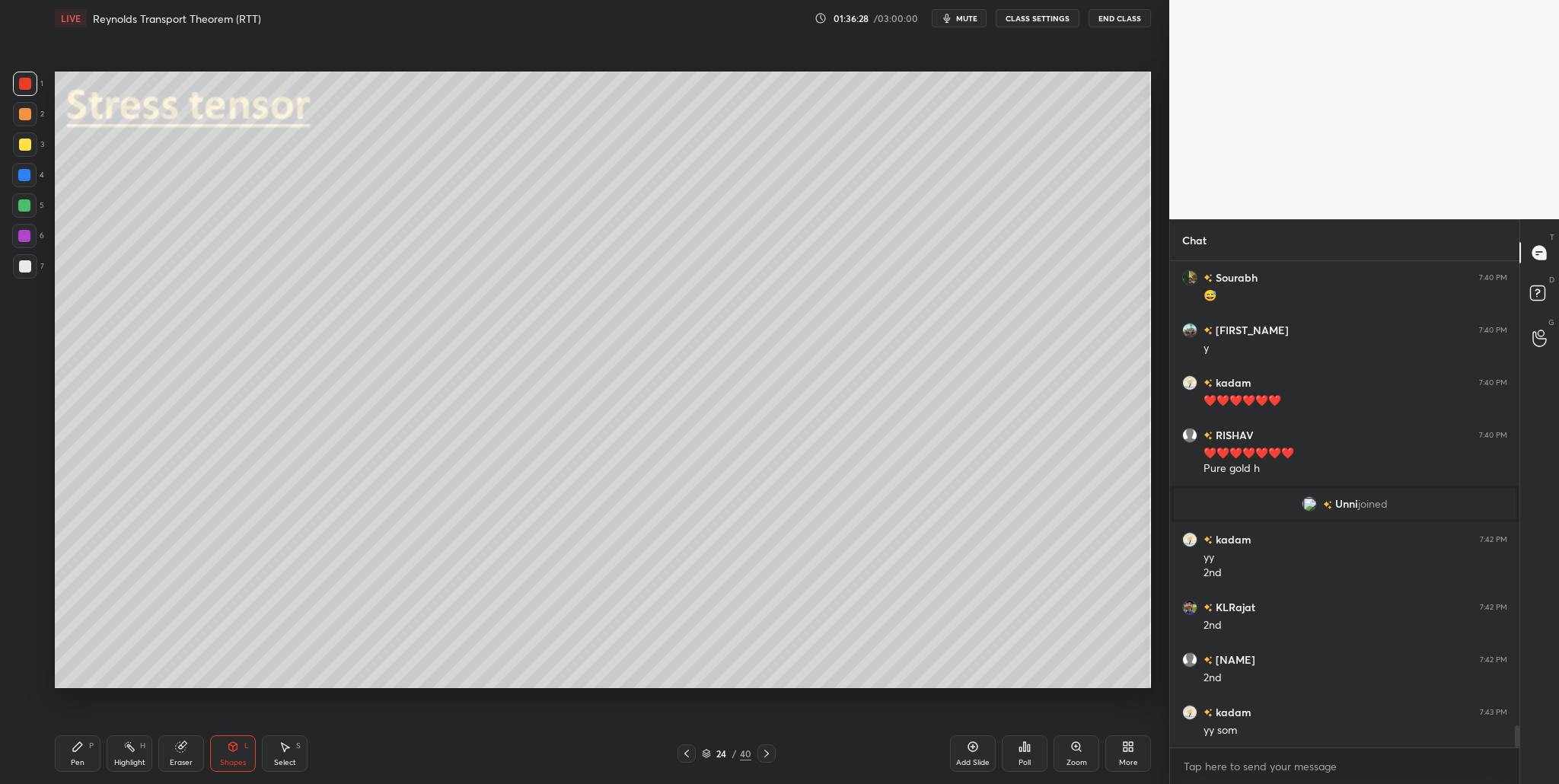 scroll, scrollTop: 10108, scrollLeft: 0, axis: vertical 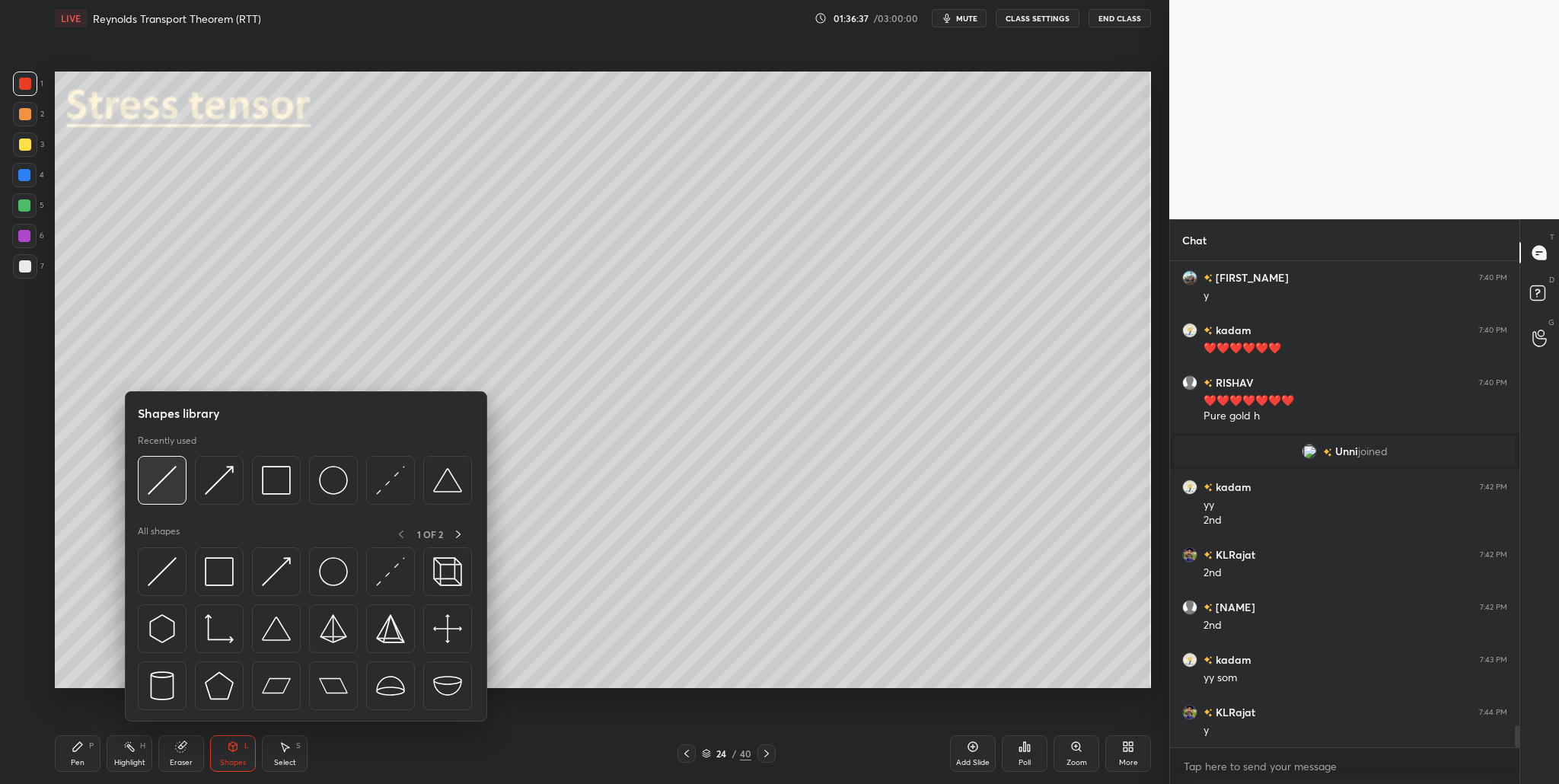 click at bounding box center (162, 480) 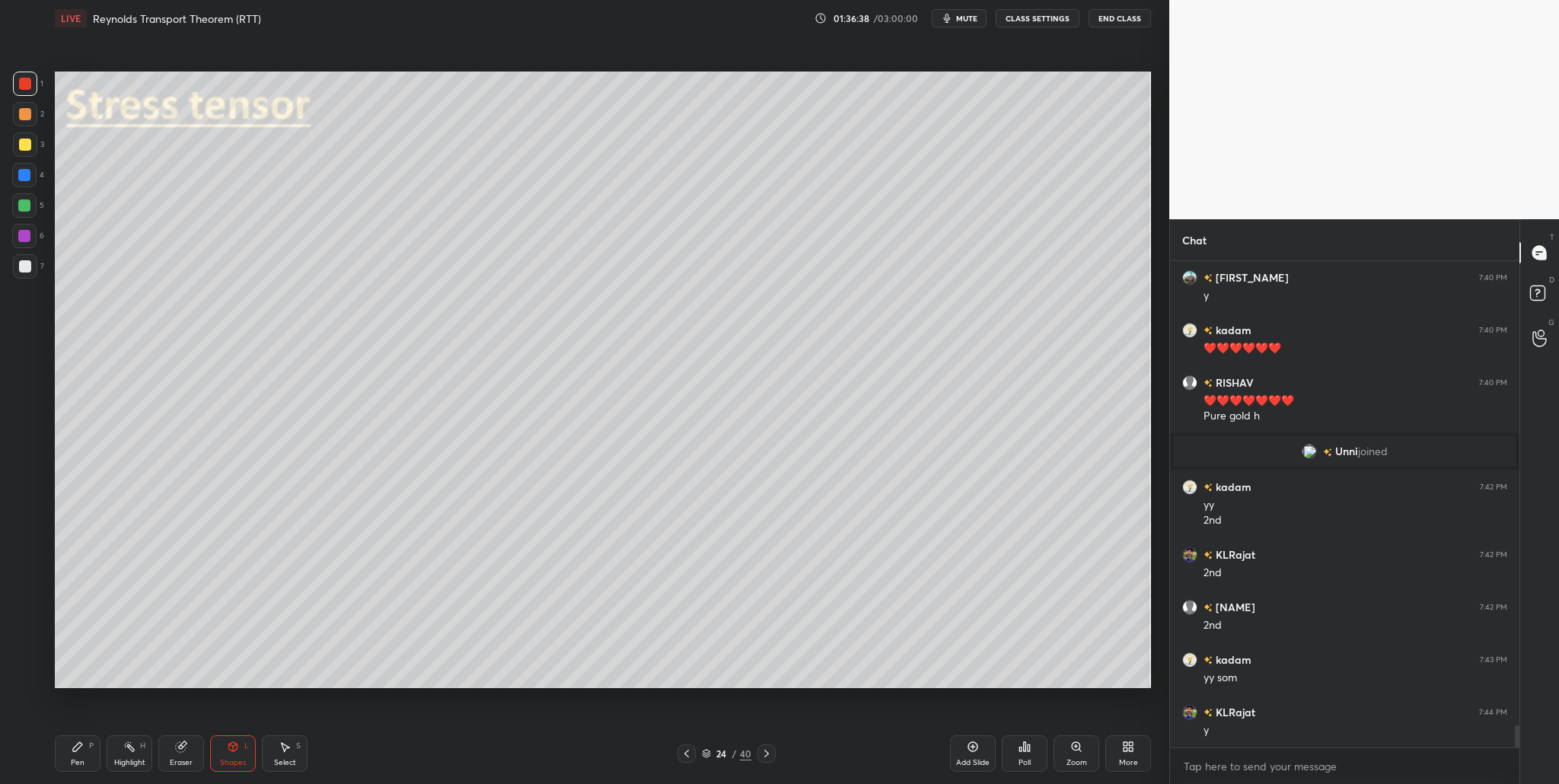 scroll, scrollTop: 10160, scrollLeft: 0, axis: vertical 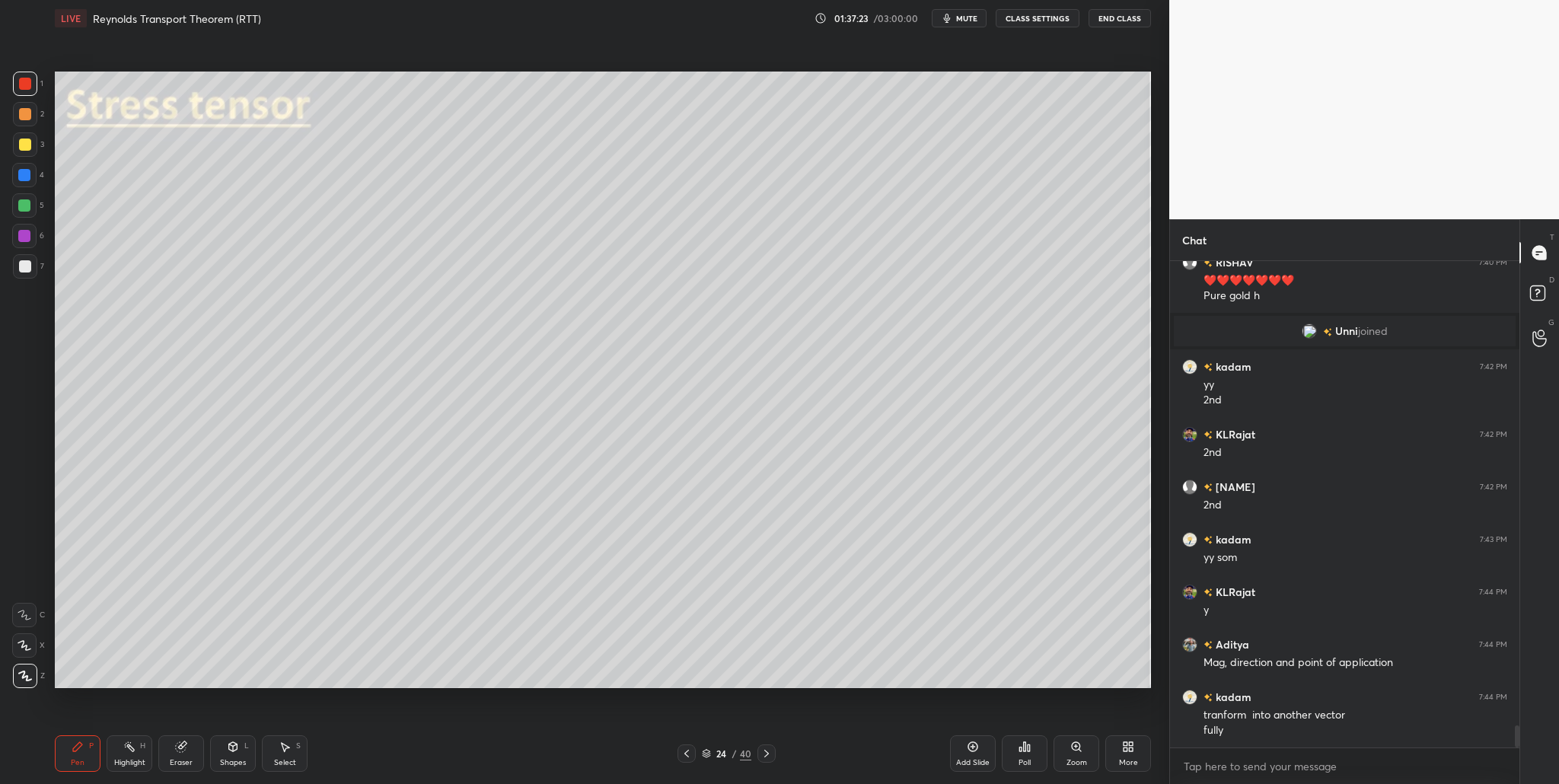 click 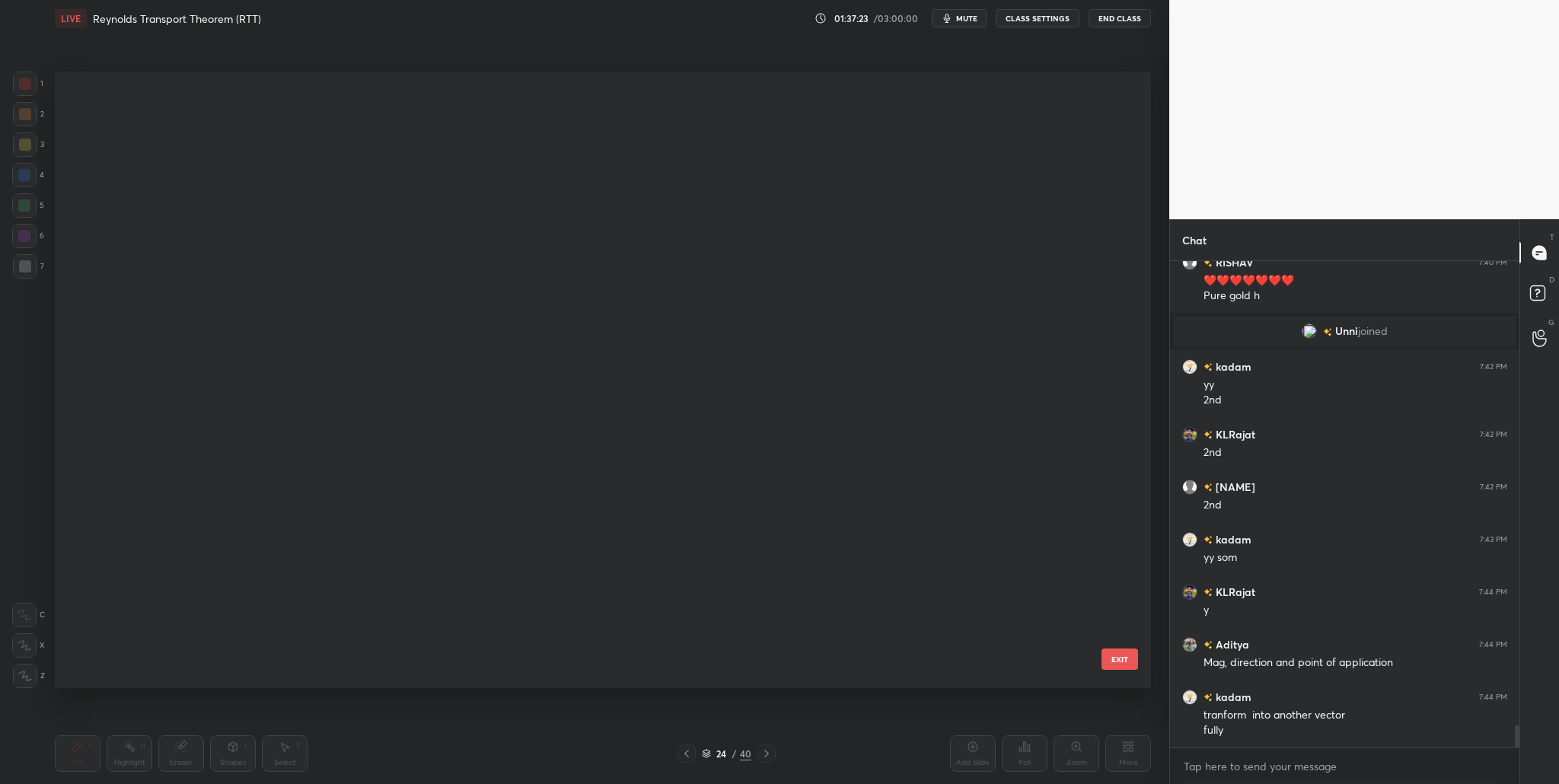 scroll, scrollTop: 936, scrollLeft: 0, axis: vertical 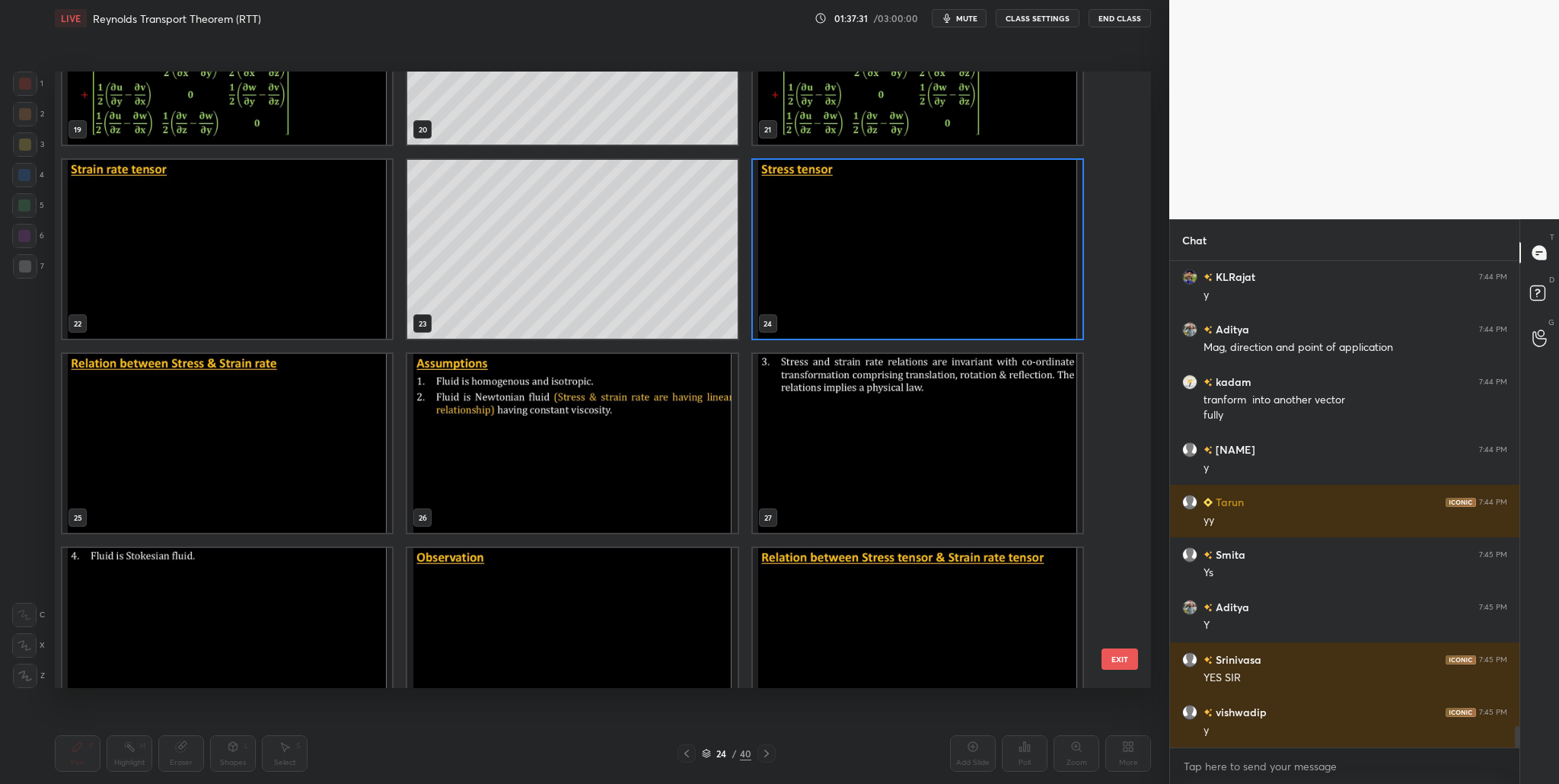 click at bounding box center [227, 443] 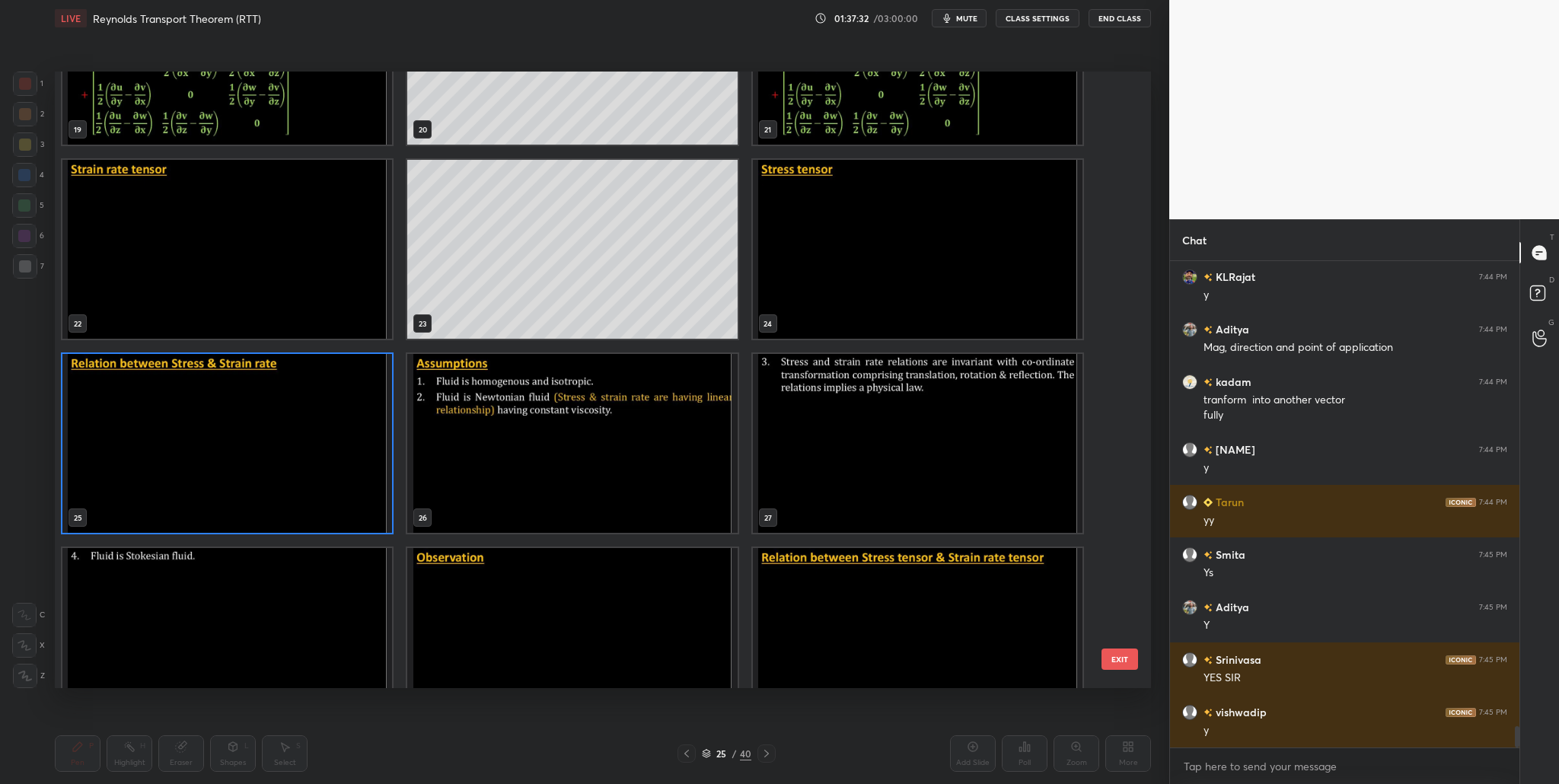 click at bounding box center [227, 443] 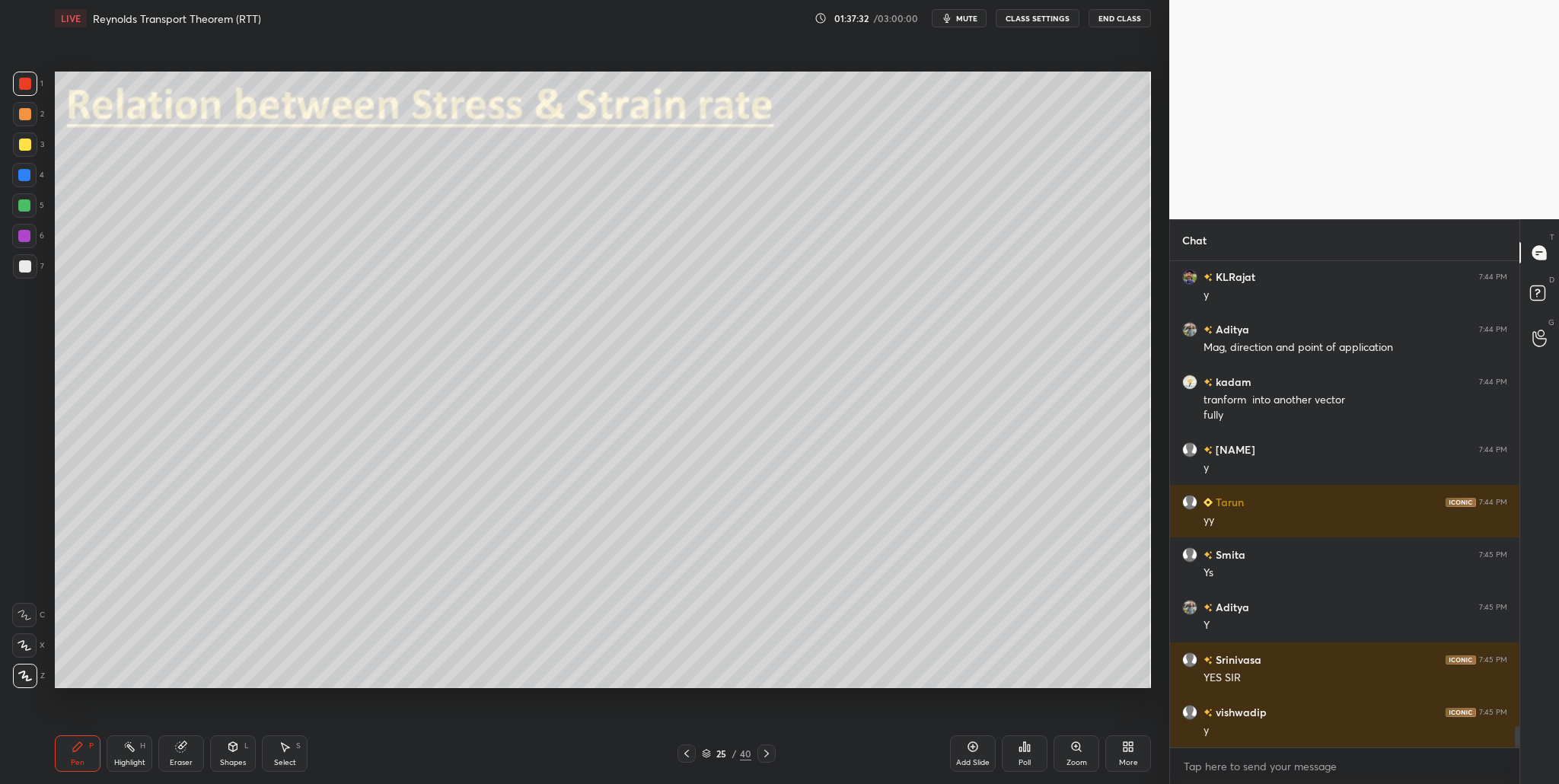 scroll, scrollTop: 1277, scrollLeft: 0, axis: vertical 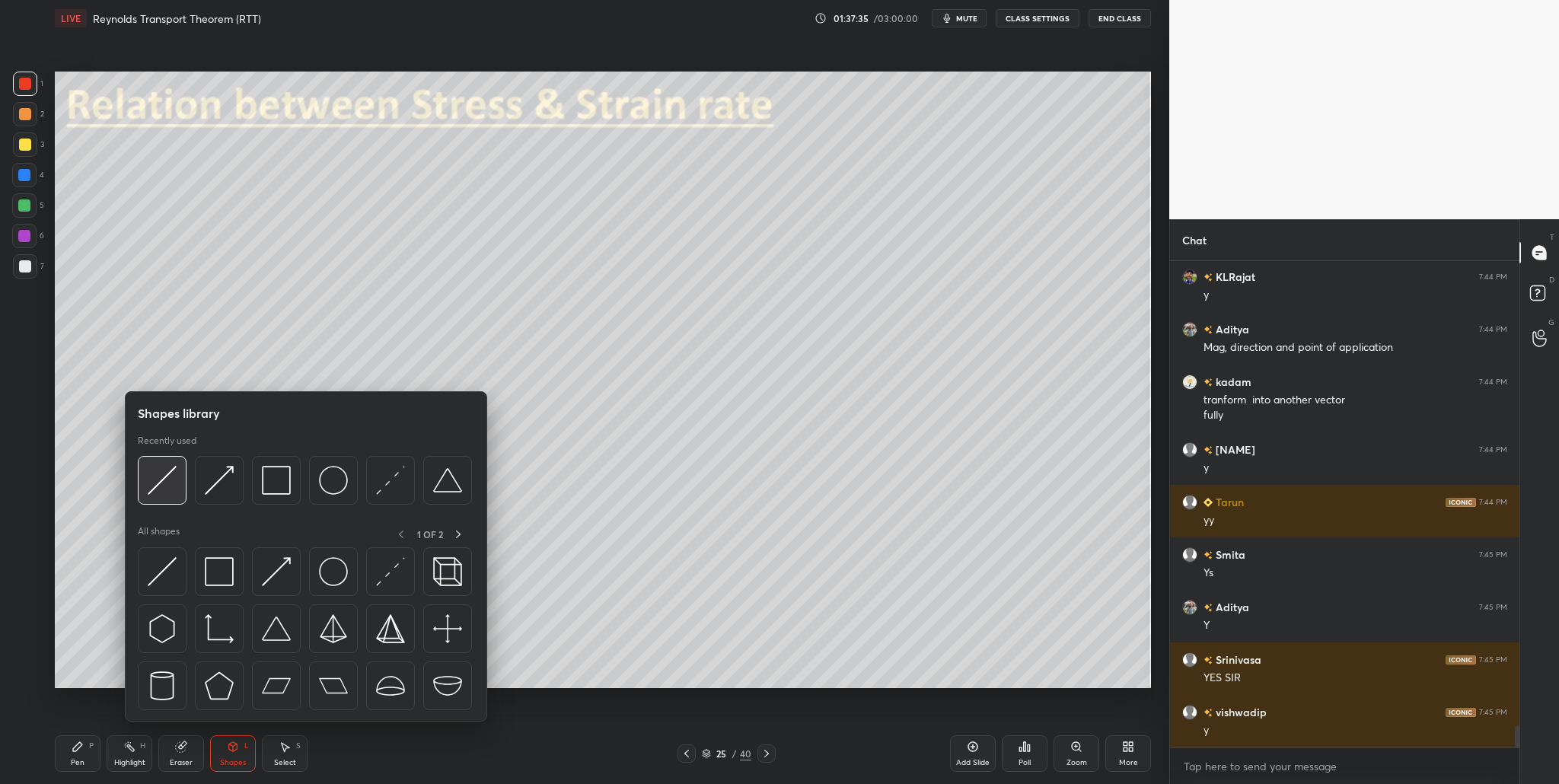 click at bounding box center [162, 480] 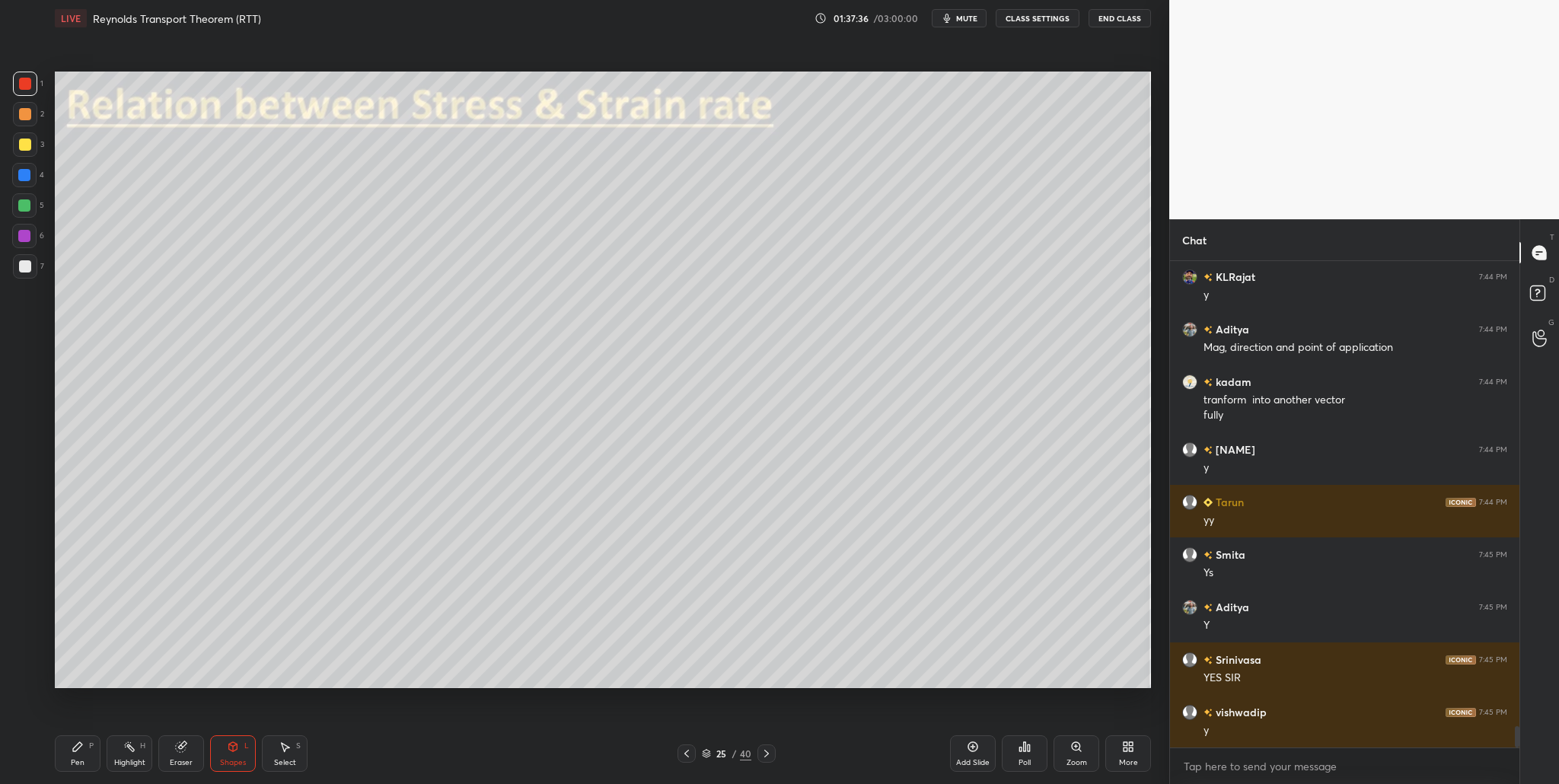 click at bounding box center (25, 114) 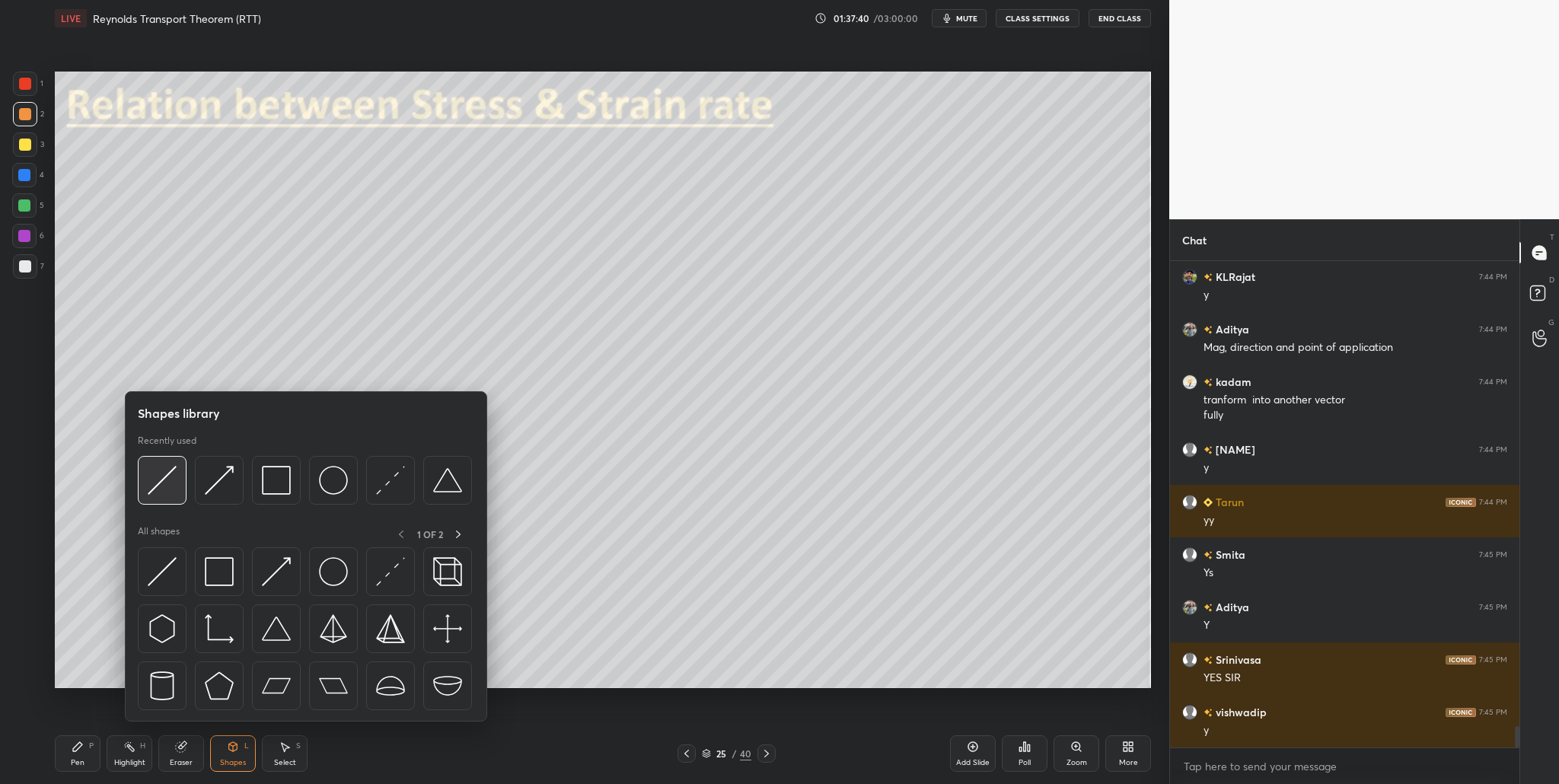 click at bounding box center (162, 480) 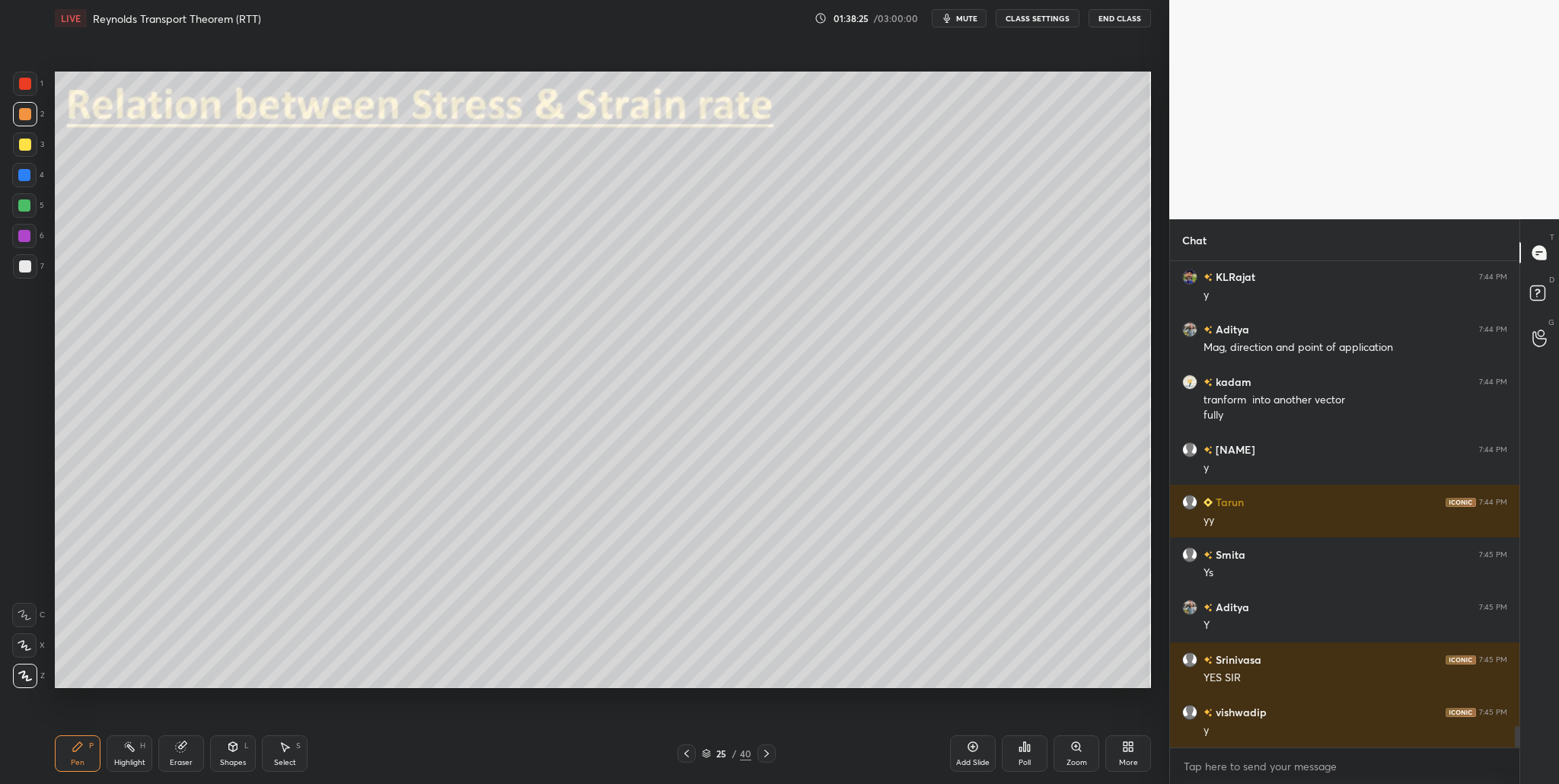 click at bounding box center [24, 206] 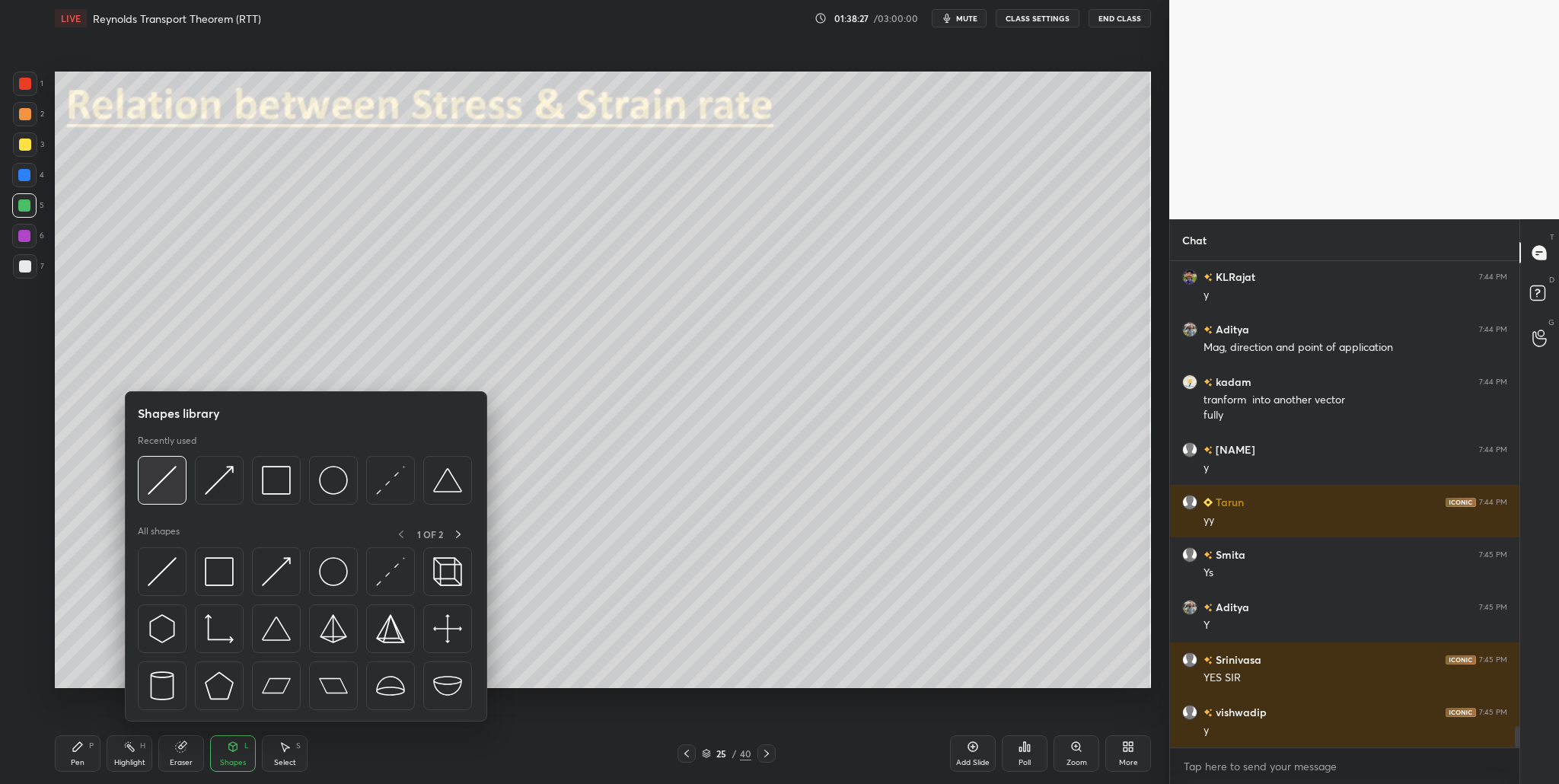 click at bounding box center (162, 480) 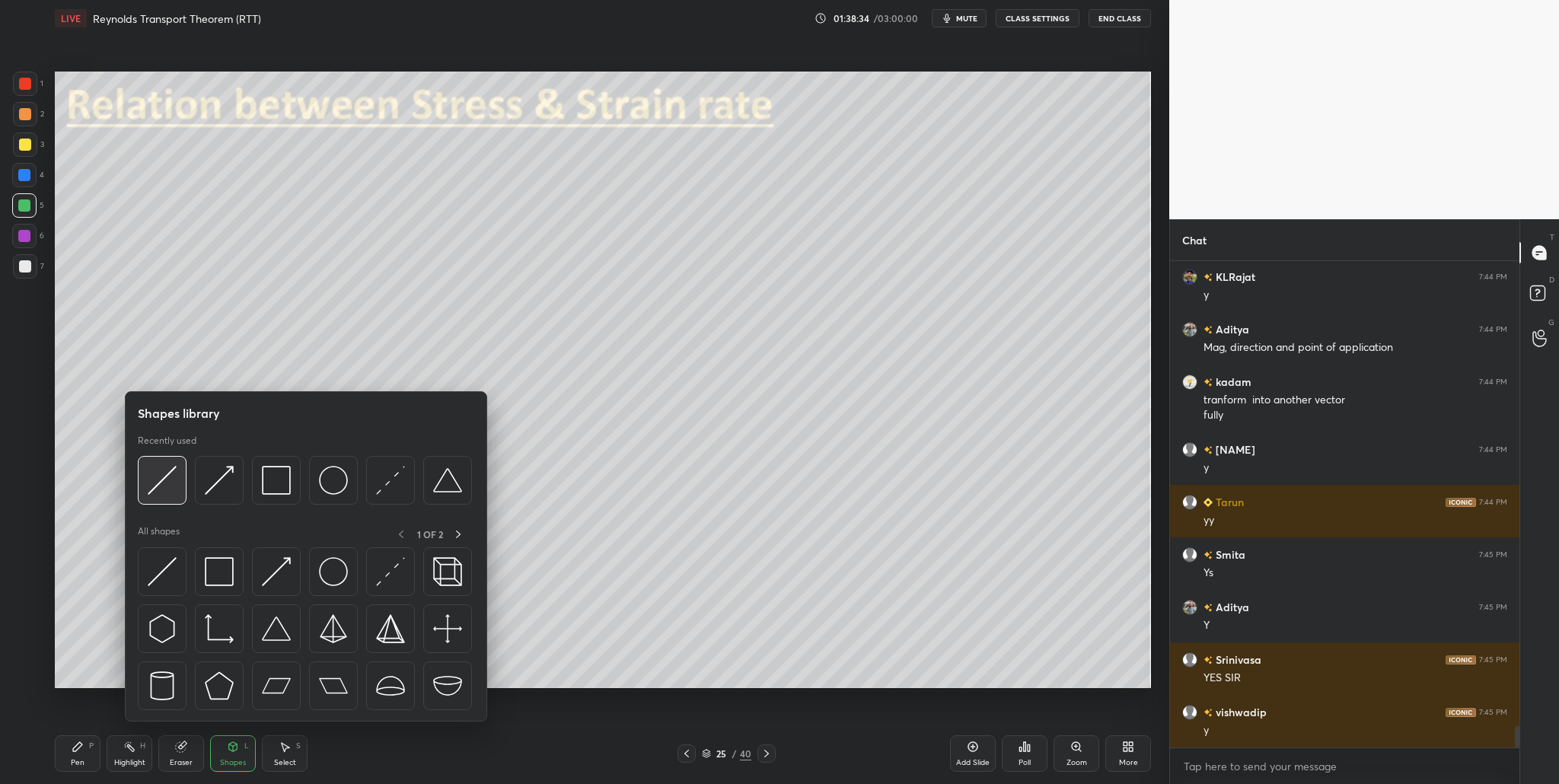 click at bounding box center (162, 480) 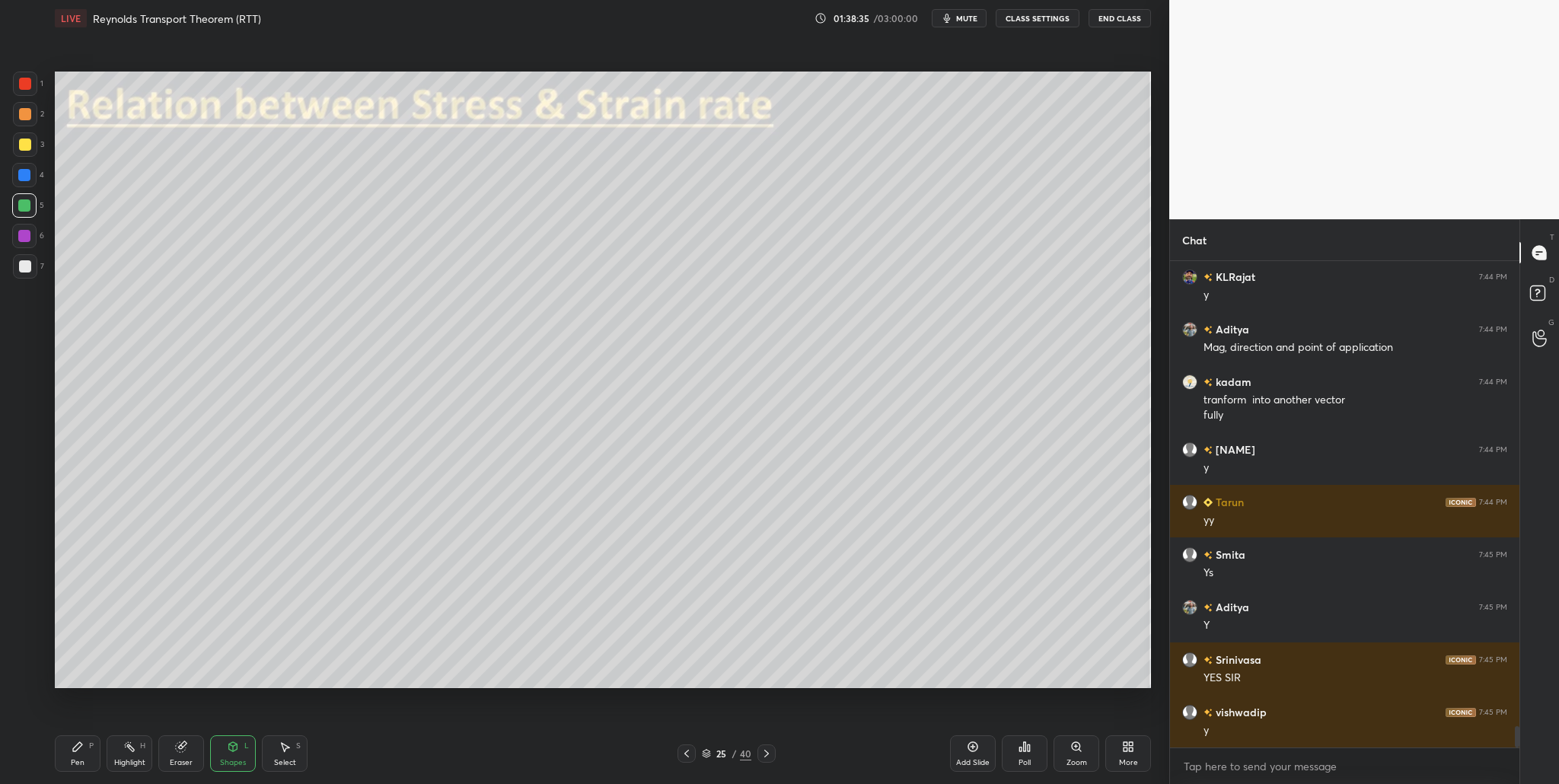 click at bounding box center [25, 114] 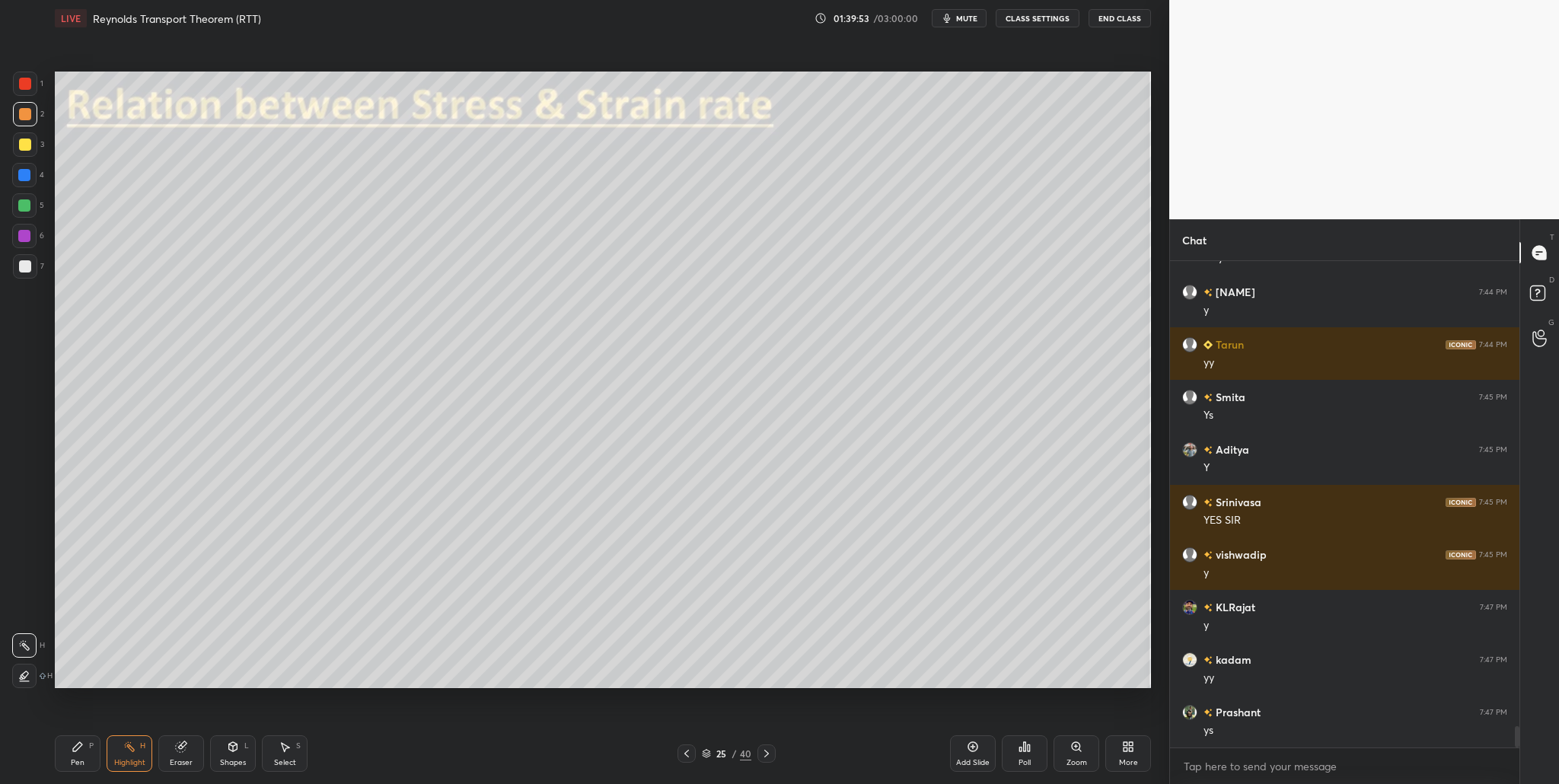scroll, scrollTop: 10753, scrollLeft: 0, axis: vertical 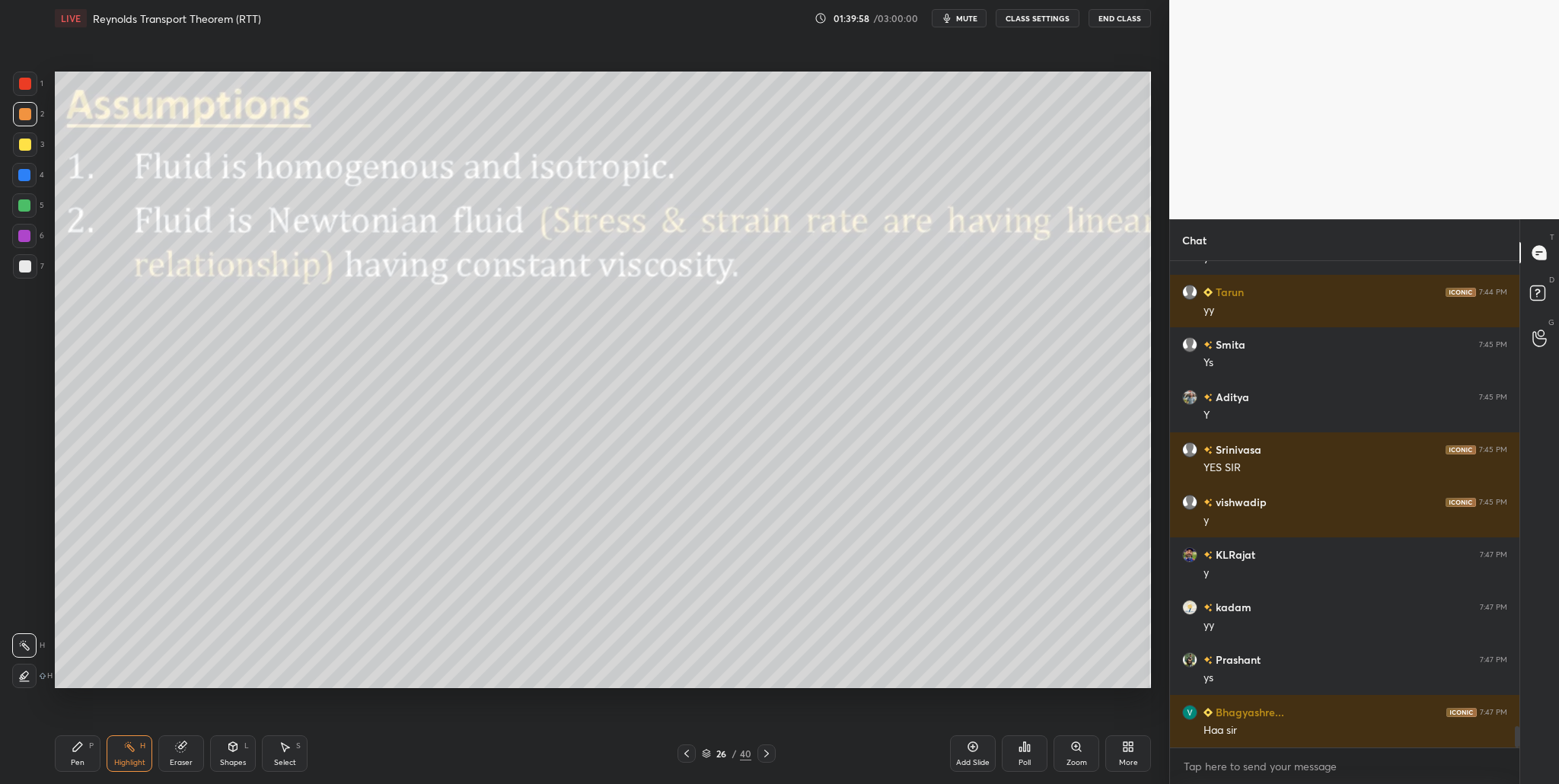 drag, startPoint x: 22, startPoint y: 209, endPoint x: 33, endPoint y: 208, distance: 11.045361 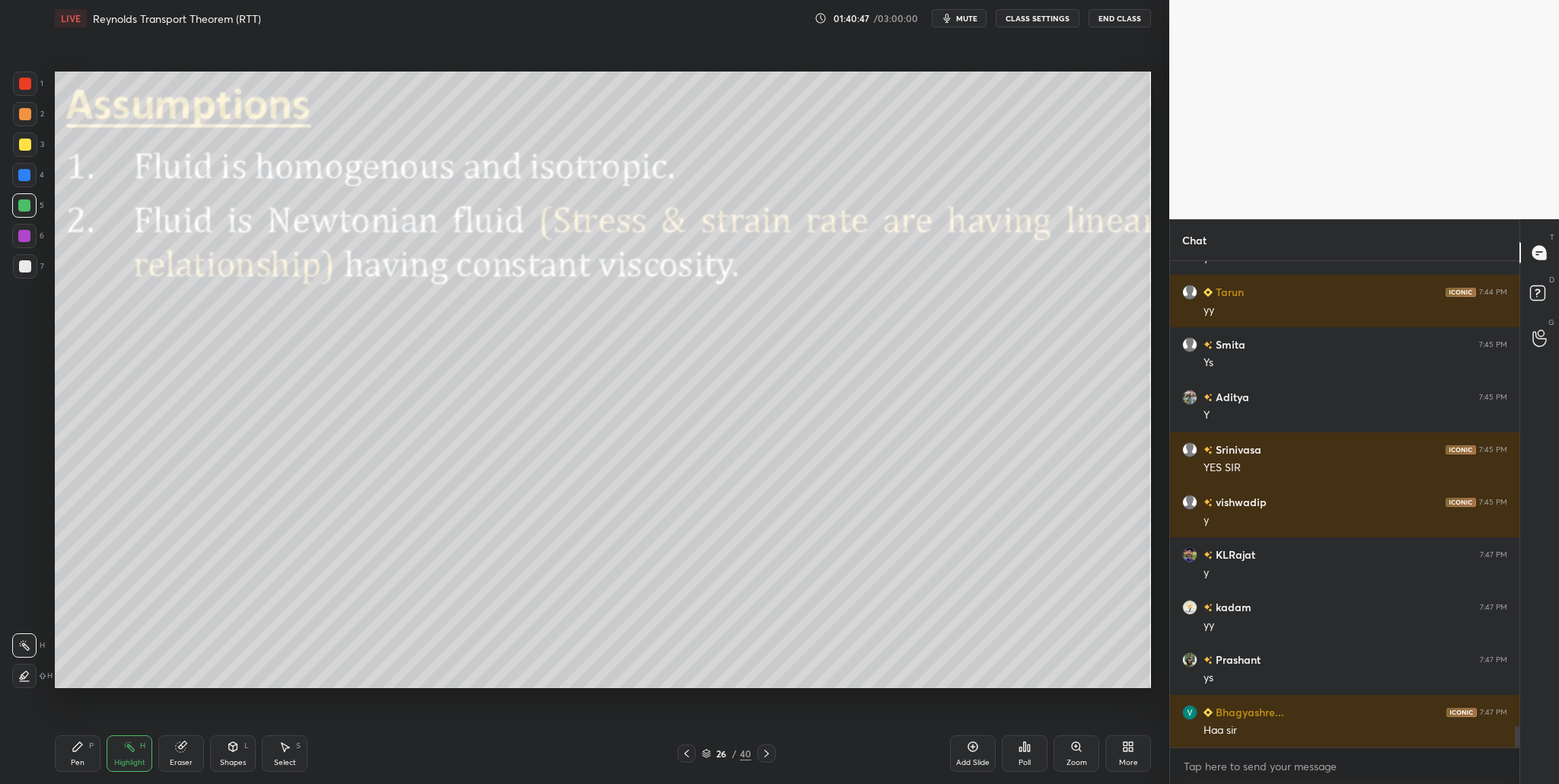 click at bounding box center [25, 266] 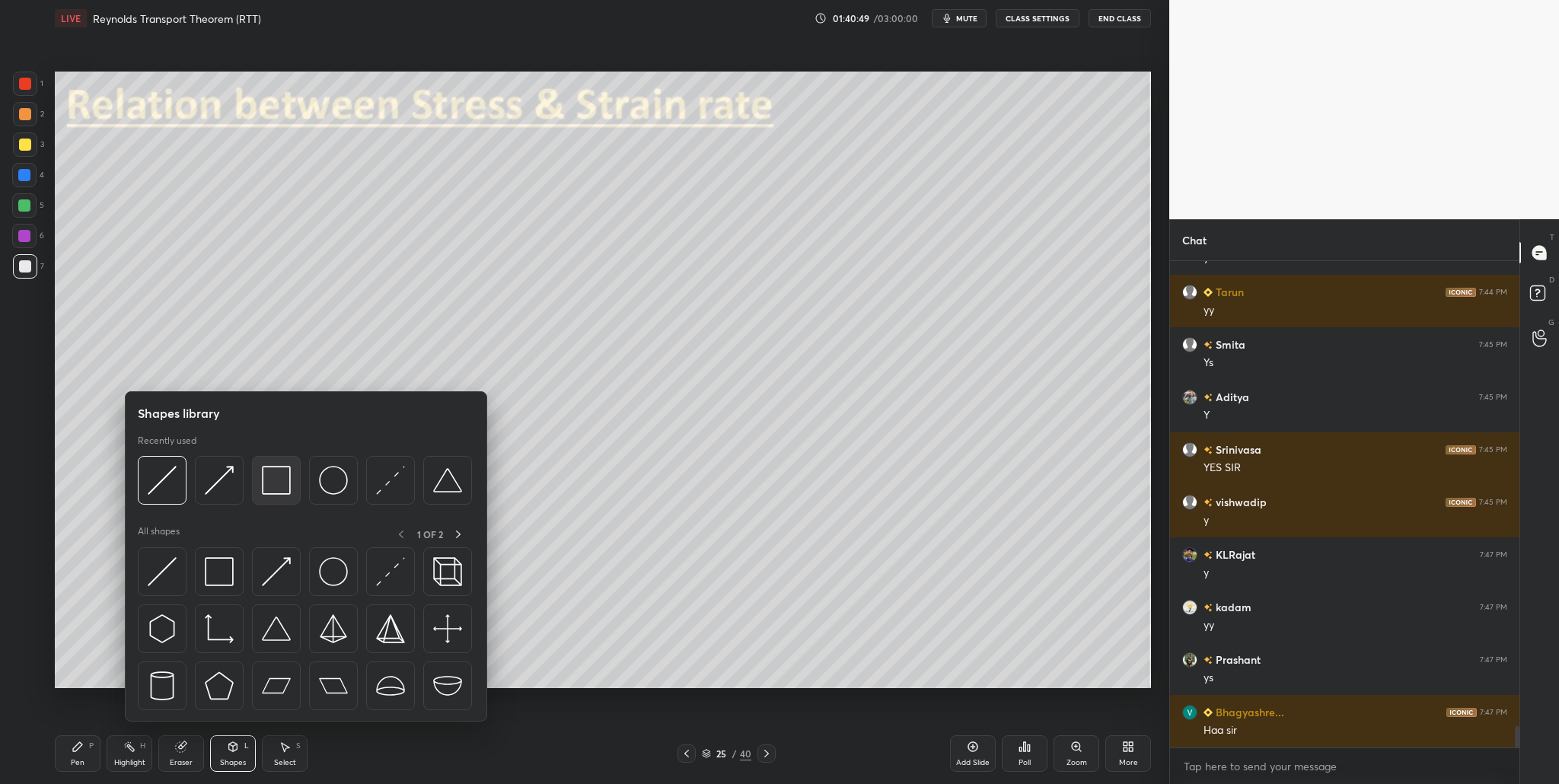 click at bounding box center (276, 480) 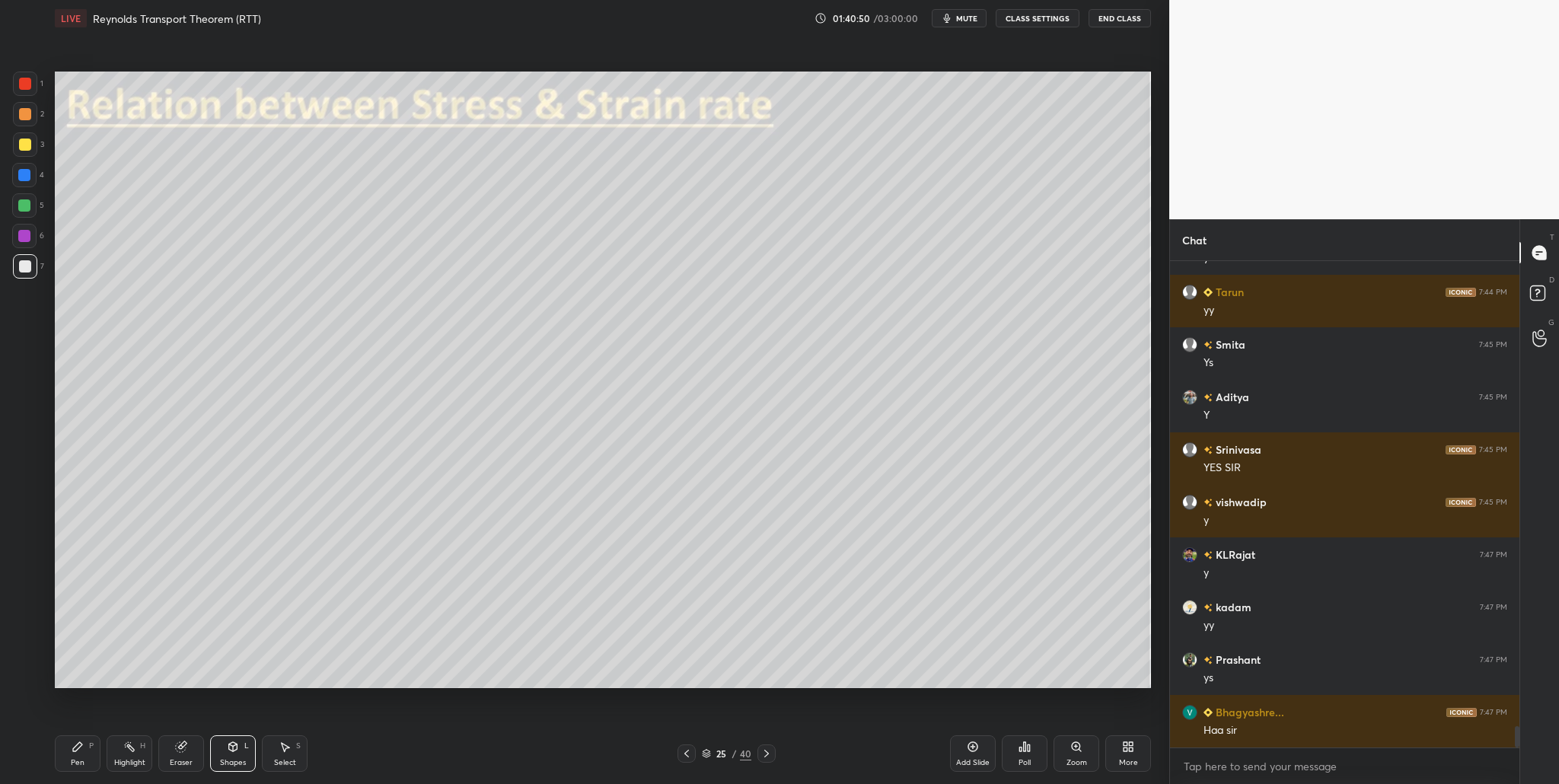 drag, startPoint x: 26, startPoint y: 92, endPoint x: 39, endPoint y: 97, distance: 13.928388 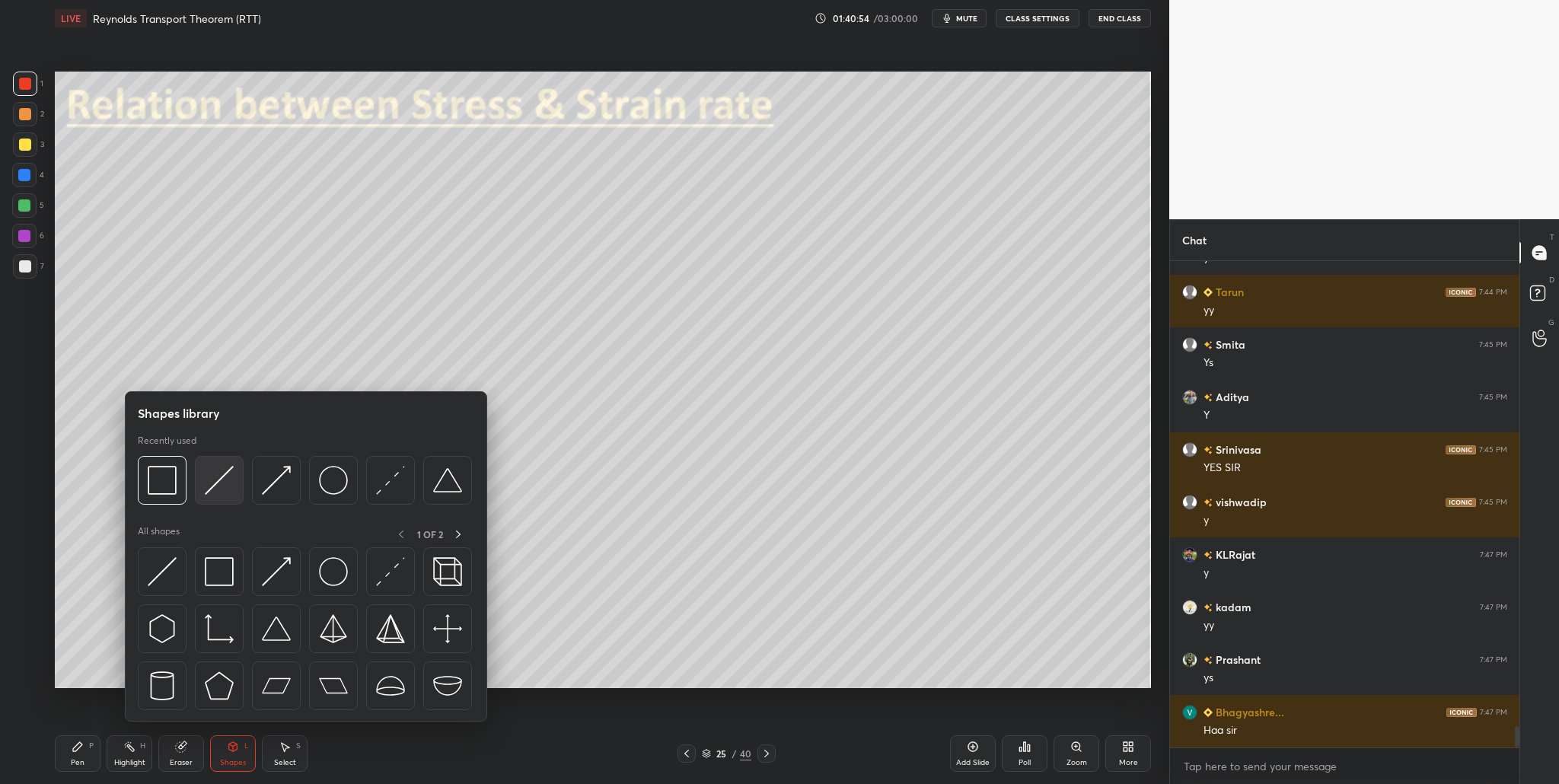 click at bounding box center (219, 480) 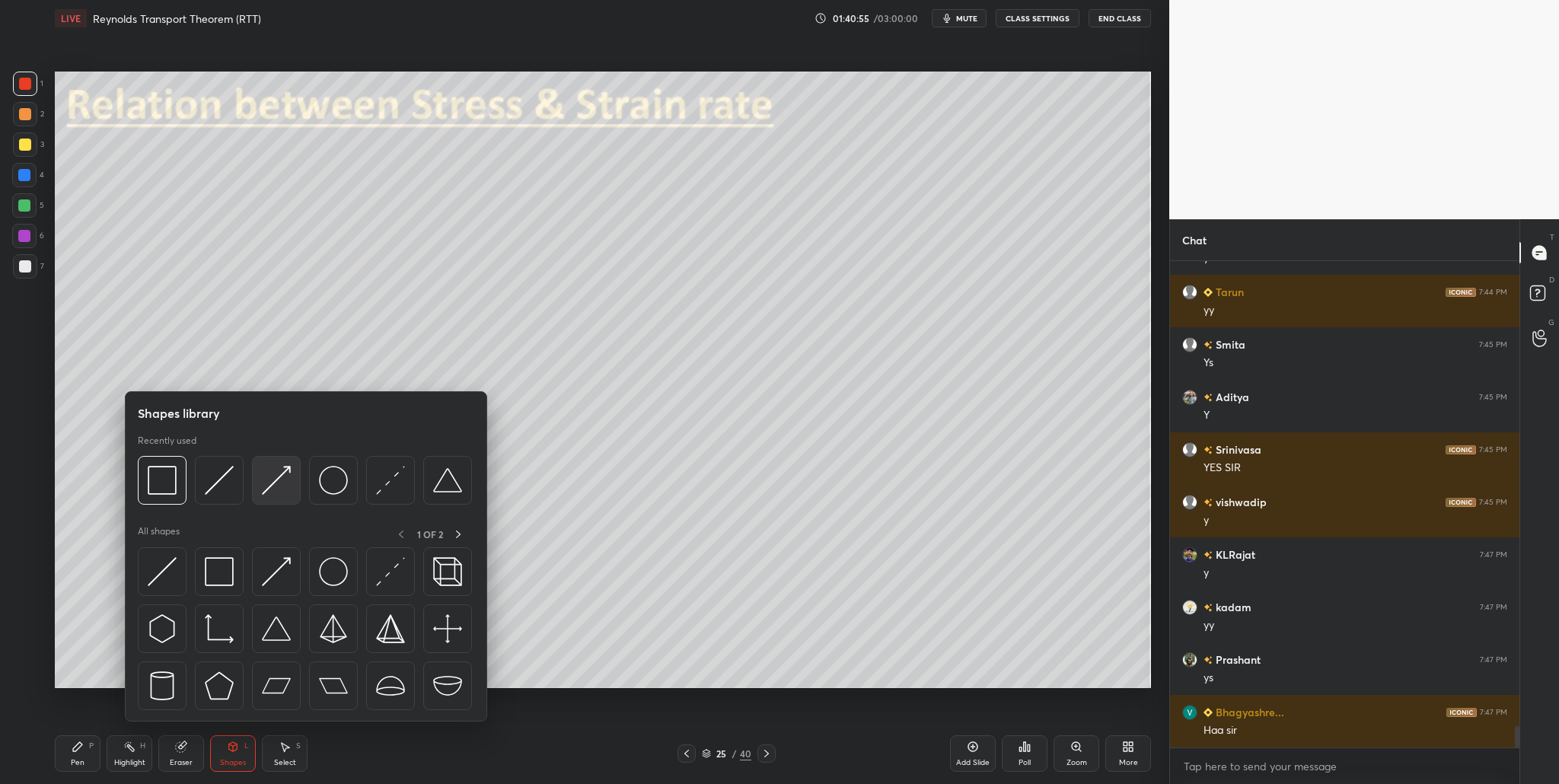click at bounding box center [276, 480] 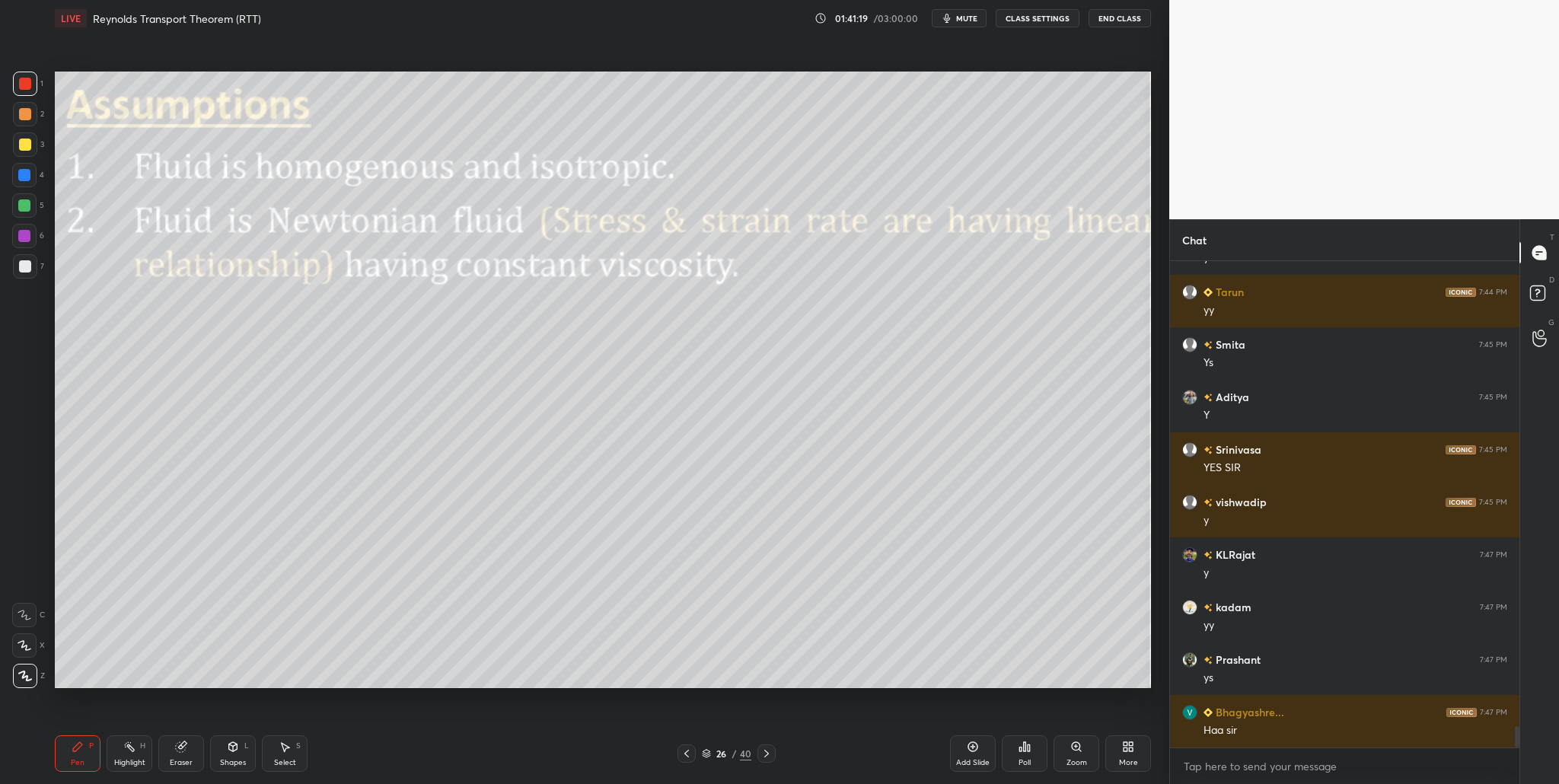 click at bounding box center (25, 266) 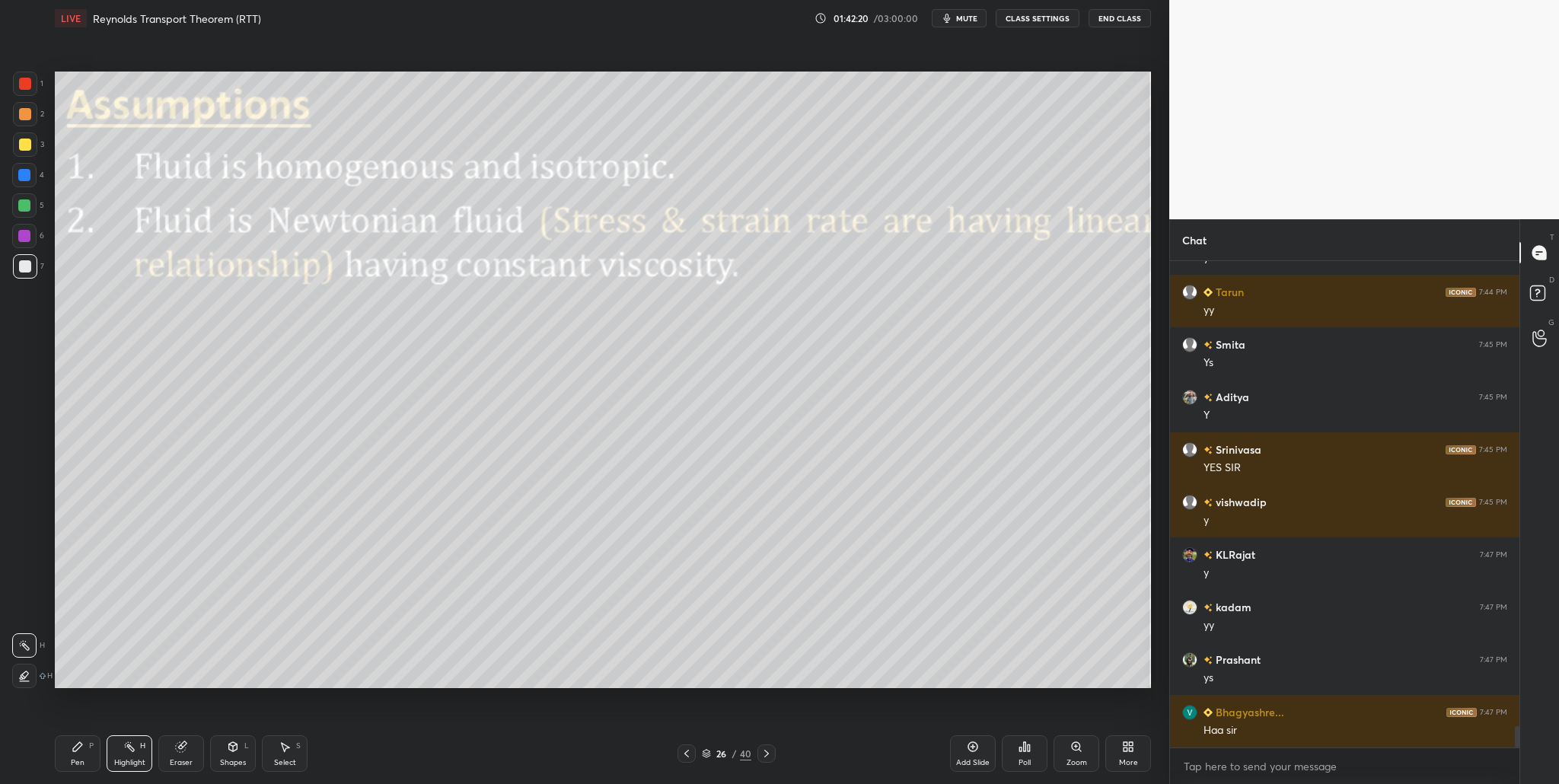 click at bounding box center (24, 206) 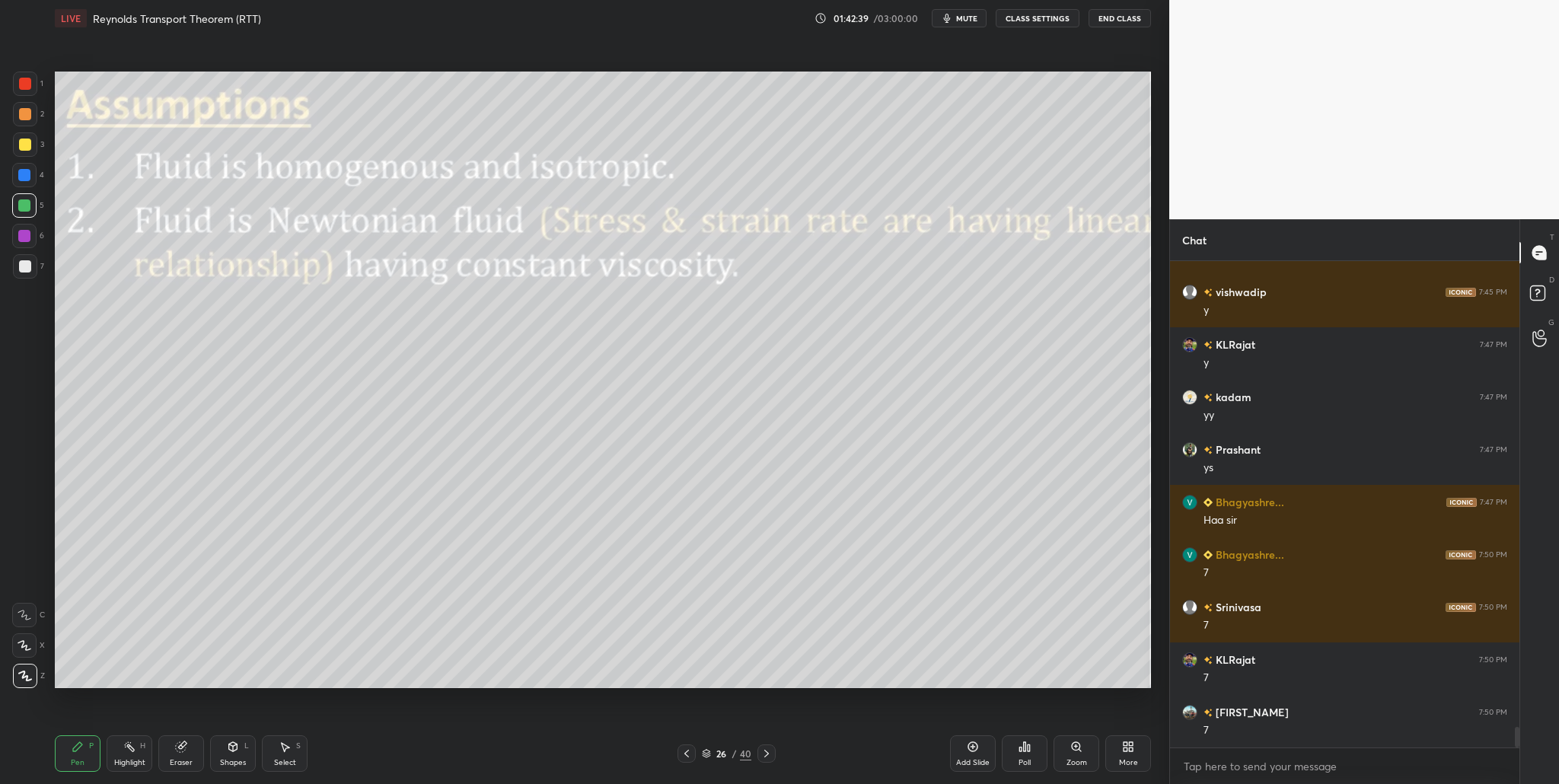 scroll, scrollTop: 11016, scrollLeft: 0, axis: vertical 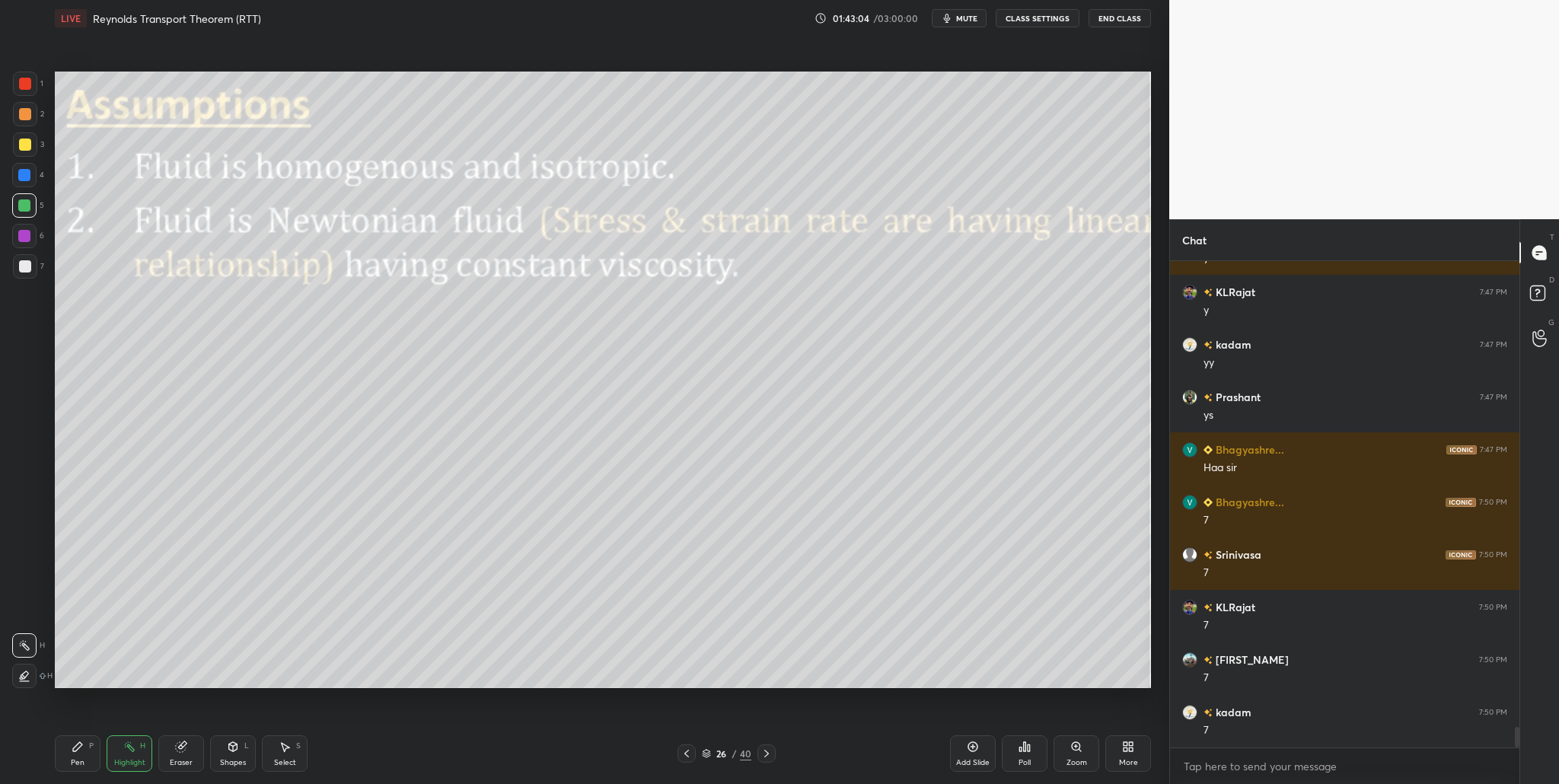 click at bounding box center [25, 266] 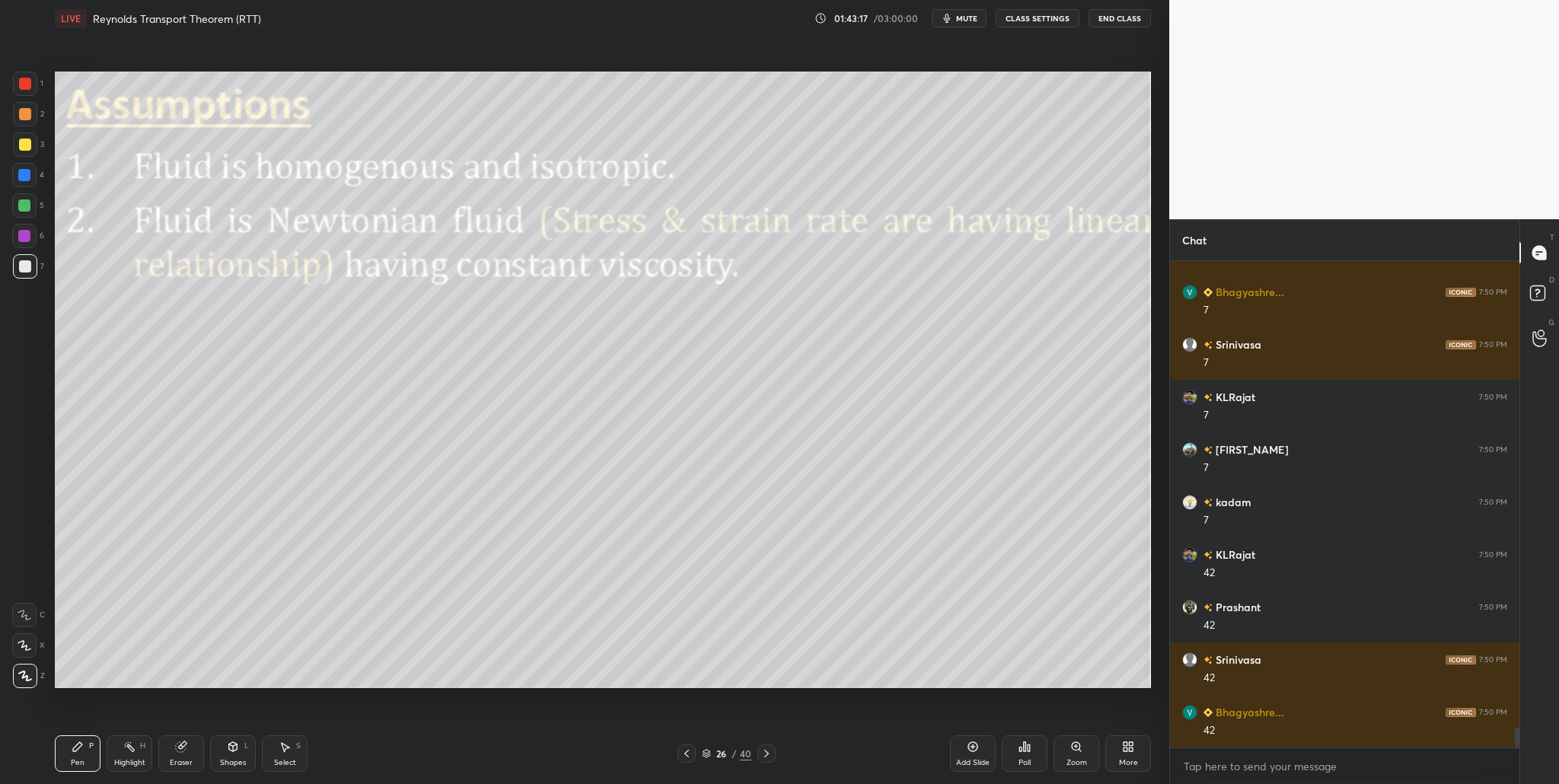 scroll, scrollTop: 11278, scrollLeft: 0, axis: vertical 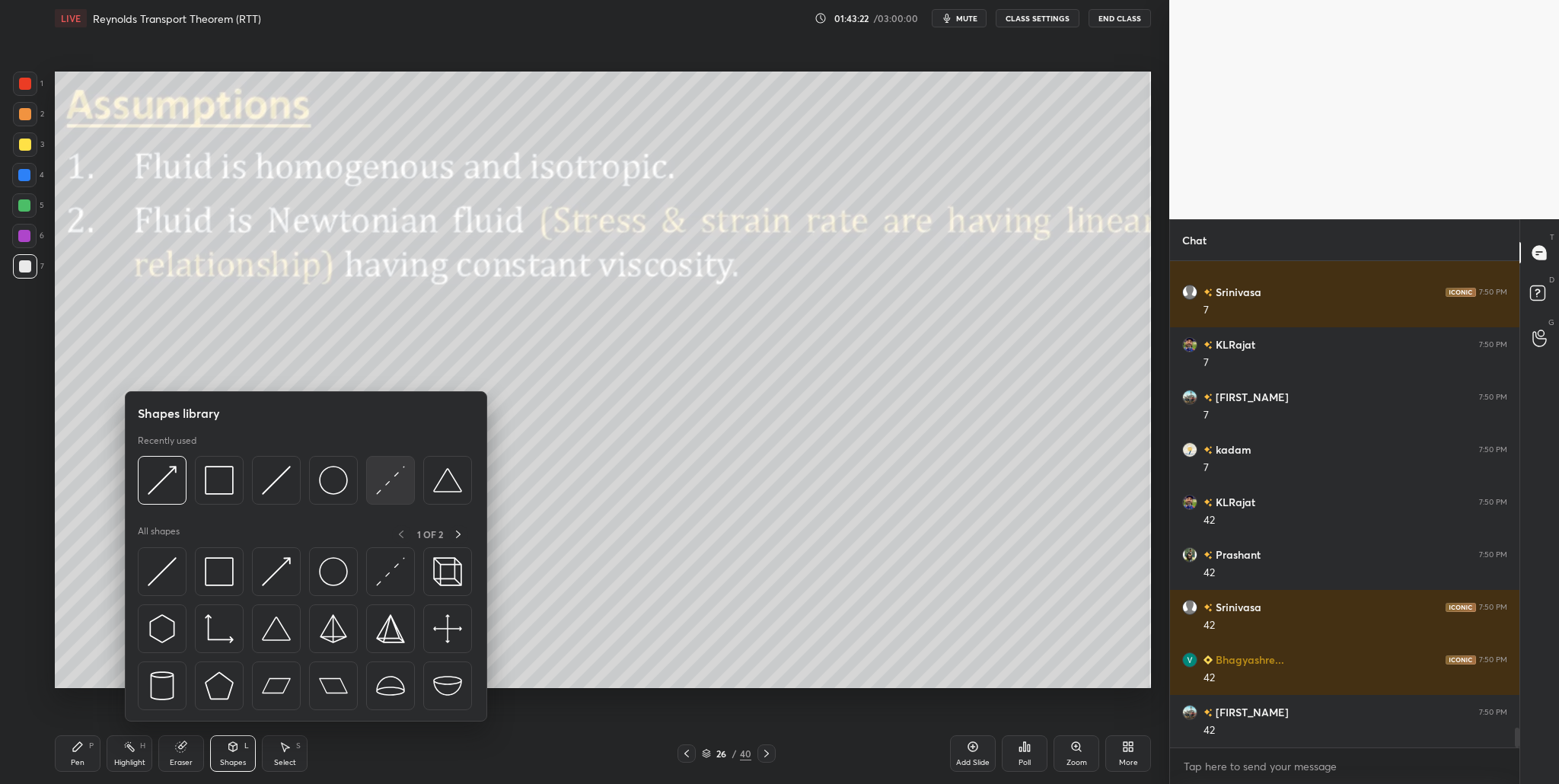click at bounding box center [391, 480] 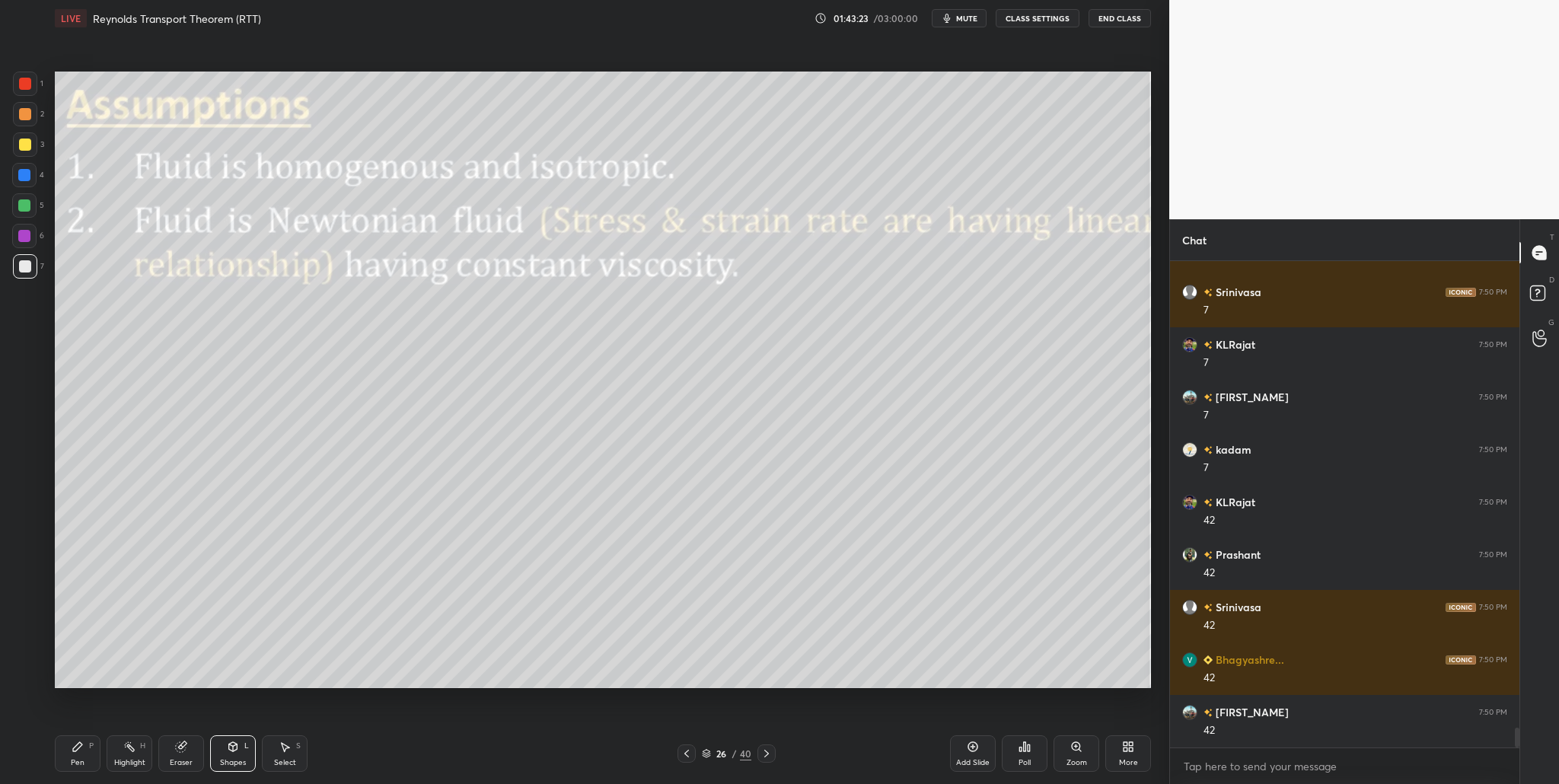 drag, startPoint x: 28, startPoint y: 265, endPoint x: 38, endPoint y: 263, distance: 10.198039 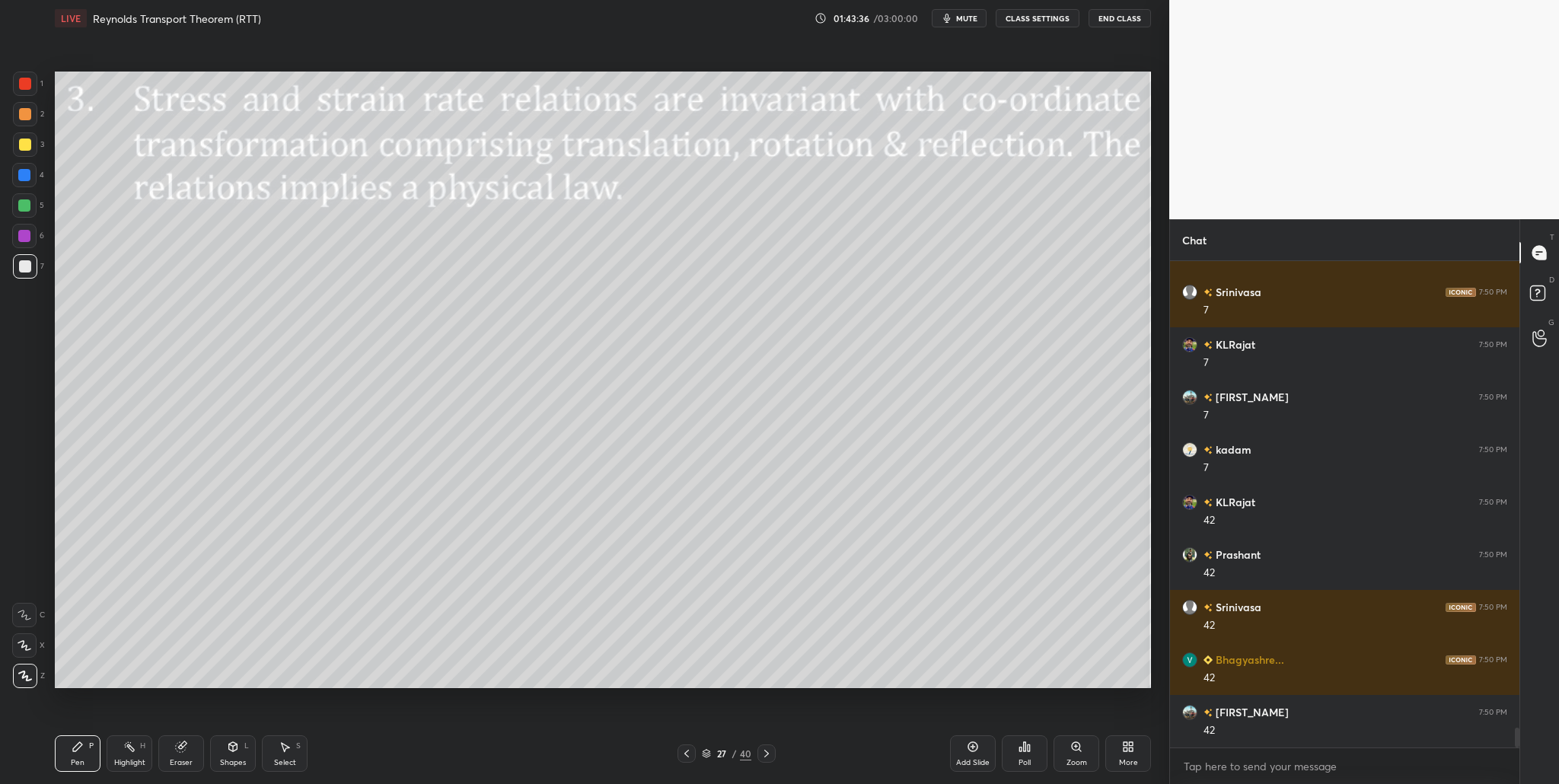 drag, startPoint x: 0, startPoint y: 207, endPoint x: 14, endPoint y: 213, distance: 15.231546 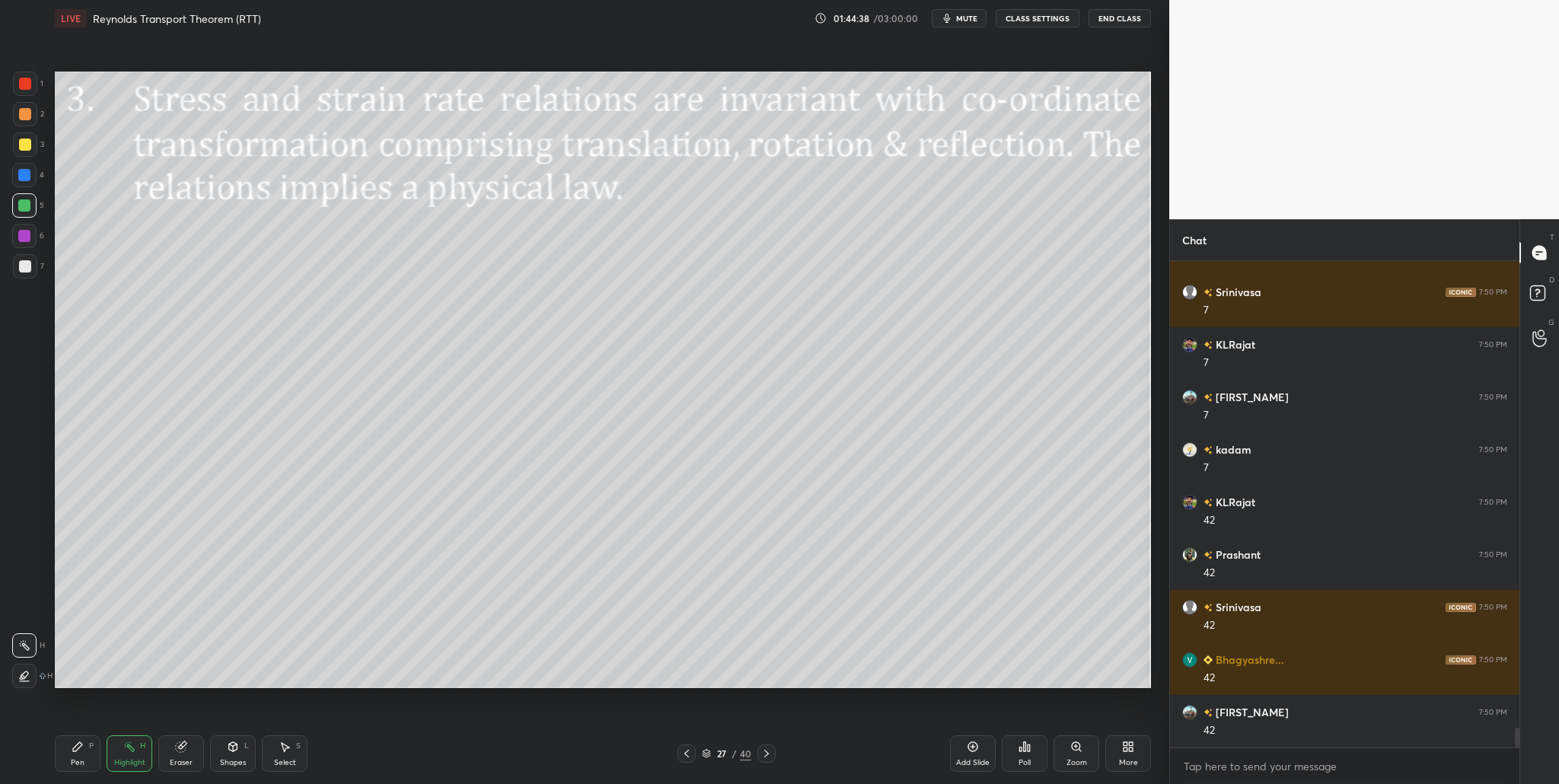 click at bounding box center [25, 266] 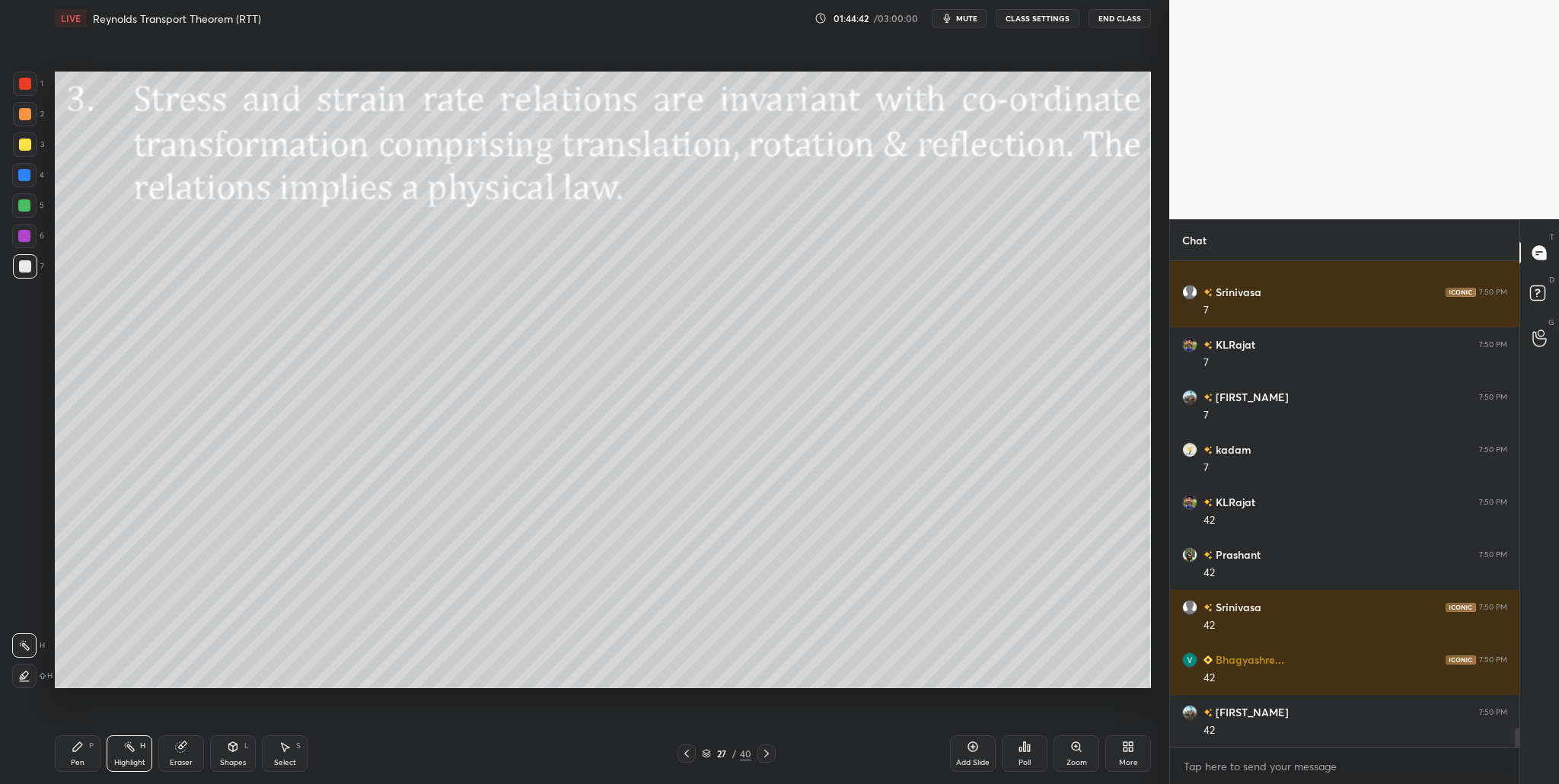 click at bounding box center (25, 266) 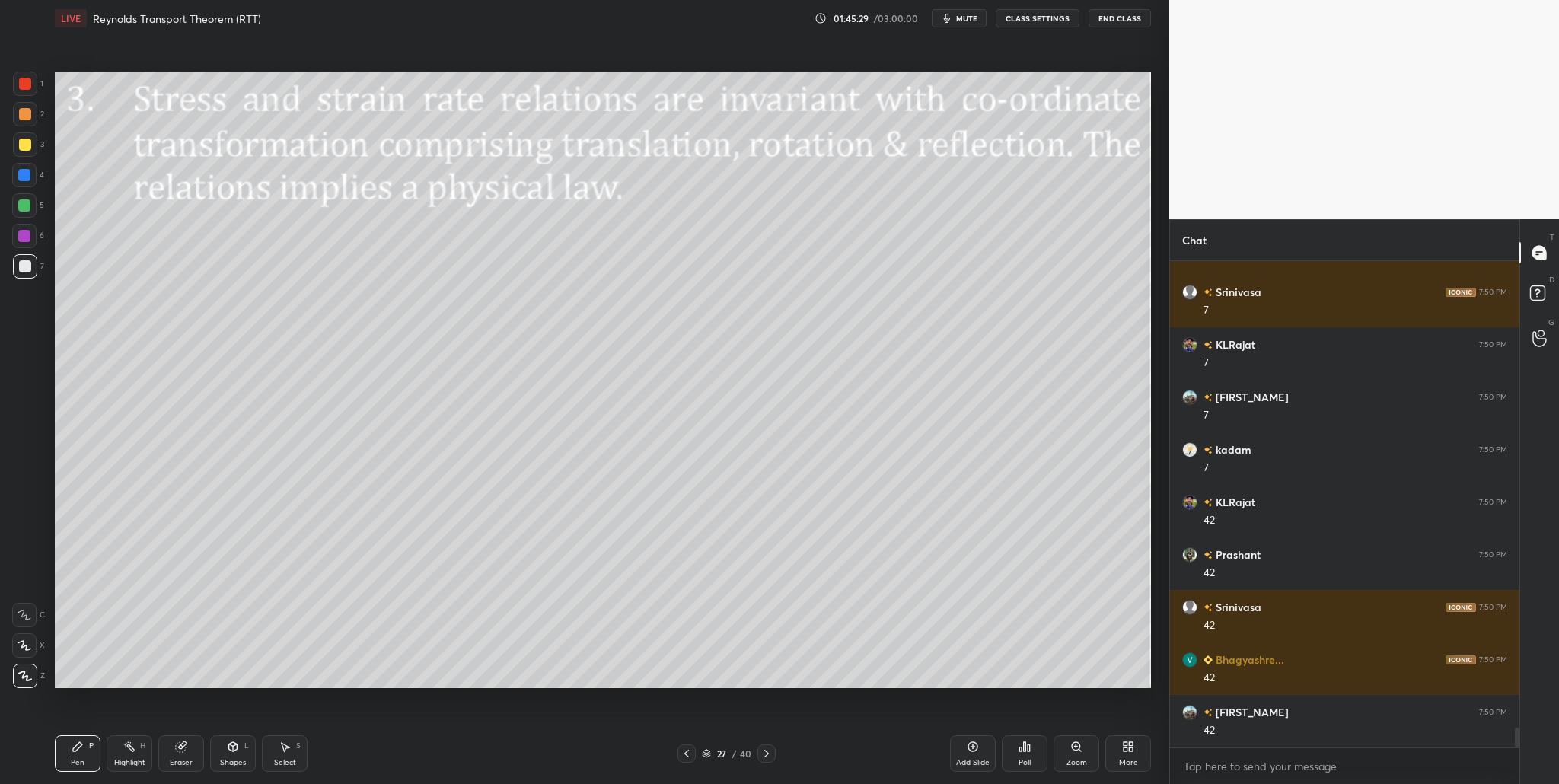 scroll, scrollTop: 11331, scrollLeft: 0, axis: vertical 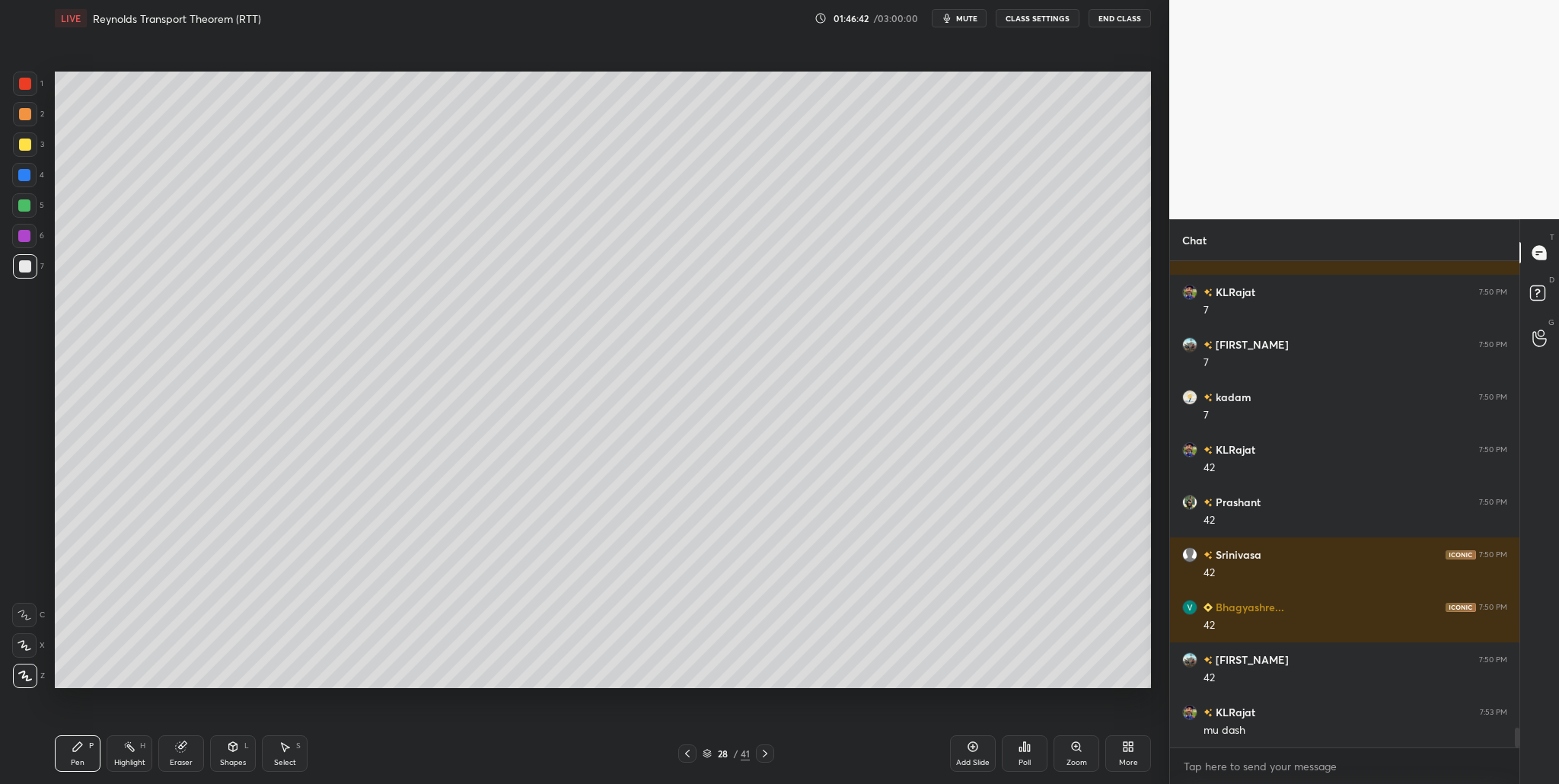 click at bounding box center (25, 266) 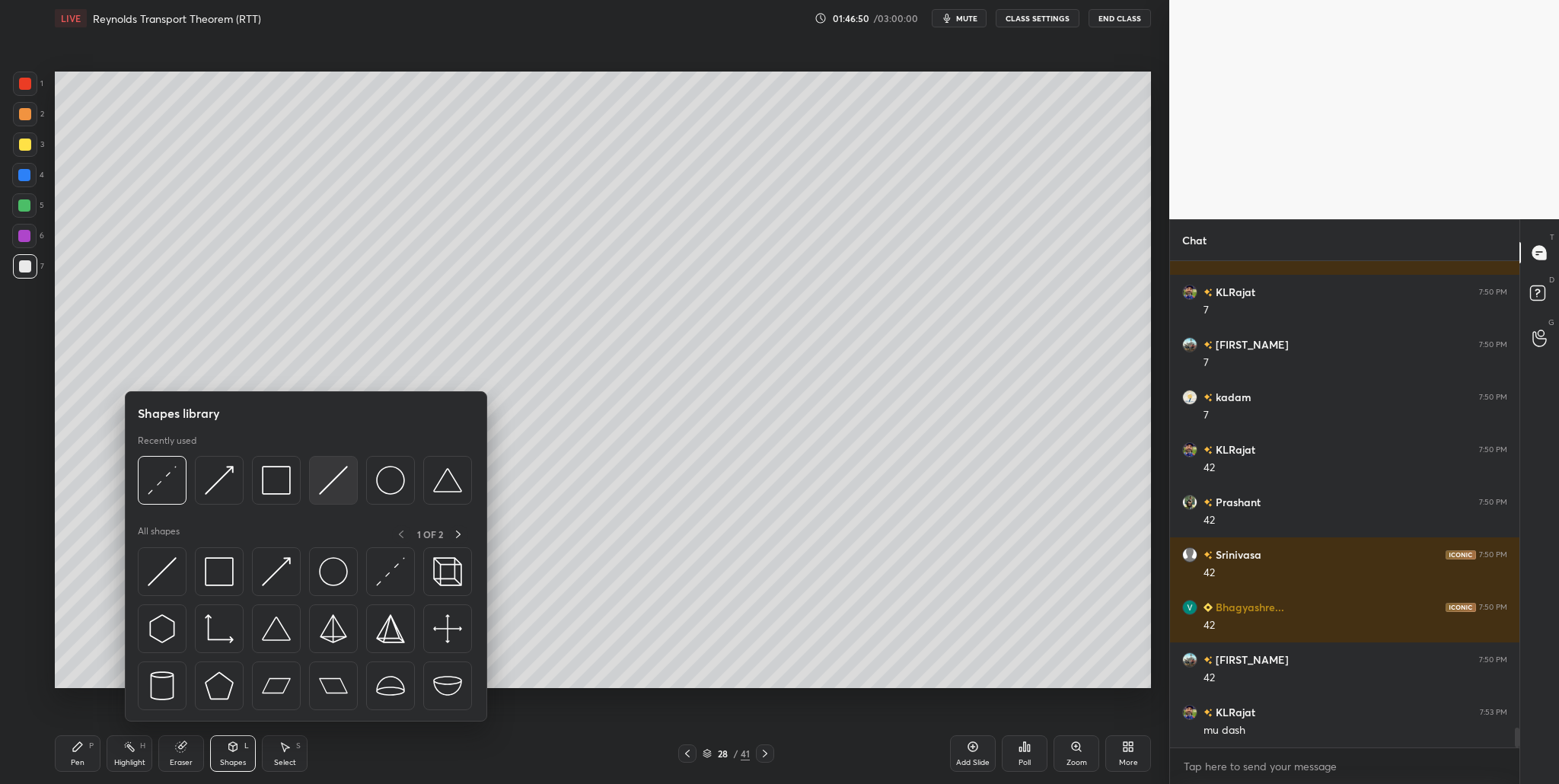 click at bounding box center [333, 480] 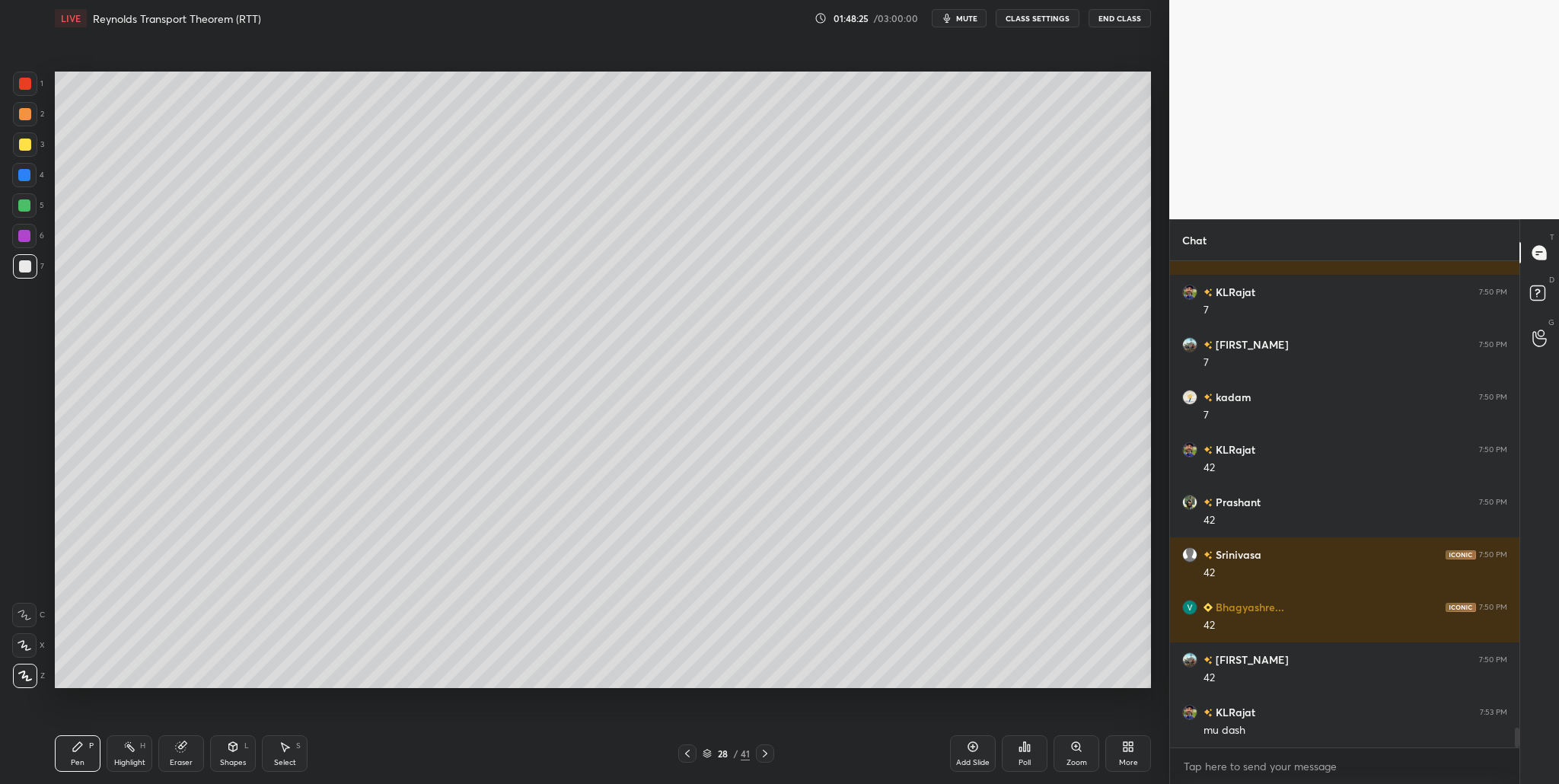 click on "mute" at bounding box center [959, 18] 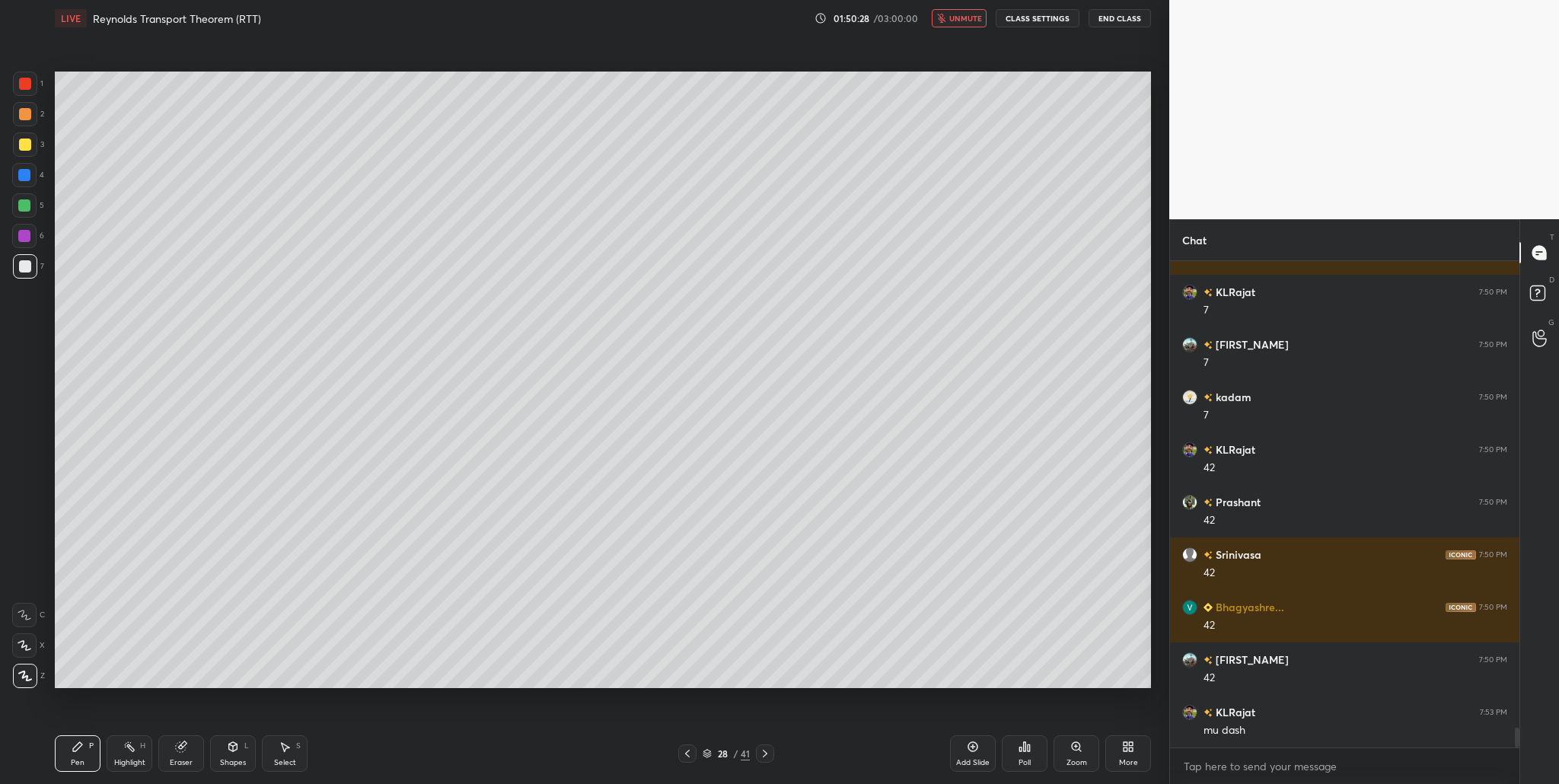 click on "unmute" at bounding box center (965, 18) 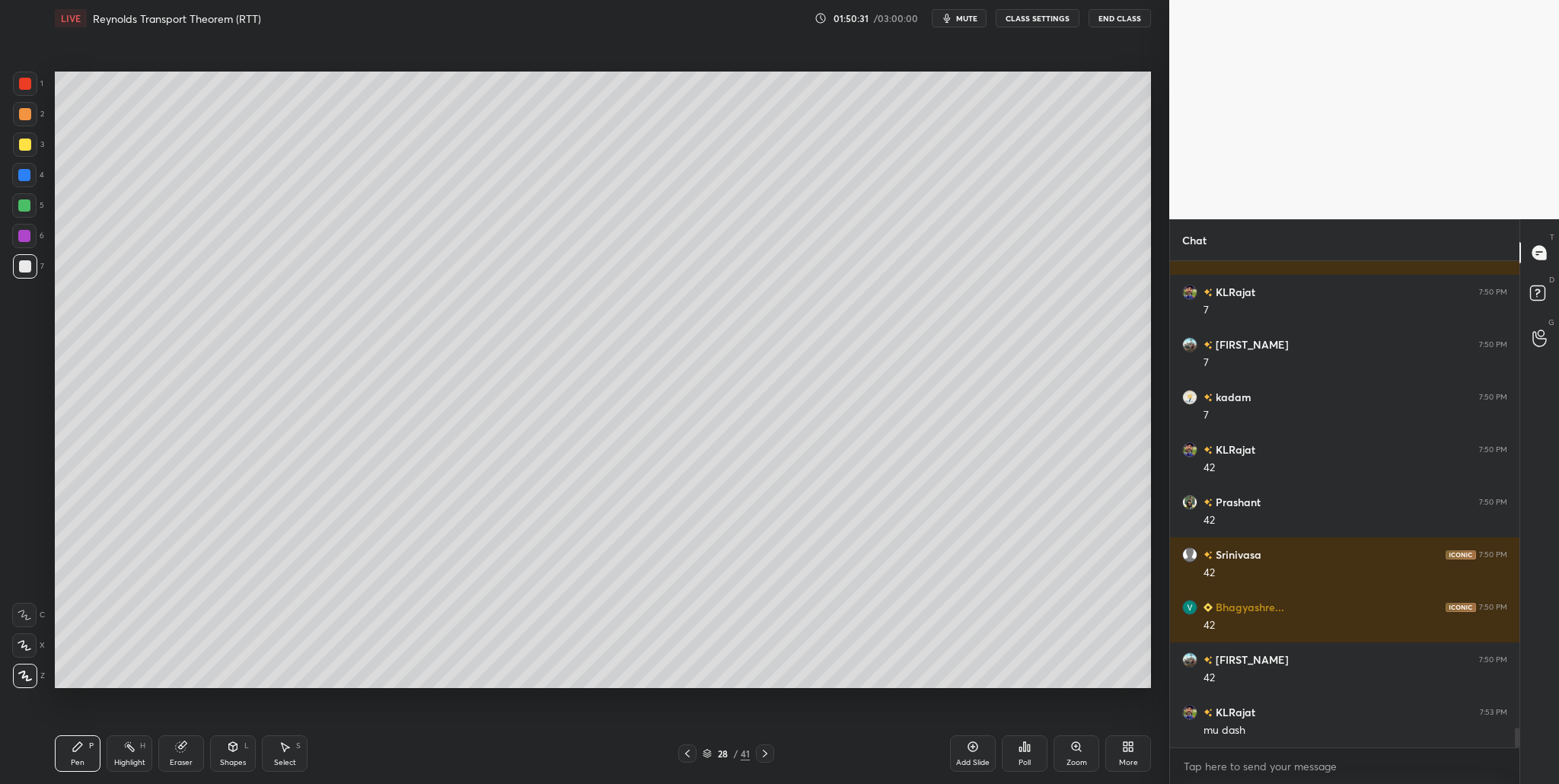 click on "mute" at bounding box center [967, 18] 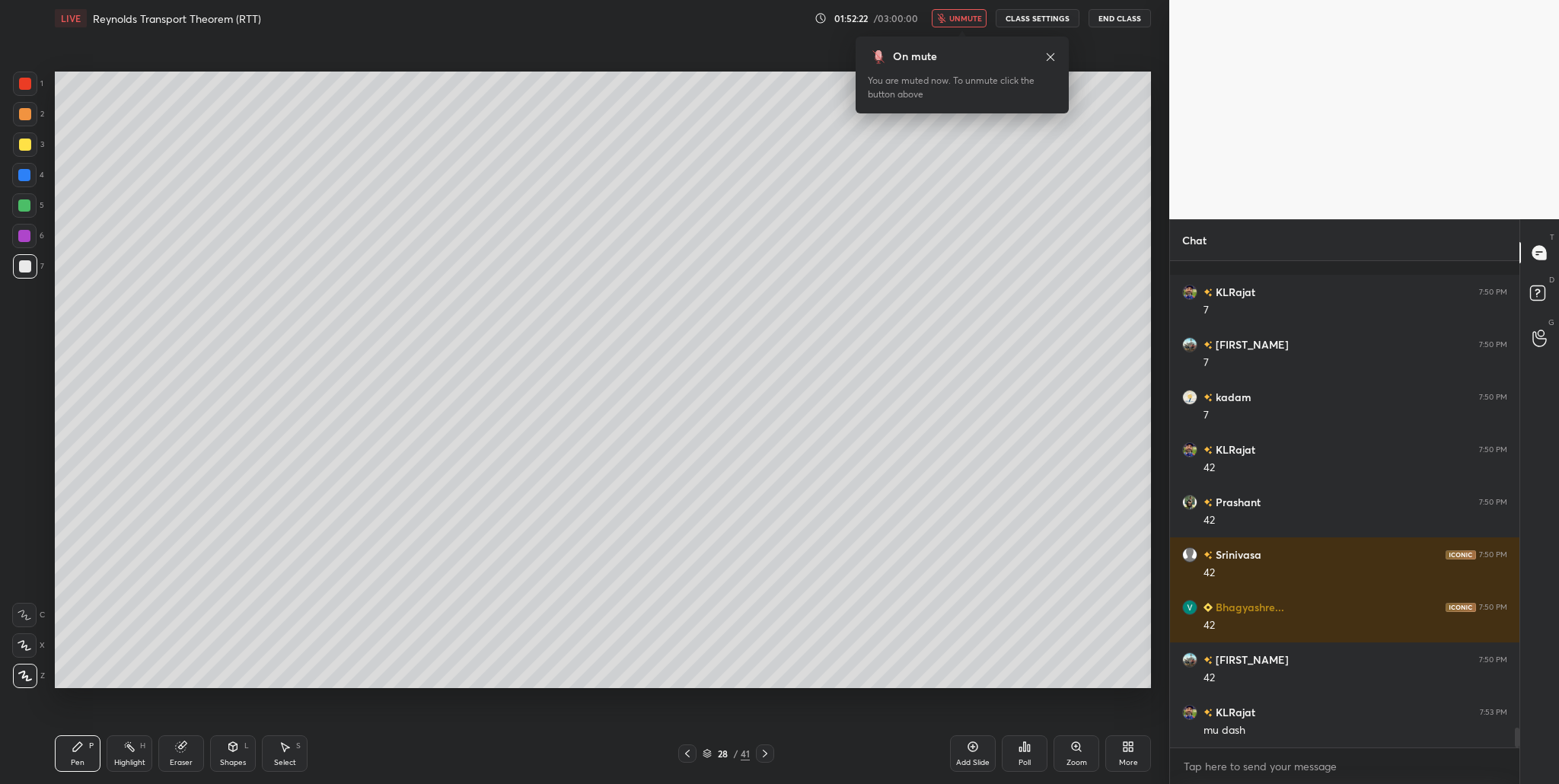scroll, scrollTop: 11436, scrollLeft: 0, axis: vertical 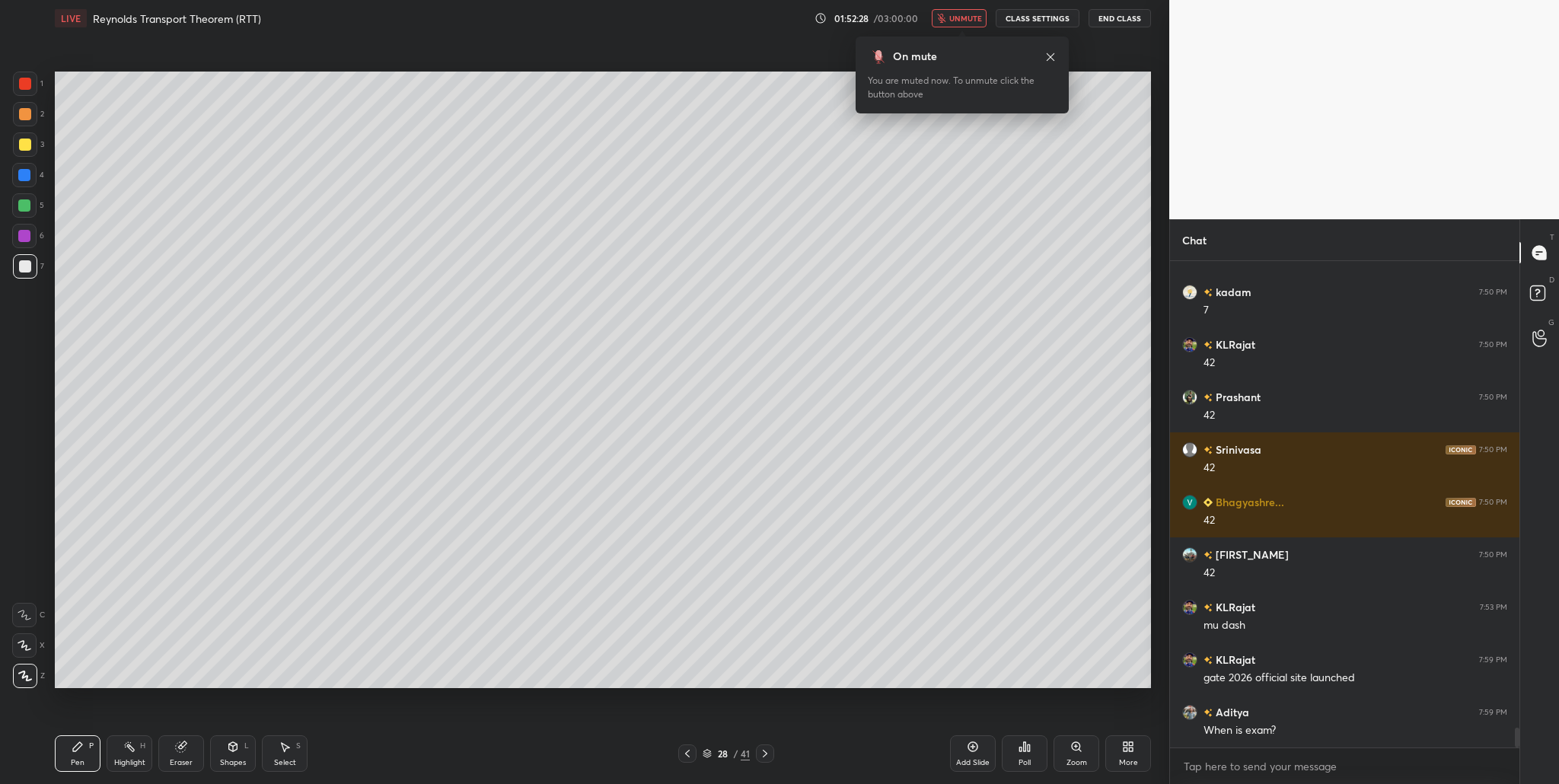 click on "unmute" at bounding box center (965, 18) 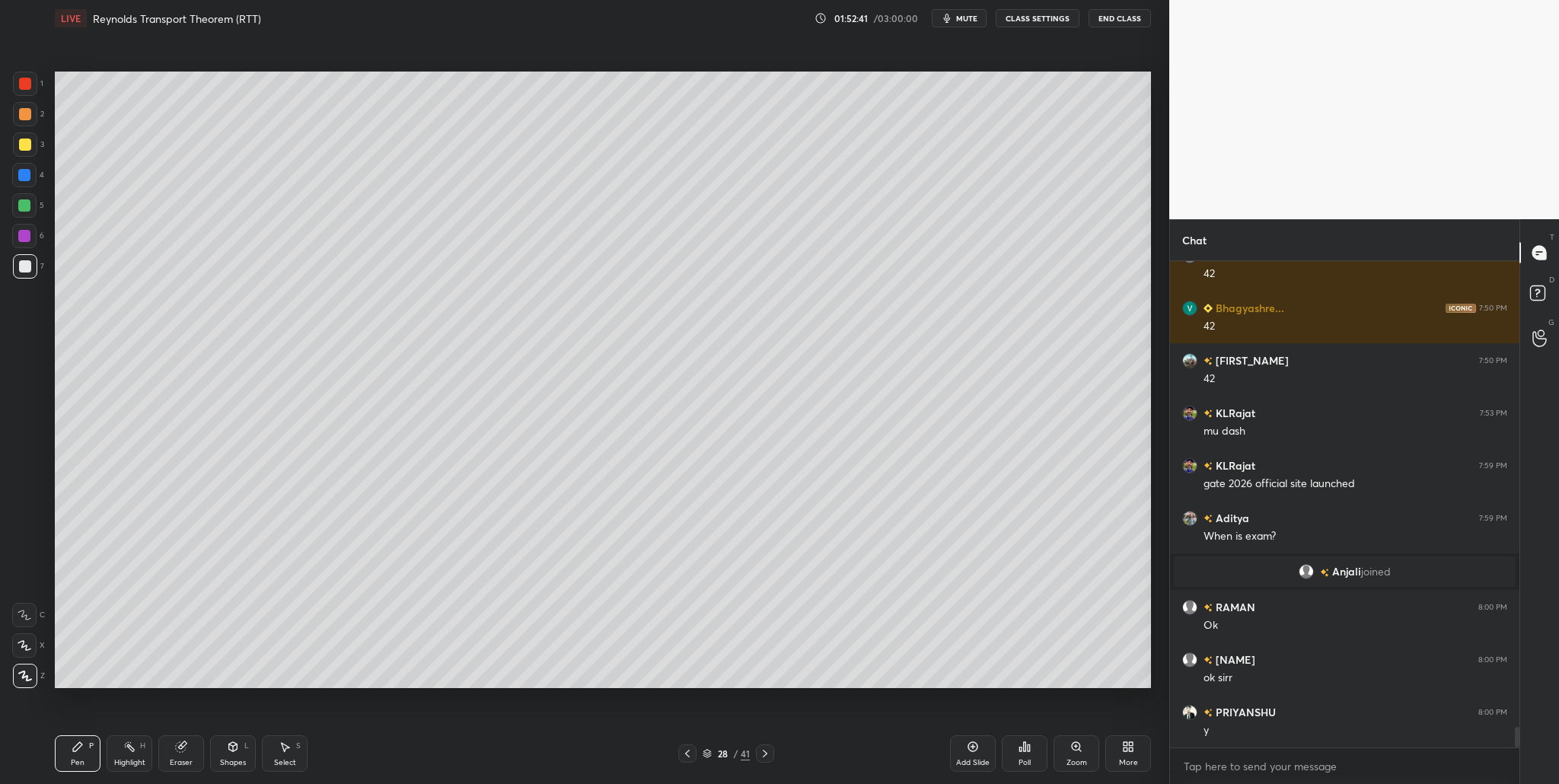 scroll, scrollTop: 11268, scrollLeft: 0, axis: vertical 